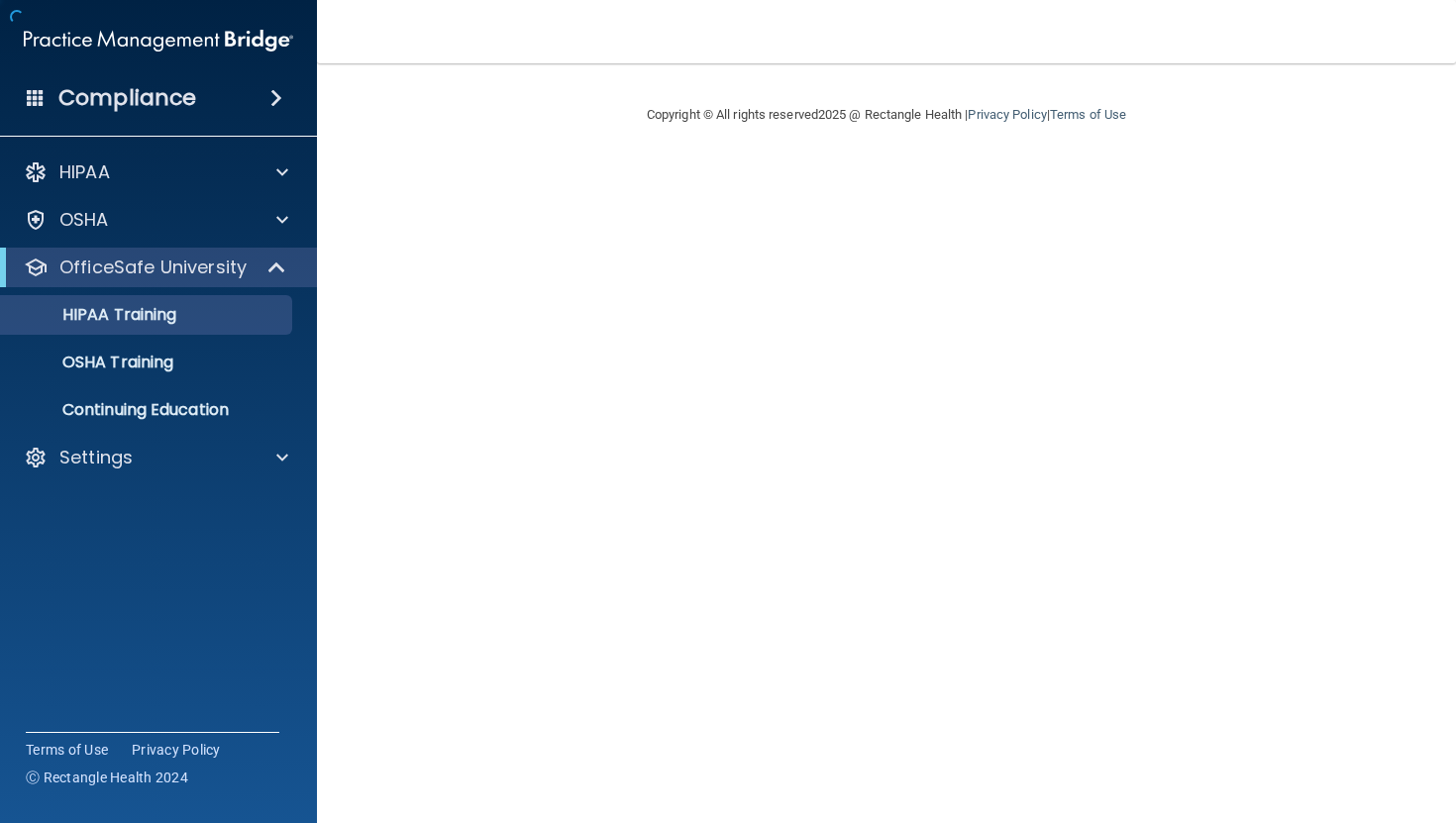 scroll, scrollTop: 0, scrollLeft: 0, axis: both 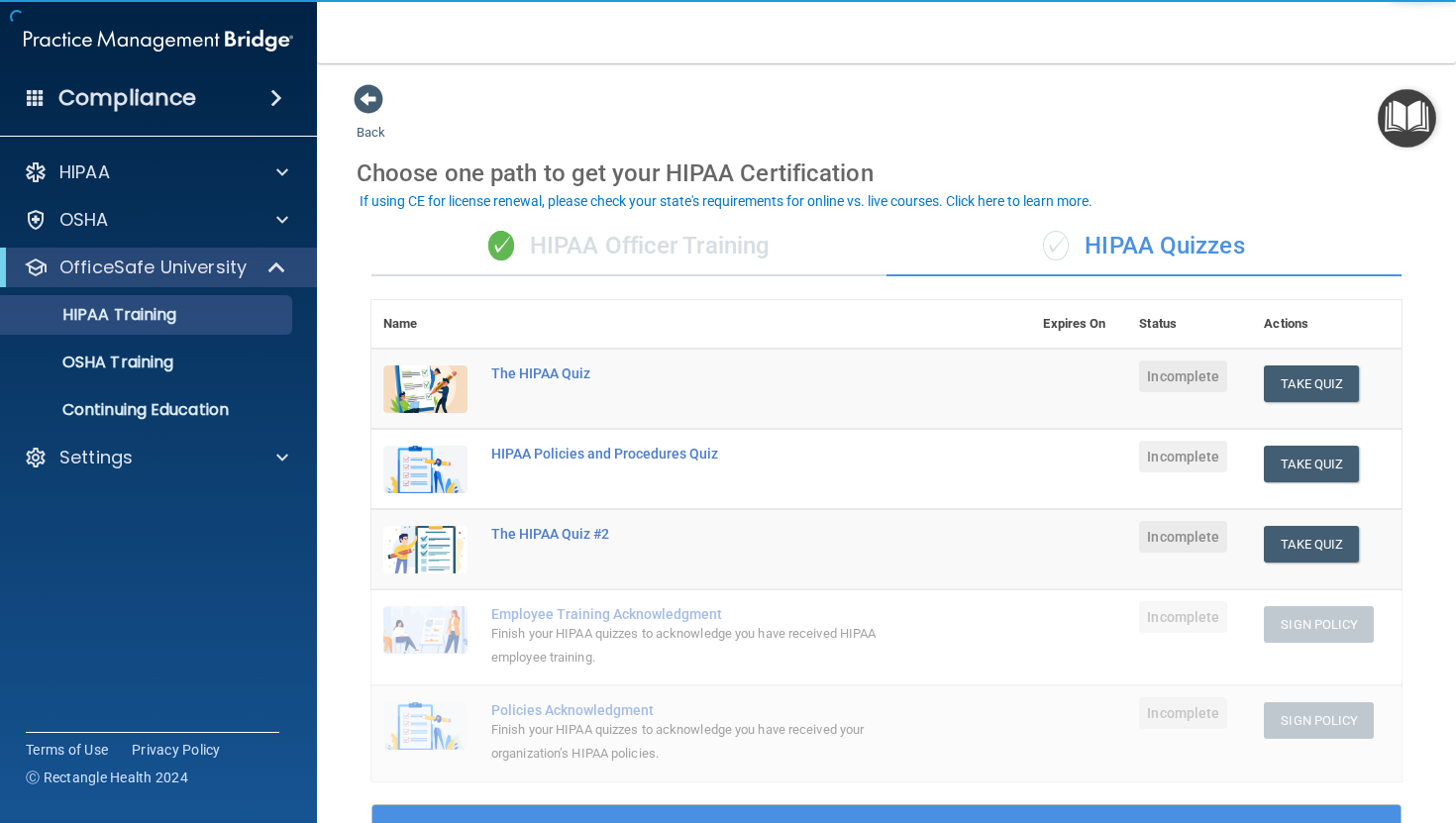 click on "✓   HIPAA Officer Training" at bounding box center (629, 247) 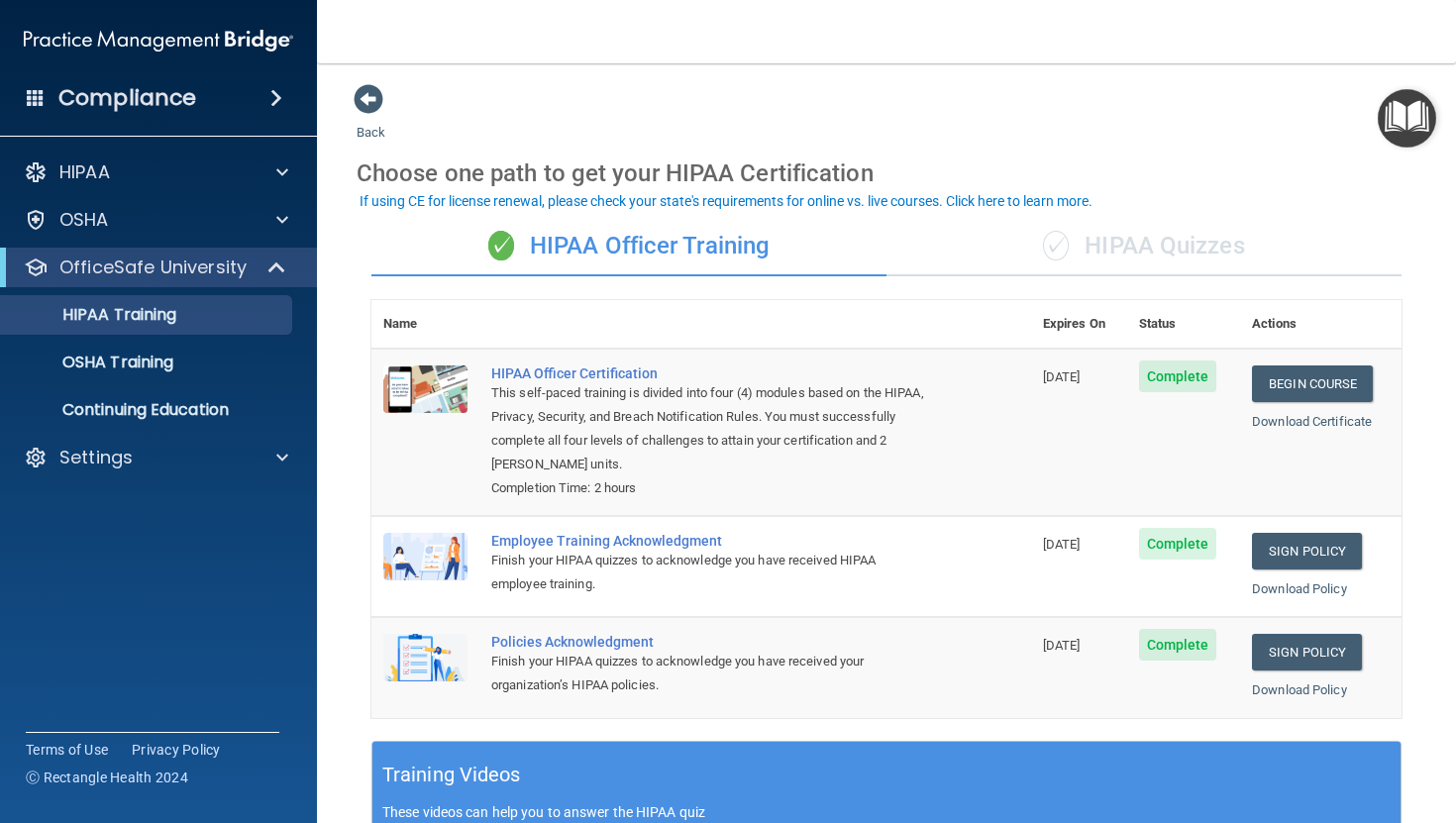 click on "✓   HIPAA Quizzes" at bounding box center (1144, 247) 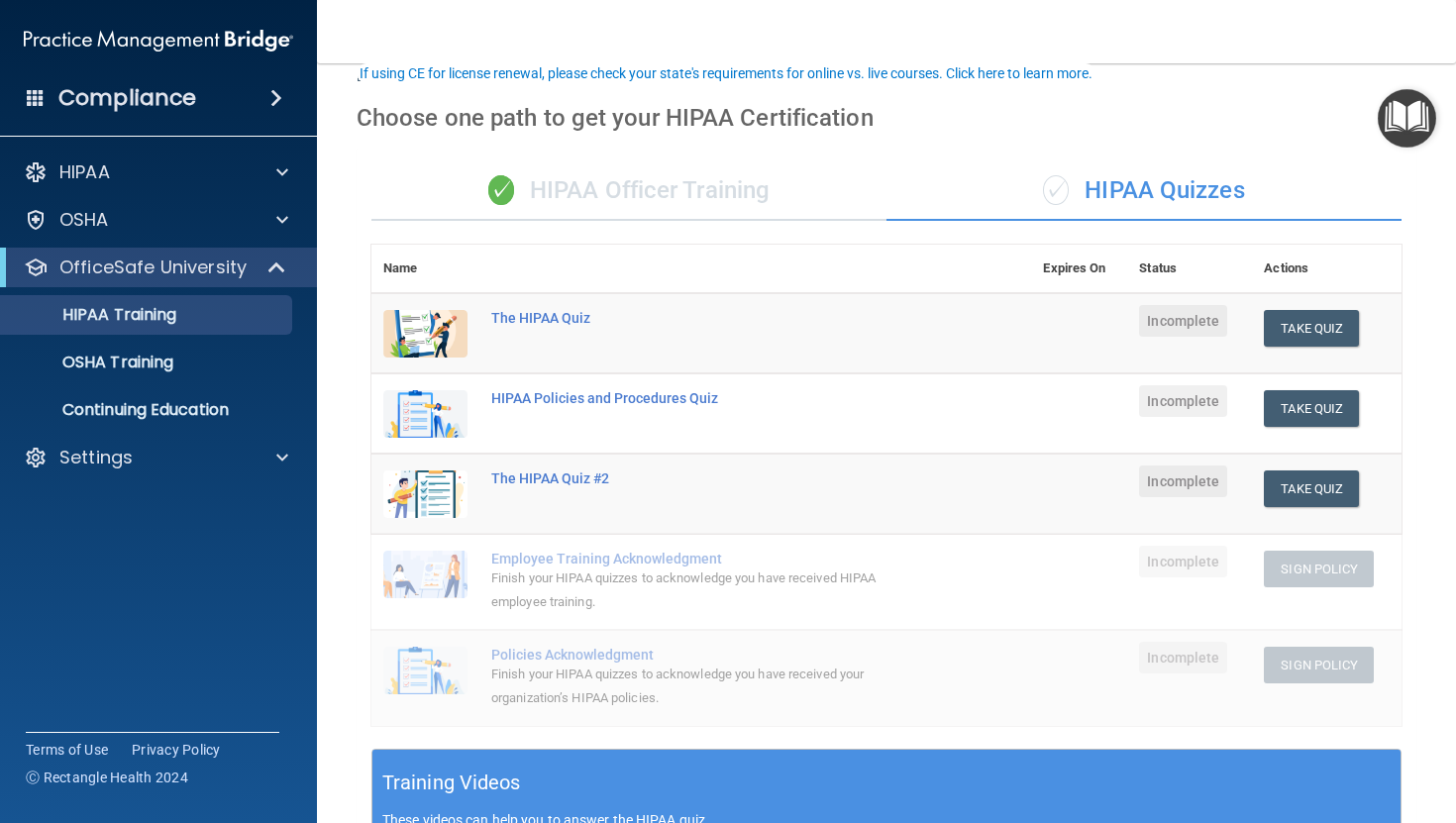 scroll, scrollTop: 48, scrollLeft: 0, axis: vertical 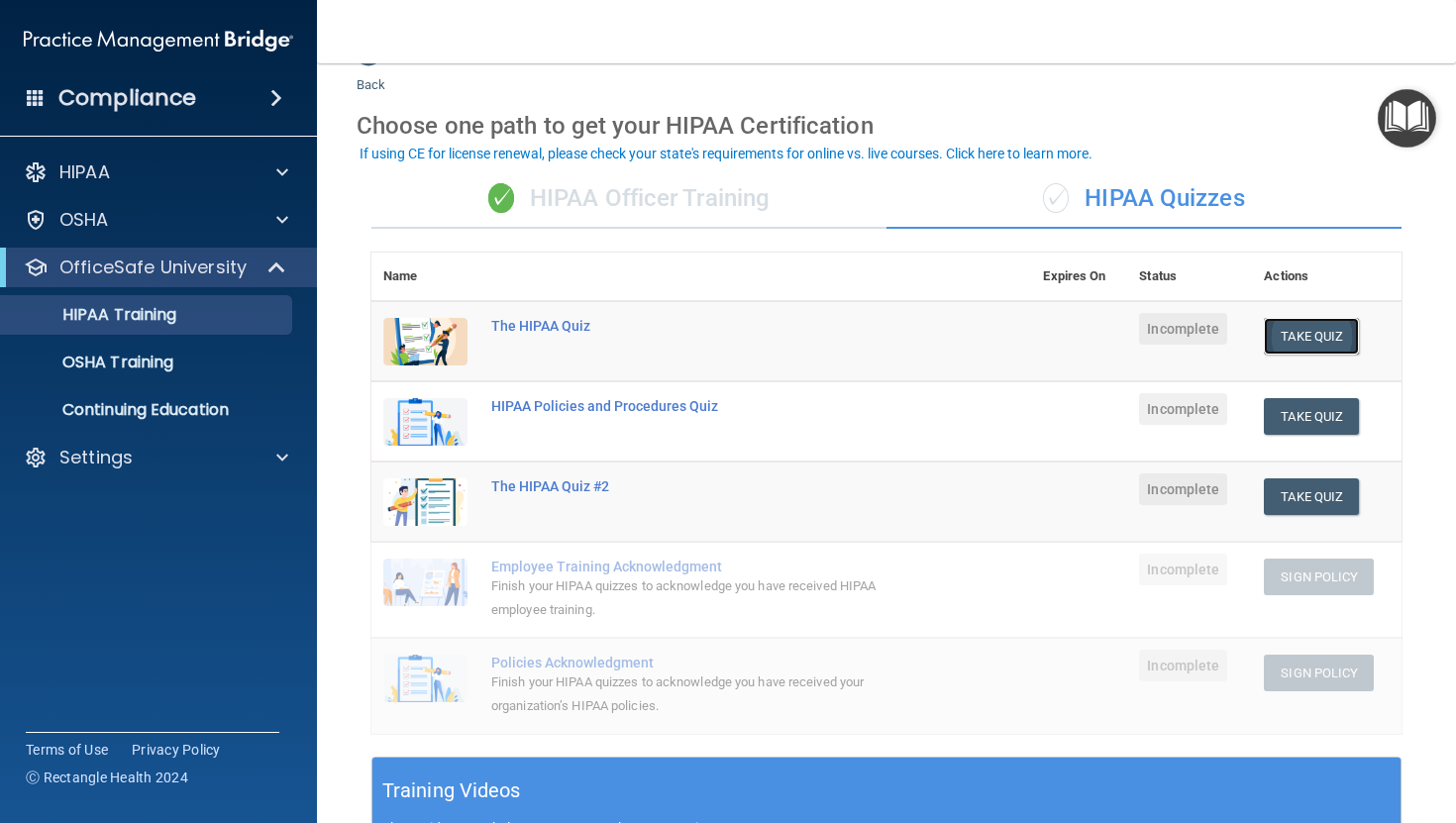 click on "Take Quiz" at bounding box center [1311, 336] 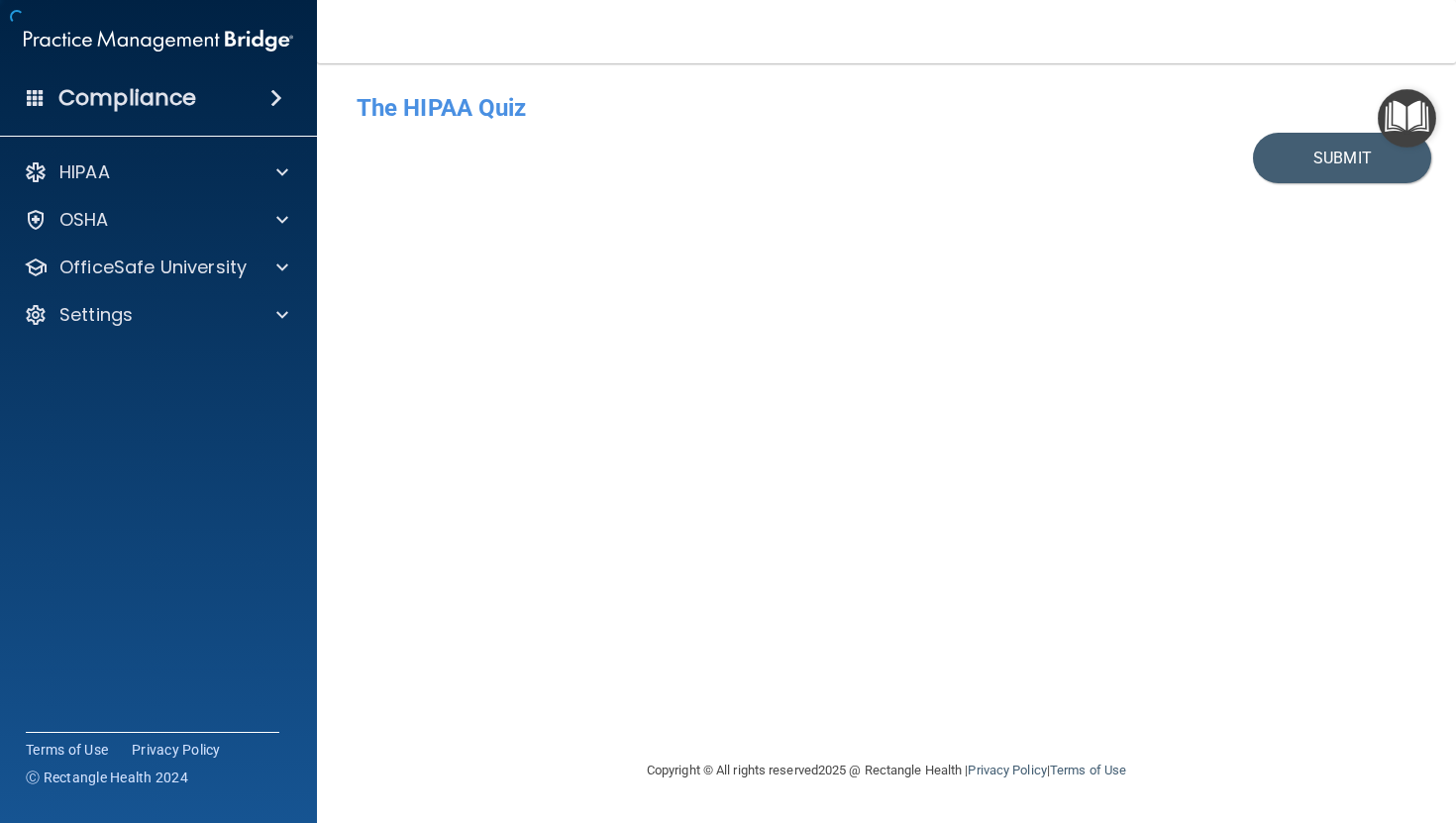 scroll, scrollTop: 0, scrollLeft: 0, axis: both 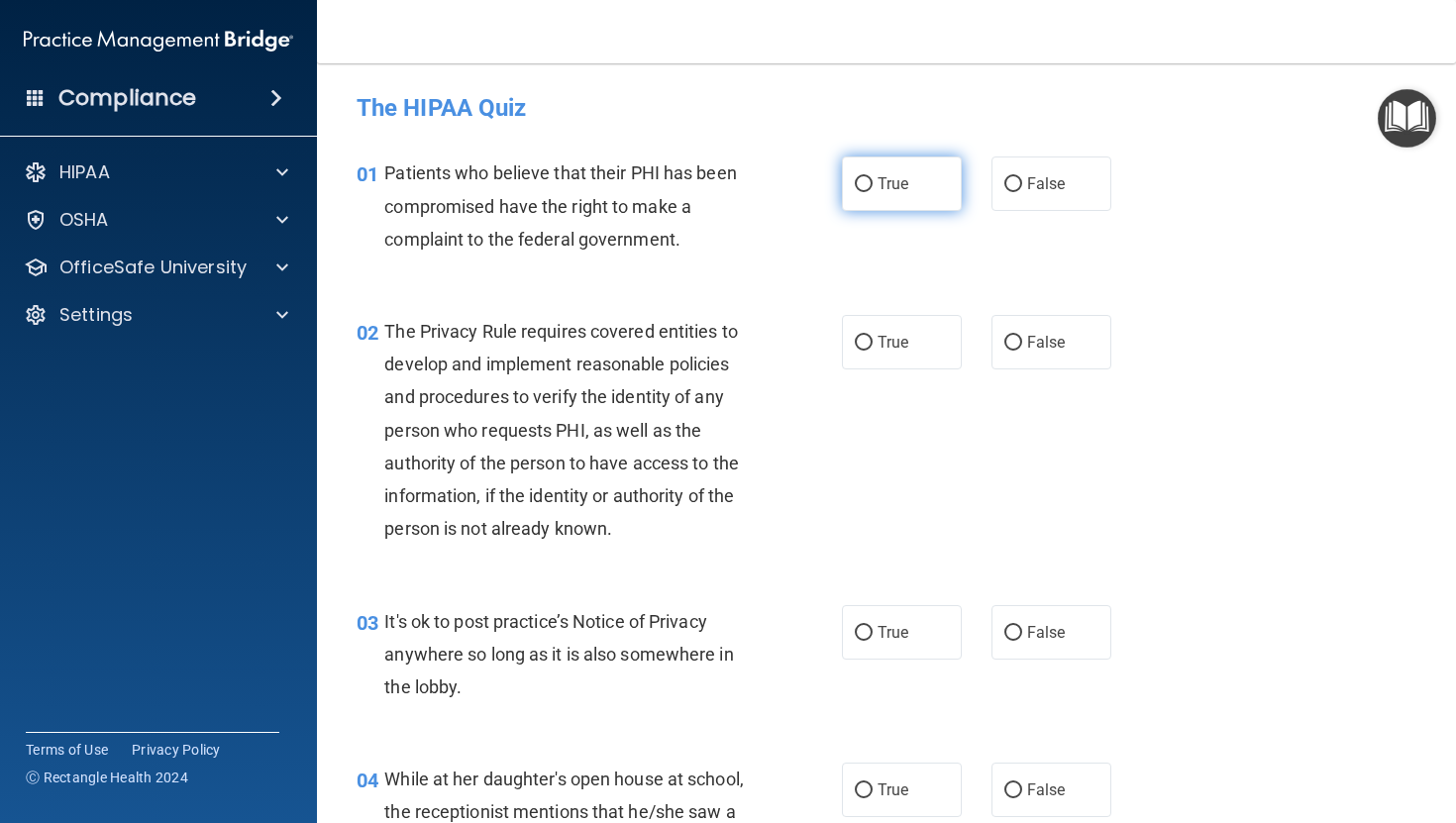 click on "True" at bounding box center [901, 183] 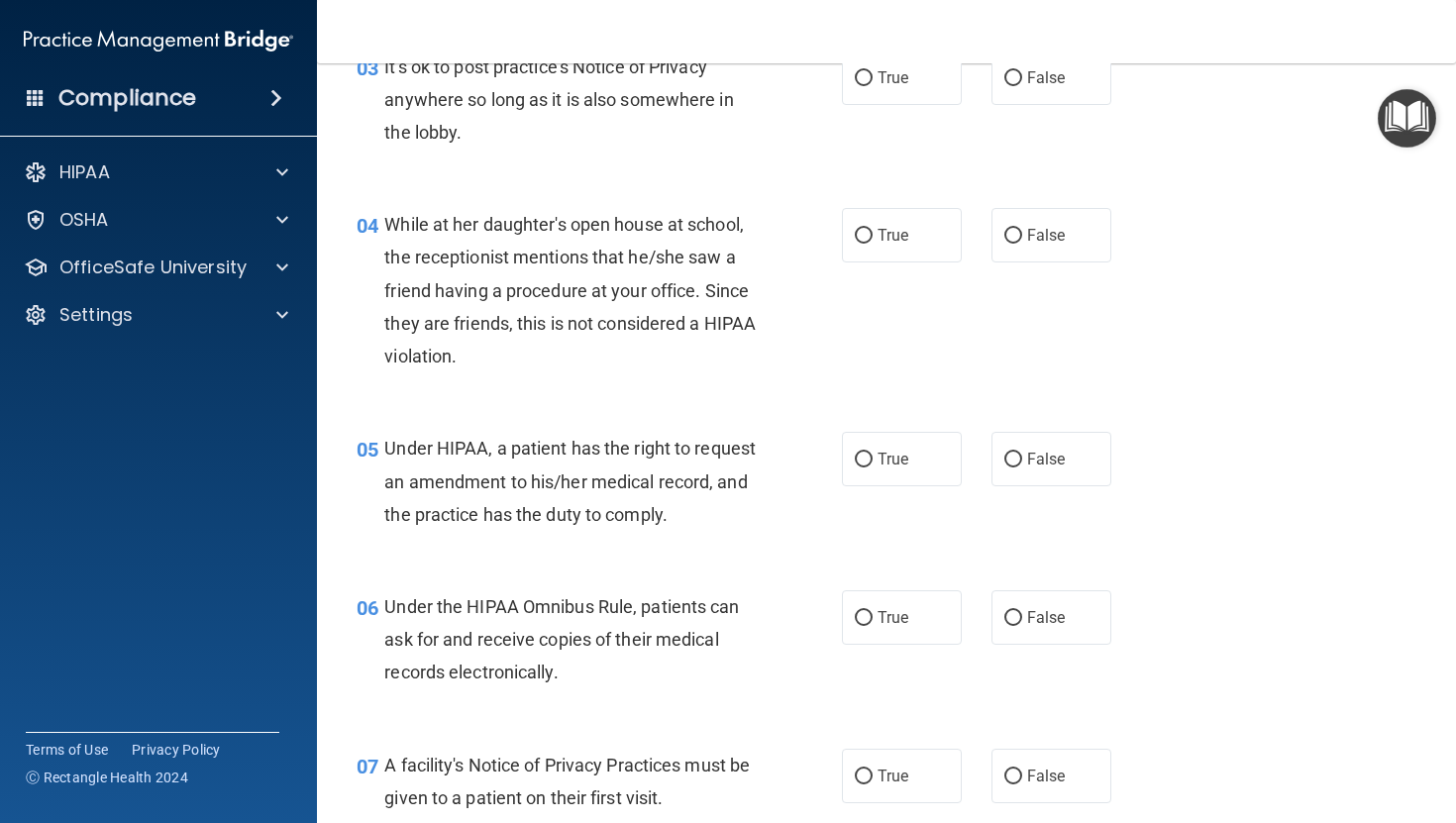 scroll, scrollTop: 0, scrollLeft: 0, axis: both 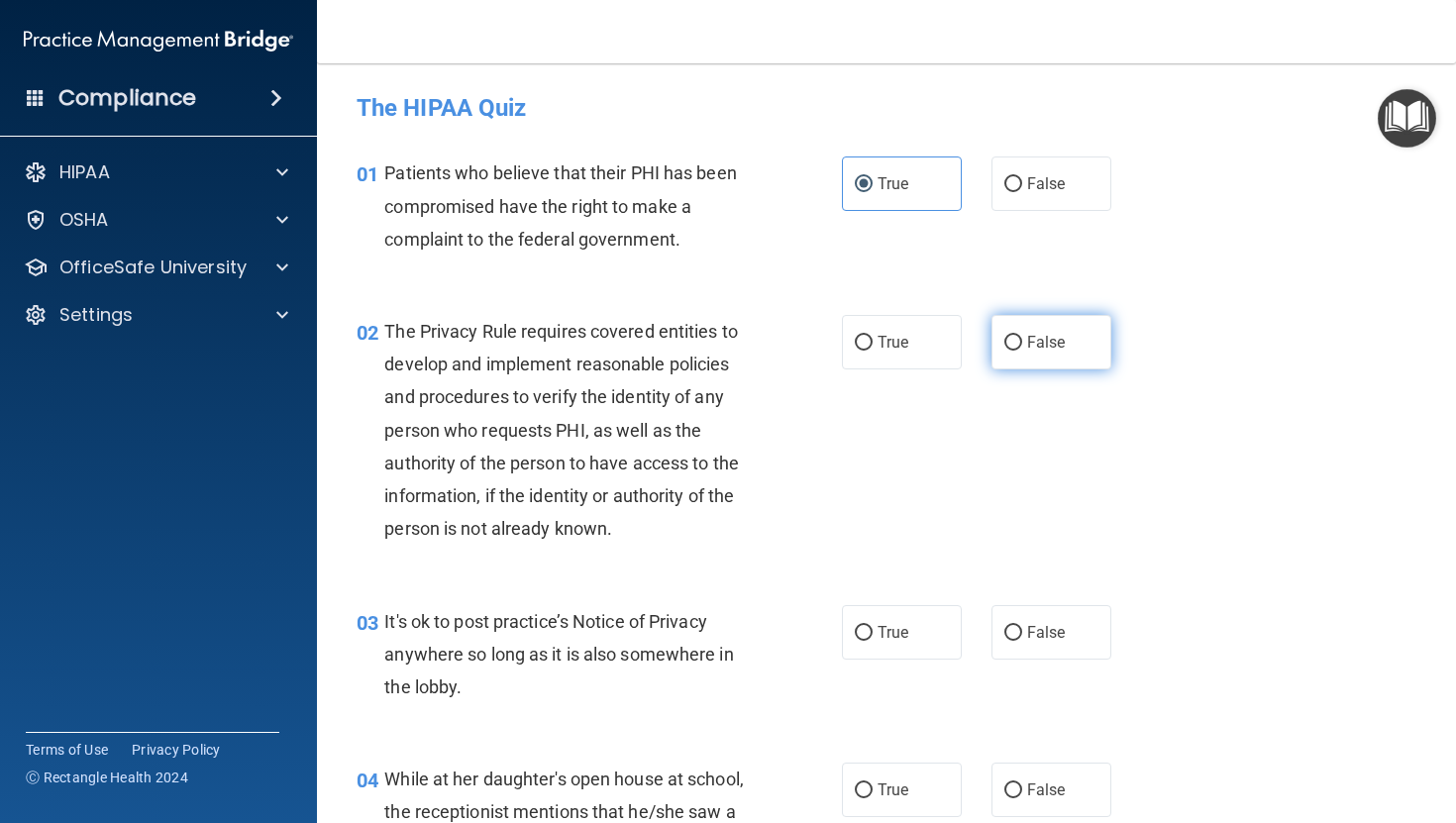 click on "False" at bounding box center [1051, 342] 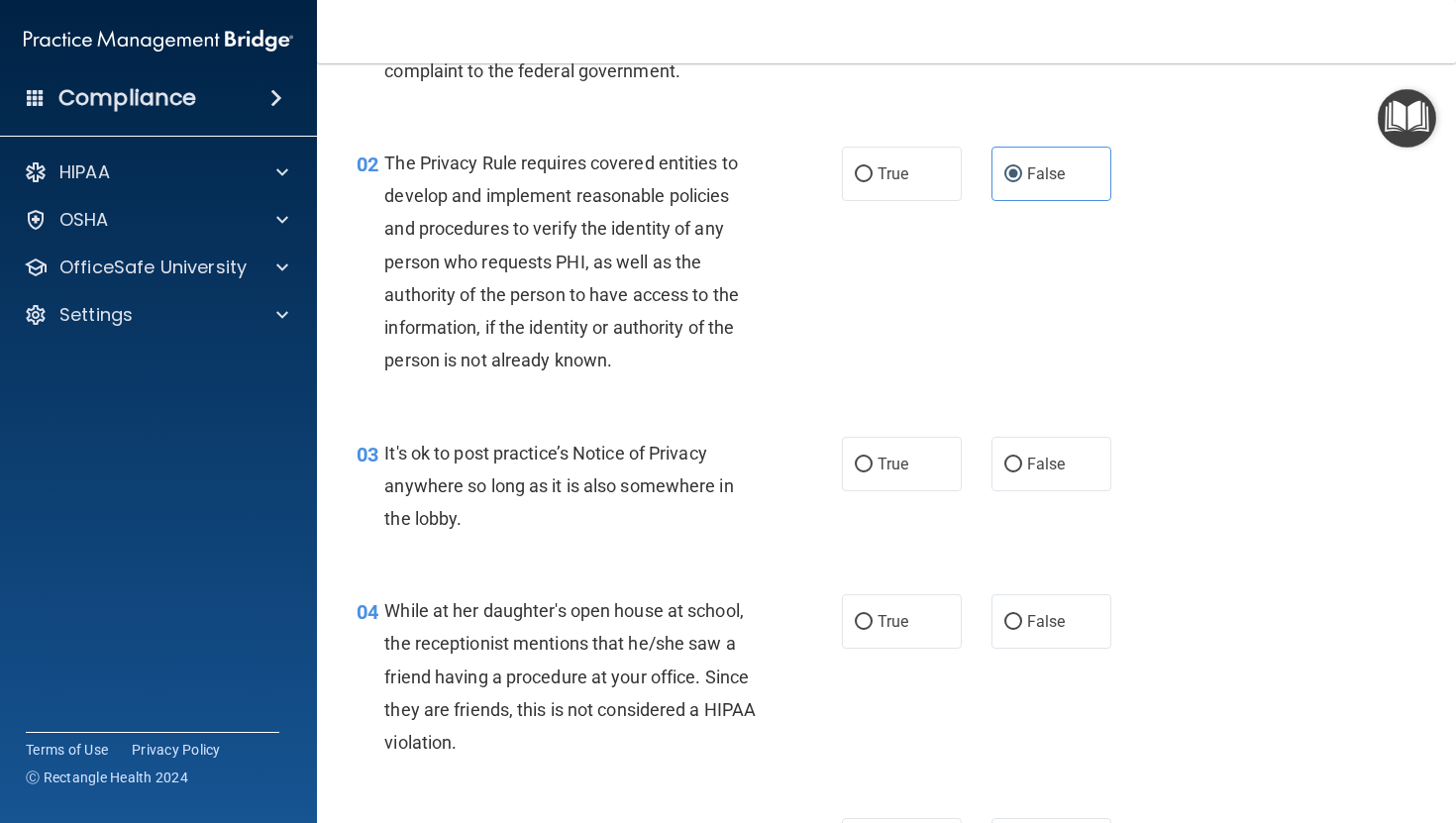 scroll, scrollTop: 205, scrollLeft: 0, axis: vertical 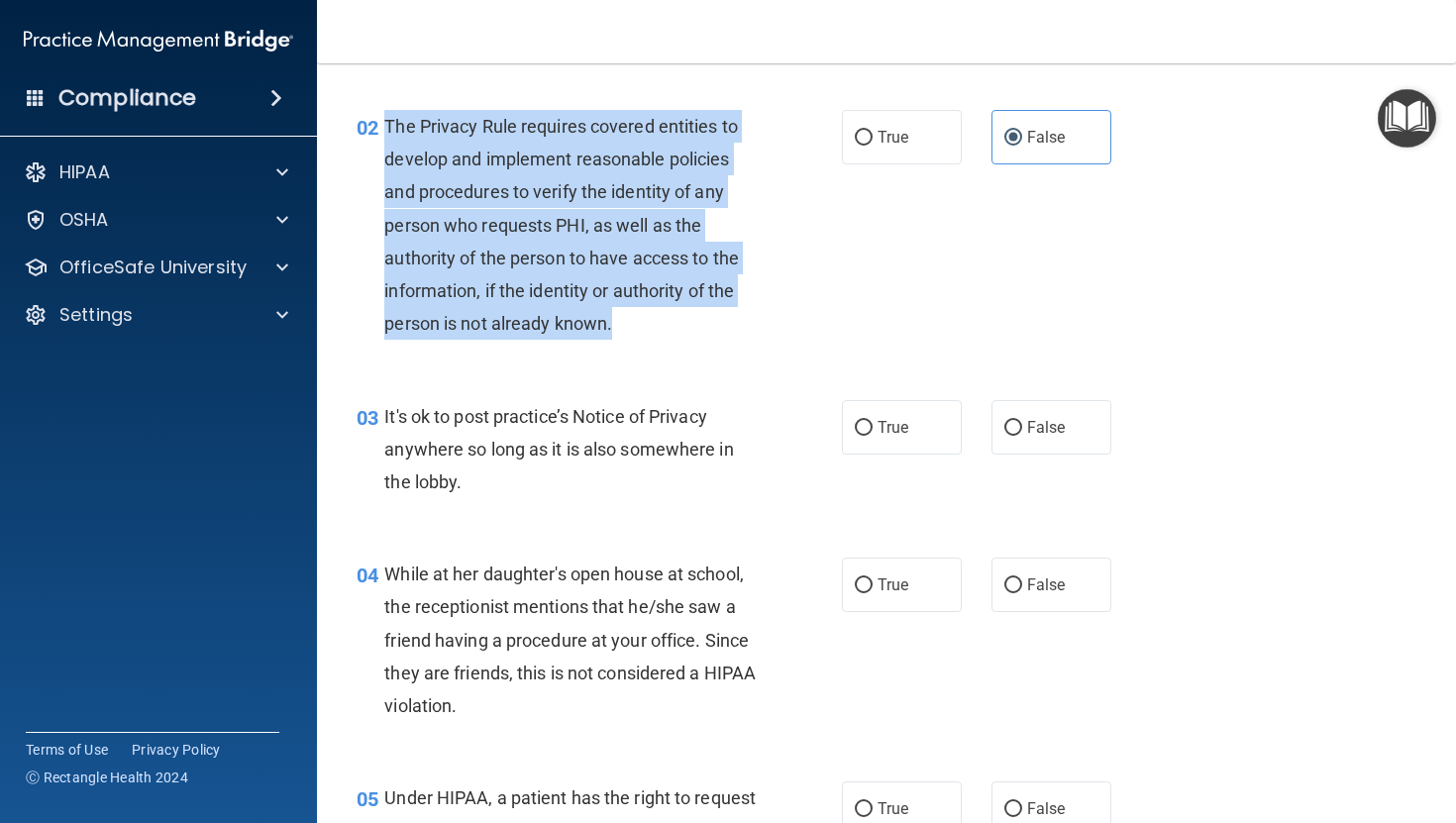 drag, startPoint x: 384, startPoint y: 131, endPoint x: 626, endPoint y: 332, distance: 314.58703 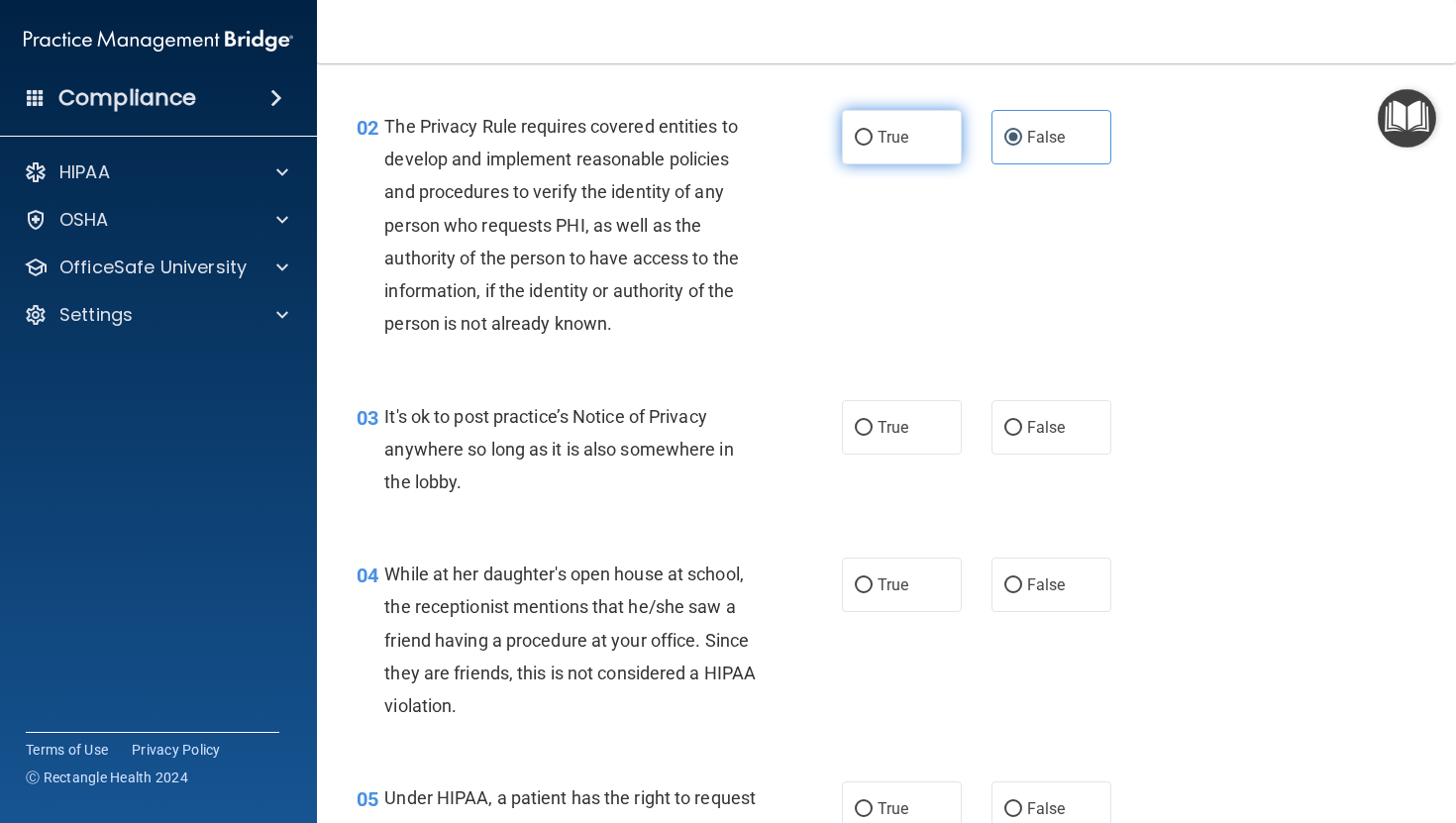 click on "True" at bounding box center (901, 137) 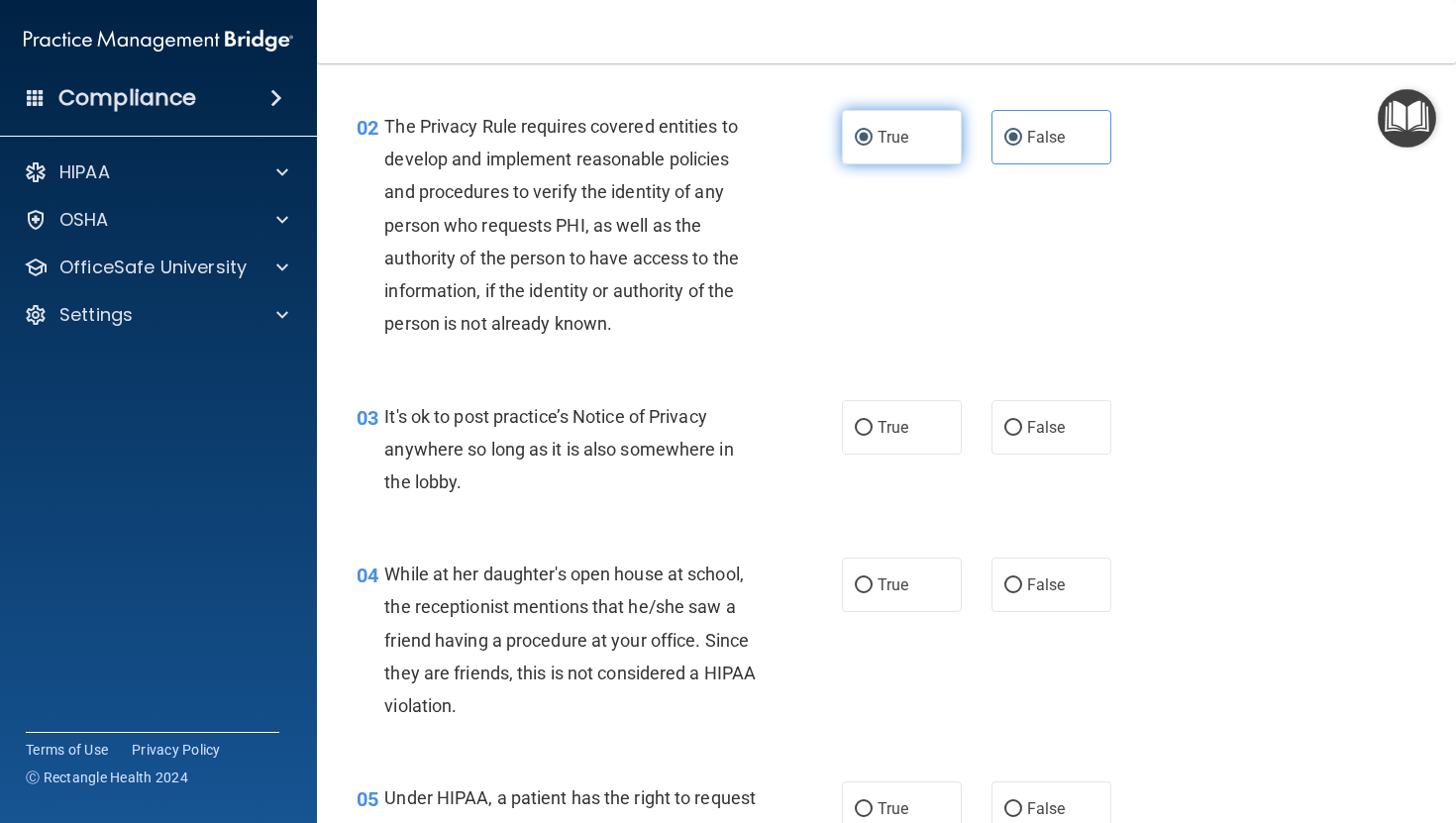 radio on "false" 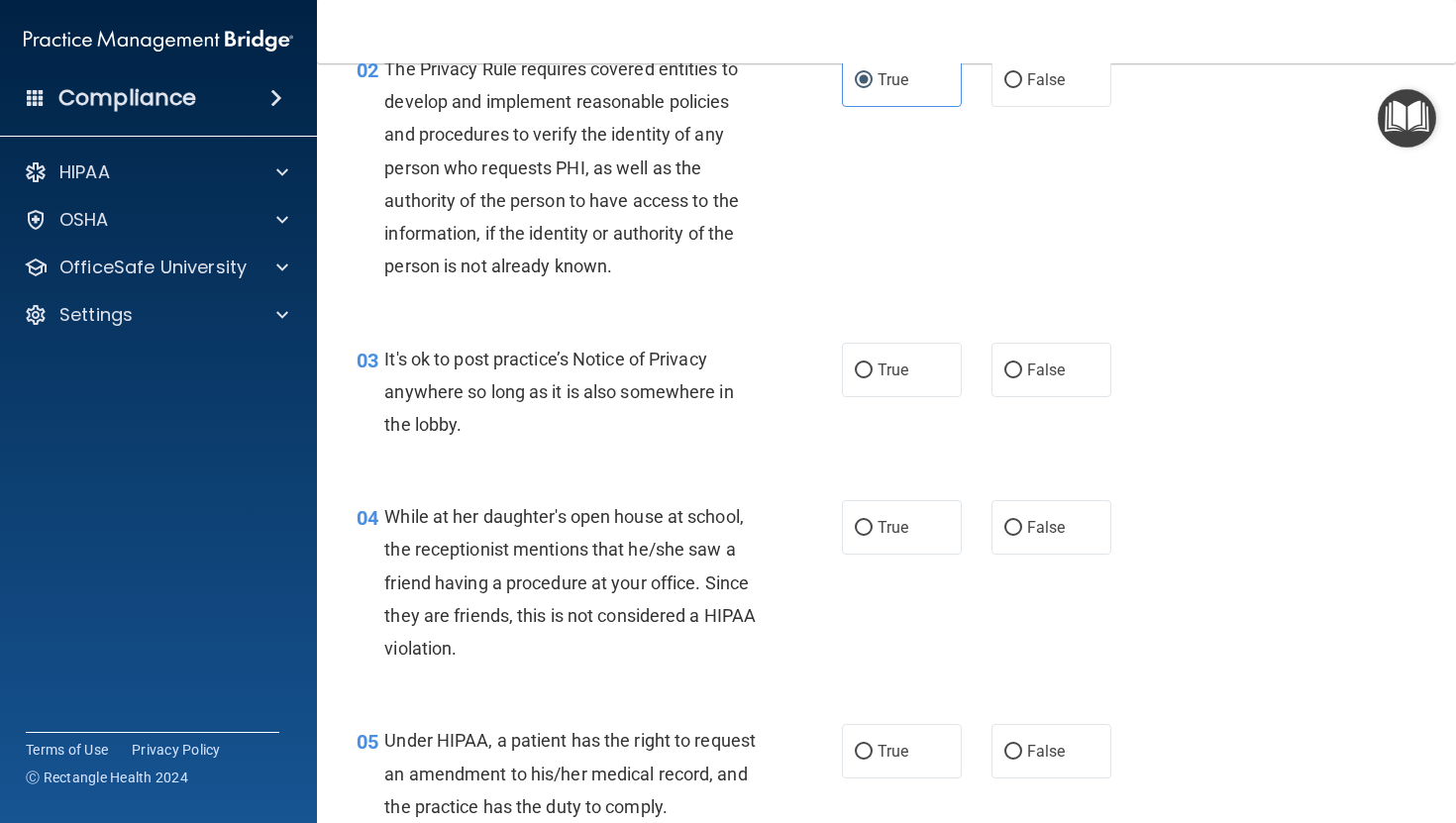 scroll, scrollTop: 268, scrollLeft: 0, axis: vertical 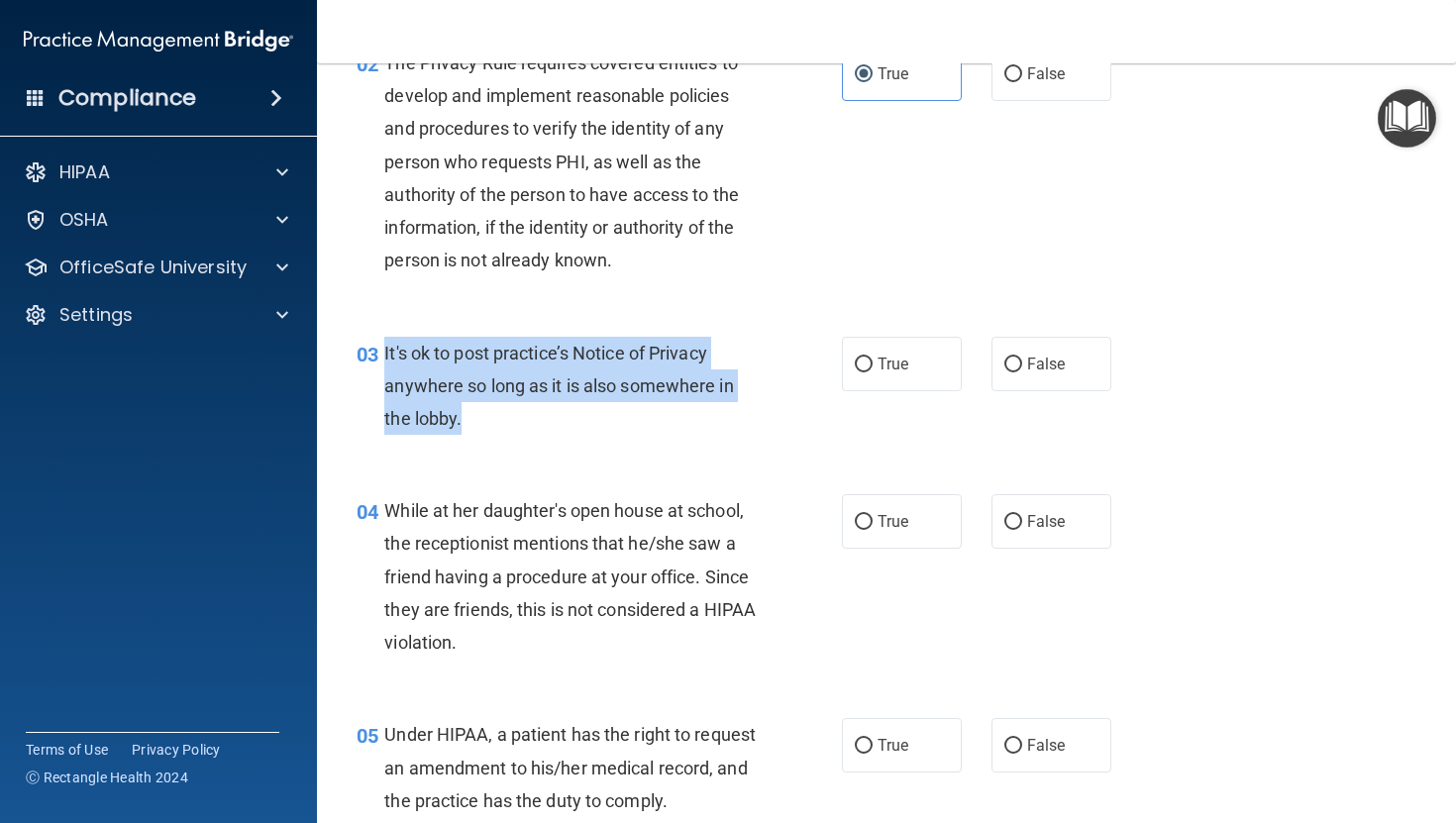 drag, startPoint x: 385, startPoint y: 353, endPoint x: 473, endPoint y: 408, distance: 103.77379 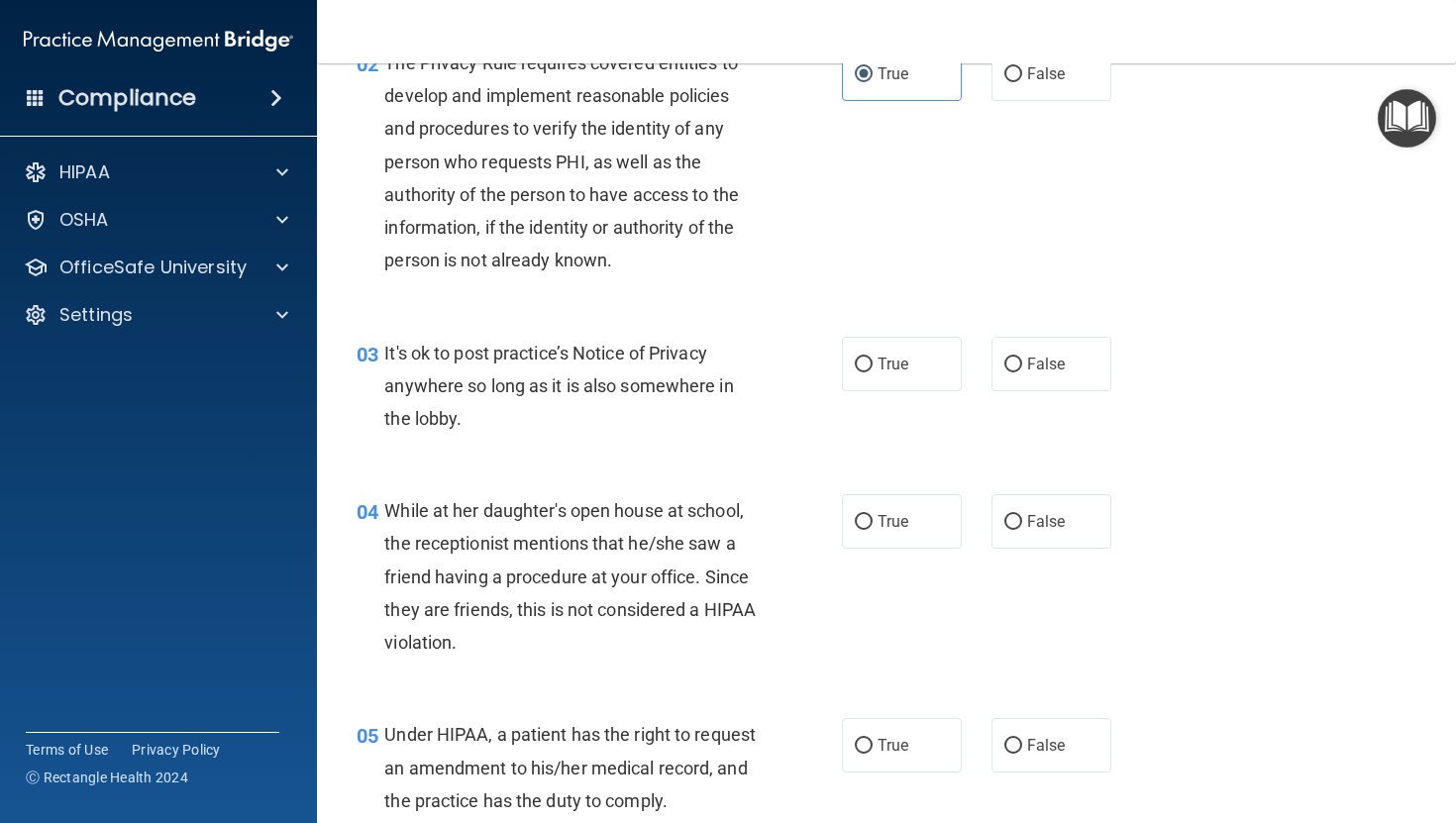 click on "03       It's ok to post  practice’s Notice of Privacy anywhere so long as it is also somewhere in the lobby.                 True           False" at bounding box center [886, 391] 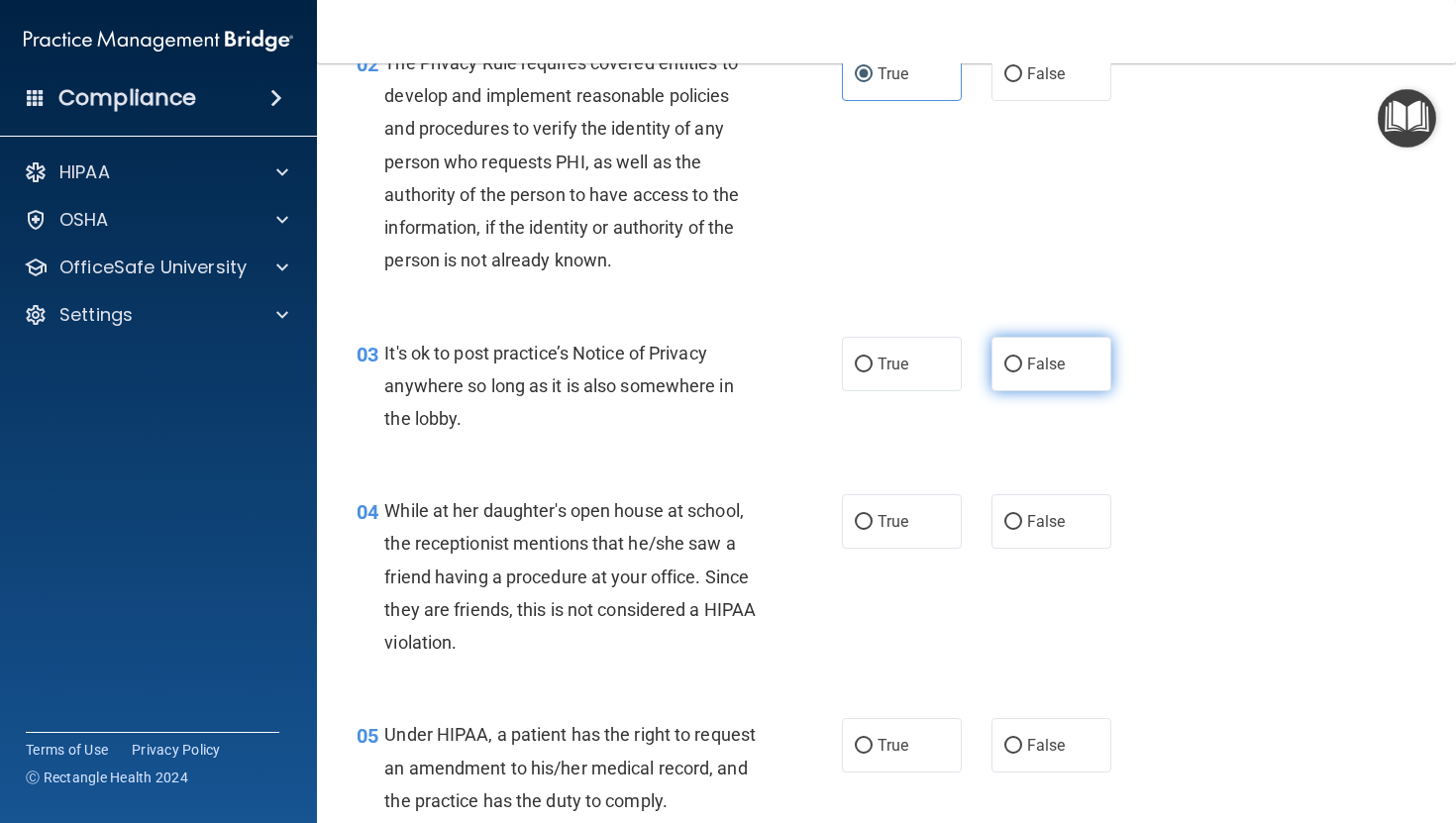 click on "False" at bounding box center [1046, 363] 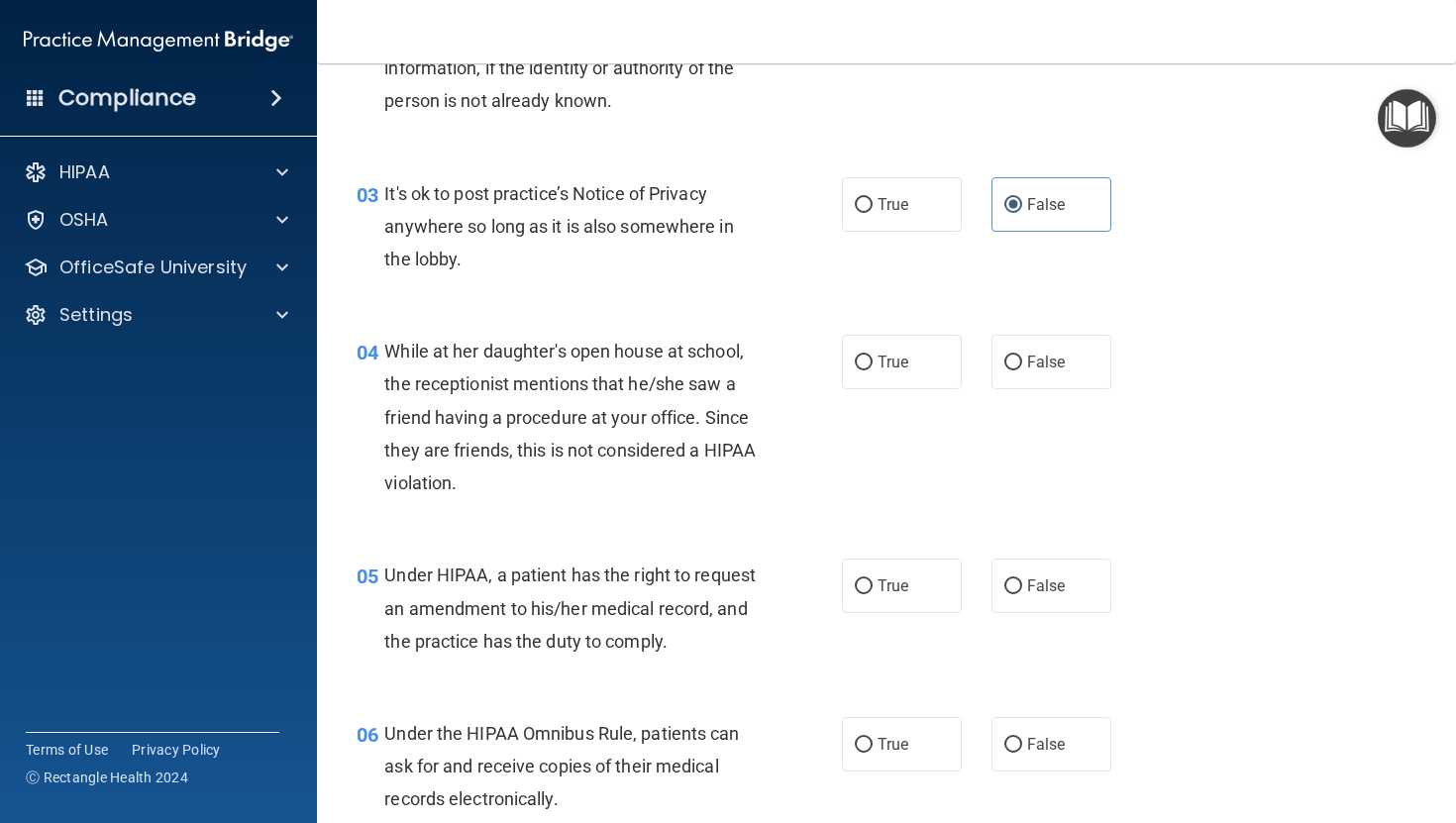 scroll, scrollTop: 432, scrollLeft: 0, axis: vertical 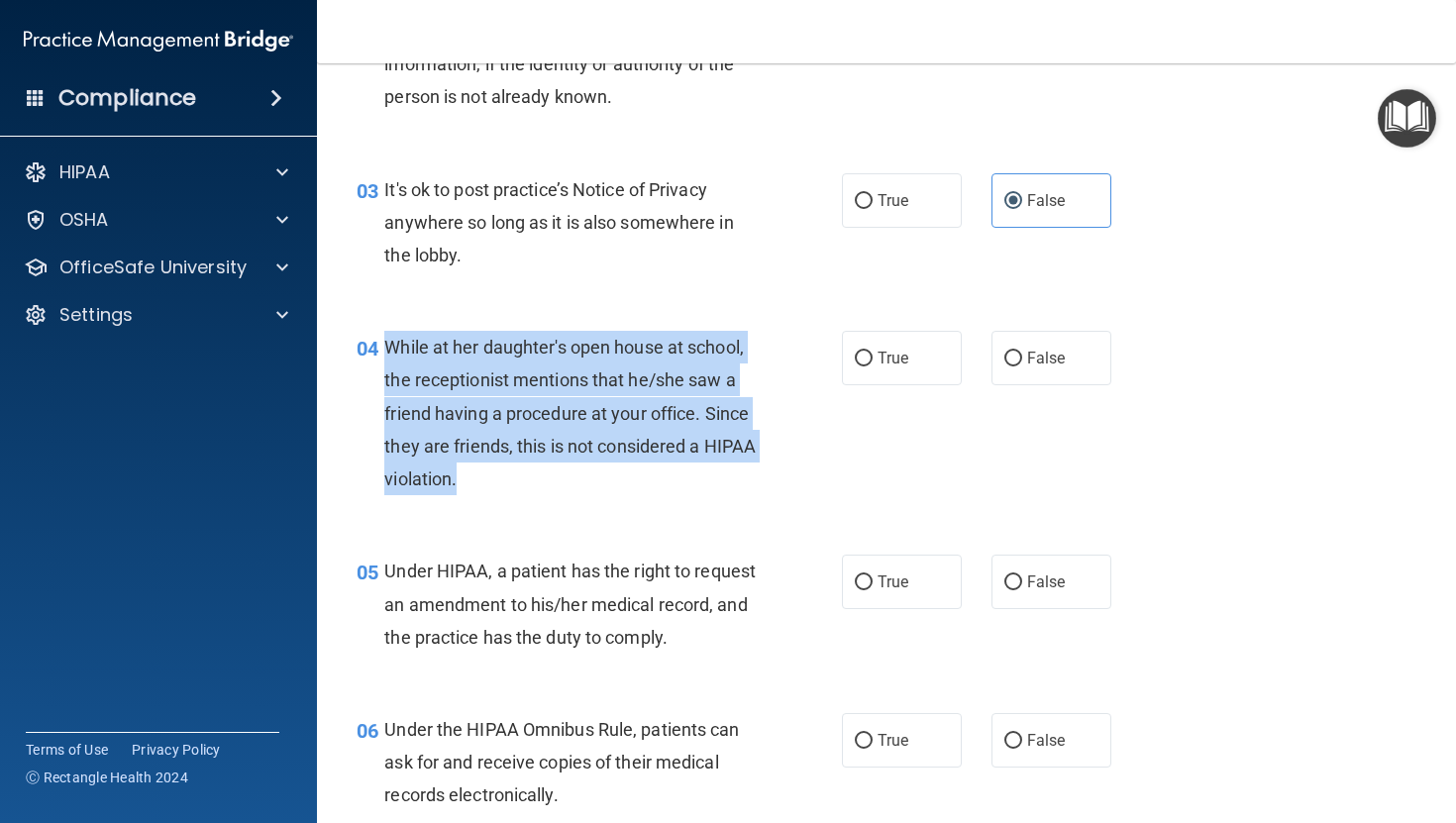 drag, startPoint x: 388, startPoint y: 348, endPoint x: 529, endPoint y: 467, distance: 184.50474 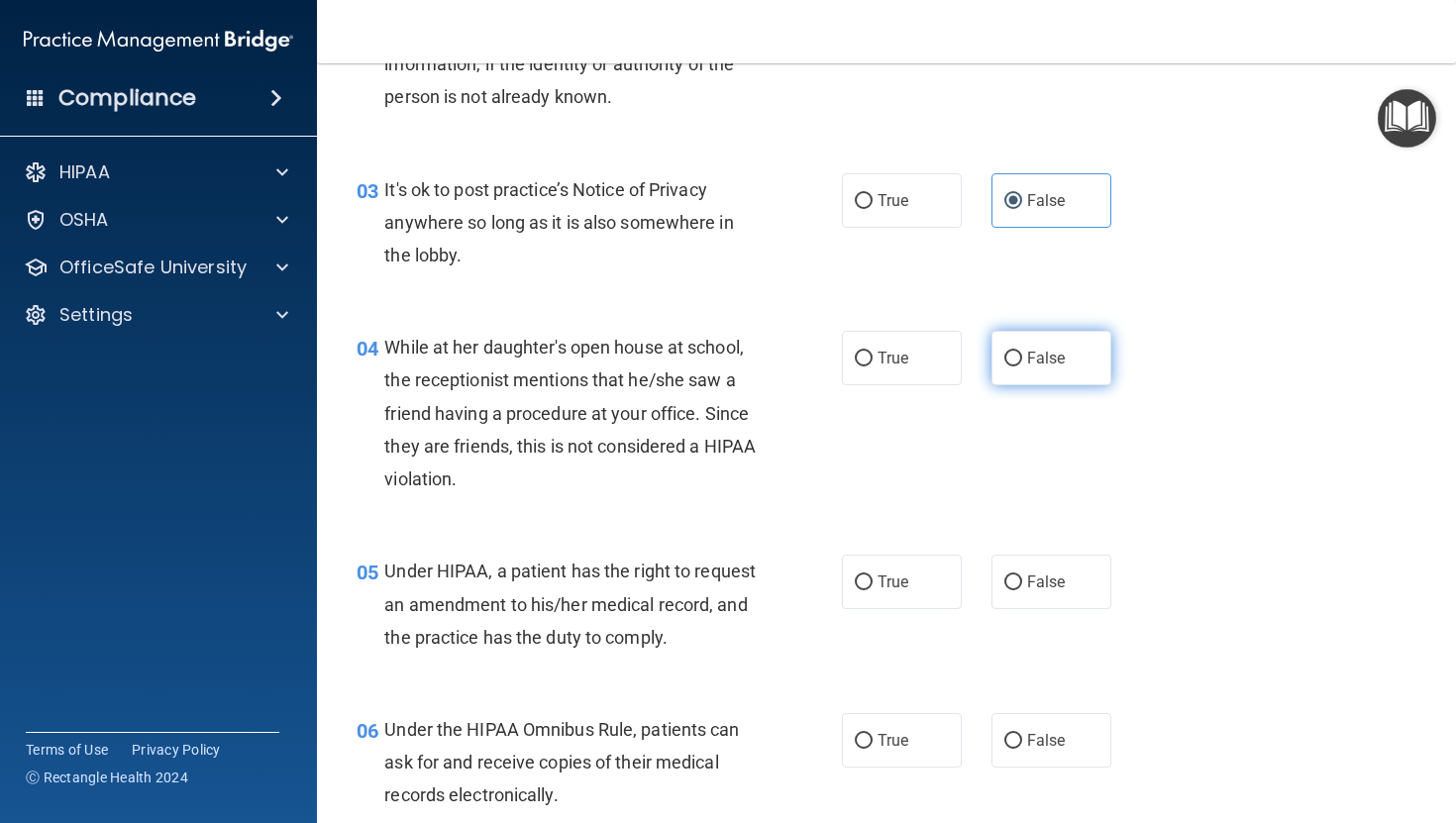 click on "False" at bounding box center (1051, 358) 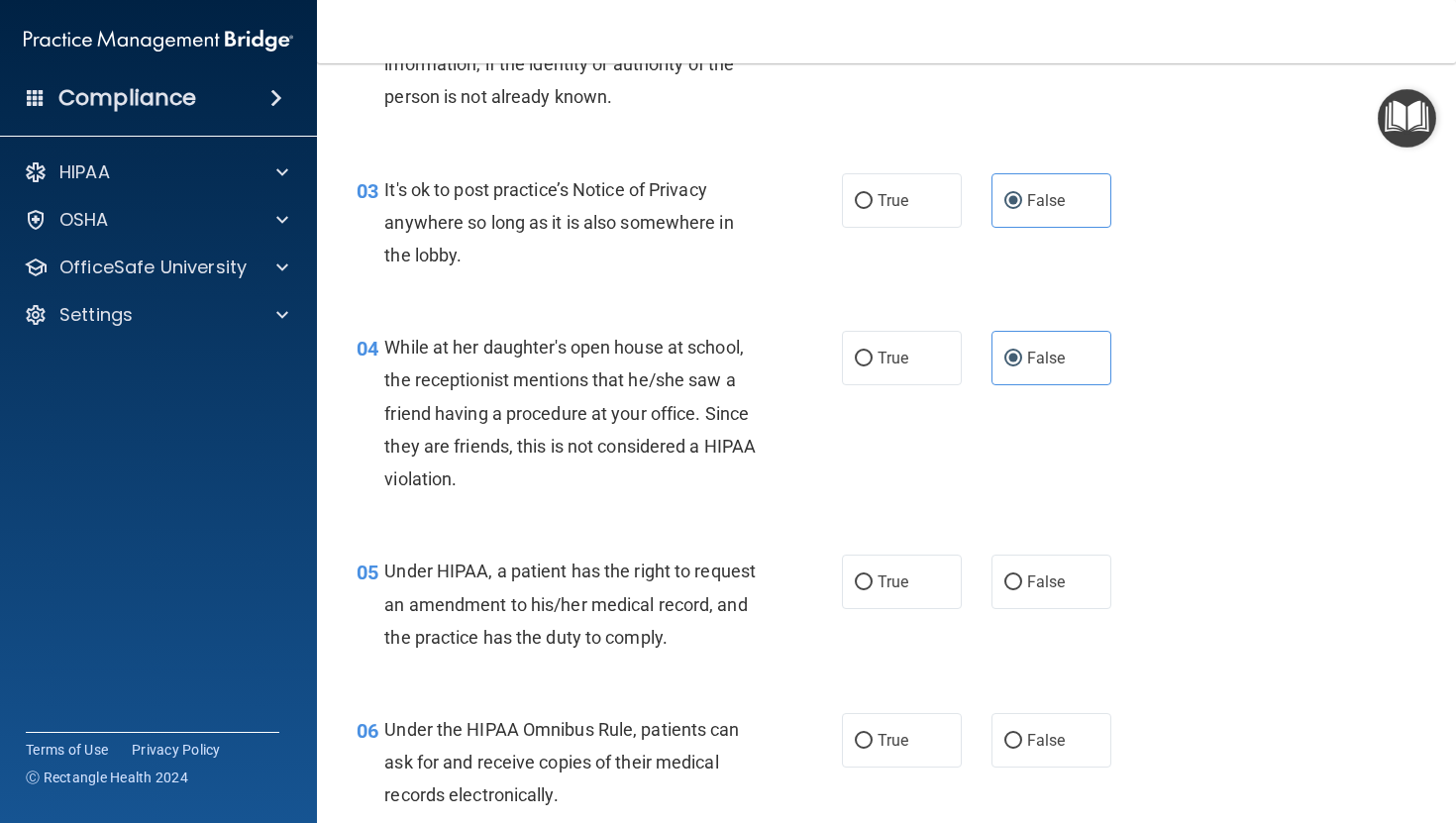 click on "04       While at her daughter's open house at school, the receptionist mentions that he/she saw a friend having a procedure at your office.  Since they are friends, this is not considered a HIPAA violation.                 True           False" at bounding box center (886, 418) 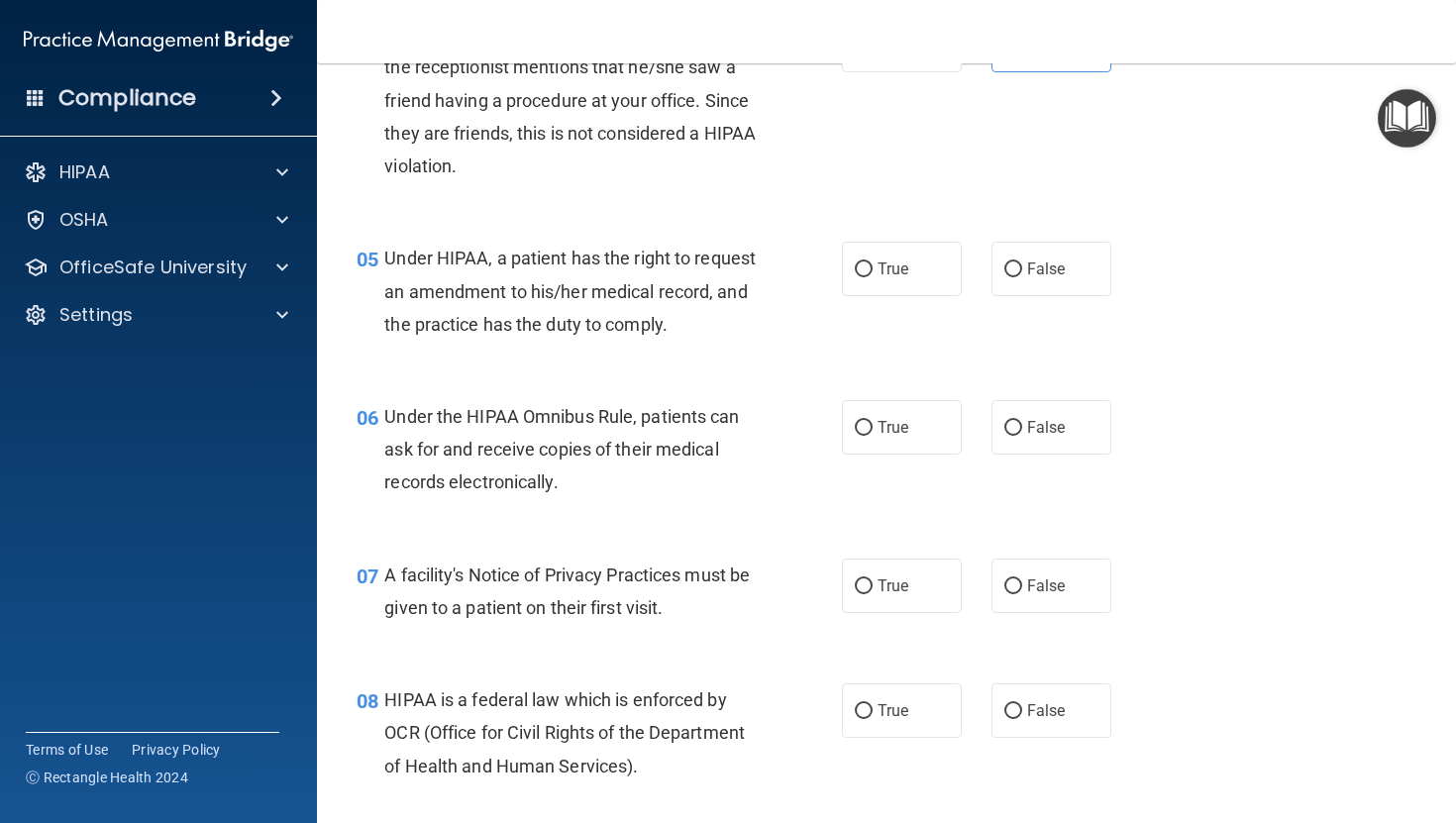 scroll, scrollTop: 749, scrollLeft: 0, axis: vertical 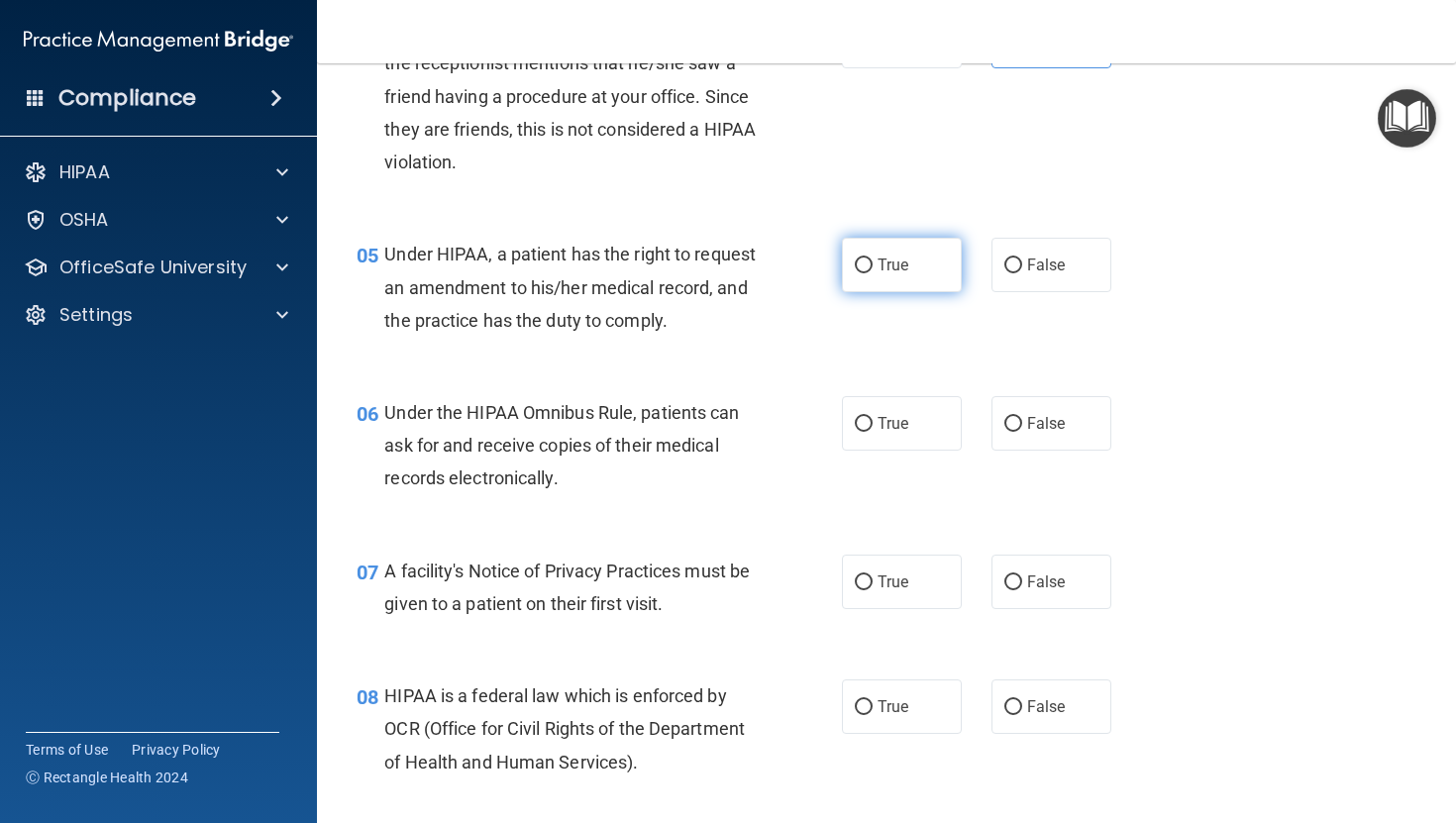 click on "True" at bounding box center (901, 264) 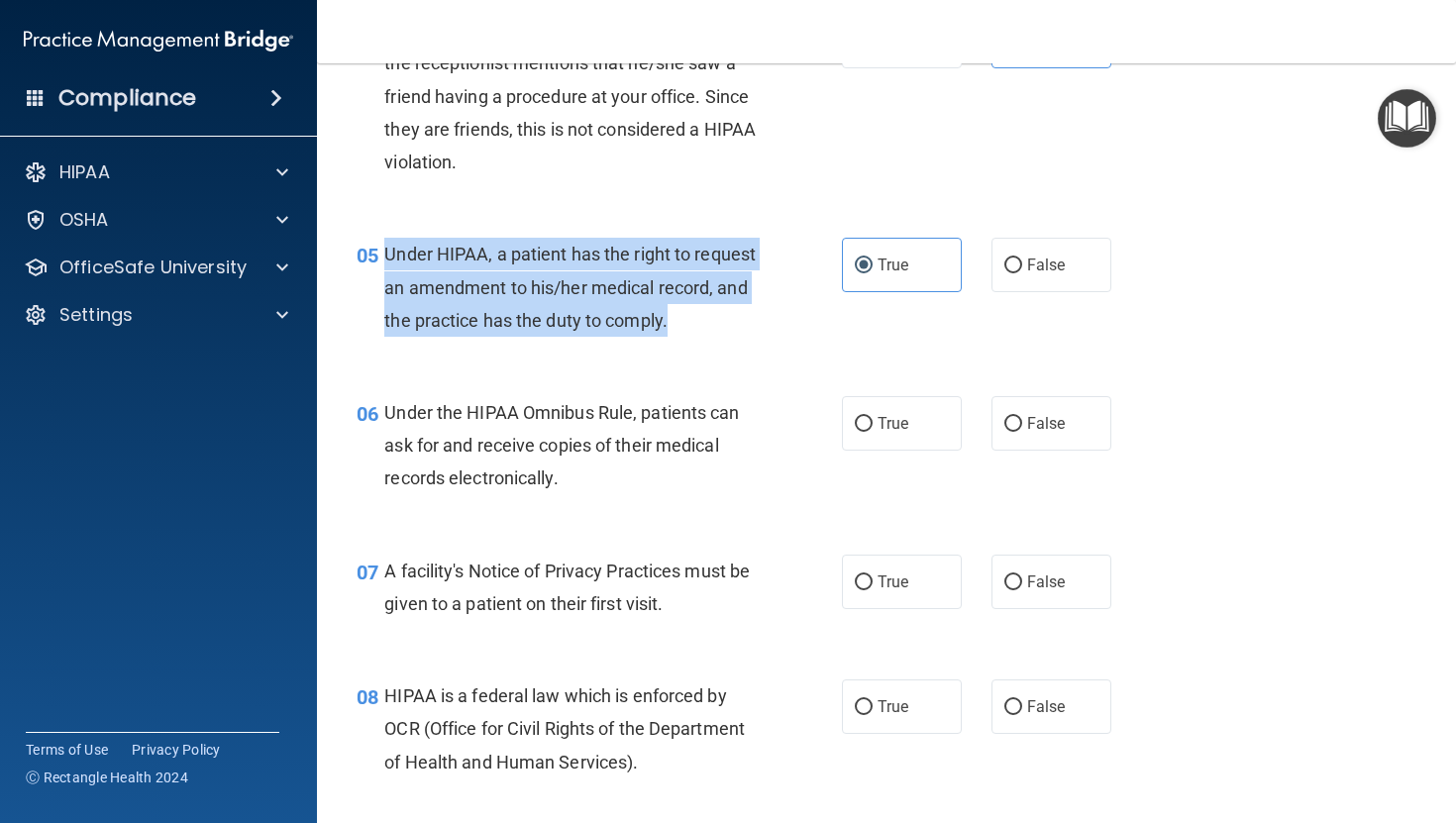 drag, startPoint x: 382, startPoint y: 257, endPoint x: 469, endPoint y: 358, distance: 133.30416 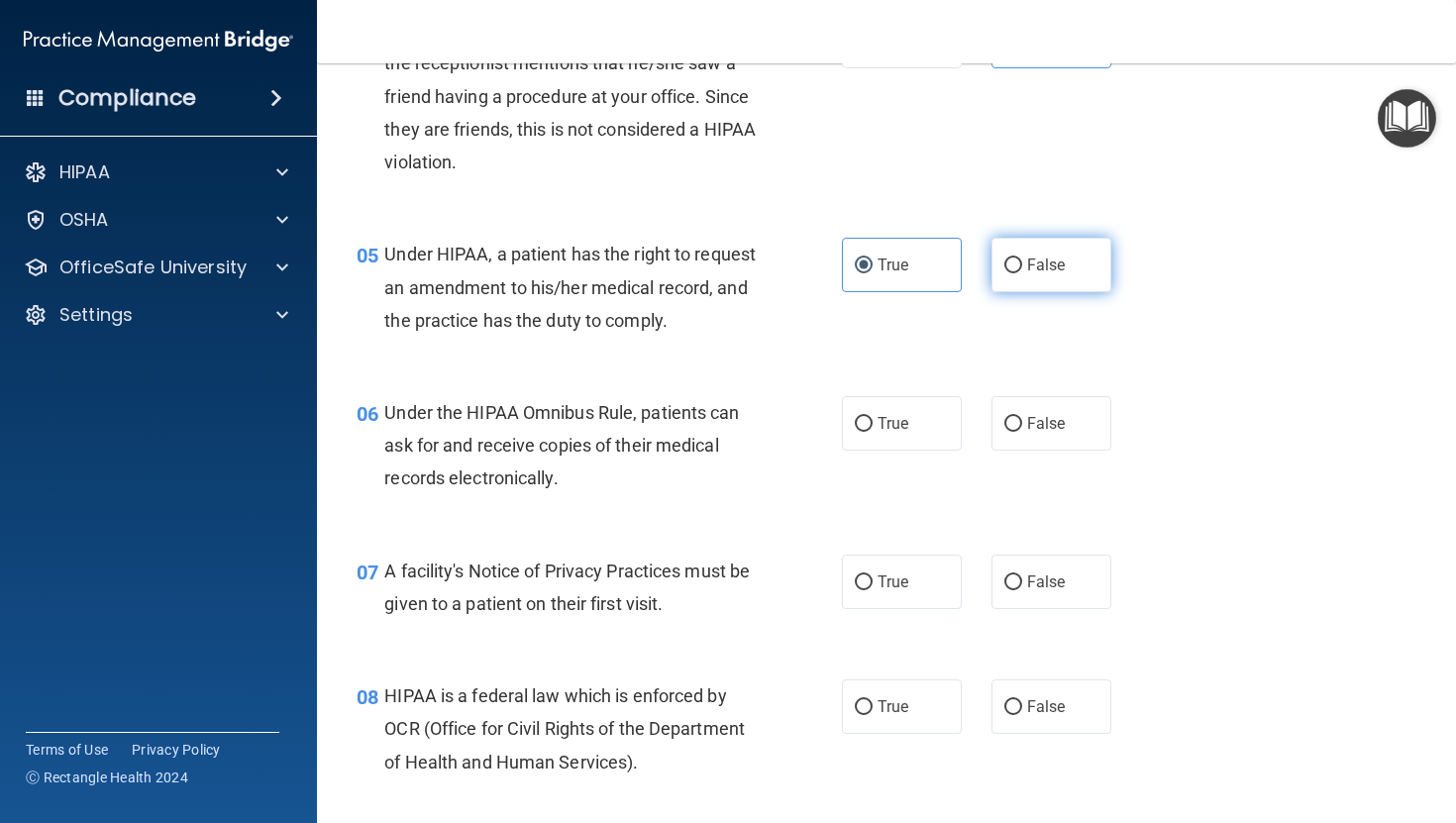click on "False" at bounding box center (1051, 264) 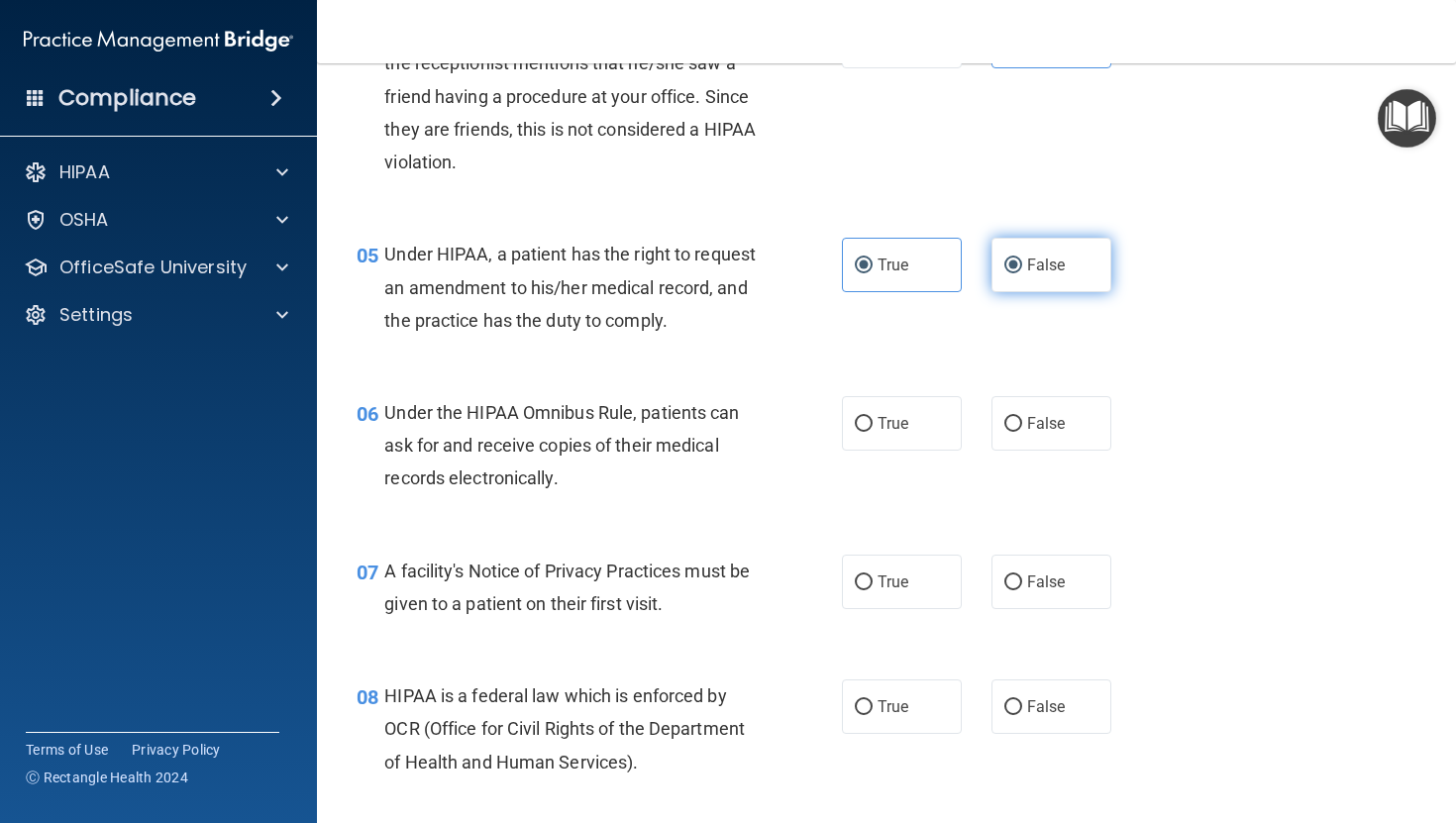 radio on "false" 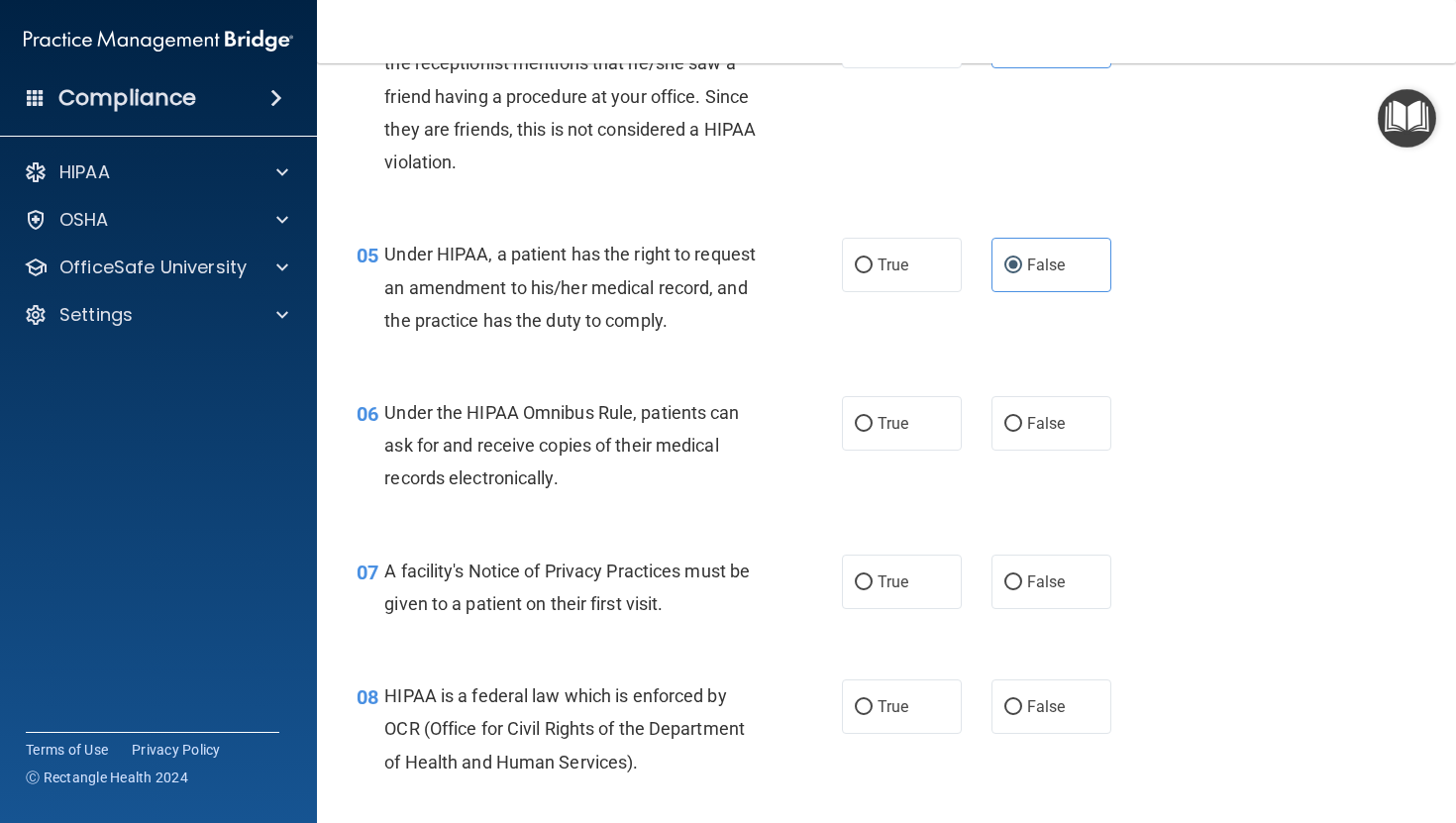 click on "06       Under the HIPAA Omnibus Rule, patients can ask for and receive copies of their medical records electronically.                 True           False" at bounding box center [886, 451] 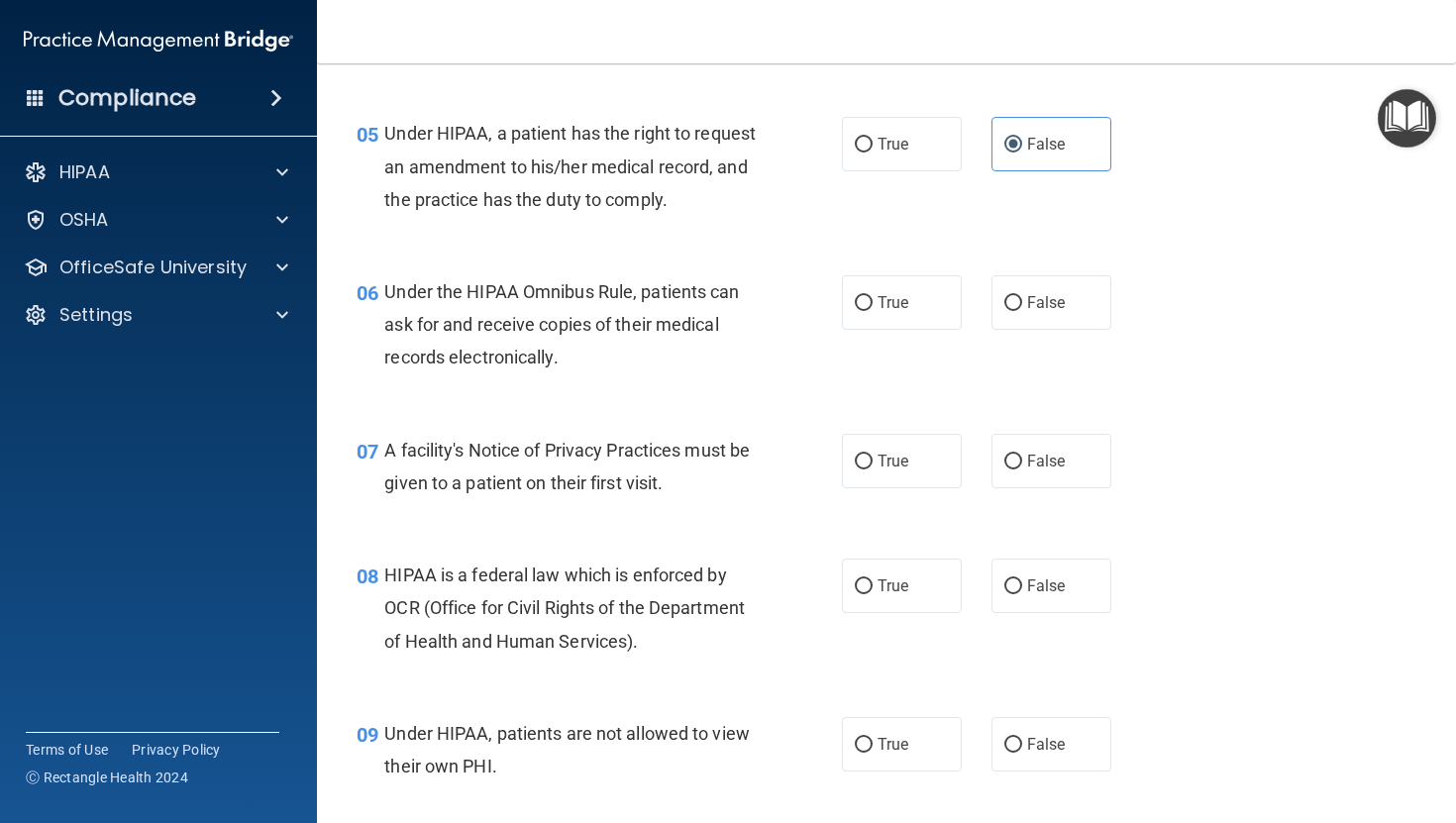 scroll, scrollTop: 995, scrollLeft: 0, axis: vertical 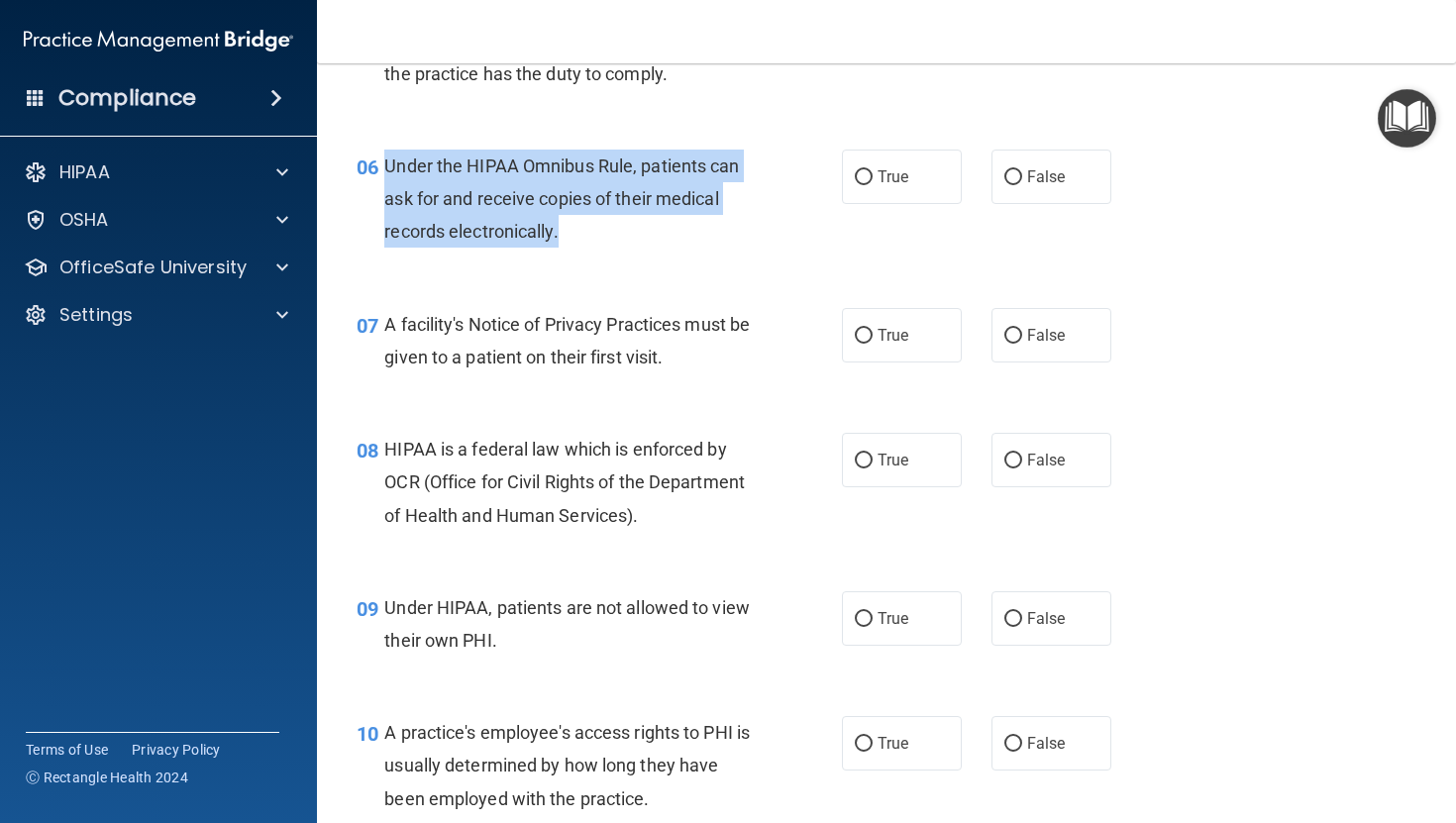 drag, startPoint x: 383, startPoint y: 199, endPoint x: 573, endPoint y: 273, distance: 203.9019 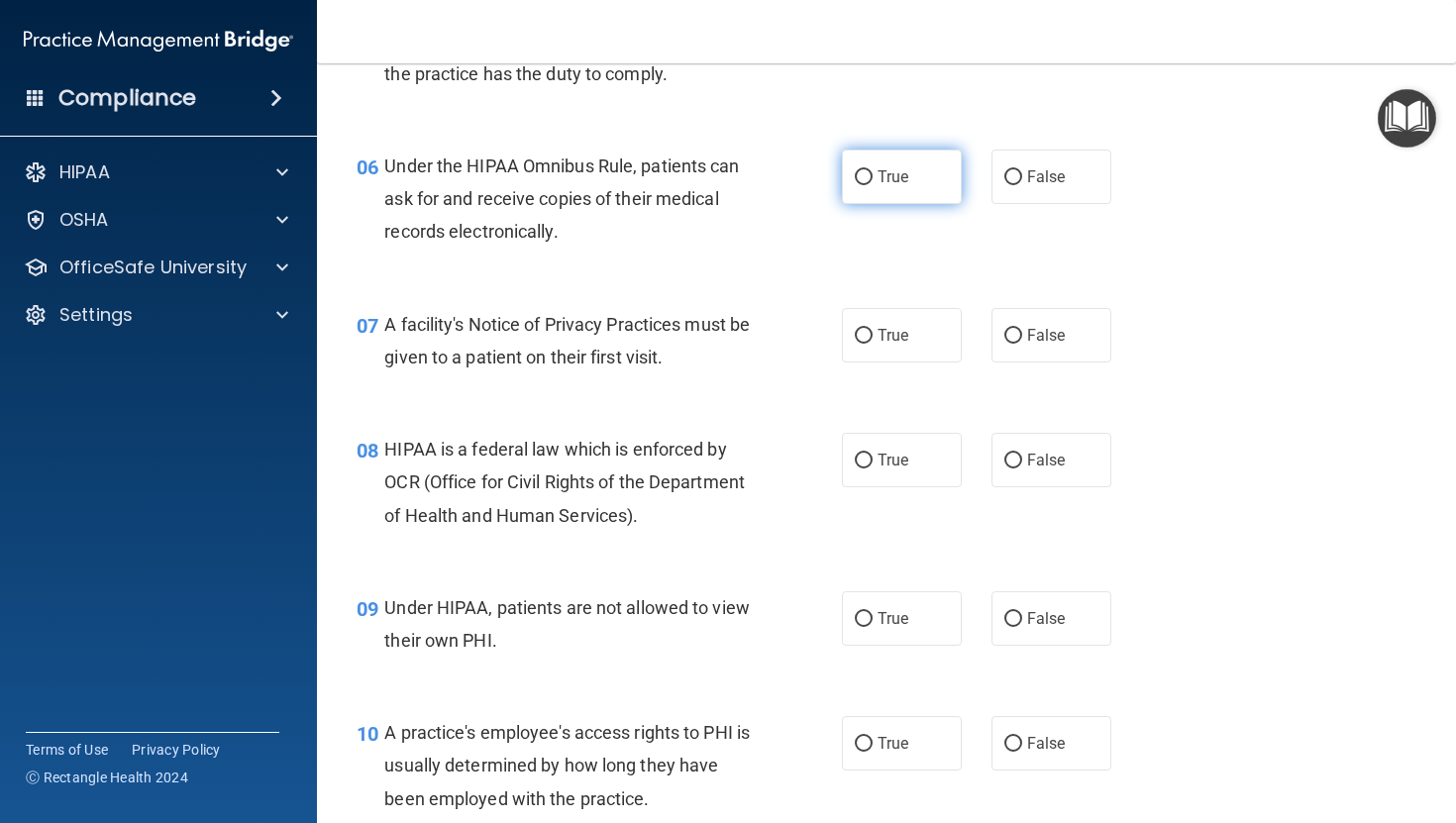 click on "True" at bounding box center [892, 176] 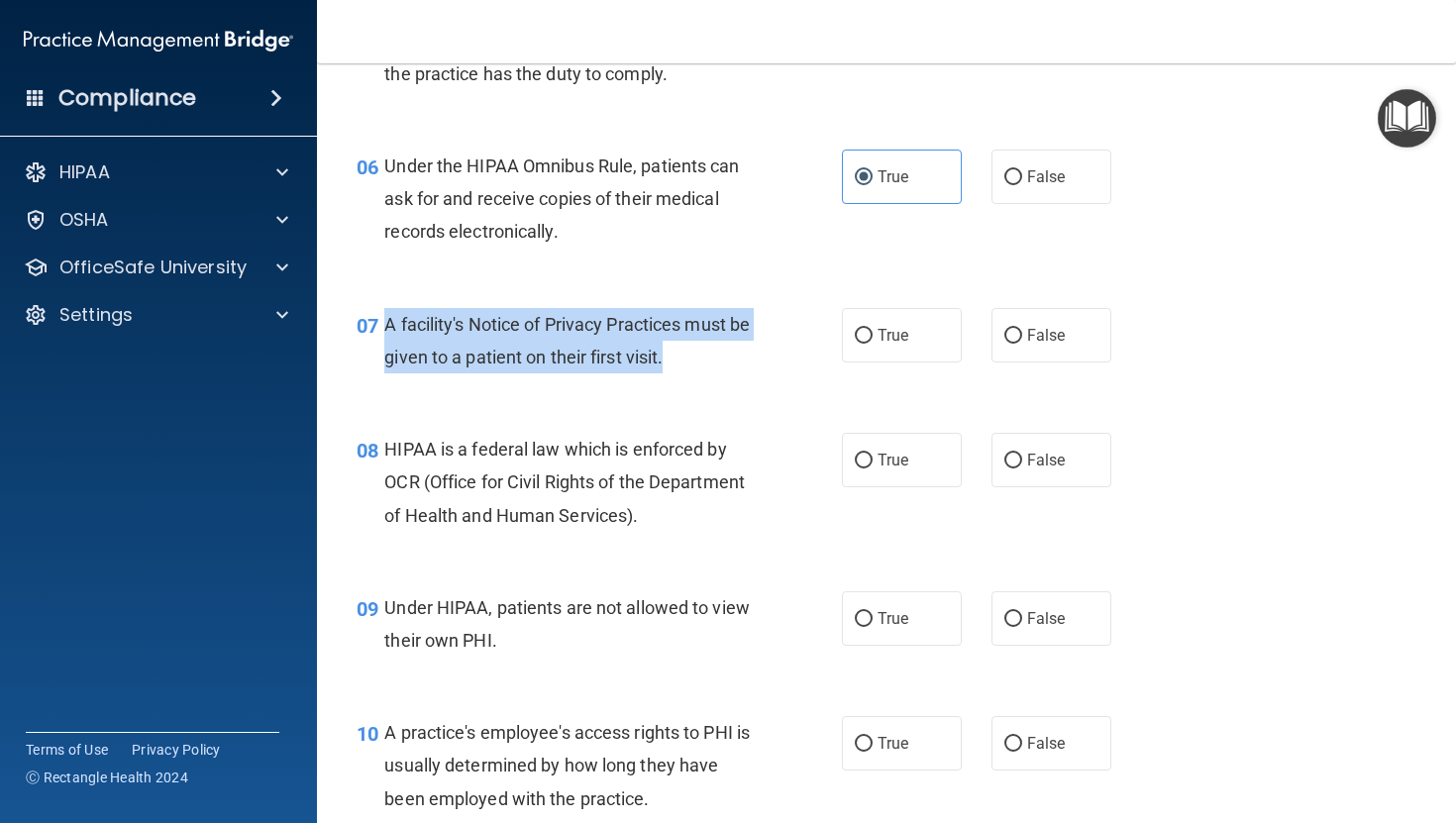 drag, startPoint x: 388, startPoint y: 358, endPoint x: 692, endPoint y: 389, distance: 305.5765 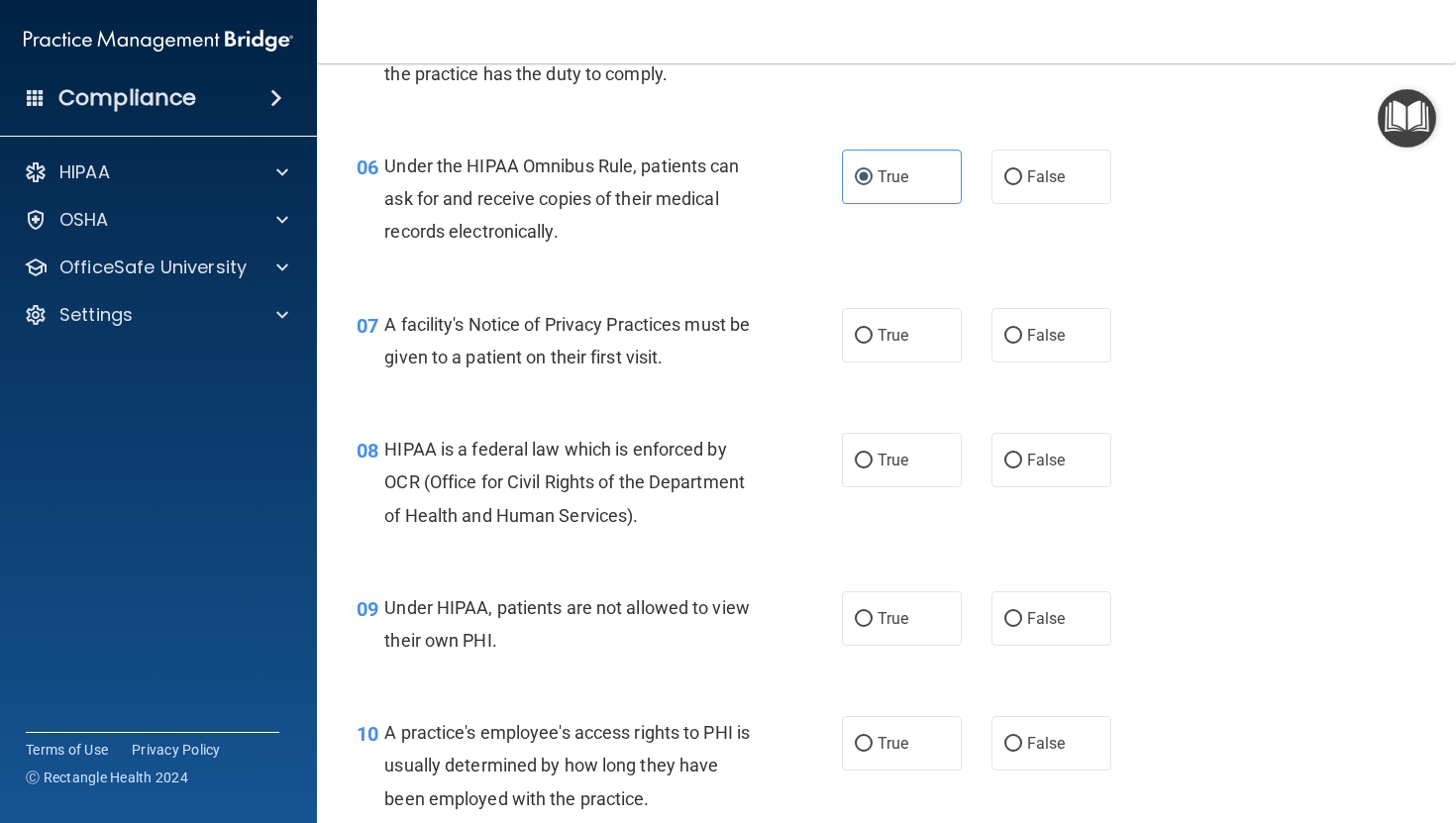 click on "07       A facility's Notice of Privacy Practices must be given to a patient on their first visit.                 True           False" at bounding box center [886, 346] 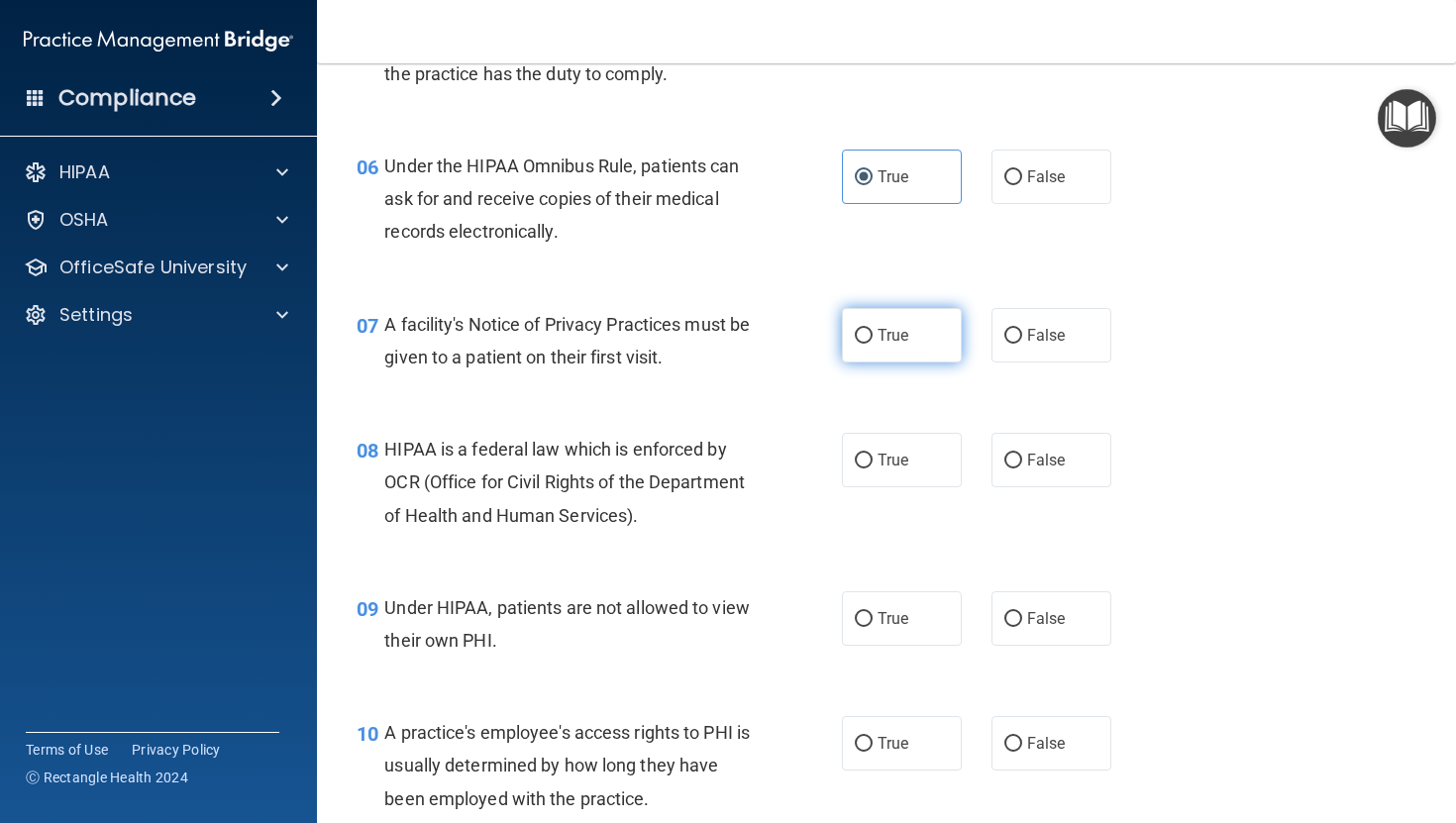 click on "True" at bounding box center (901, 335) 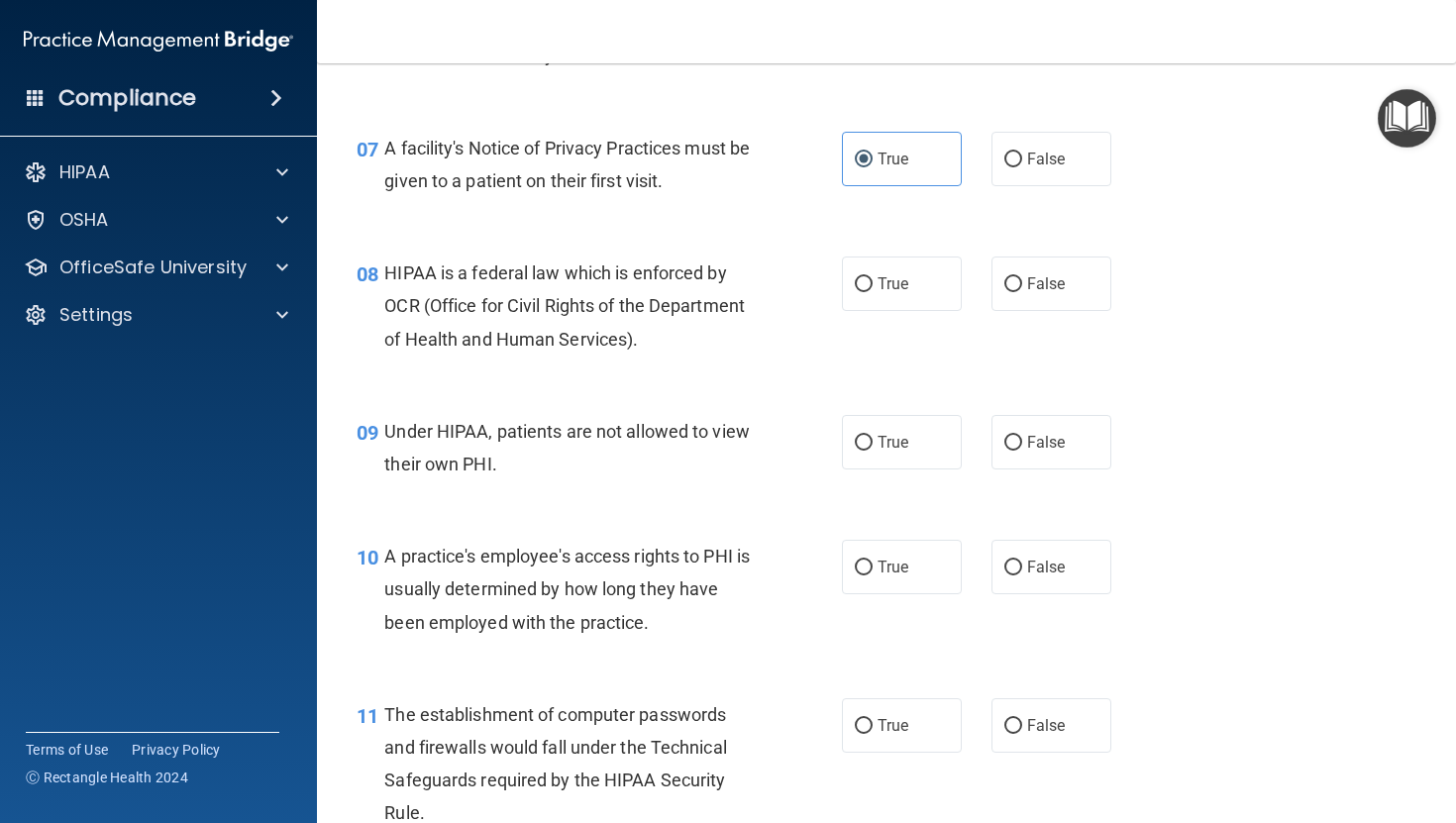 scroll, scrollTop: 1173, scrollLeft: 0, axis: vertical 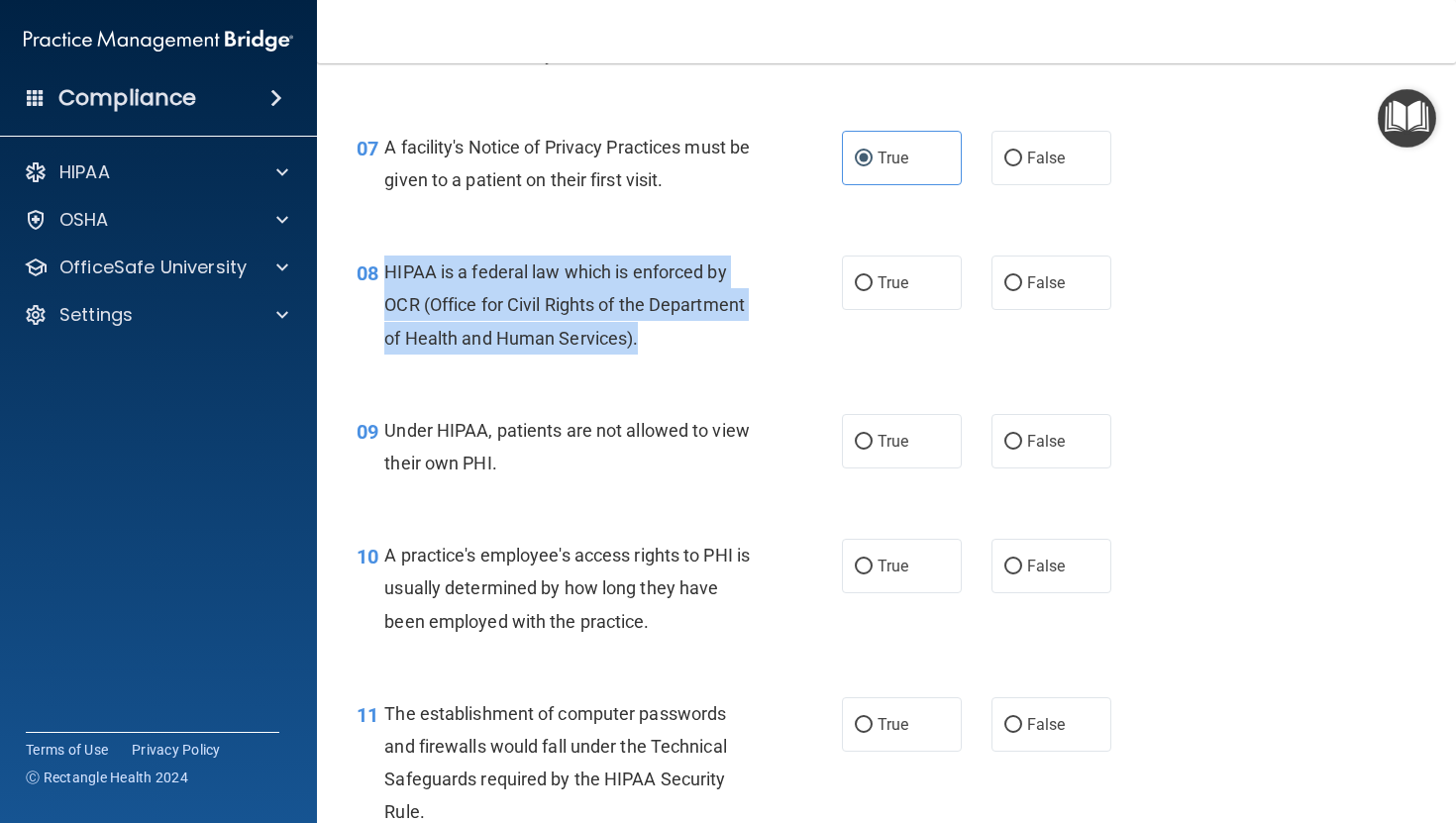 drag, startPoint x: 380, startPoint y: 301, endPoint x: 648, endPoint y: 365, distance: 275.53584 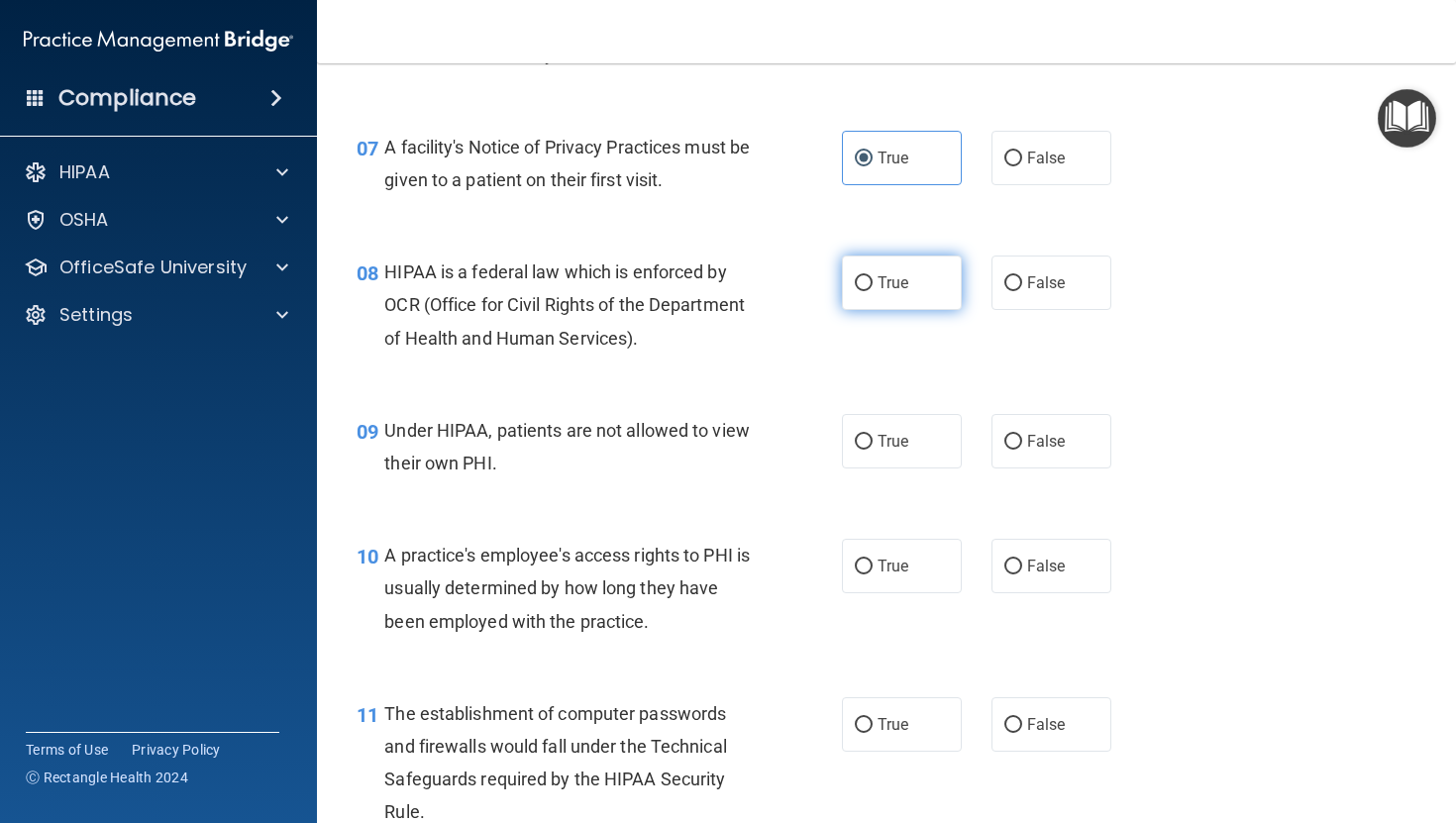 click on "True" at bounding box center [901, 282] 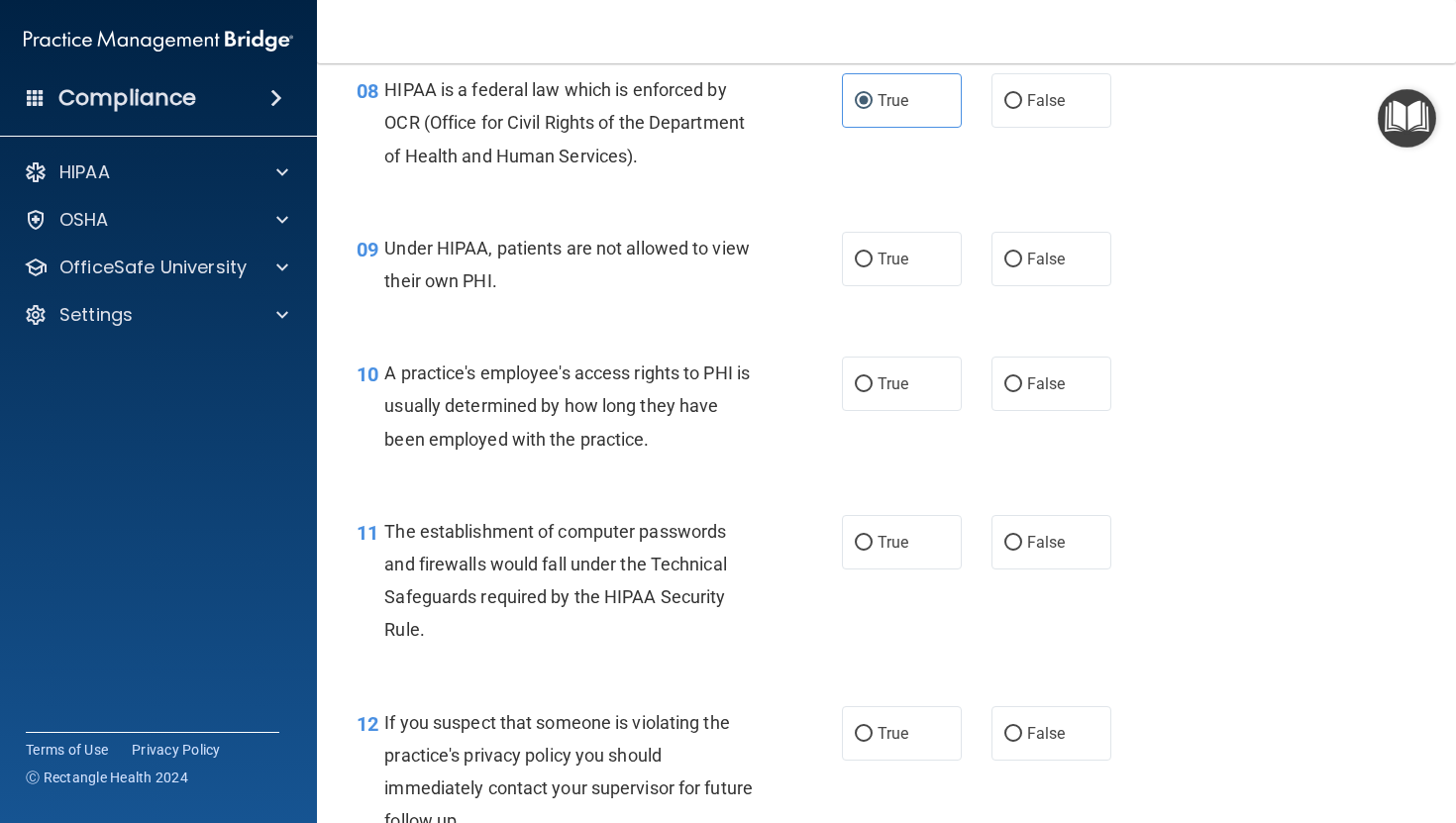 scroll, scrollTop: 1361, scrollLeft: 0, axis: vertical 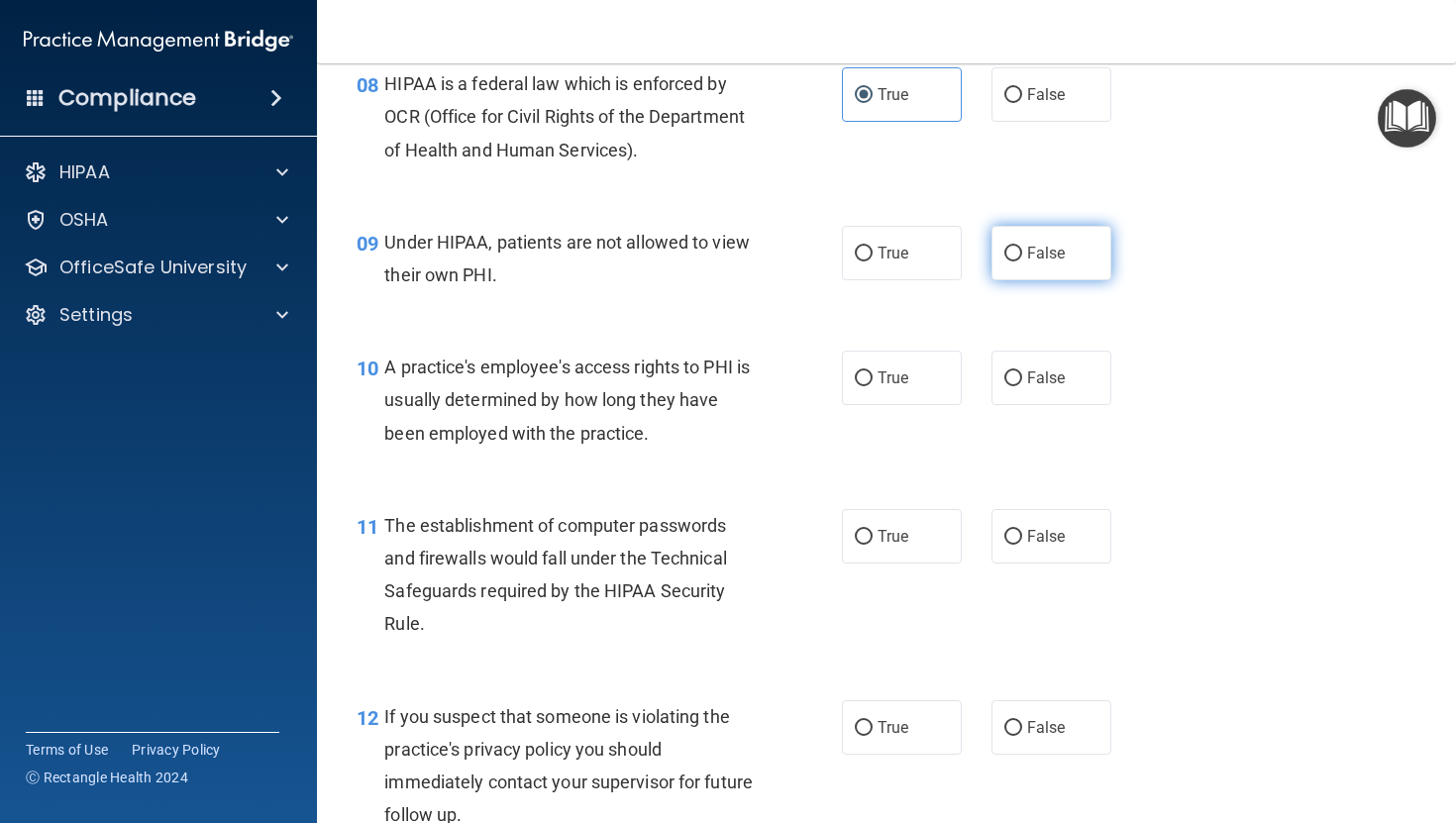 click on "False" at bounding box center (1013, 254) 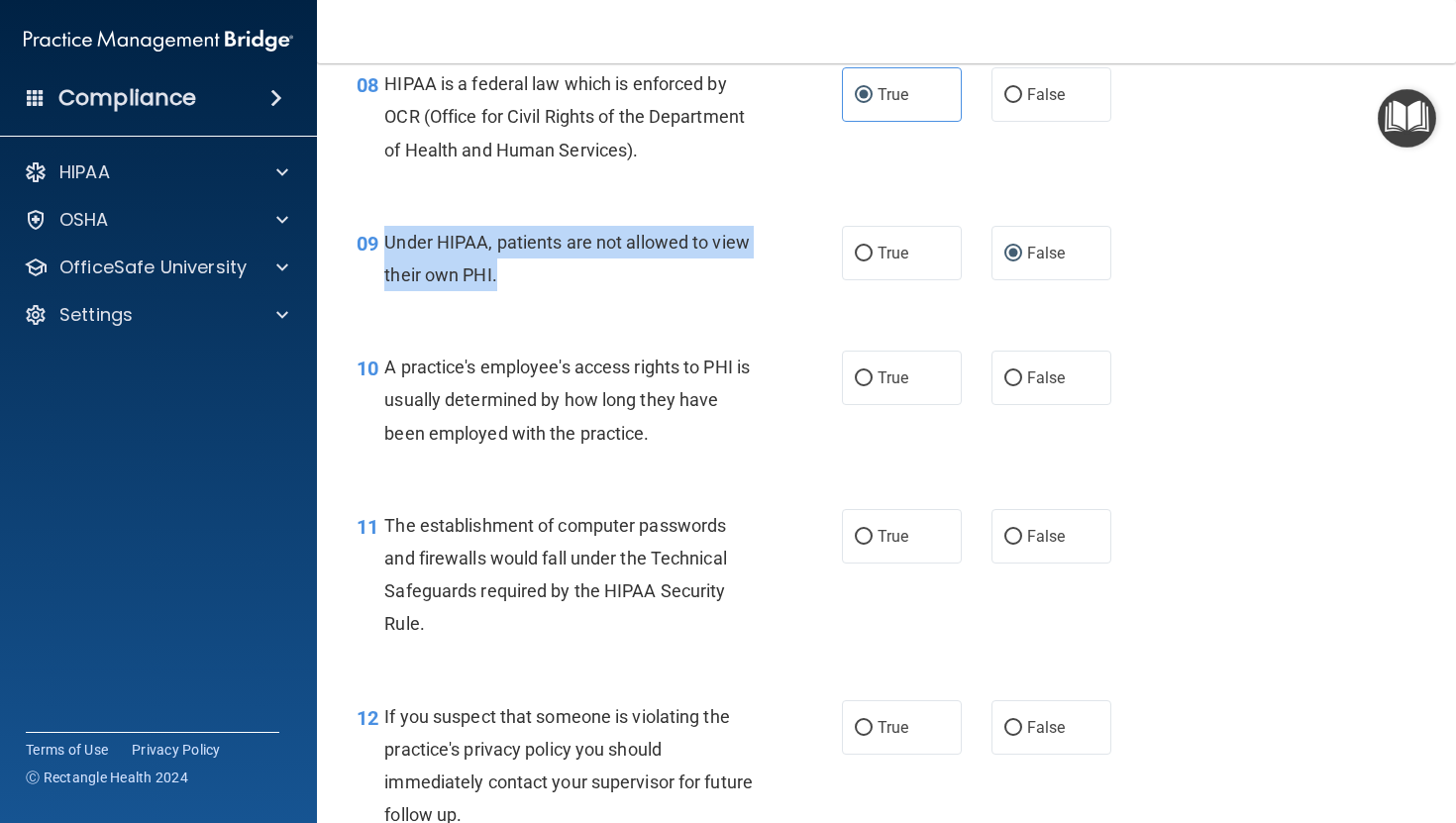 drag, startPoint x: 384, startPoint y: 270, endPoint x: 497, endPoint y: 303, distance: 117.720007 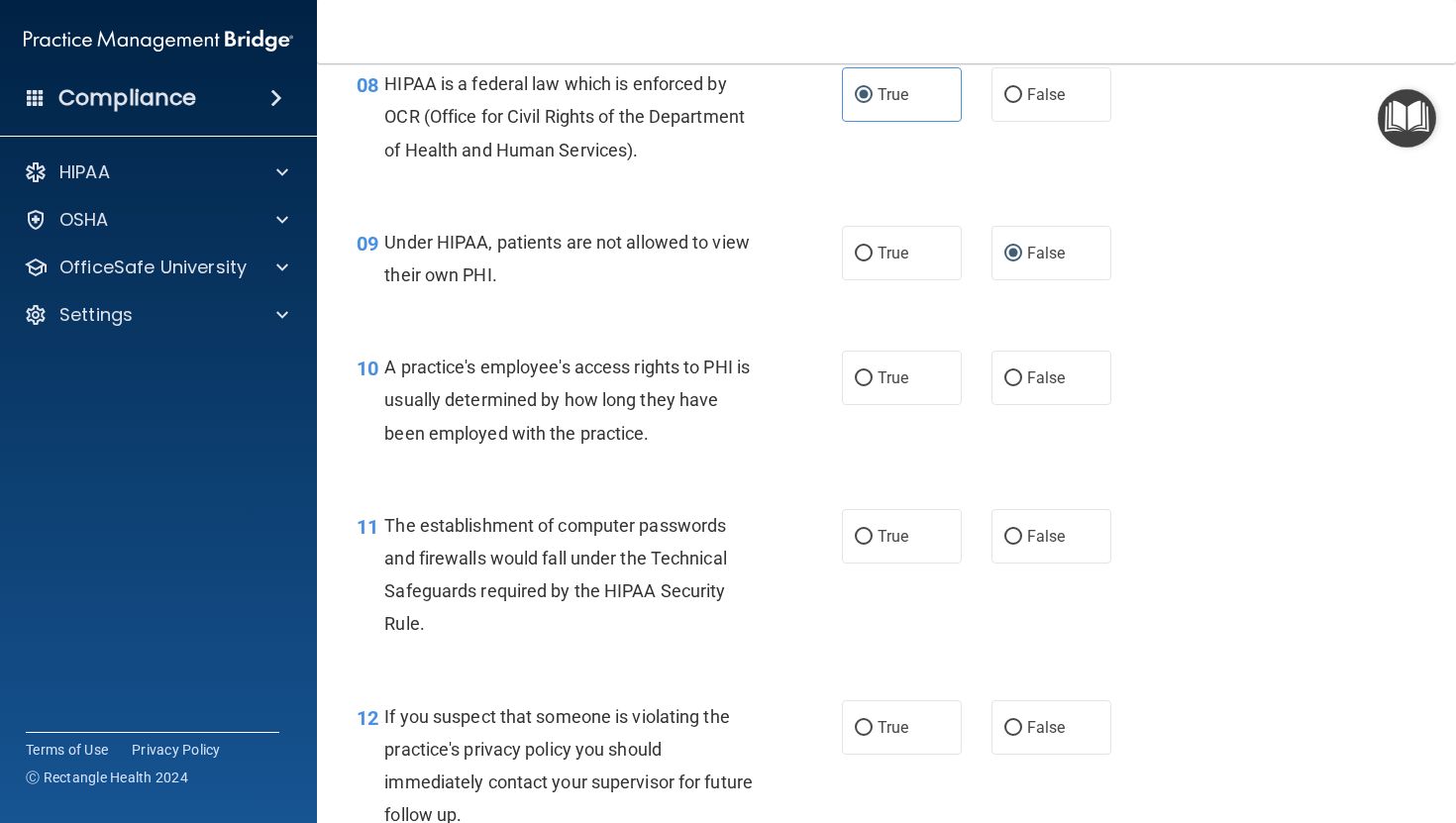 click on "10       A practice's employee's access rights to PHI is usually determined by how long they have been employed with the practice.                 True           False" at bounding box center (886, 405) 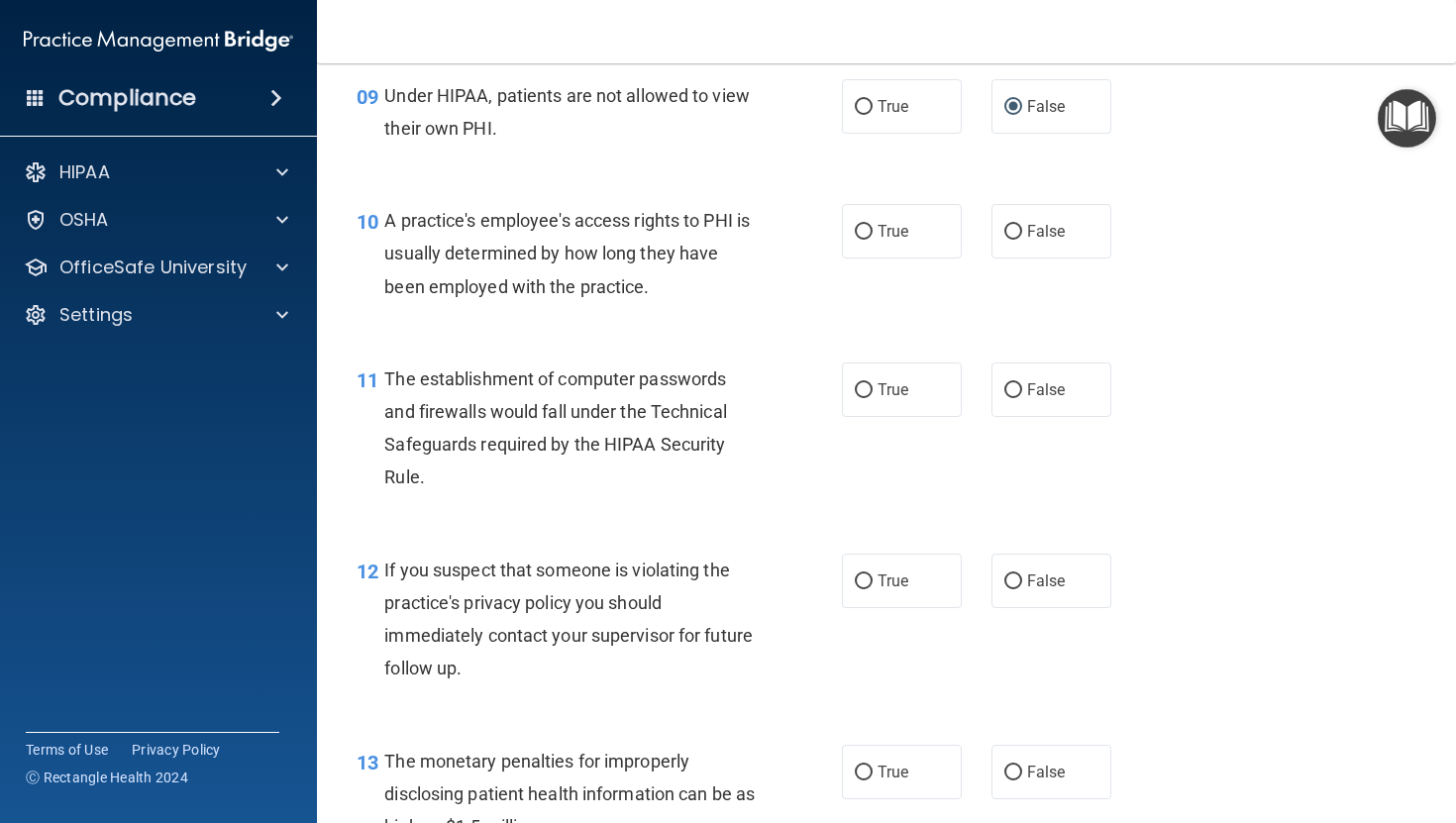 scroll, scrollTop: 1521, scrollLeft: 0, axis: vertical 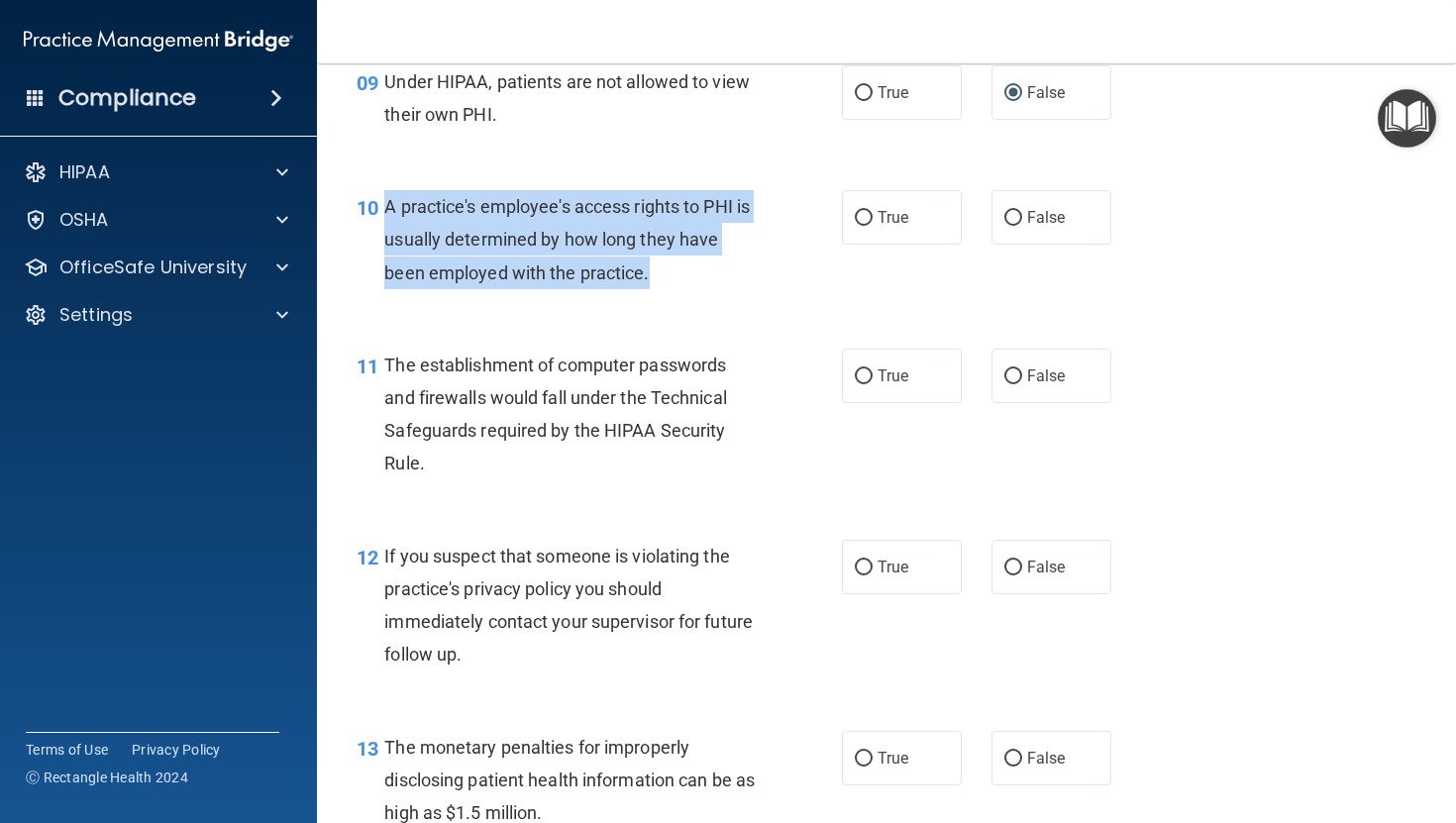 drag, startPoint x: 385, startPoint y: 245, endPoint x: 659, endPoint y: 311, distance: 281.83683 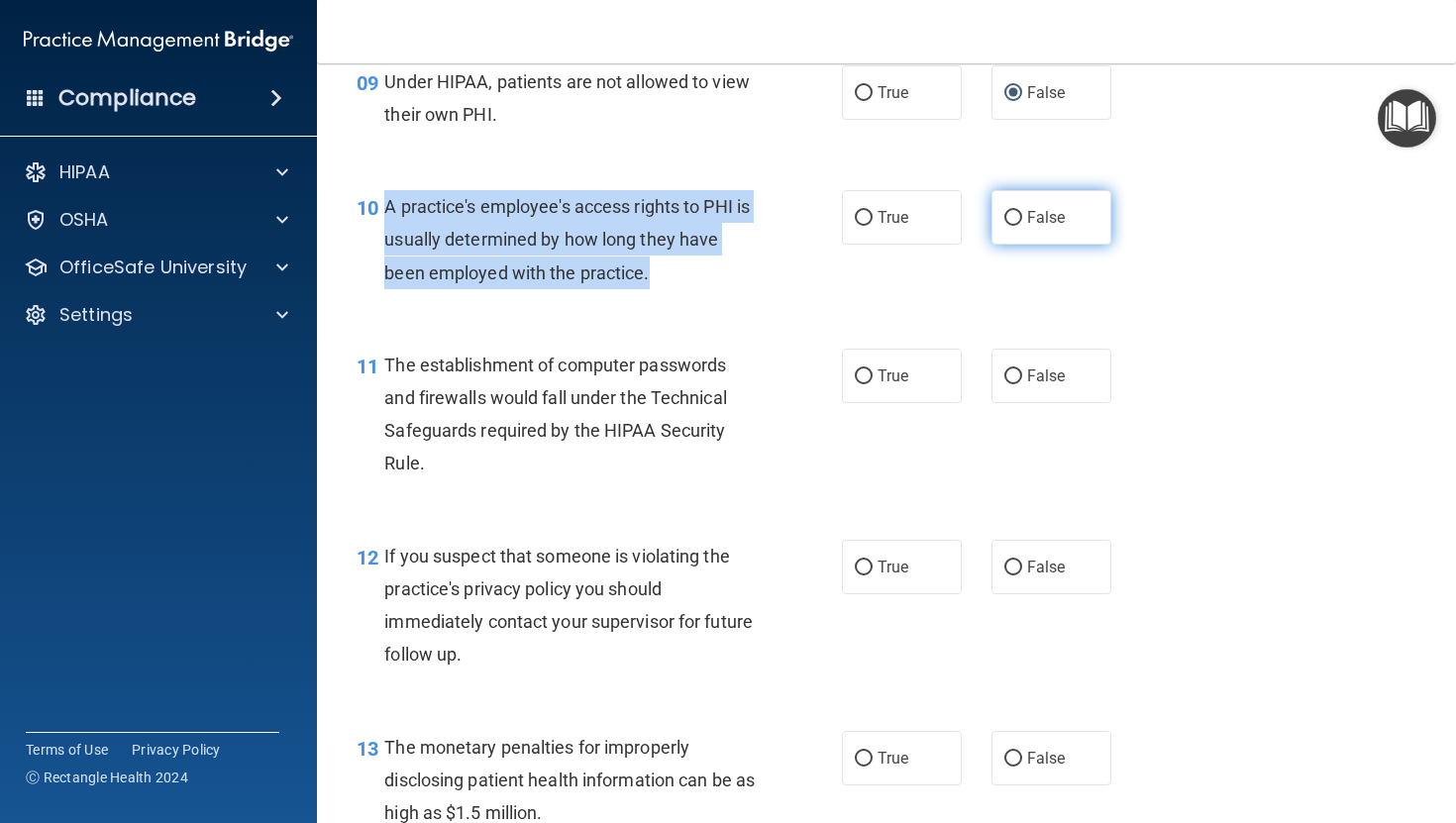 radio on "true" 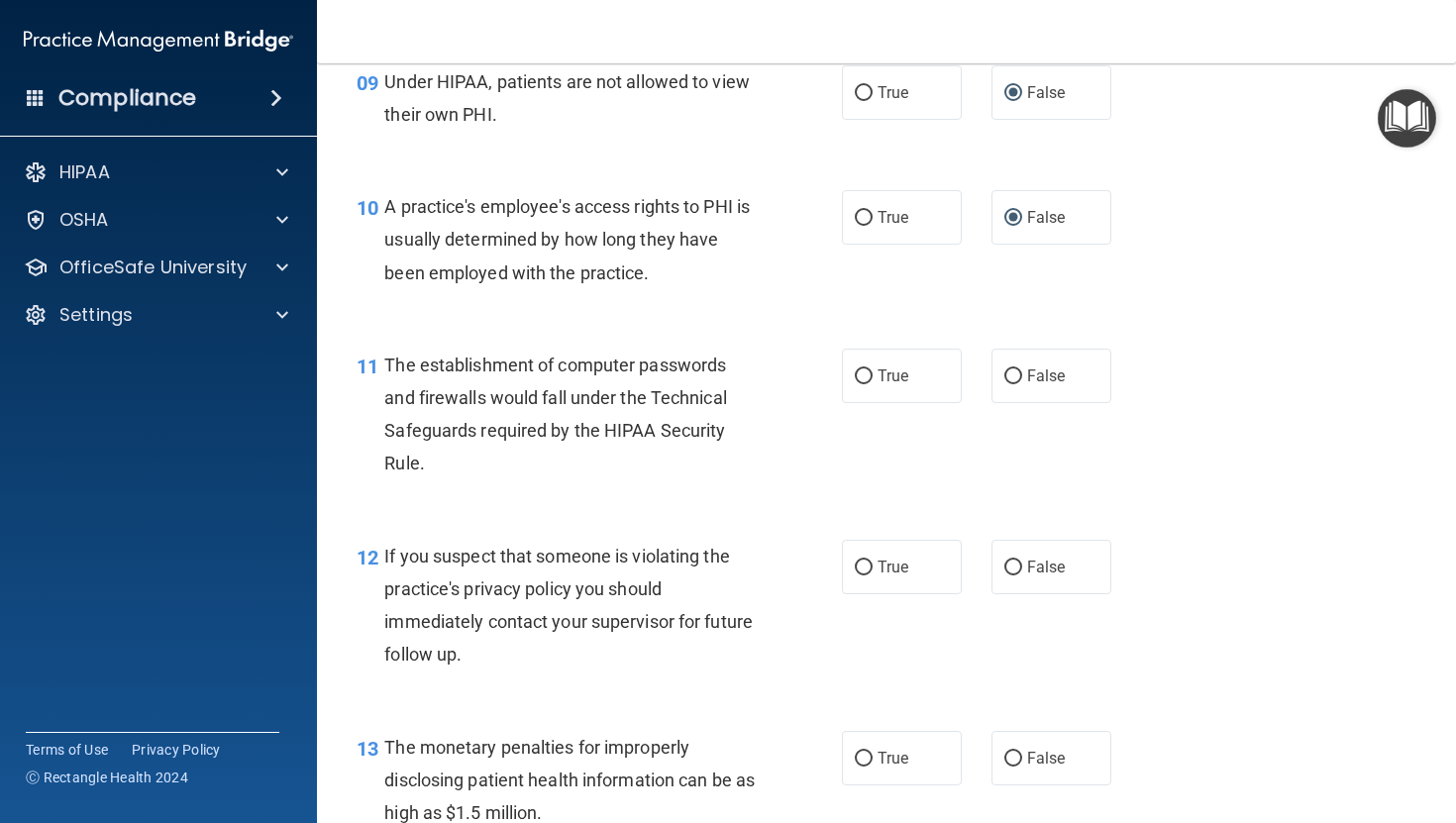 click on "10       A practice's employee's access rights to PHI is usually determined by how long they have been employed with the practice.                 True           False" at bounding box center (886, 245) 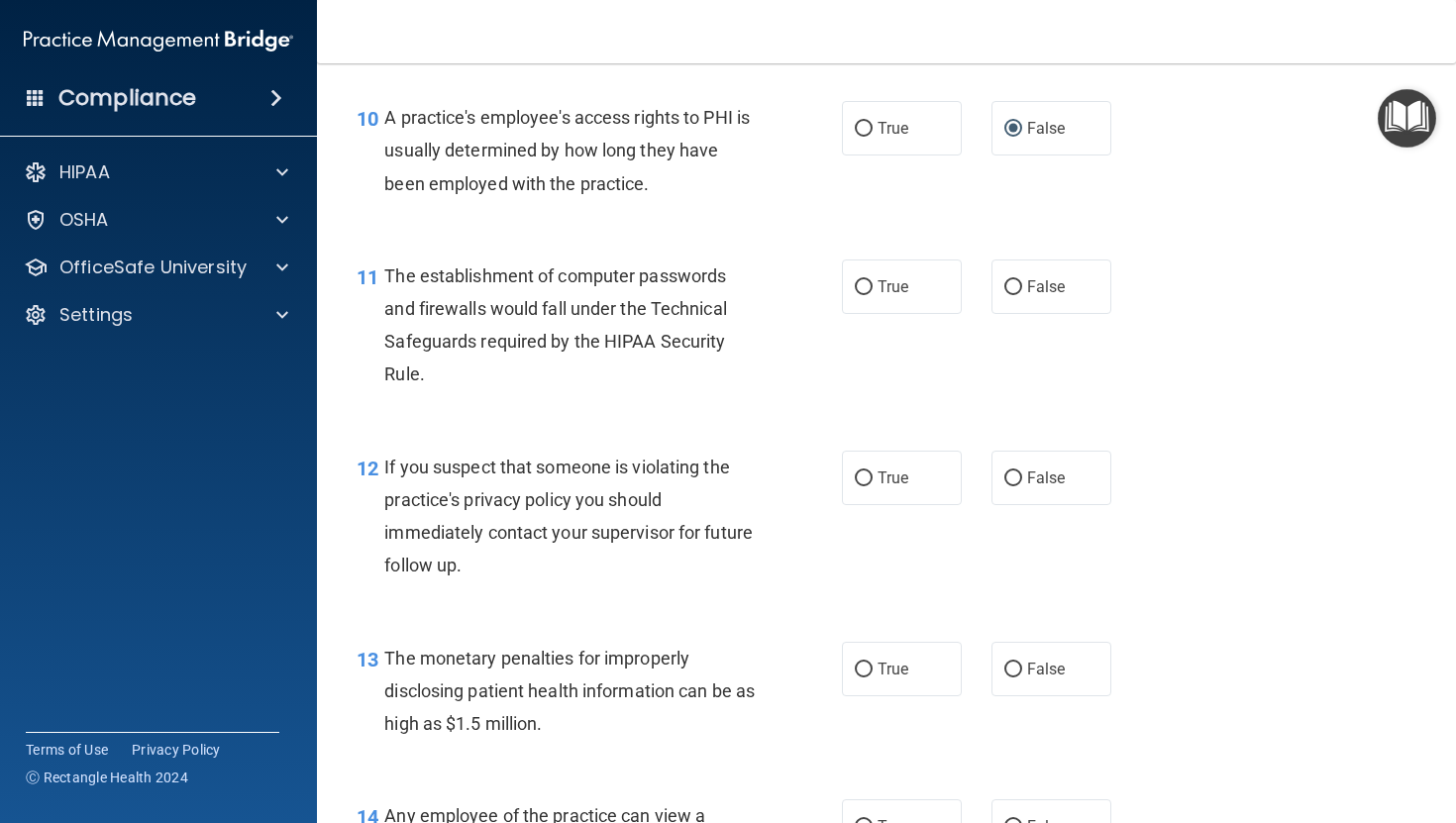 scroll, scrollTop: 1615, scrollLeft: 0, axis: vertical 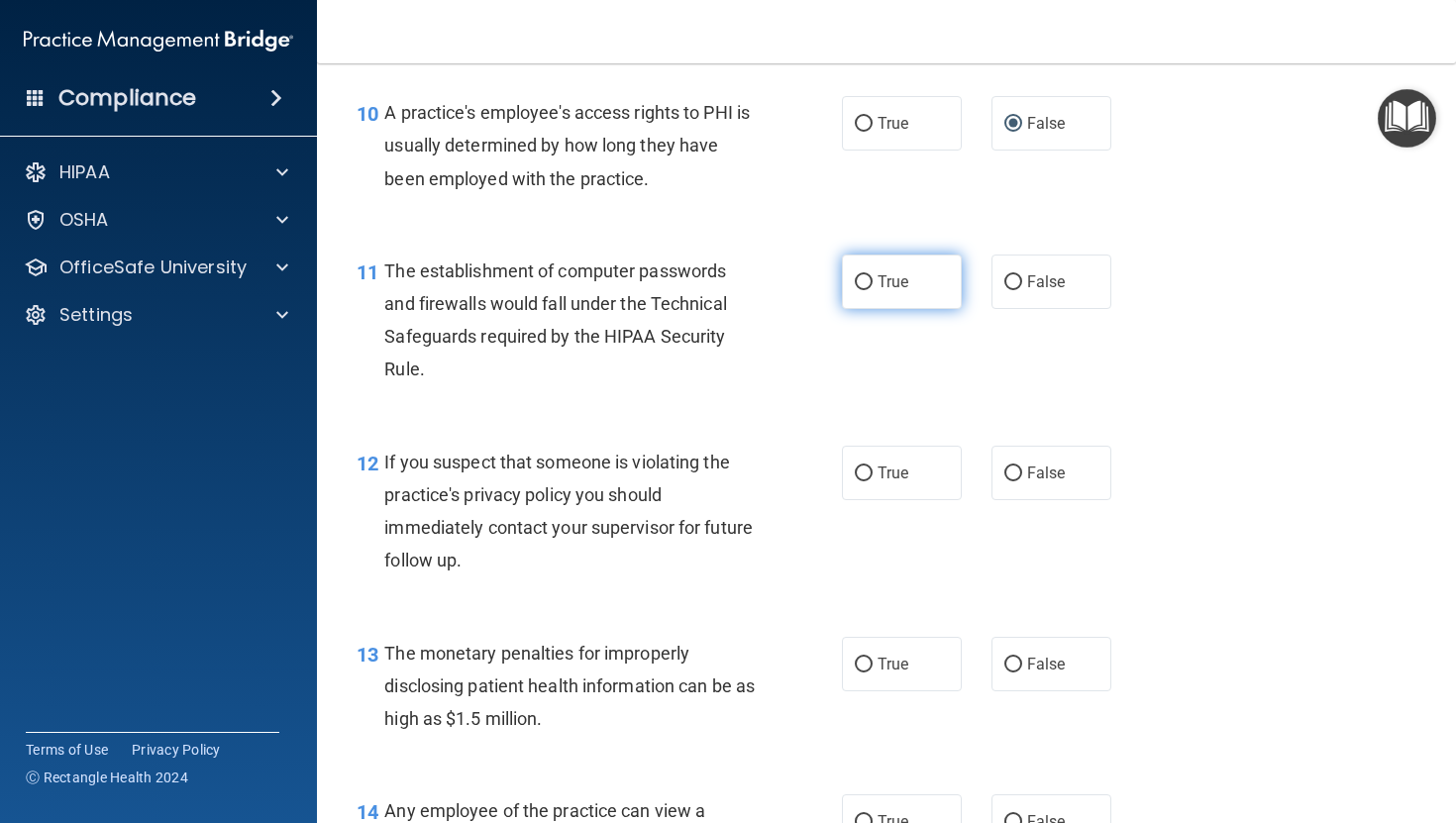 click on "True" at bounding box center [864, 282] 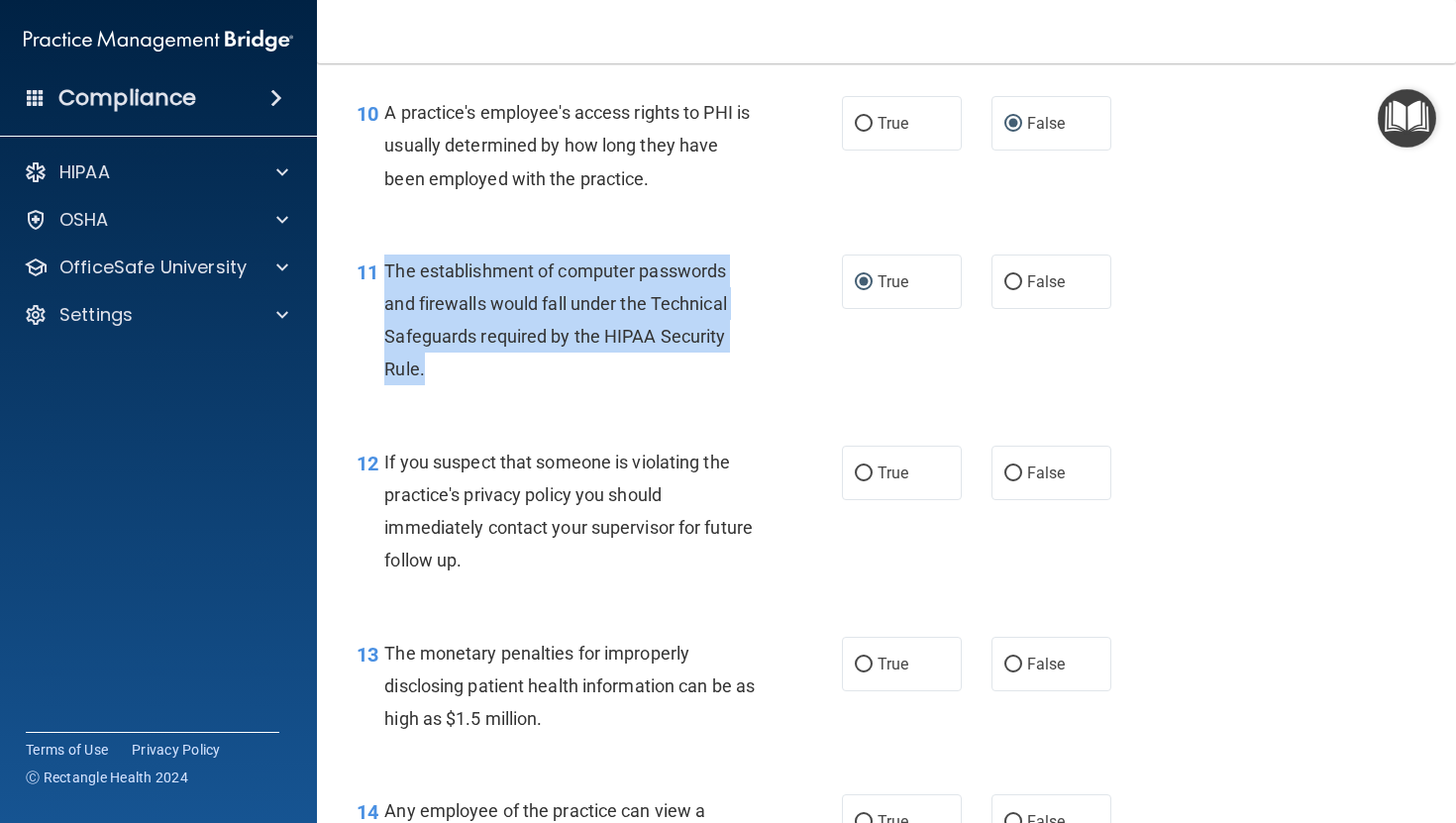 drag, startPoint x: 387, startPoint y: 310, endPoint x: 509, endPoint y: 425, distance: 167.65739 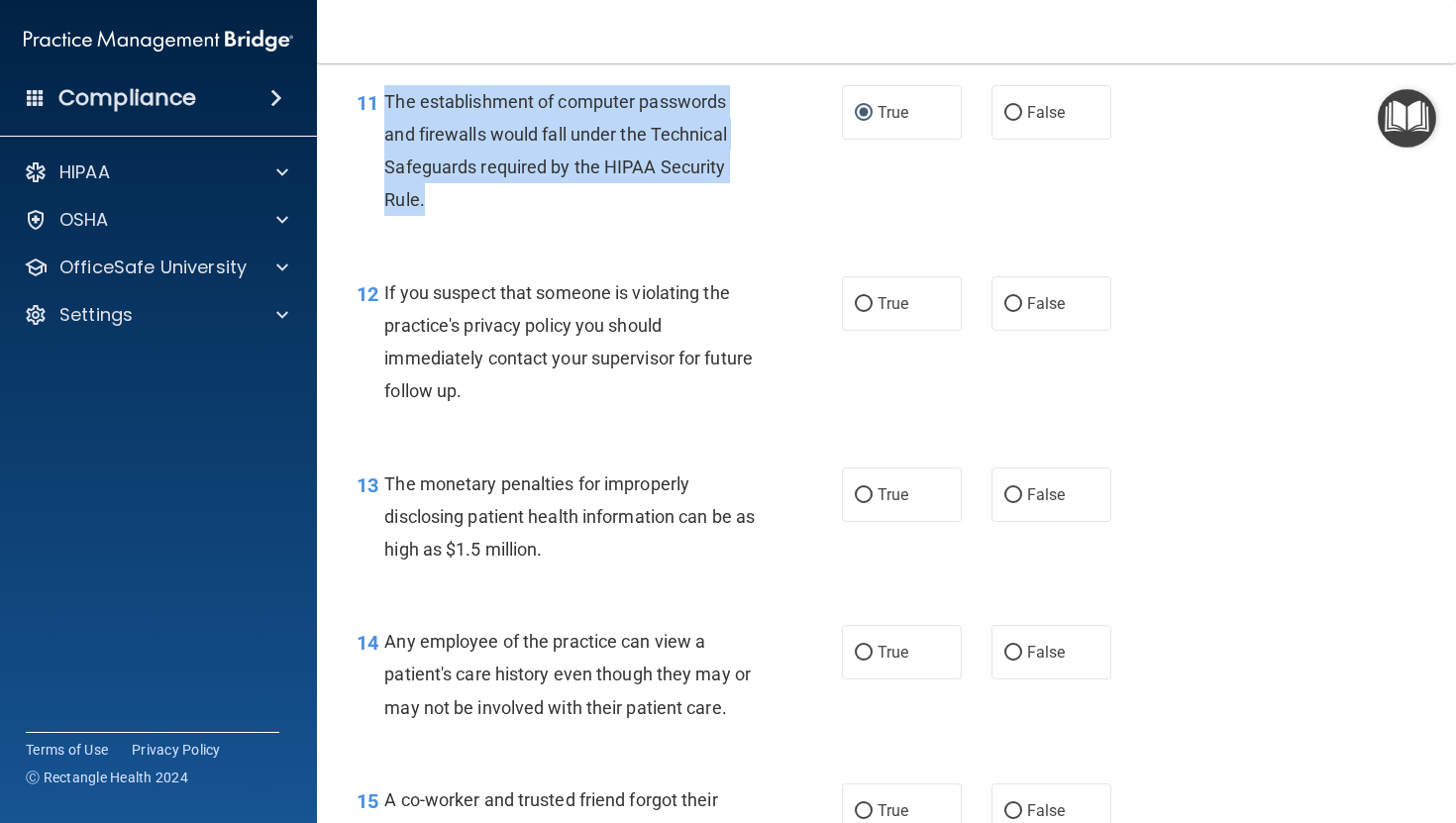 scroll, scrollTop: 1786, scrollLeft: 0, axis: vertical 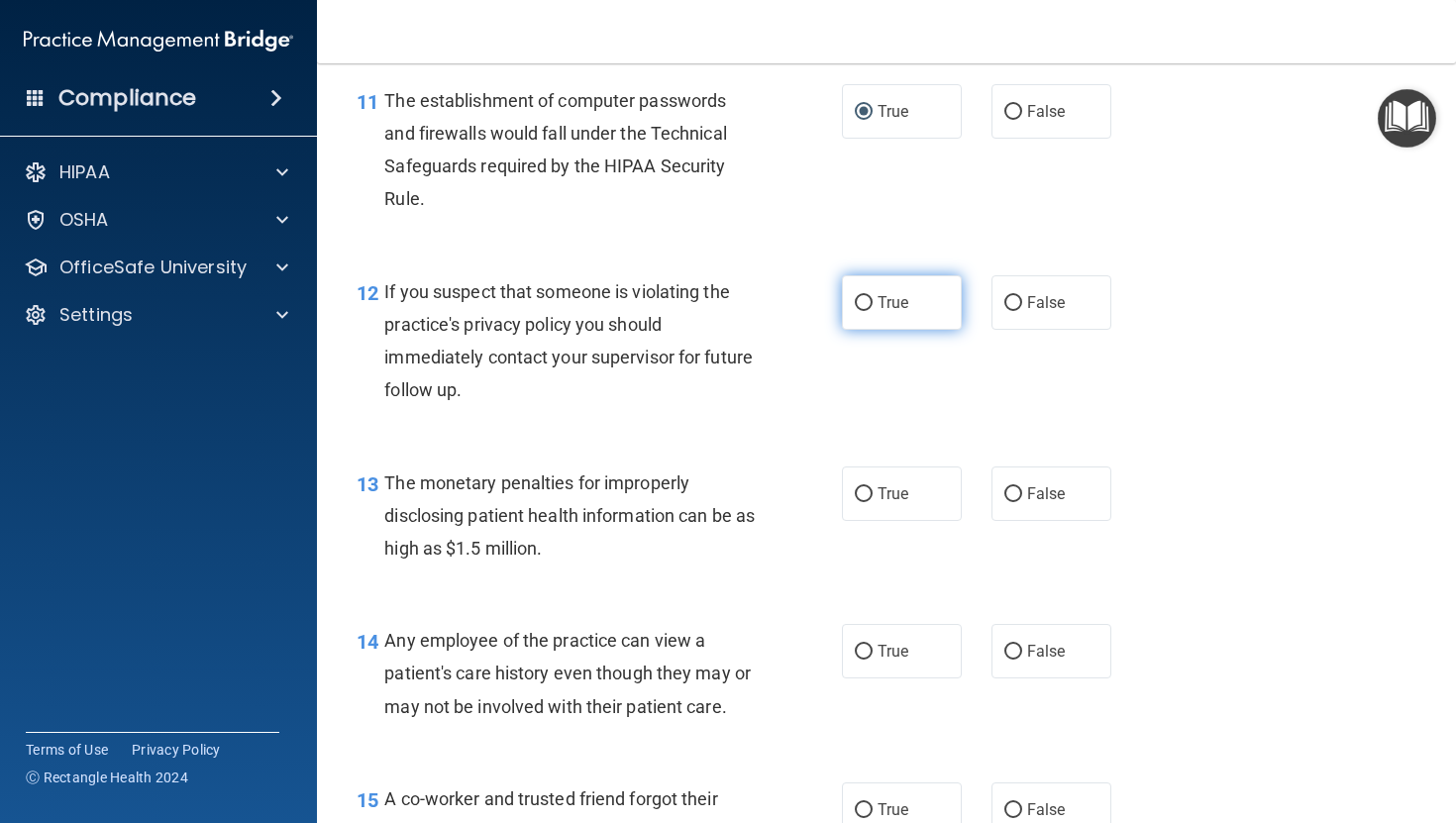 click on "True" at bounding box center (901, 302) 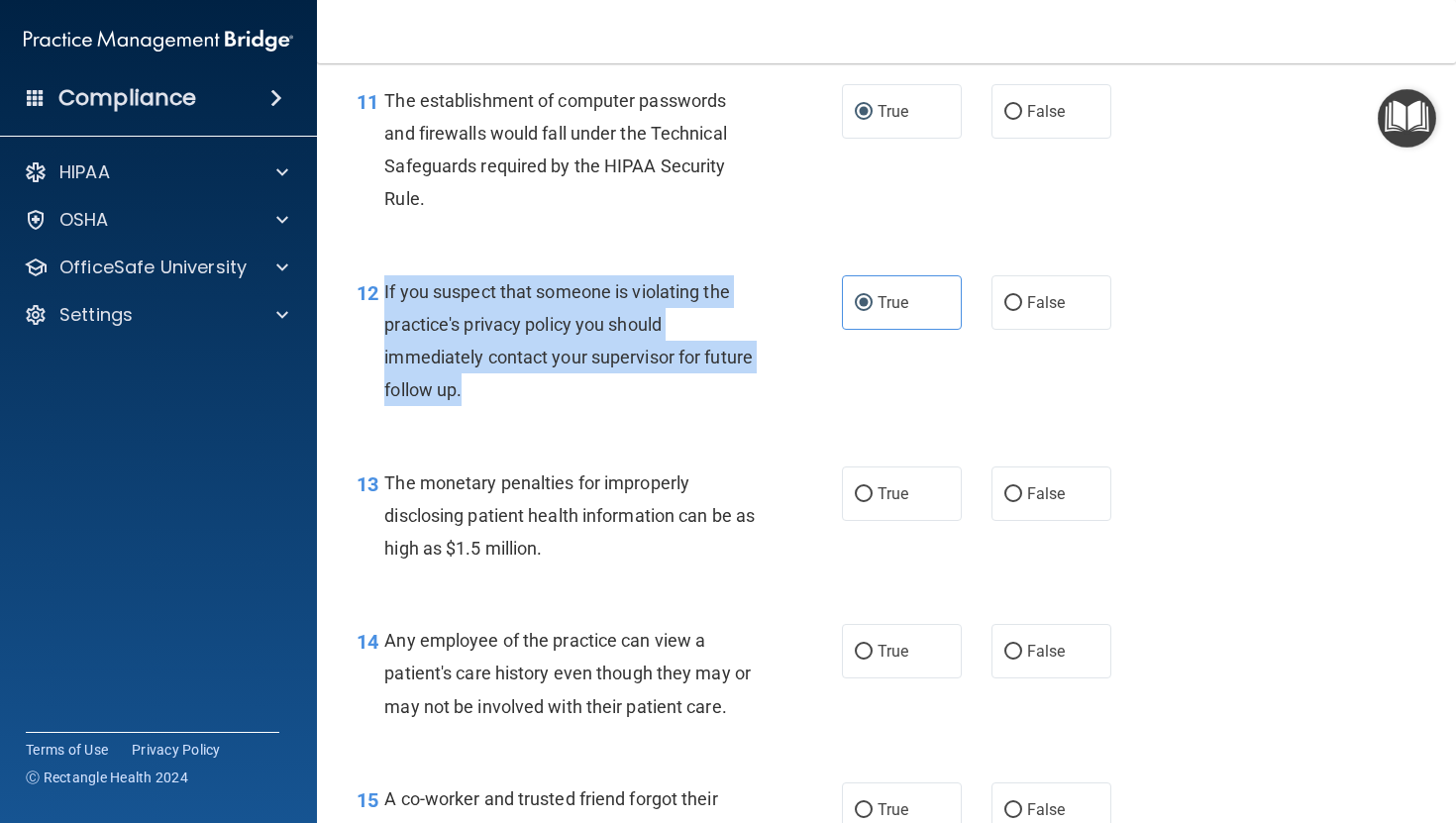 drag, startPoint x: 384, startPoint y: 323, endPoint x: 516, endPoint y: 422, distance: 165 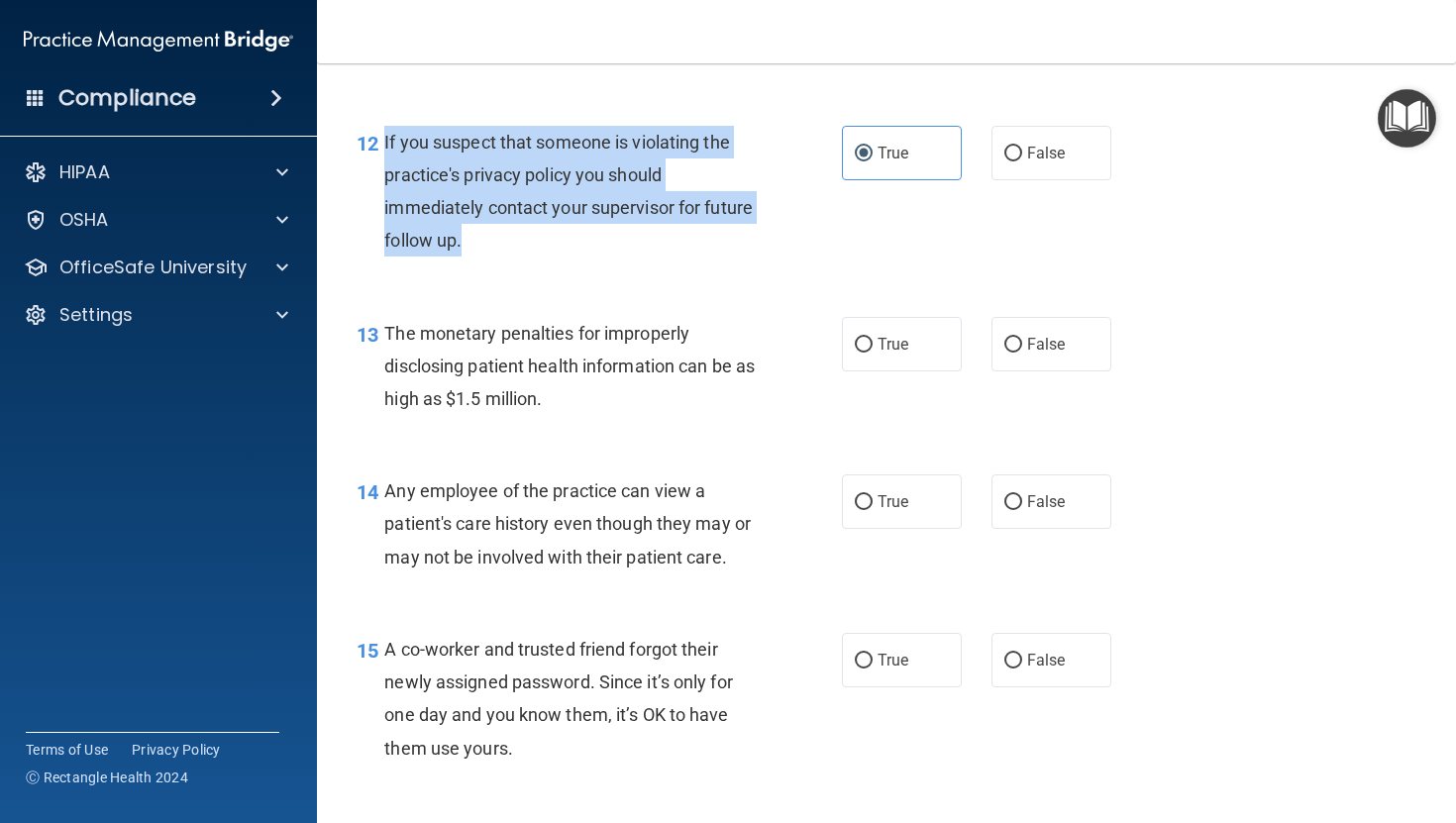 scroll, scrollTop: 1941, scrollLeft: 0, axis: vertical 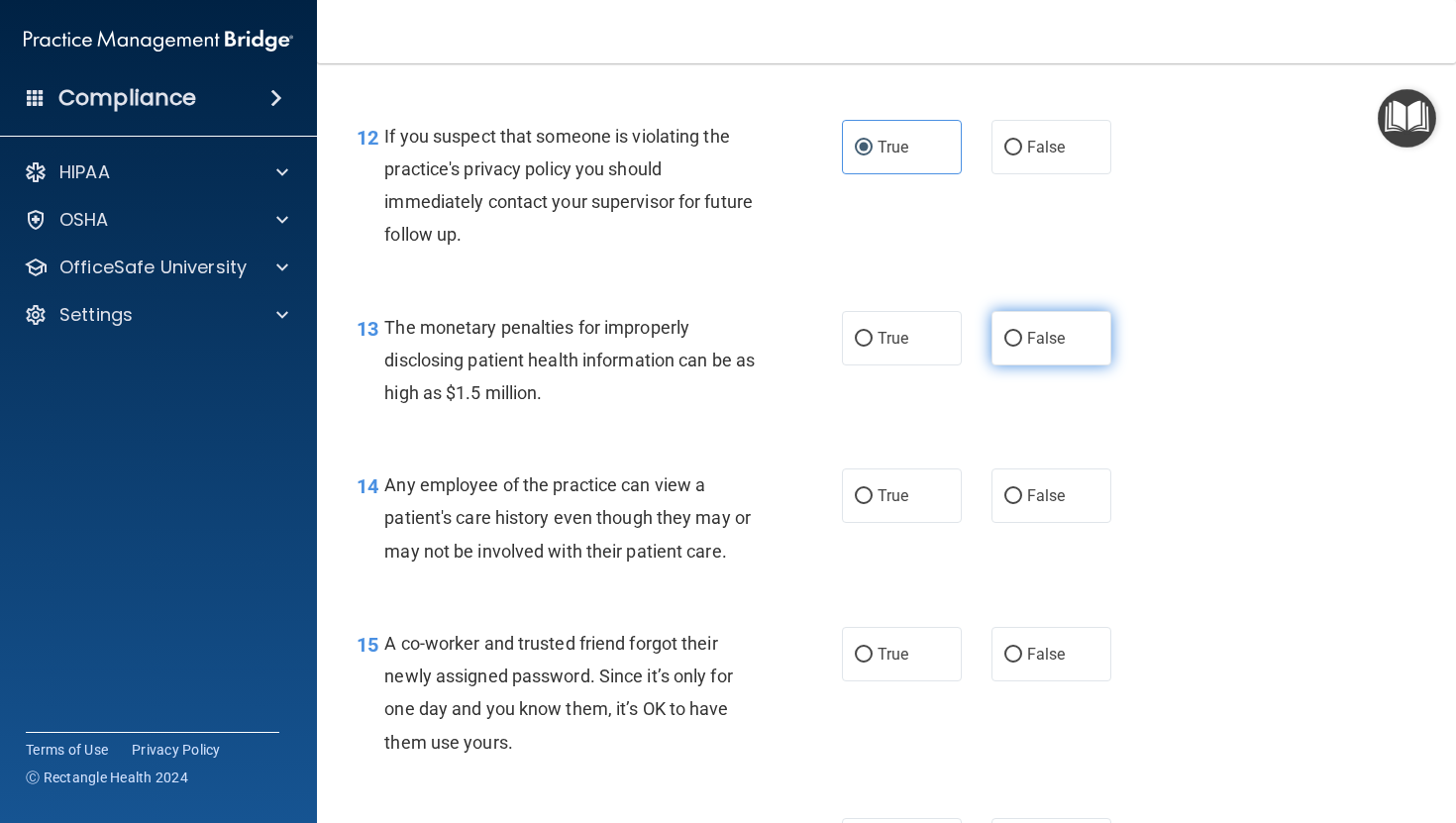 click on "False" at bounding box center [1051, 338] 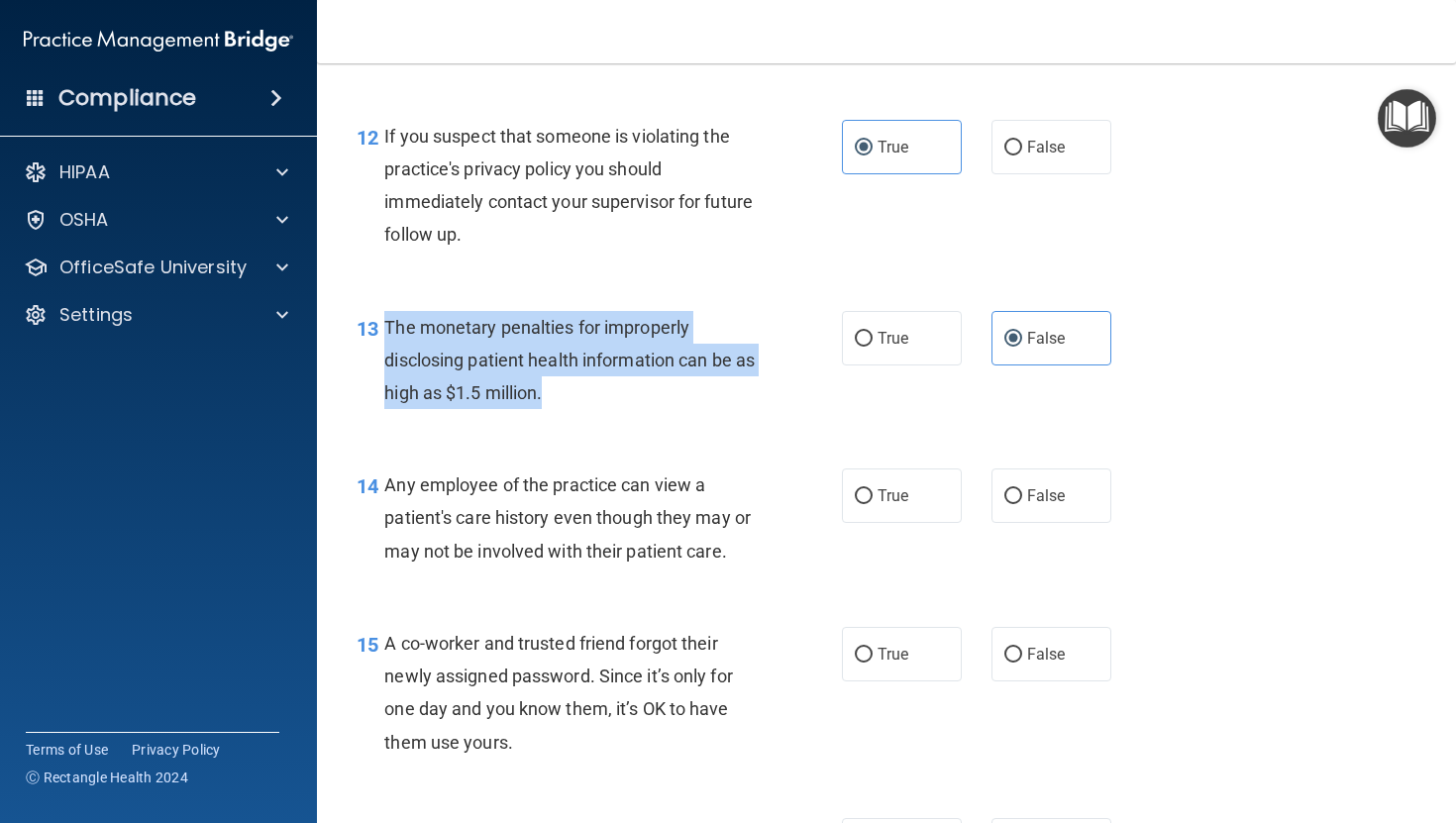 drag, startPoint x: 386, startPoint y: 359, endPoint x: 574, endPoint y: 441, distance: 205.10485 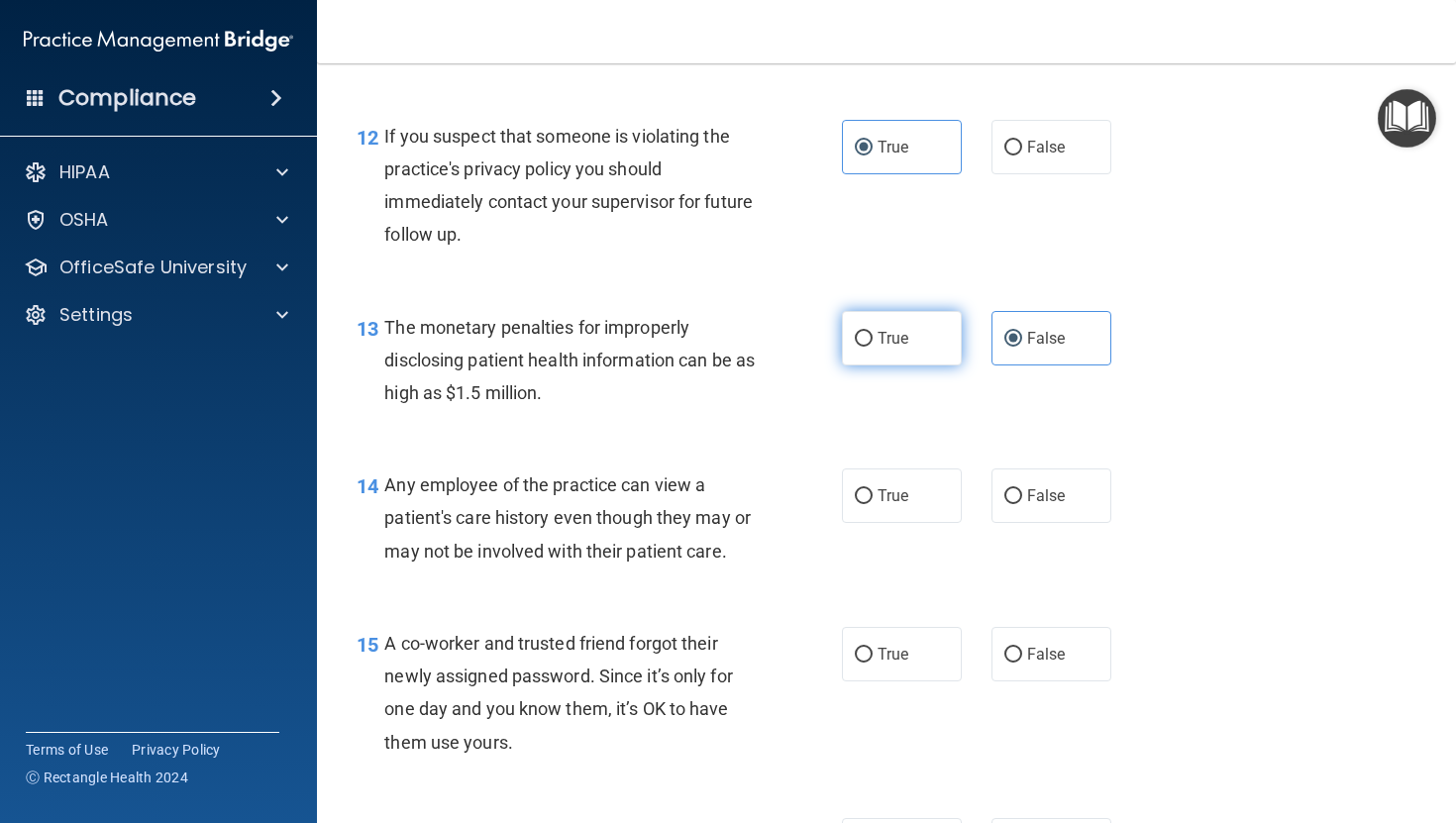 click on "True" at bounding box center (901, 338) 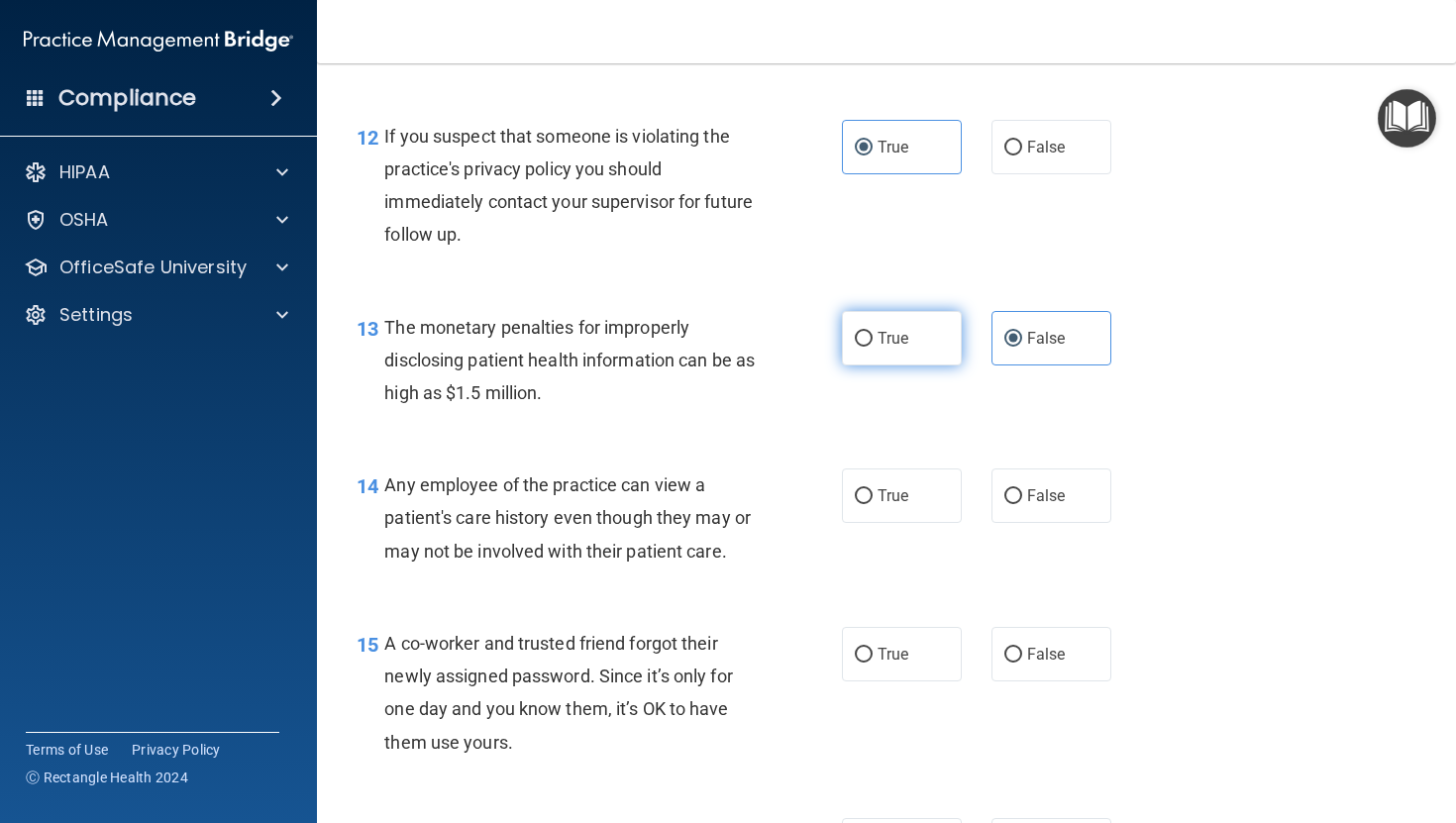 radio on "true" 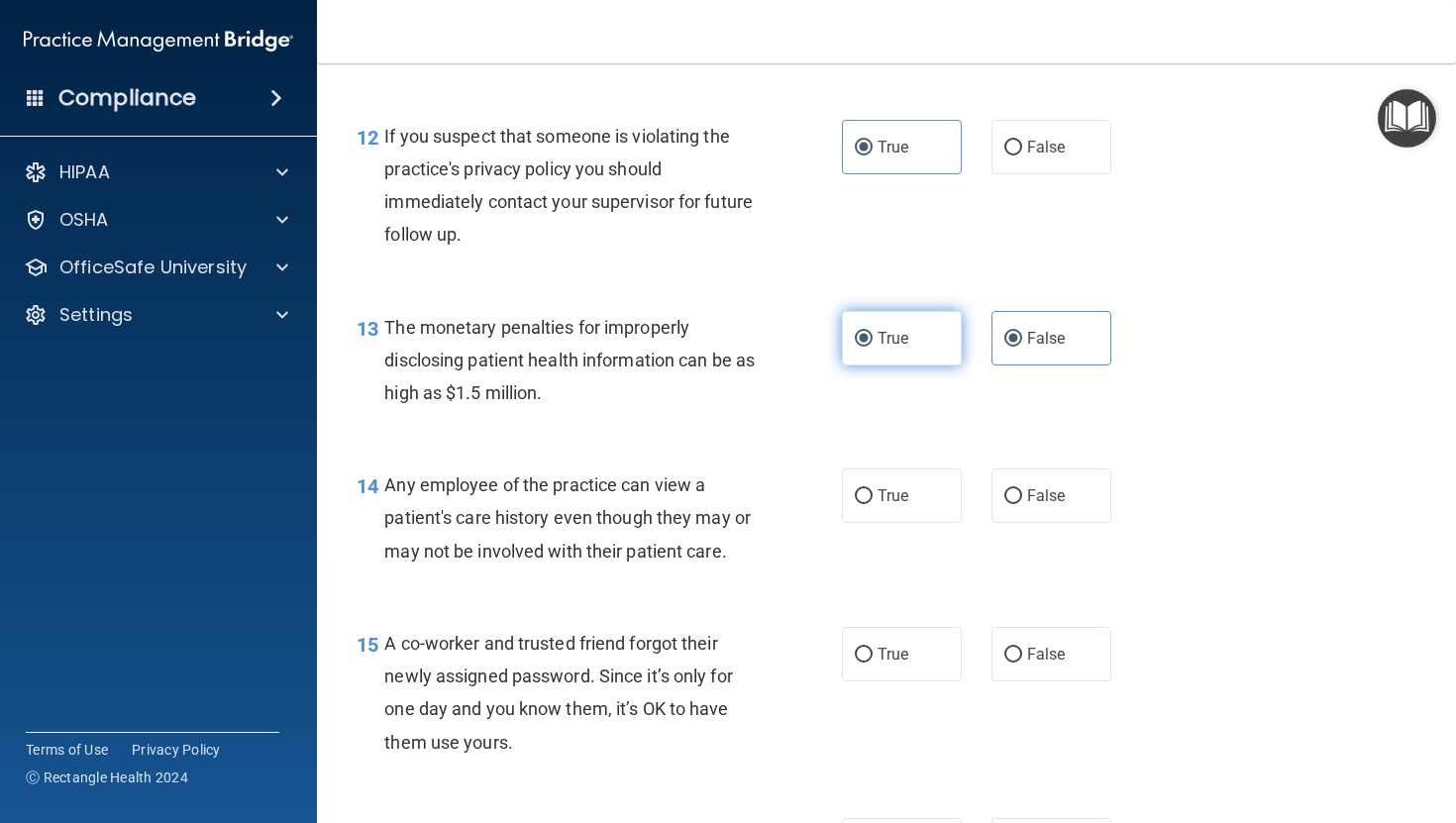 radio on "false" 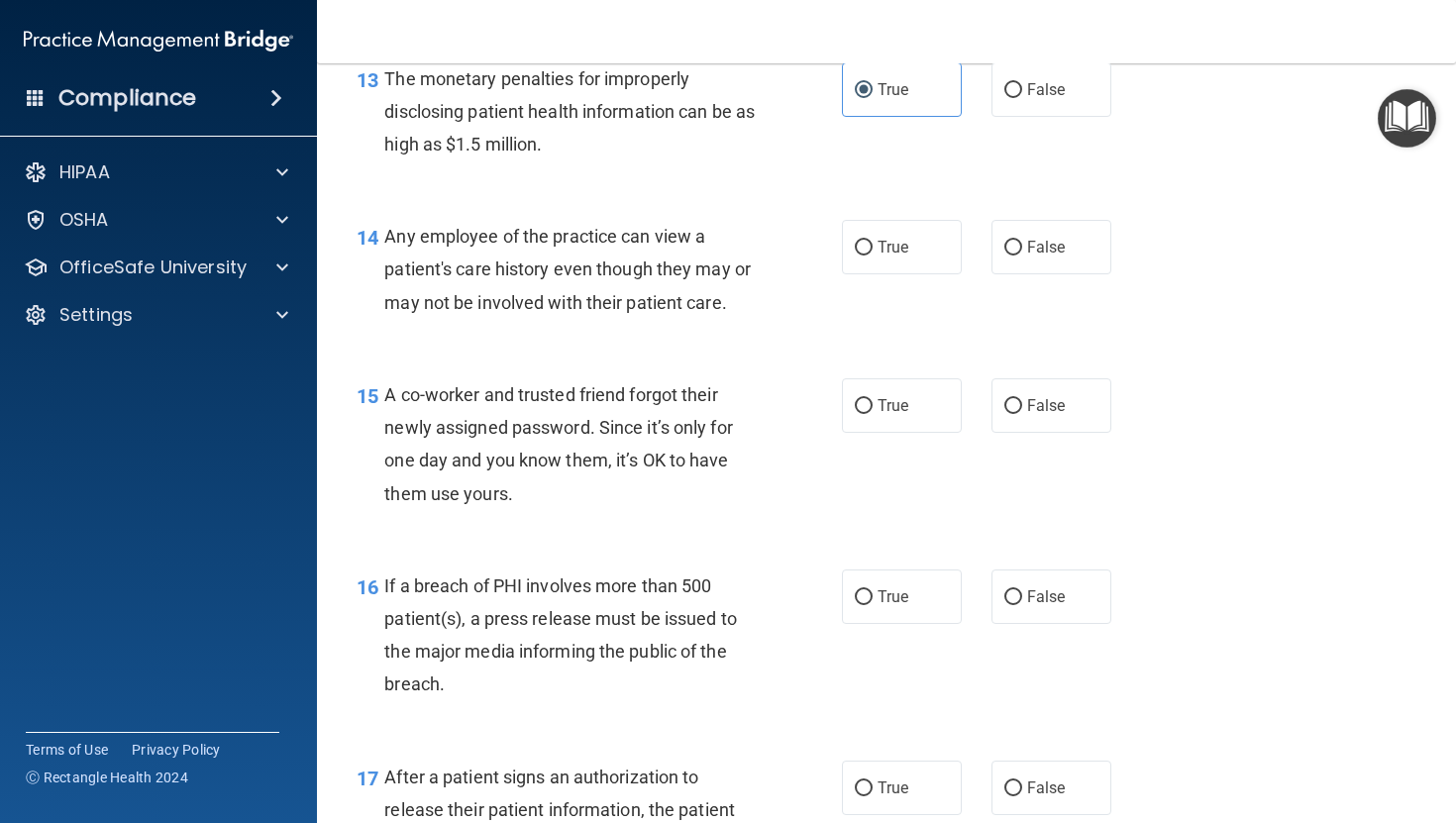 scroll, scrollTop: 2206, scrollLeft: 0, axis: vertical 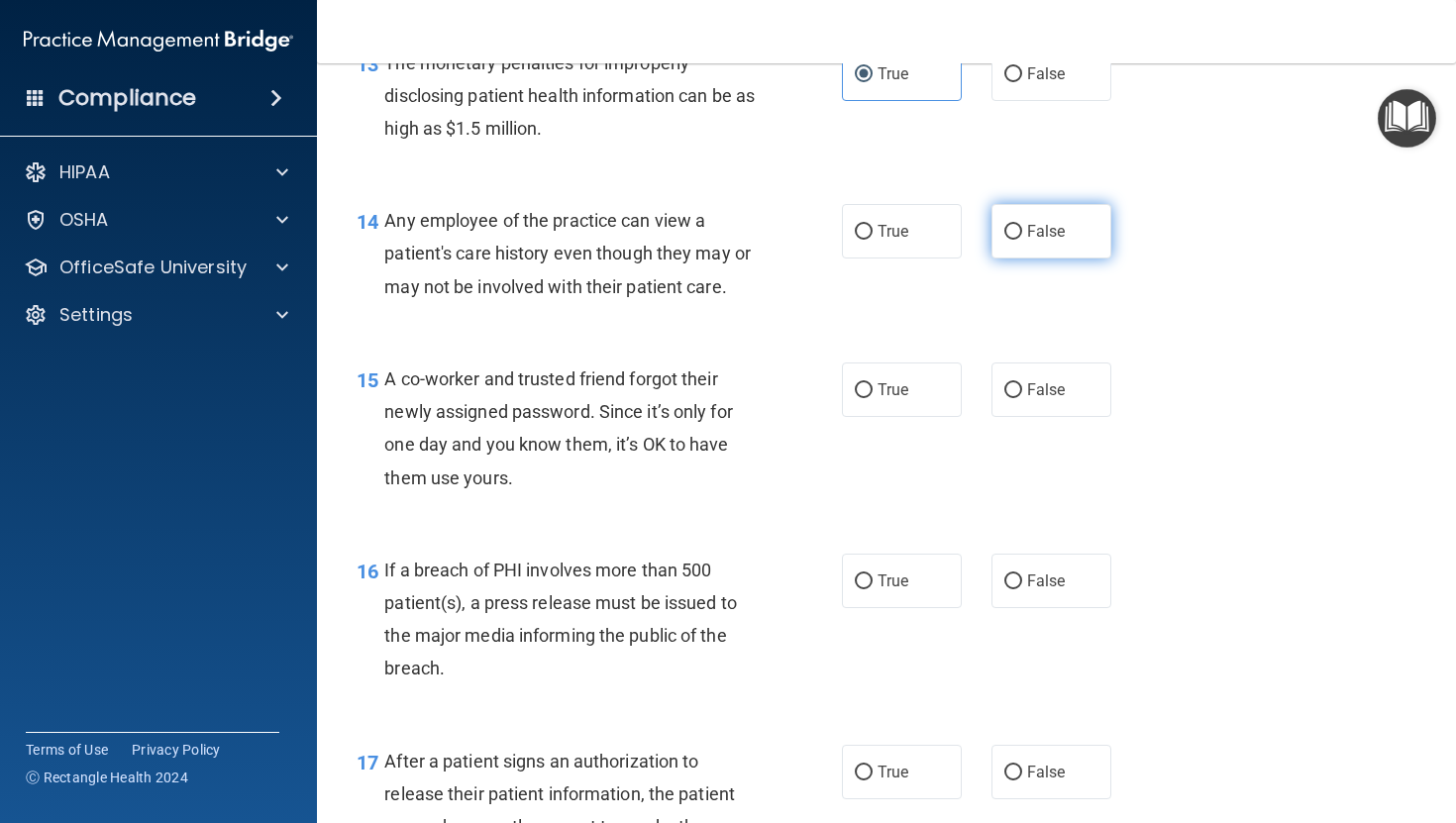 click on "False" at bounding box center [1046, 231] 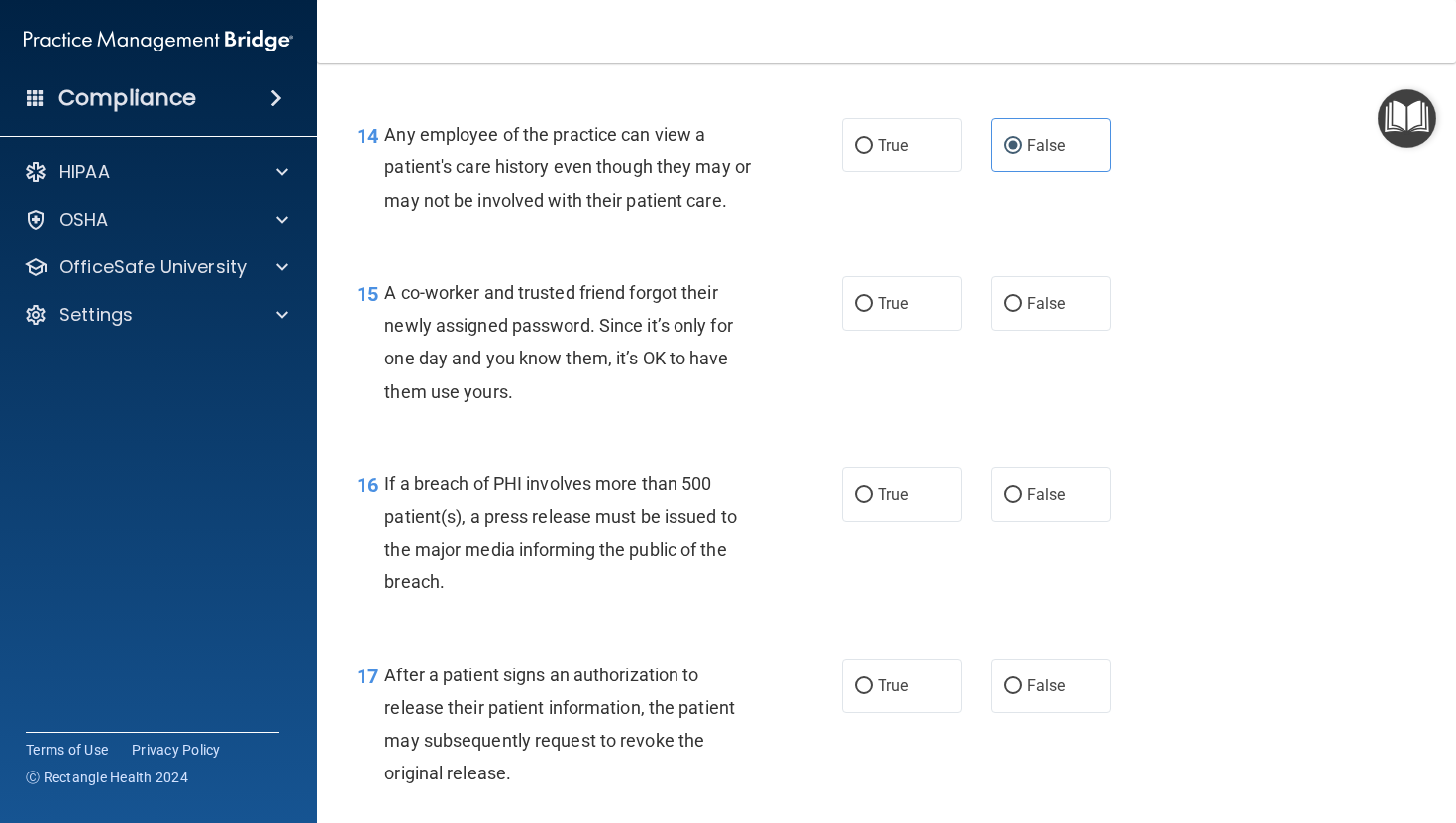 scroll, scrollTop: 2303, scrollLeft: 0, axis: vertical 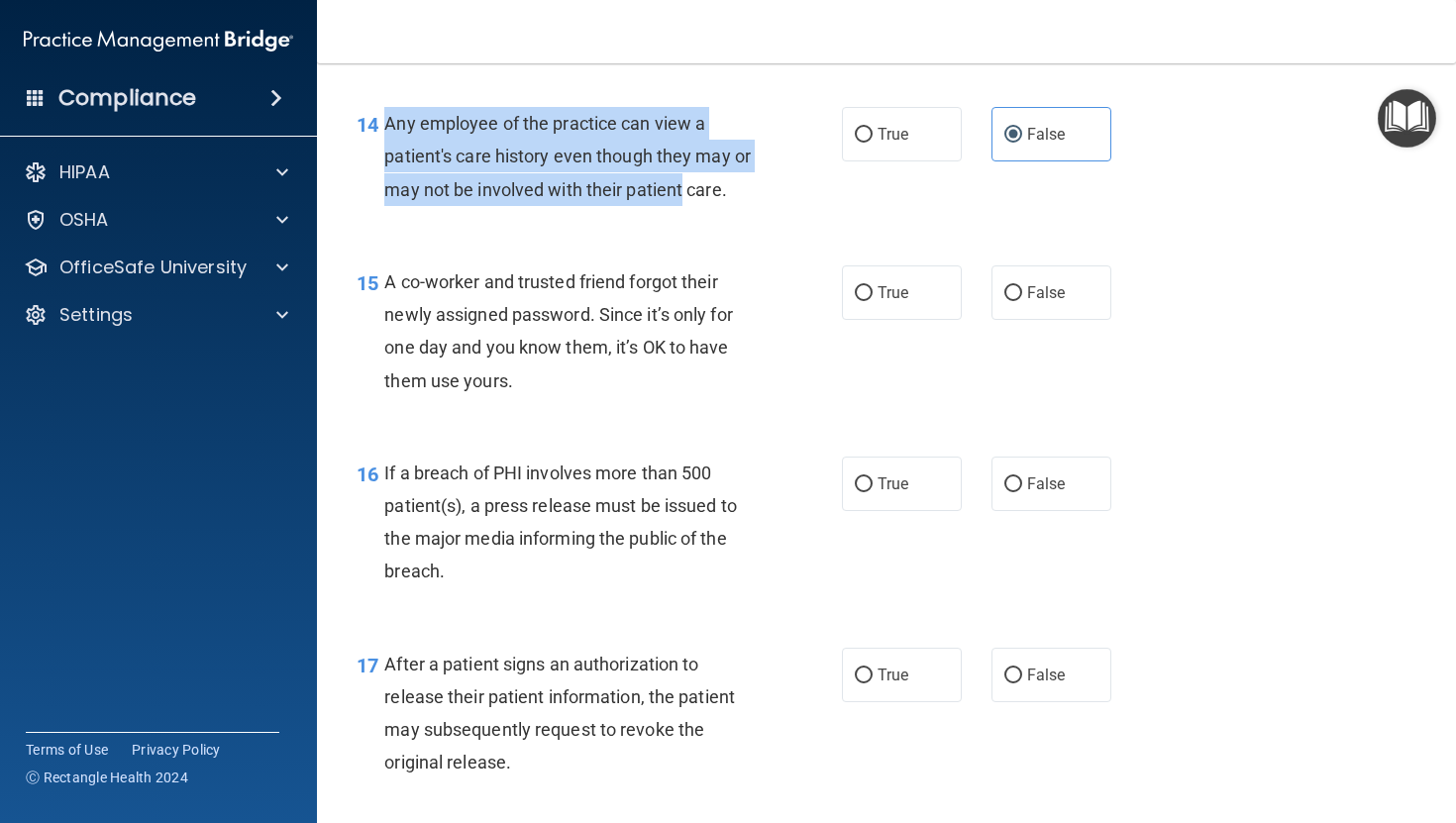drag, startPoint x: 386, startPoint y: 156, endPoint x: 689, endPoint y: 238, distance: 313.89967 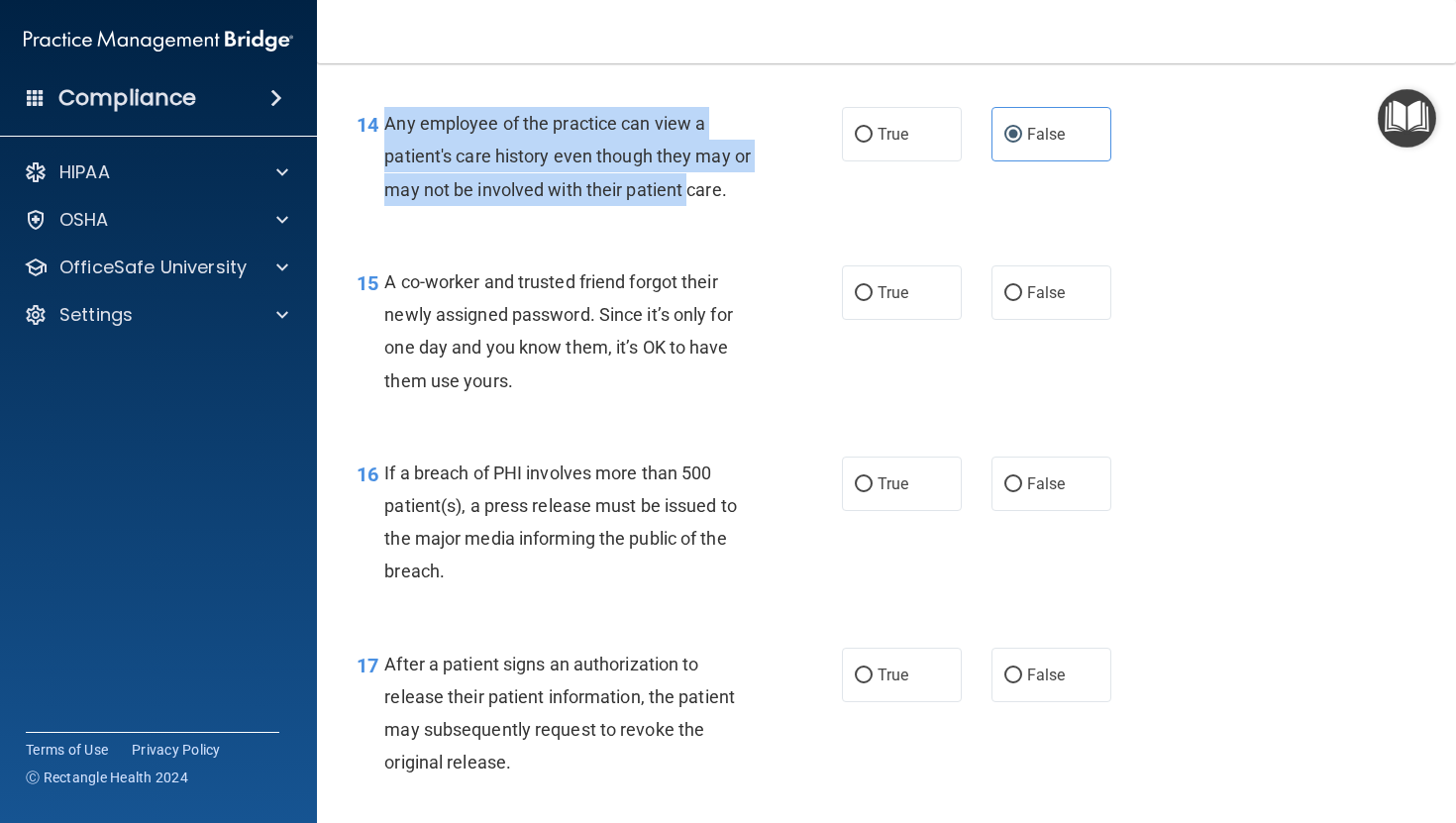 click on "Any employee of the practice can view a patient's care history even though they may or may not be involved with their patient care." at bounding box center (577, 156) 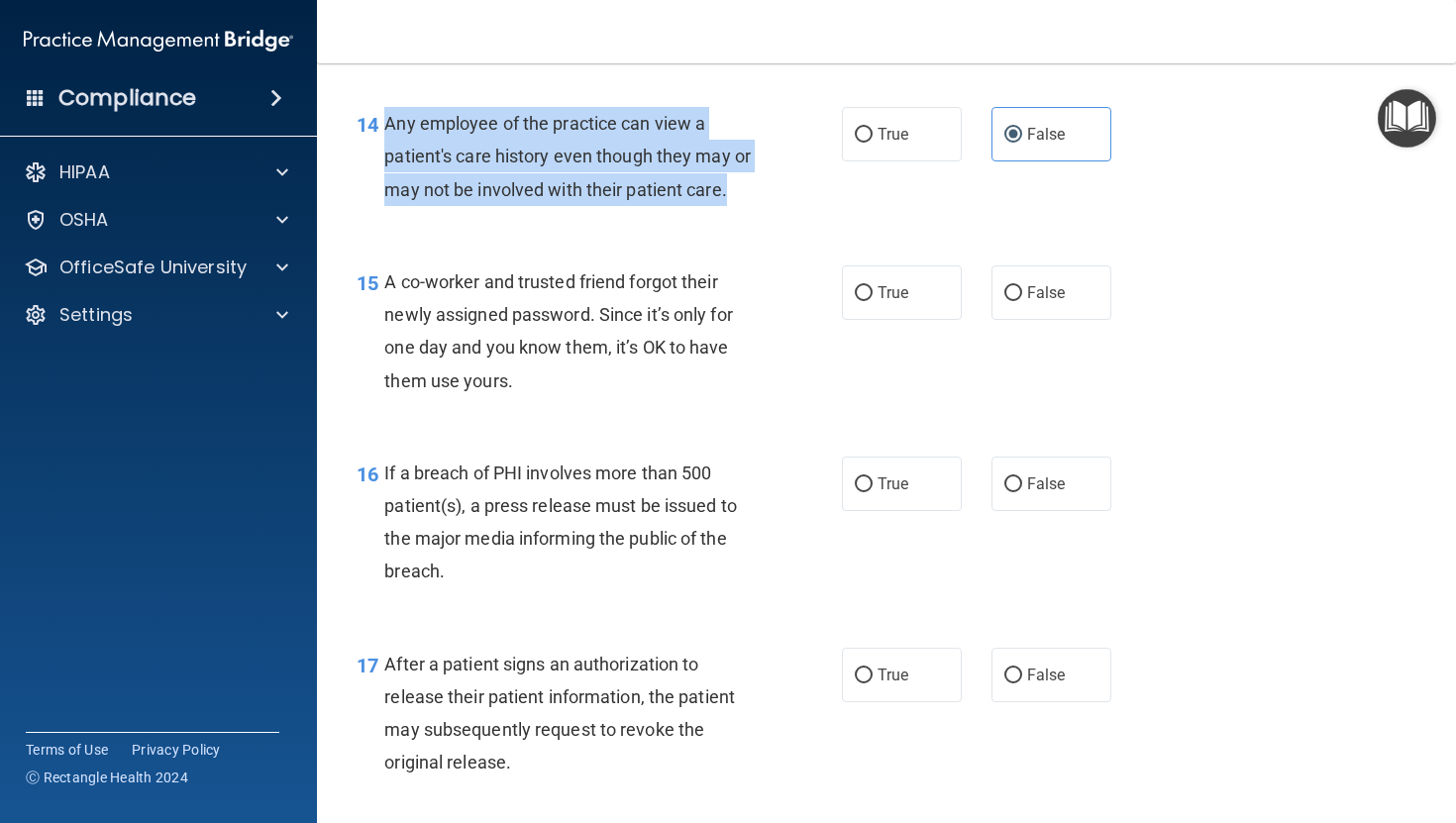 drag, startPoint x: 384, startPoint y: 155, endPoint x: 746, endPoint y: 227, distance: 369.0908 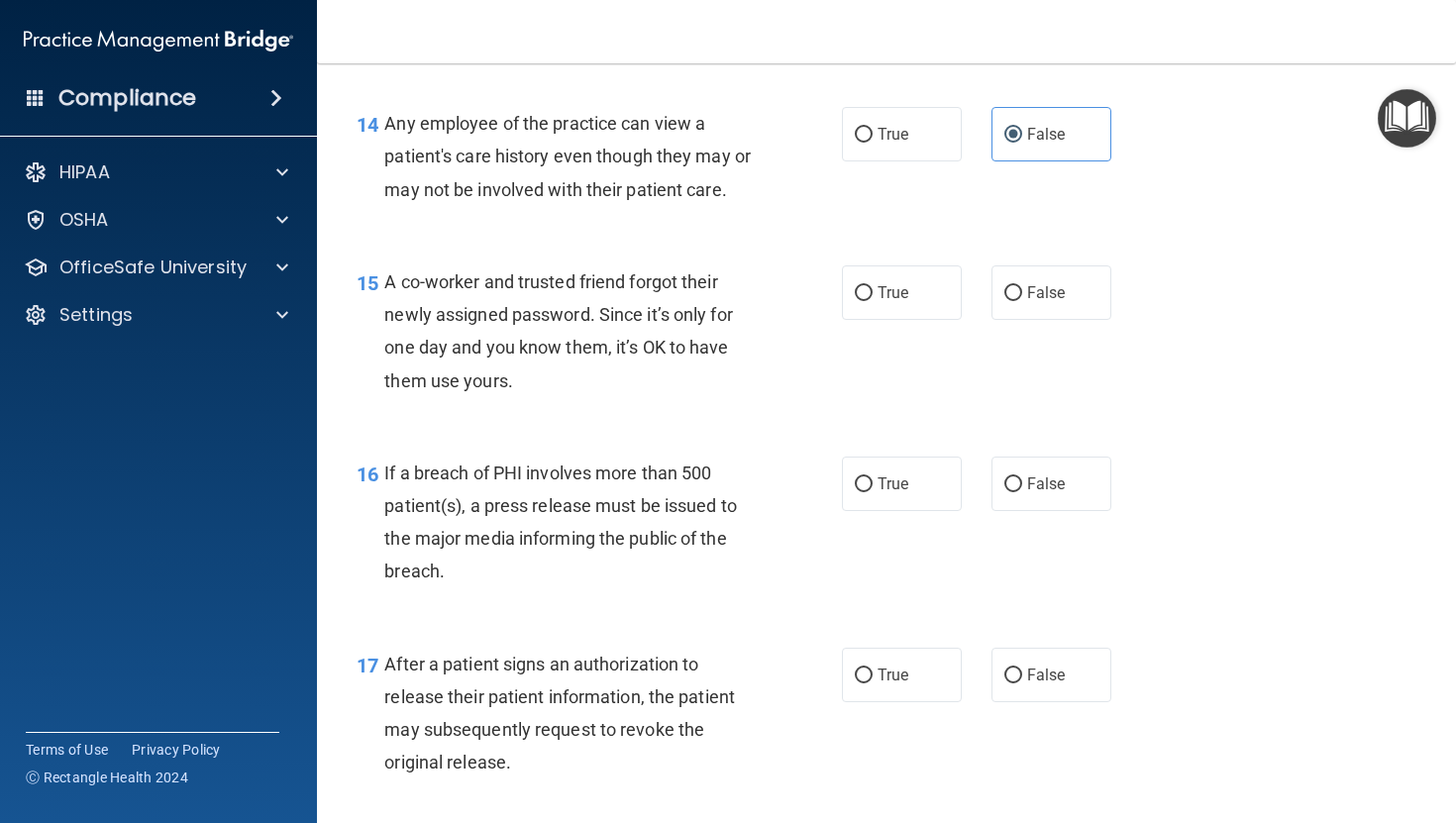 click on "15       A co-worker and trusted friend forgot their newly assigned password. Since it’s only for one day and you know them, it’s OK to have them use yours.                 True           False" at bounding box center (886, 336) 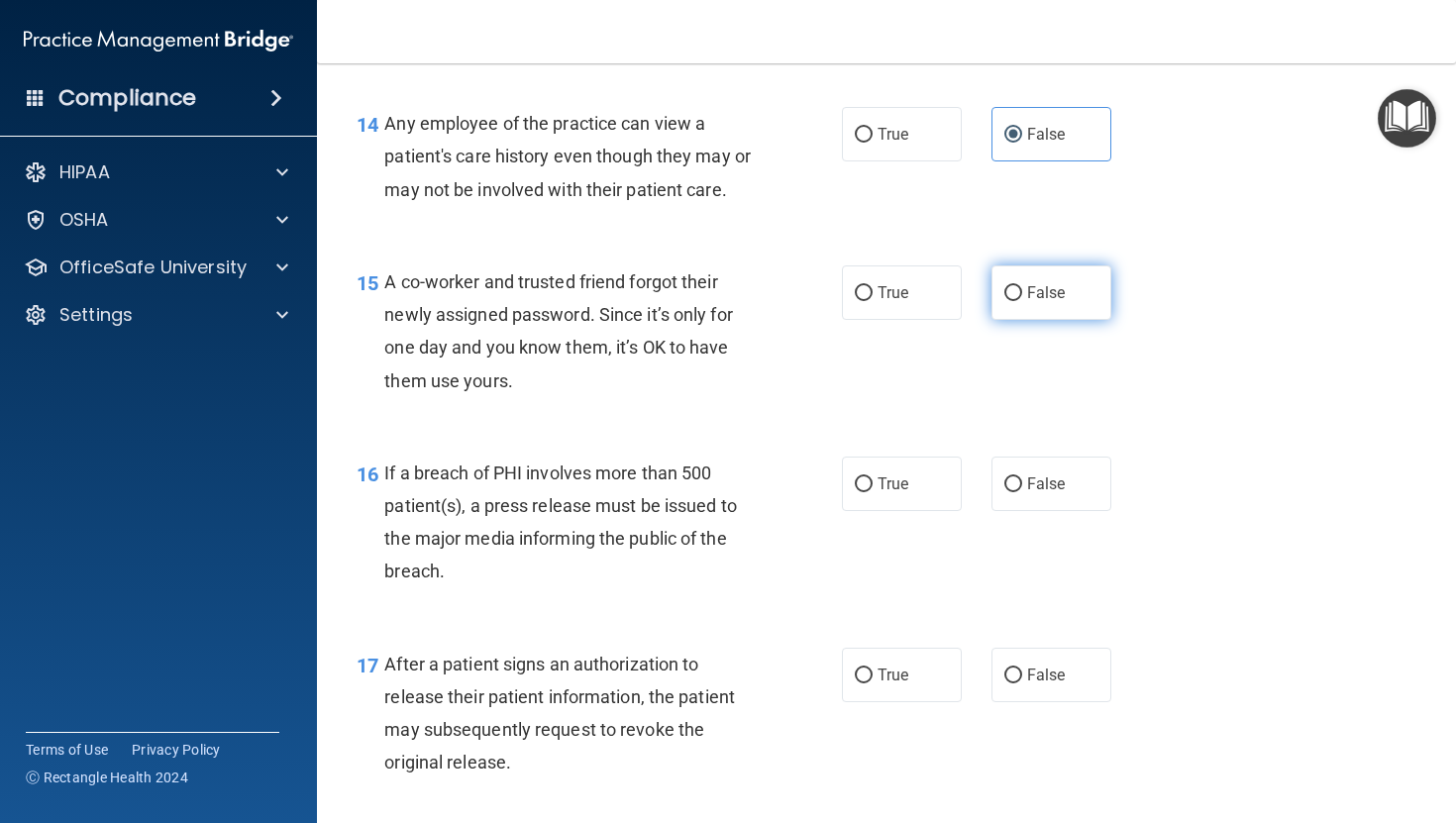 click on "False" at bounding box center (1013, 293) 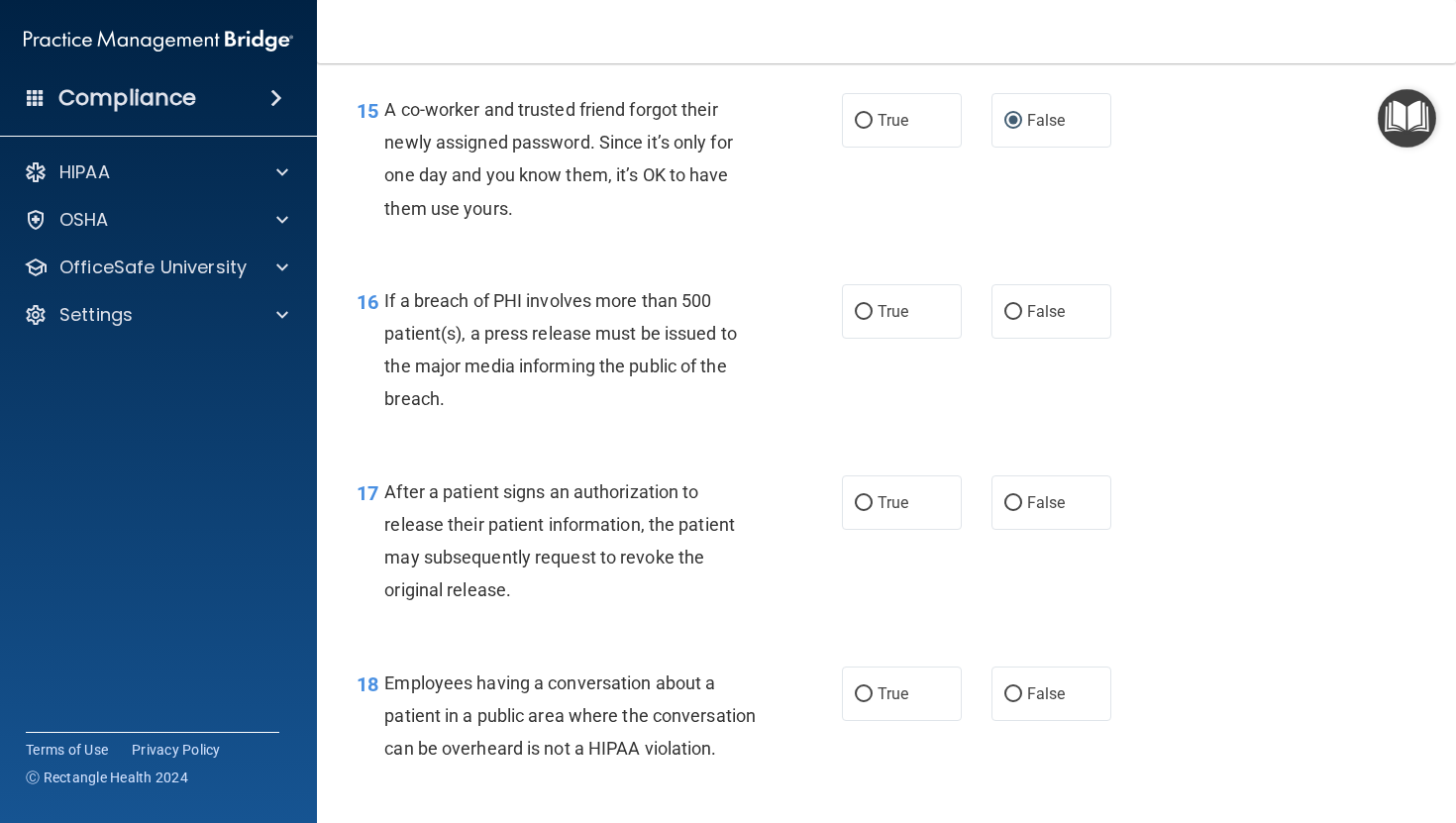 scroll, scrollTop: 2519, scrollLeft: 0, axis: vertical 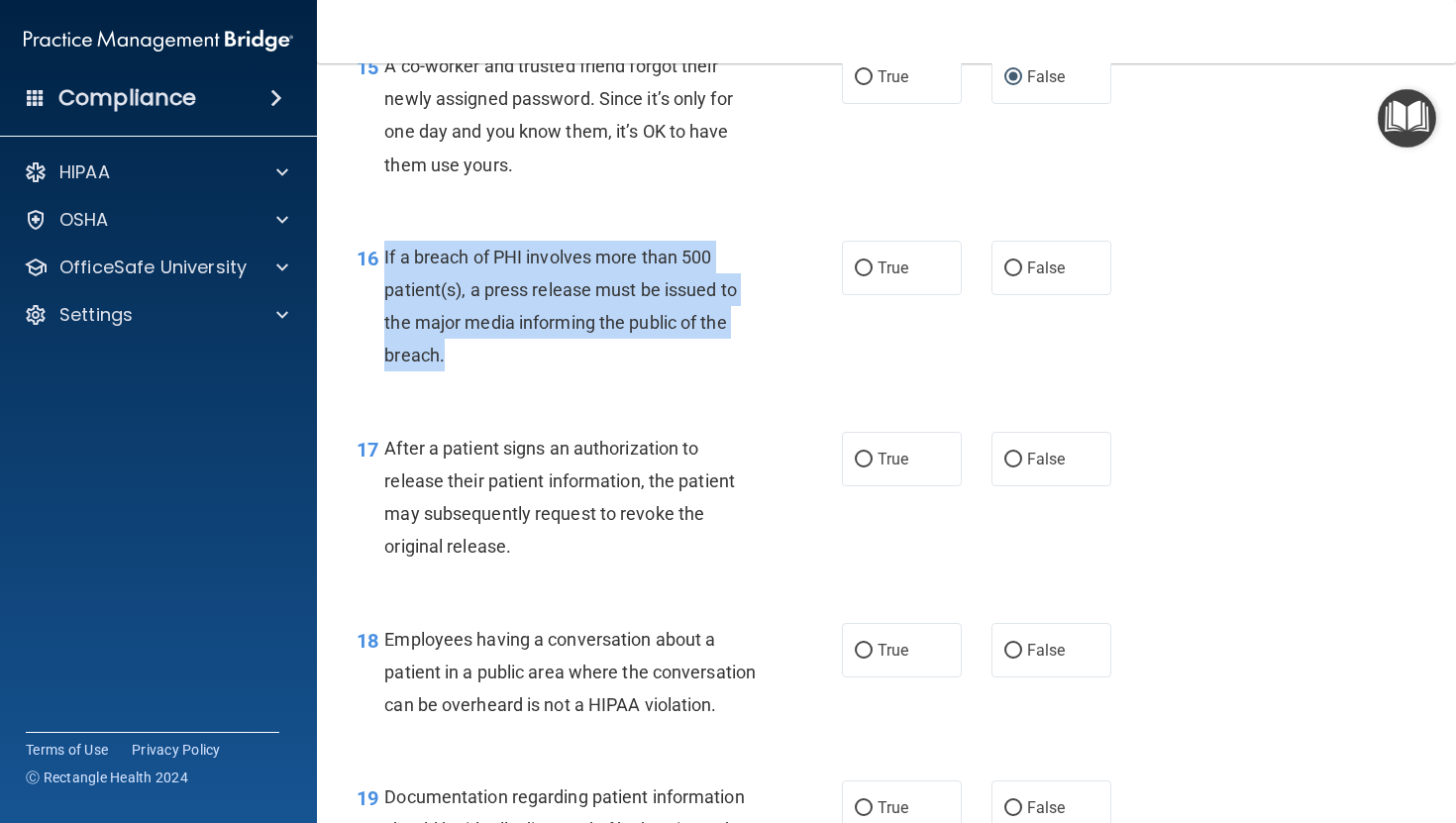 drag, startPoint x: 385, startPoint y: 290, endPoint x: 504, endPoint y: 385, distance: 152.2695 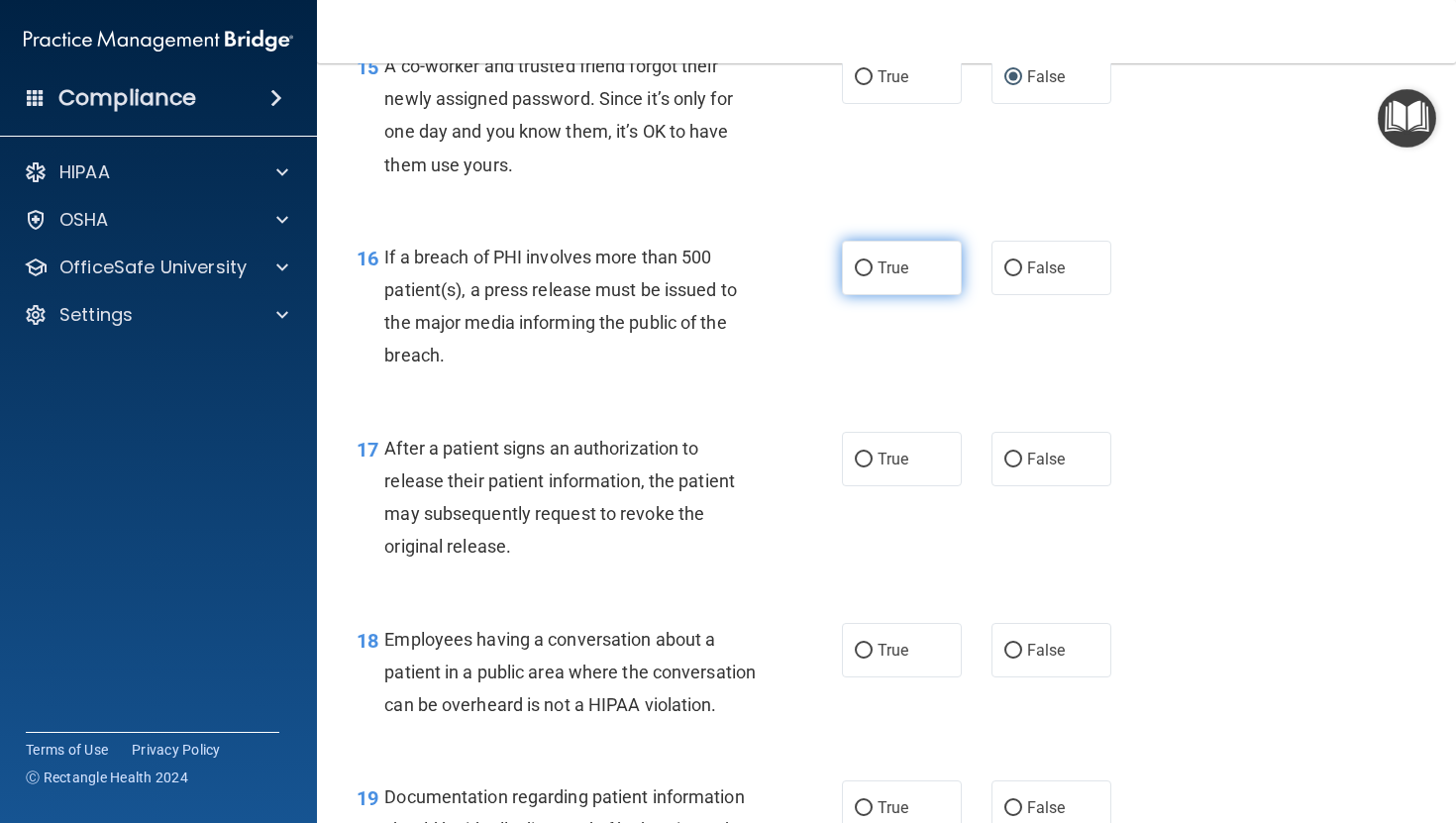 click on "True" at bounding box center [901, 267] 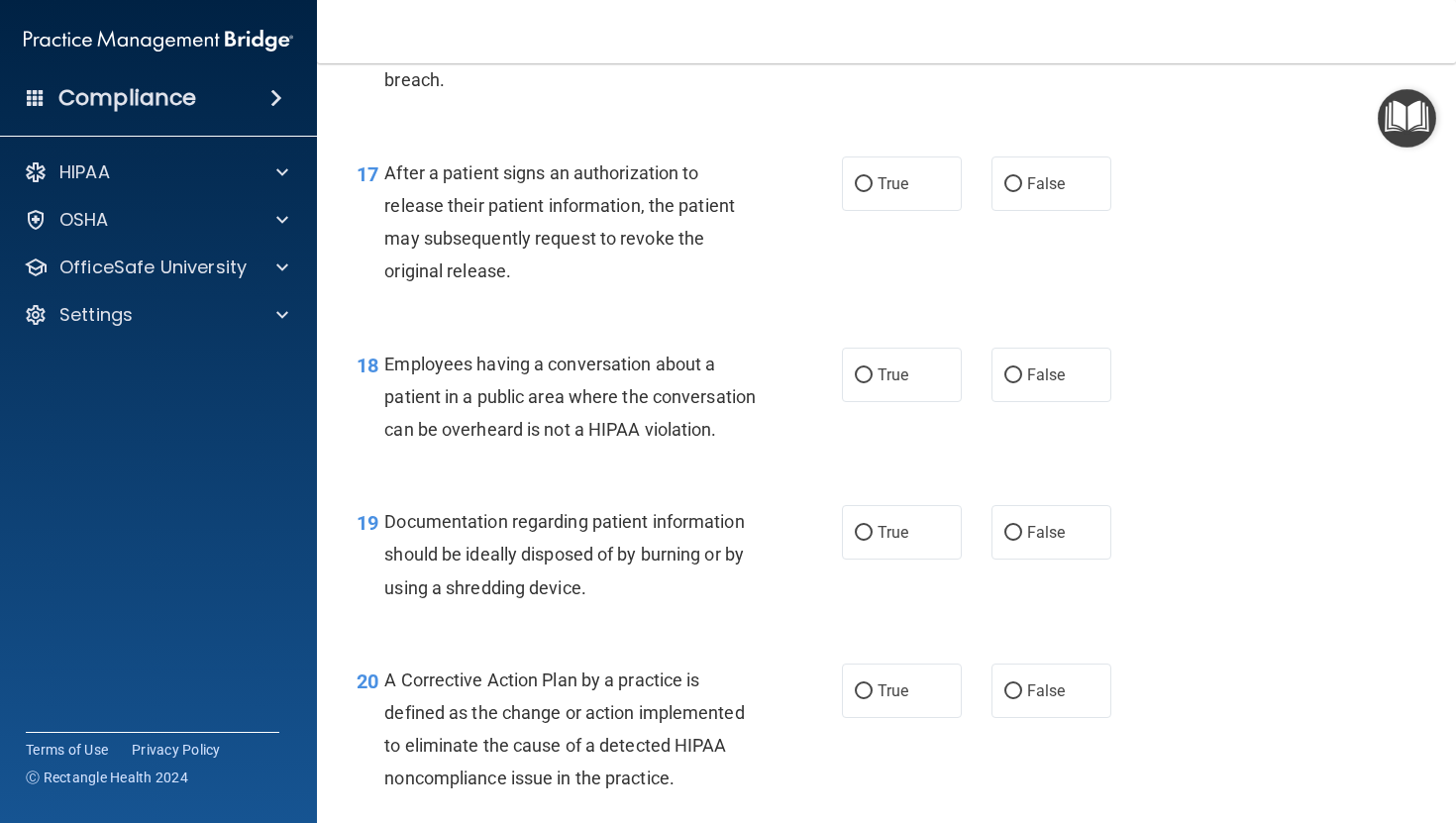 scroll, scrollTop: 2800, scrollLeft: 0, axis: vertical 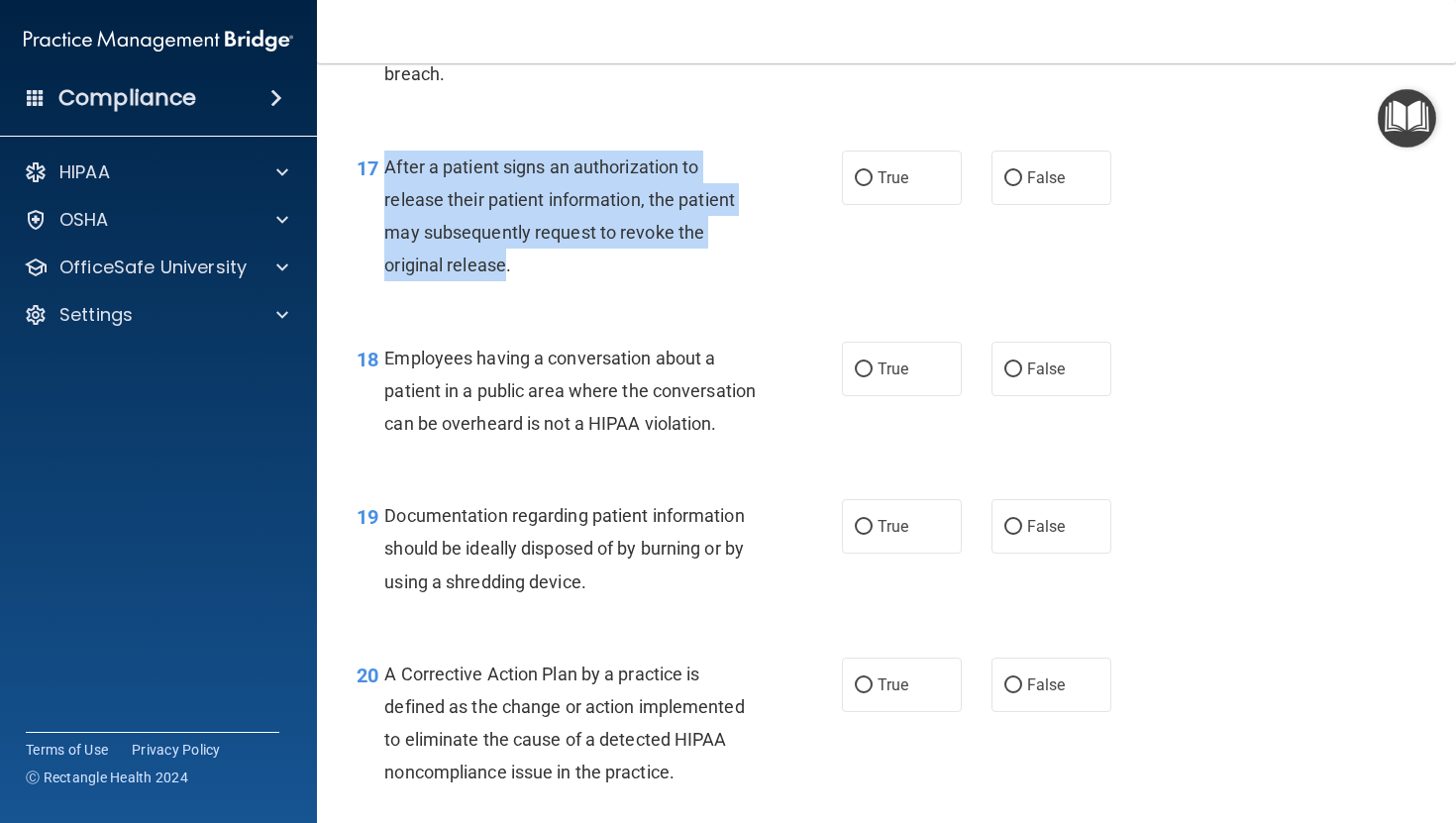 drag, startPoint x: 384, startPoint y: 201, endPoint x: 509, endPoint y: 302, distance: 160.7047 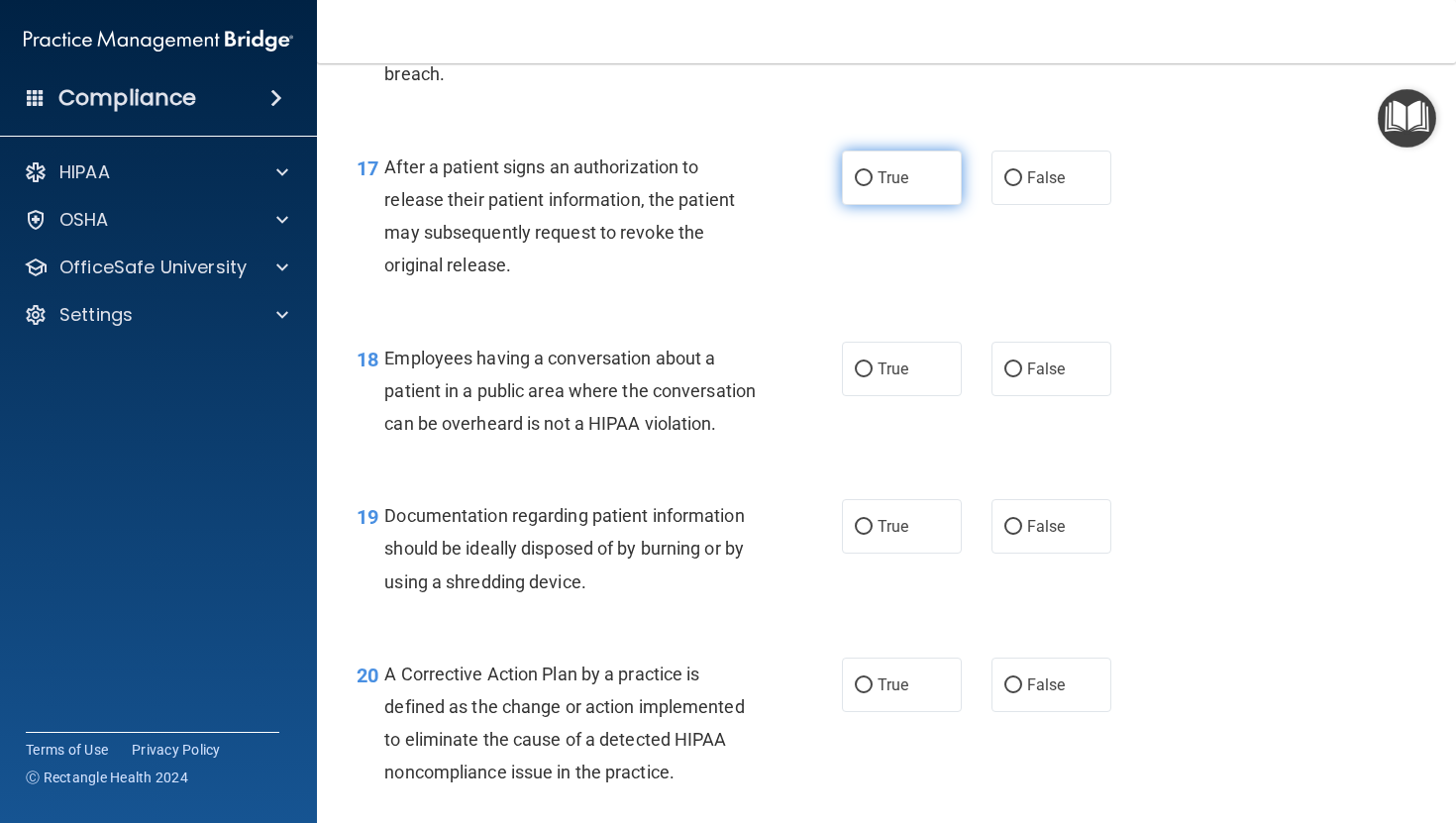 click on "True" at bounding box center [892, 177] 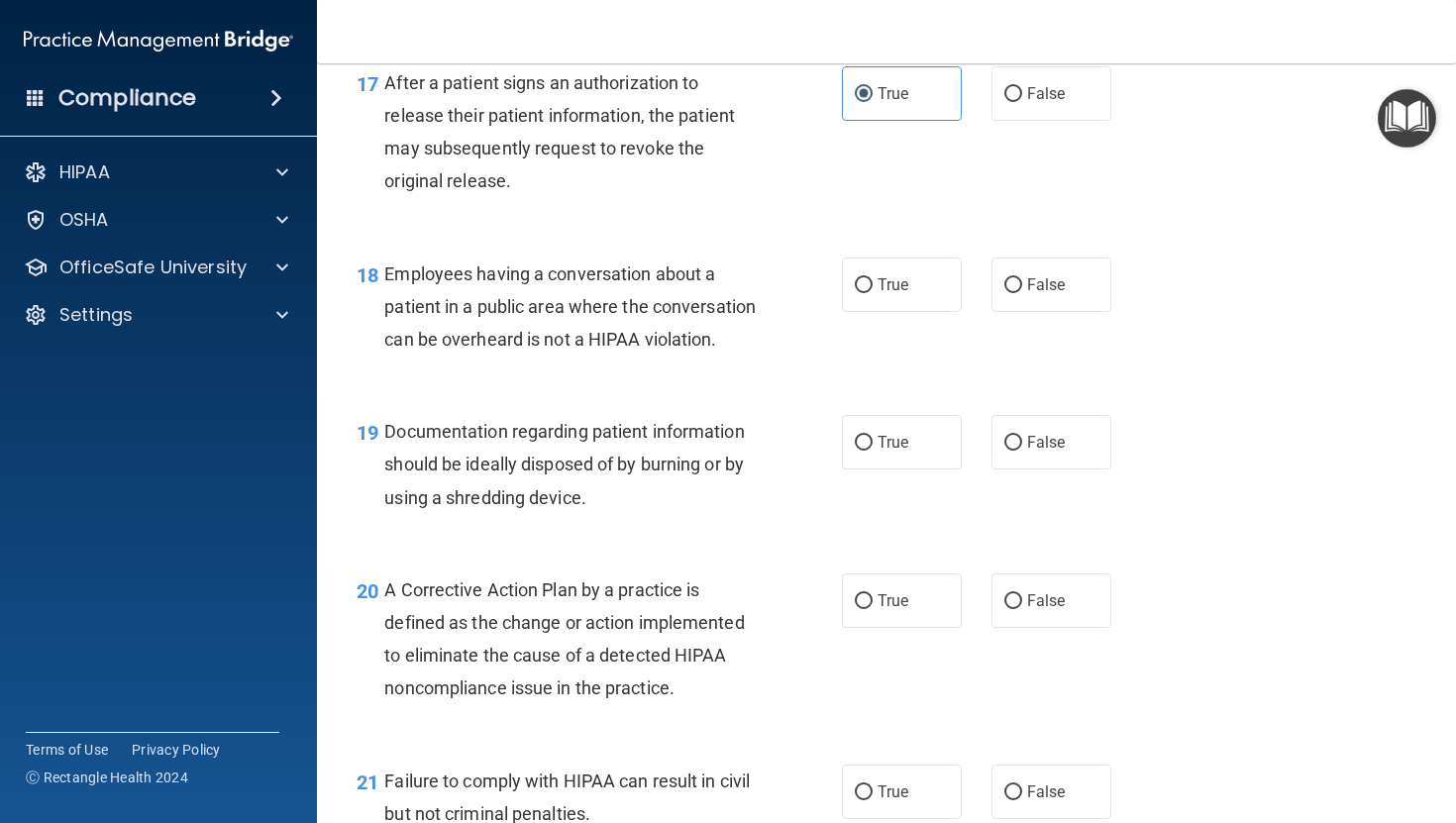scroll, scrollTop: 2870, scrollLeft: 0, axis: vertical 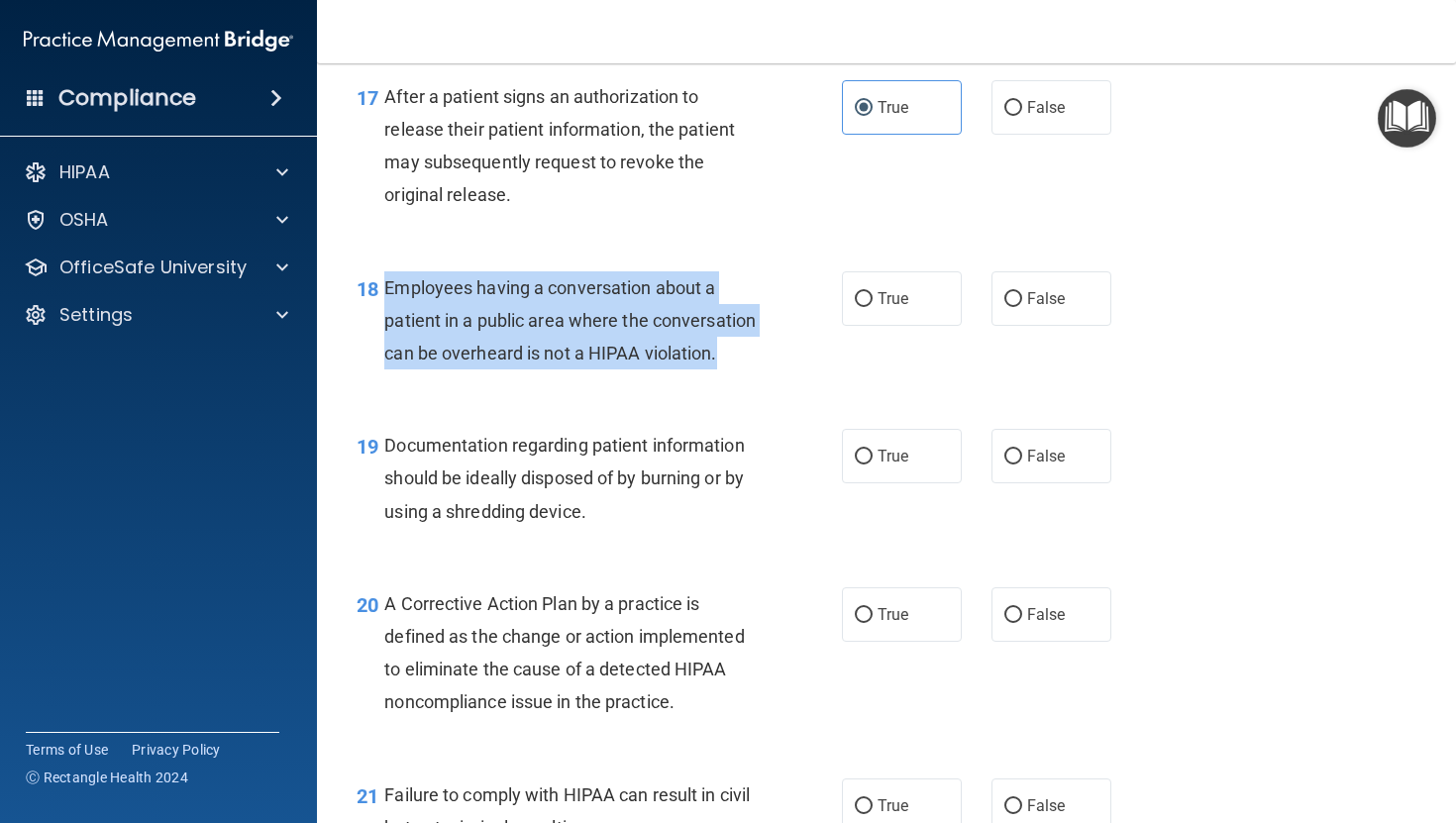 drag, startPoint x: 383, startPoint y: 323, endPoint x: 547, endPoint y: 412, distance: 186.59314 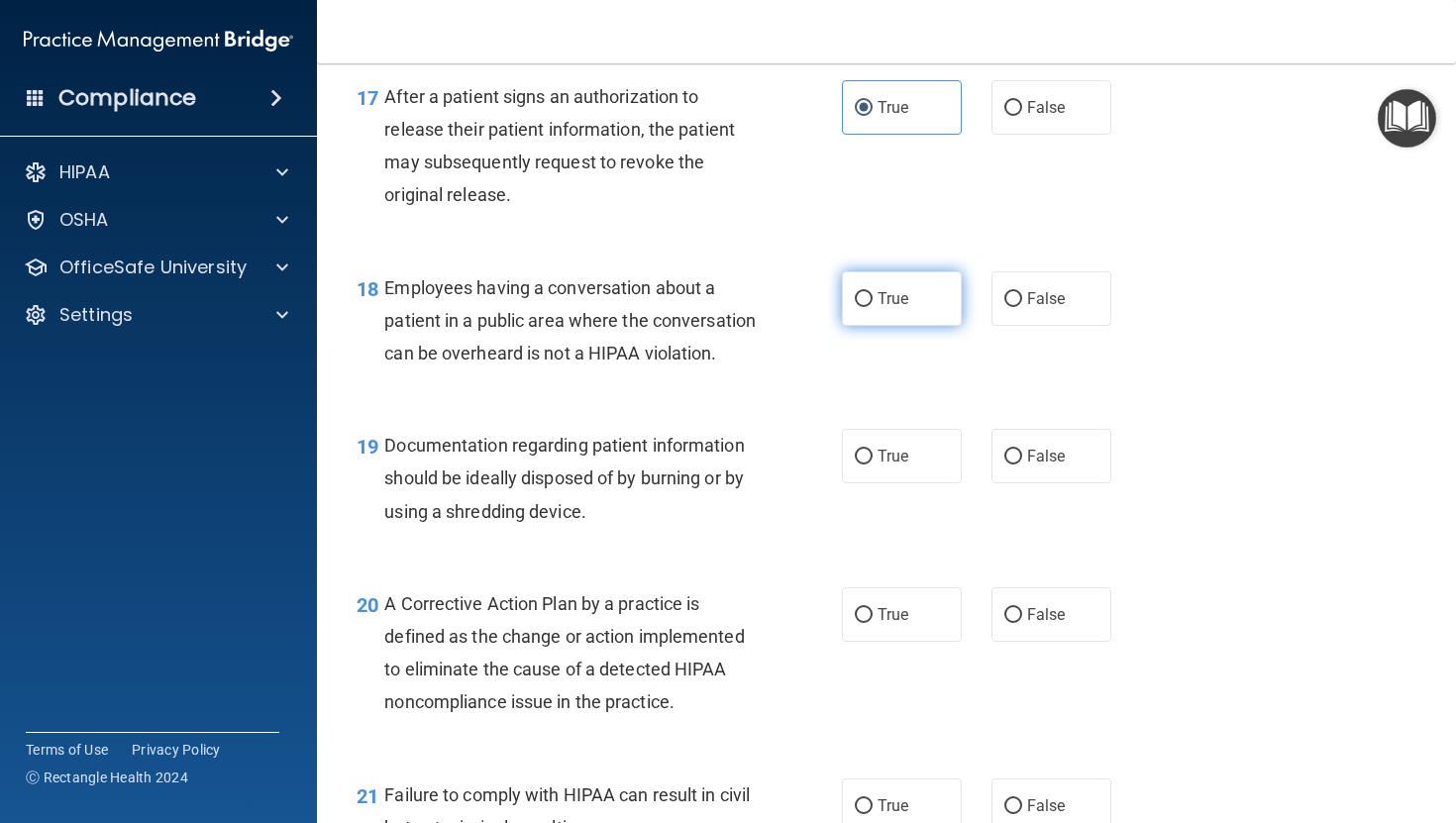 click on "True" at bounding box center [901, 298] 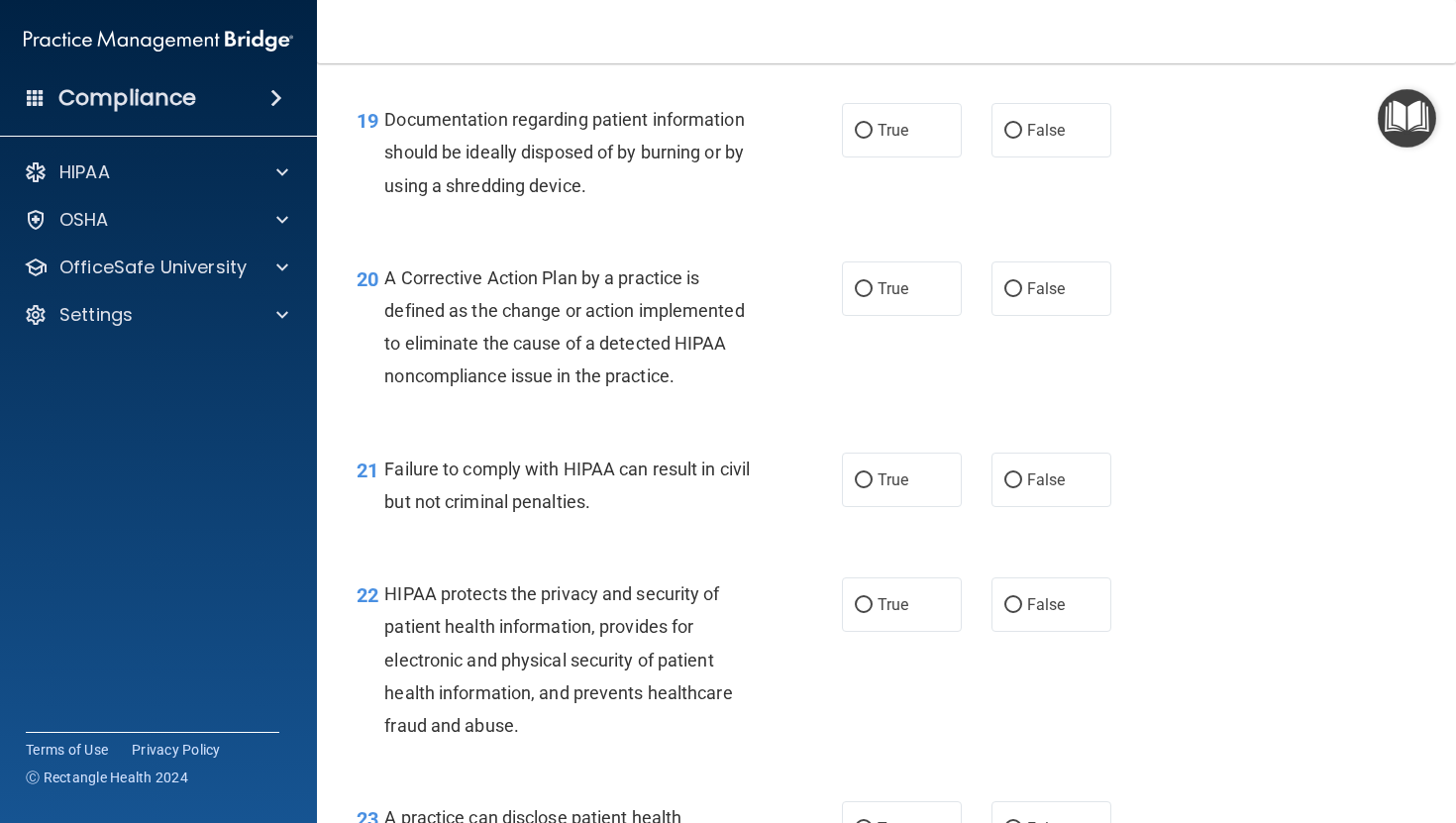 scroll, scrollTop: 3218, scrollLeft: 0, axis: vertical 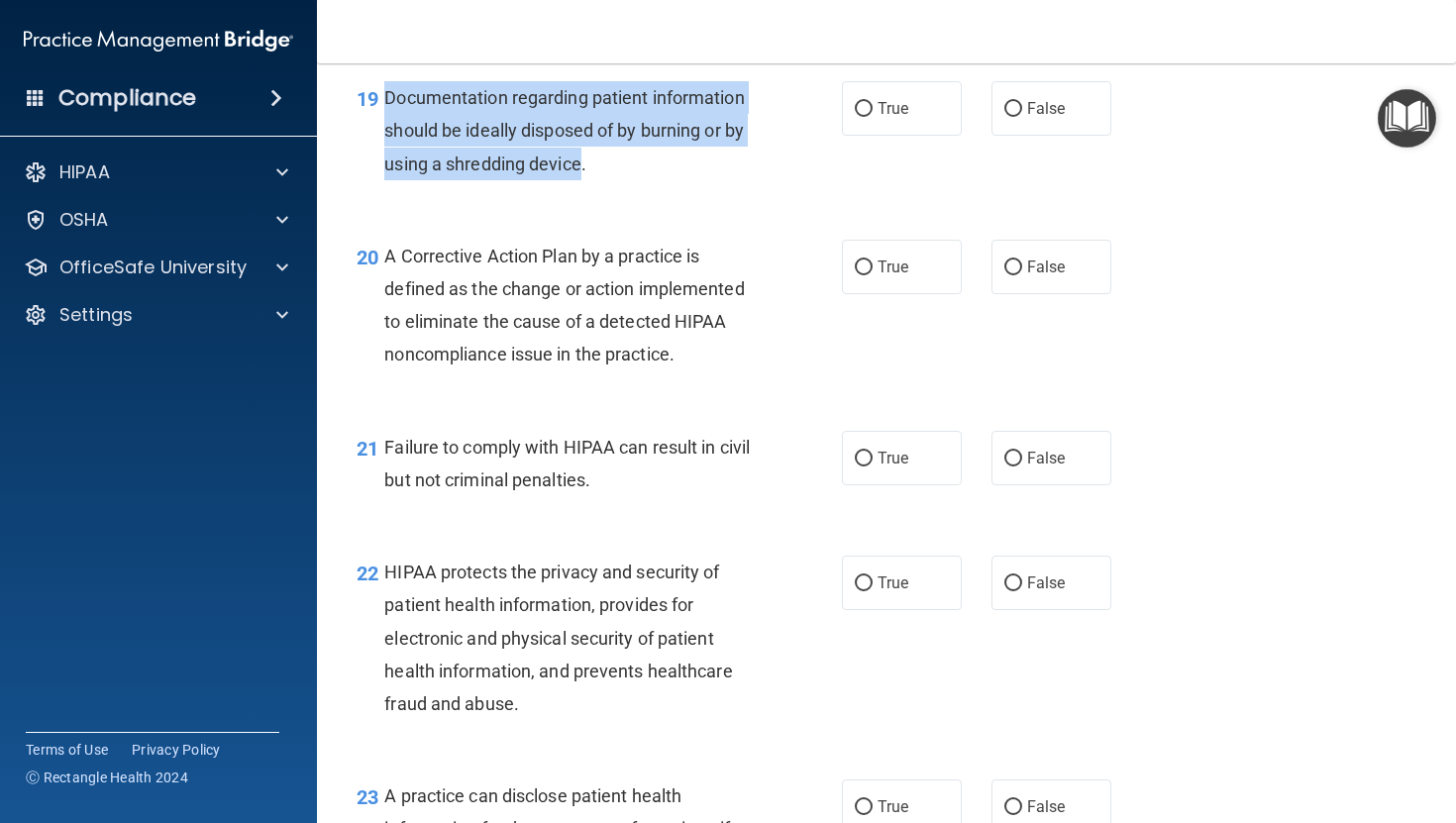 drag, startPoint x: 387, startPoint y: 164, endPoint x: 582, endPoint y: 229, distance: 205.54805 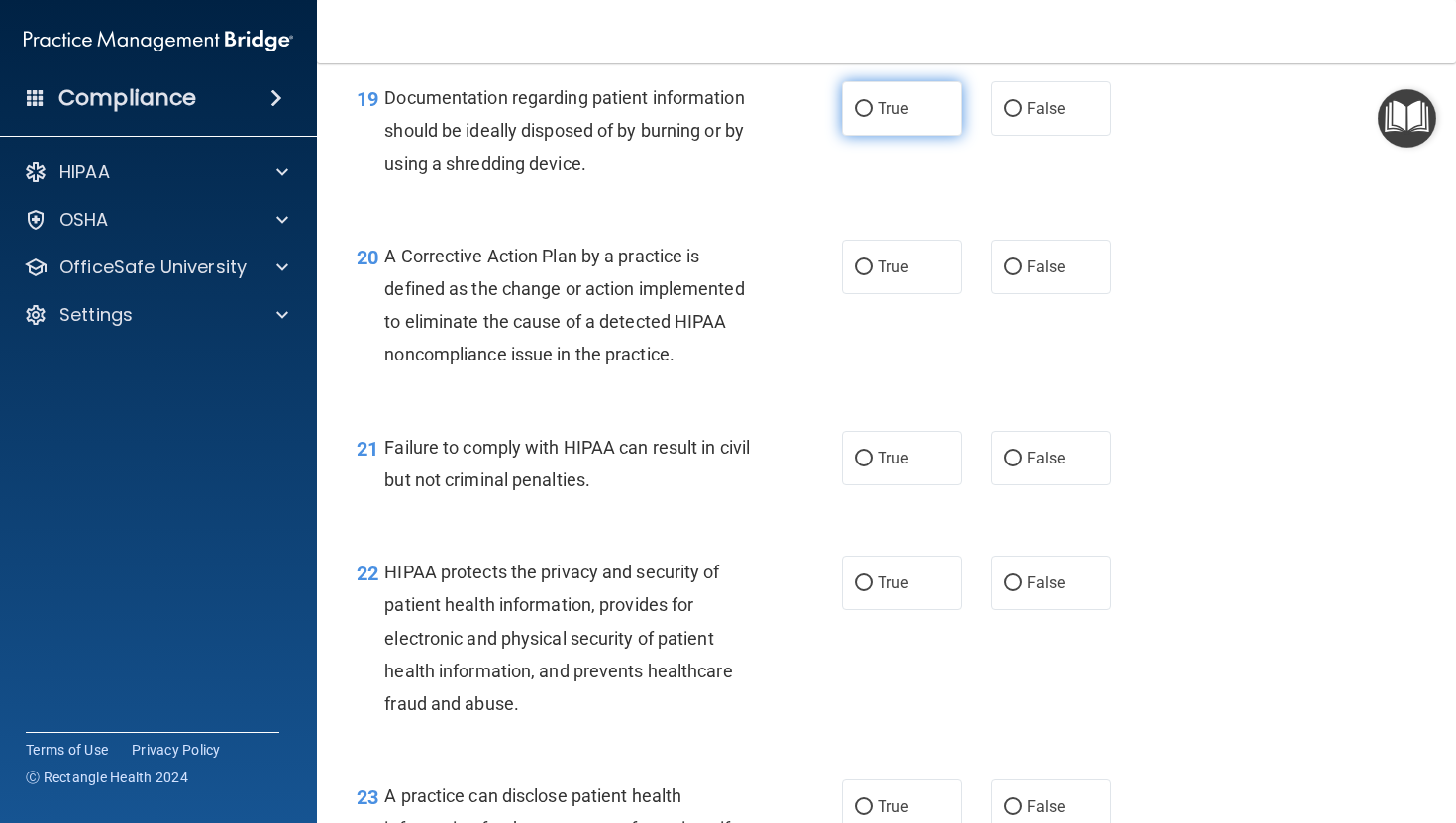 click on "True" at bounding box center (892, 108) 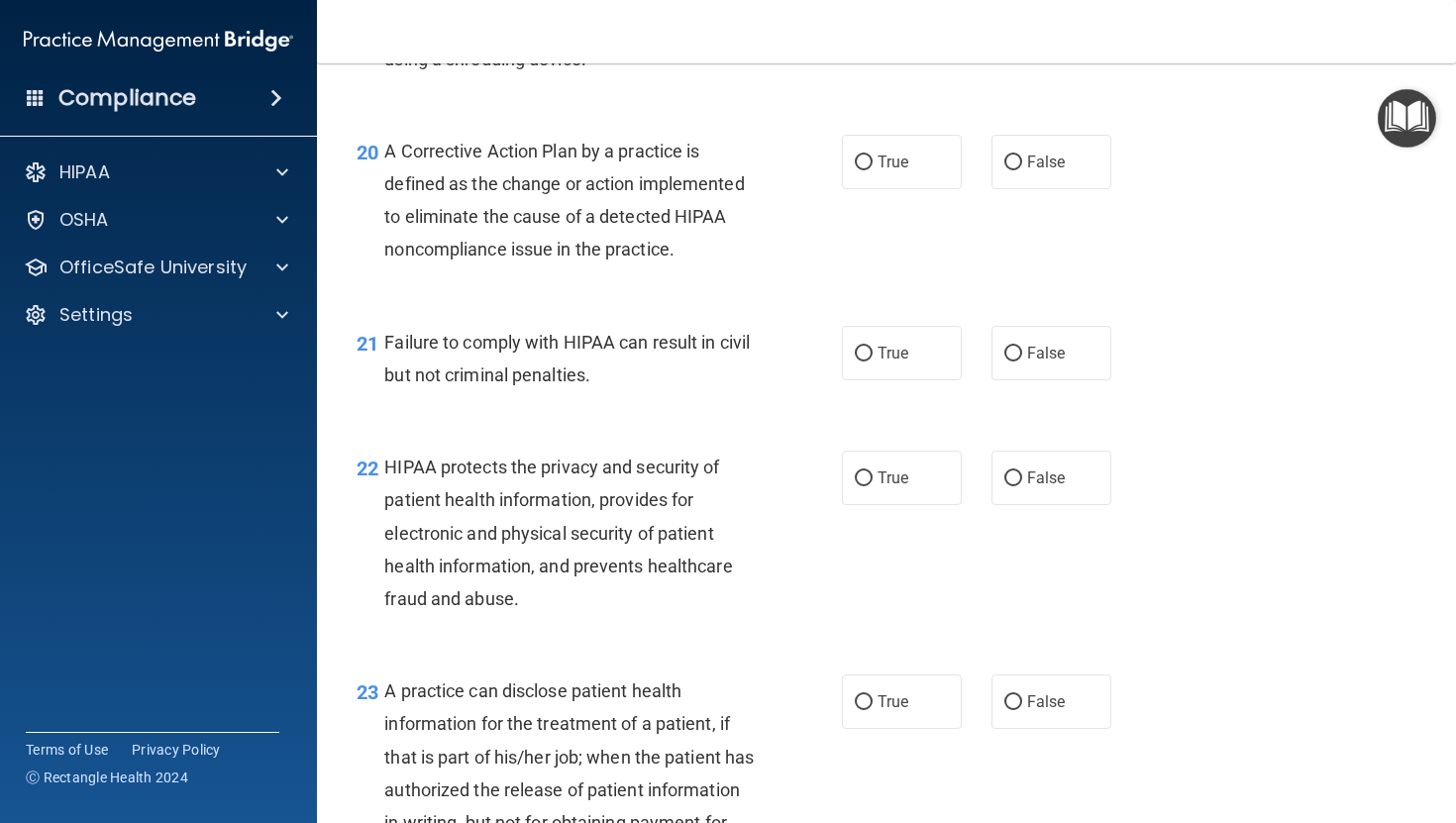 scroll, scrollTop: 3329, scrollLeft: 0, axis: vertical 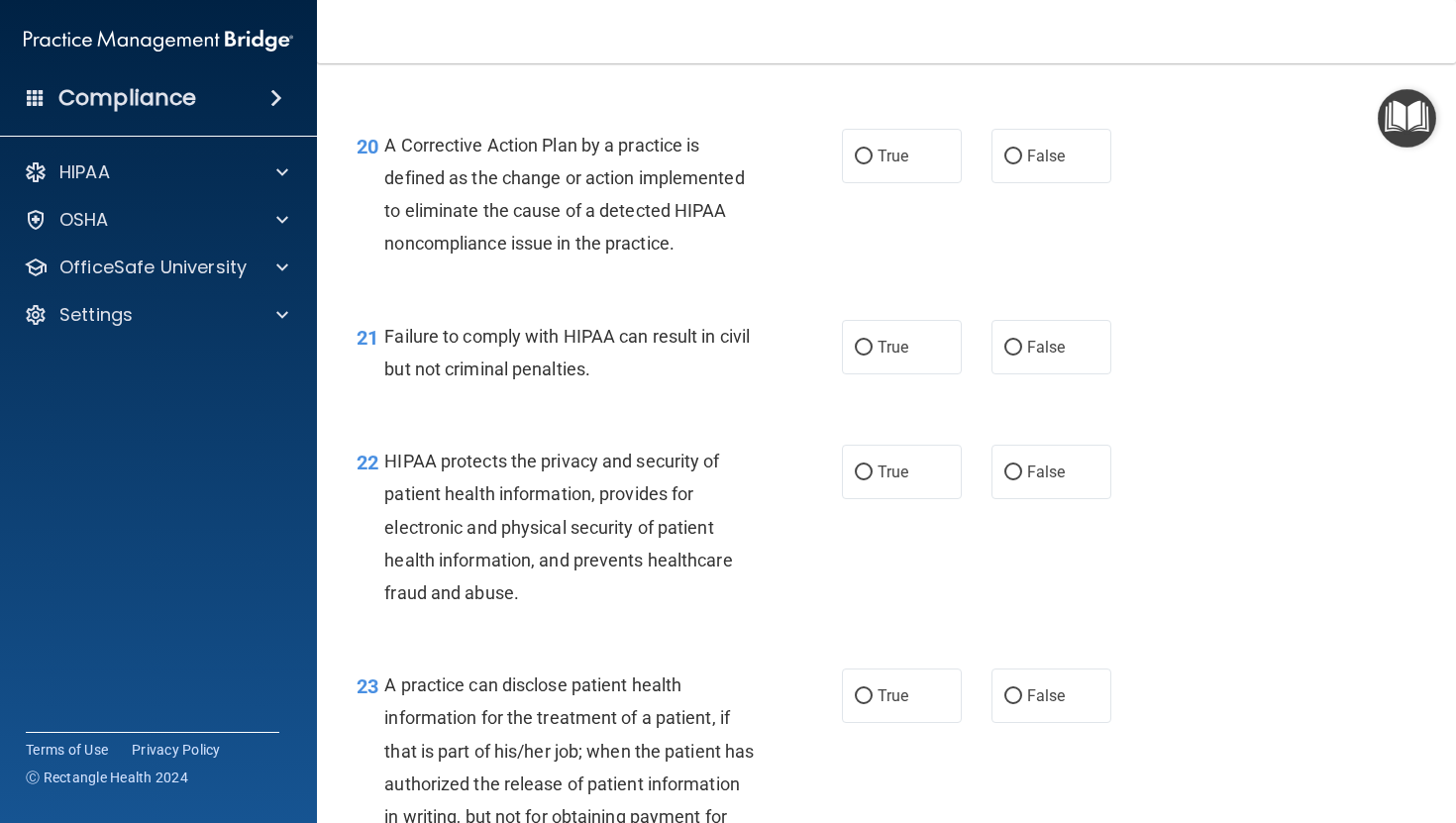 click on "A Corrective Action Plan by a practice is defined as the change or action implemented to eliminate the cause of a detected HIPAA noncompliance issue in the practice." at bounding box center (564, 194) 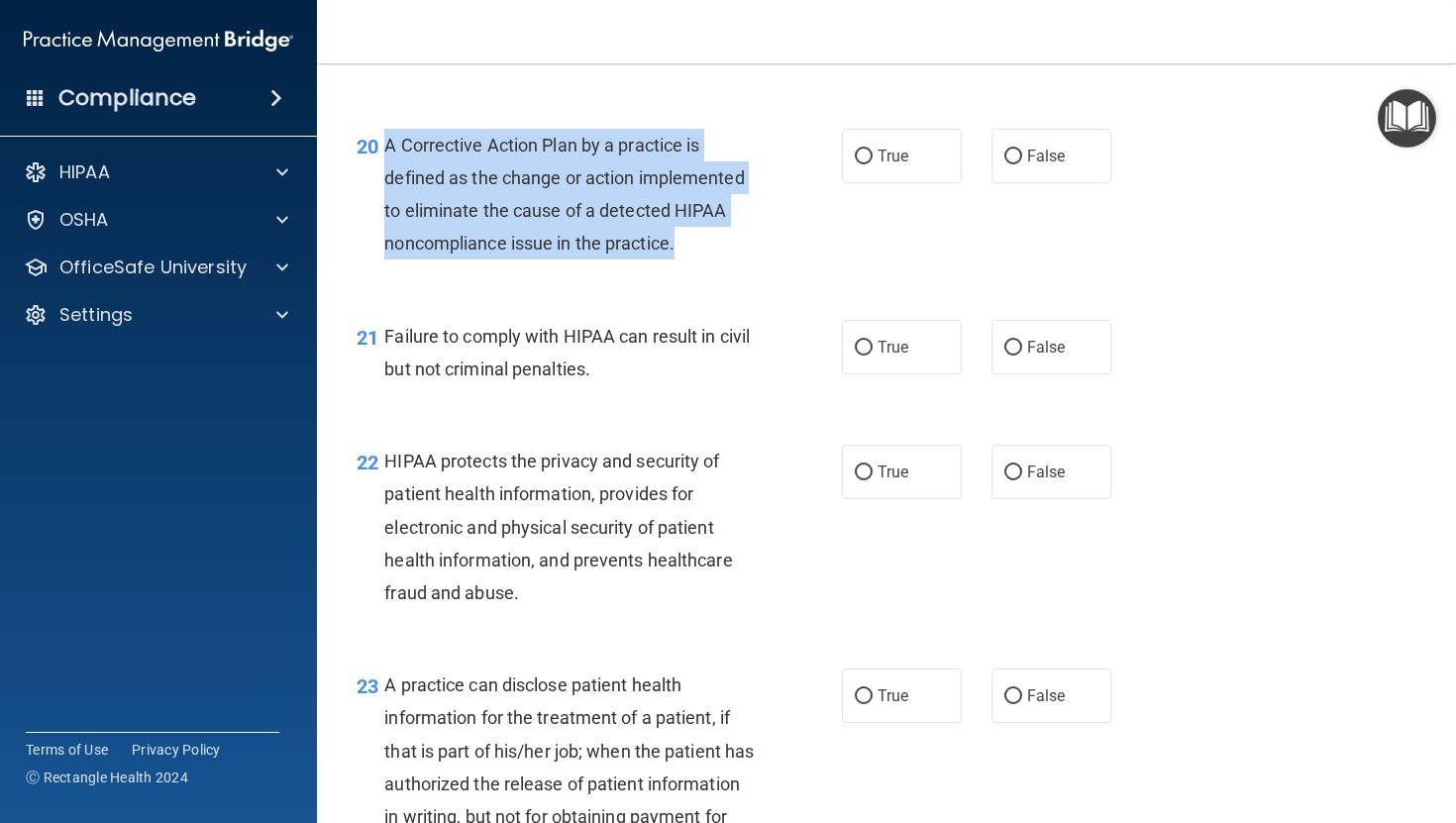 drag, startPoint x: 385, startPoint y: 213, endPoint x: 692, endPoint y: 324, distance: 326.4506 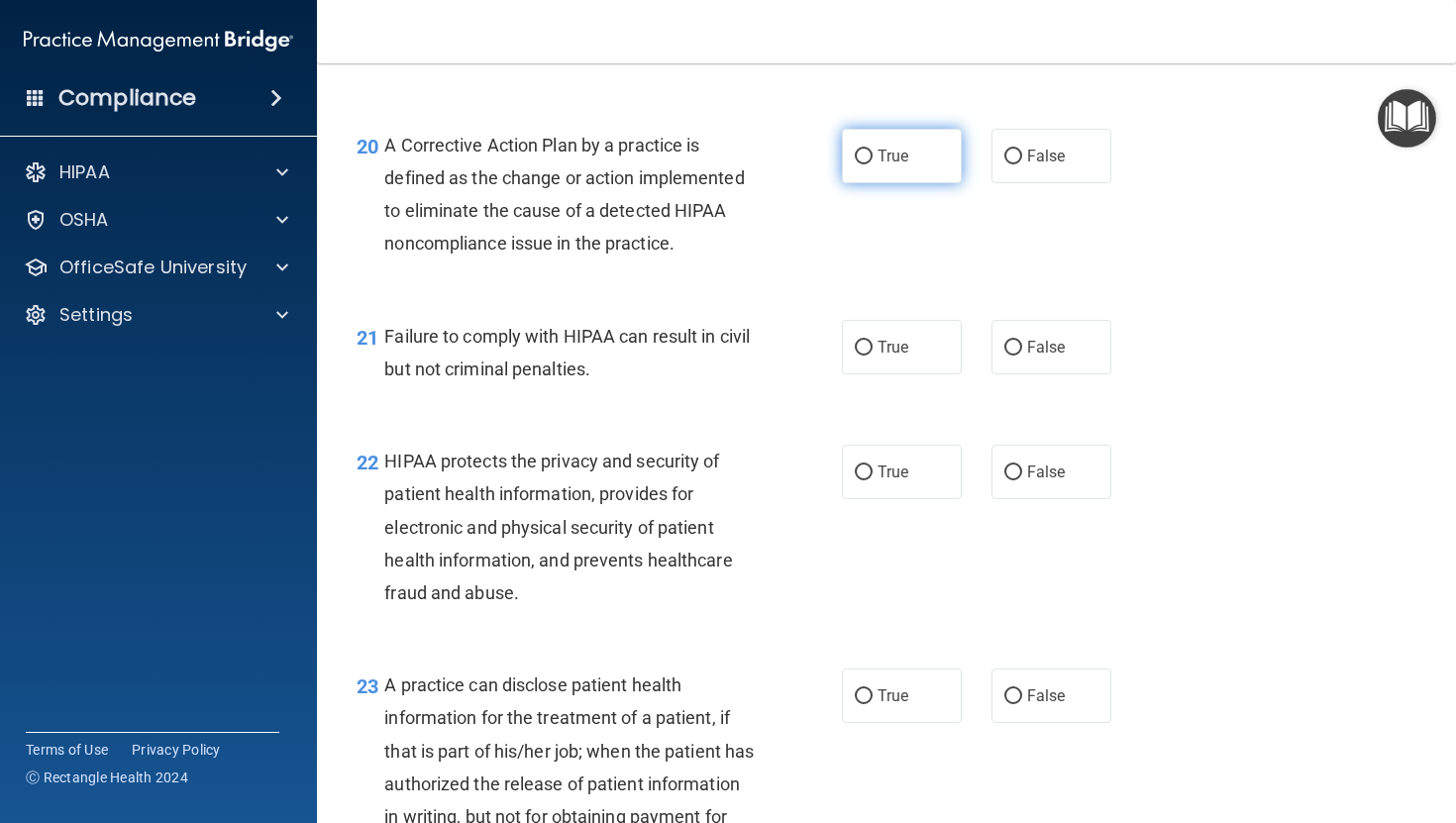 click on "True" at bounding box center [892, 155] 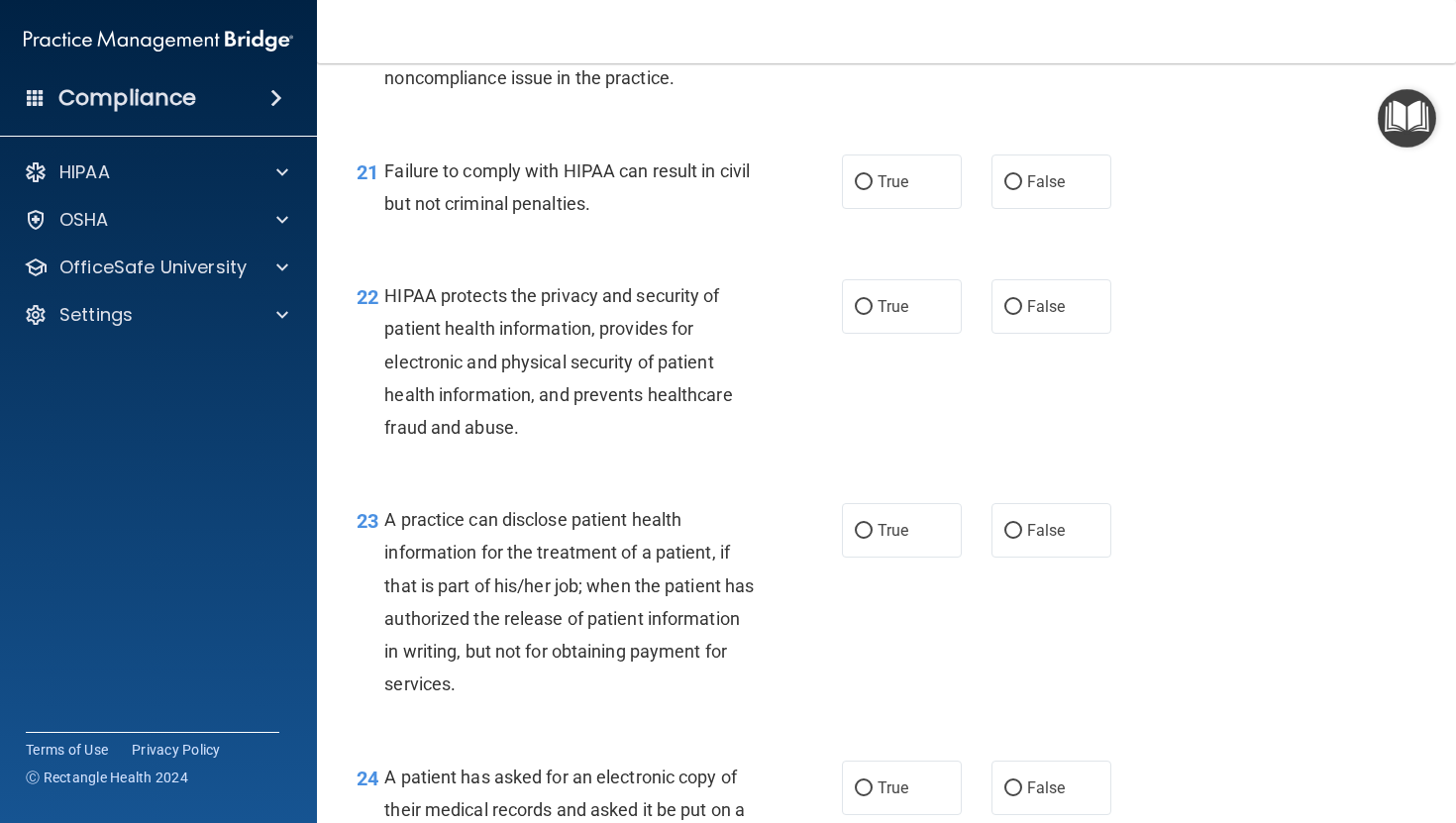 scroll, scrollTop: 3499, scrollLeft: 0, axis: vertical 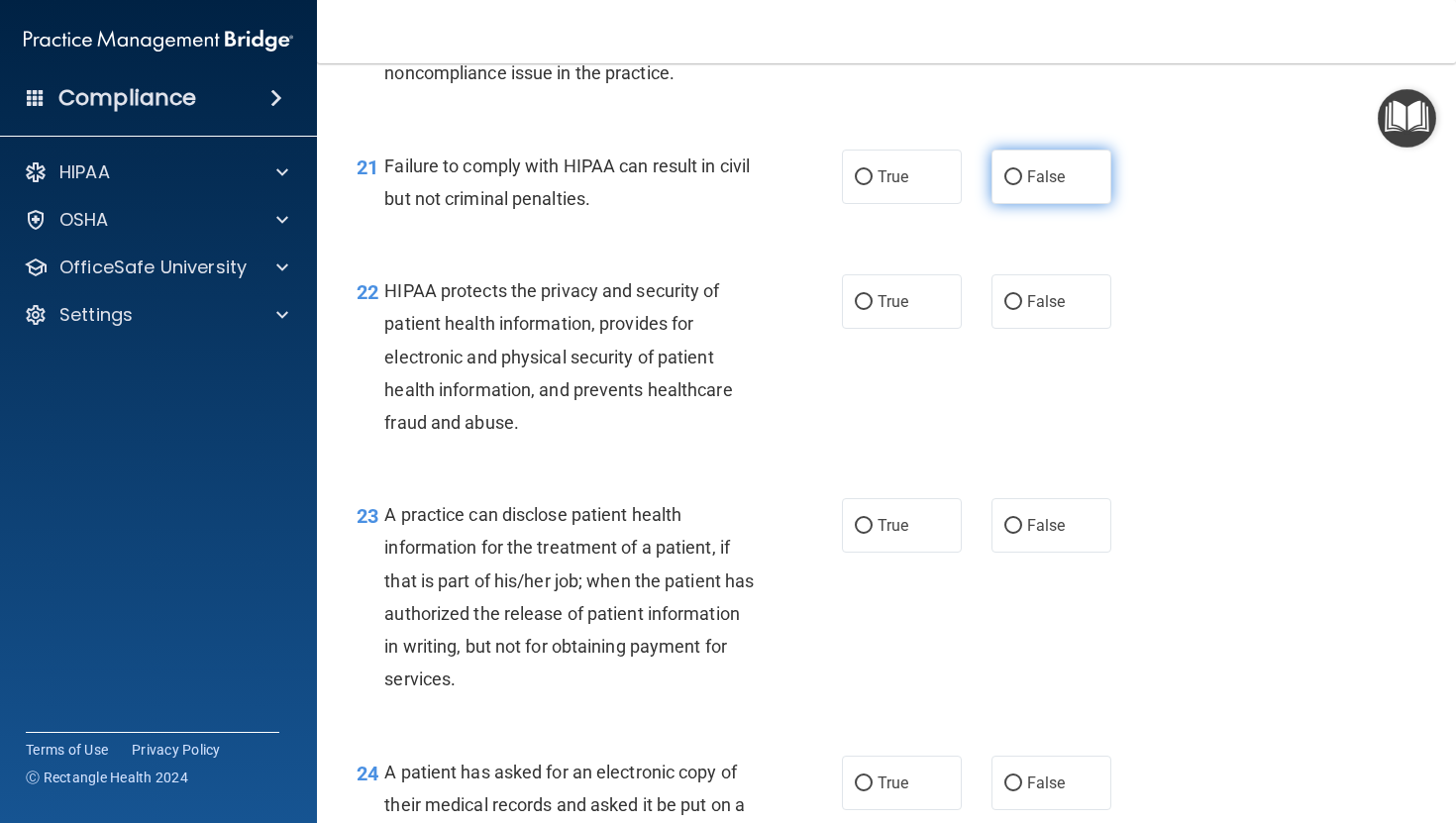 click on "False" at bounding box center (1013, 177) 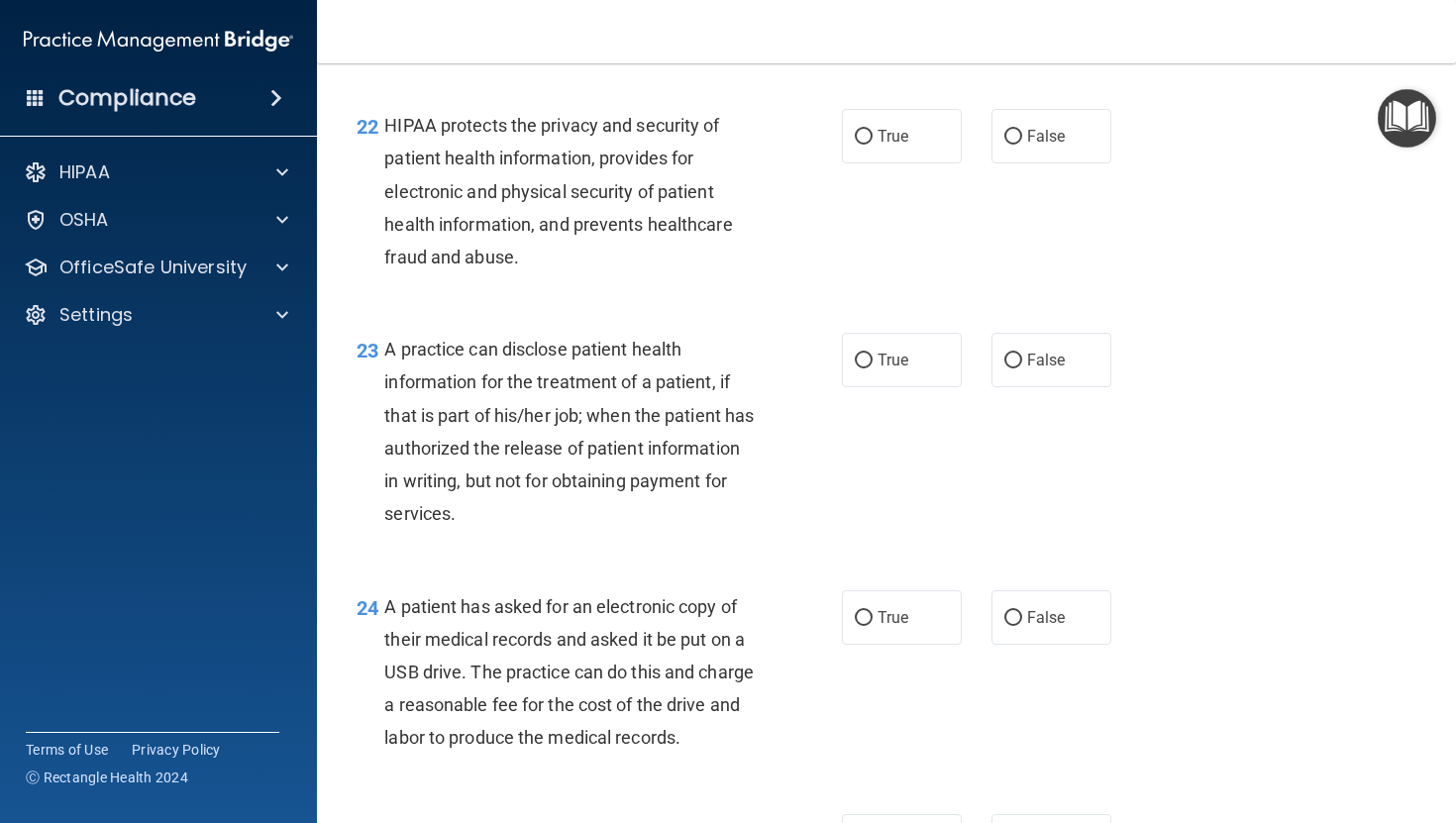 scroll, scrollTop: 3688, scrollLeft: 0, axis: vertical 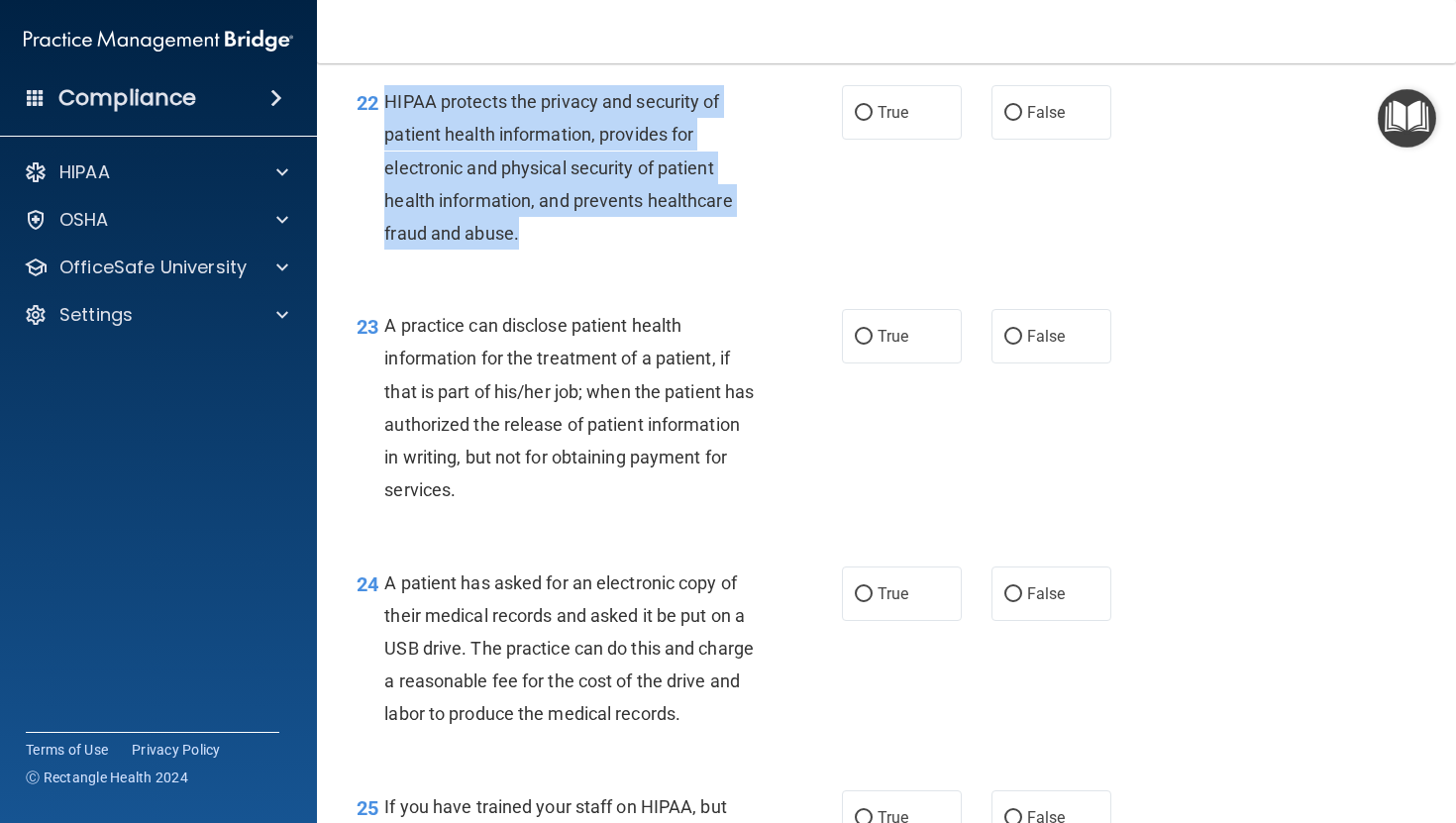 drag, startPoint x: 388, startPoint y: 162, endPoint x: 522, endPoint y: 298, distance: 190.92407 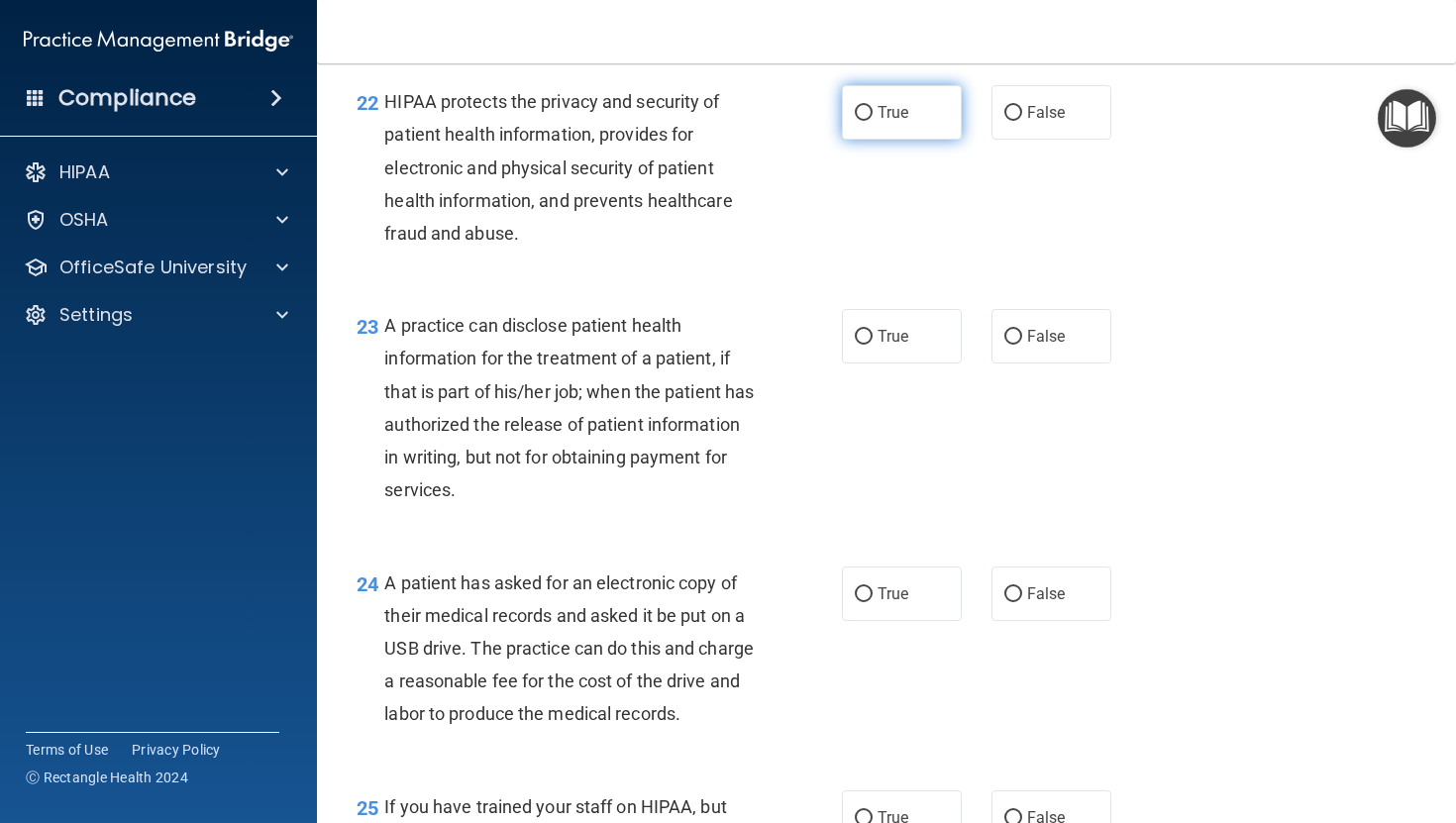 click on "True" at bounding box center (901, 112) 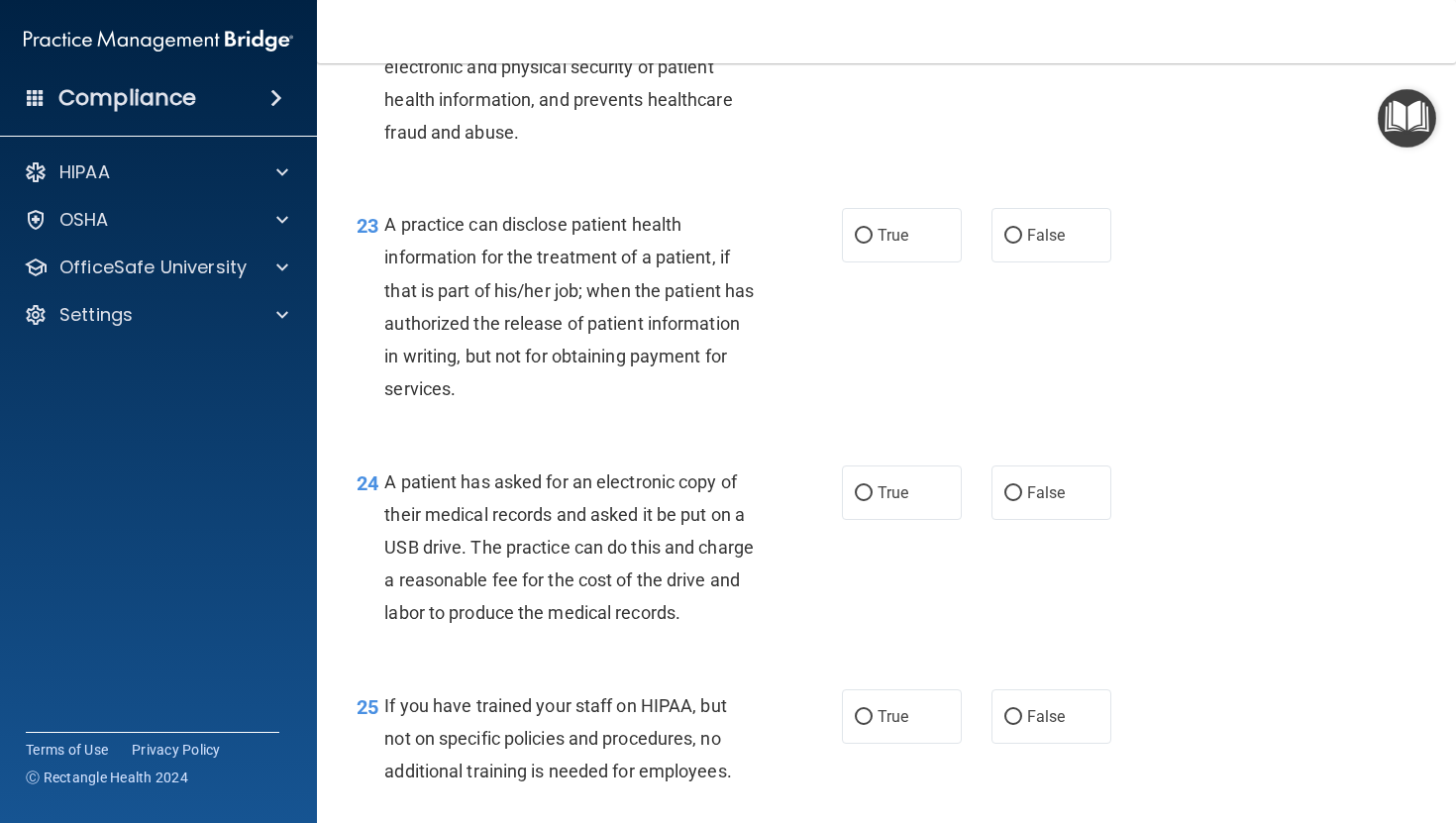 scroll, scrollTop: 3814, scrollLeft: 0, axis: vertical 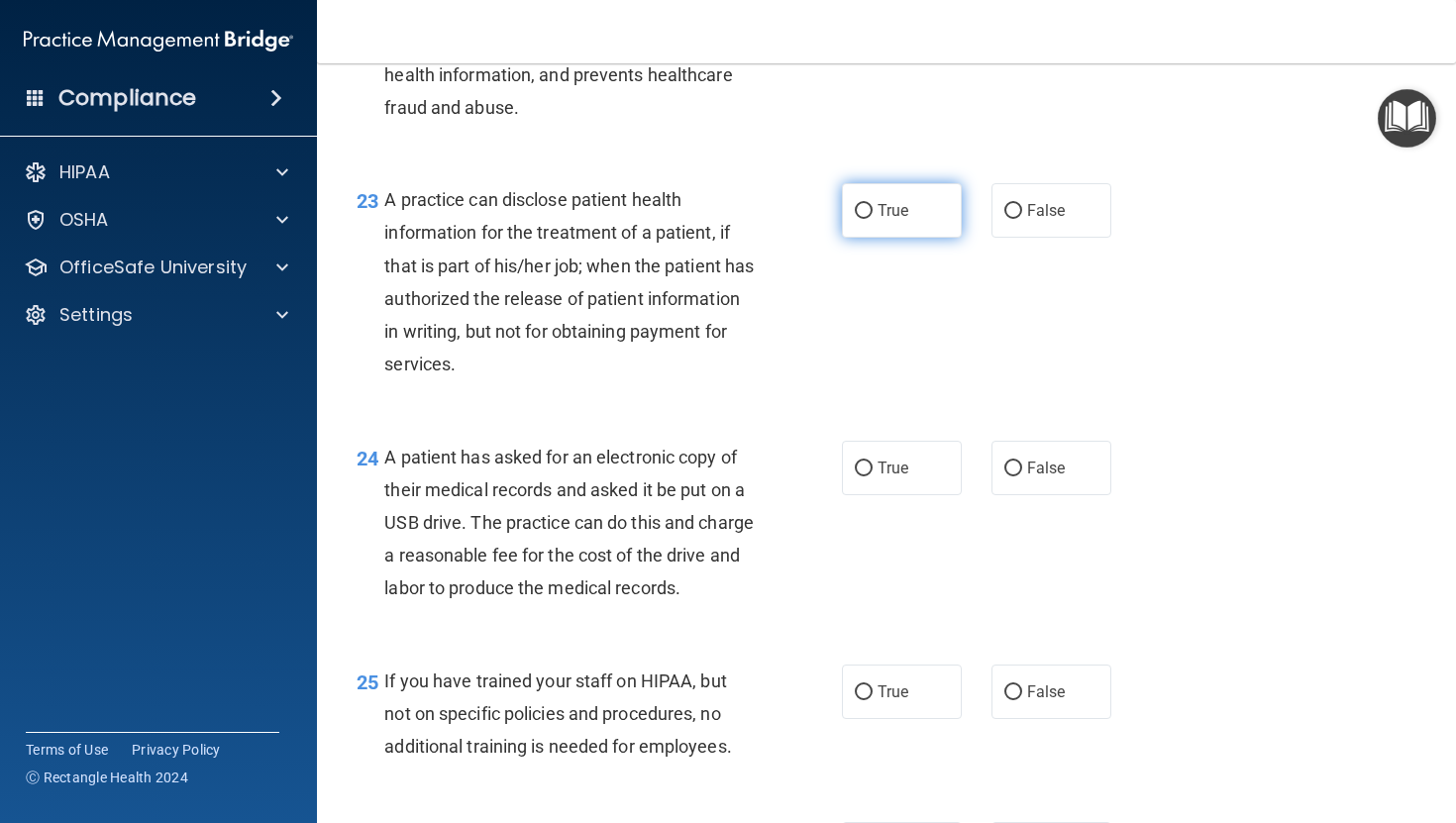 click on "True" at bounding box center (901, 210) 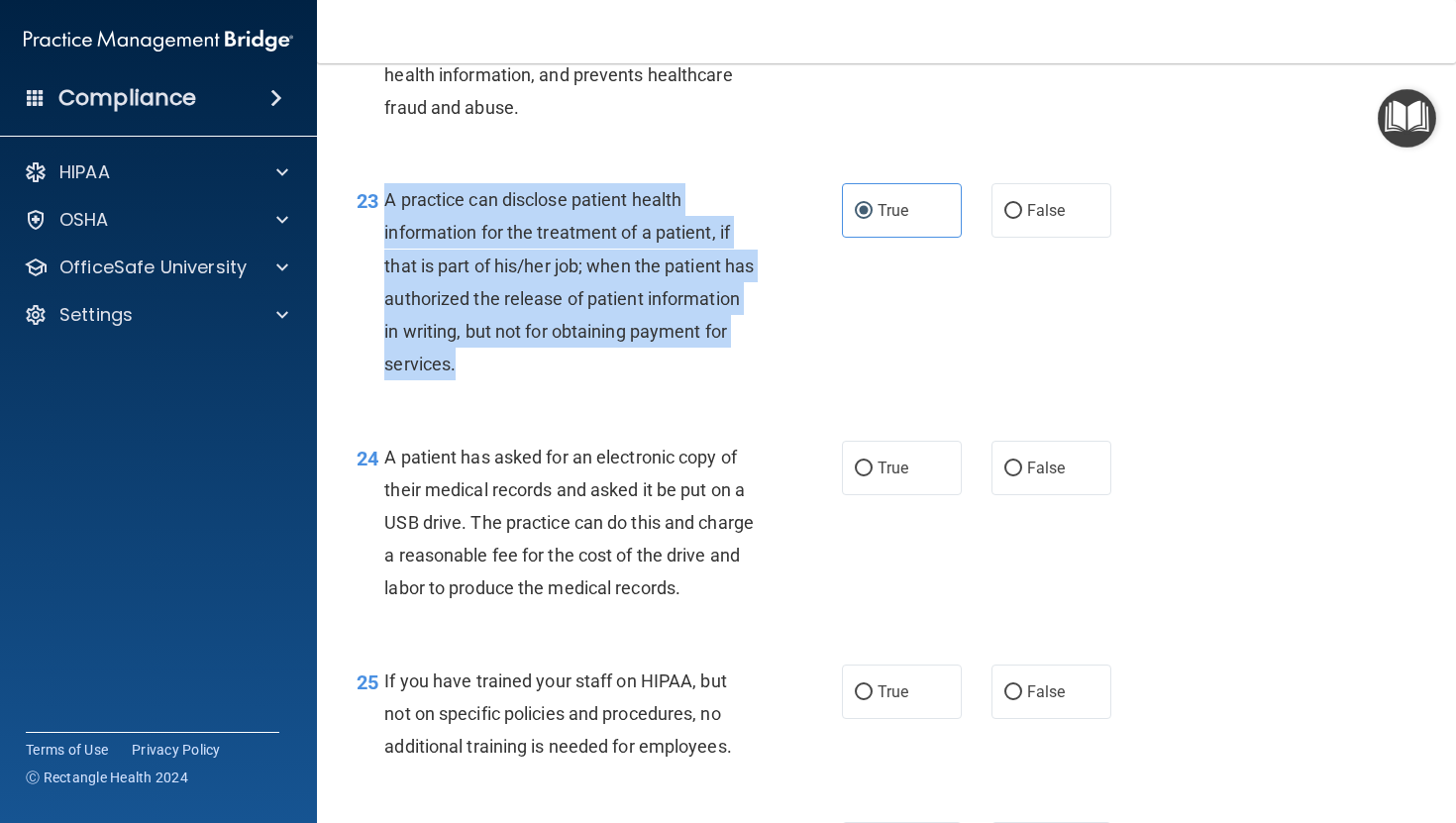 drag, startPoint x: 384, startPoint y: 268, endPoint x: 593, endPoint y: 427, distance: 262.6062 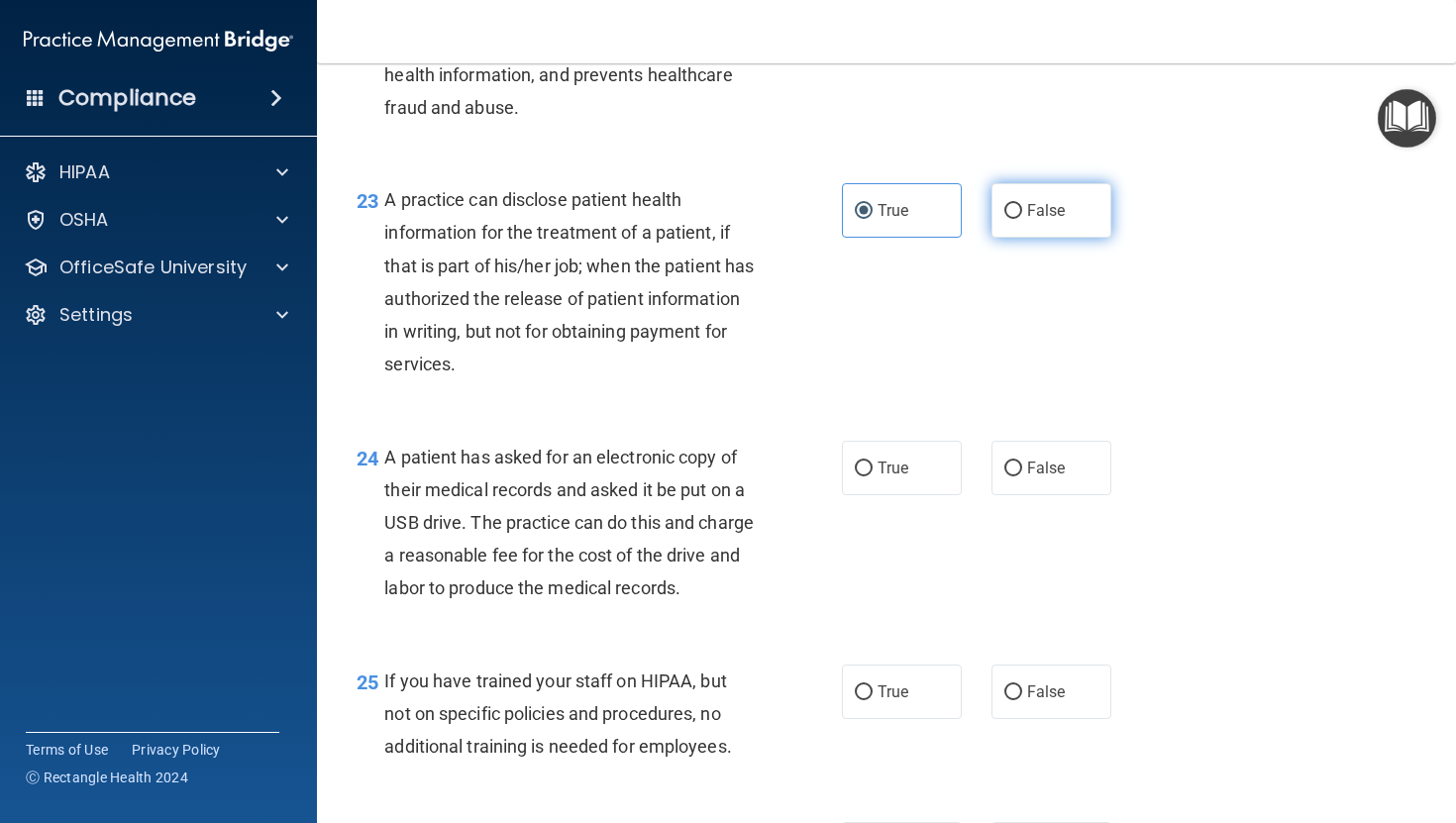 click on "False" at bounding box center (1051, 210) 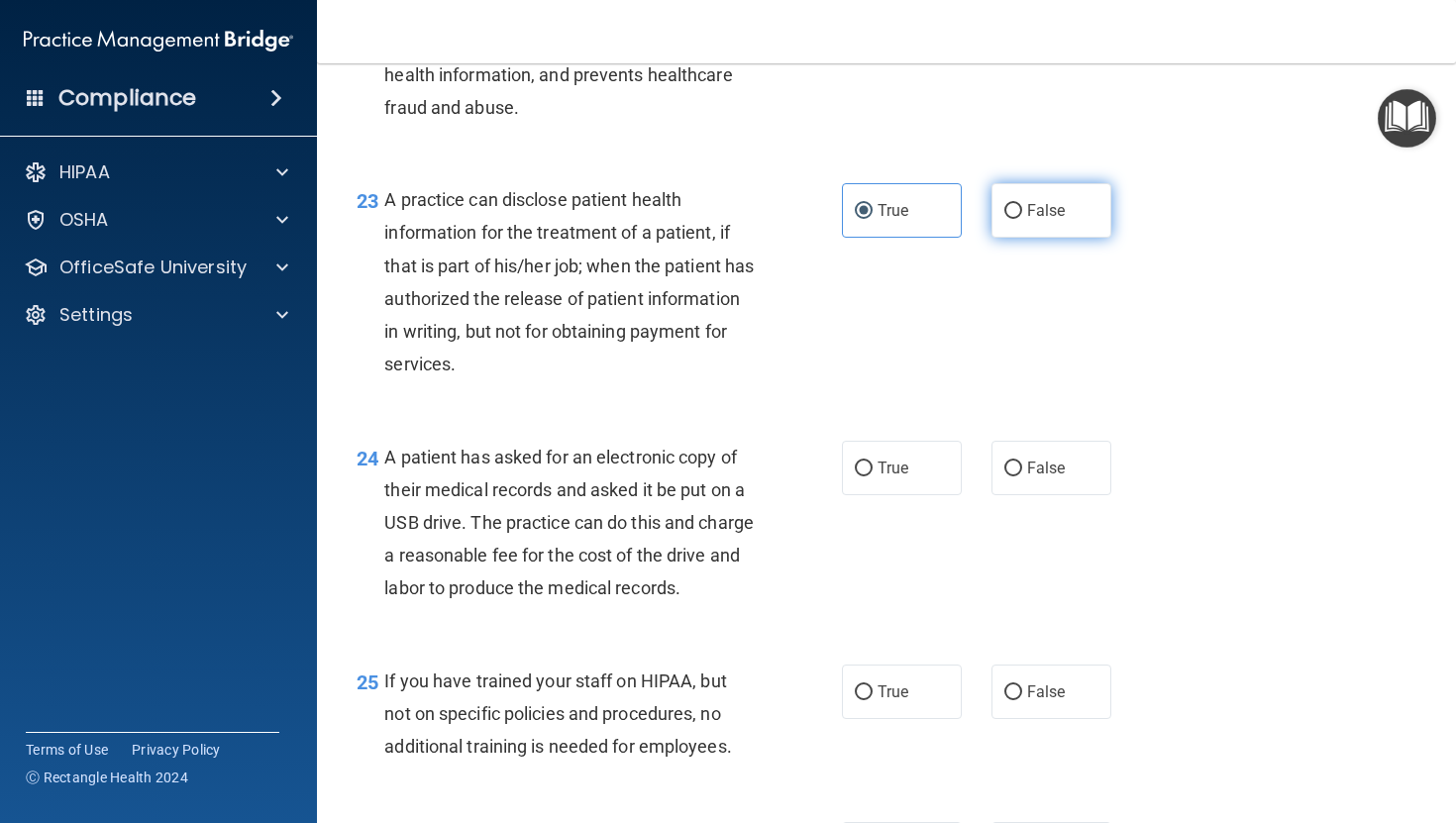 radio on "true" 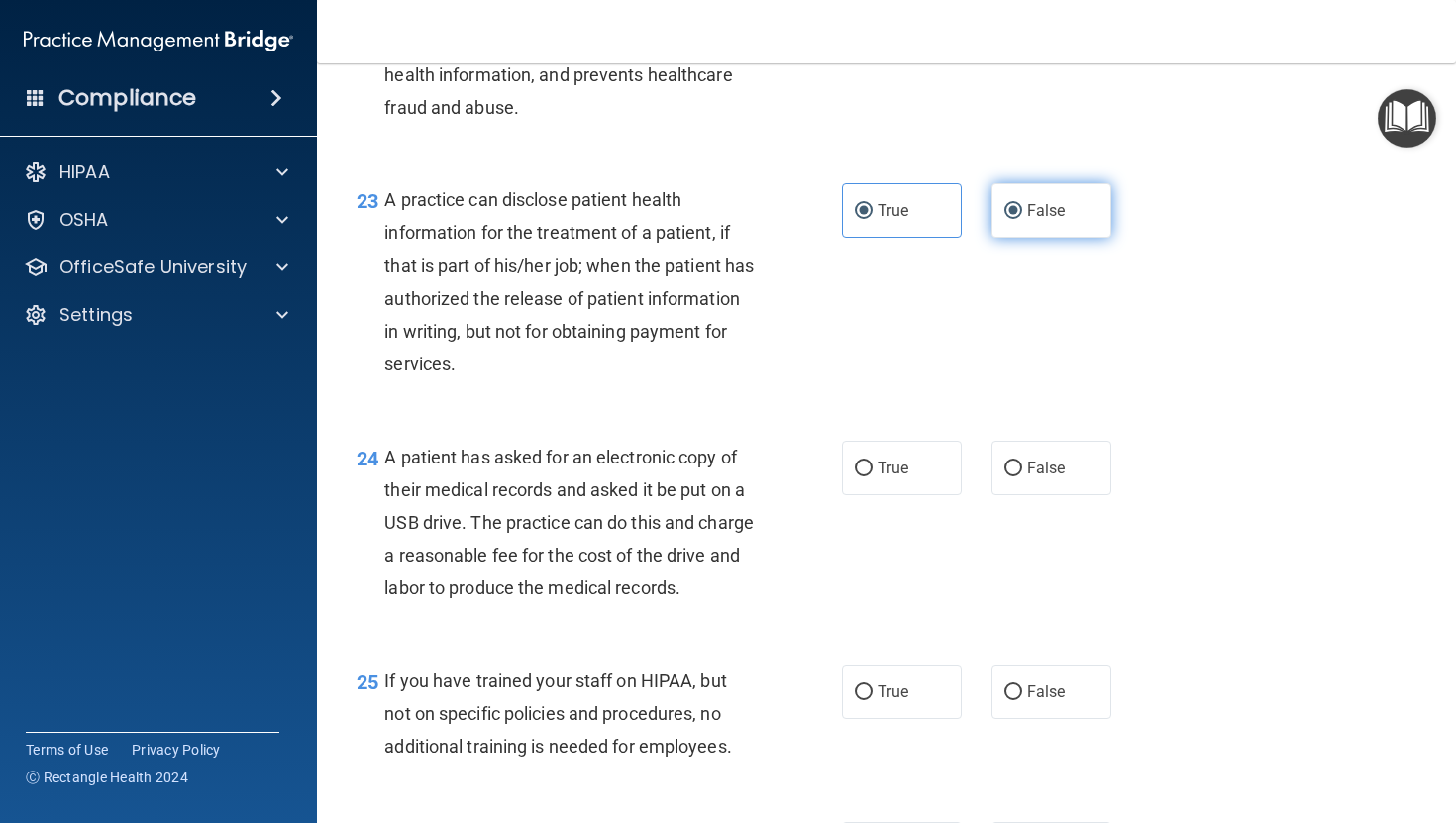 radio on "false" 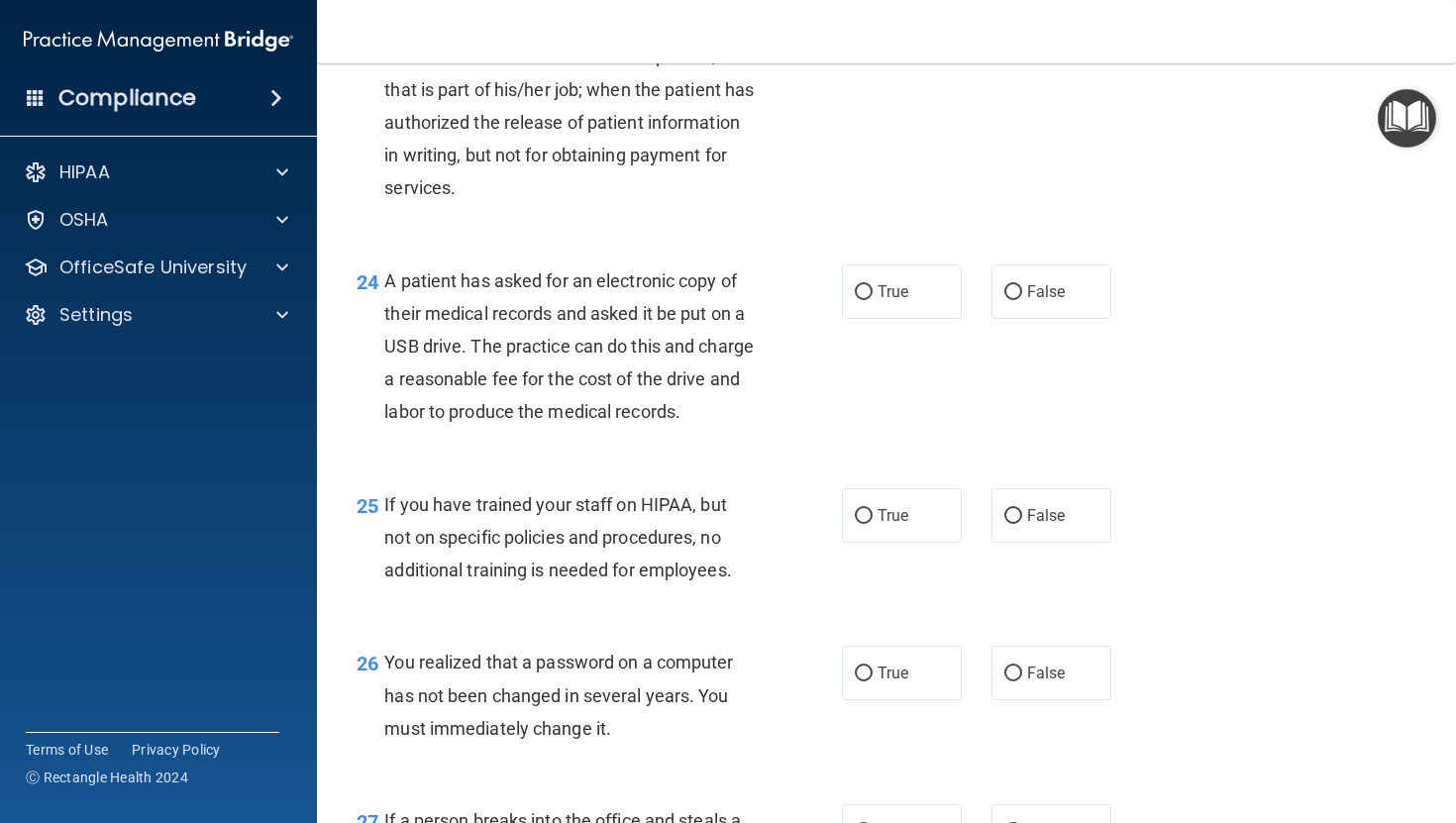 scroll, scrollTop: 4032, scrollLeft: 0, axis: vertical 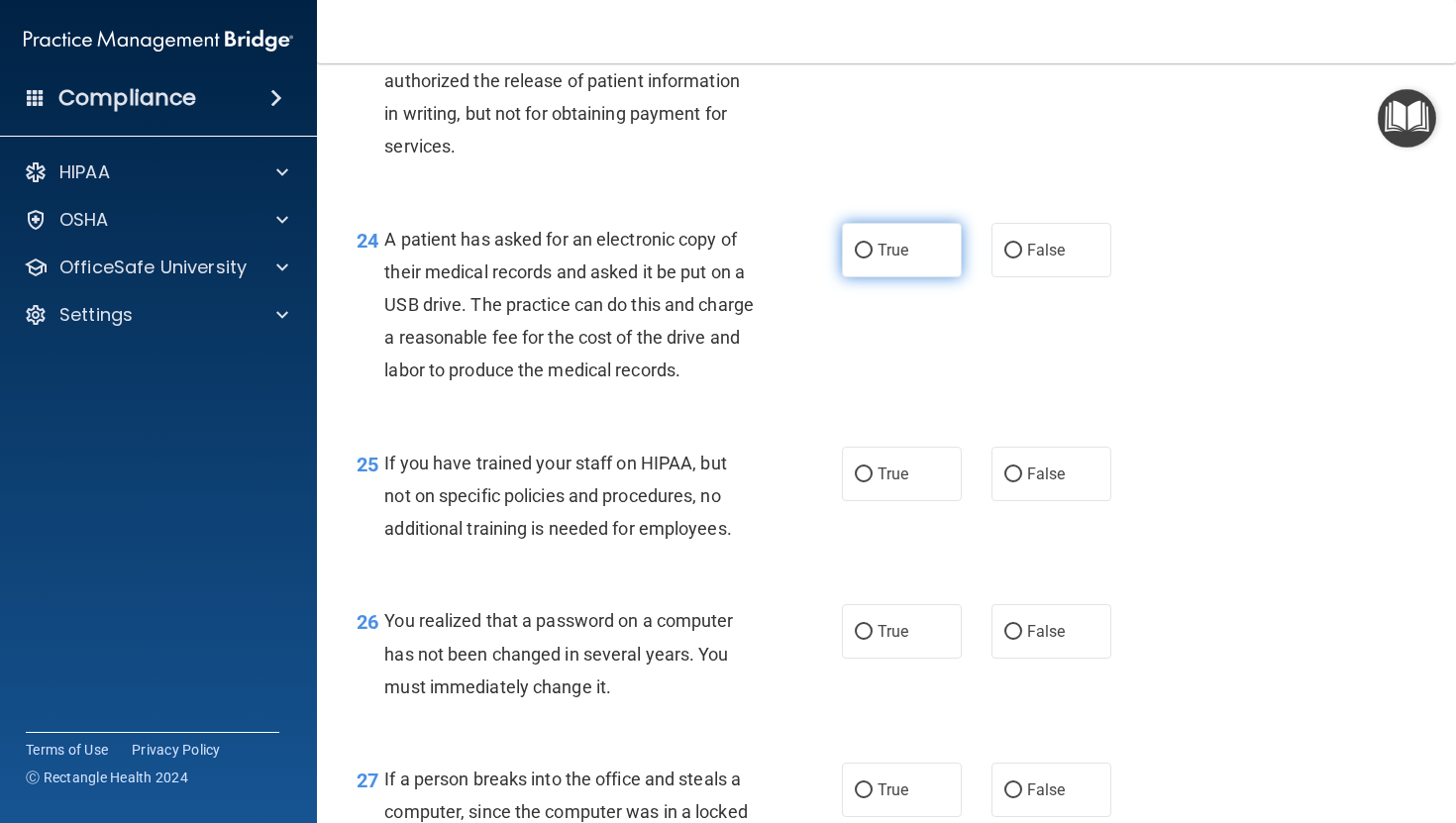 click on "True" at bounding box center (901, 250) 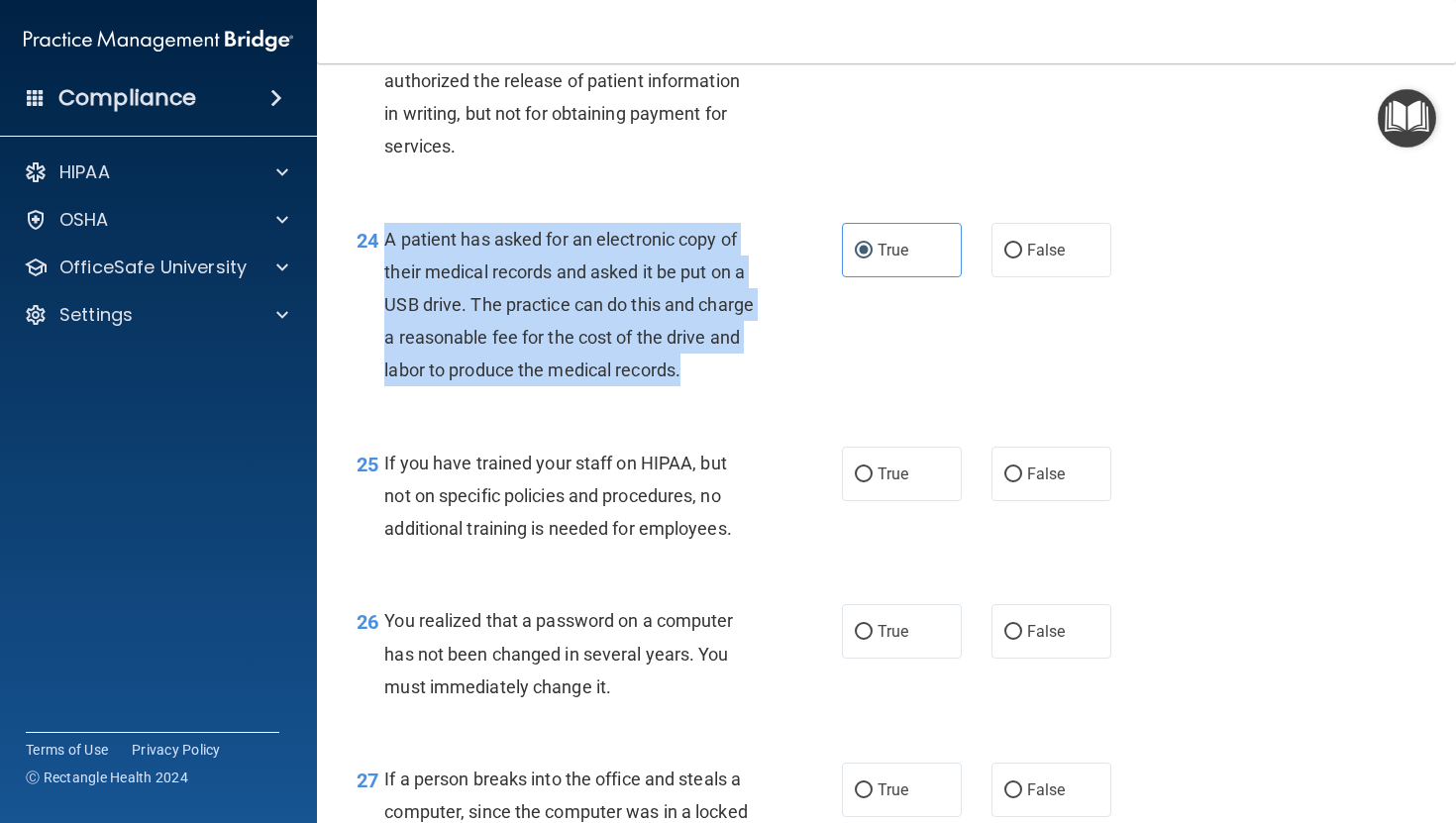 drag, startPoint x: 387, startPoint y: 315, endPoint x: 535, endPoint y: 465, distance: 210.72257 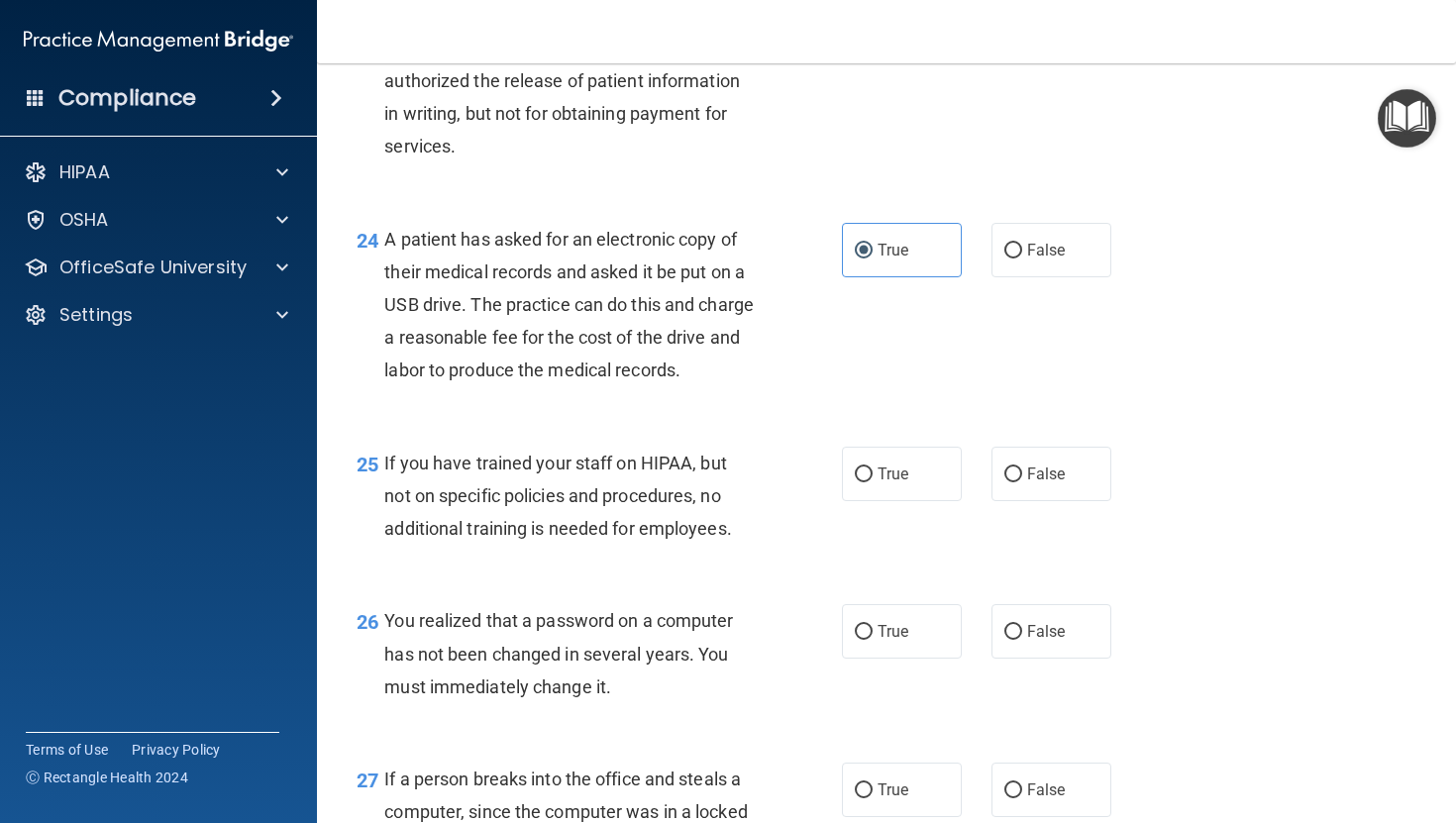 click on "24       A patient has asked for an electronic copy of their medical records and asked it be put on a USB drive.  The practice can do this and charge a reasonable fee for the cost of the drive and labor to produce the medical records.                 True           False" at bounding box center (886, 310) 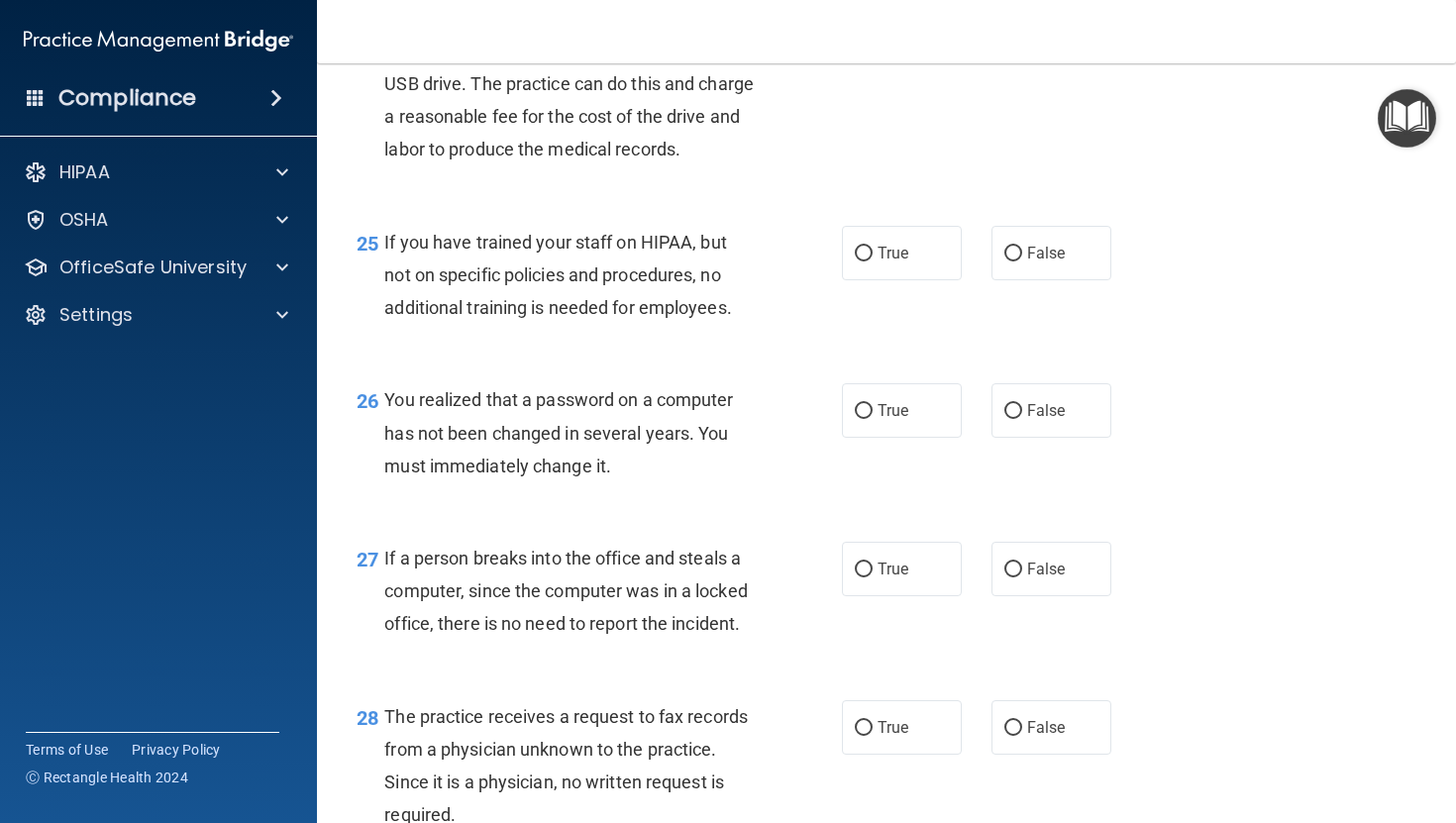 scroll, scrollTop: 4254, scrollLeft: 0, axis: vertical 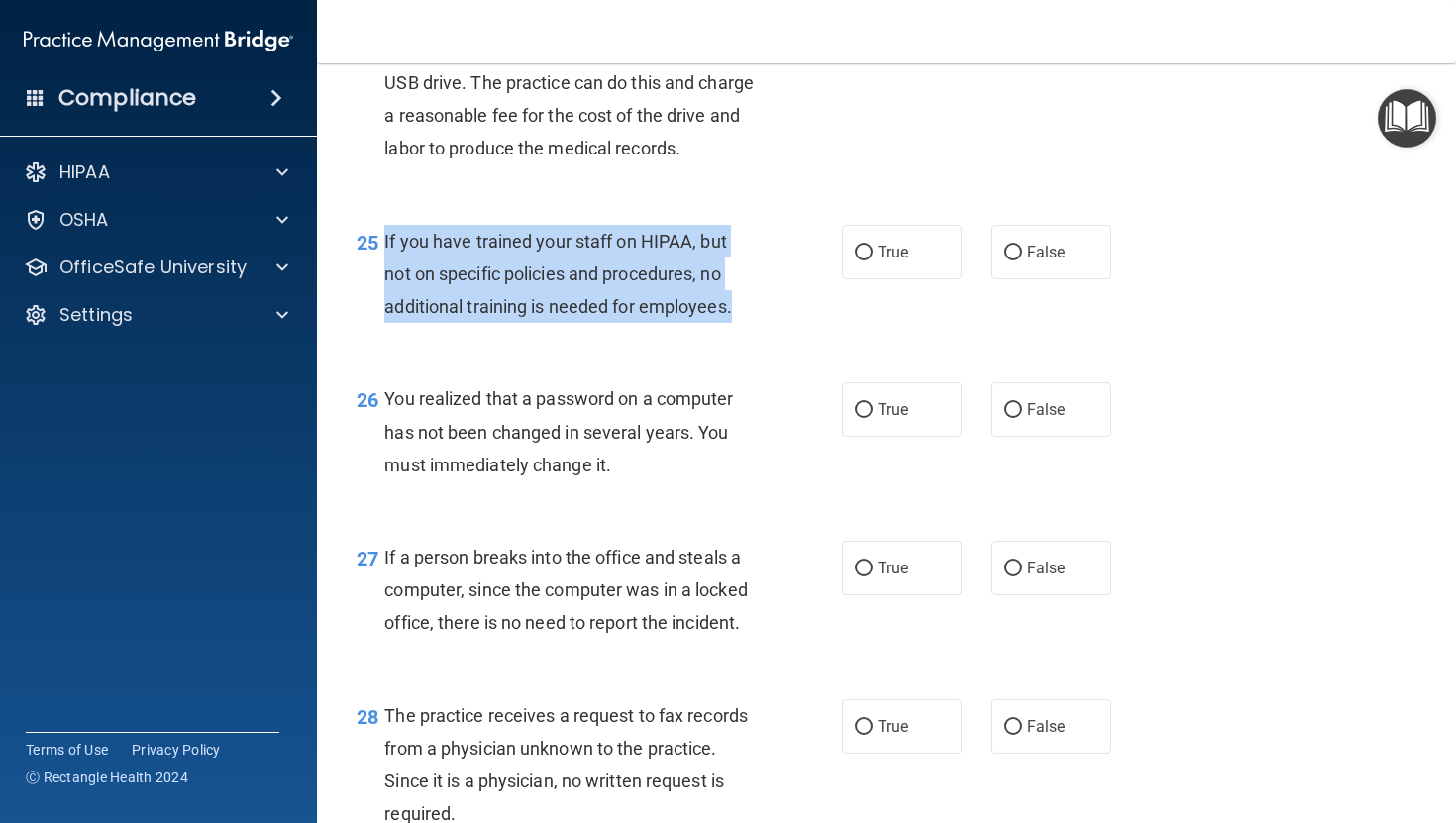 drag, startPoint x: 386, startPoint y: 343, endPoint x: 732, endPoint y: 408, distance: 352.05255 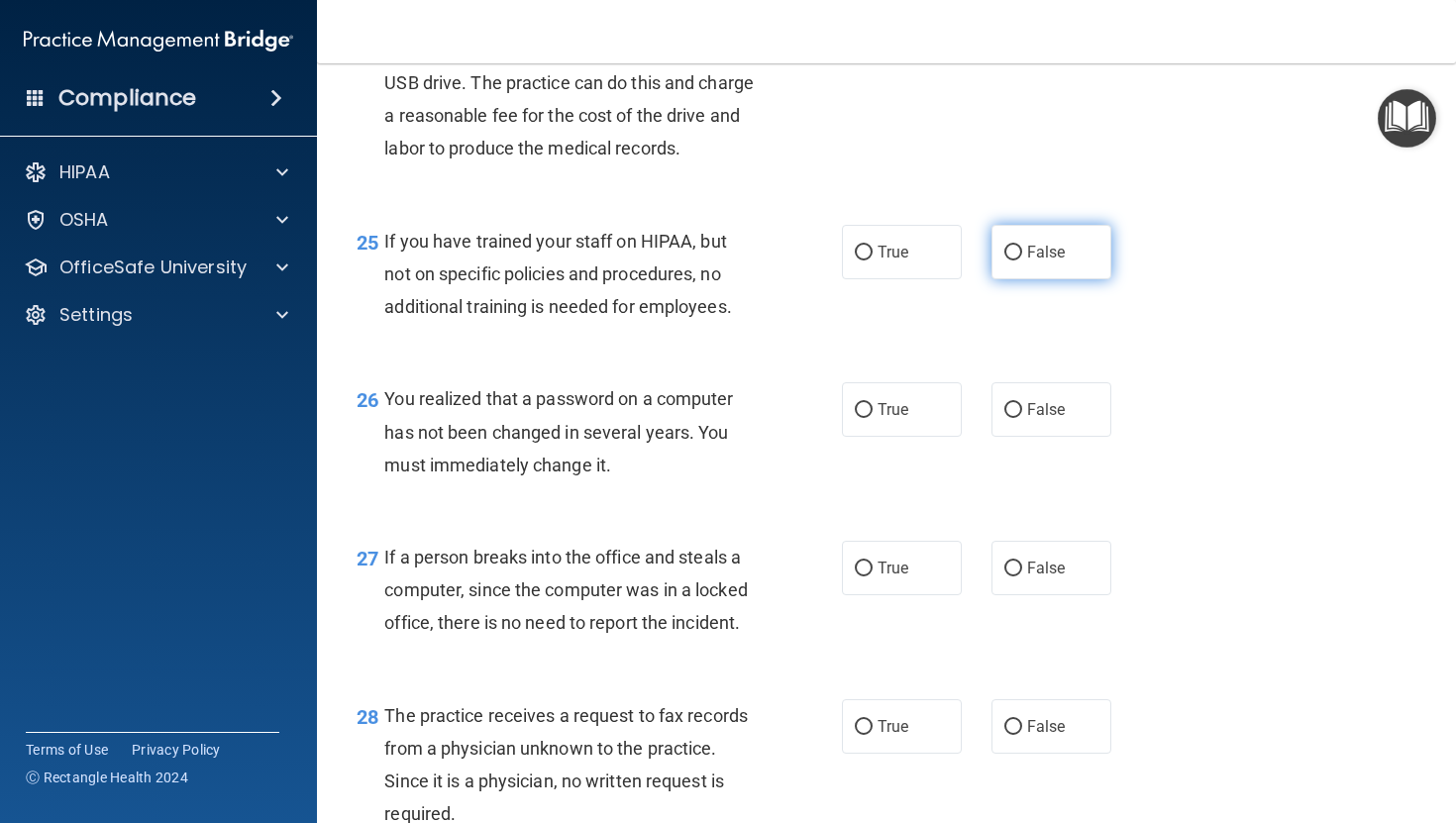 click on "False" at bounding box center [1046, 252] 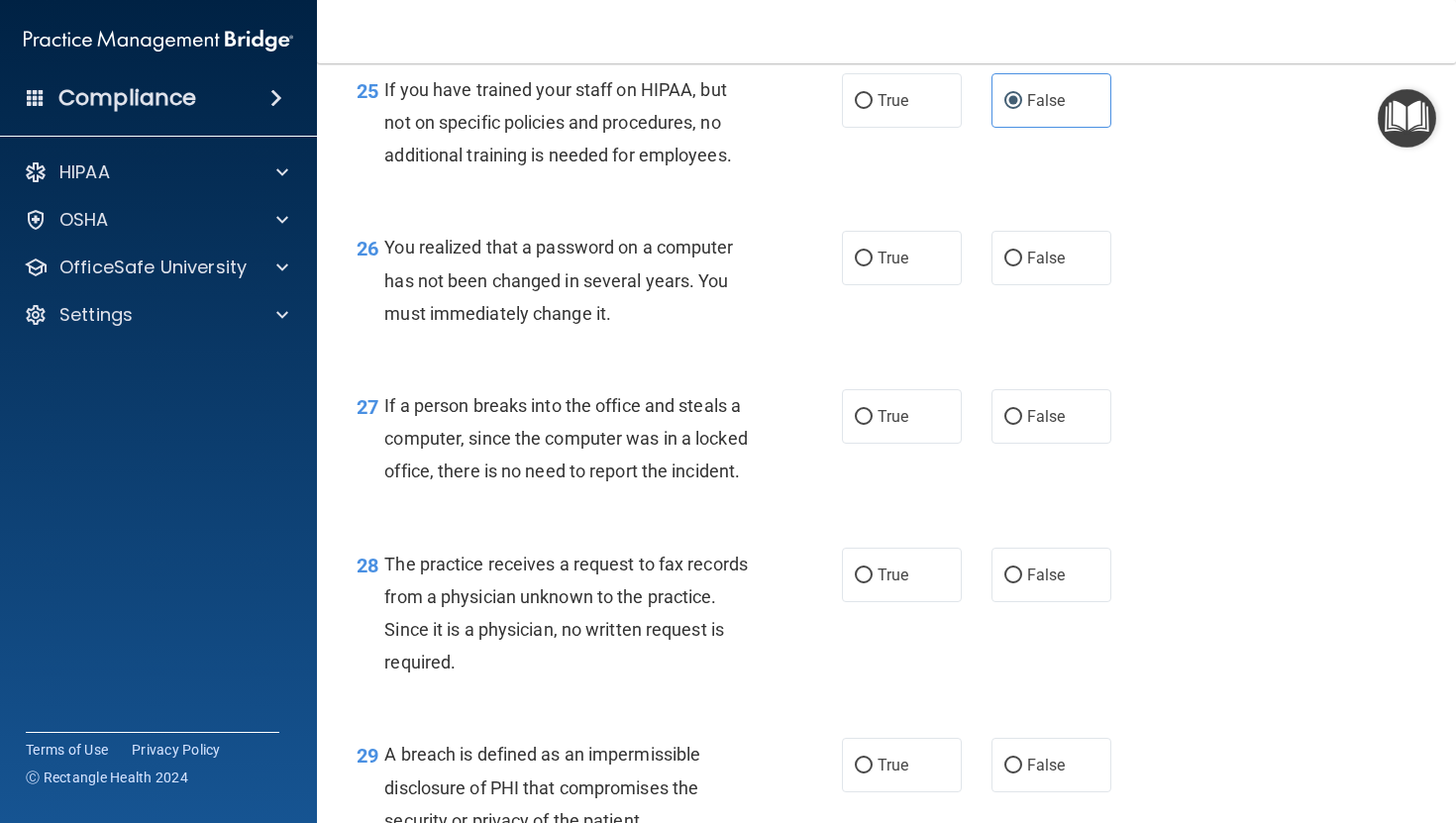 scroll, scrollTop: 4417, scrollLeft: 0, axis: vertical 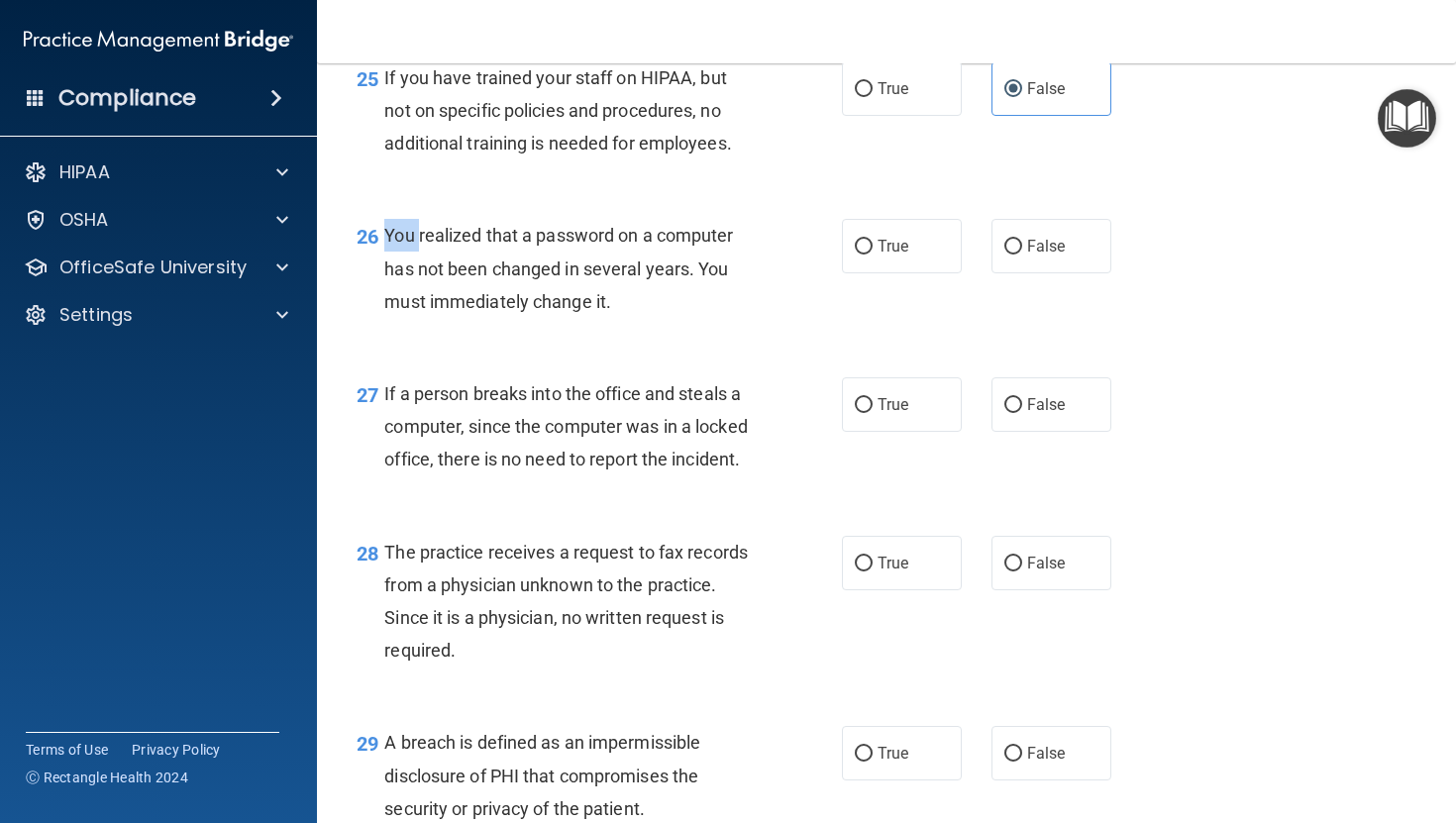 drag, startPoint x: 384, startPoint y: 334, endPoint x: 421, endPoint y: 340, distance: 37.48333 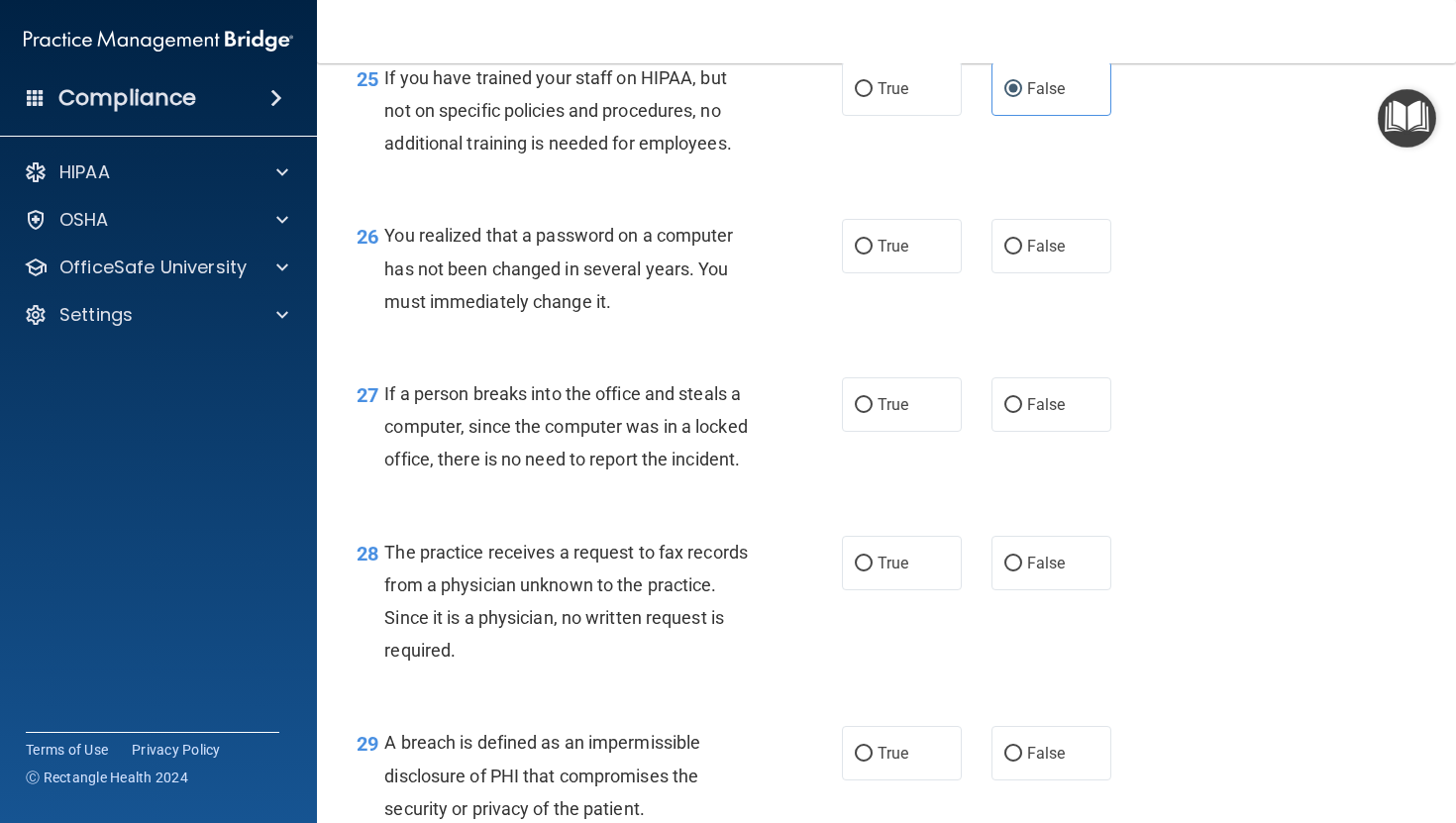 click on "26       You realized that a password on a computer has not been changed in several years.  You must immediately change it.                 True           False" at bounding box center (886, 273) 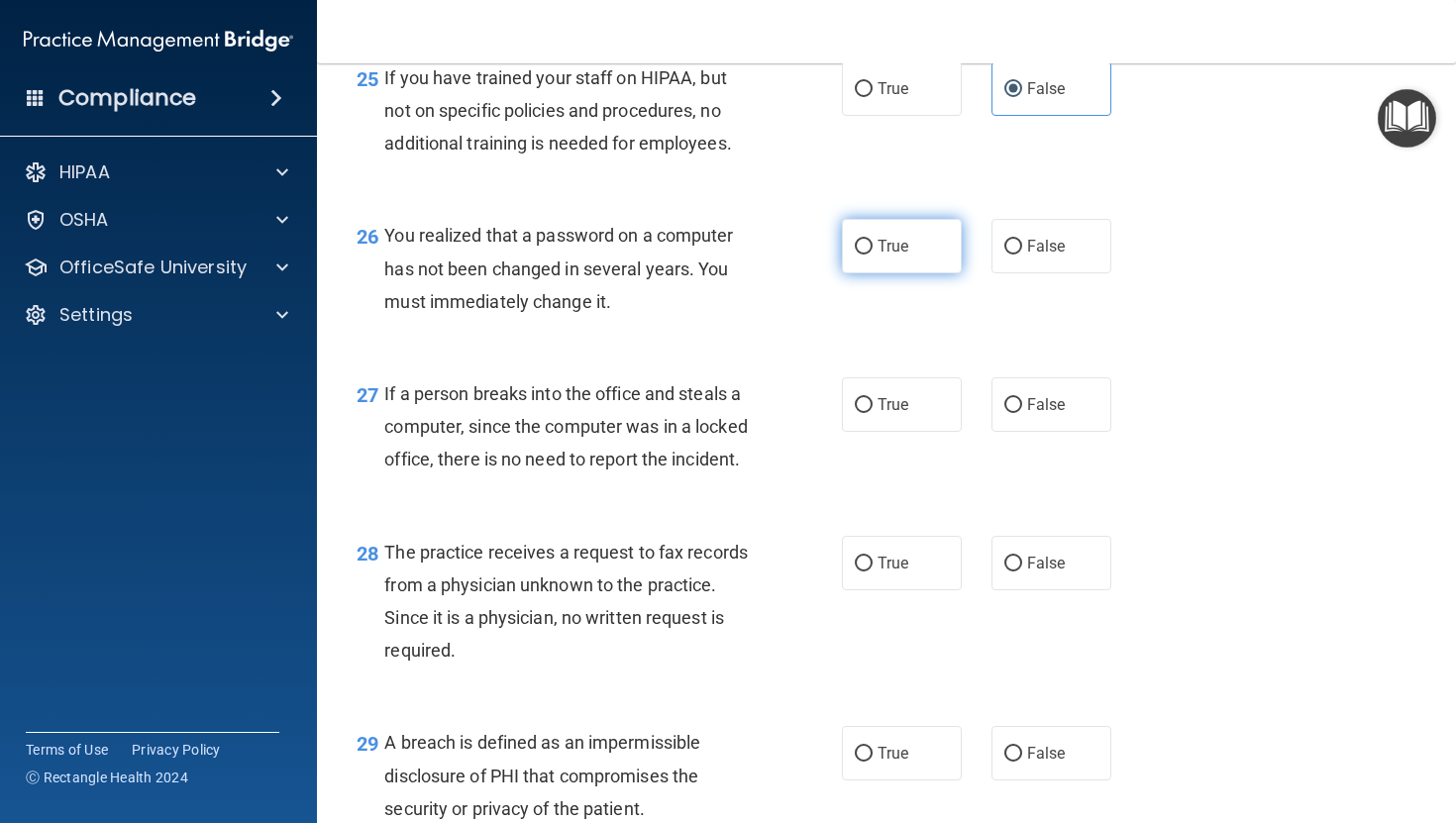 click on "True" at bounding box center [901, 246] 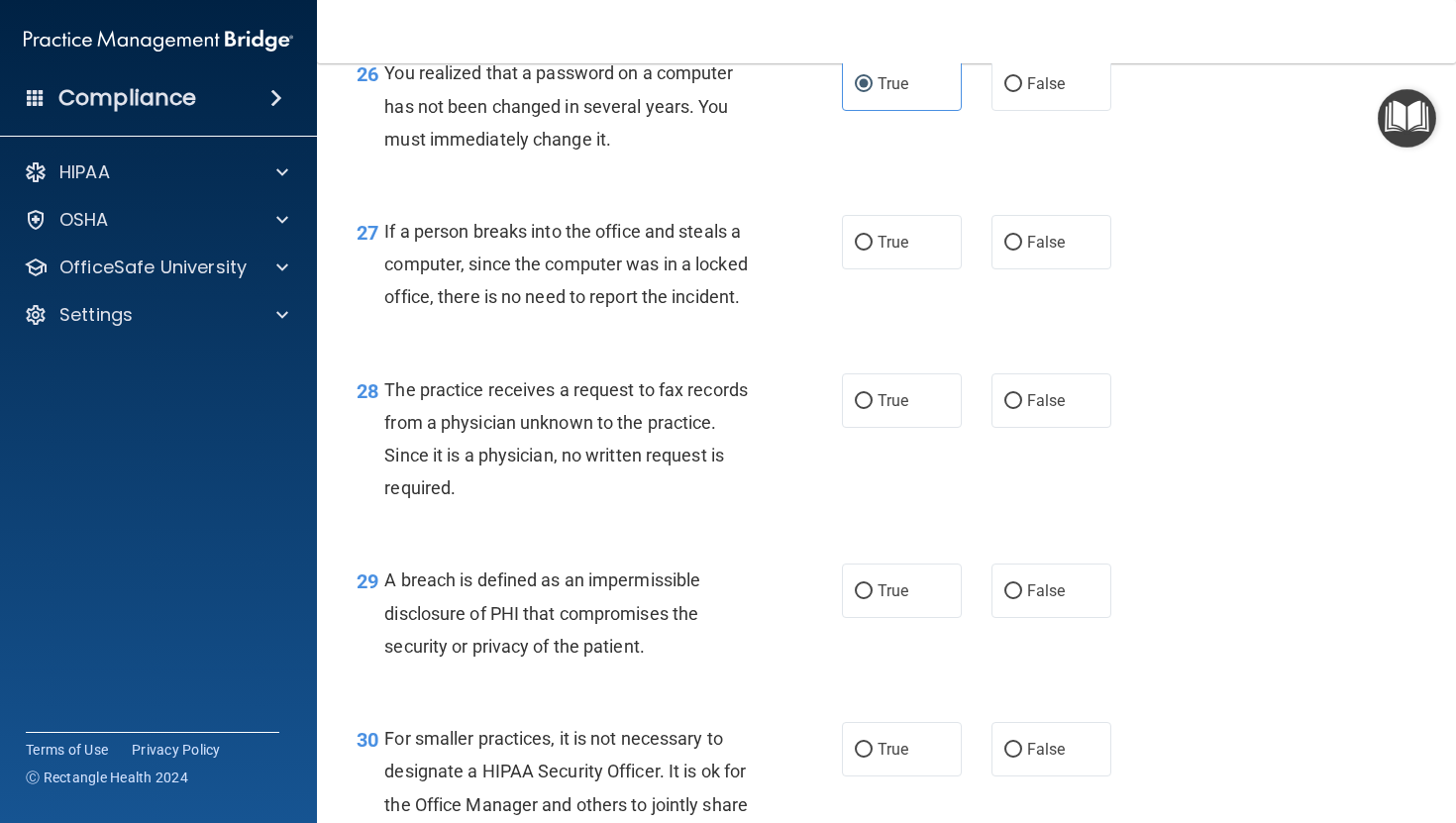 scroll, scrollTop: 4585, scrollLeft: 0, axis: vertical 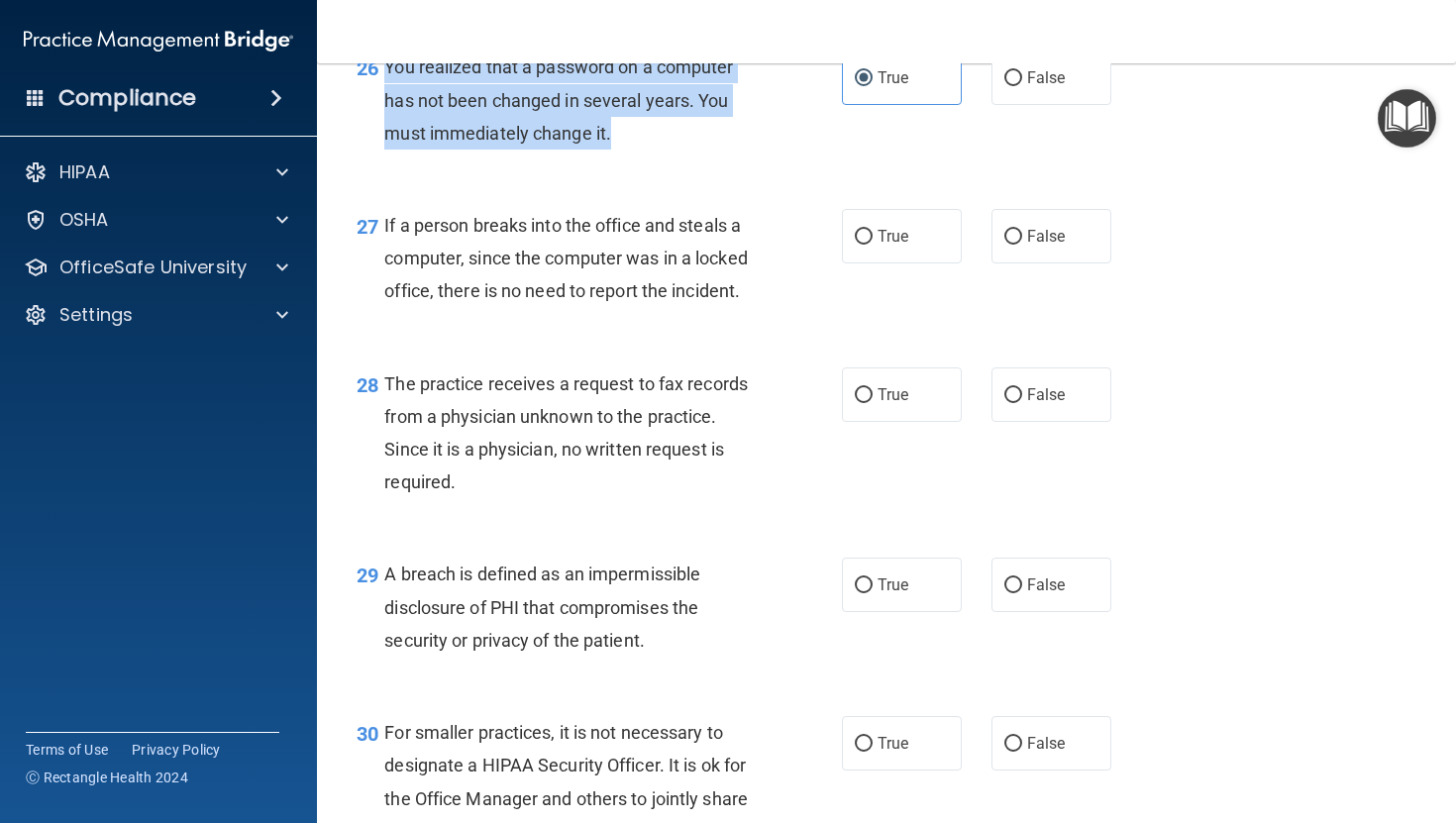 drag, startPoint x: 385, startPoint y: 167, endPoint x: 620, endPoint y: 236, distance: 244.9204 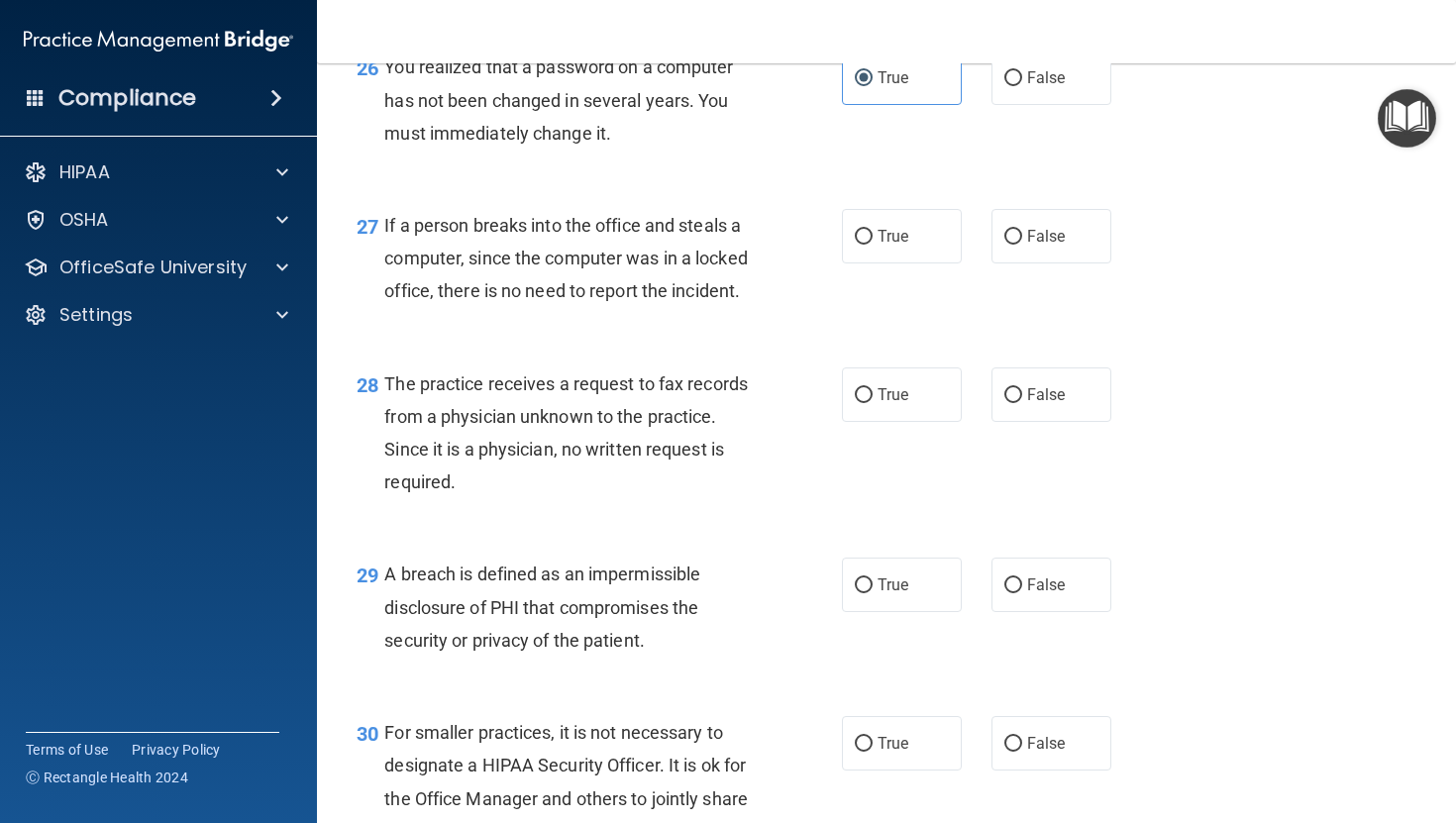 click on "27       If a person breaks into the office and steals a computer, since the computer was in a locked office, there is no need to report the incident.                 True           False" at bounding box center (886, 263) 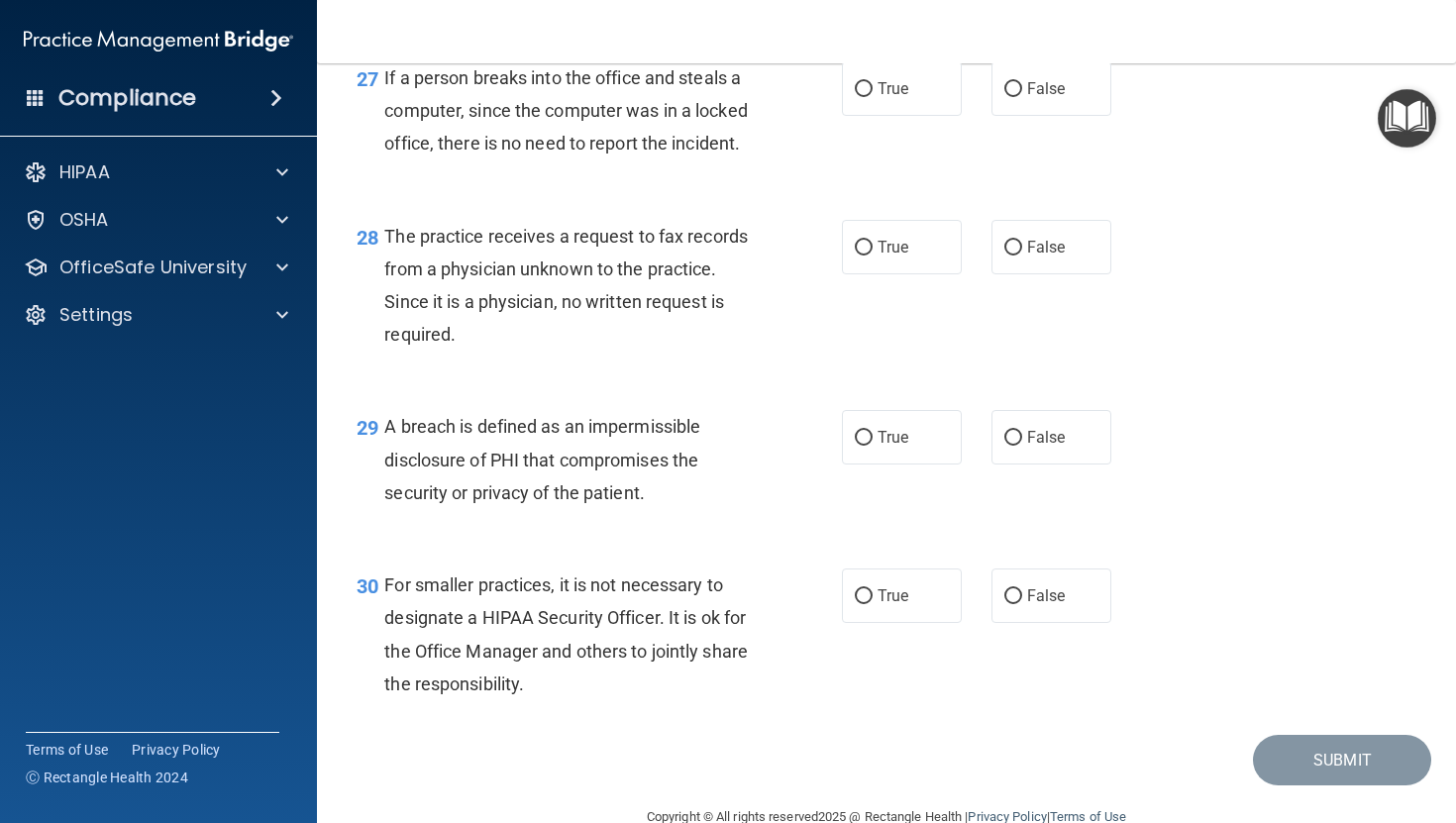 scroll, scrollTop: 4735, scrollLeft: 0, axis: vertical 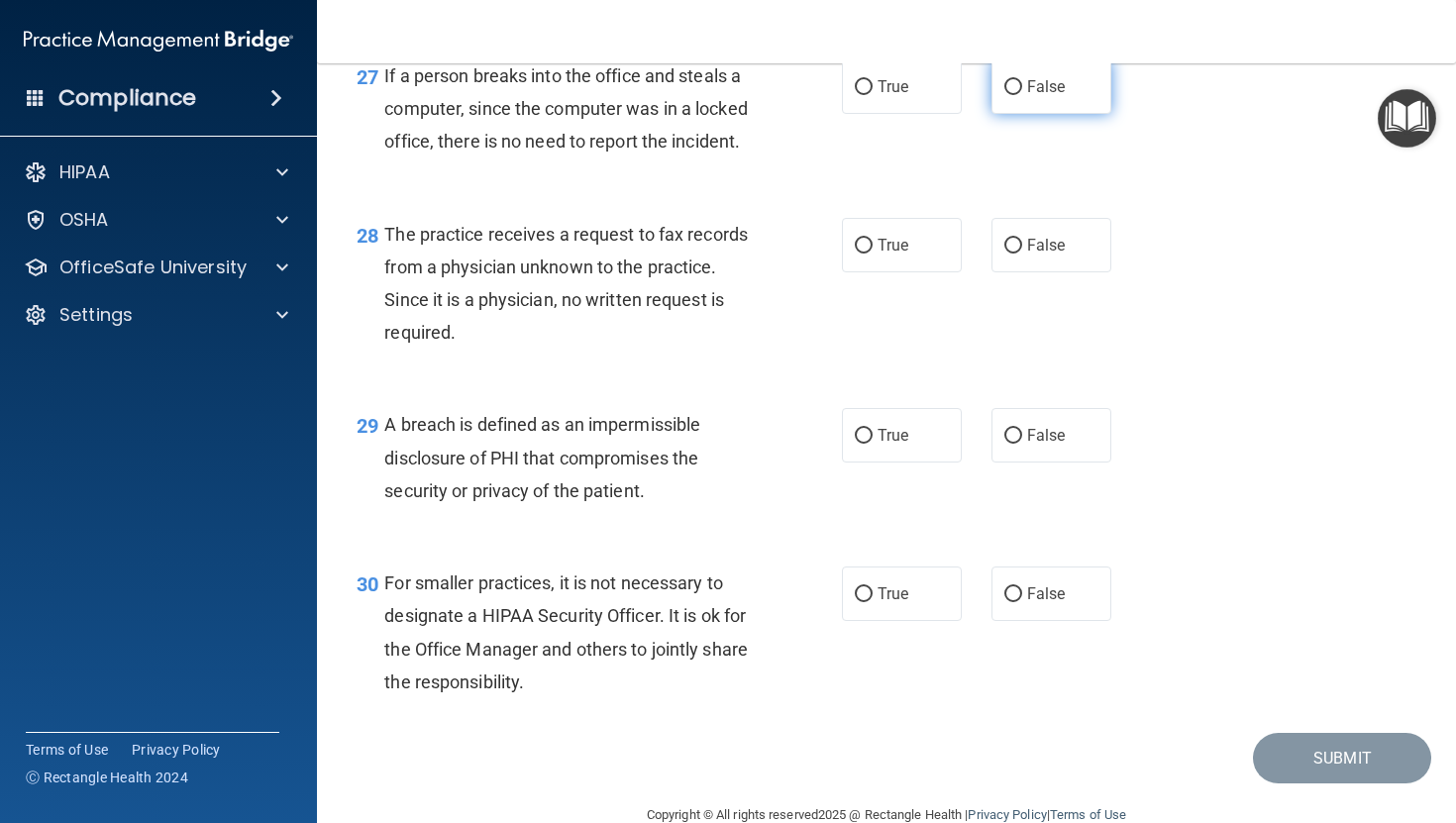 click on "False" at bounding box center (1046, 86) 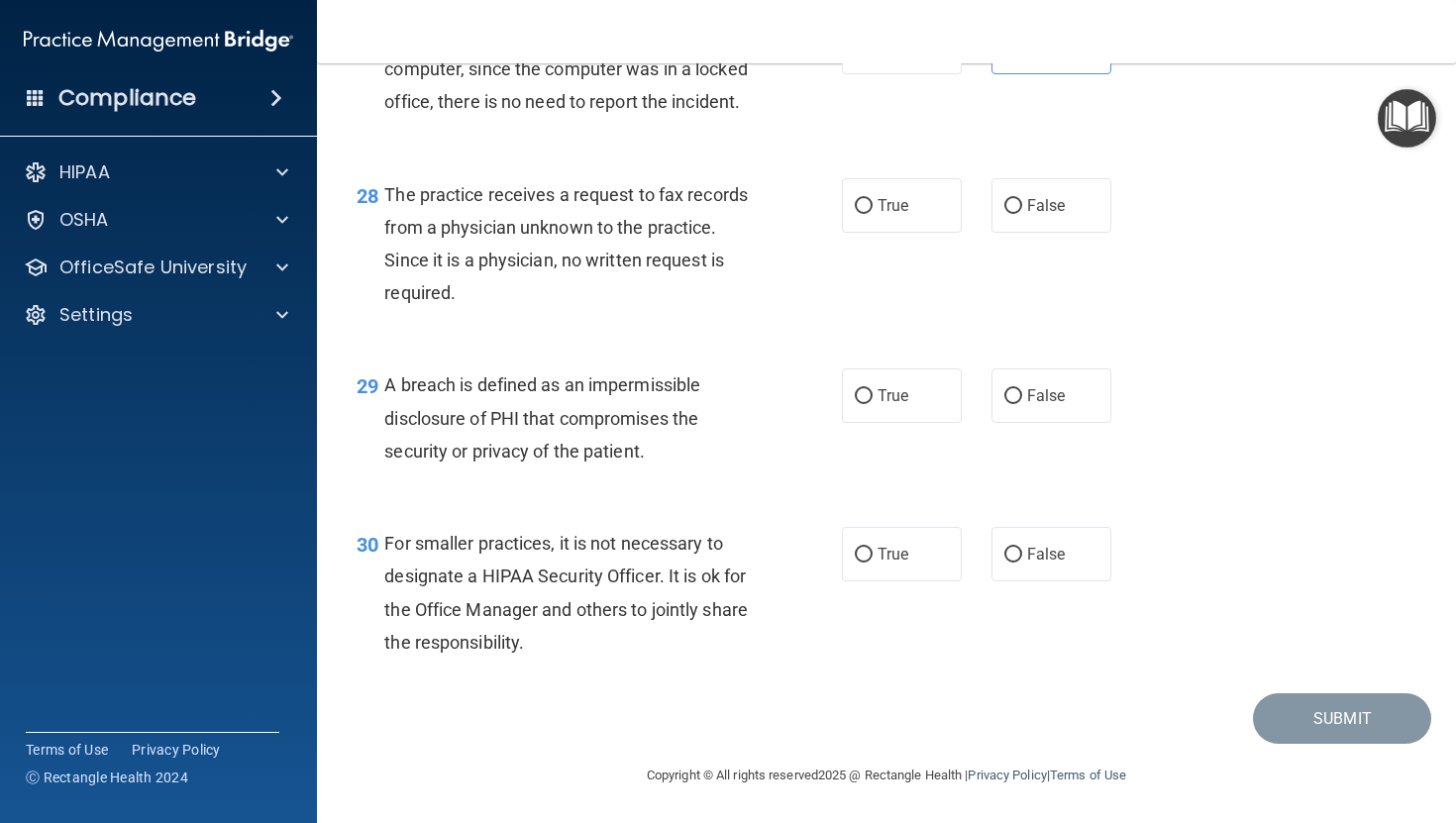 scroll, scrollTop: 4814, scrollLeft: 0, axis: vertical 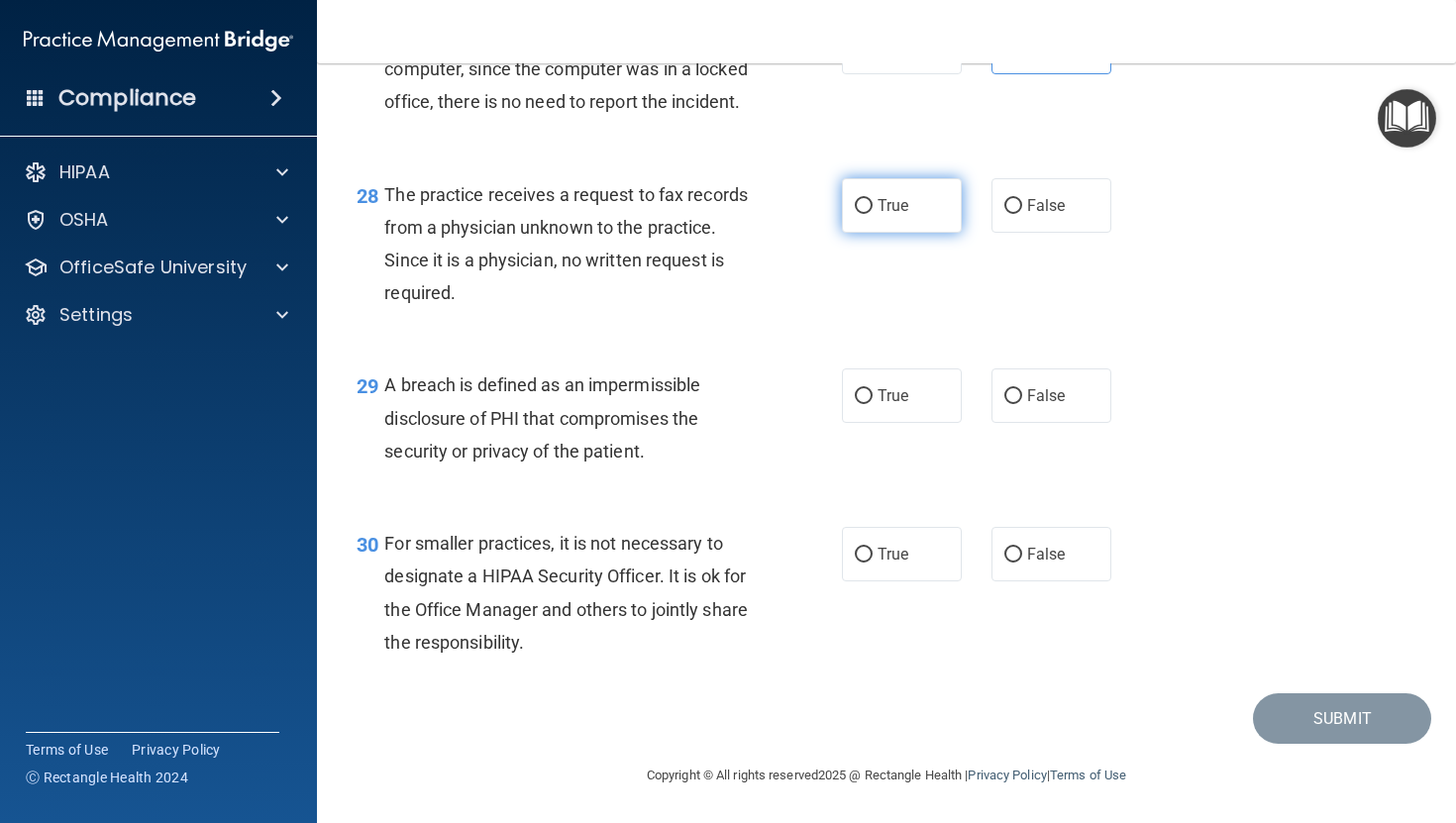 click on "True" at bounding box center (892, 205) 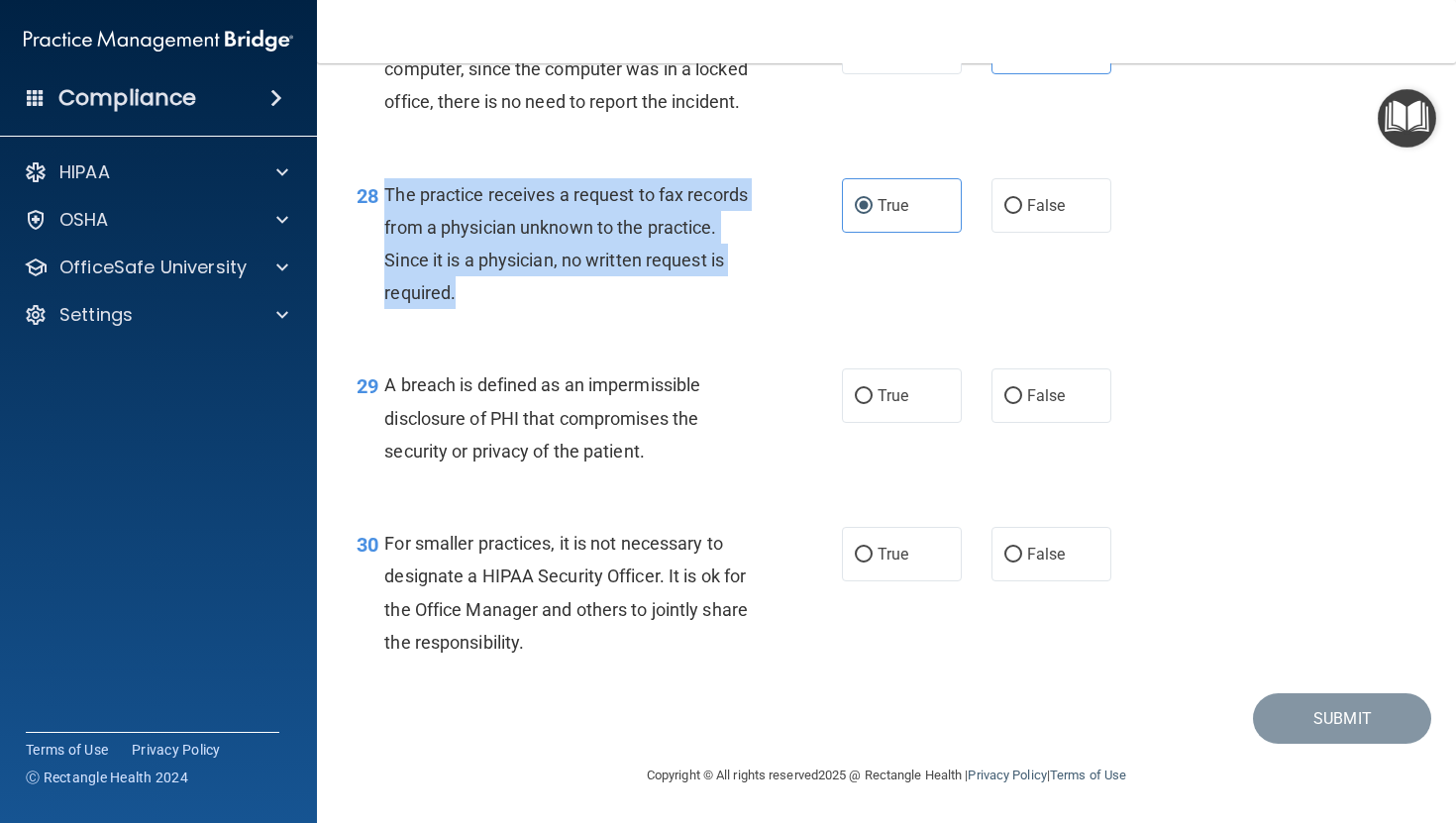 drag, startPoint x: 382, startPoint y: 254, endPoint x: 520, endPoint y: 356, distance: 171.6042 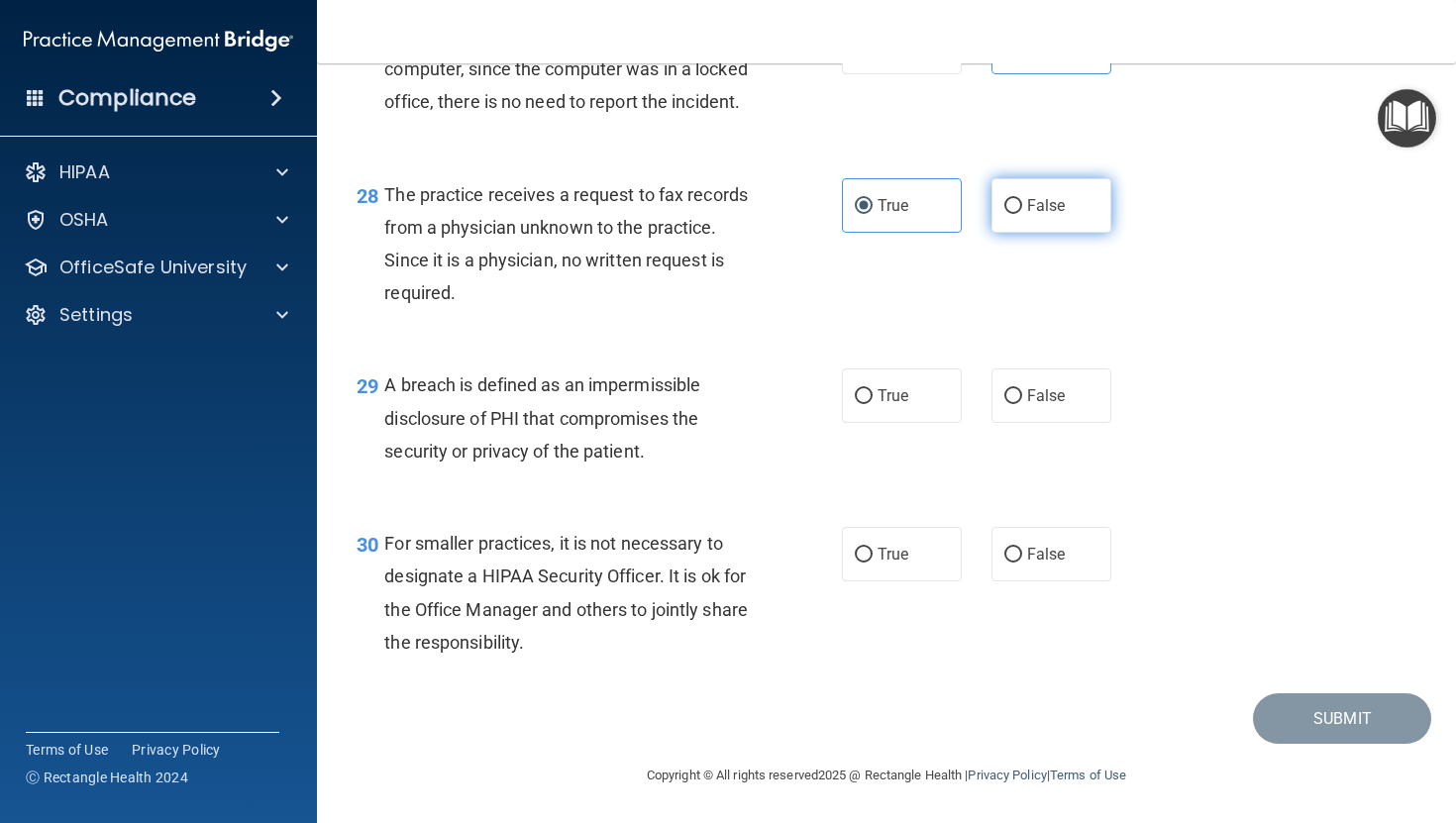 click on "False" at bounding box center [1051, 205] 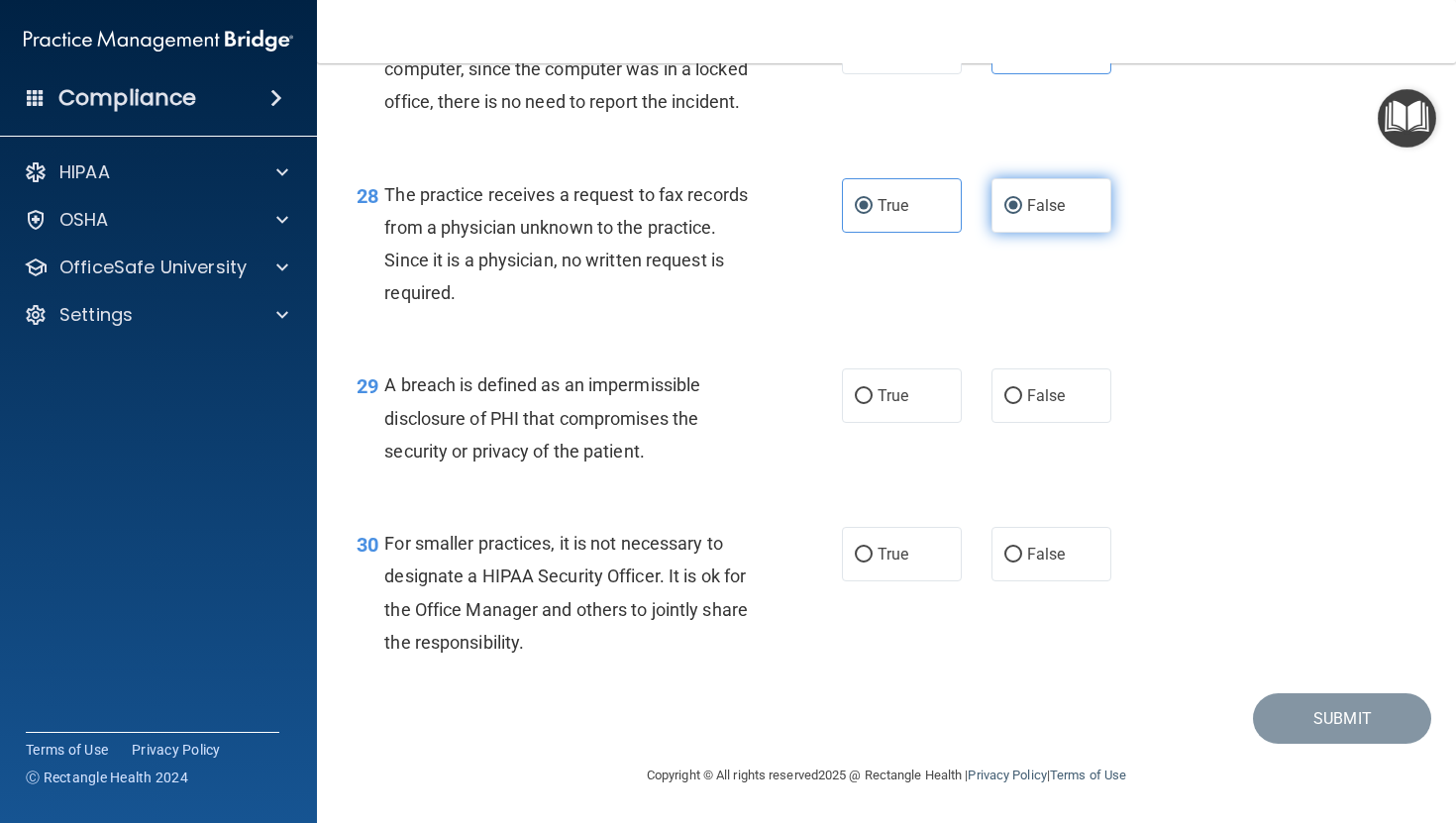 radio on "false" 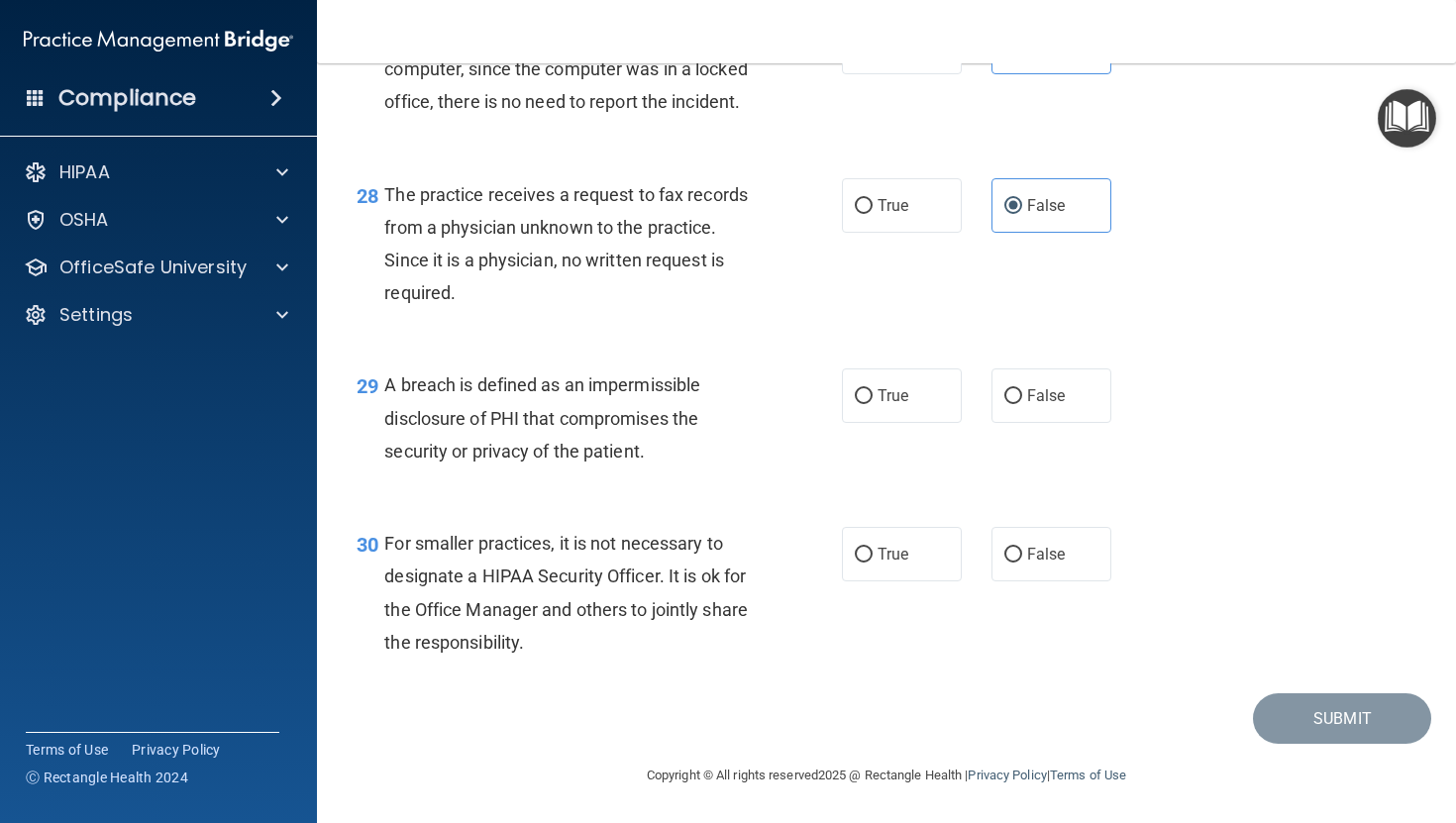 scroll, scrollTop: 4867, scrollLeft: 0, axis: vertical 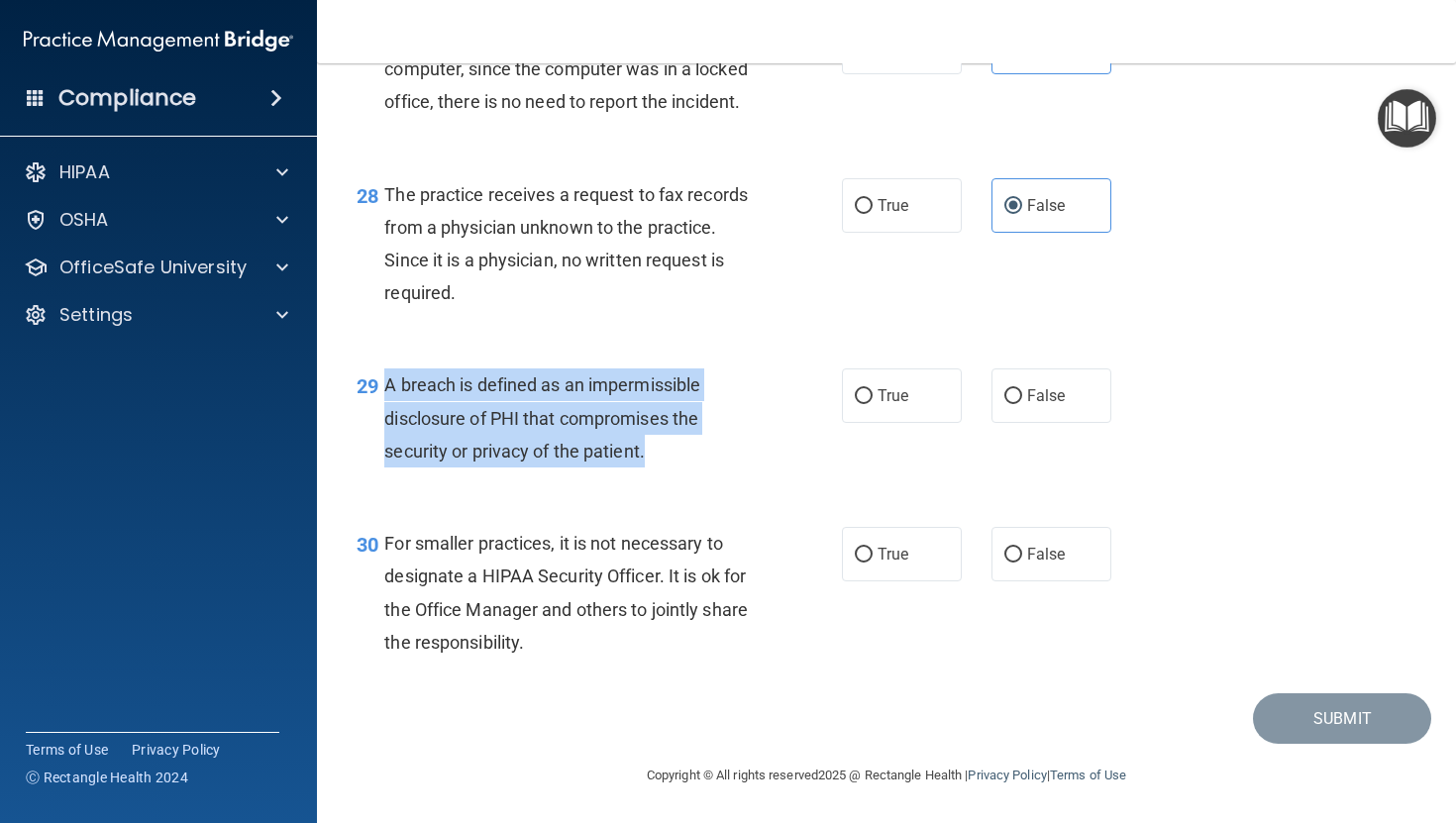 drag, startPoint x: 389, startPoint y: 396, endPoint x: 641, endPoint y: 478, distance: 265.00566 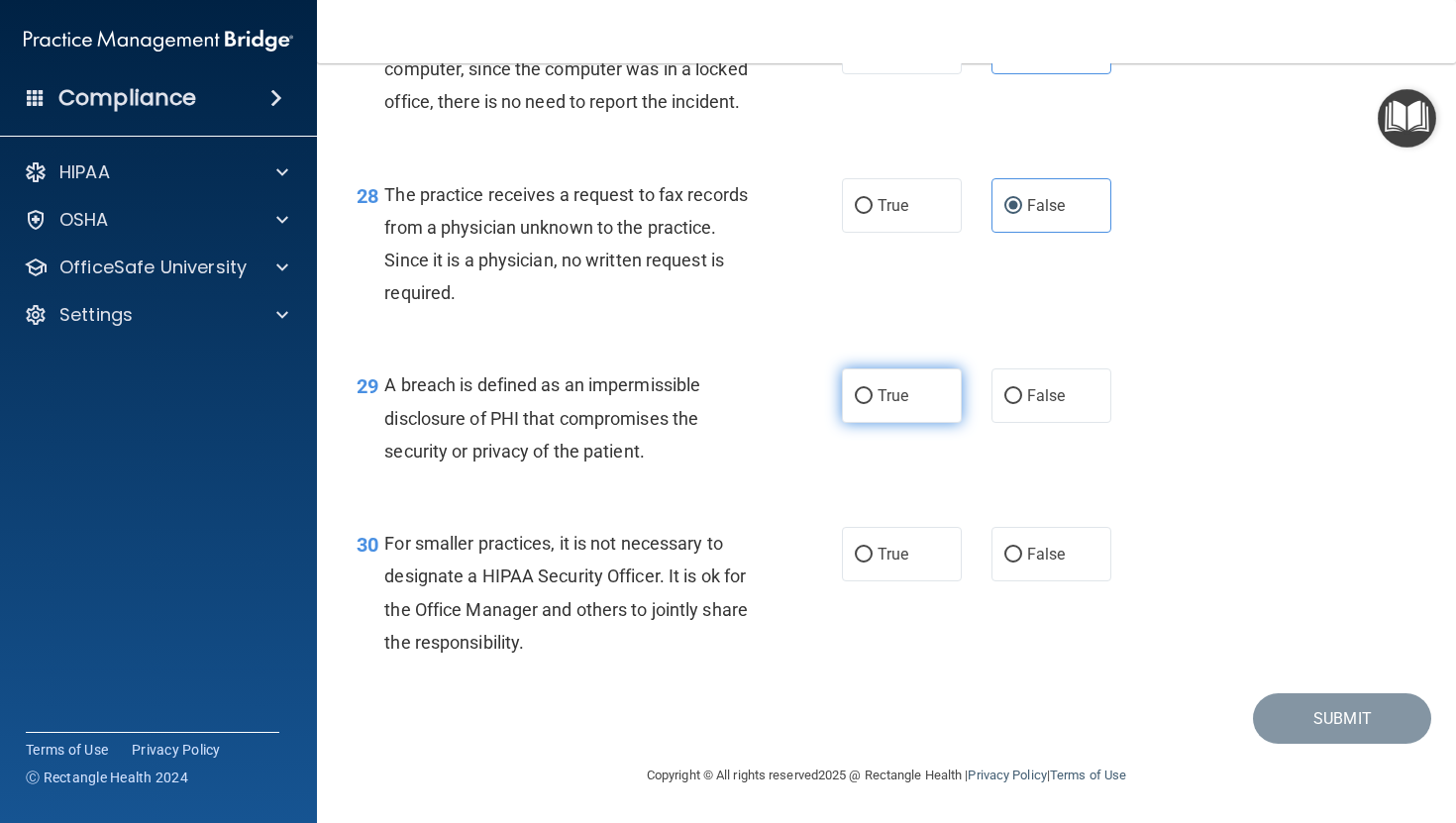 click on "True" at bounding box center (901, 395) 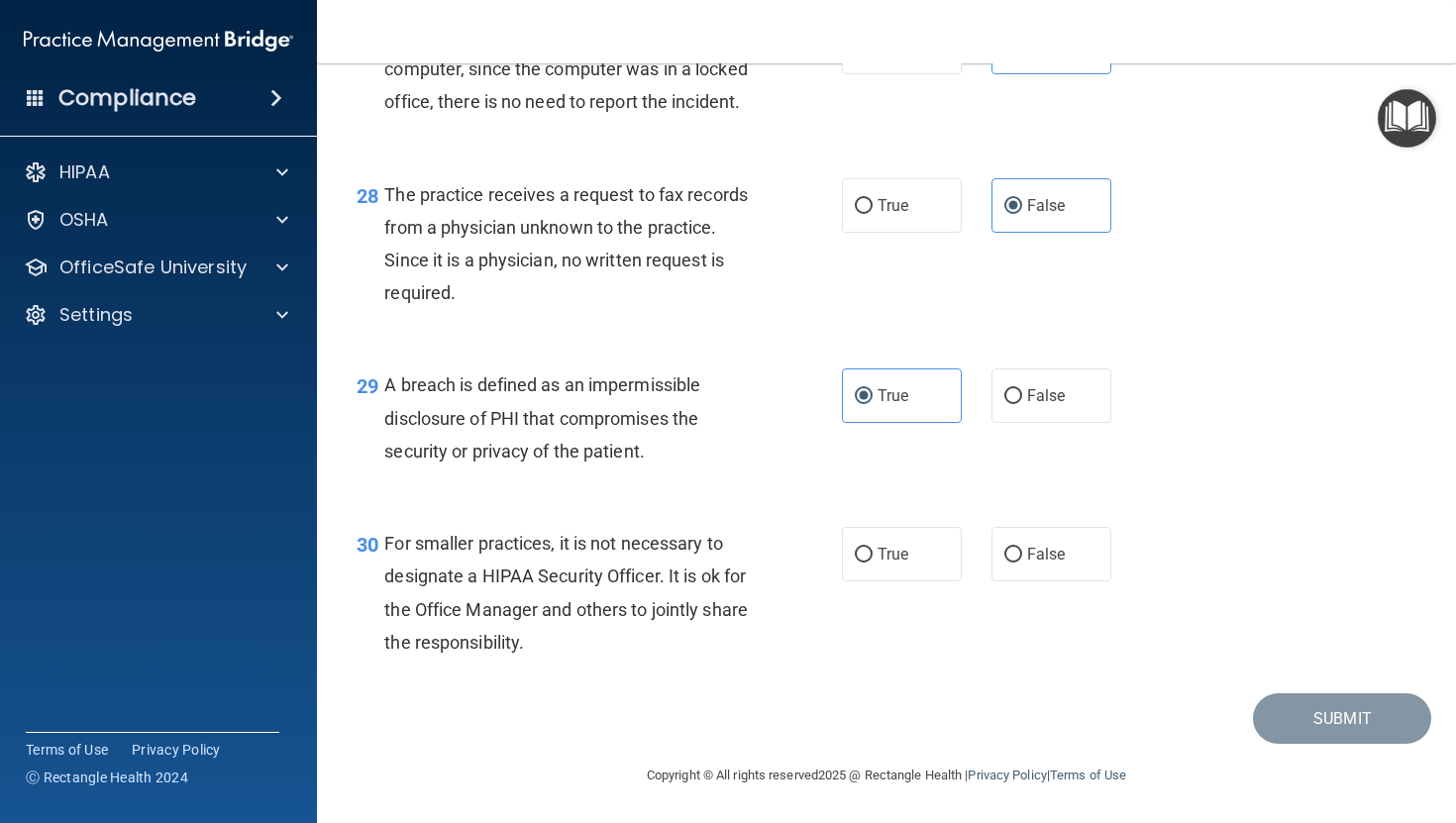 scroll, scrollTop: 4874, scrollLeft: 0, axis: vertical 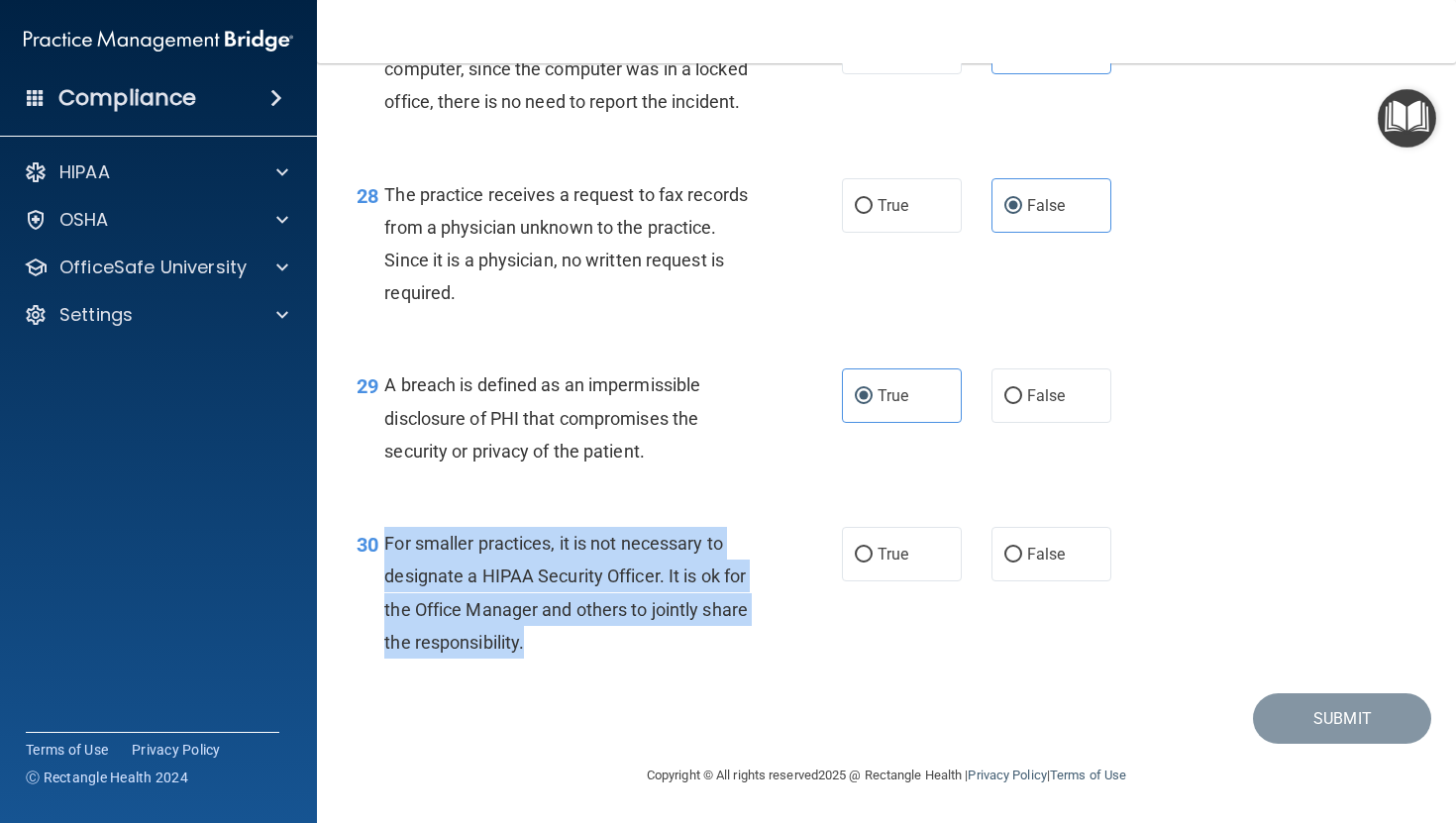 drag, startPoint x: 385, startPoint y: 547, endPoint x: 613, endPoint y: 636, distance: 244.75498 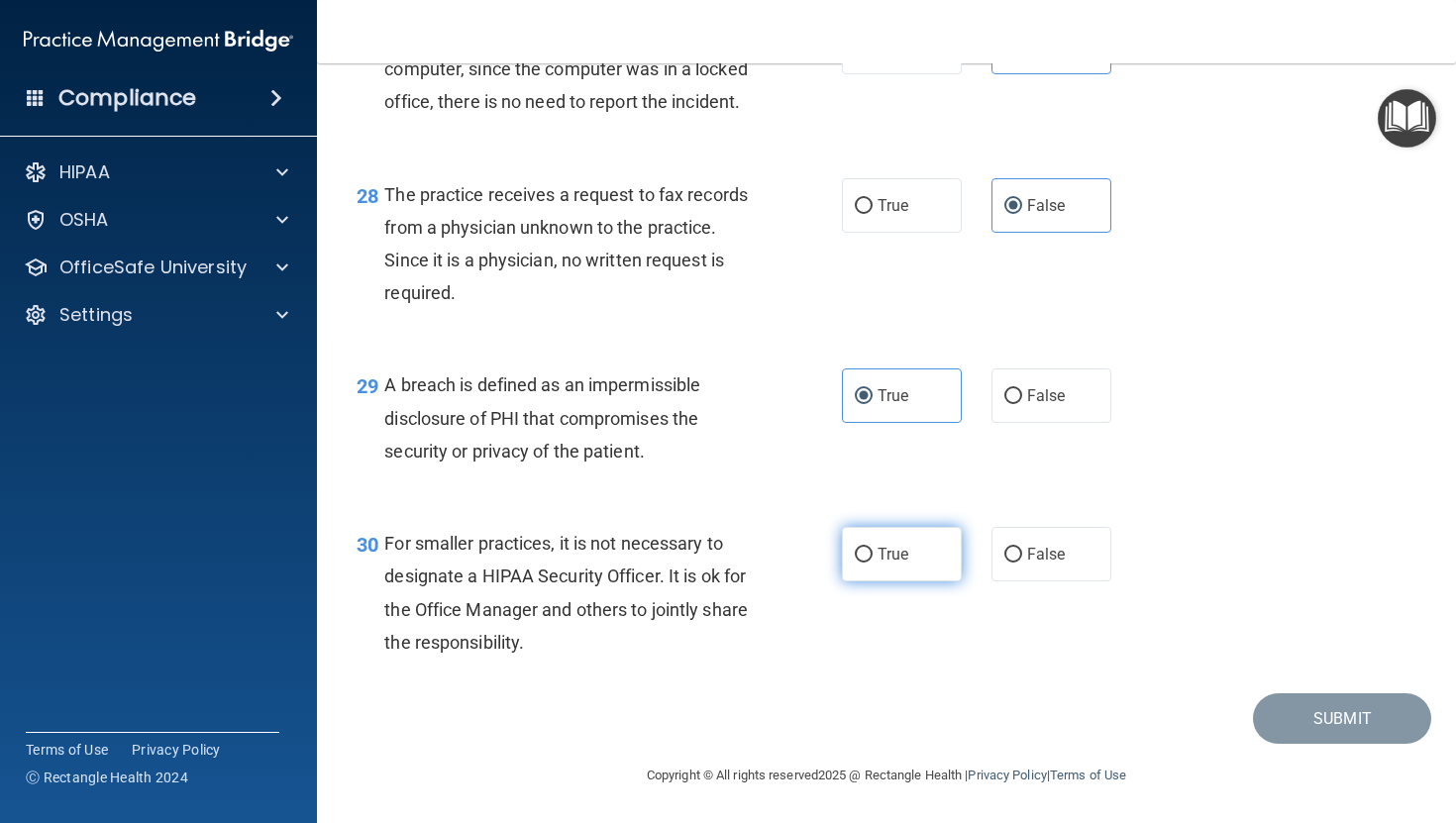 click on "True" at bounding box center [901, 554] 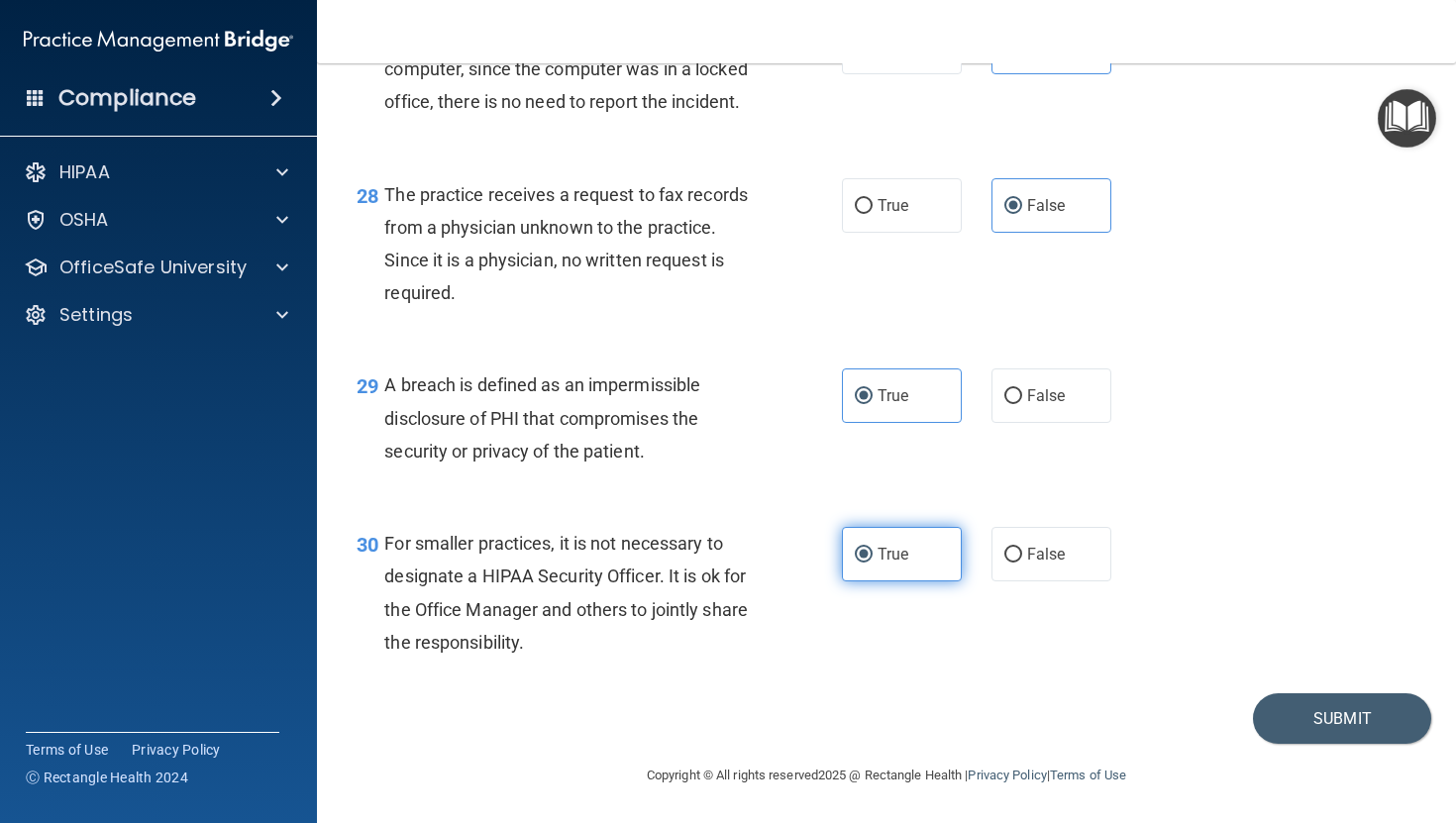click on "True" at bounding box center [901, 554] 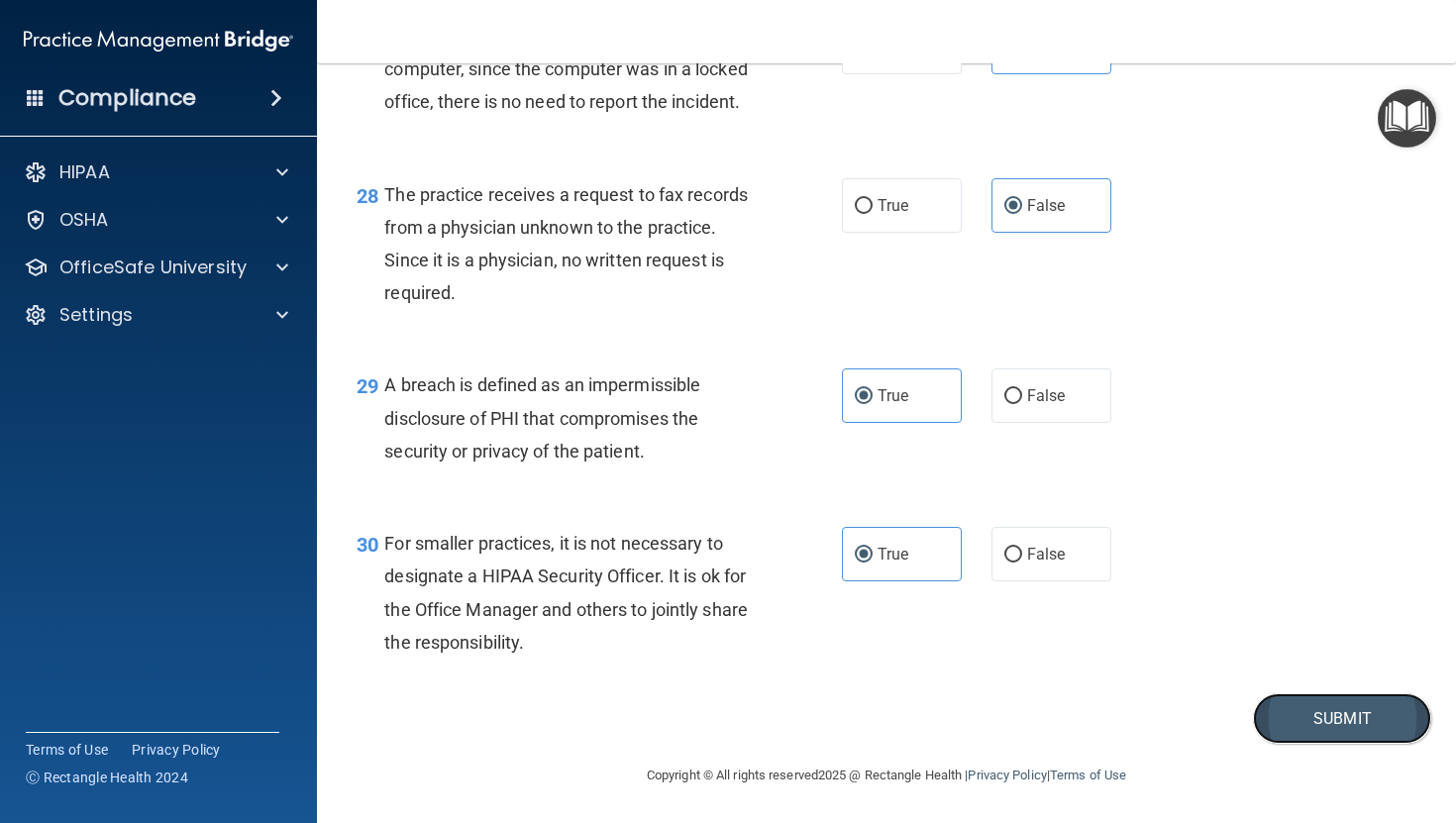 click on "Submit" at bounding box center (1342, 718) 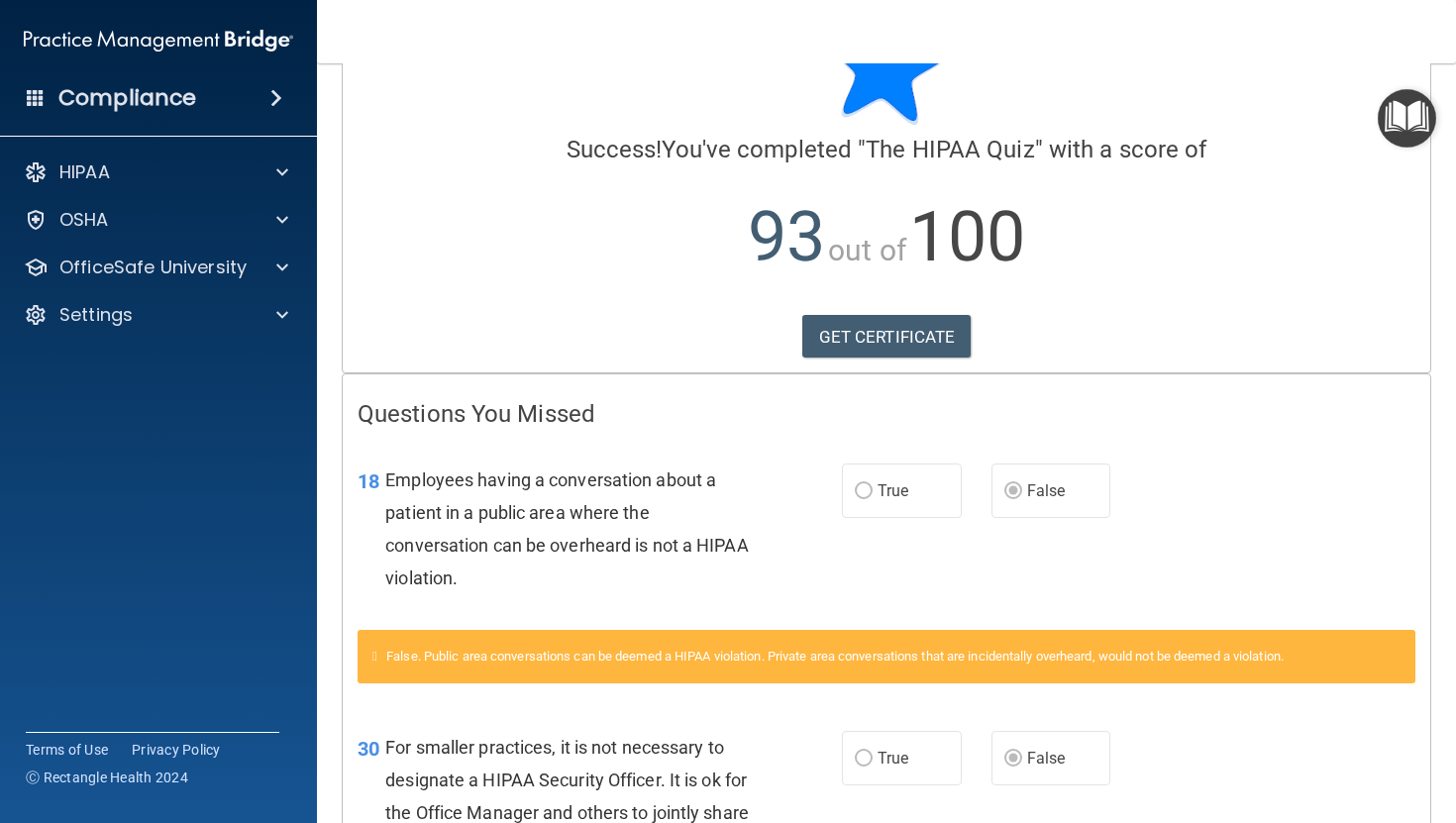 scroll, scrollTop: 85, scrollLeft: 0, axis: vertical 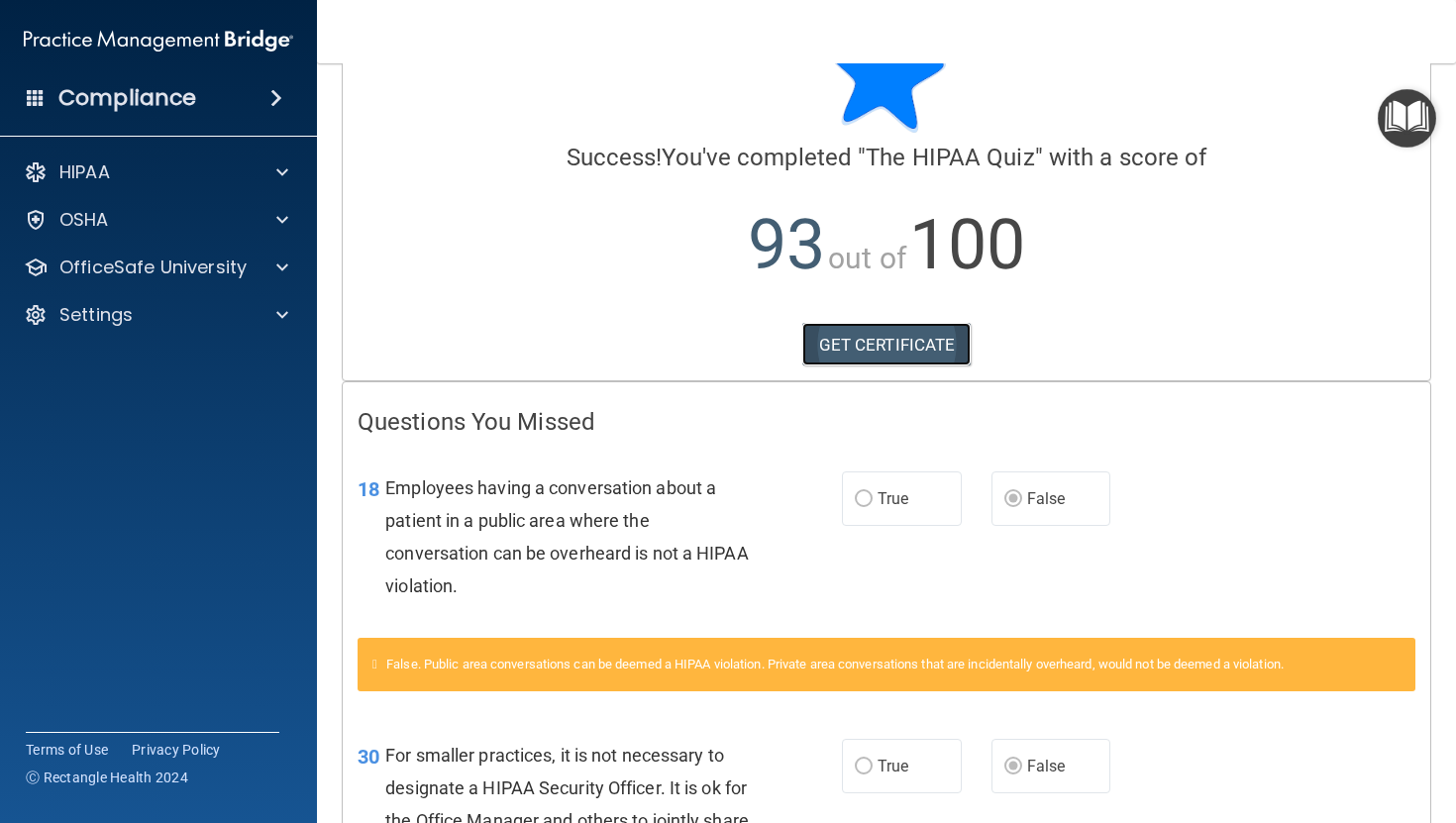 click on "GET CERTIFICATE" at bounding box center [886, 345] 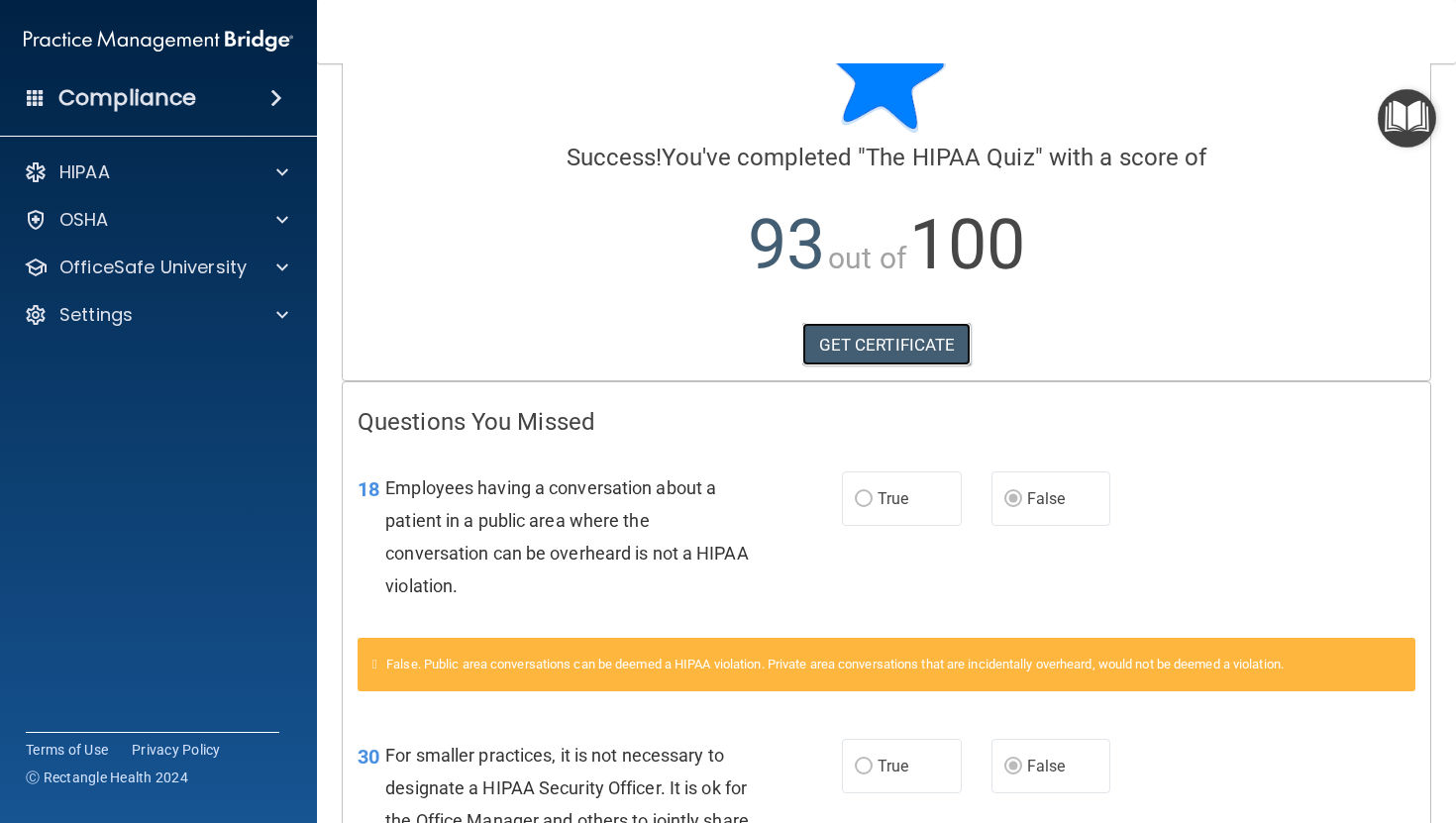 scroll, scrollTop: 0, scrollLeft: 0, axis: both 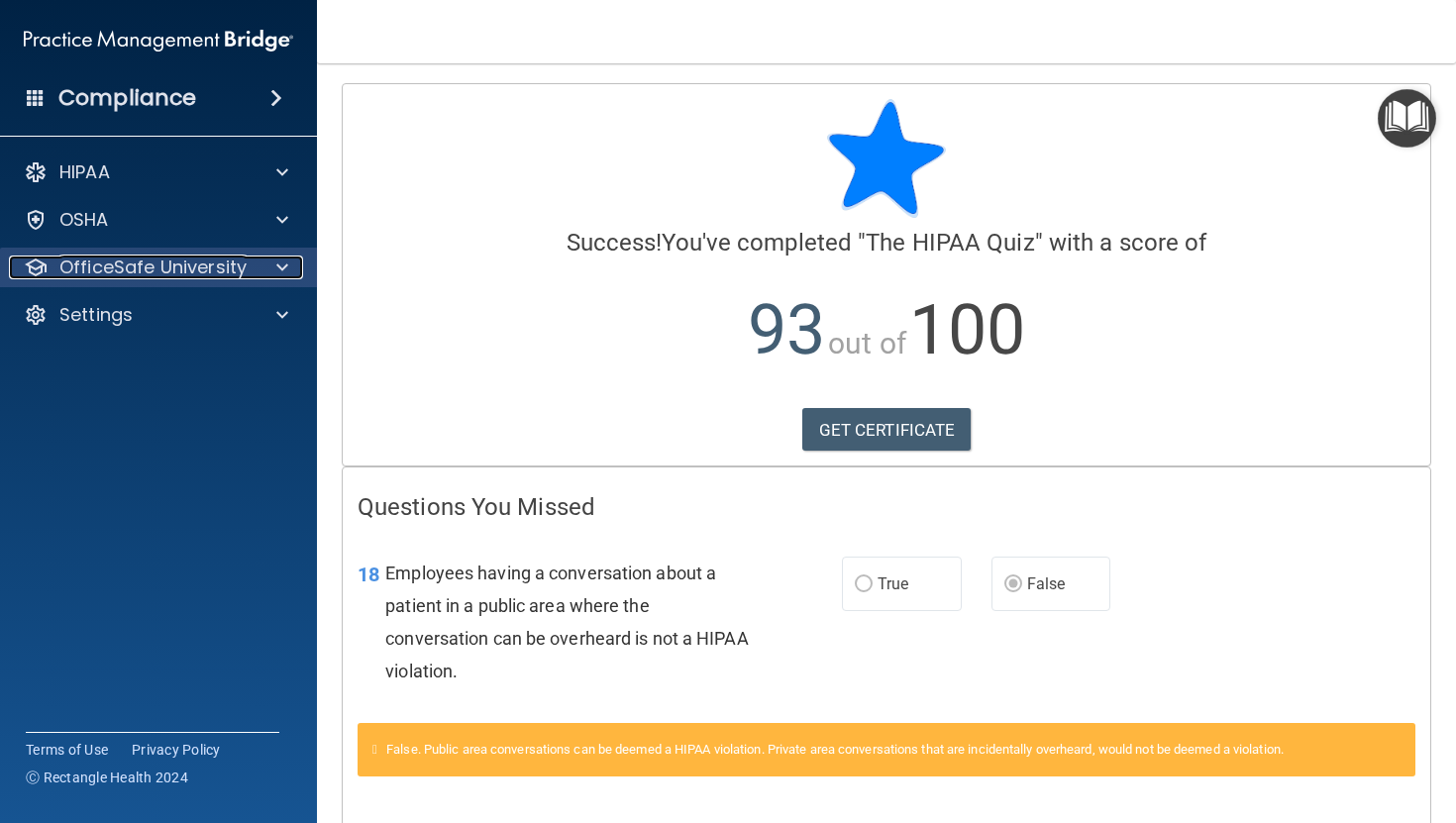 click on "OfficeSafe University" at bounding box center (153, 267) 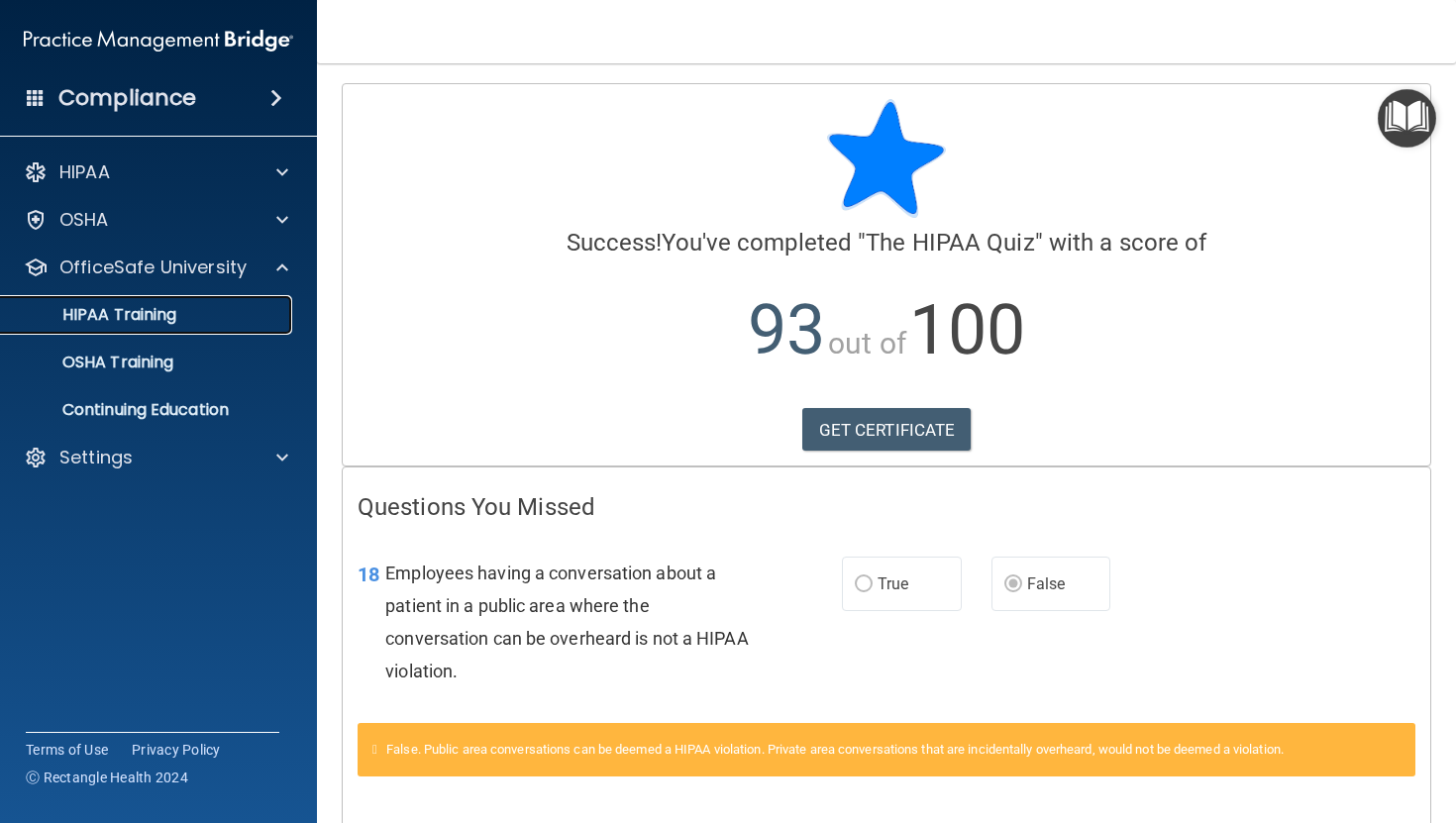click on "HIPAA Training" at bounding box center (148, 315) 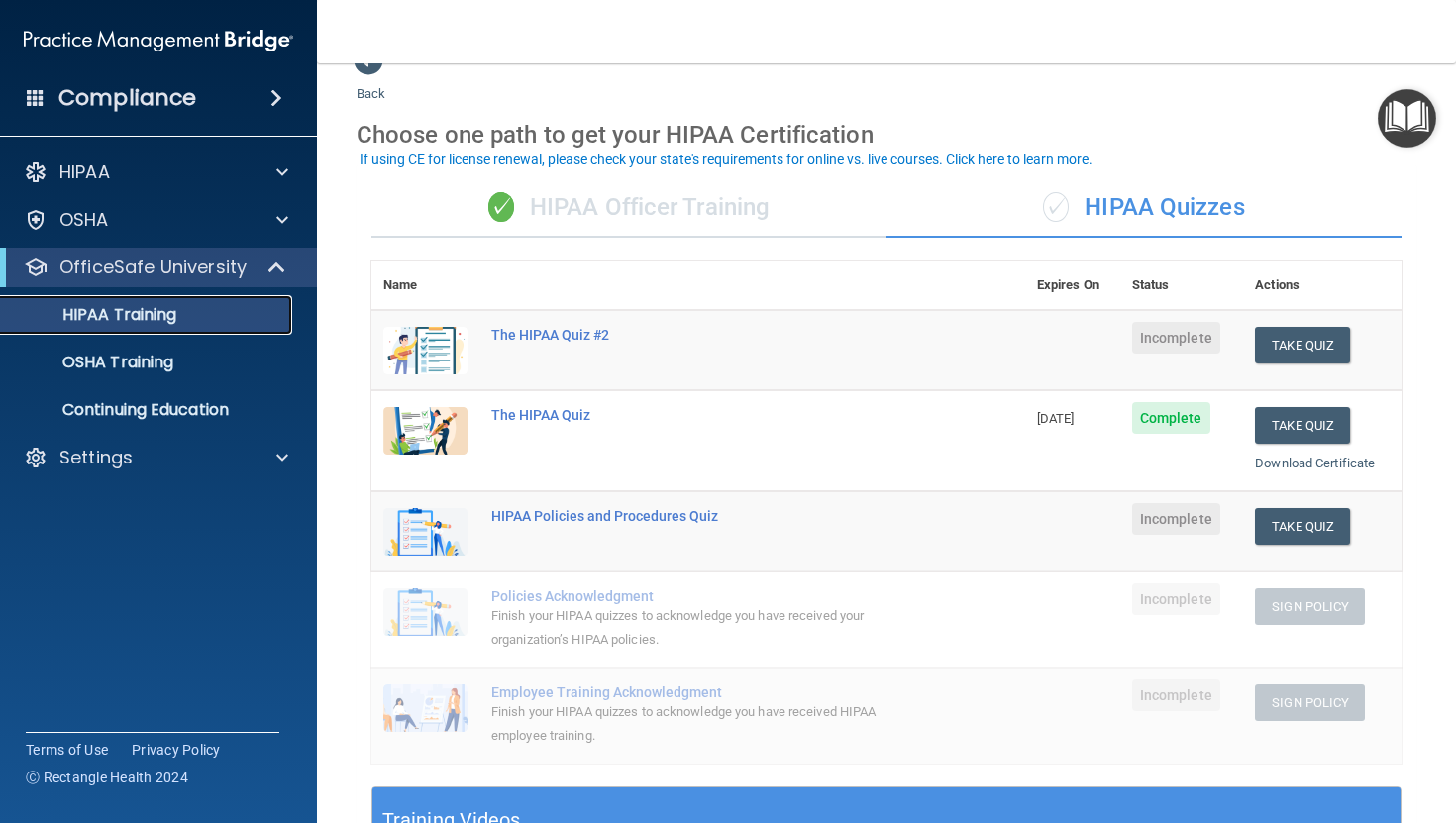 scroll, scrollTop: 48, scrollLeft: 0, axis: vertical 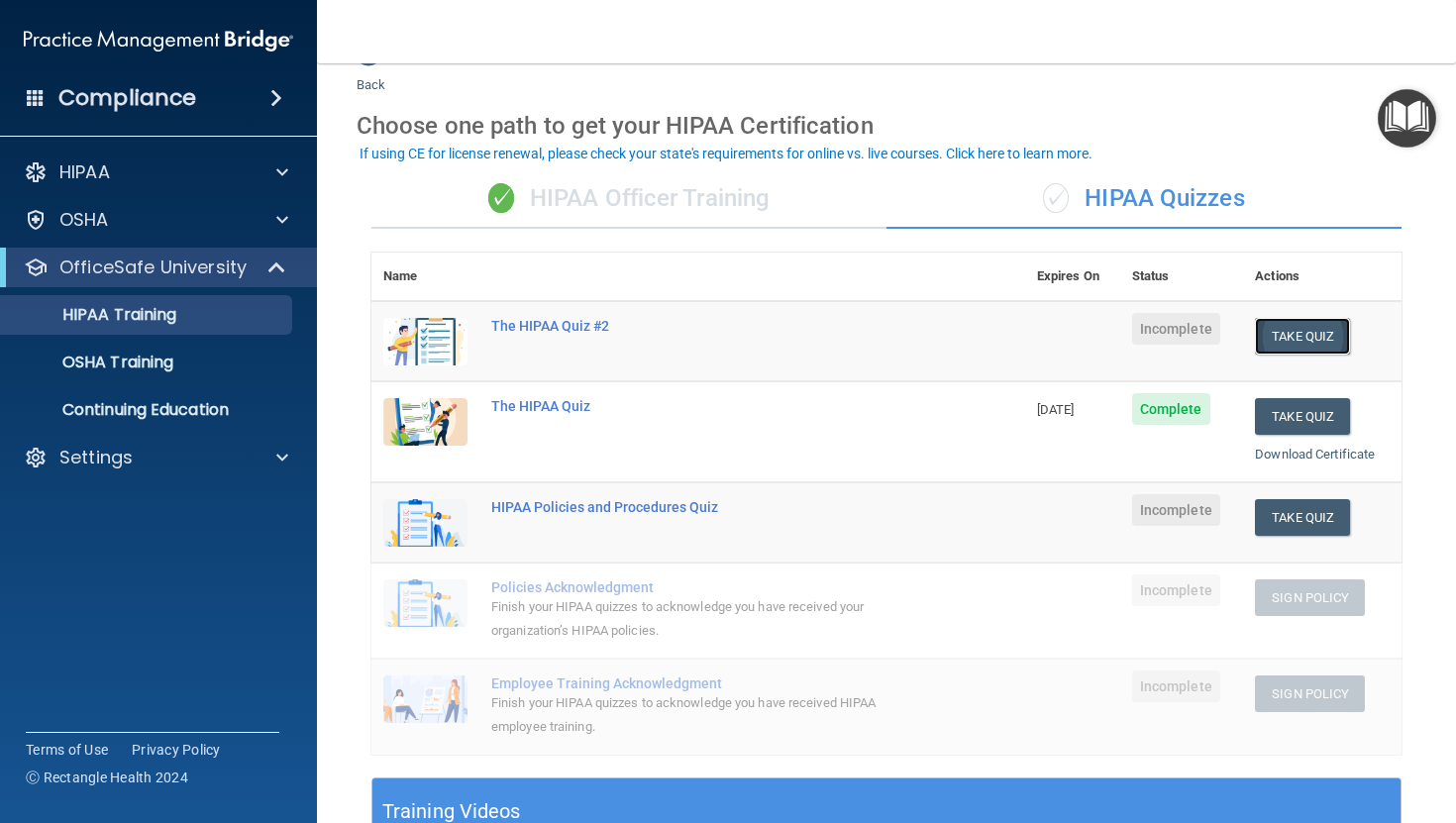 click on "Take Quiz" at bounding box center [1302, 336] 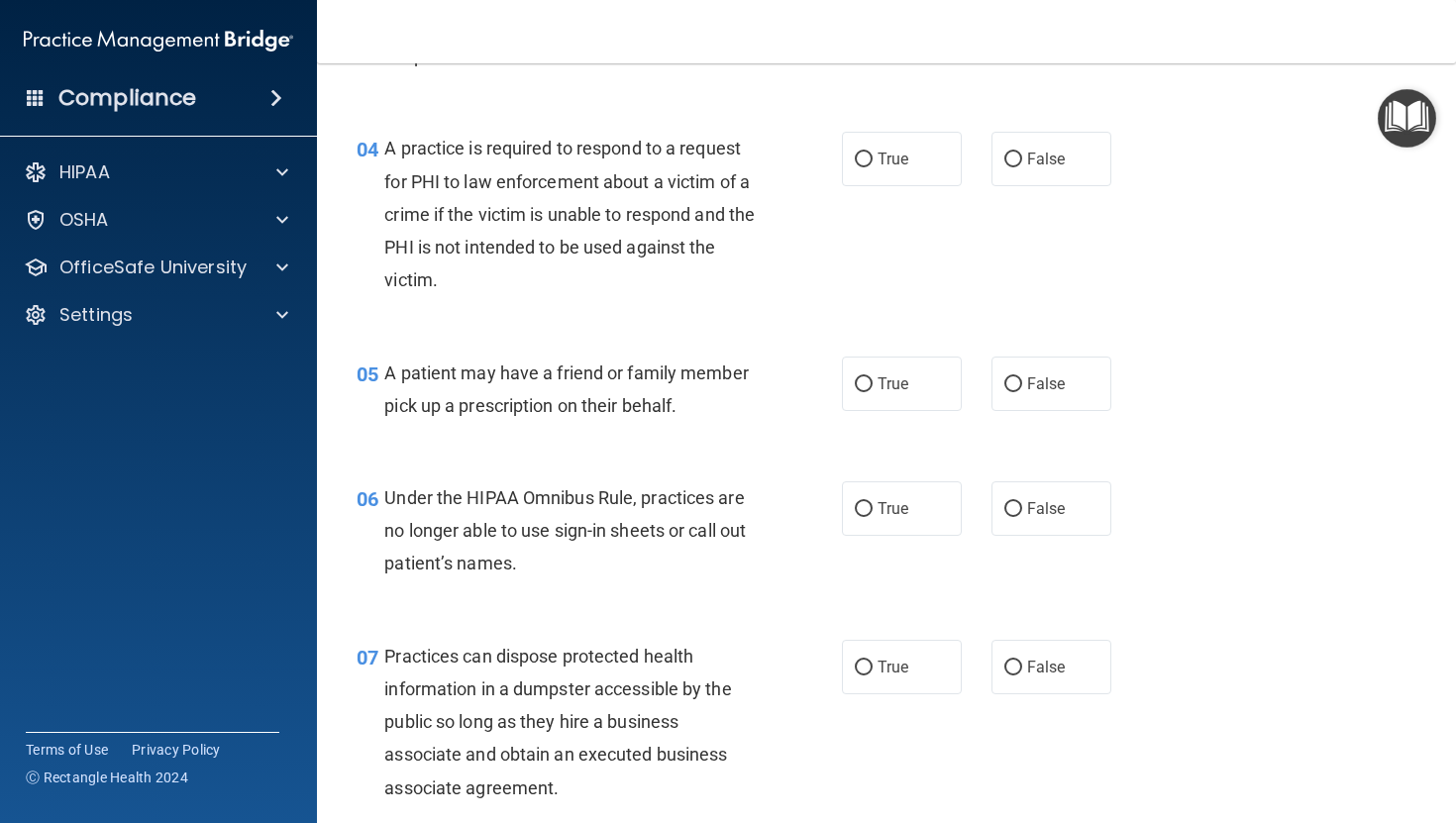 scroll, scrollTop: 0, scrollLeft: 0, axis: both 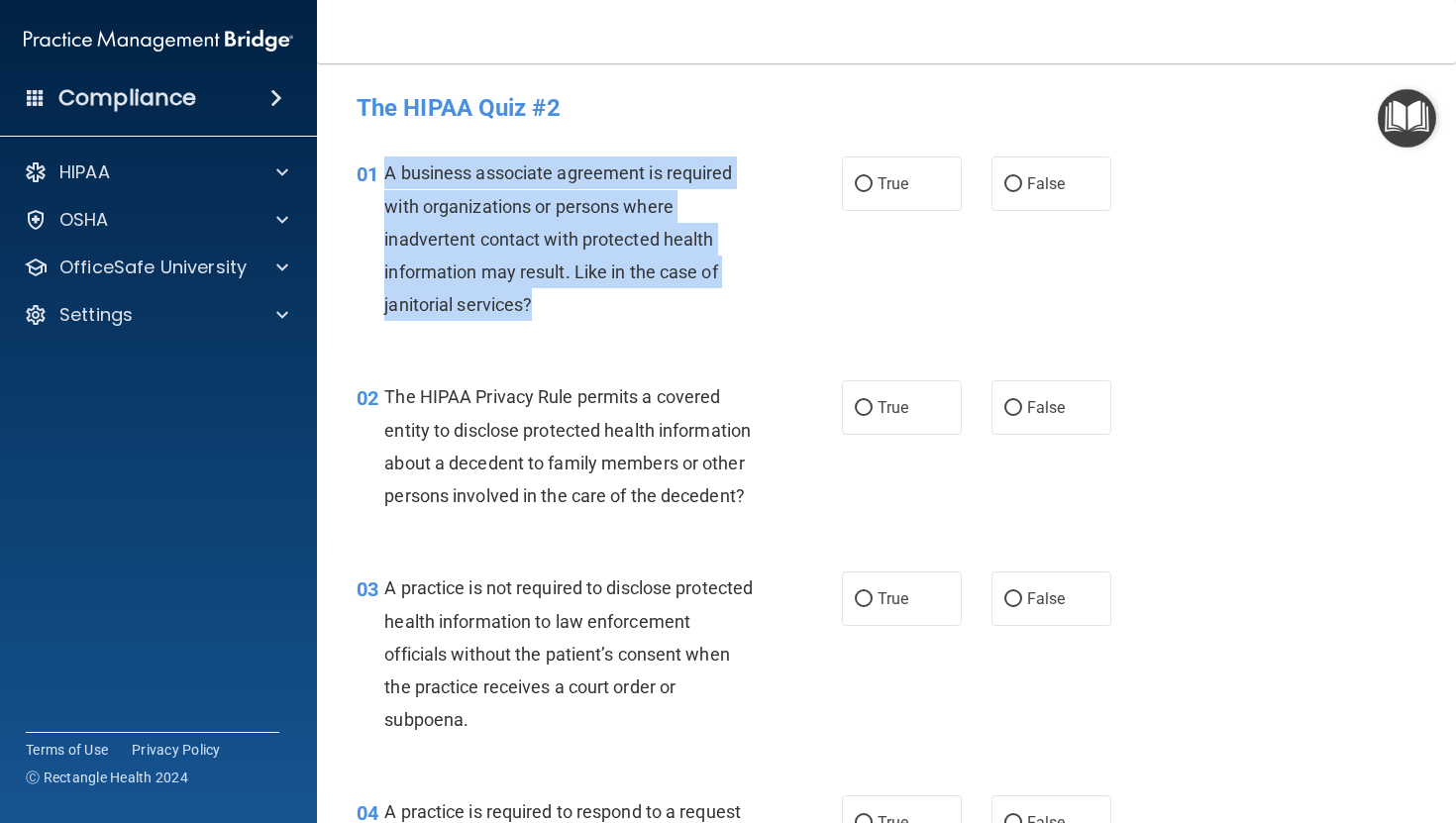 drag, startPoint x: 383, startPoint y: 172, endPoint x: 540, endPoint y: 318, distance: 214.3945 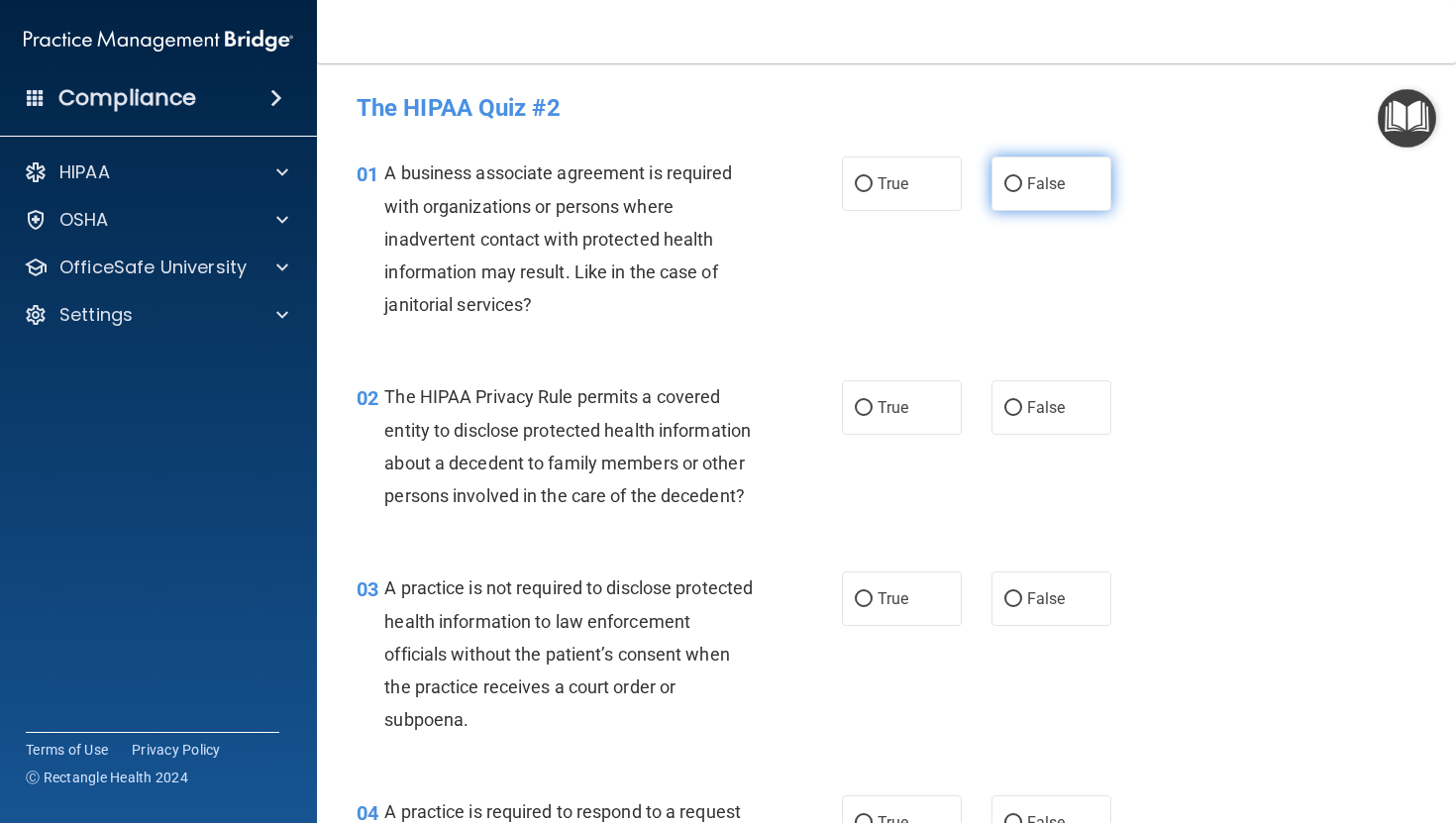 click on "False" at bounding box center [1051, 183] 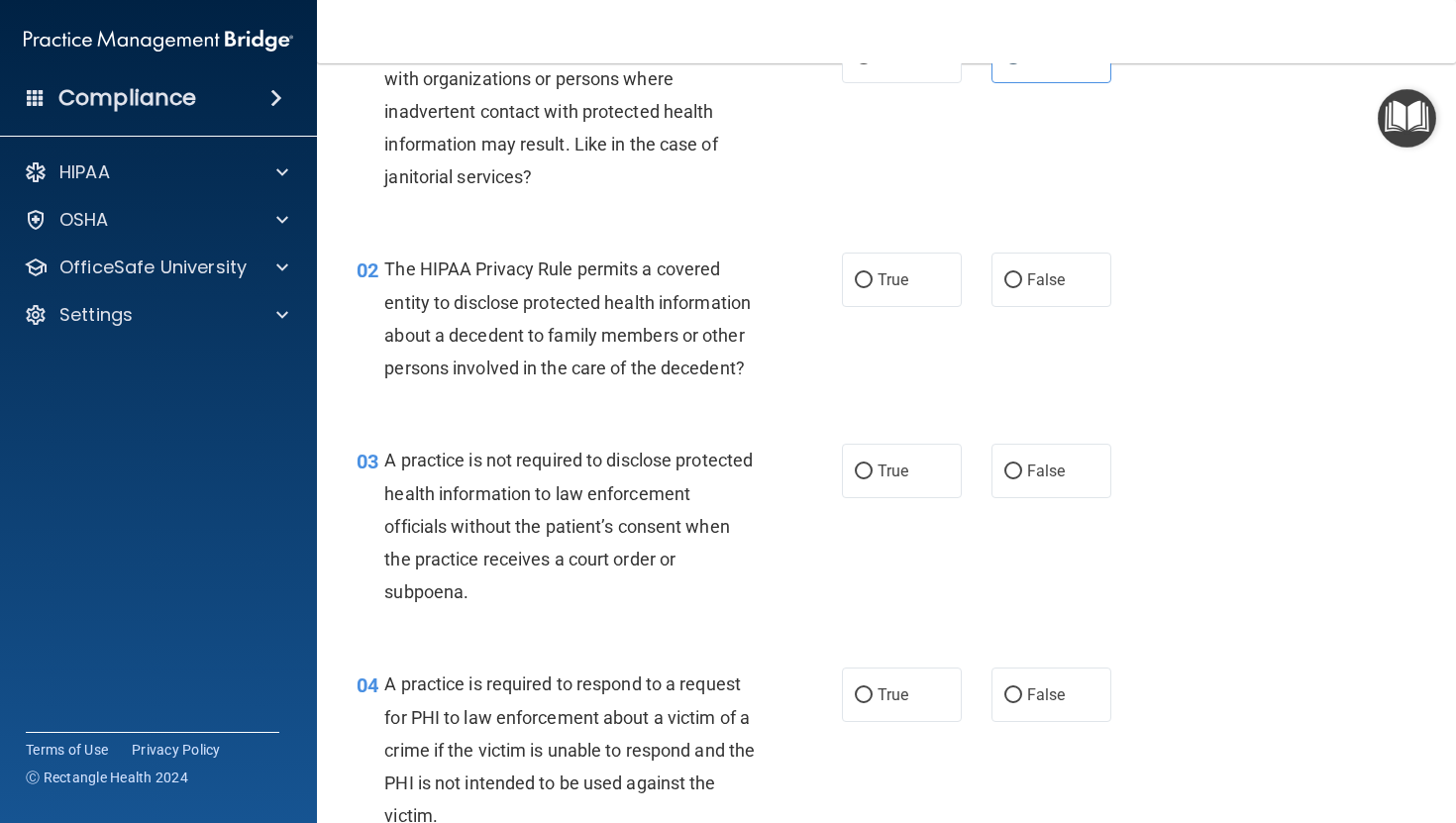 scroll, scrollTop: 144, scrollLeft: 0, axis: vertical 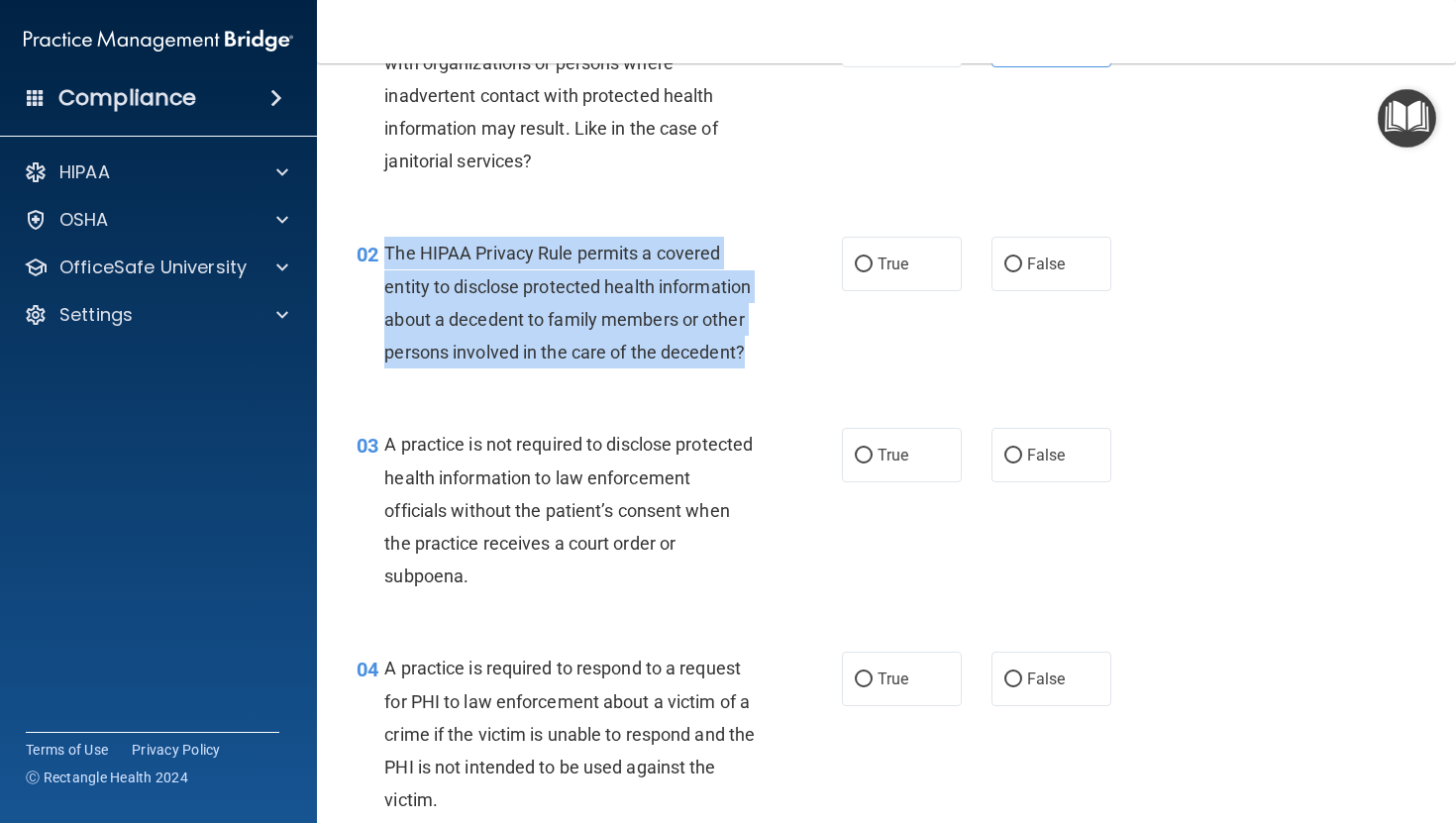 drag, startPoint x: 384, startPoint y: 256, endPoint x: 753, endPoint y: 360, distance: 383.3758 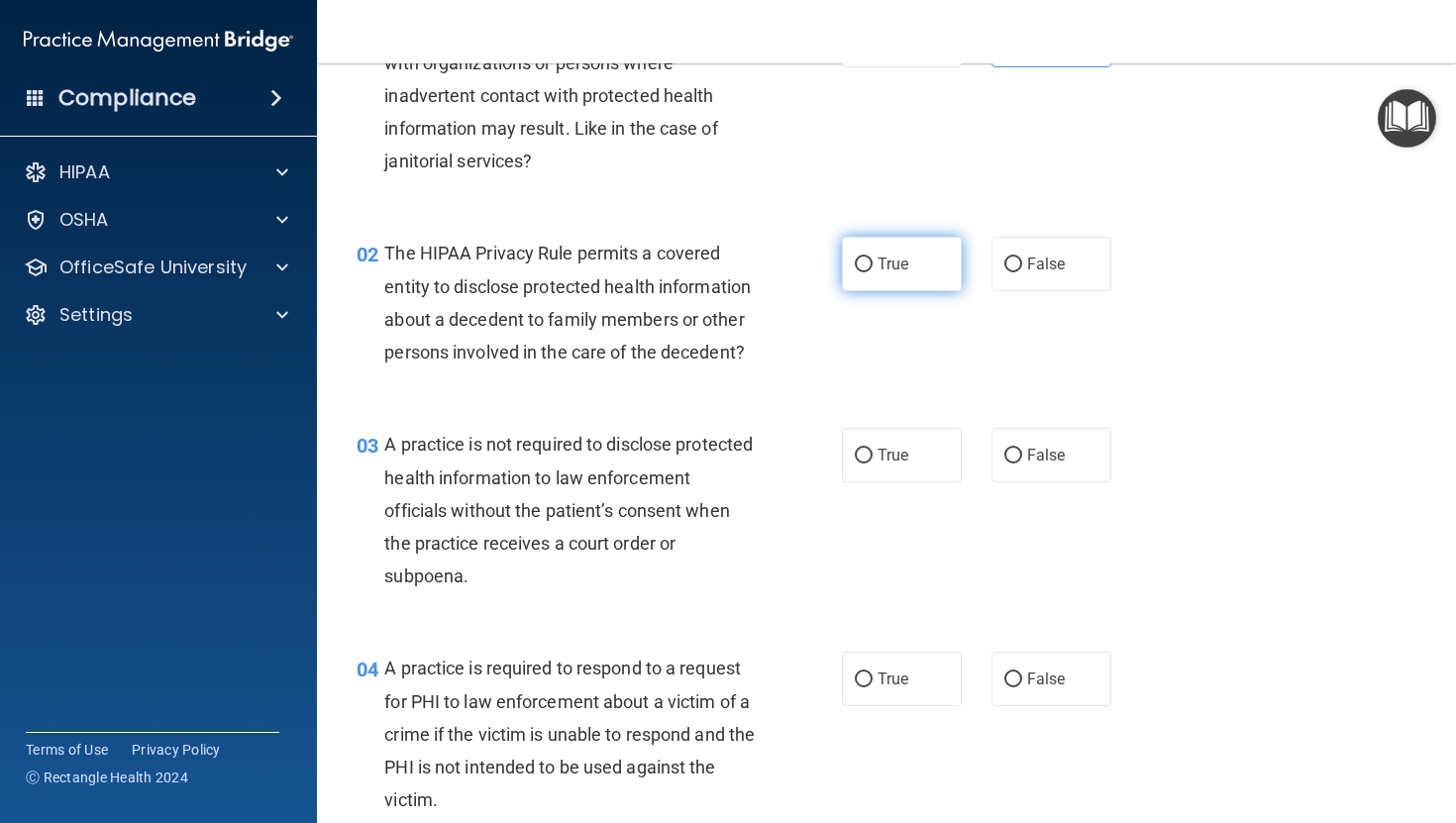 click on "True" at bounding box center [892, 263] 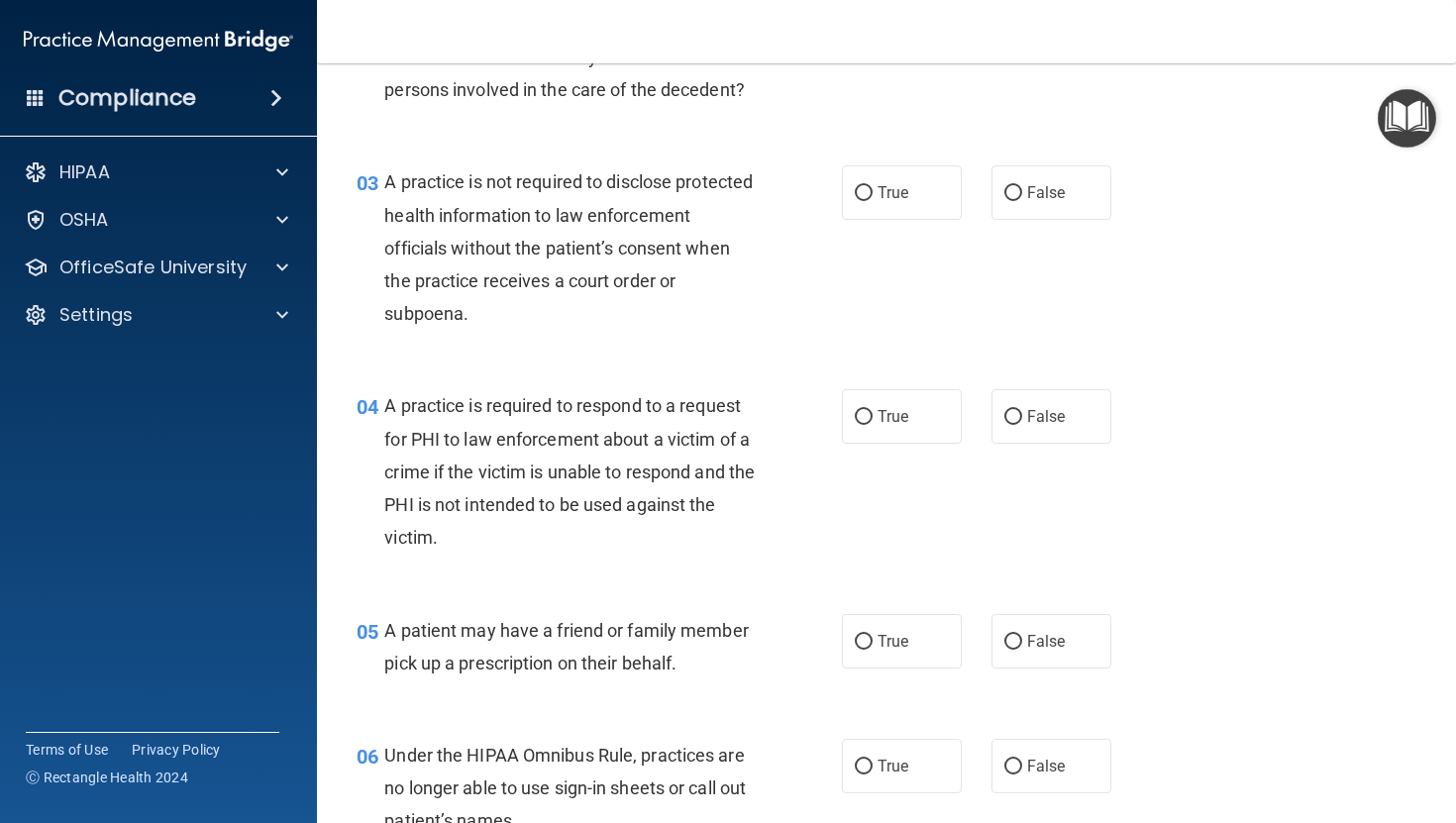 scroll, scrollTop: 416, scrollLeft: 0, axis: vertical 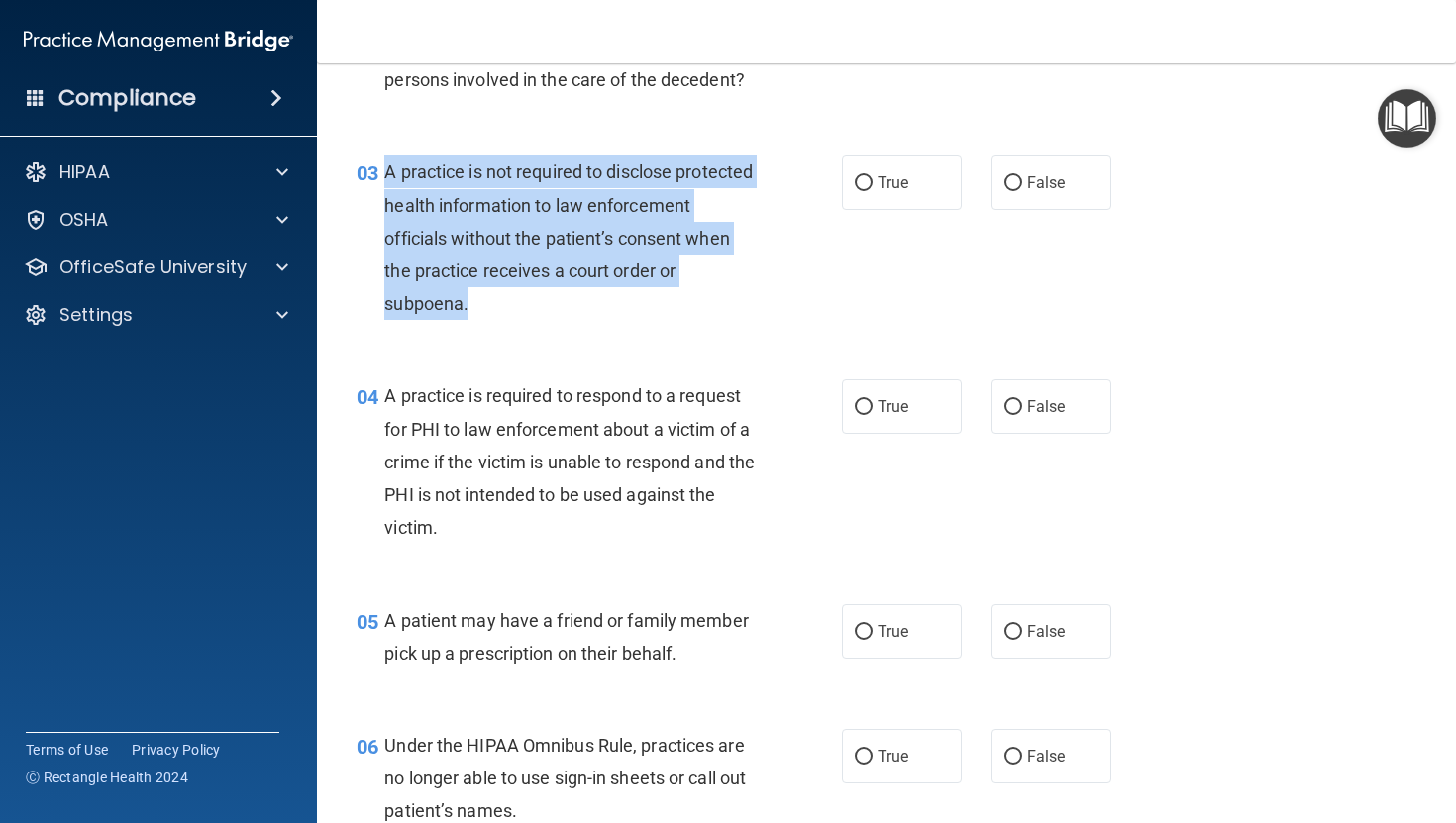 drag, startPoint x: 379, startPoint y: 165, endPoint x: 555, endPoint y: 297, distance: 220 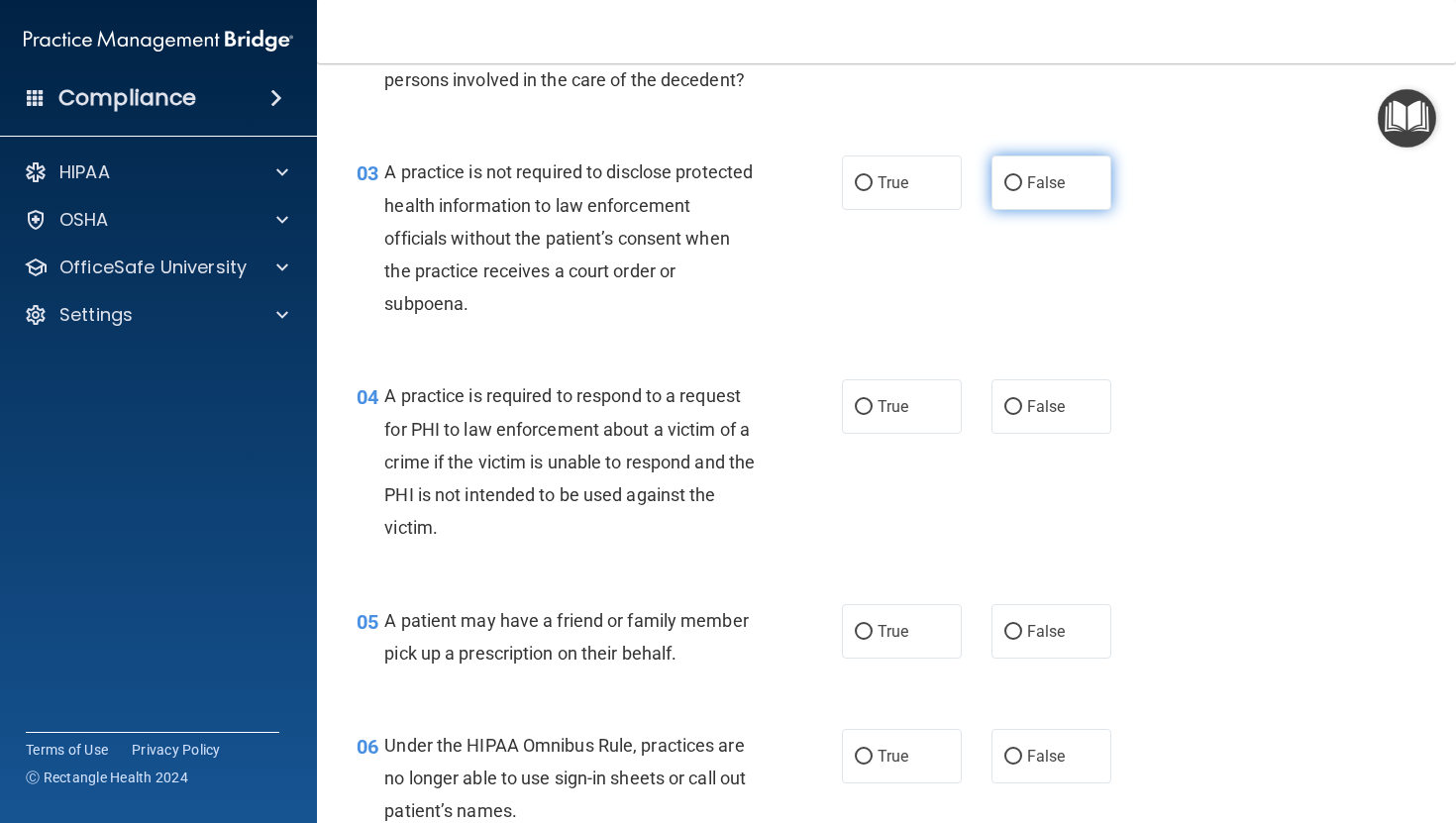 click on "False" at bounding box center [1051, 182] 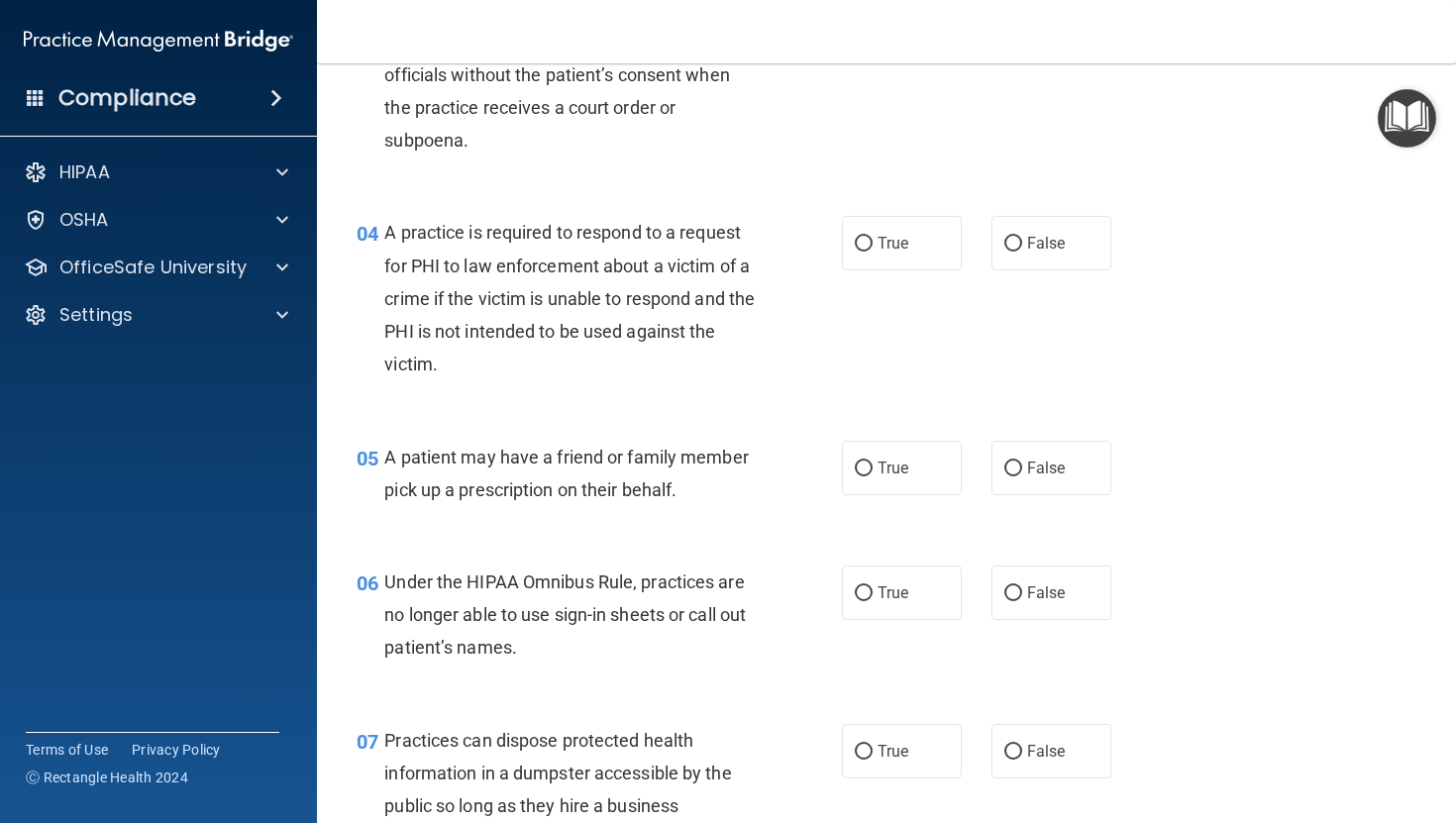 scroll, scrollTop: 596, scrollLeft: 0, axis: vertical 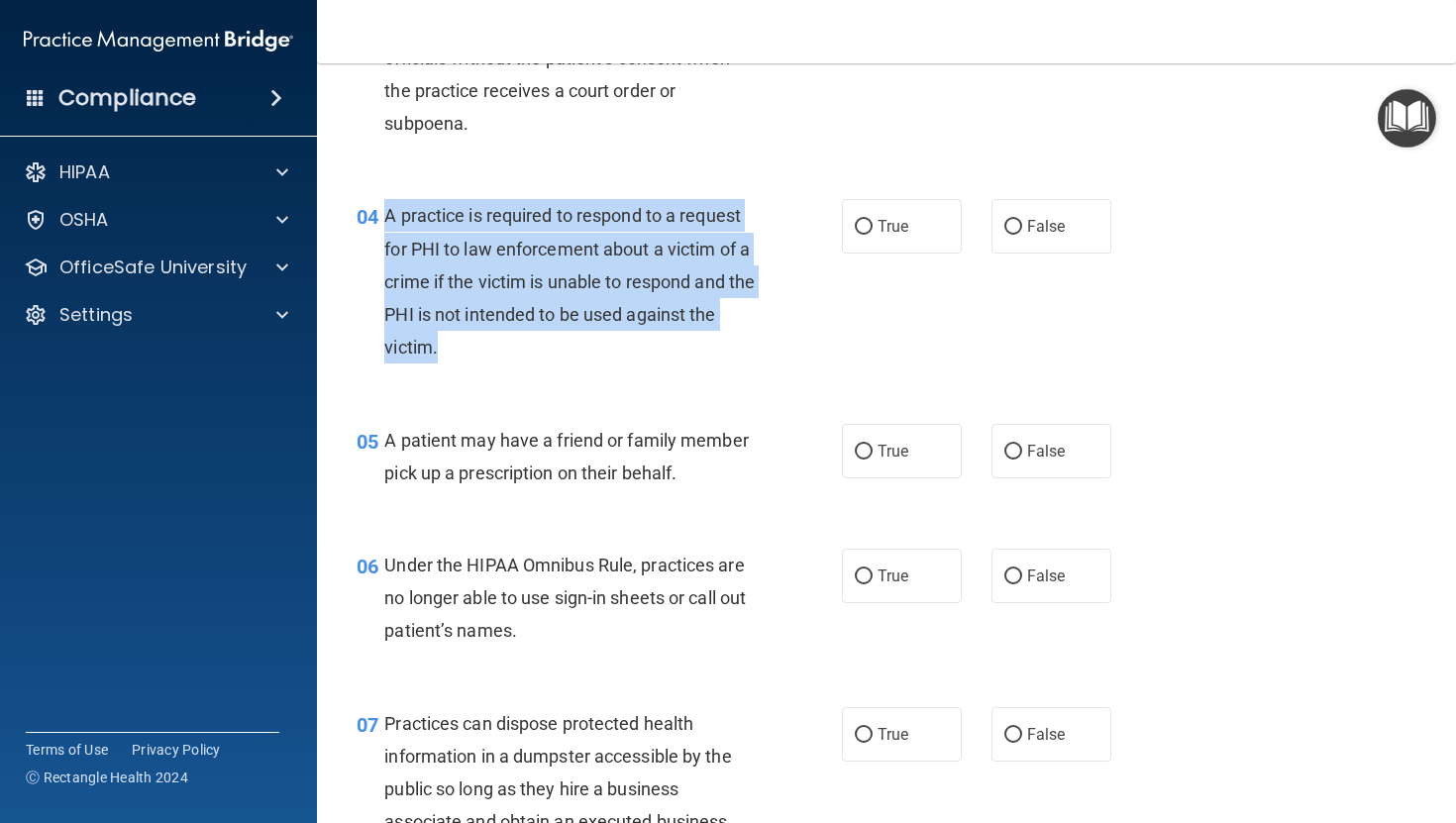 drag, startPoint x: 388, startPoint y: 209, endPoint x: 494, endPoint y: 339, distance: 167.73789 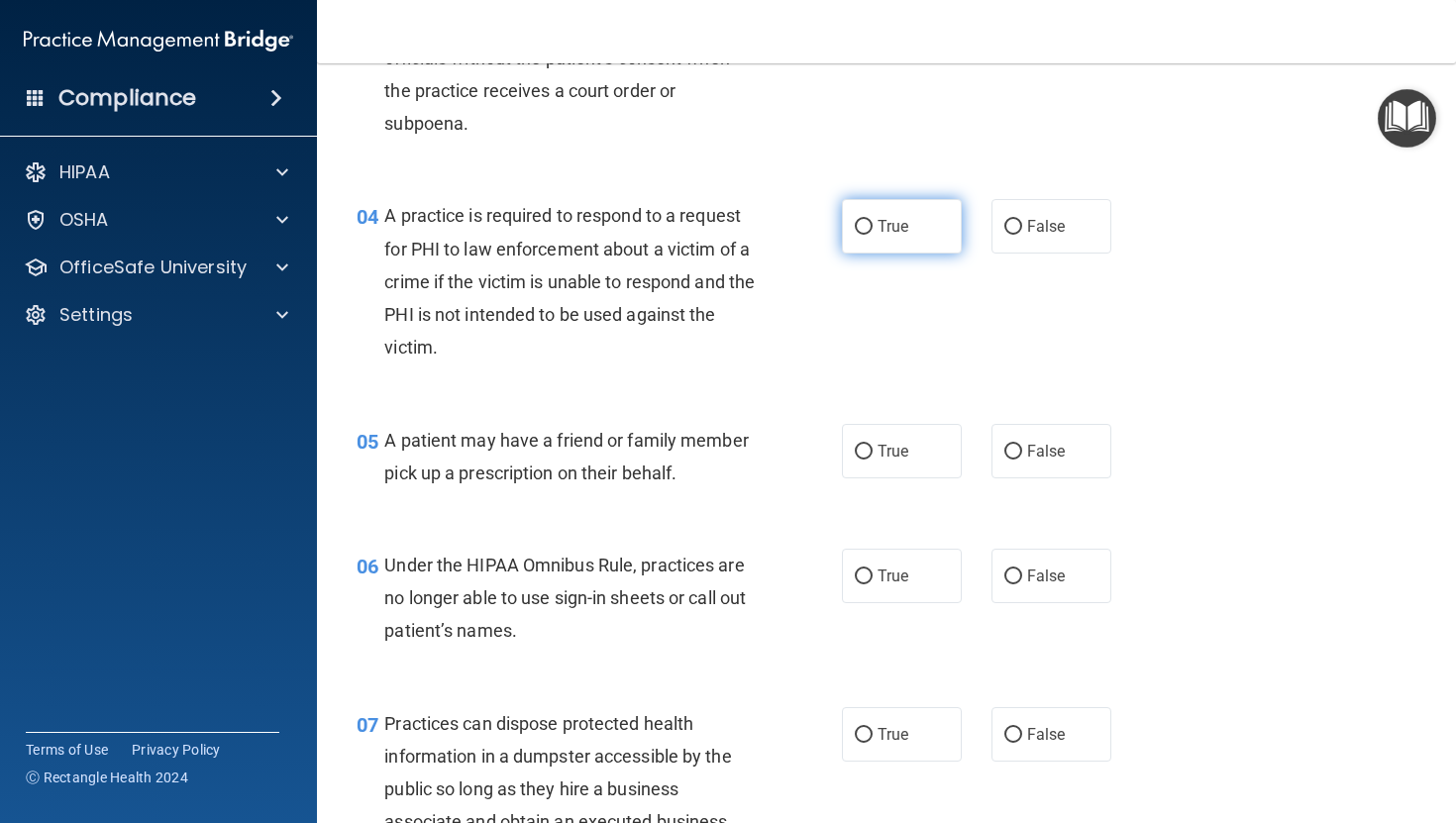 click on "True" at bounding box center (901, 226) 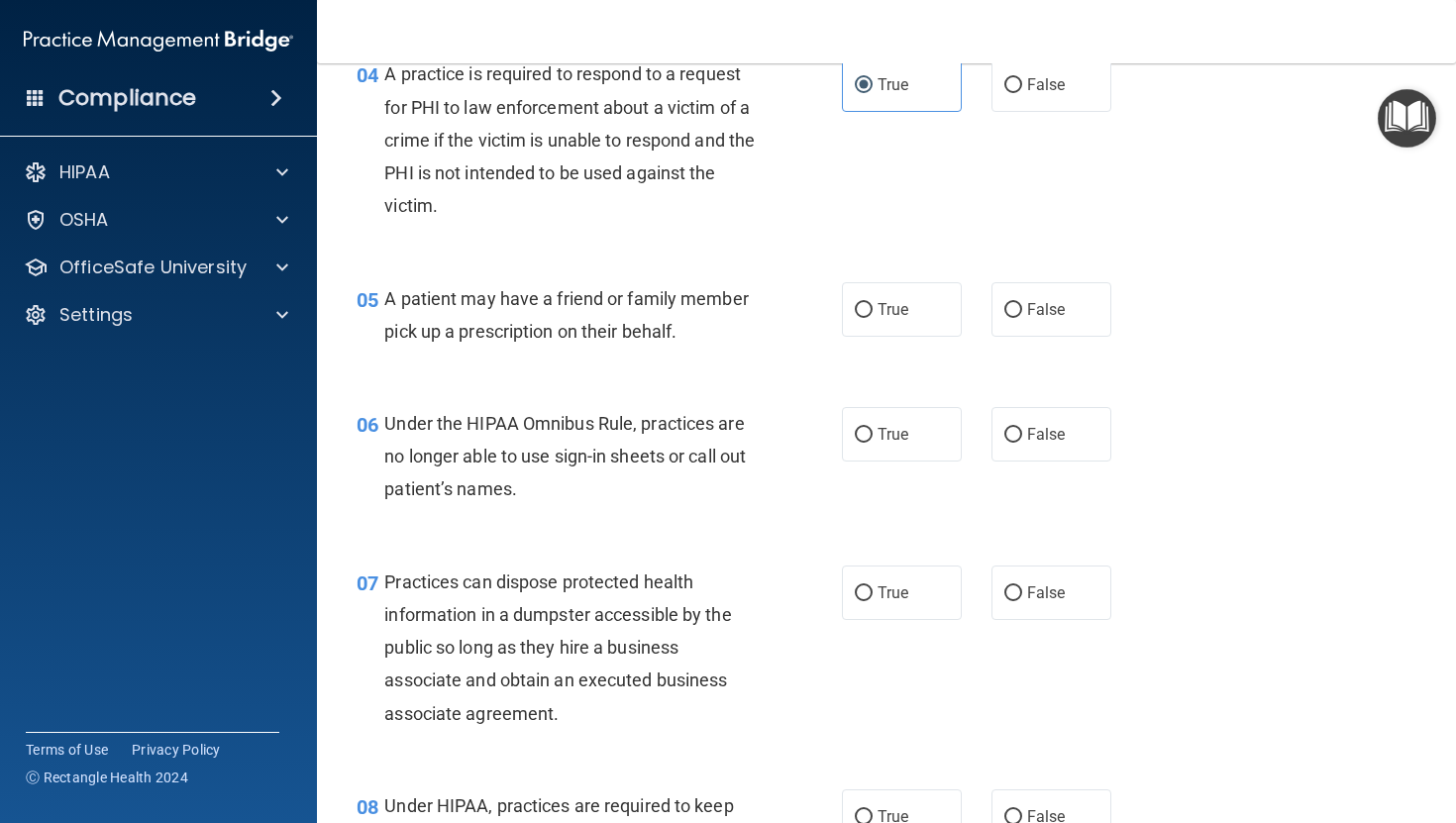 scroll, scrollTop: 739, scrollLeft: 0, axis: vertical 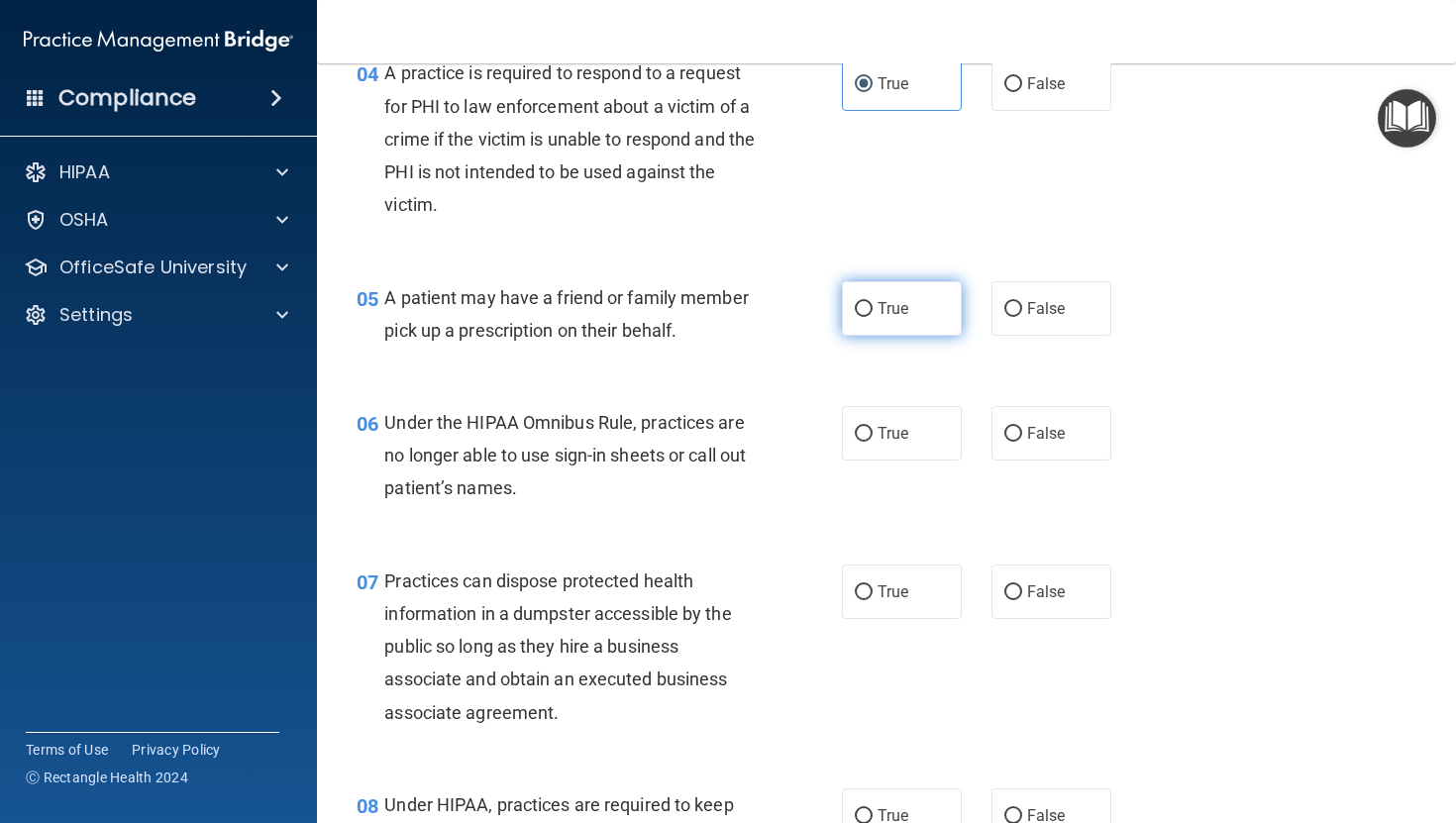 click on "True" at bounding box center [892, 308] 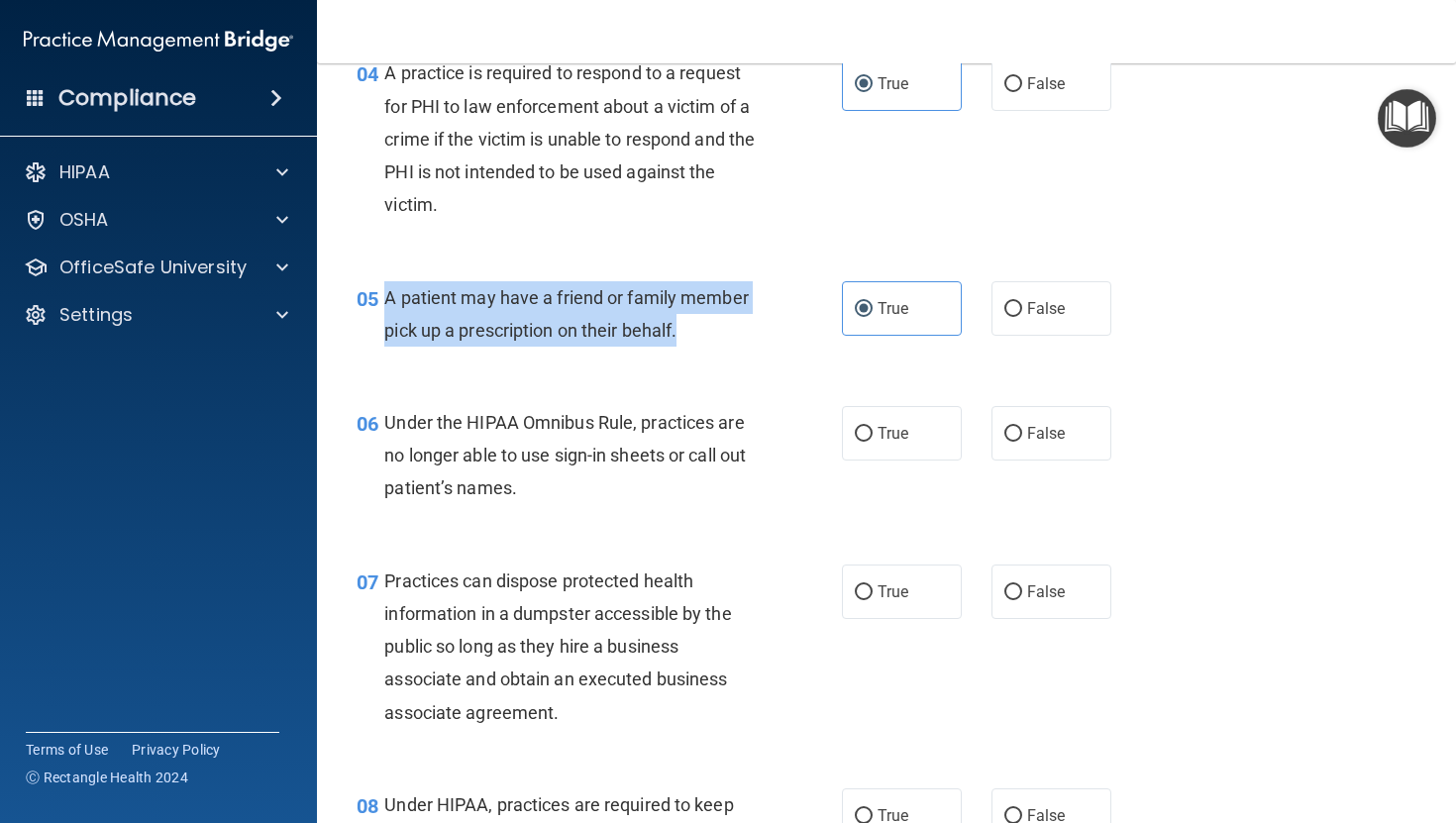 drag, startPoint x: 386, startPoint y: 297, endPoint x: 694, endPoint y: 343, distance: 311.4161 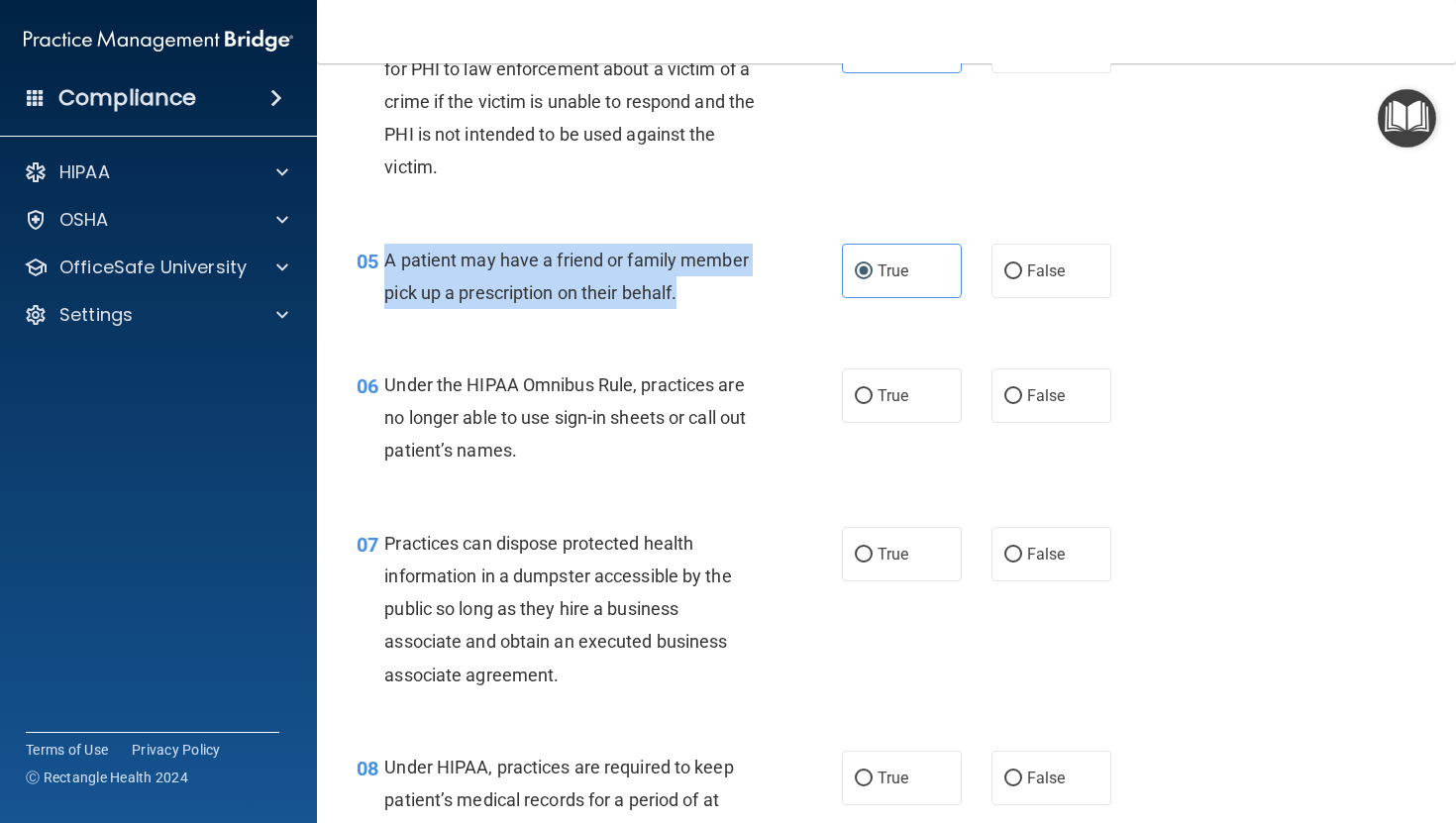 scroll, scrollTop: 782, scrollLeft: 0, axis: vertical 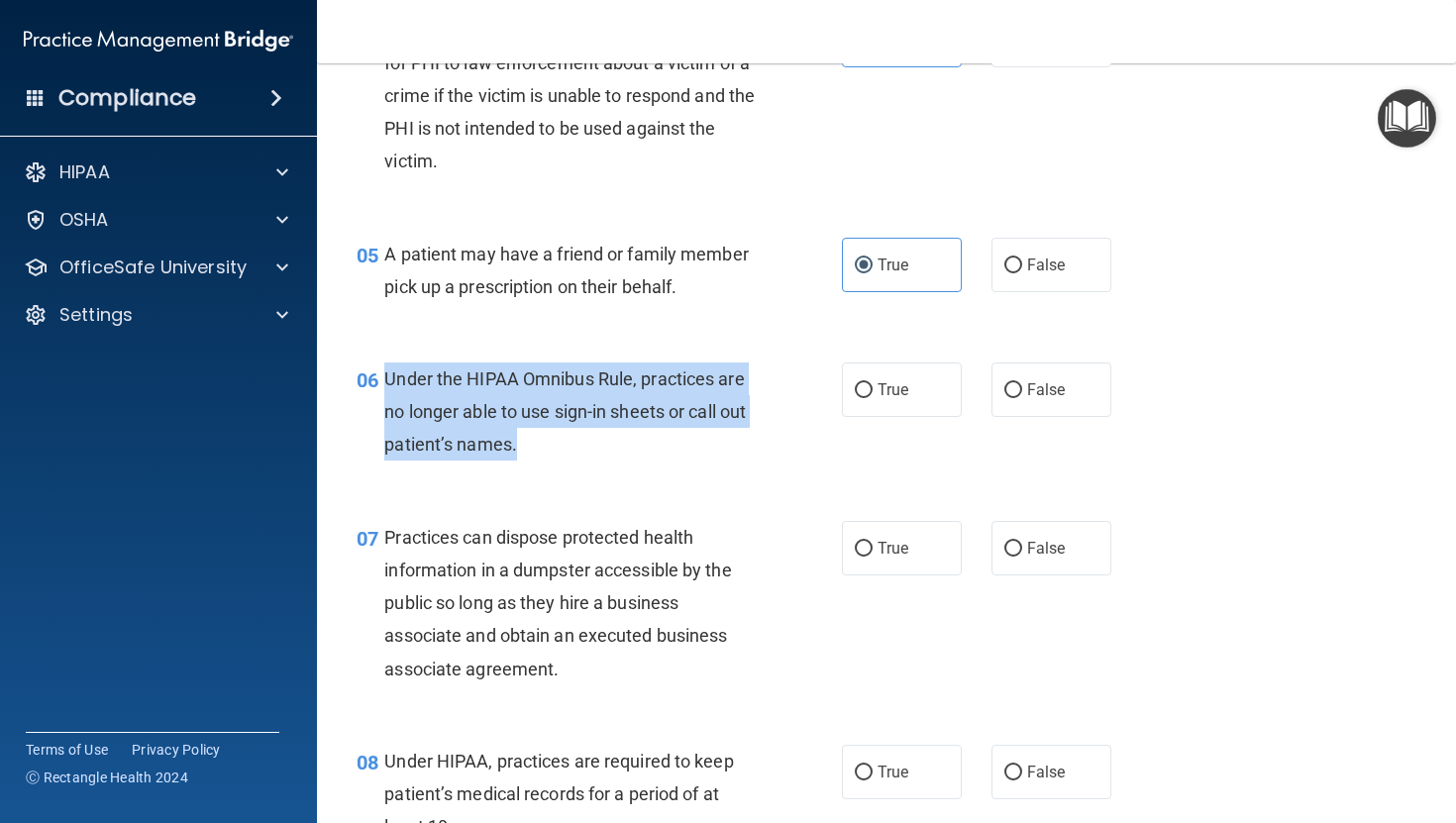 drag, startPoint x: 384, startPoint y: 376, endPoint x: 585, endPoint y: 450, distance: 214.18917 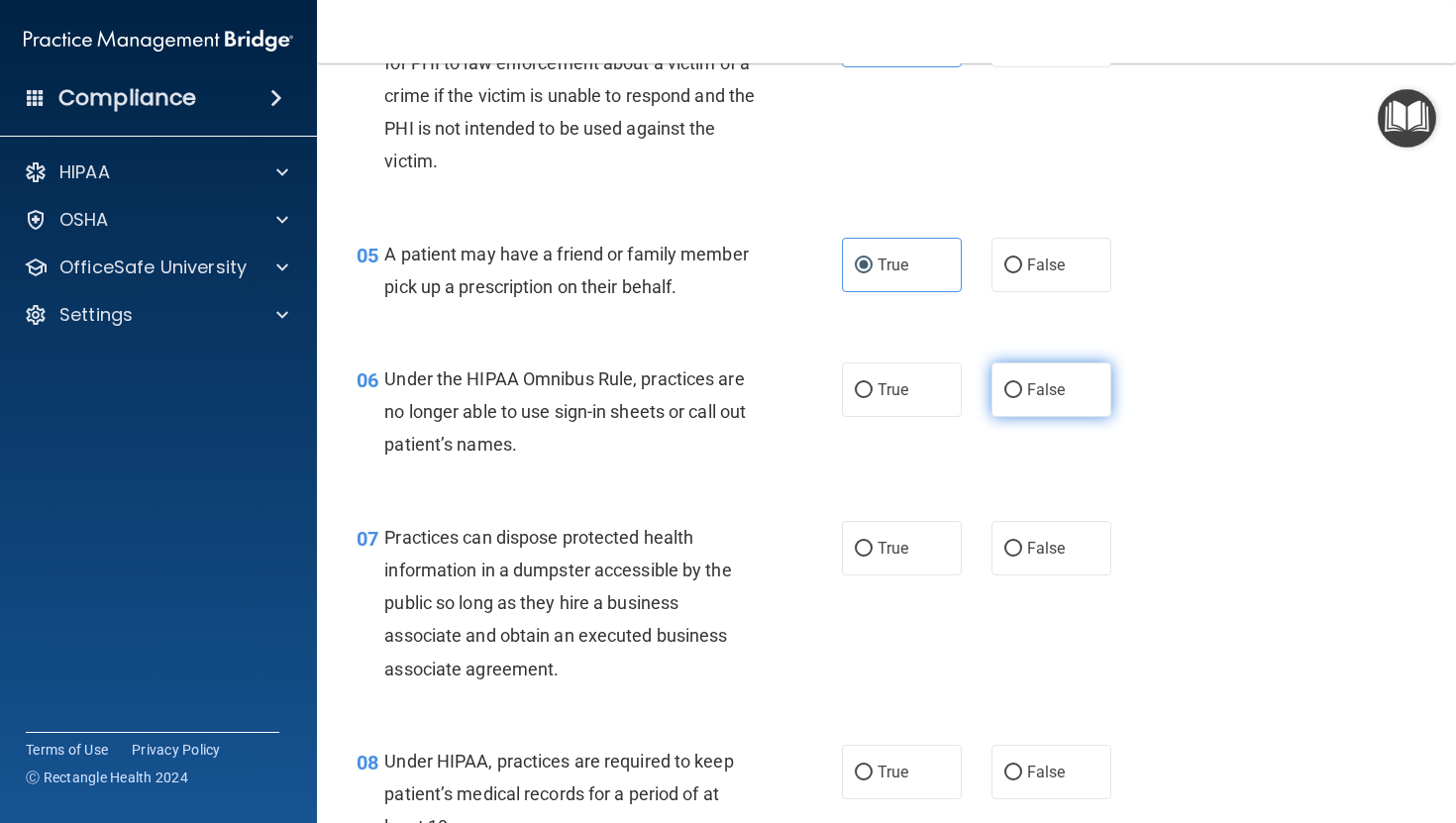 click on "False" at bounding box center (1046, 389) 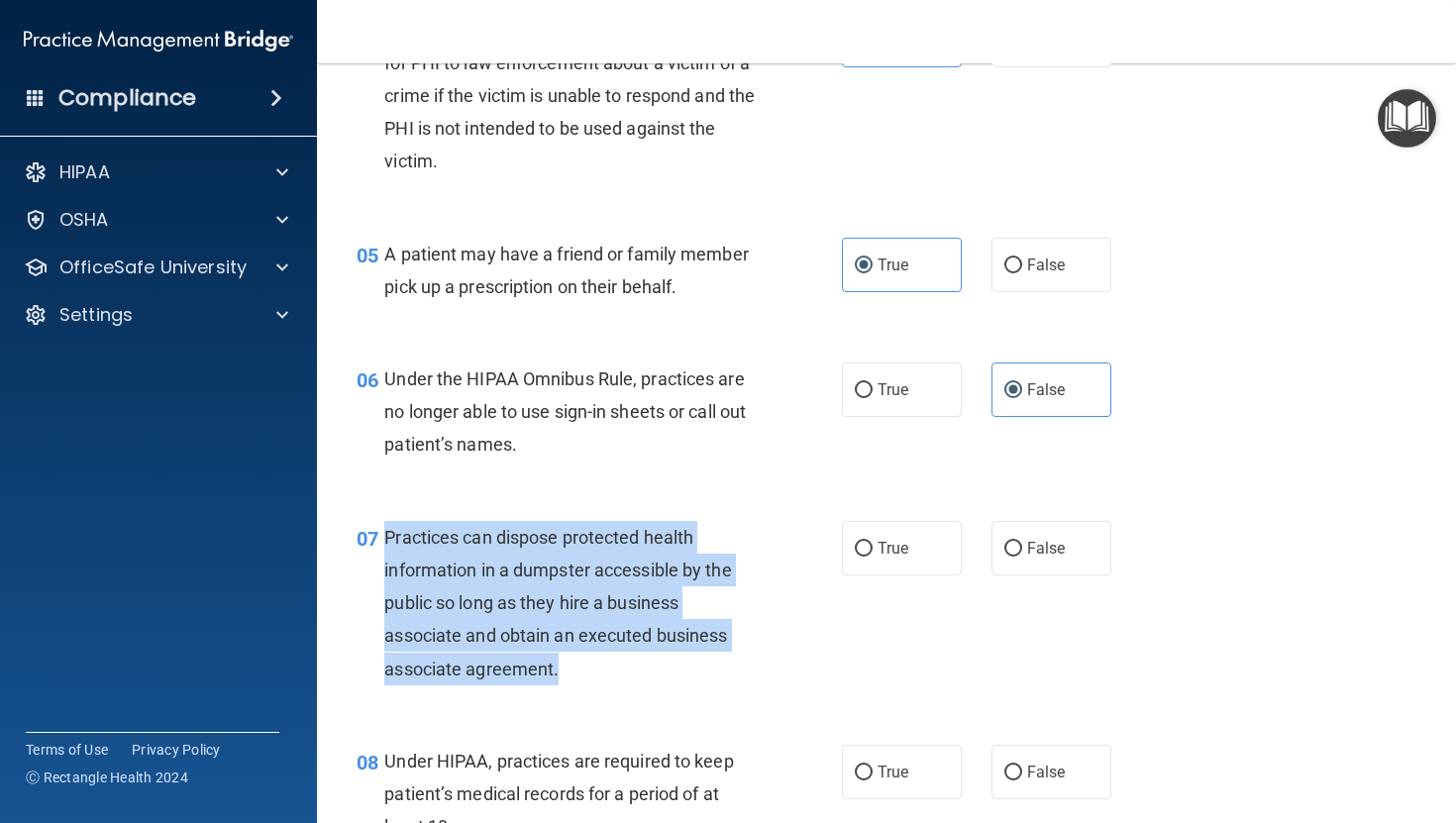 drag, startPoint x: 382, startPoint y: 543, endPoint x: 568, endPoint y: 665, distance: 222.441 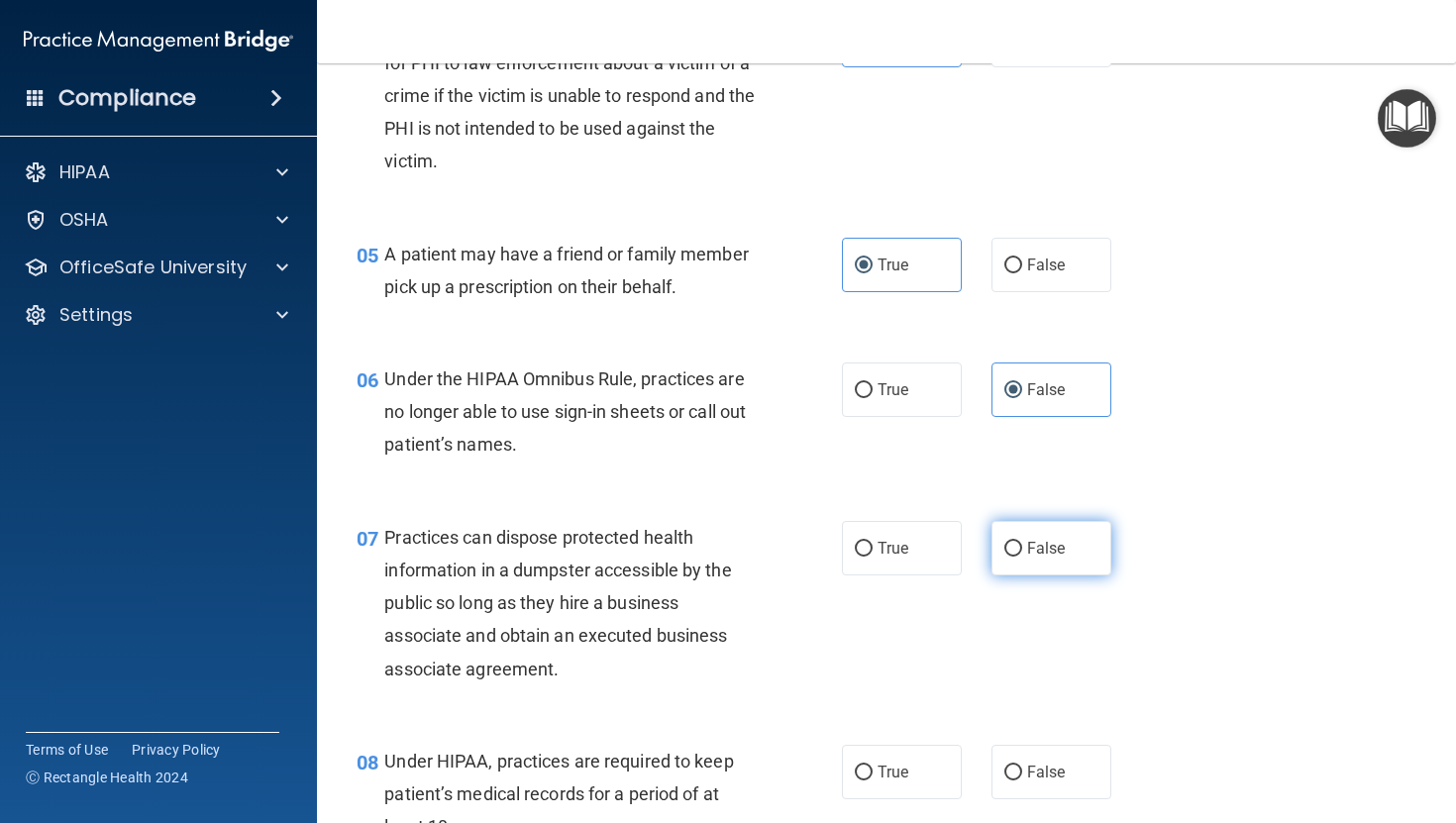 click on "False" at bounding box center (1046, 548) 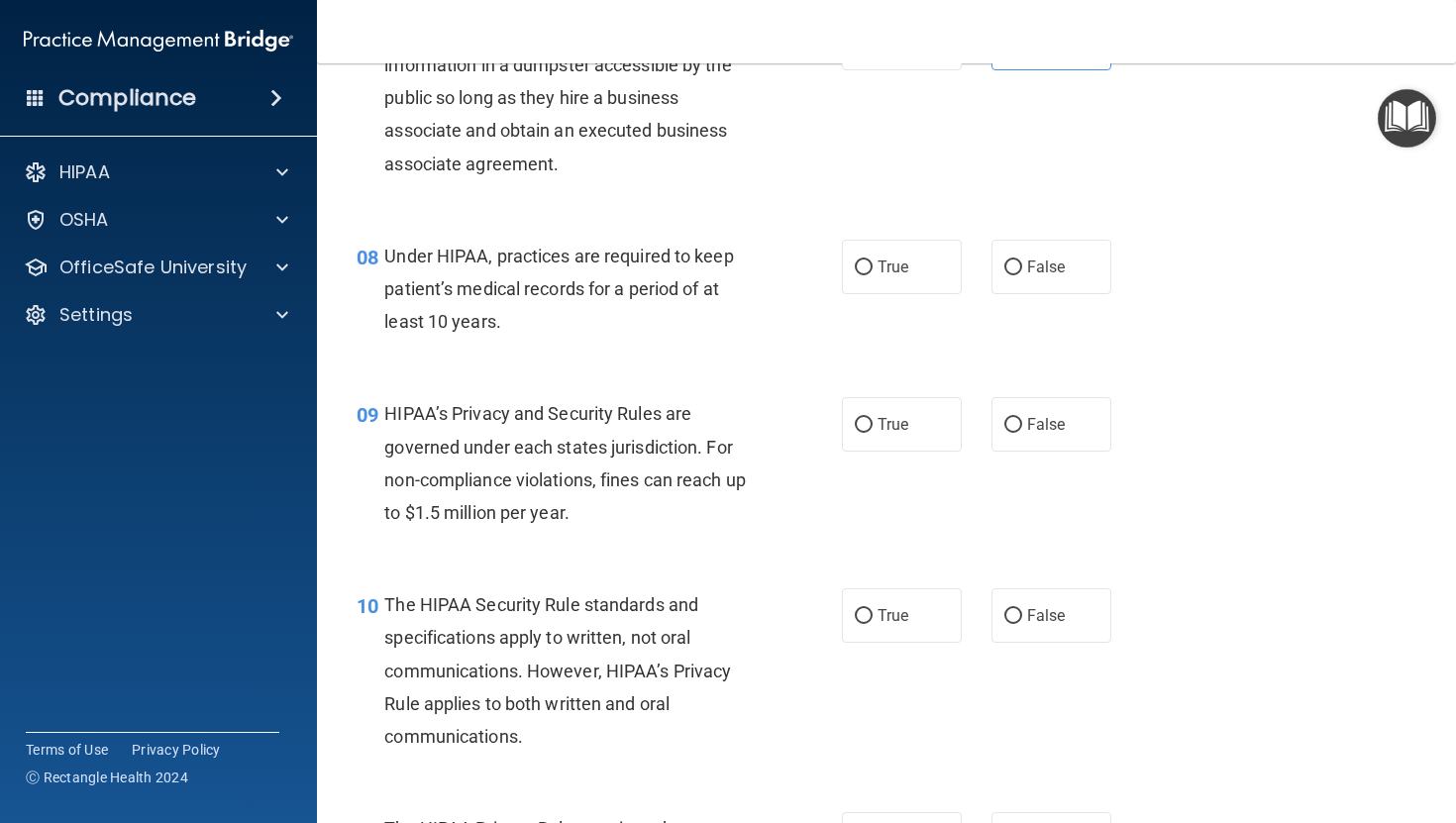 scroll, scrollTop: 1293, scrollLeft: 0, axis: vertical 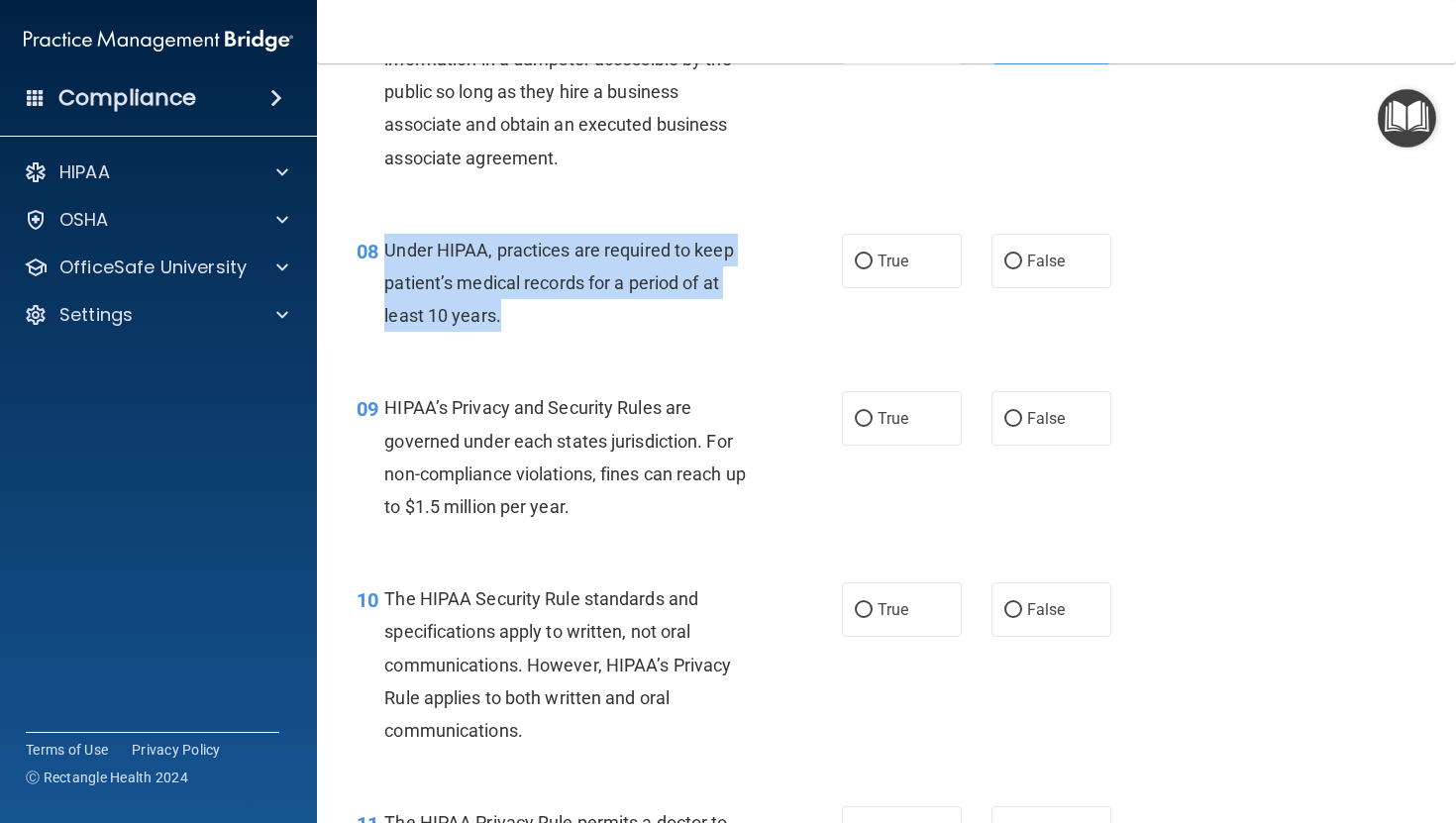 drag, startPoint x: 385, startPoint y: 249, endPoint x: 515, endPoint y: 314, distance: 145.34442 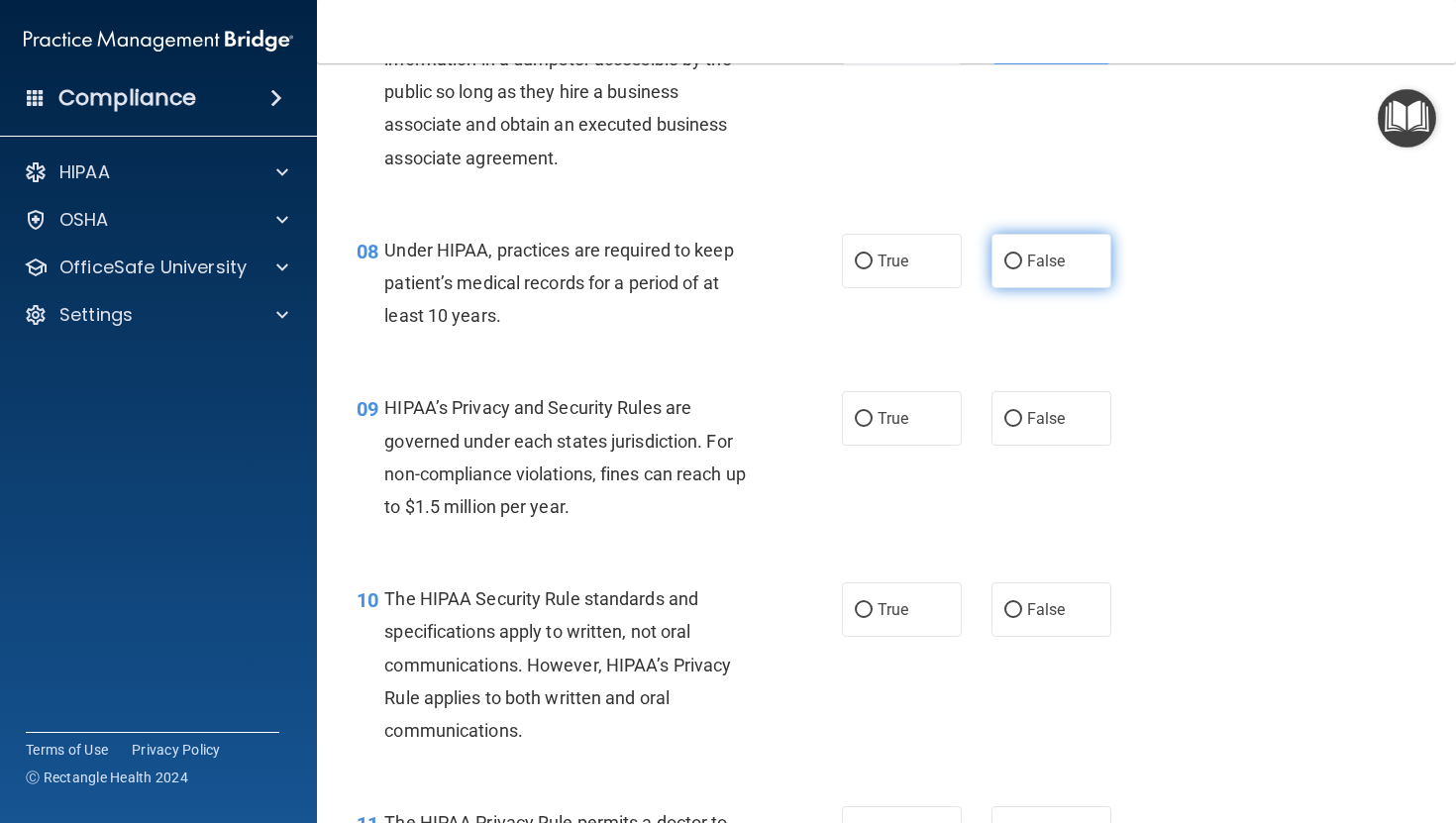 click on "False" at bounding box center [1051, 260] 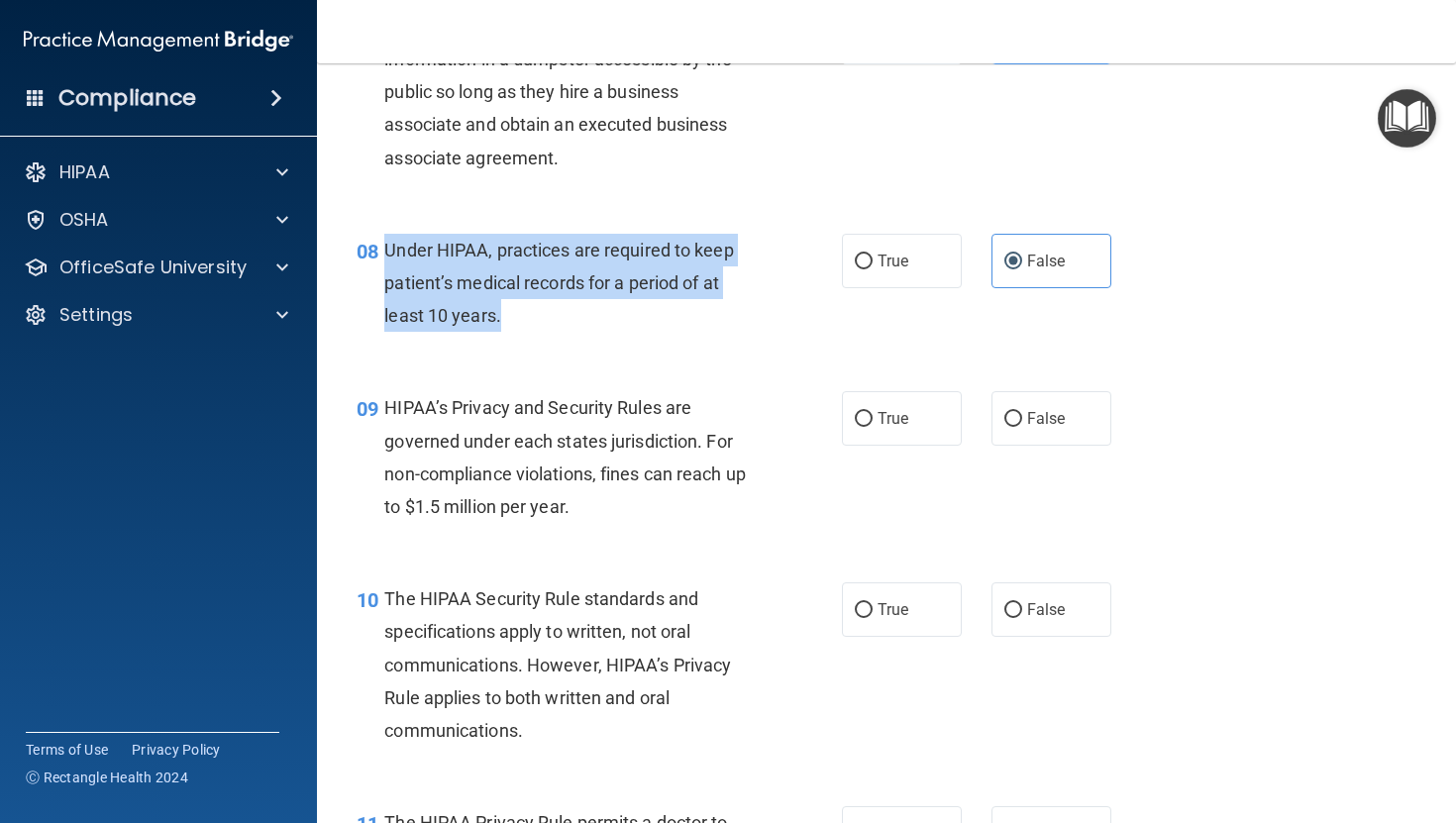 drag, startPoint x: 382, startPoint y: 245, endPoint x: 507, endPoint y: 323, distance: 147.33974 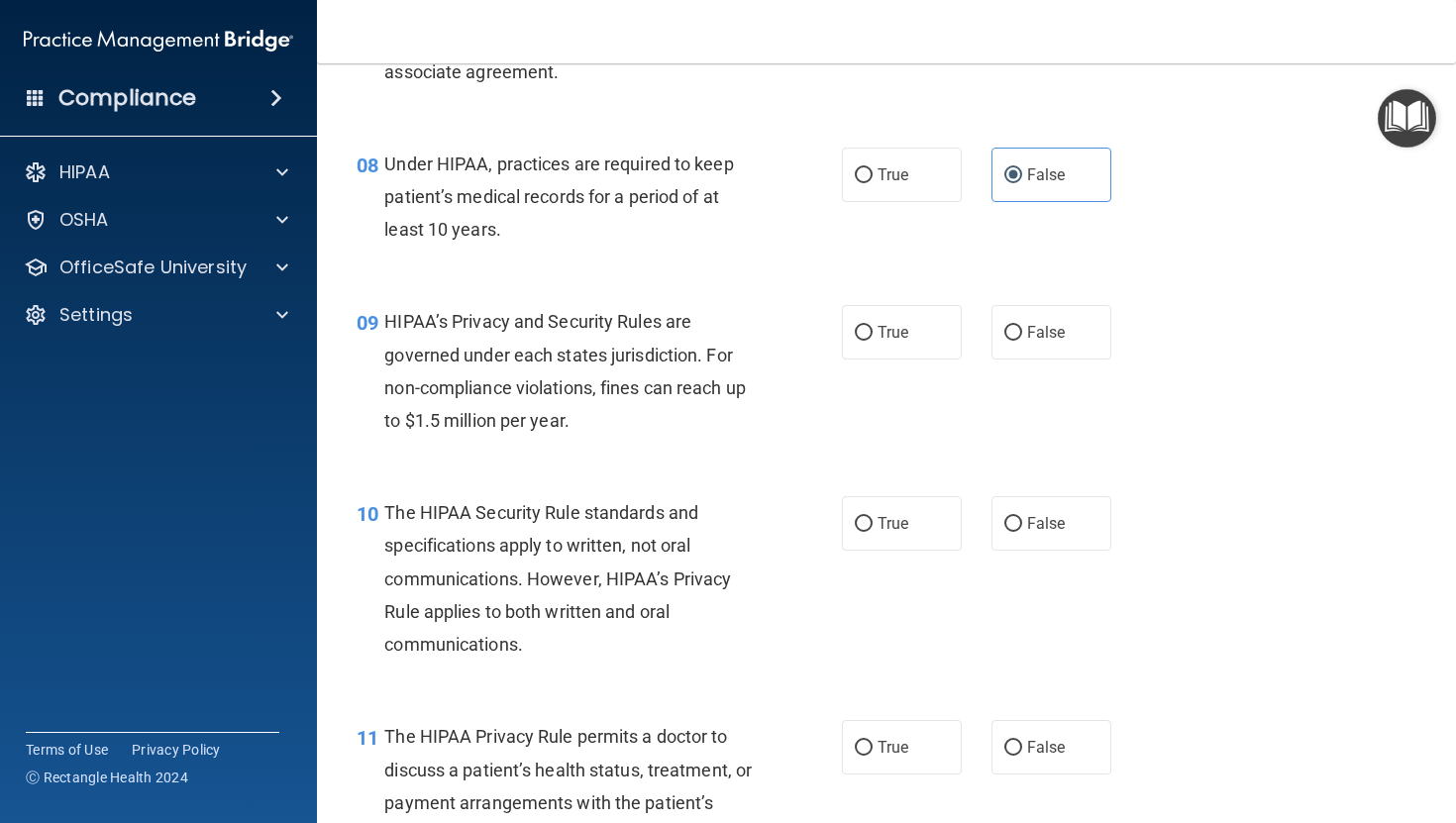 scroll, scrollTop: 1397, scrollLeft: 0, axis: vertical 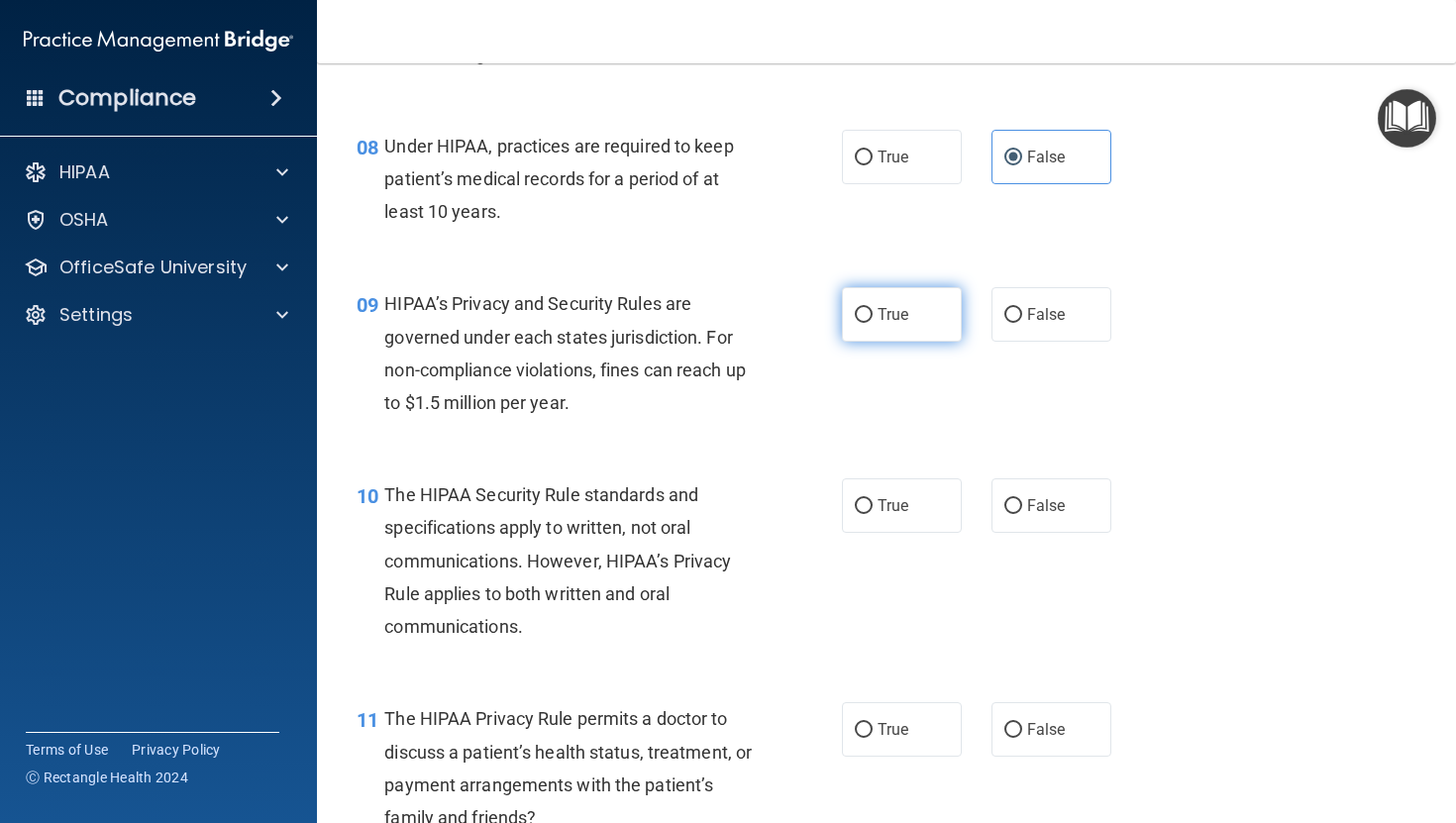 click on "True" at bounding box center [892, 314] 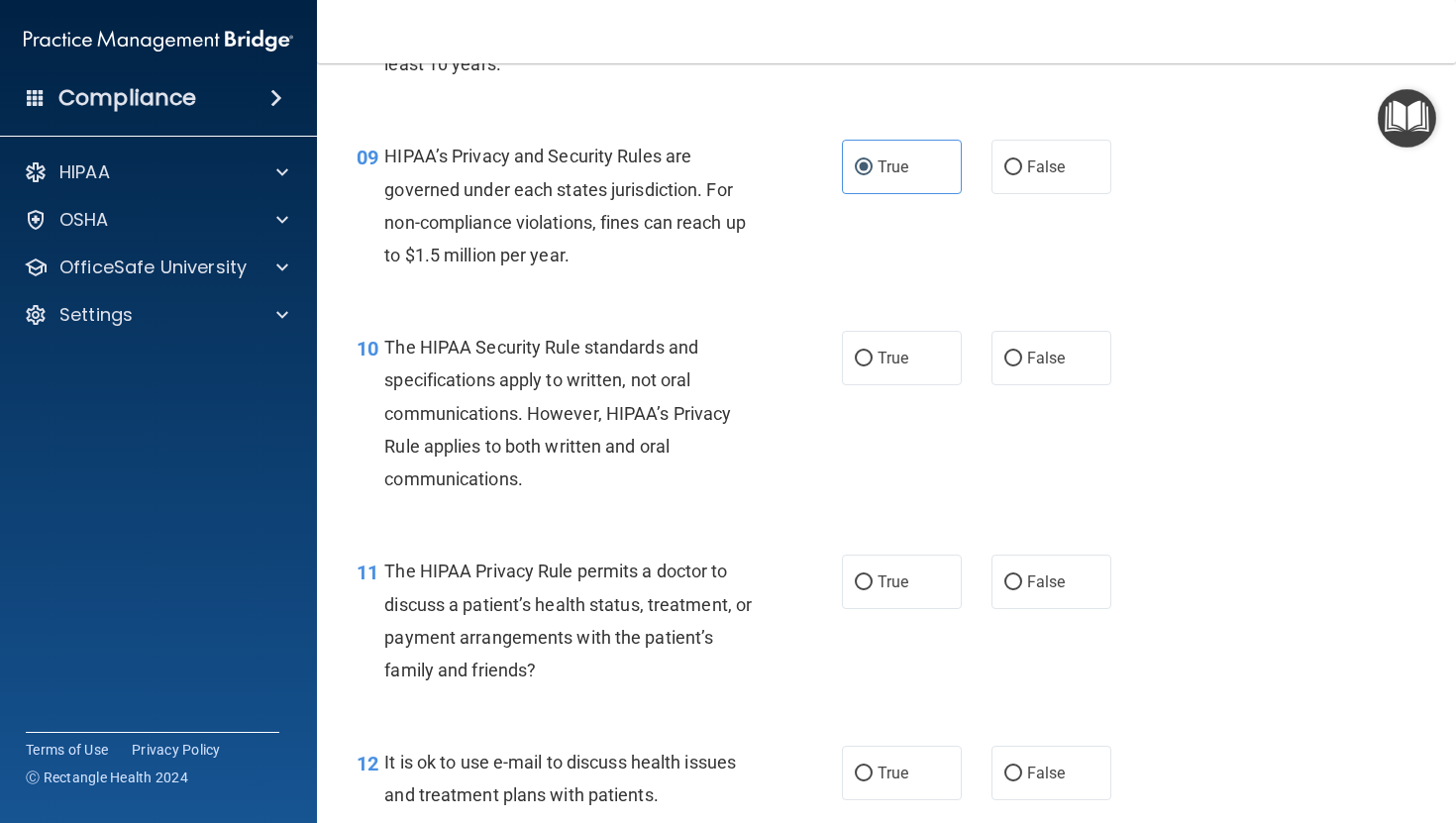 scroll, scrollTop: 1574, scrollLeft: 0, axis: vertical 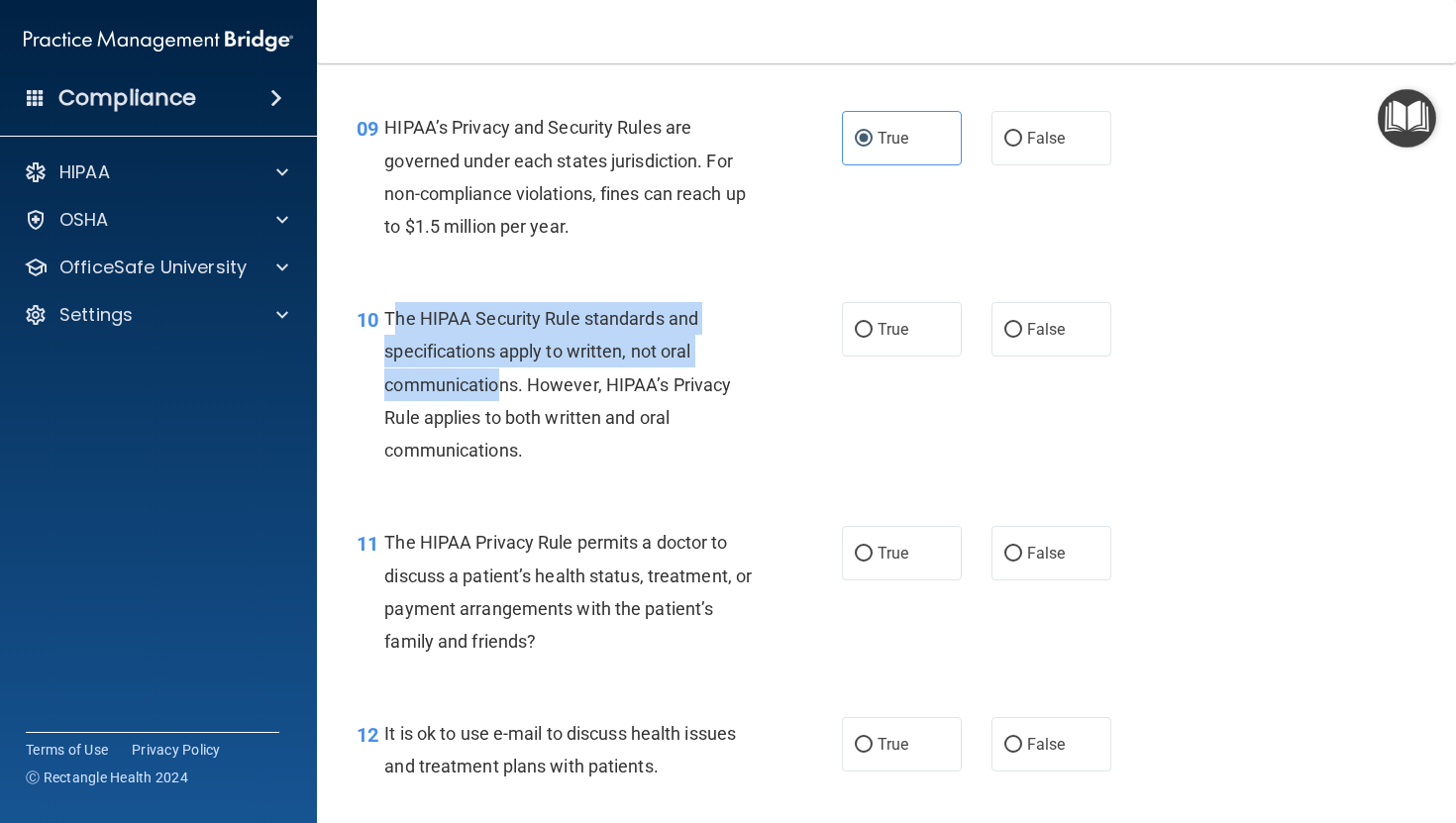drag, startPoint x: 393, startPoint y: 325, endPoint x: 497, endPoint y: 374, distance: 114.965212 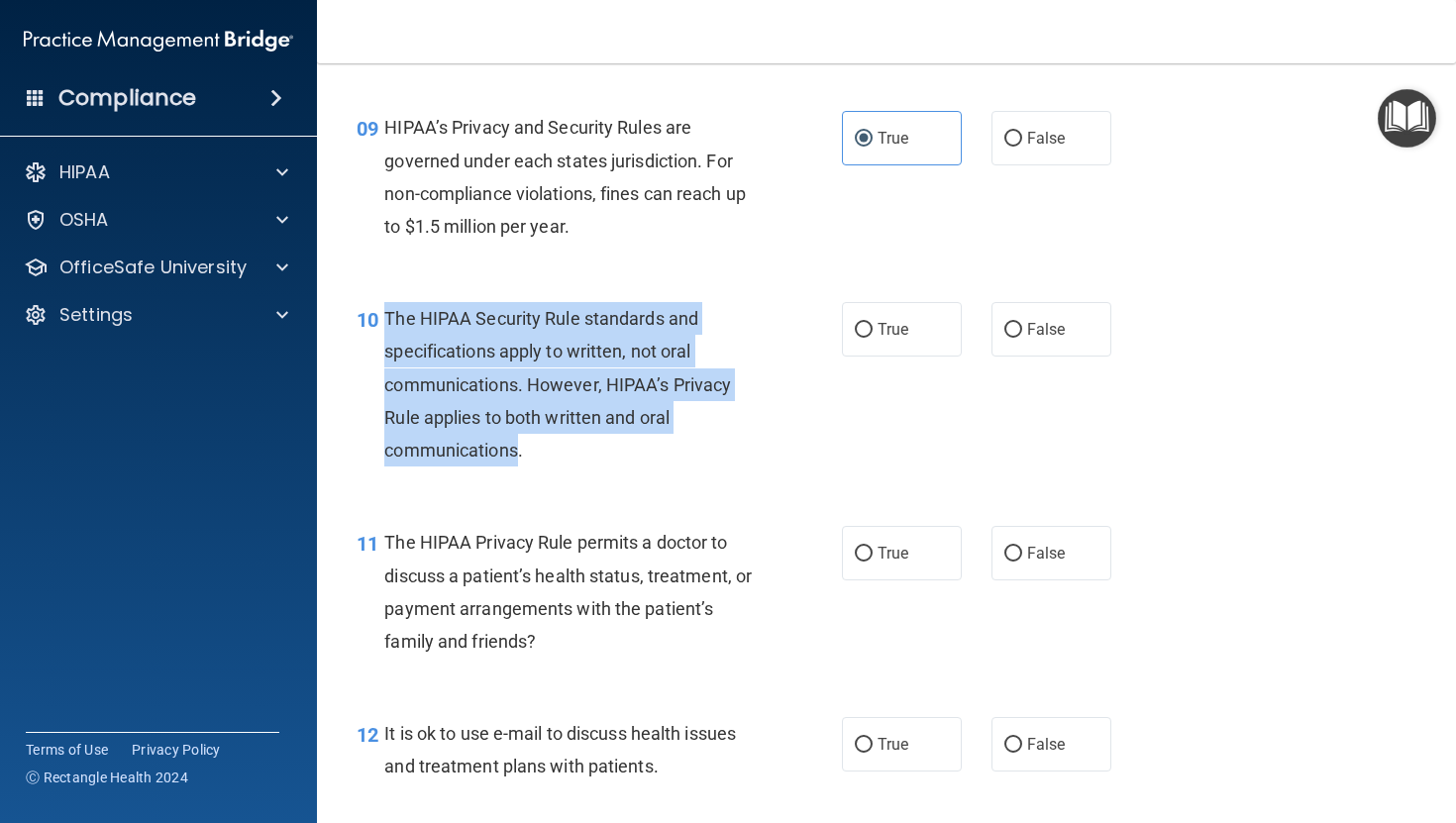 drag, startPoint x: 383, startPoint y: 319, endPoint x: 520, endPoint y: 458, distance: 195.1666 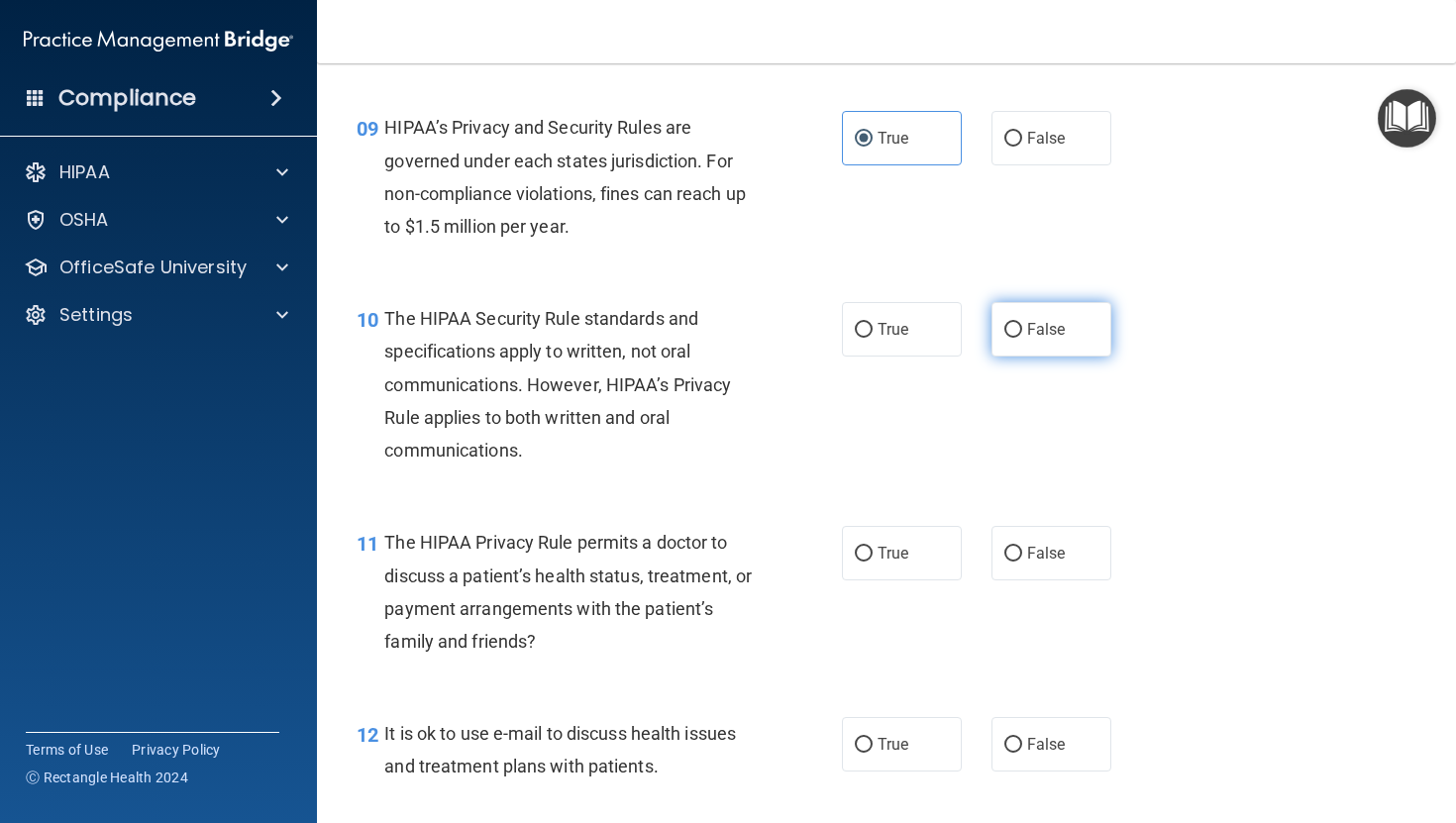 click on "False" at bounding box center [1046, 329] 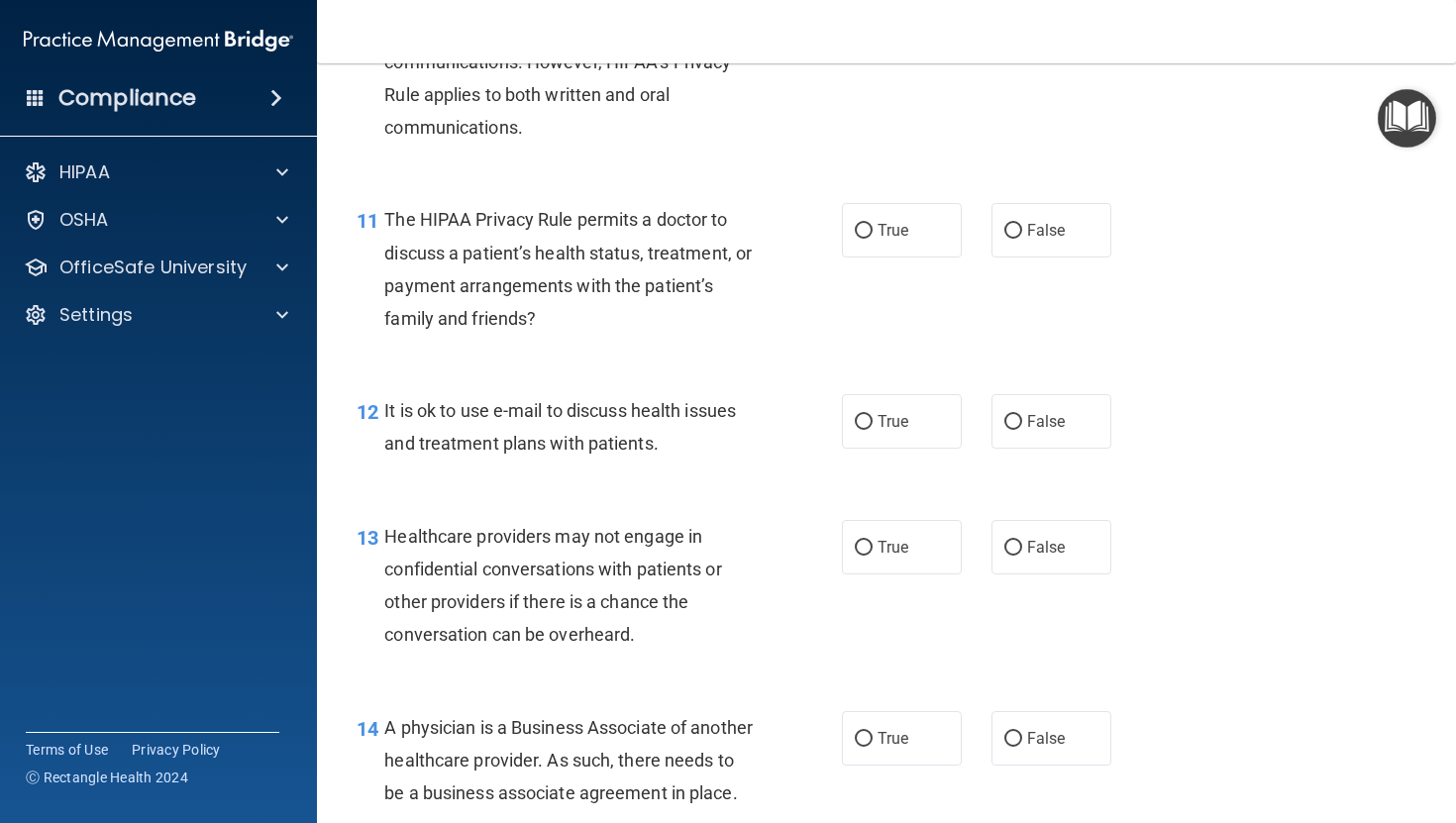 scroll, scrollTop: 1900, scrollLeft: 0, axis: vertical 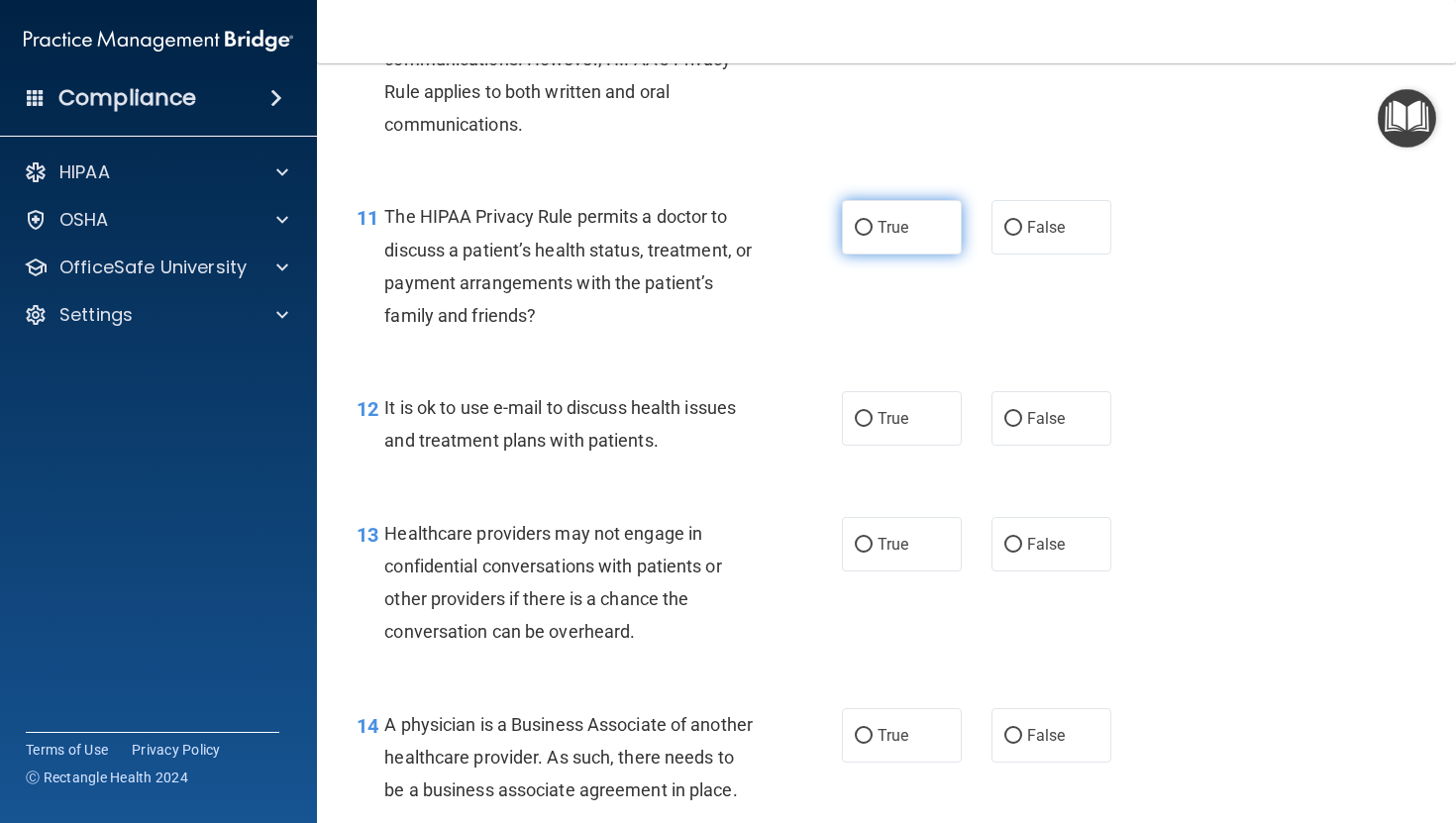 click on "True" at bounding box center [901, 227] 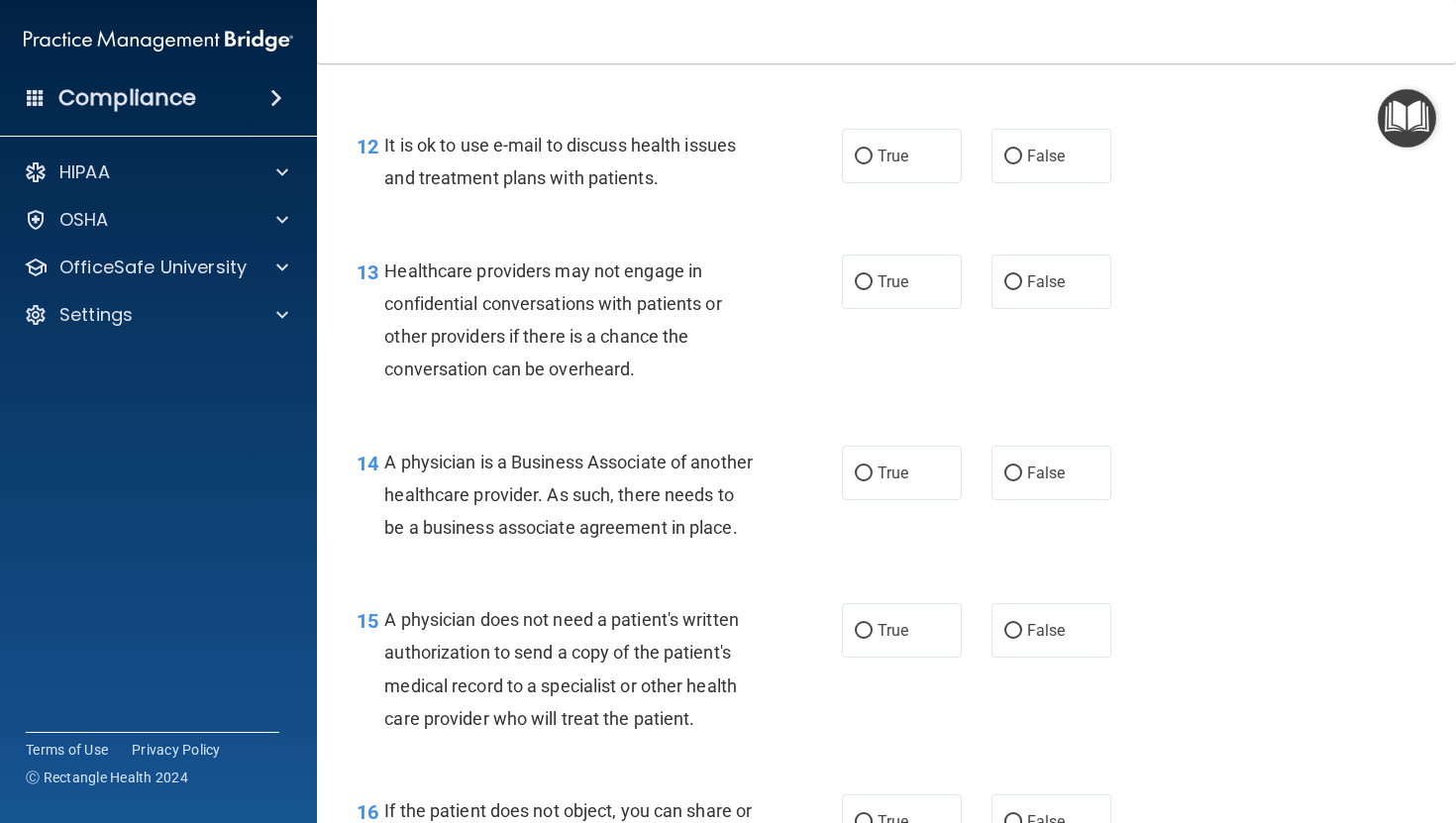 scroll, scrollTop: 2163, scrollLeft: 0, axis: vertical 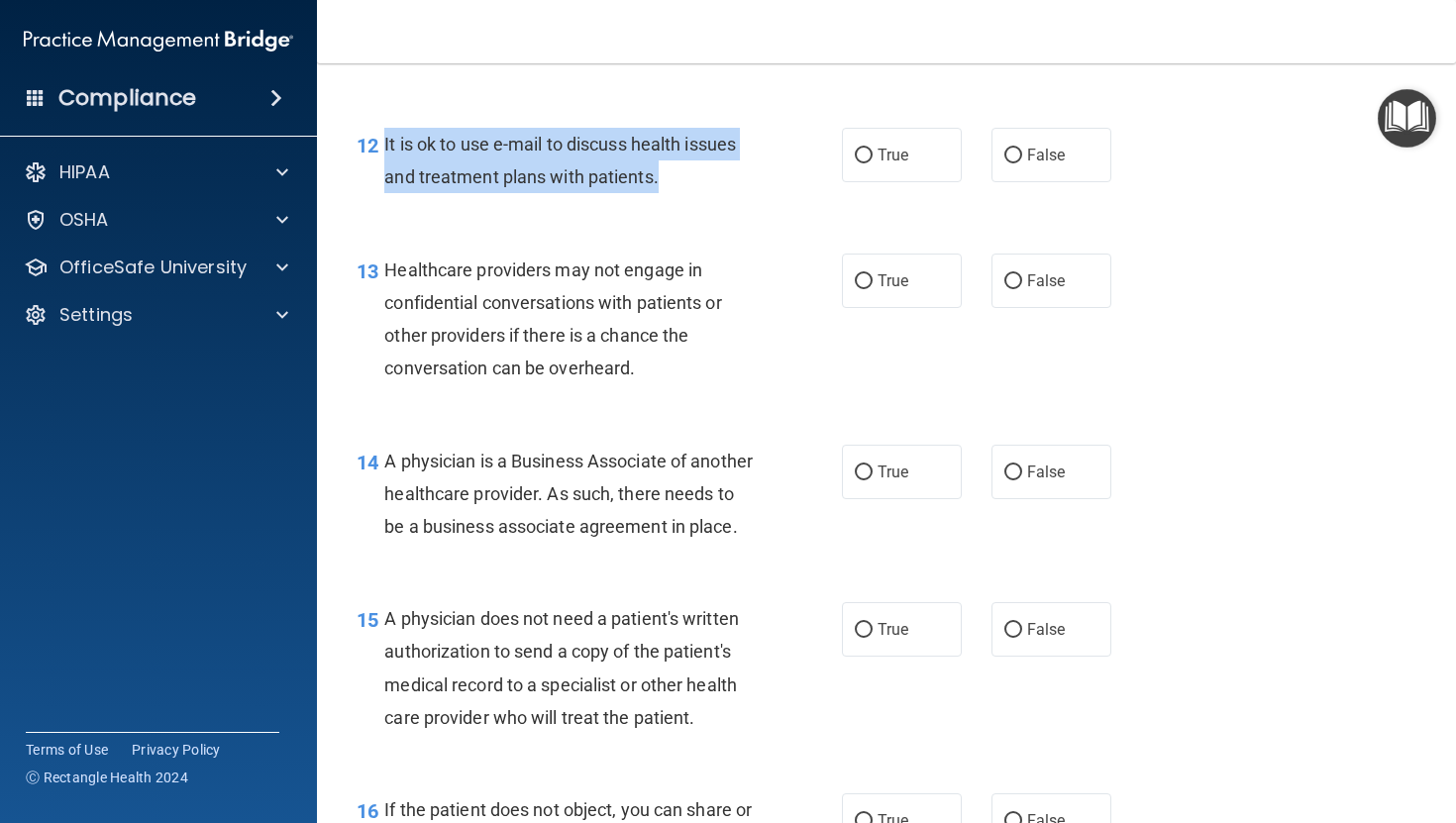 drag, startPoint x: 386, startPoint y: 141, endPoint x: 659, endPoint y: 185, distance: 276.5231 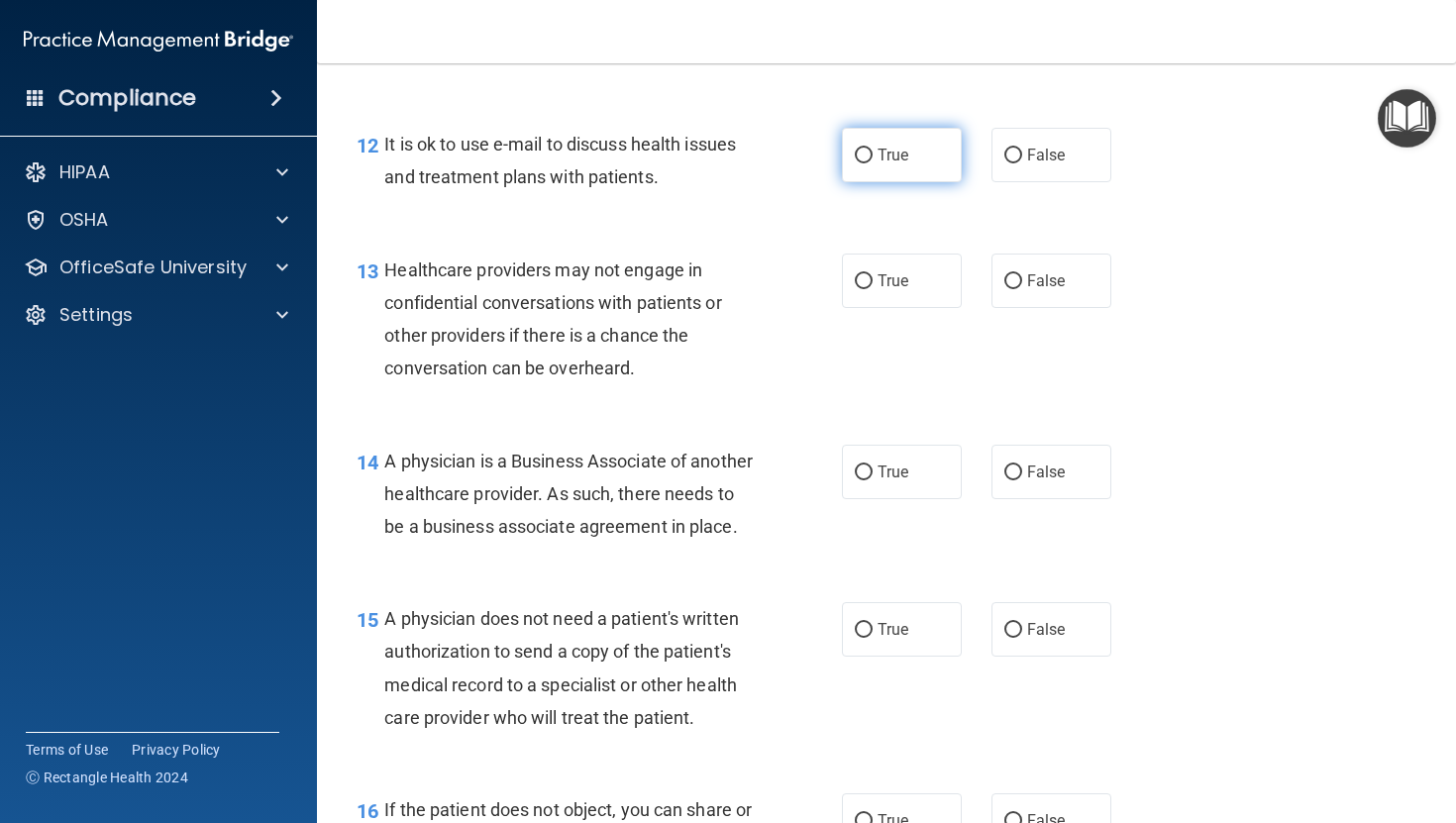 click on "True" at bounding box center [901, 154] 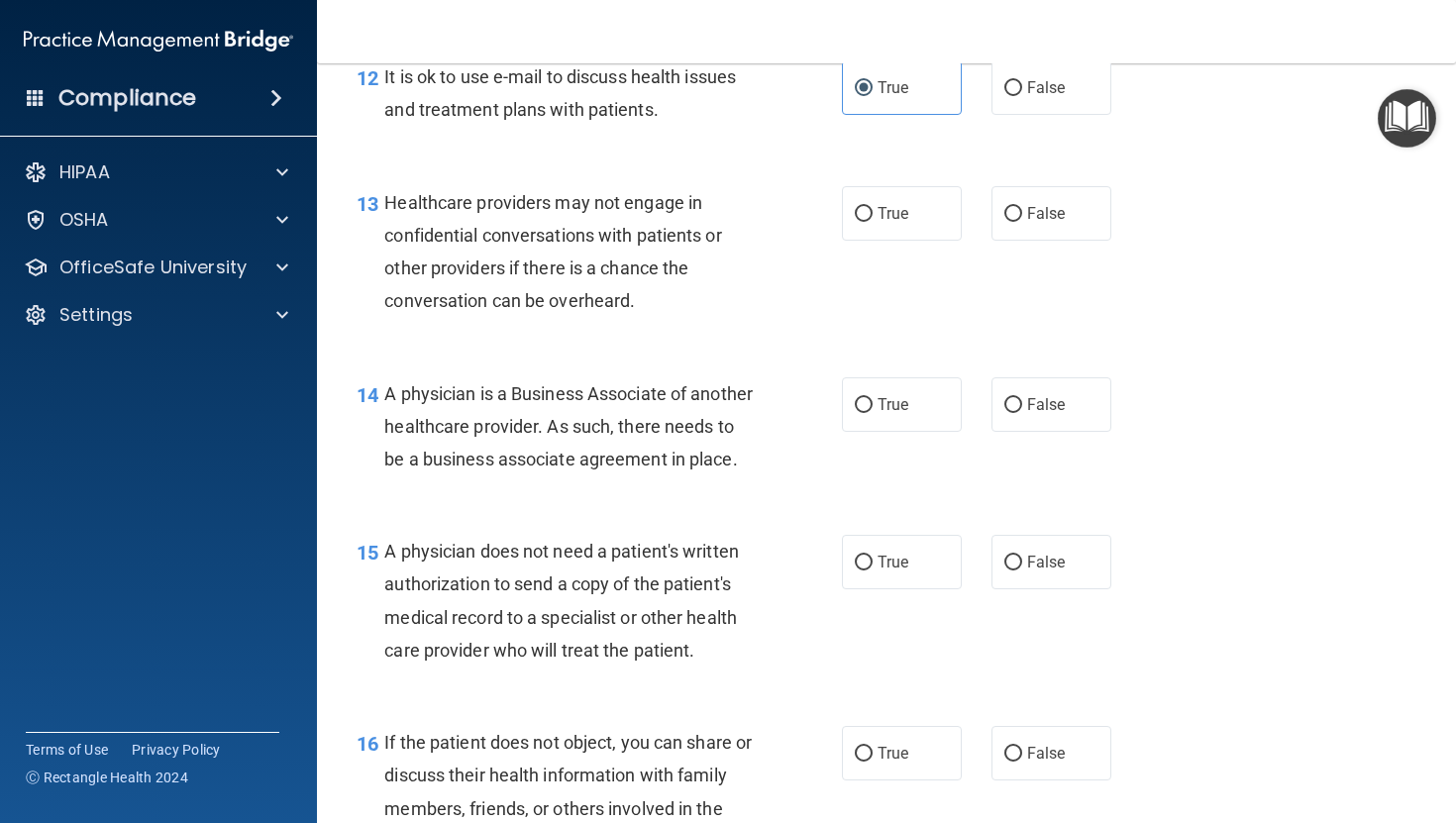 scroll, scrollTop: 2232, scrollLeft: 0, axis: vertical 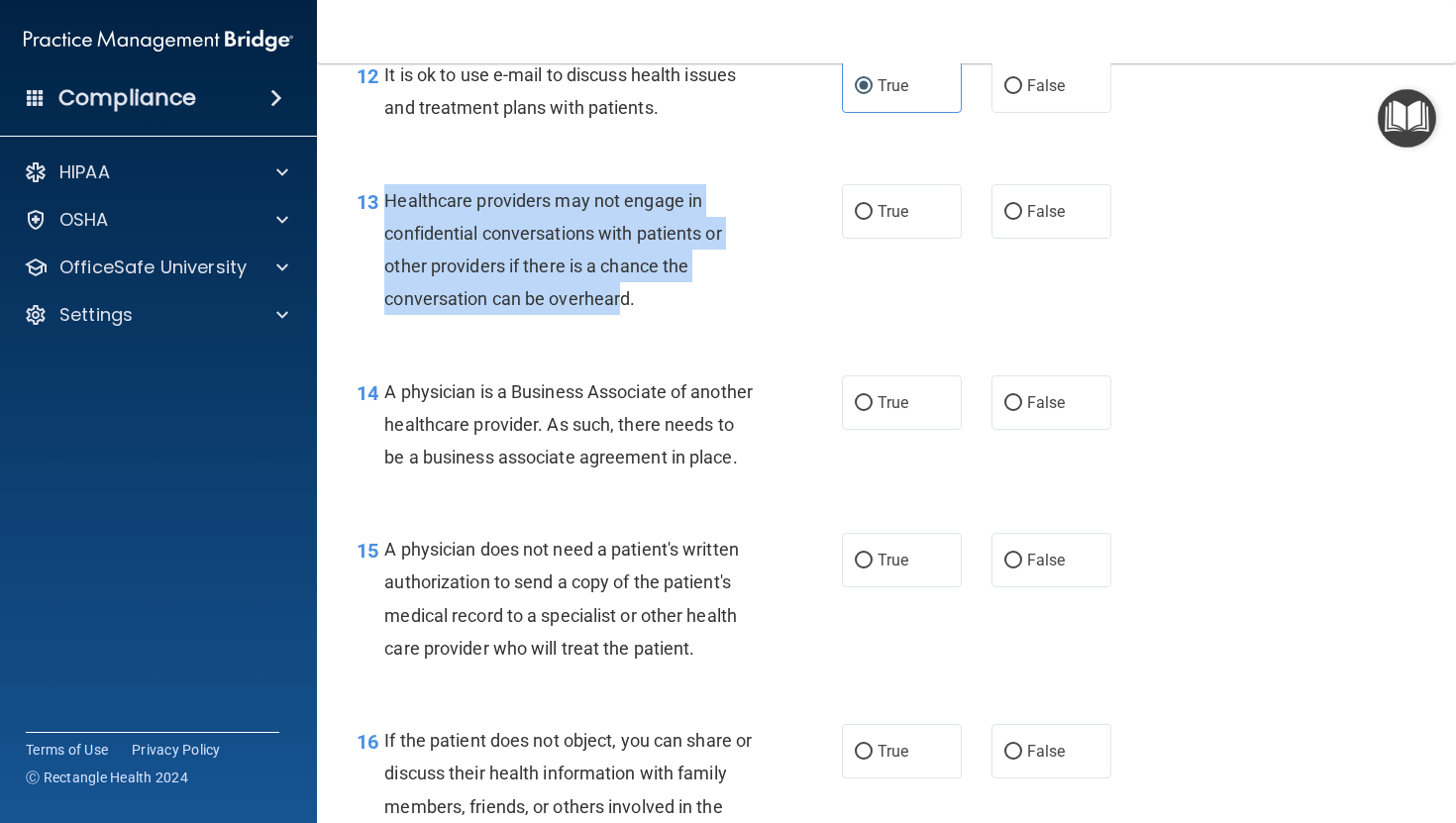drag, startPoint x: 388, startPoint y: 195, endPoint x: 626, endPoint y: 305, distance: 262.19077 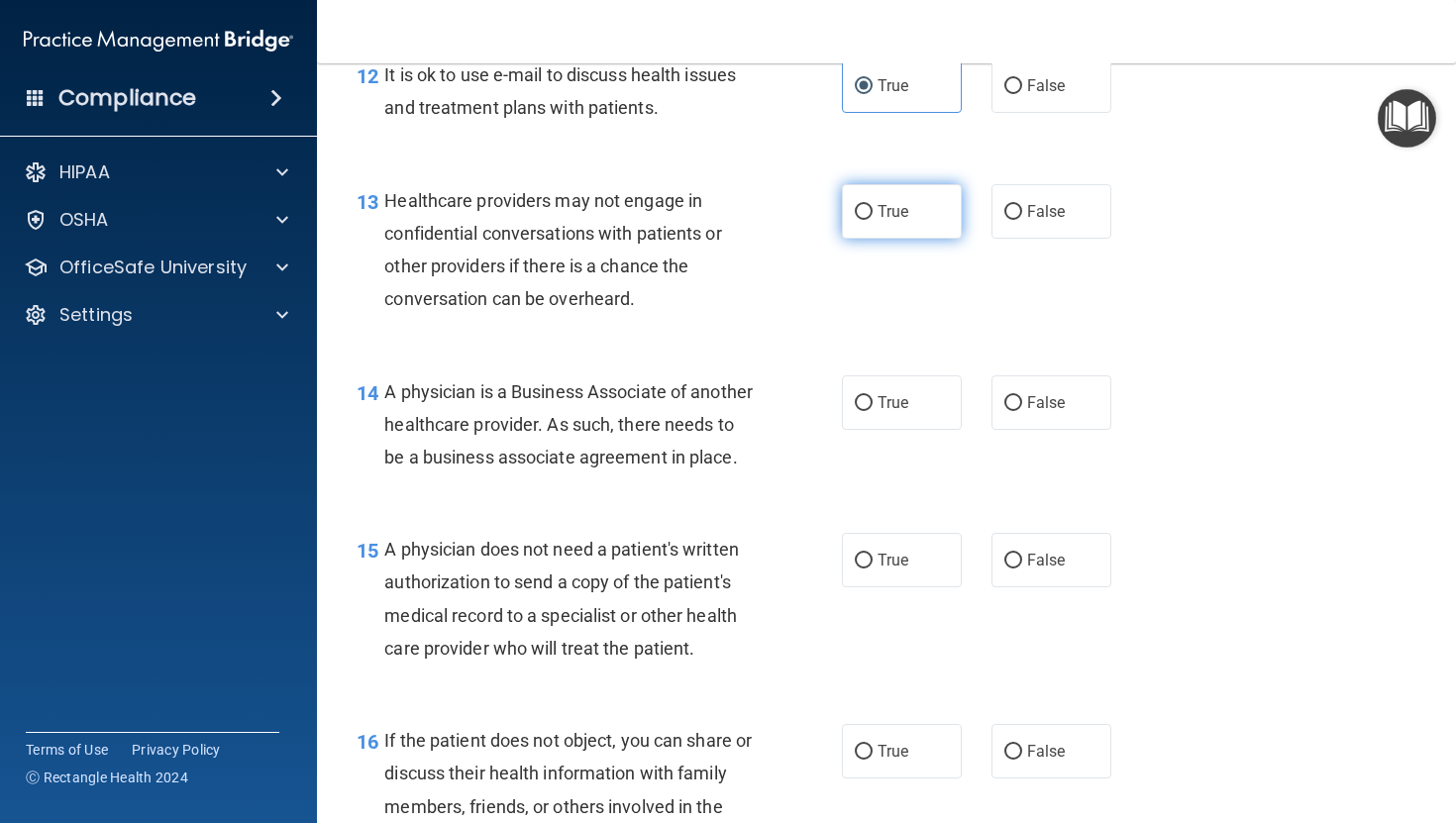 click on "True" at bounding box center (901, 211) 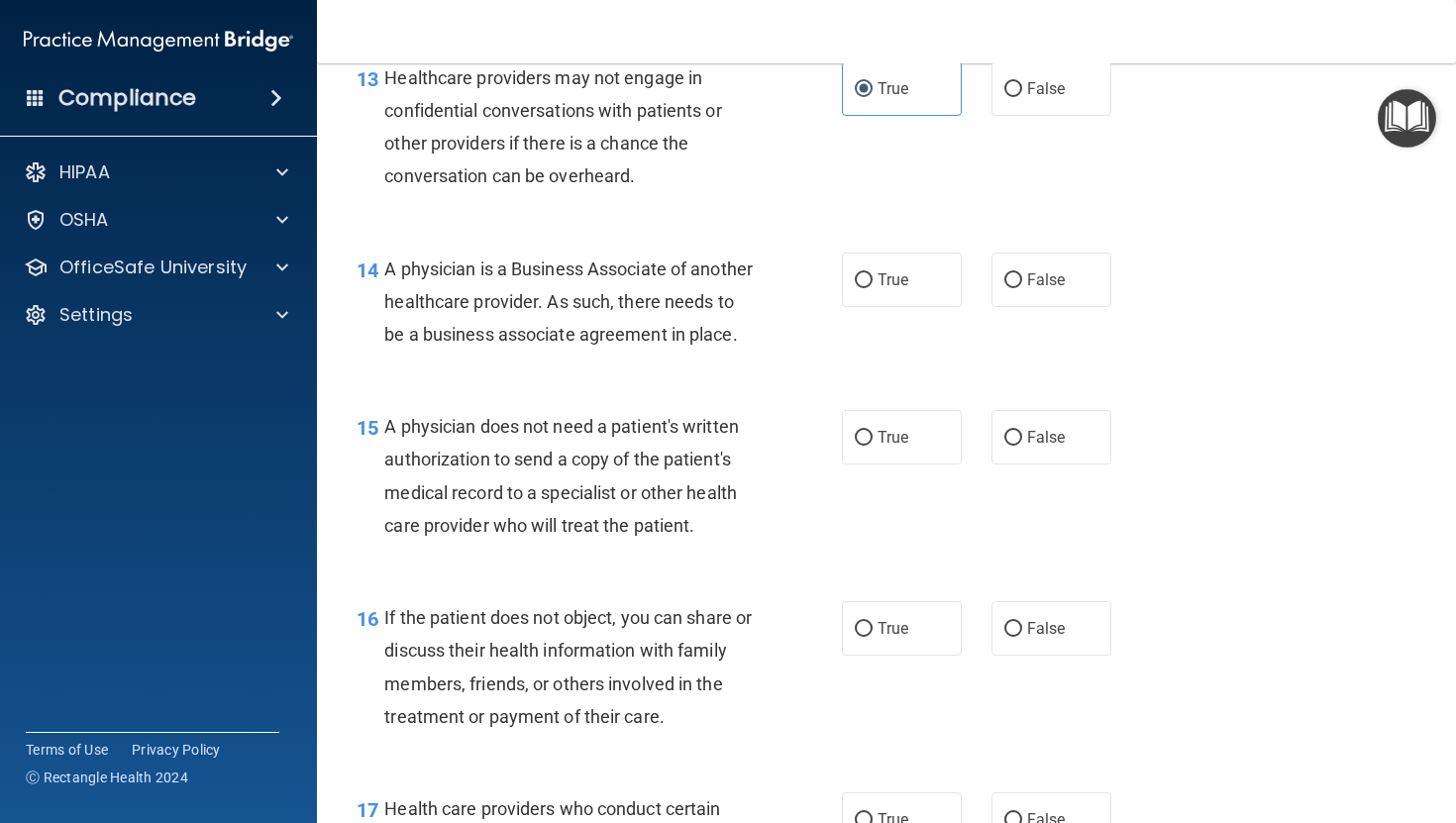 scroll, scrollTop: 2377, scrollLeft: 0, axis: vertical 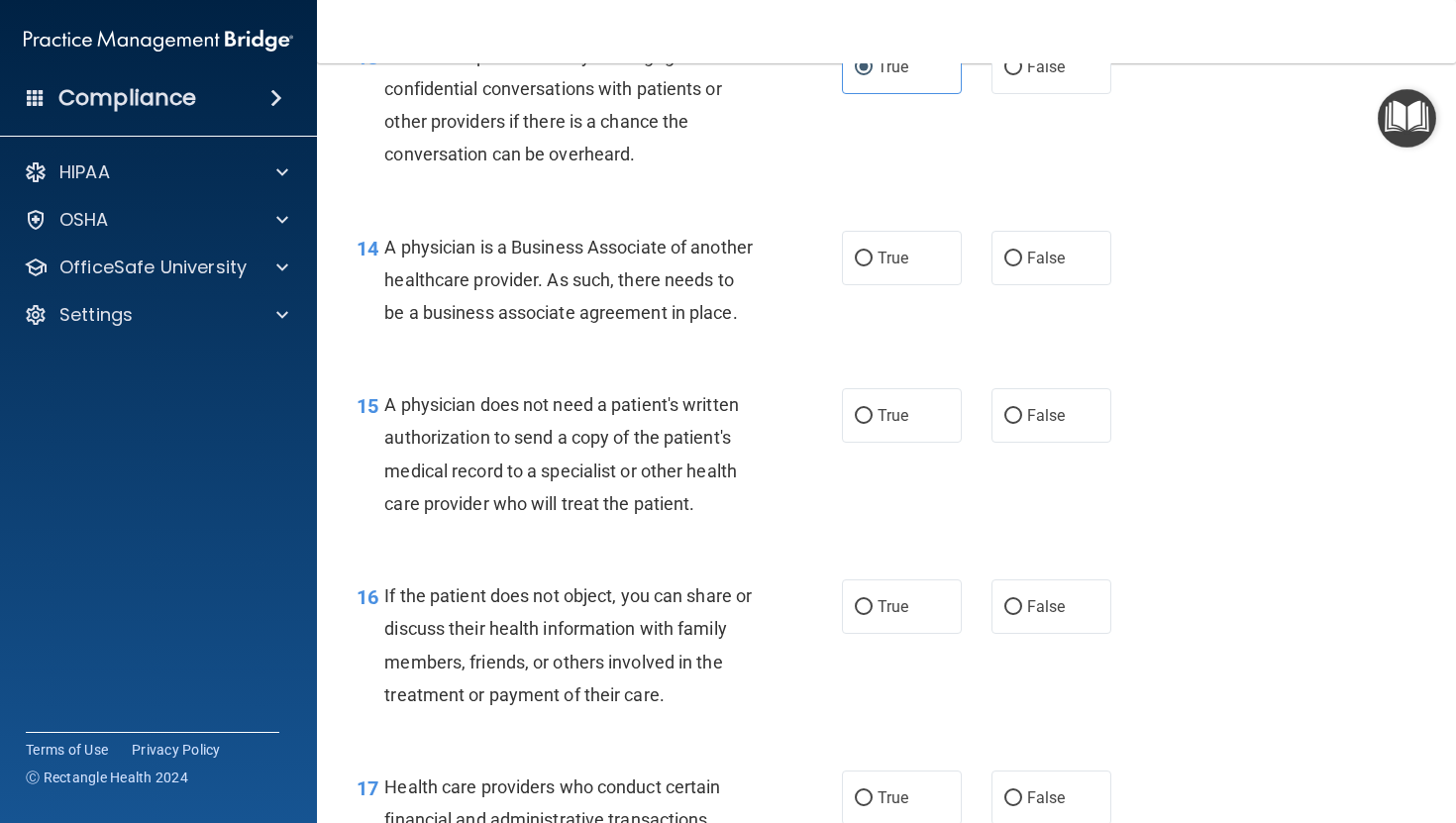 drag, startPoint x: 388, startPoint y: 250, endPoint x: 475, endPoint y: 356, distance: 137.1313 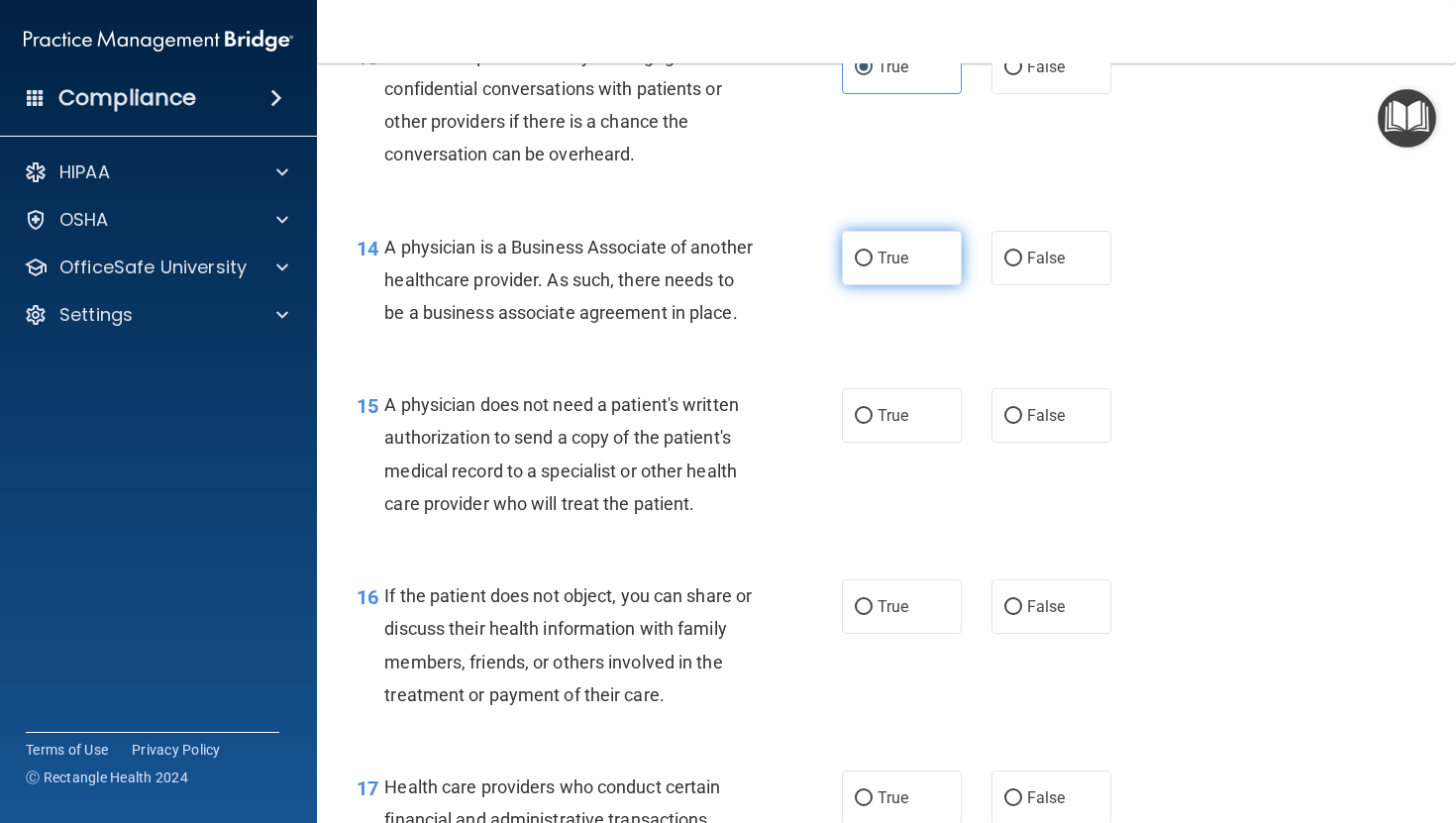 click on "True" at bounding box center [901, 257] 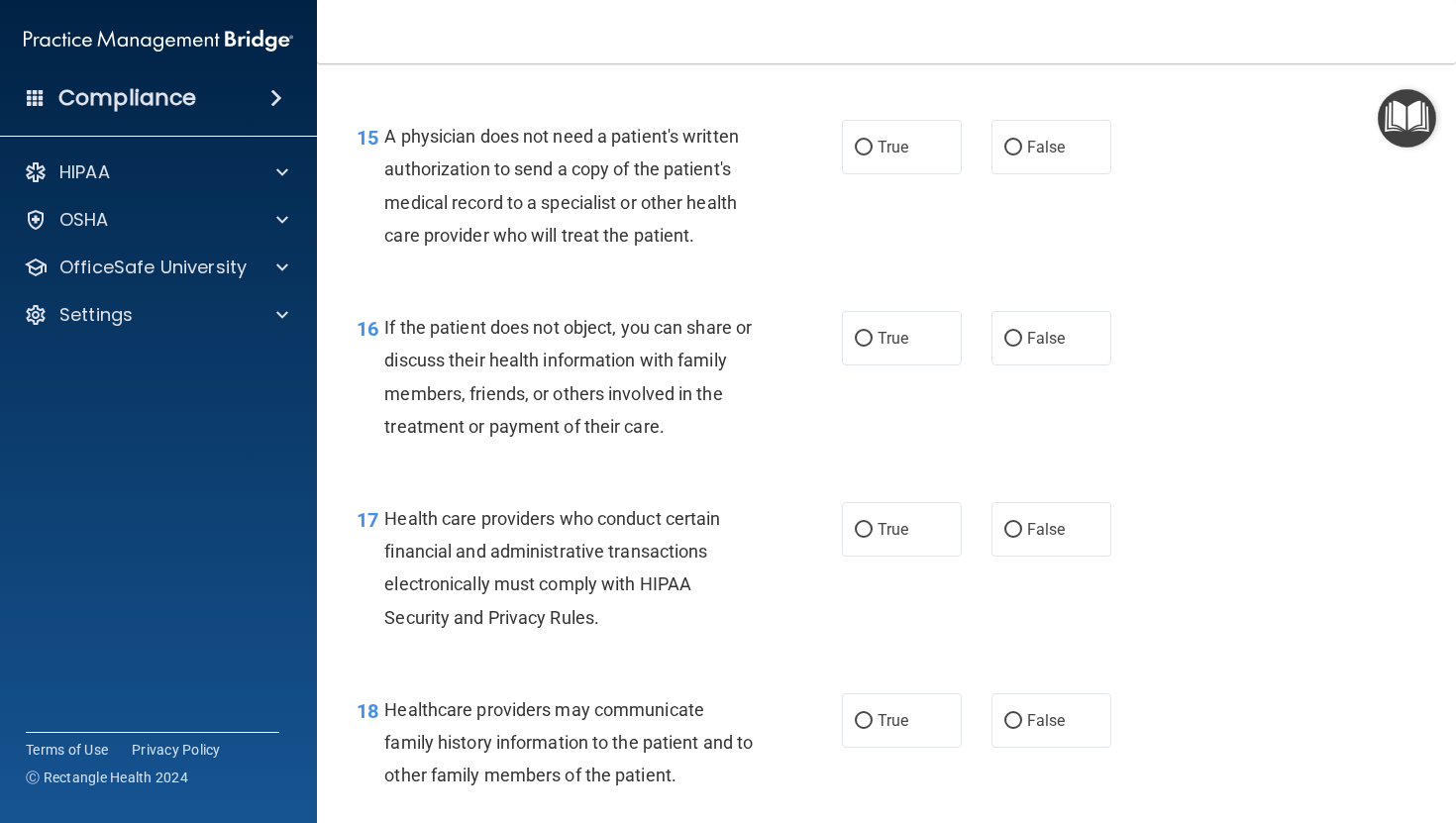 scroll, scrollTop: 2664, scrollLeft: 0, axis: vertical 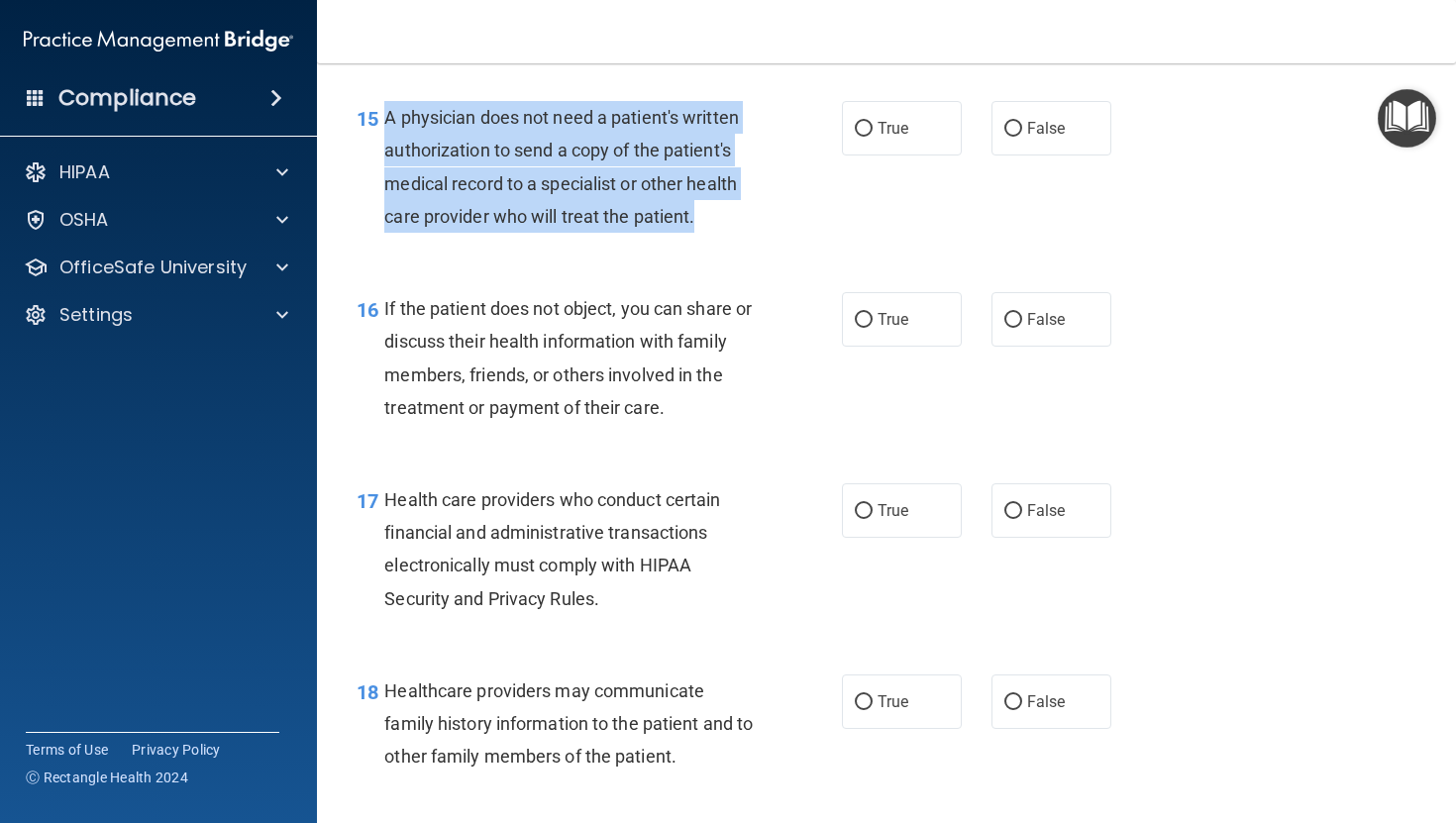 drag, startPoint x: 381, startPoint y: 151, endPoint x: 701, endPoint y: 247, distance: 334.08981 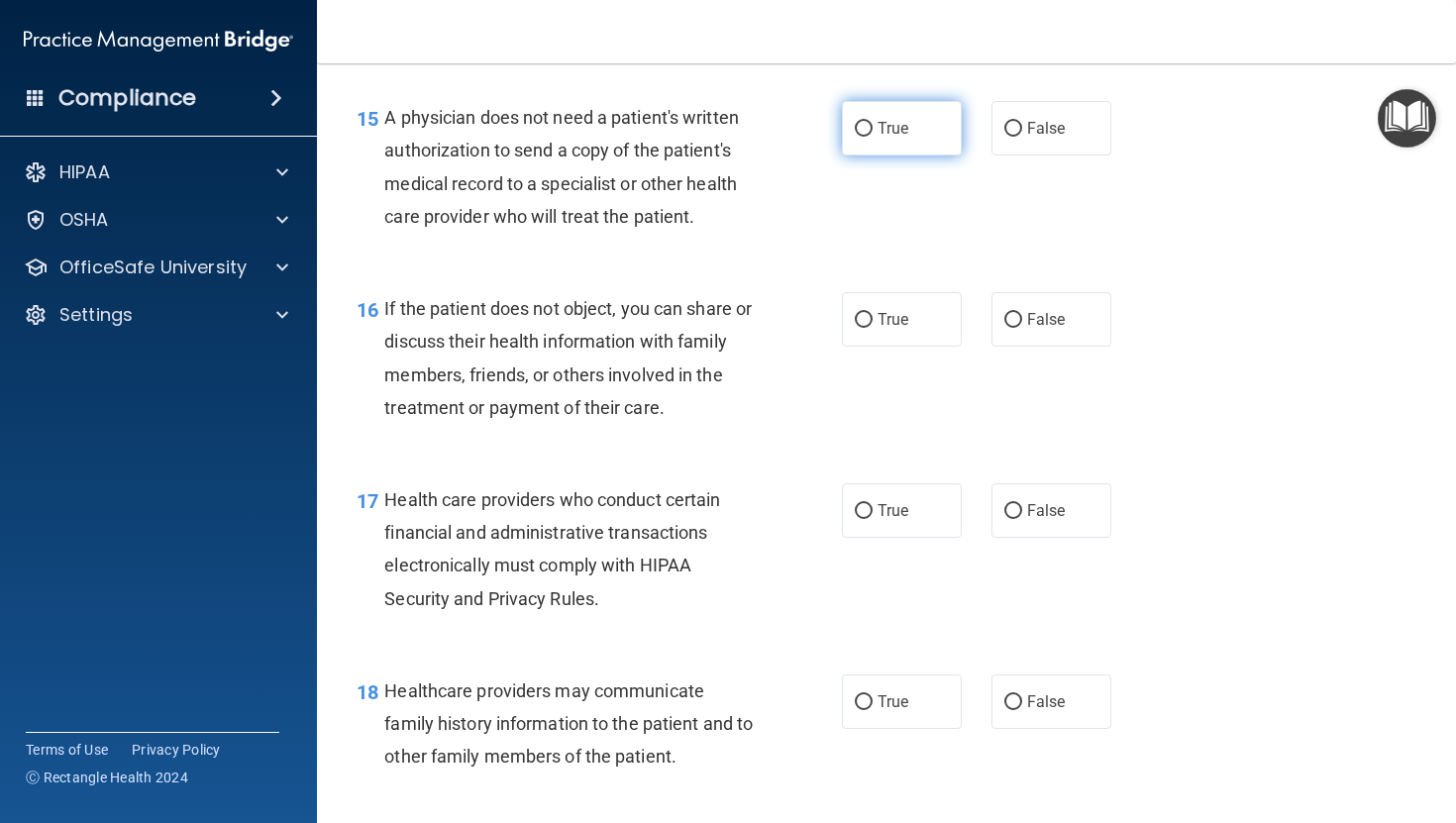 click on "True" at bounding box center [892, 128] 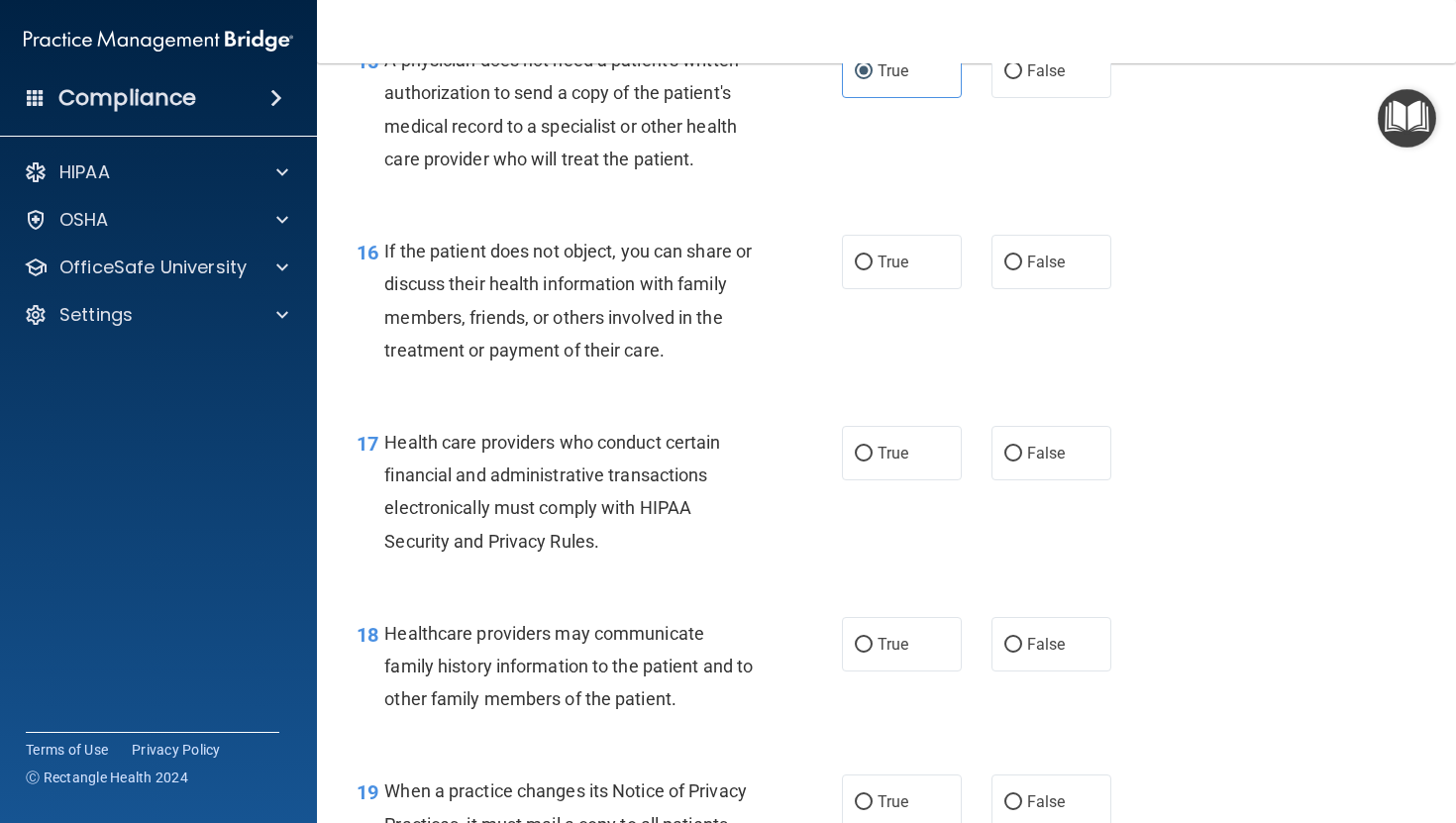 scroll, scrollTop: 2747, scrollLeft: 0, axis: vertical 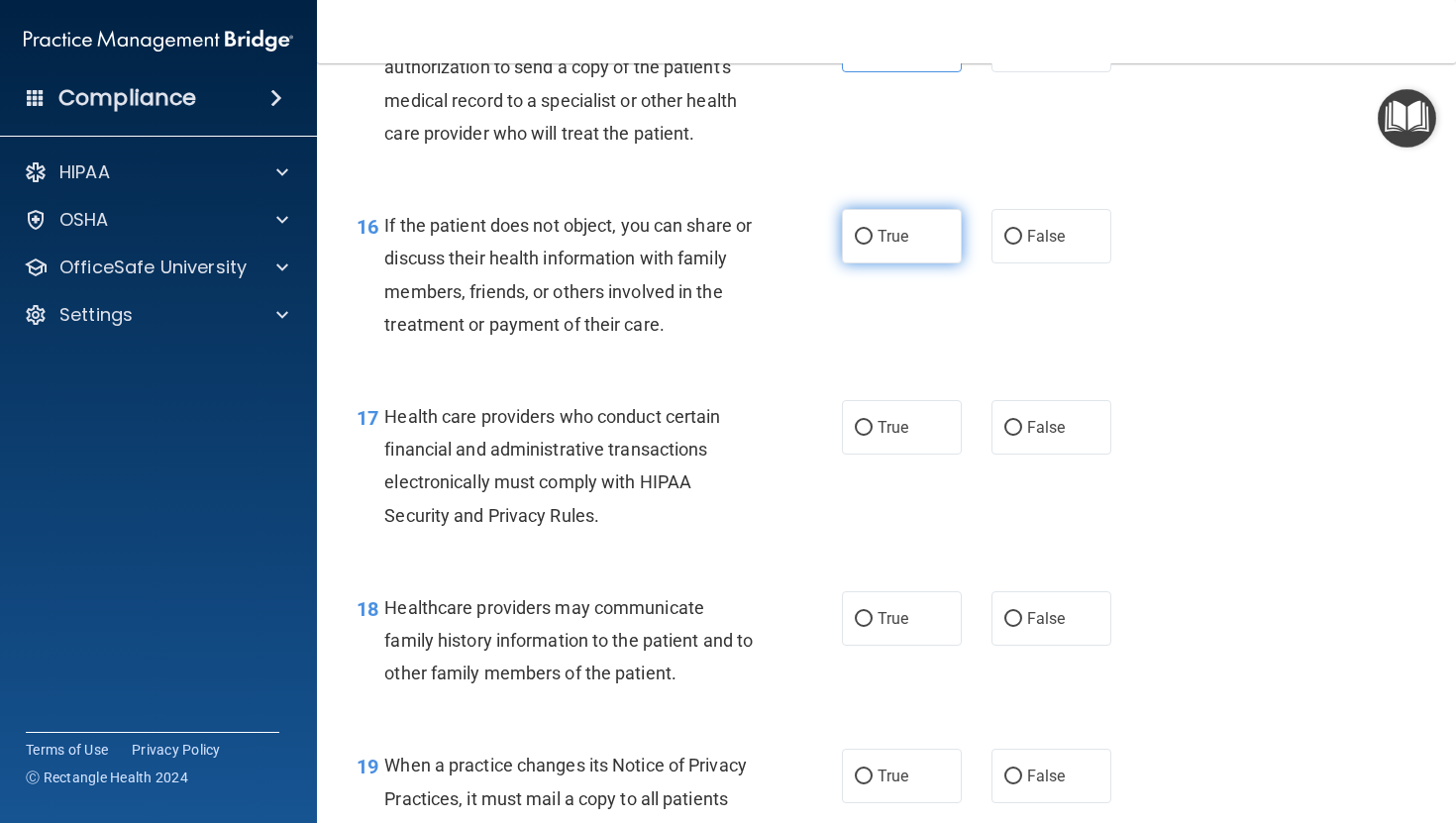 click on "True" at bounding box center (901, 236) 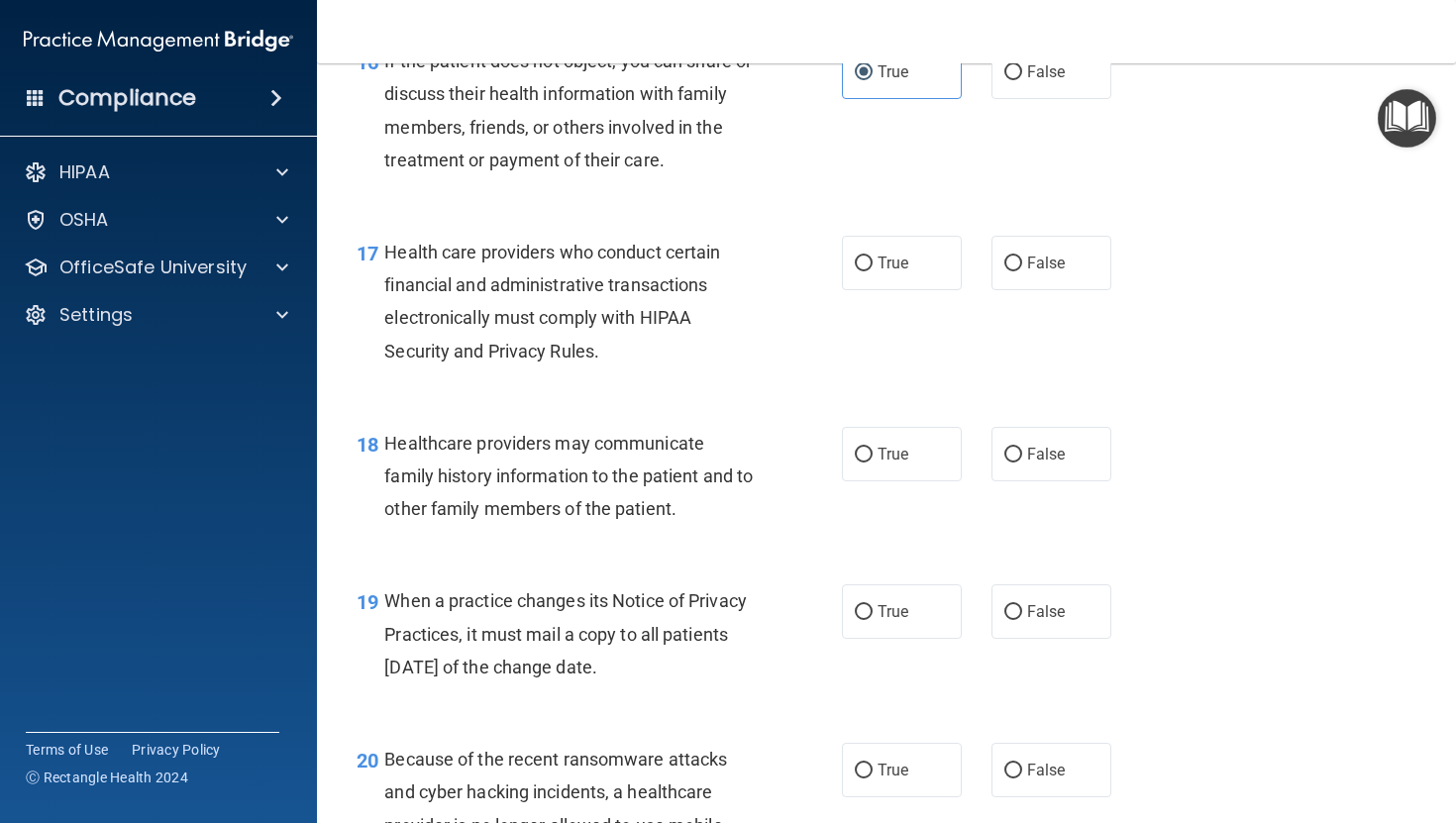 scroll, scrollTop: 2926, scrollLeft: 0, axis: vertical 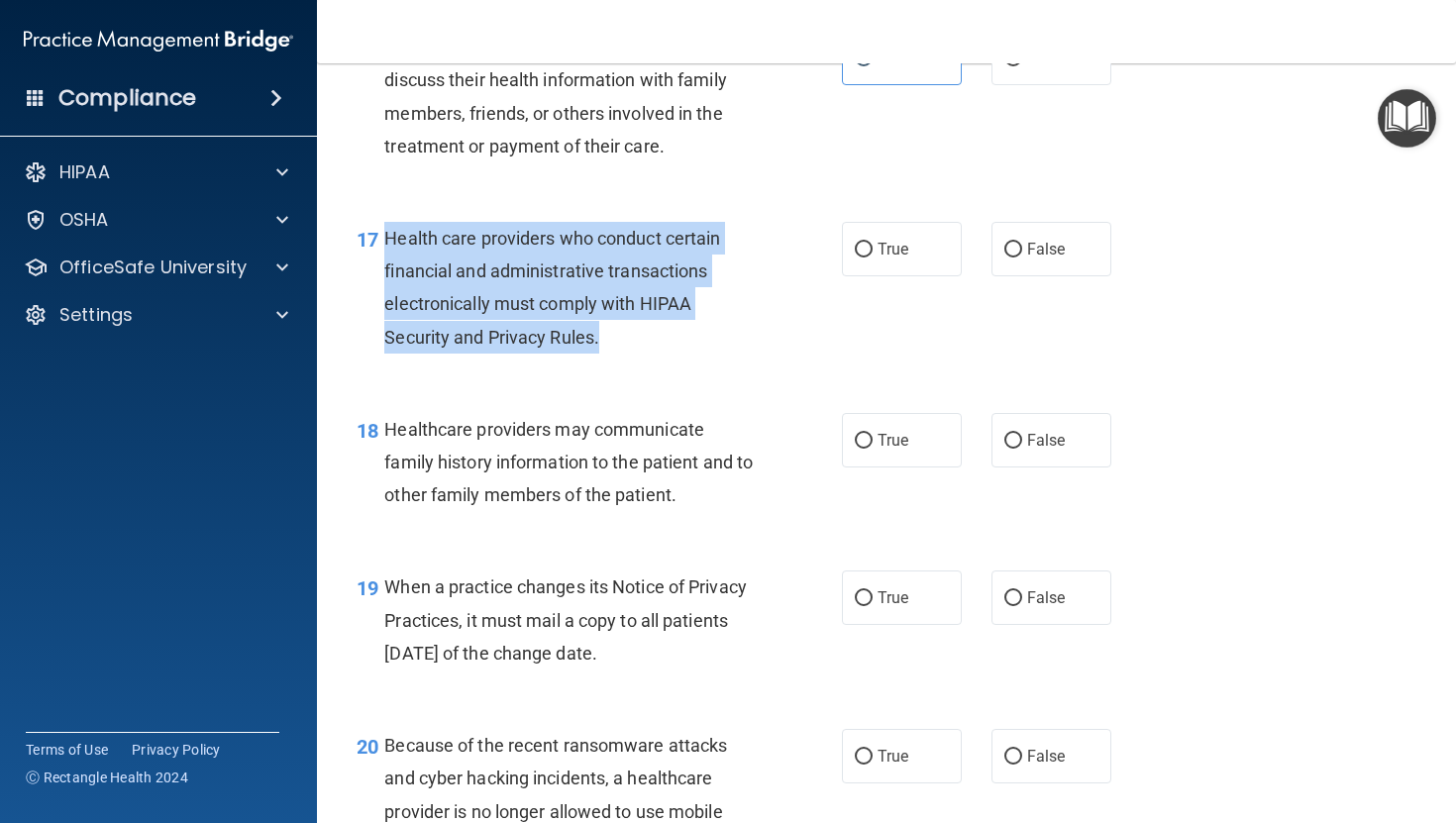drag, startPoint x: 387, startPoint y: 267, endPoint x: 629, endPoint y: 380, distance: 267.08238 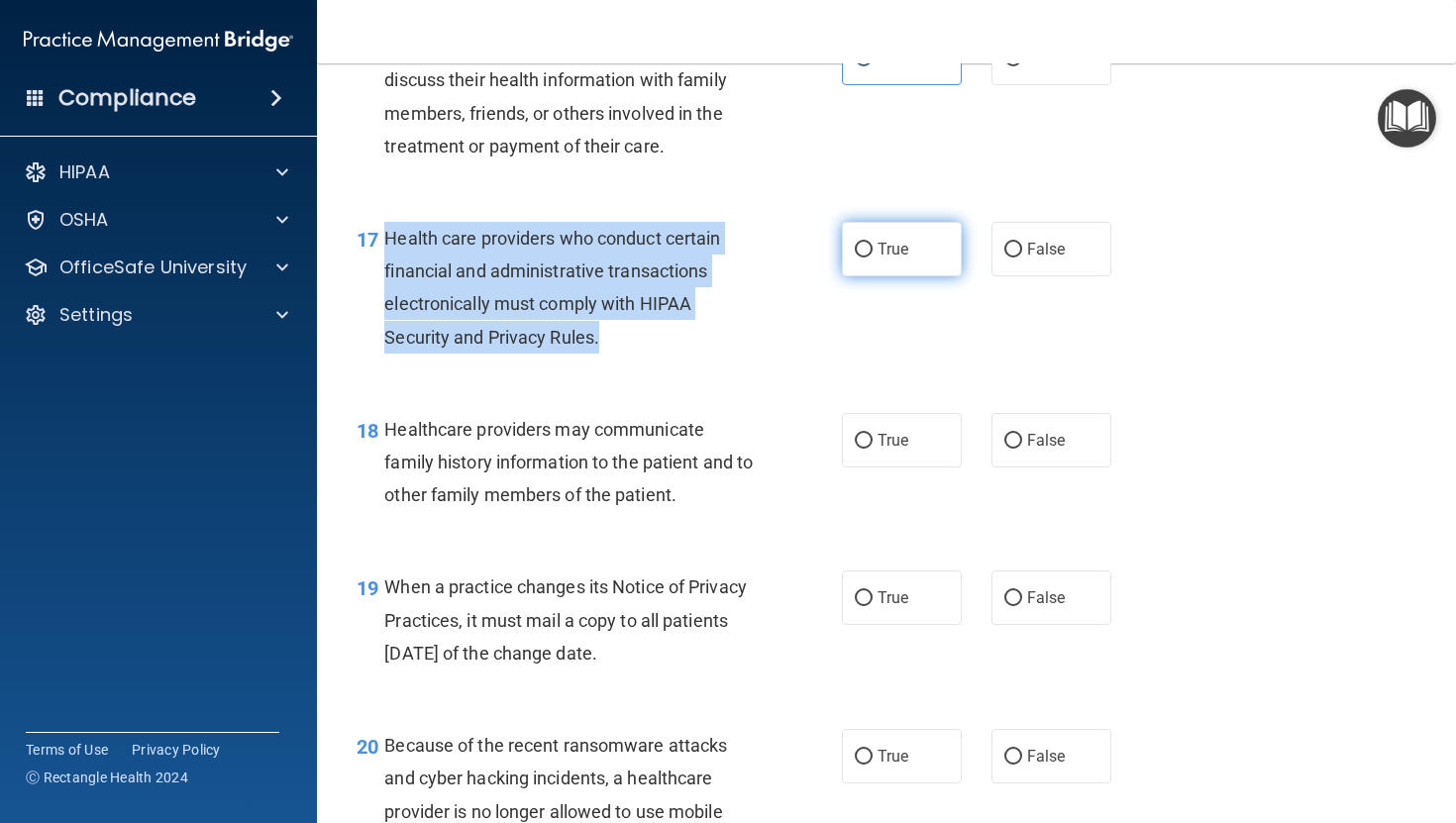 click on "True" at bounding box center [864, 250] 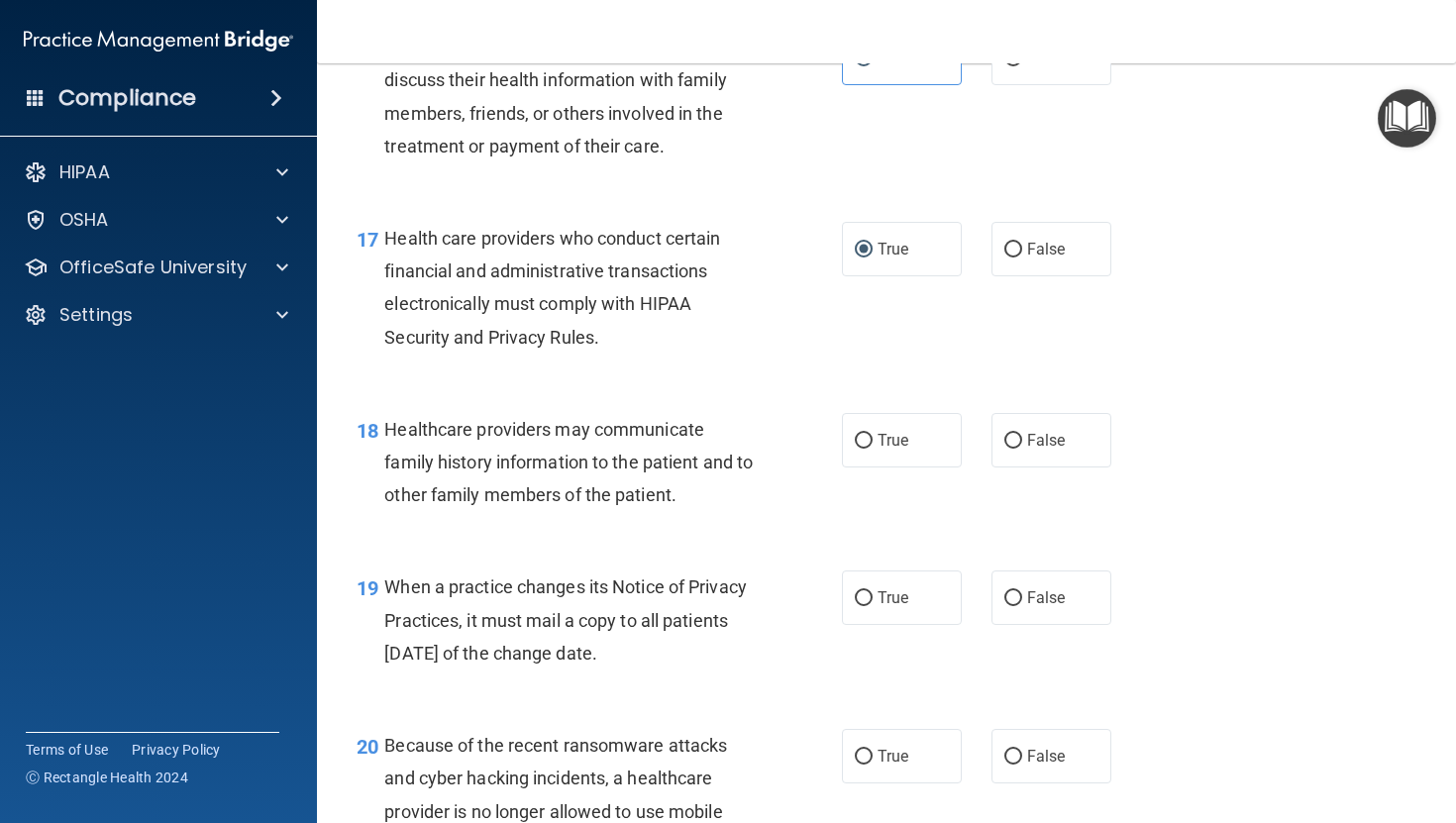 click on "17       Health care providers who conduct certain financial and administrative transactions electronically must comply with HIPAA Security and Privacy Rules.                  True           False" at bounding box center [886, 292] 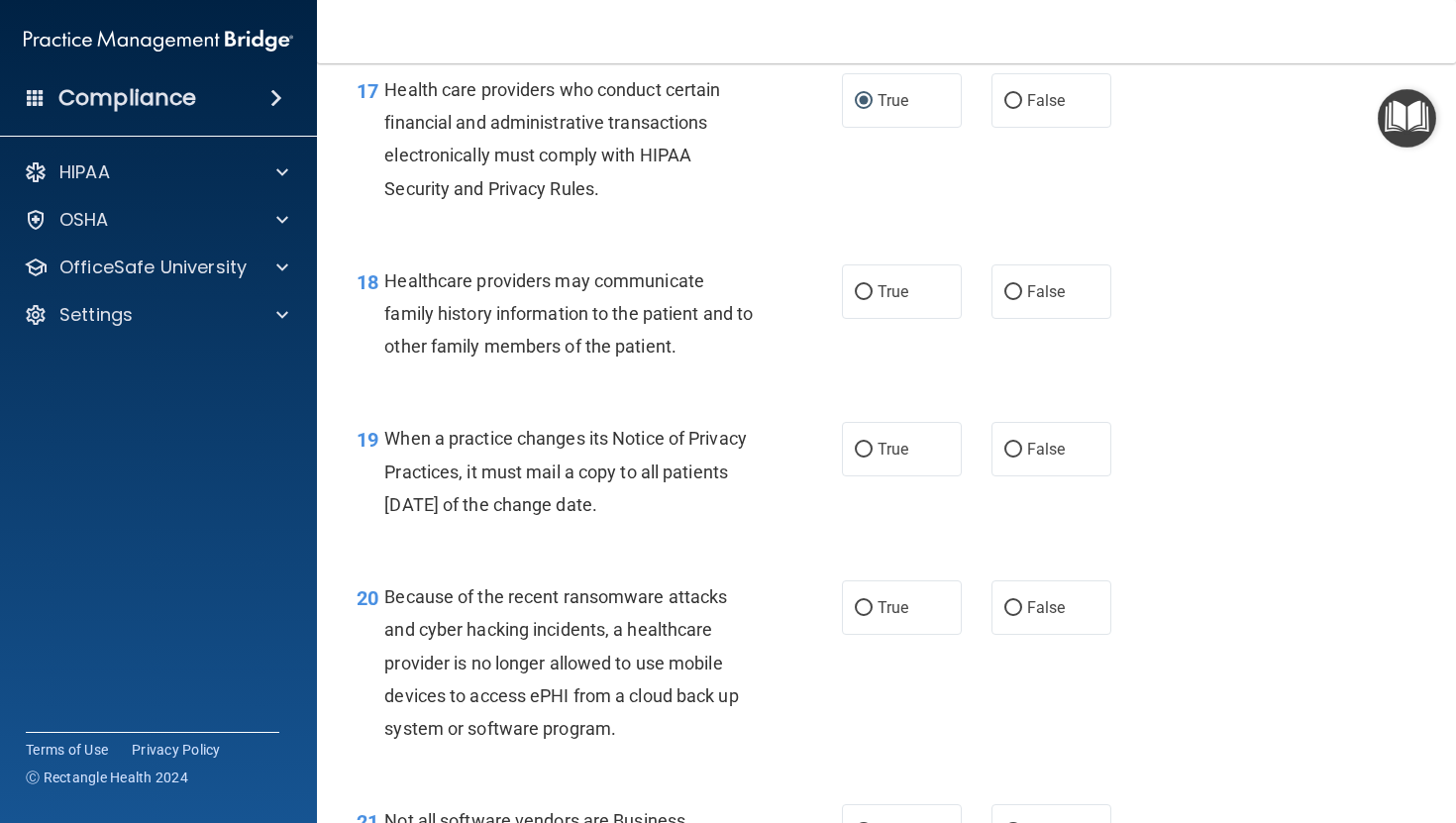 scroll, scrollTop: 3082, scrollLeft: 0, axis: vertical 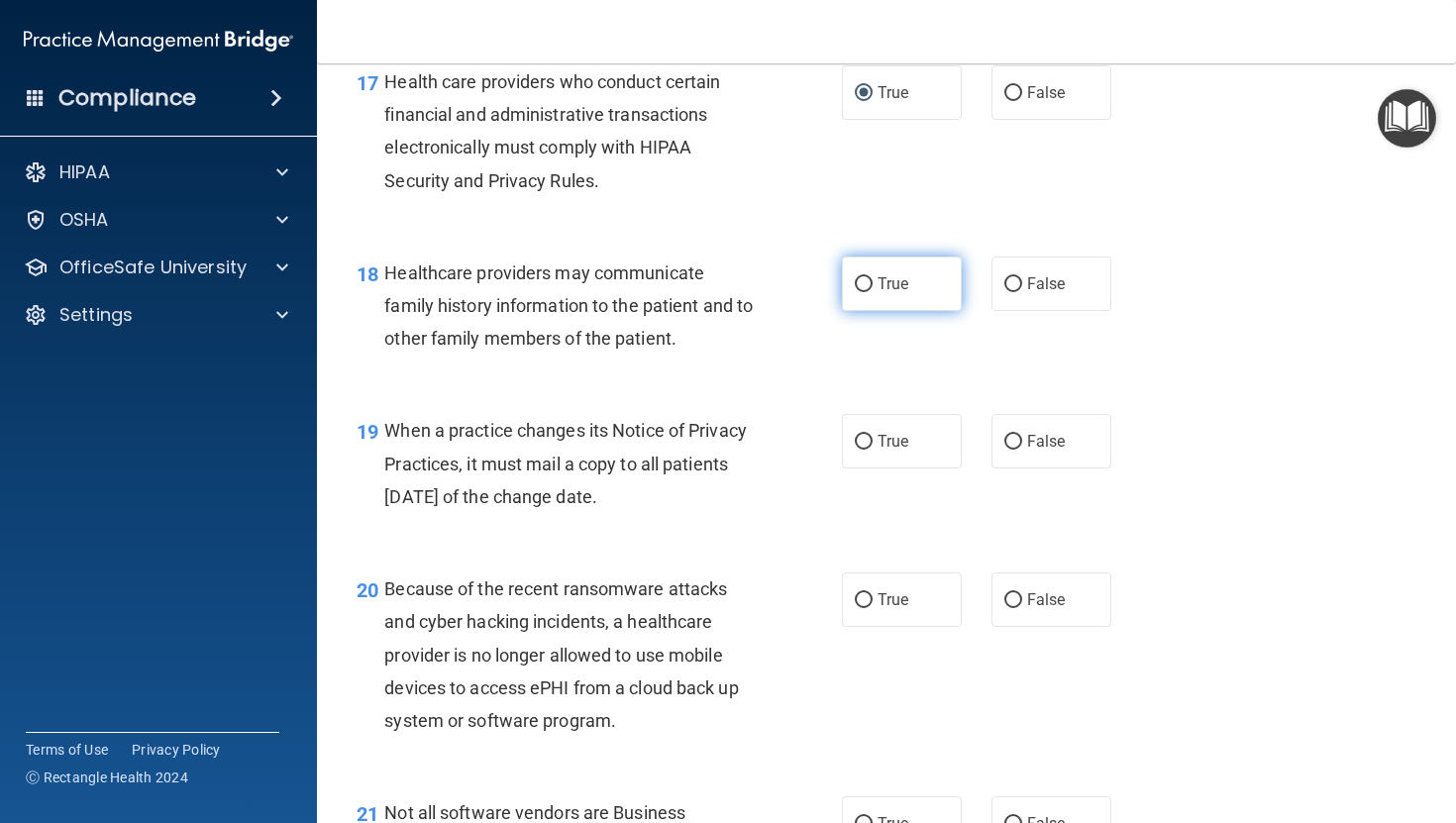 click on "True" at bounding box center (901, 283) 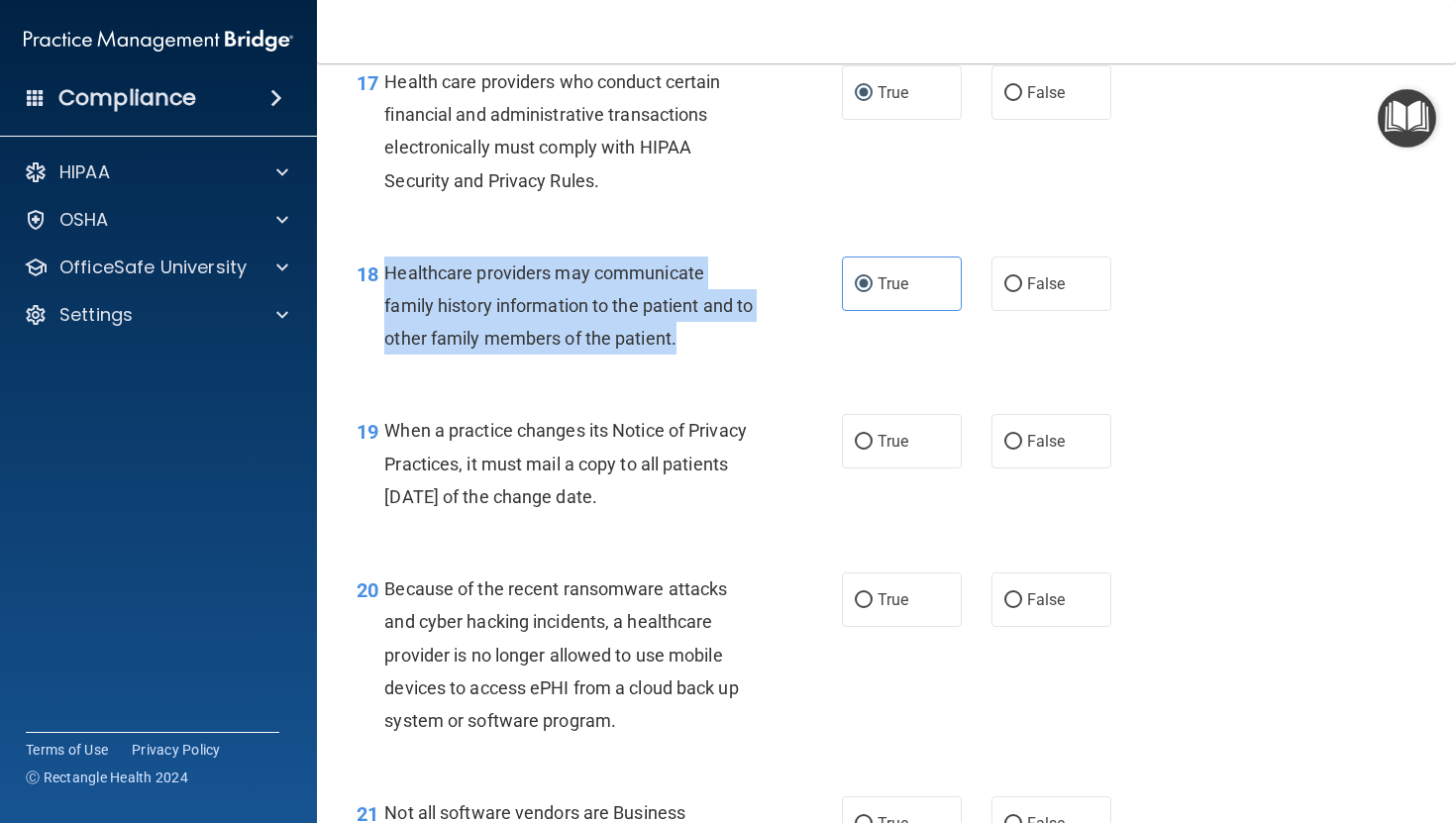 drag, startPoint x: 385, startPoint y: 308, endPoint x: 710, endPoint y: 383, distance: 333.5416 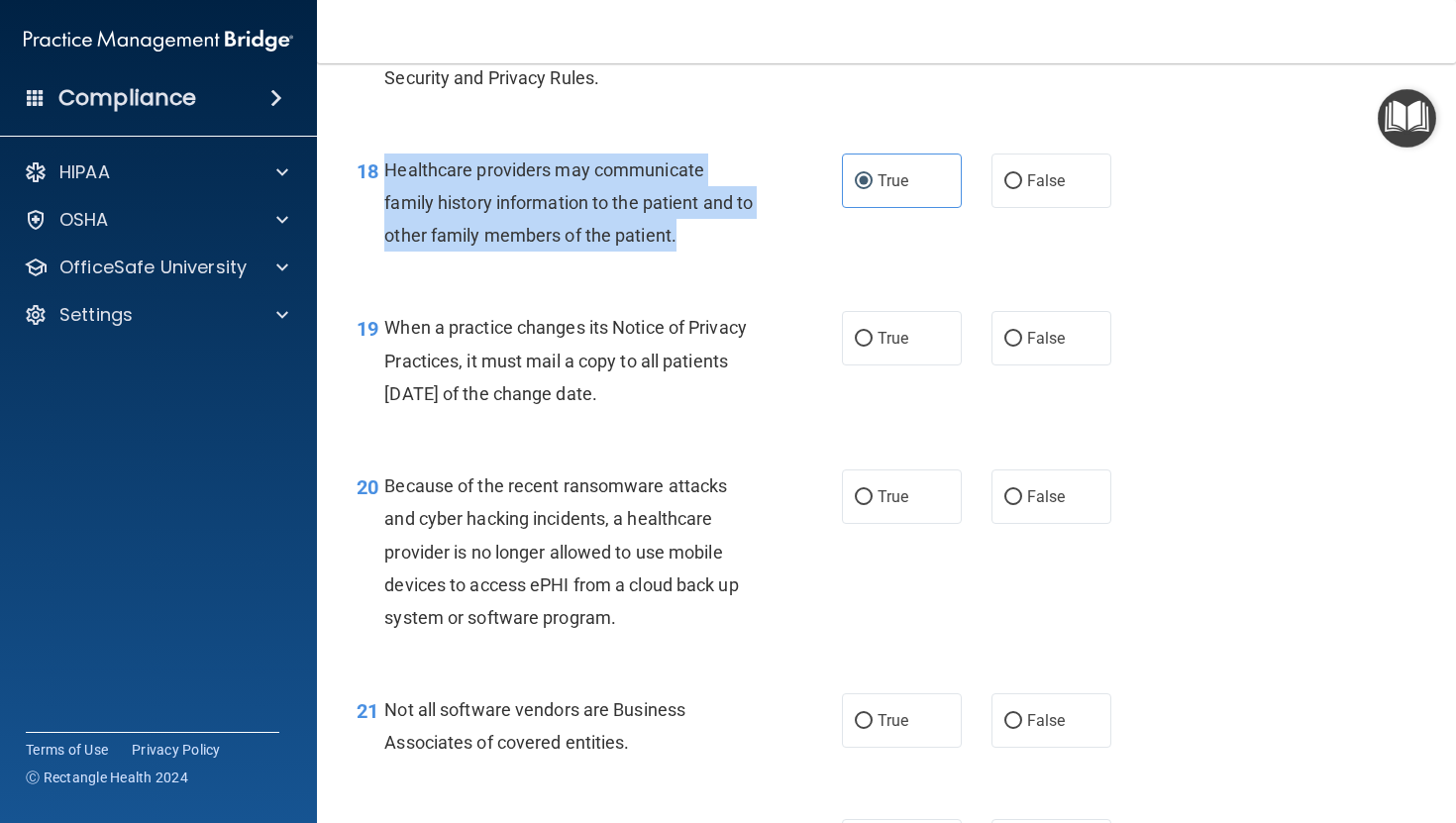 scroll, scrollTop: 3252, scrollLeft: 0, axis: vertical 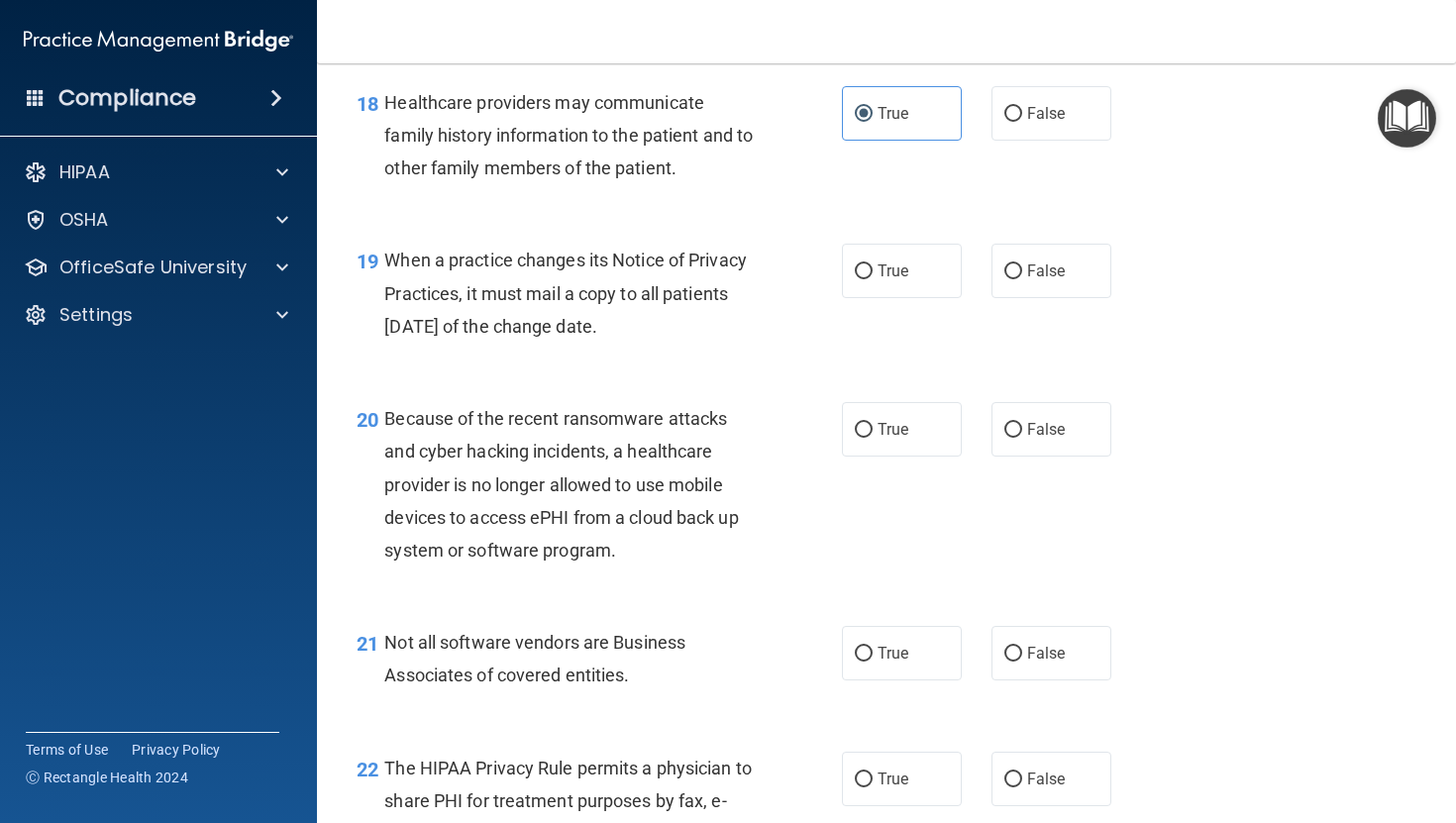 click on "19" at bounding box center [363, 261] 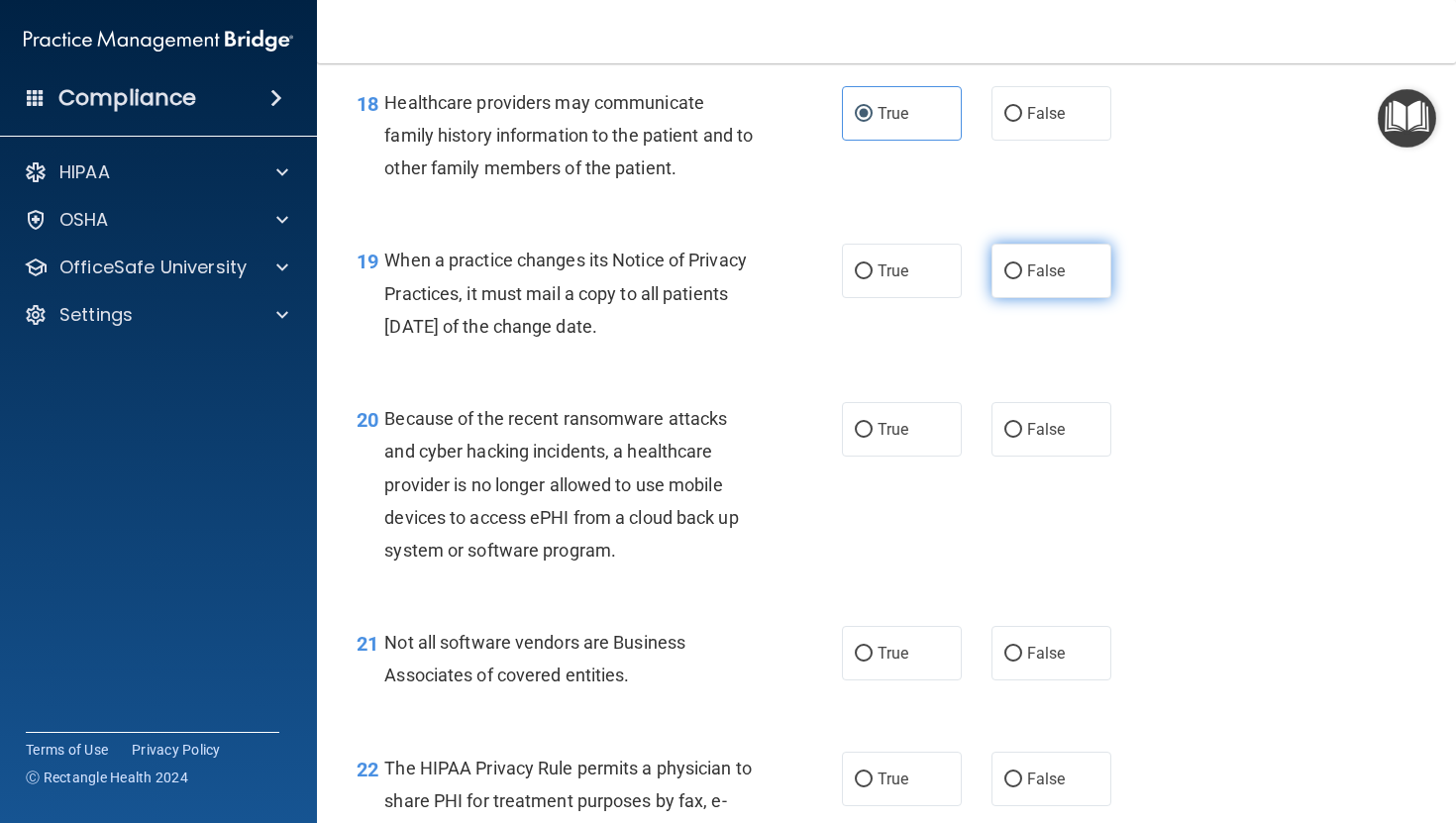 click on "False" at bounding box center [1046, 270] 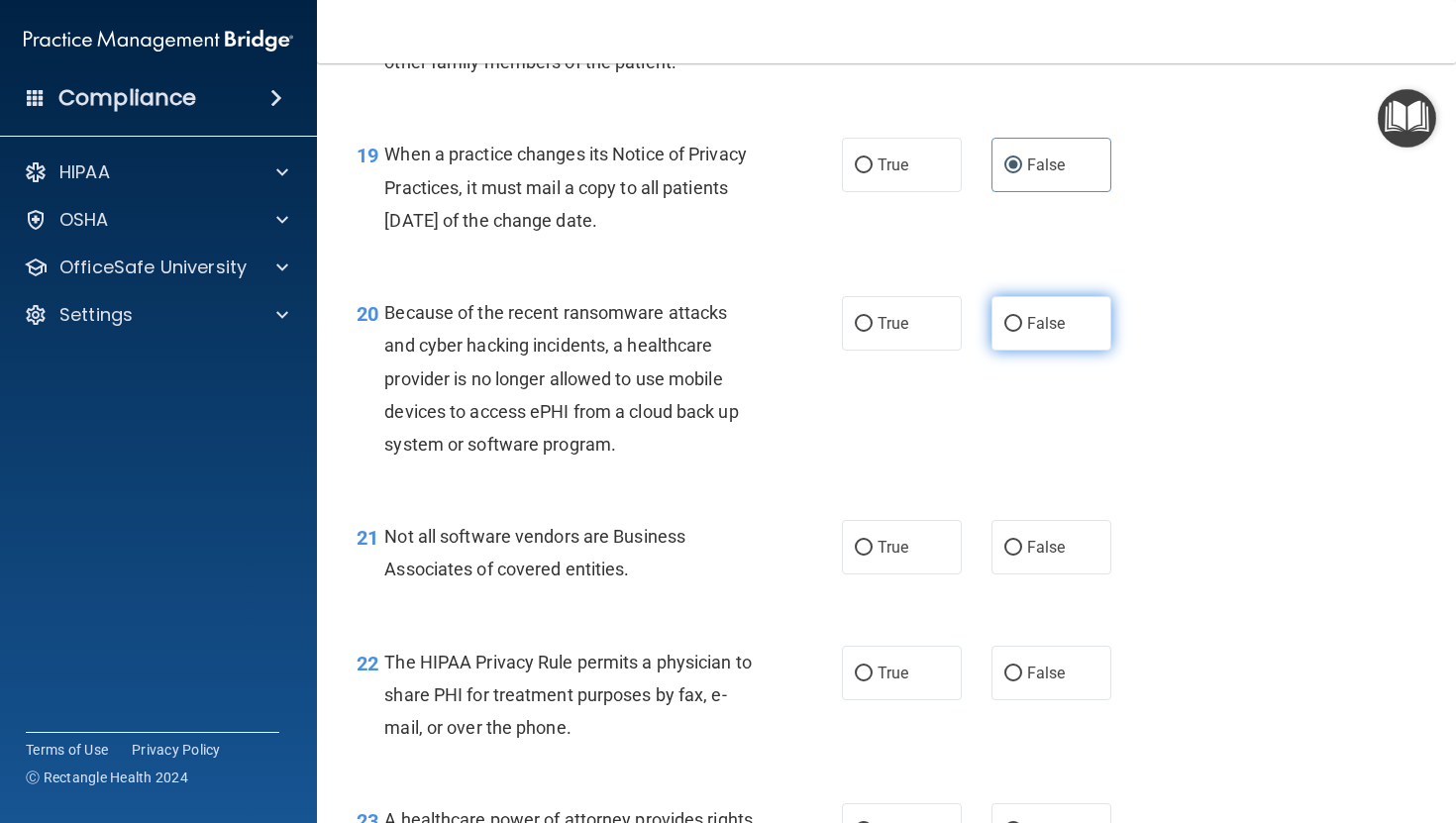scroll, scrollTop: 3512, scrollLeft: 0, axis: vertical 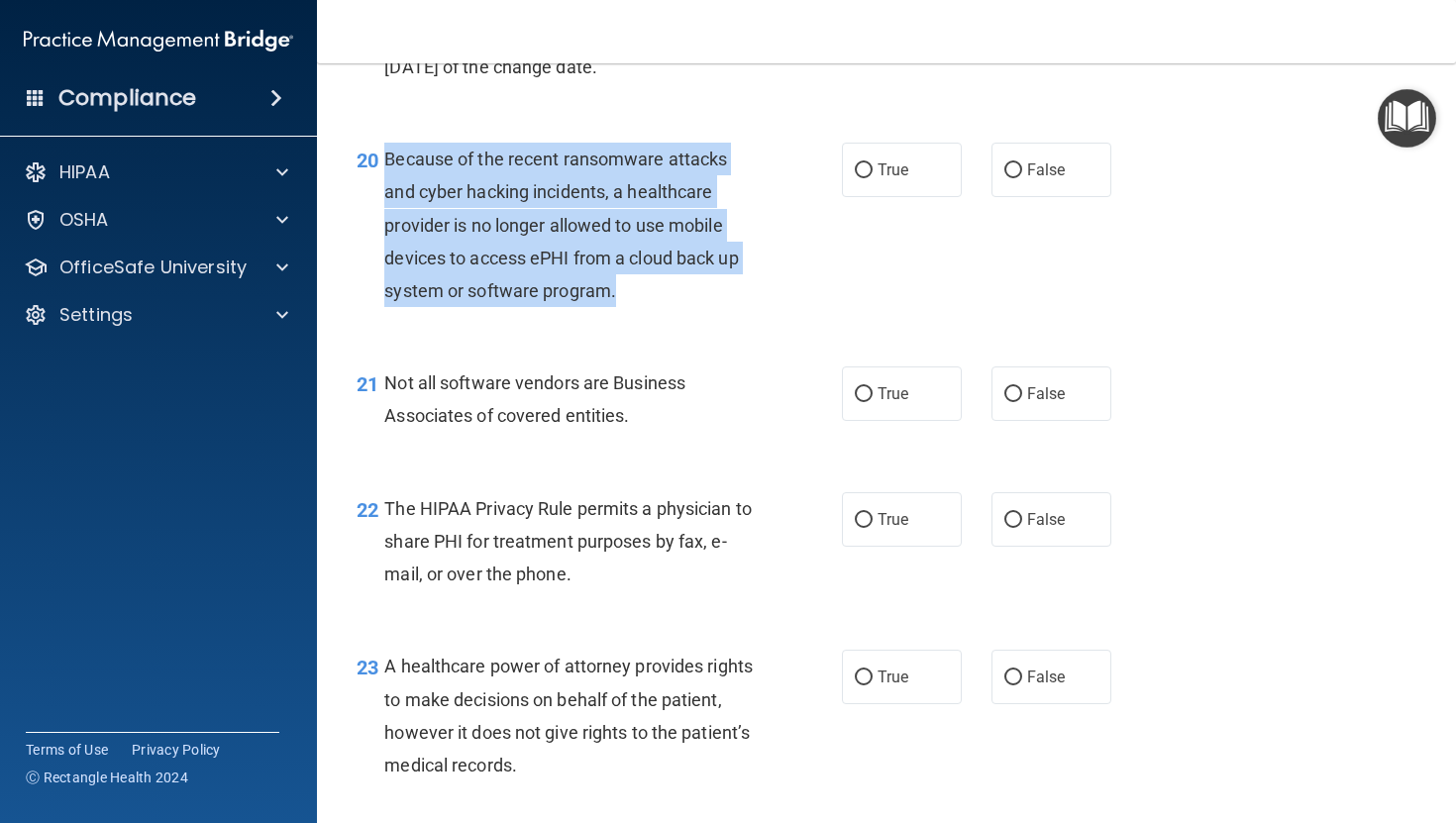 drag, startPoint x: 381, startPoint y: 188, endPoint x: 646, endPoint y: 320, distance: 296.0557 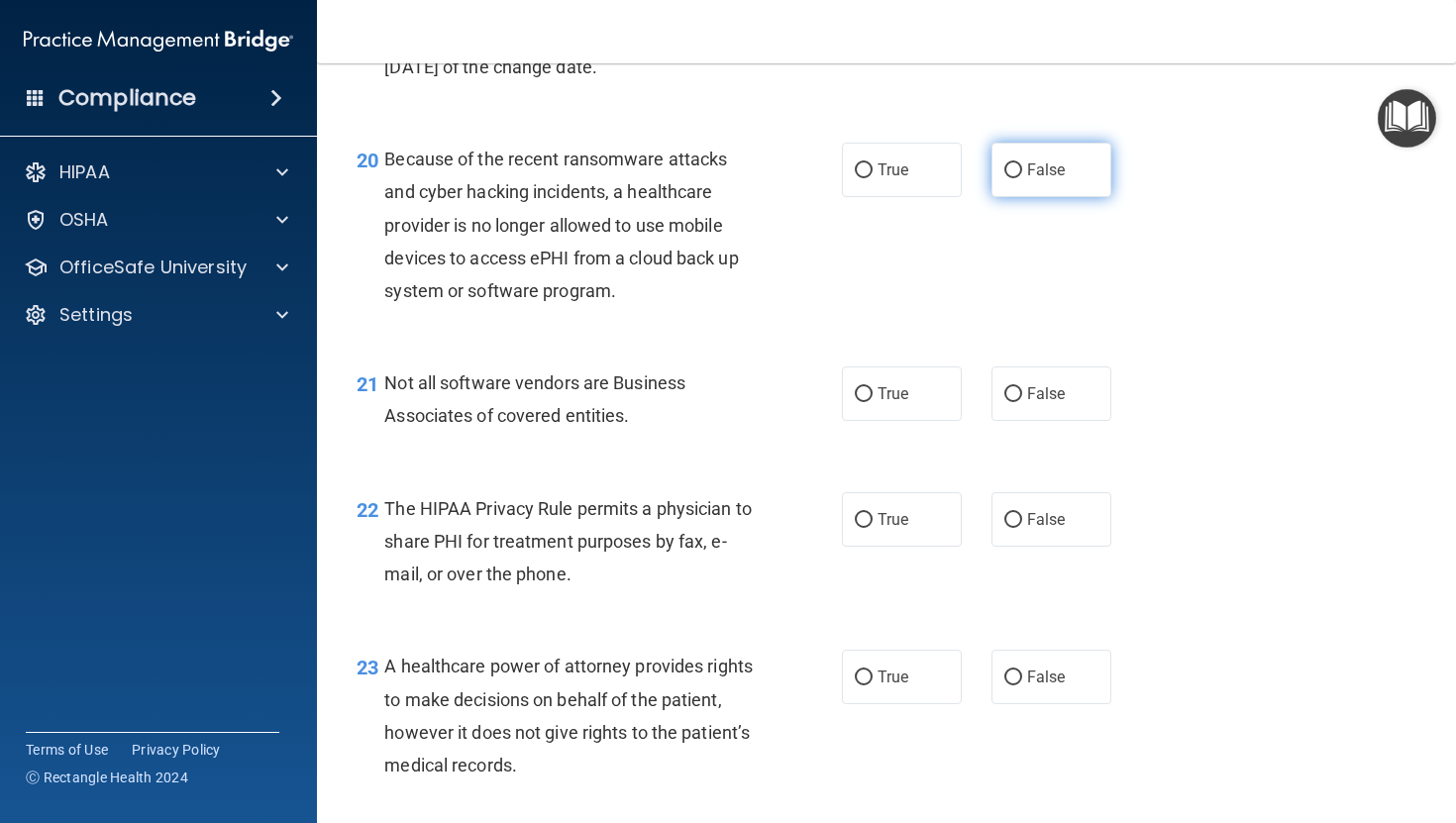 click on "False" at bounding box center (1051, 169) 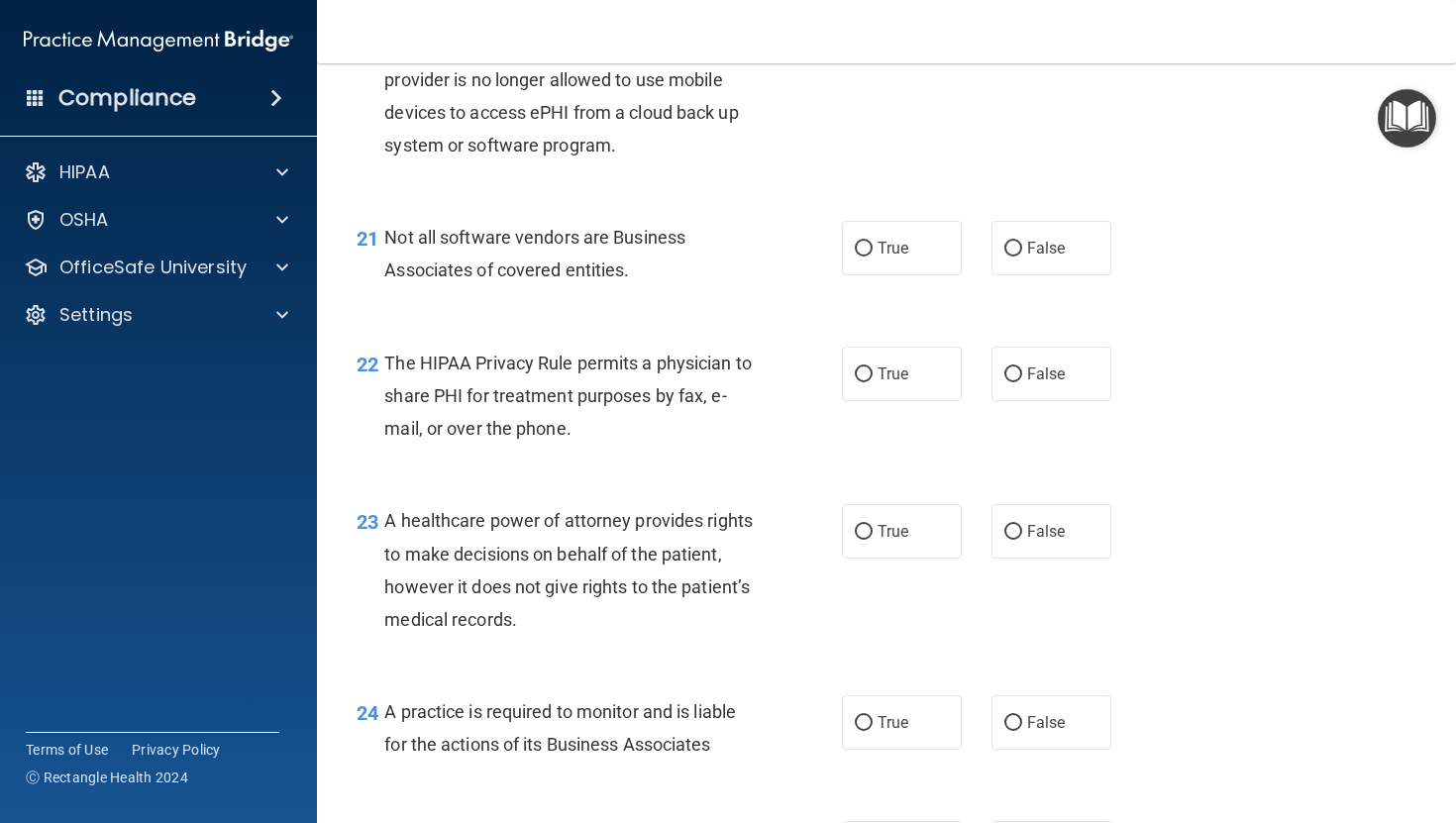 scroll, scrollTop: 3680, scrollLeft: 0, axis: vertical 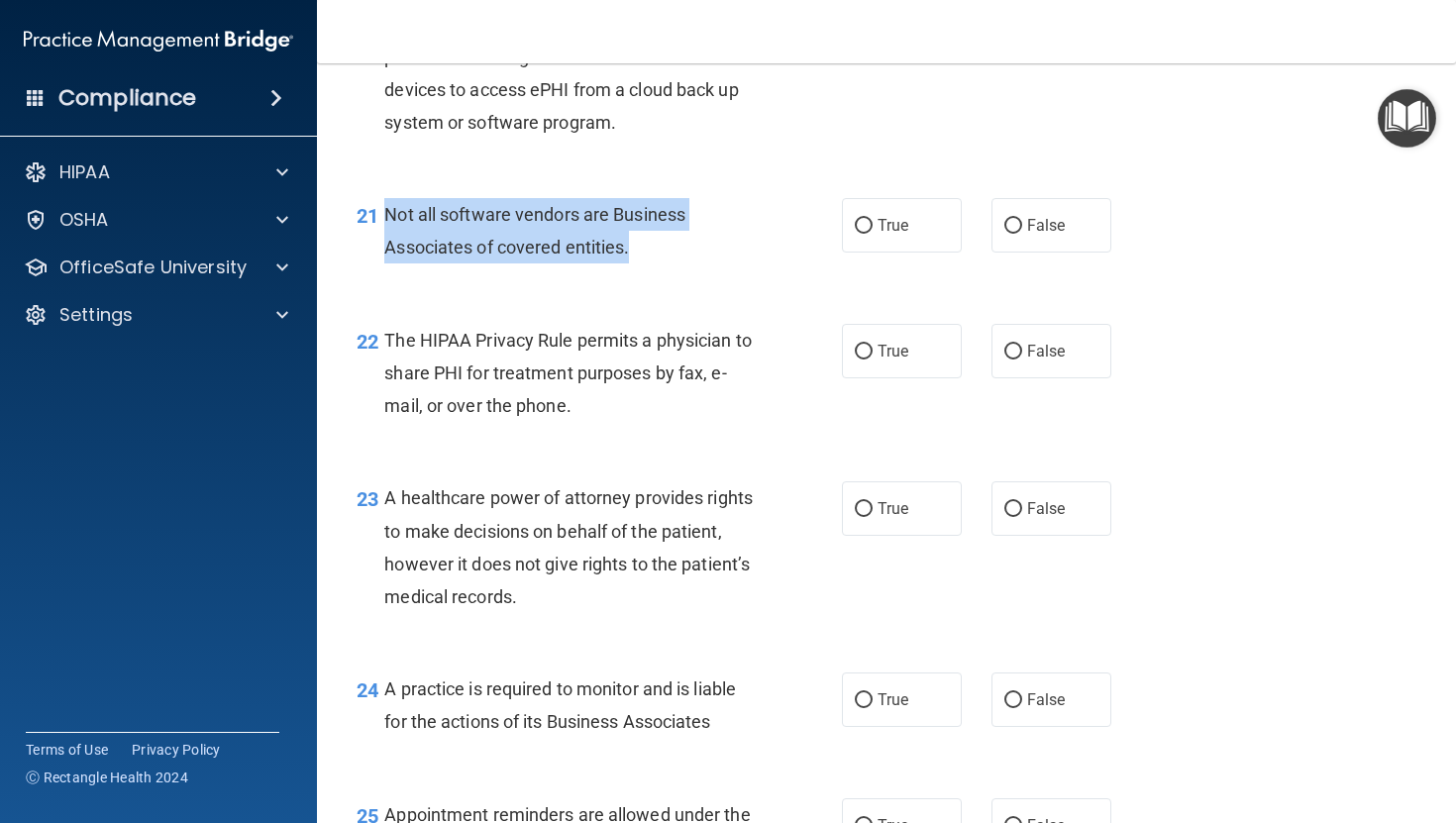 drag, startPoint x: 385, startPoint y: 252, endPoint x: 546, endPoint y: 301, distance: 168.29141 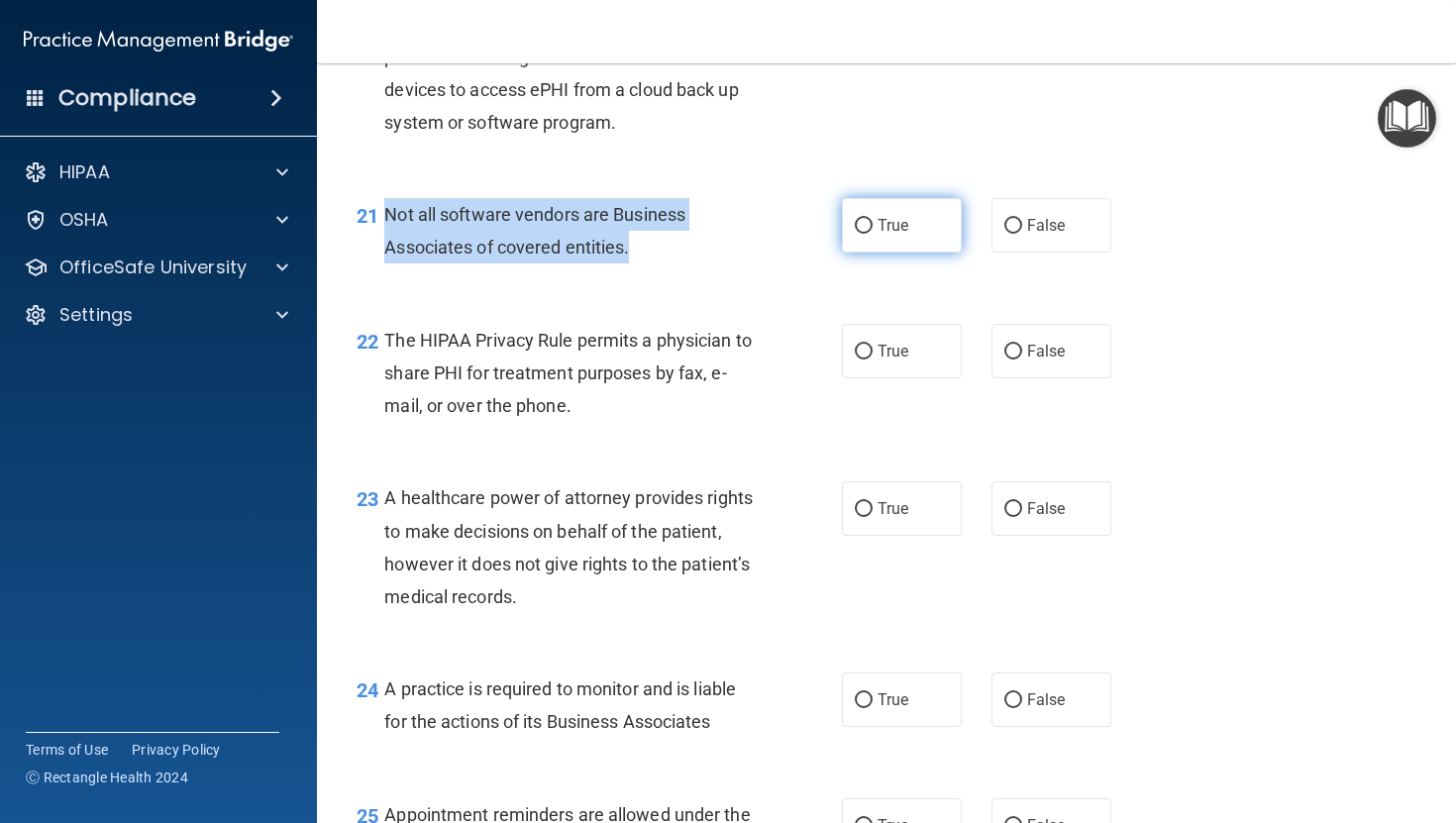click on "True" at bounding box center [864, 226] 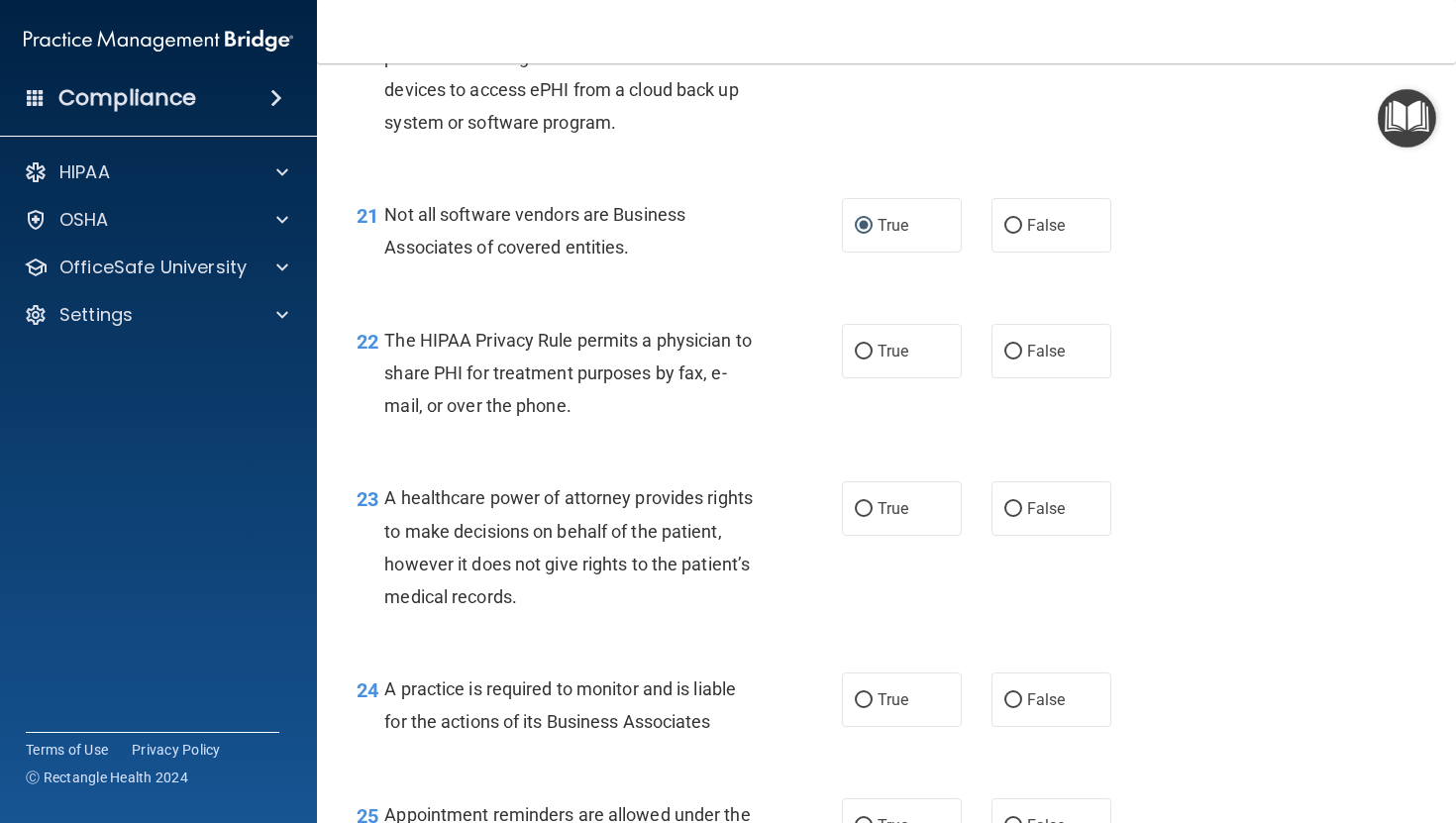 click on "22       The HIPAA Privacy Rule permits a physician to share PHI for treatment purposes by fax, e-mail, or over the phone.                 True           False" at bounding box center [886, 378] 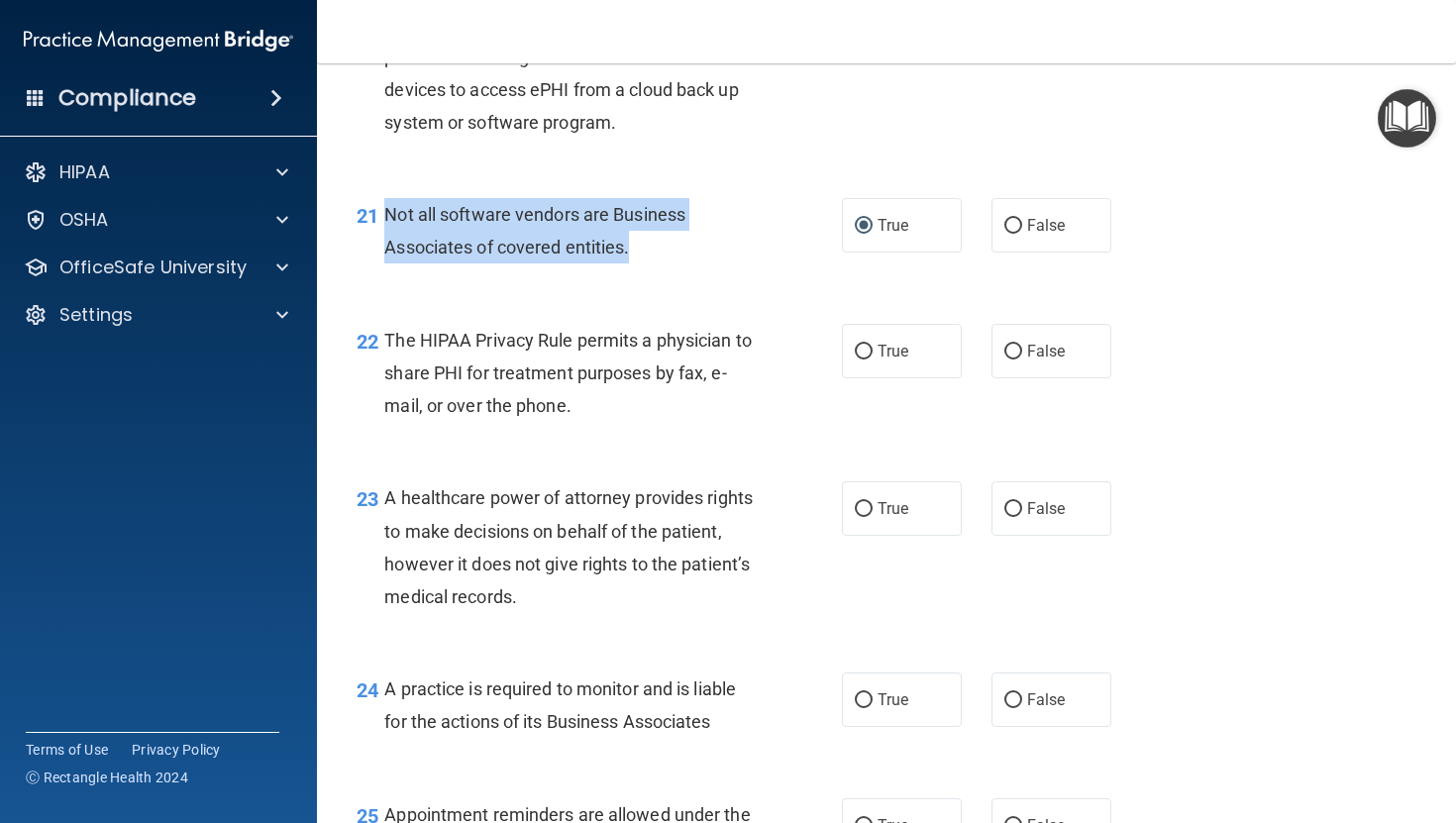 drag, startPoint x: 386, startPoint y: 248, endPoint x: 640, endPoint y: 297, distance: 258.6832 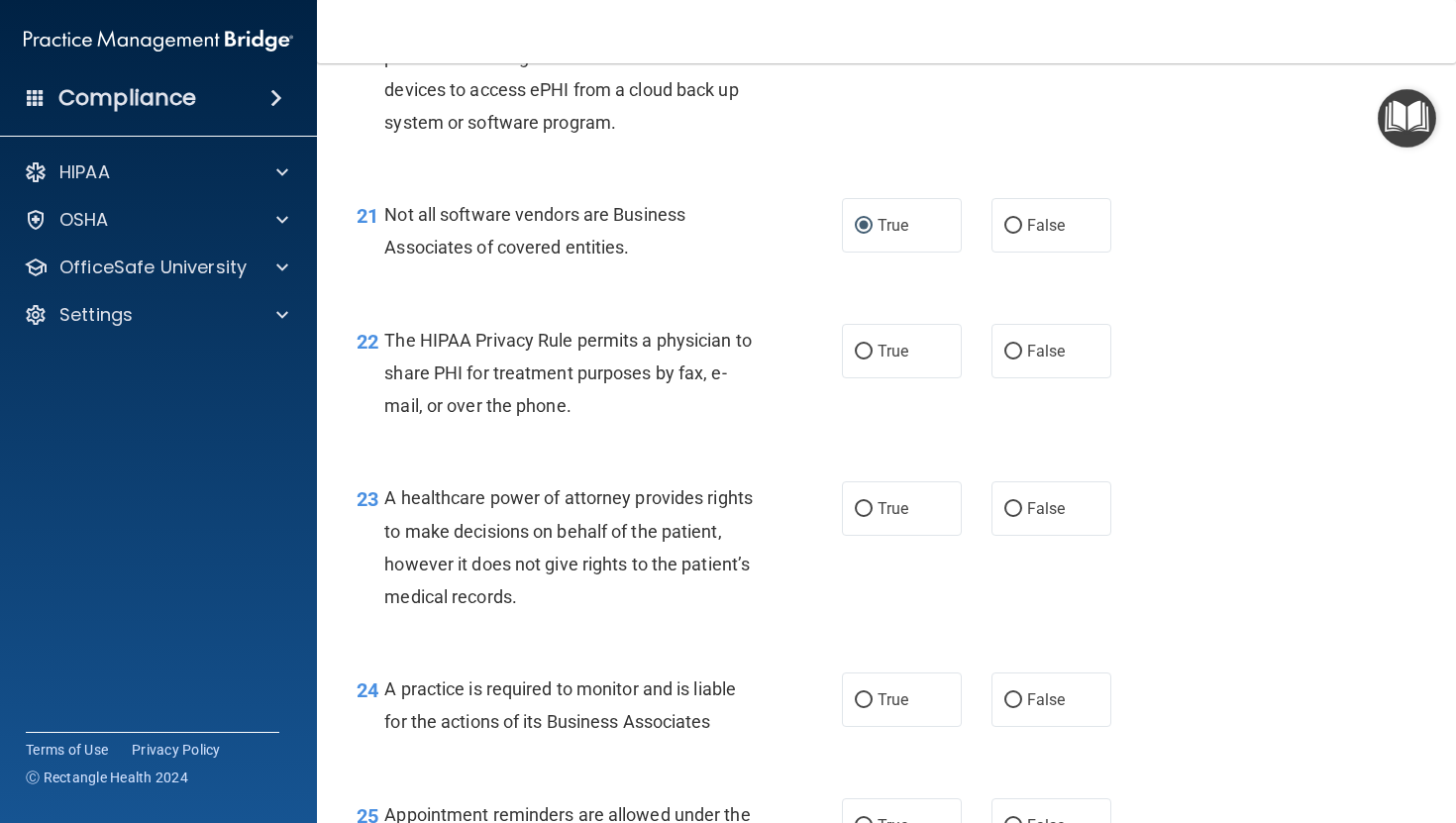 click on "22       The HIPAA Privacy Rule permits a physician to share PHI for treatment purposes by fax, e-mail, or over the phone.                 True           False" at bounding box center (886, 378) 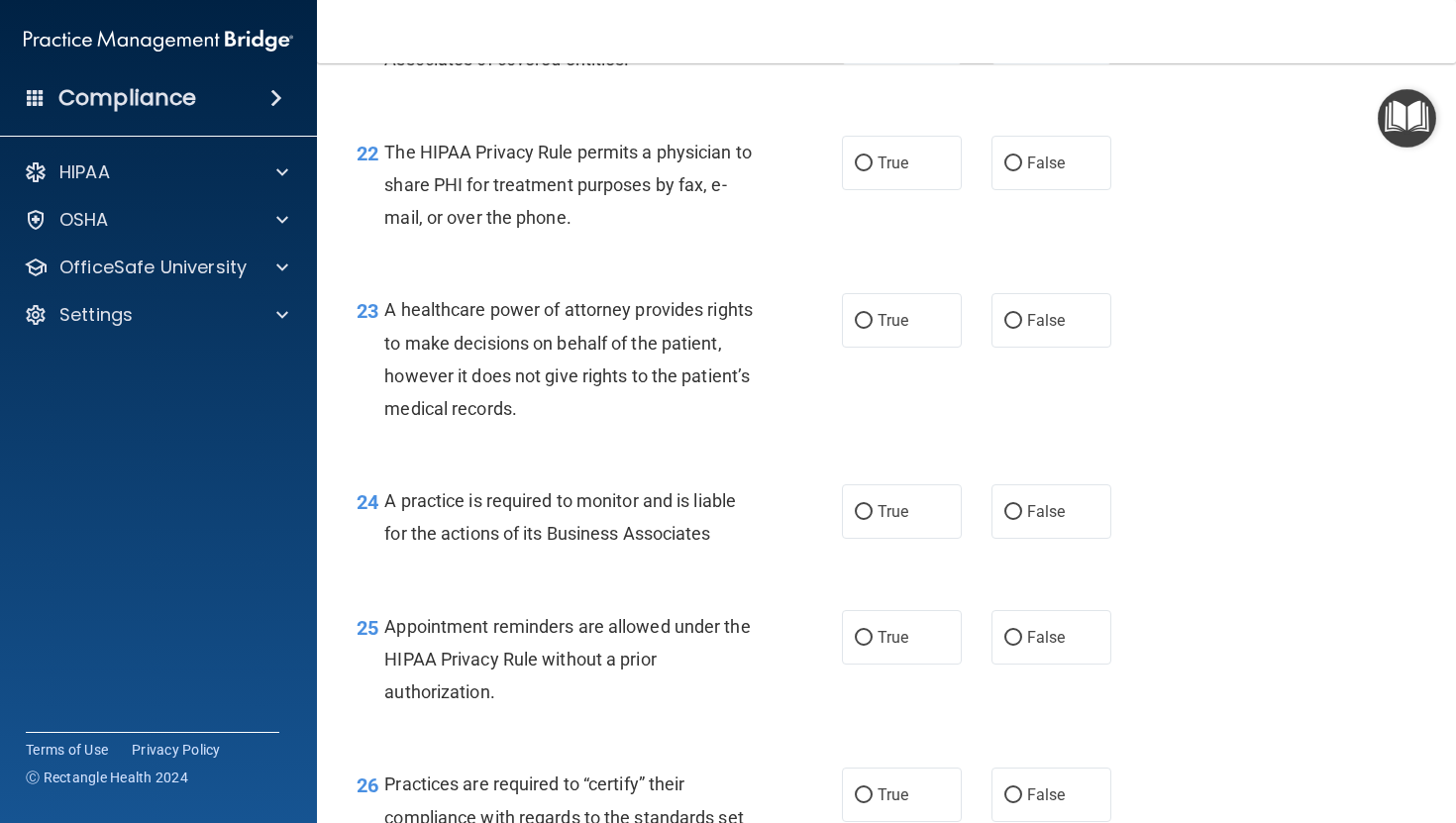 scroll, scrollTop: 3873, scrollLeft: 0, axis: vertical 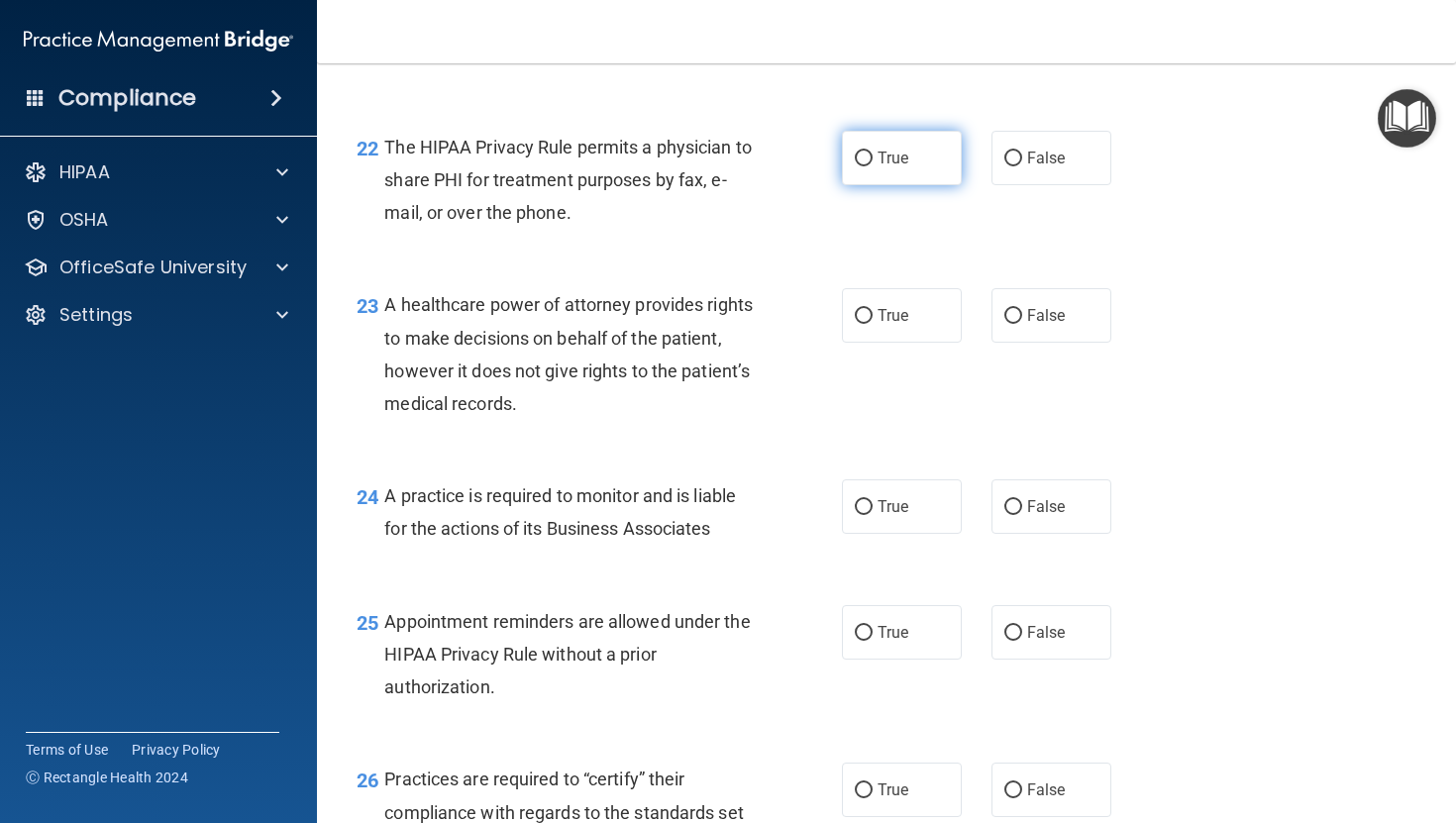 click on "True" at bounding box center (892, 157) 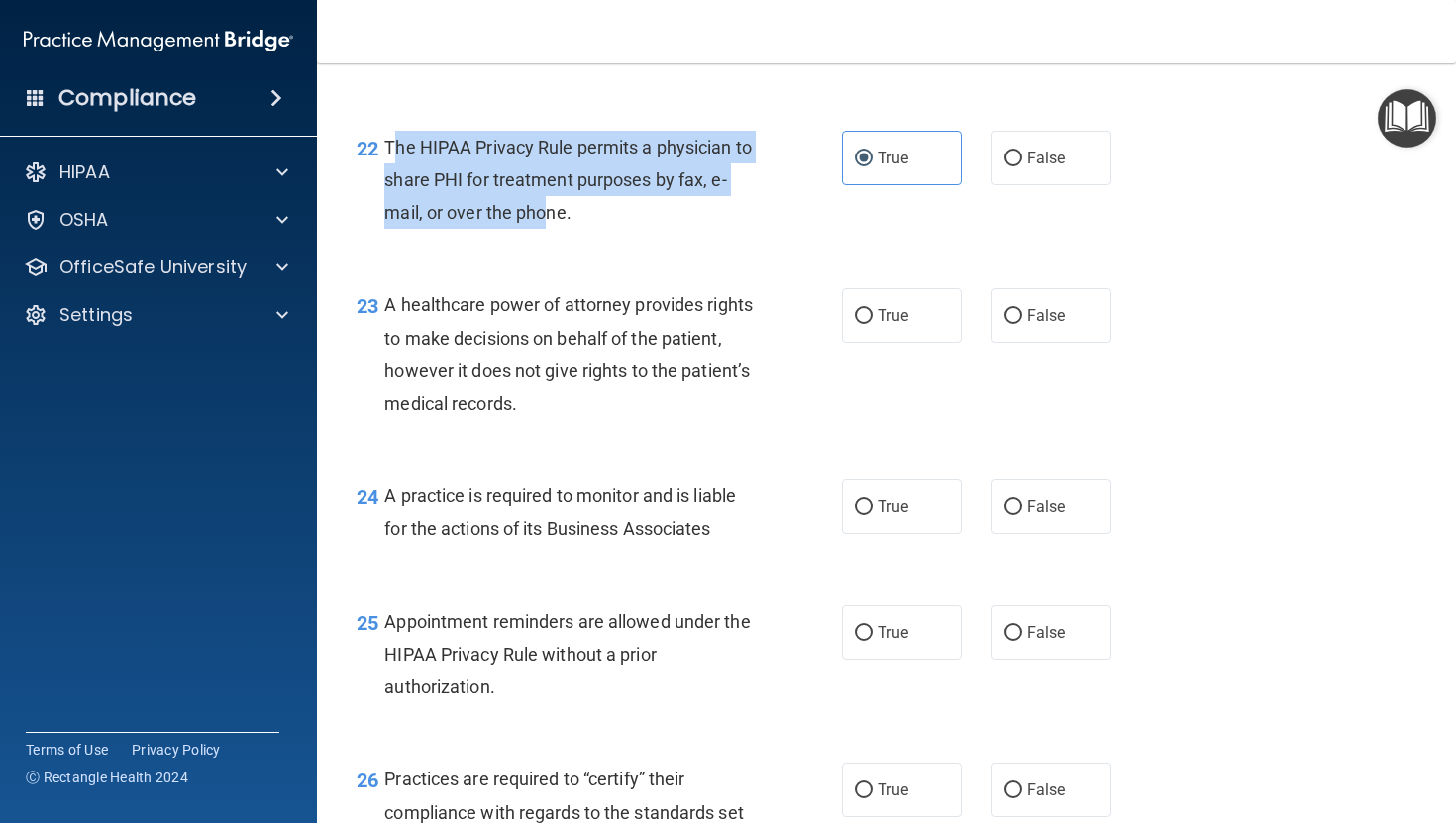 drag, startPoint x: 391, startPoint y: 183, endPoint x: 546, endPoint y: 258, distance: 172.19175 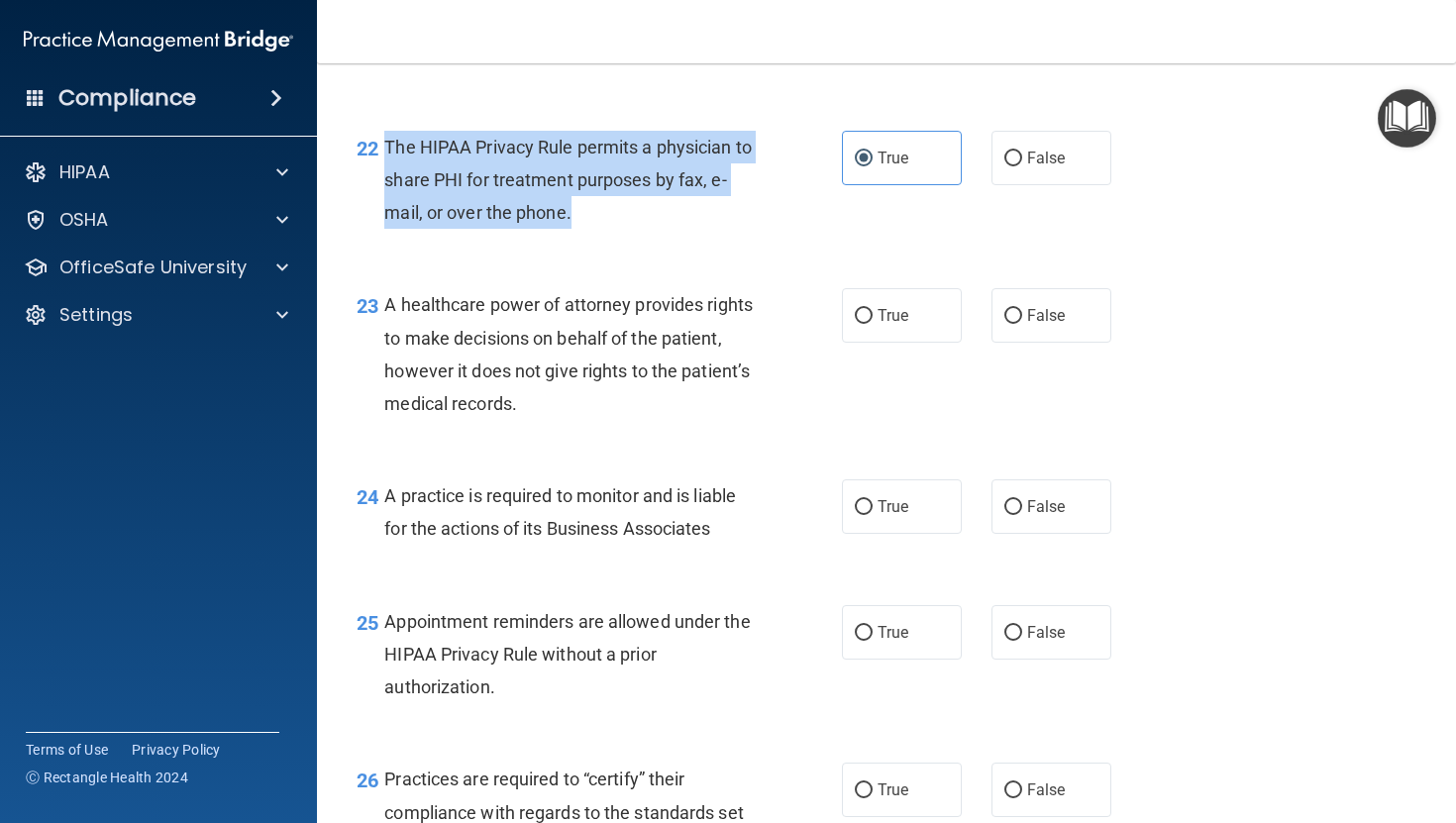 drag, startPoint x: 386, startPoint y: 183, endPoint x: 599, endPoint y: 244, distance: 221.56263 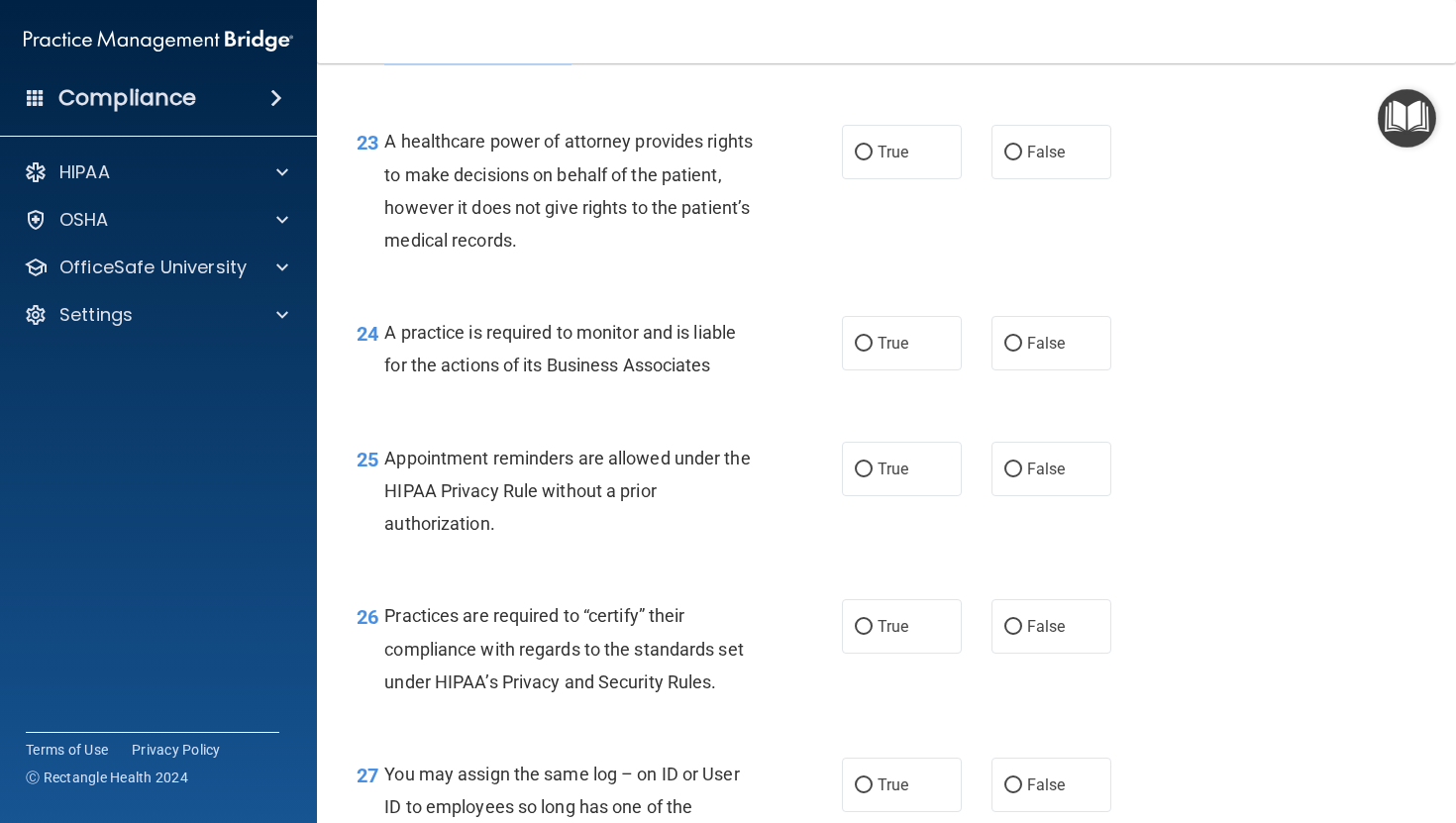 scroll, scrollTop: 4063, scrollLeft: 0, axis: vertical 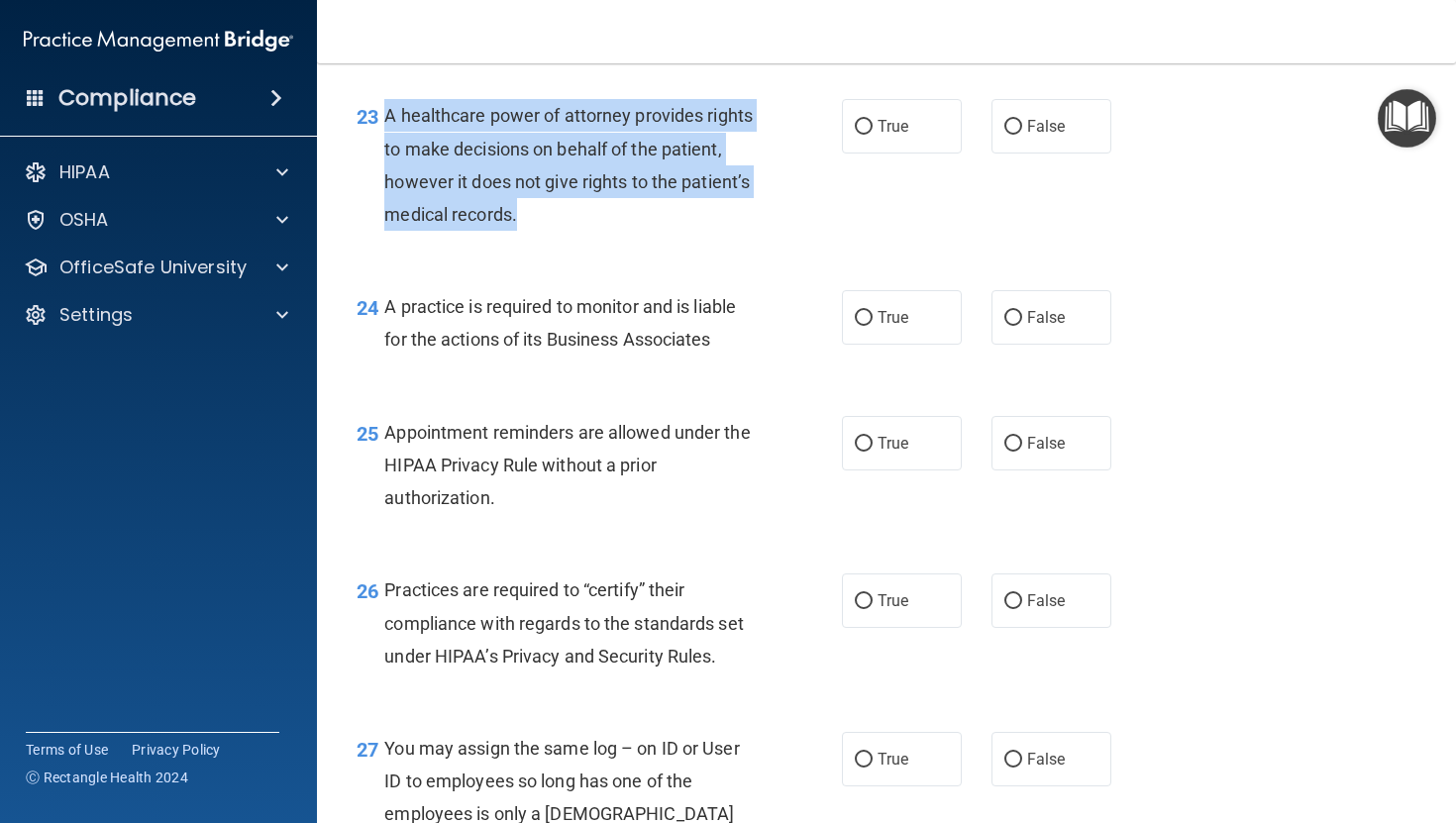 drag, startPoint x: 387, startPoint y: 149, endPoint x: 537, endPoint y: 245, distance: 178.08986 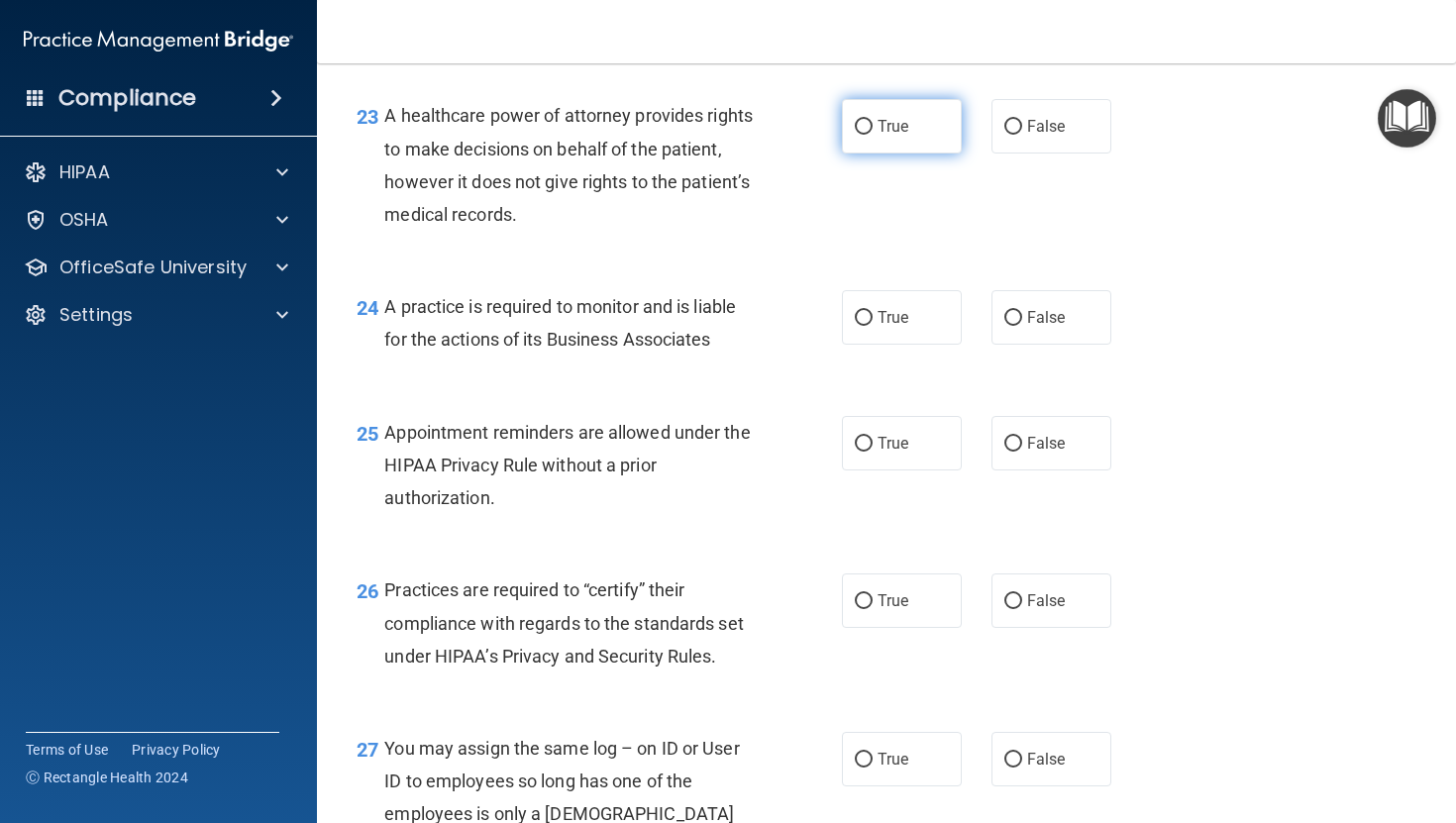 click on "True" at bounding box center [901, 126] 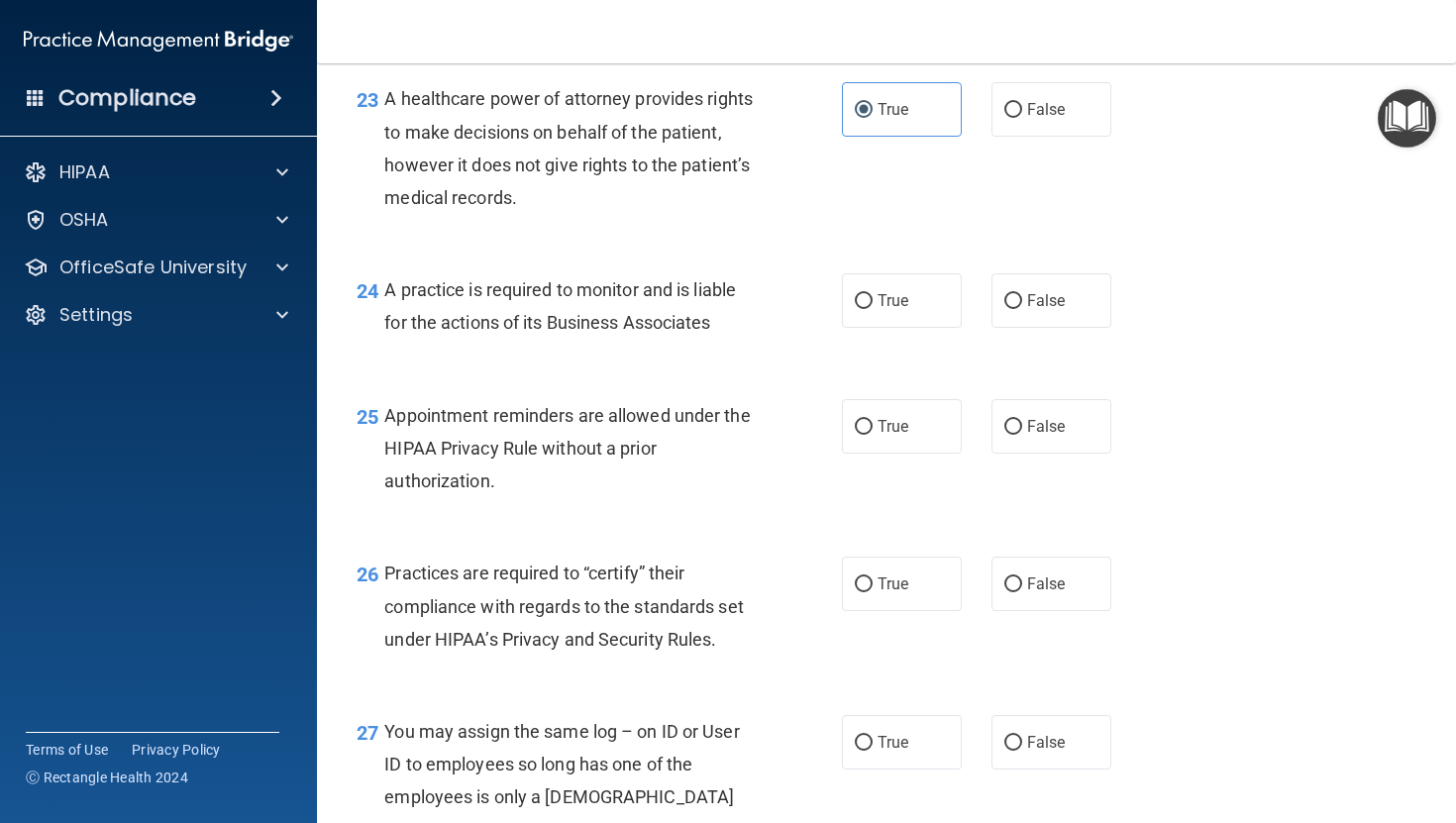 scroll, scrollTop: 4081, scrollLeft: 0, axis: vertical 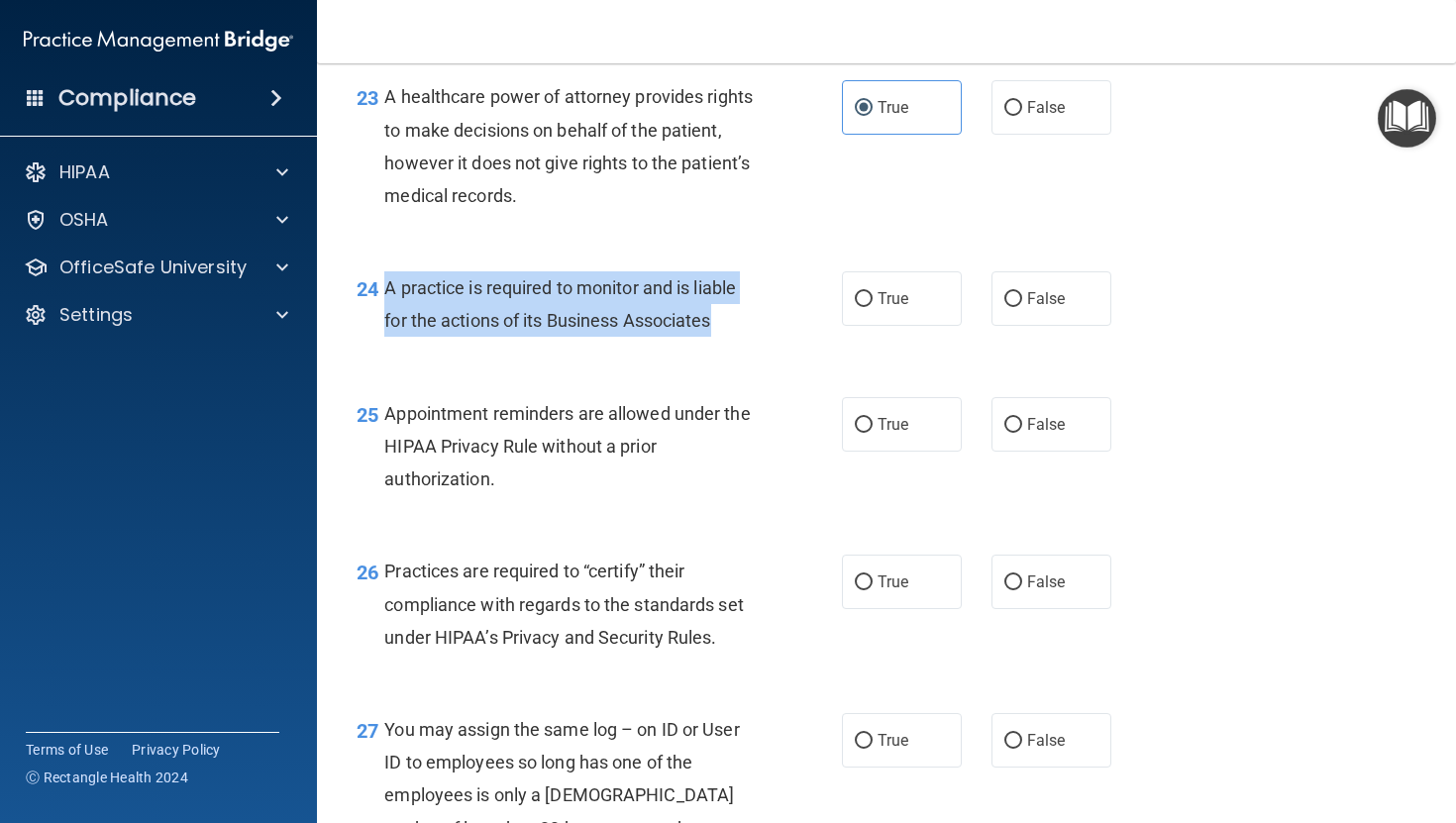 drag, startPoint x: 381, startPoint y: 320, endPoint x: 739, endPoint y: 357, distance: 359.90693 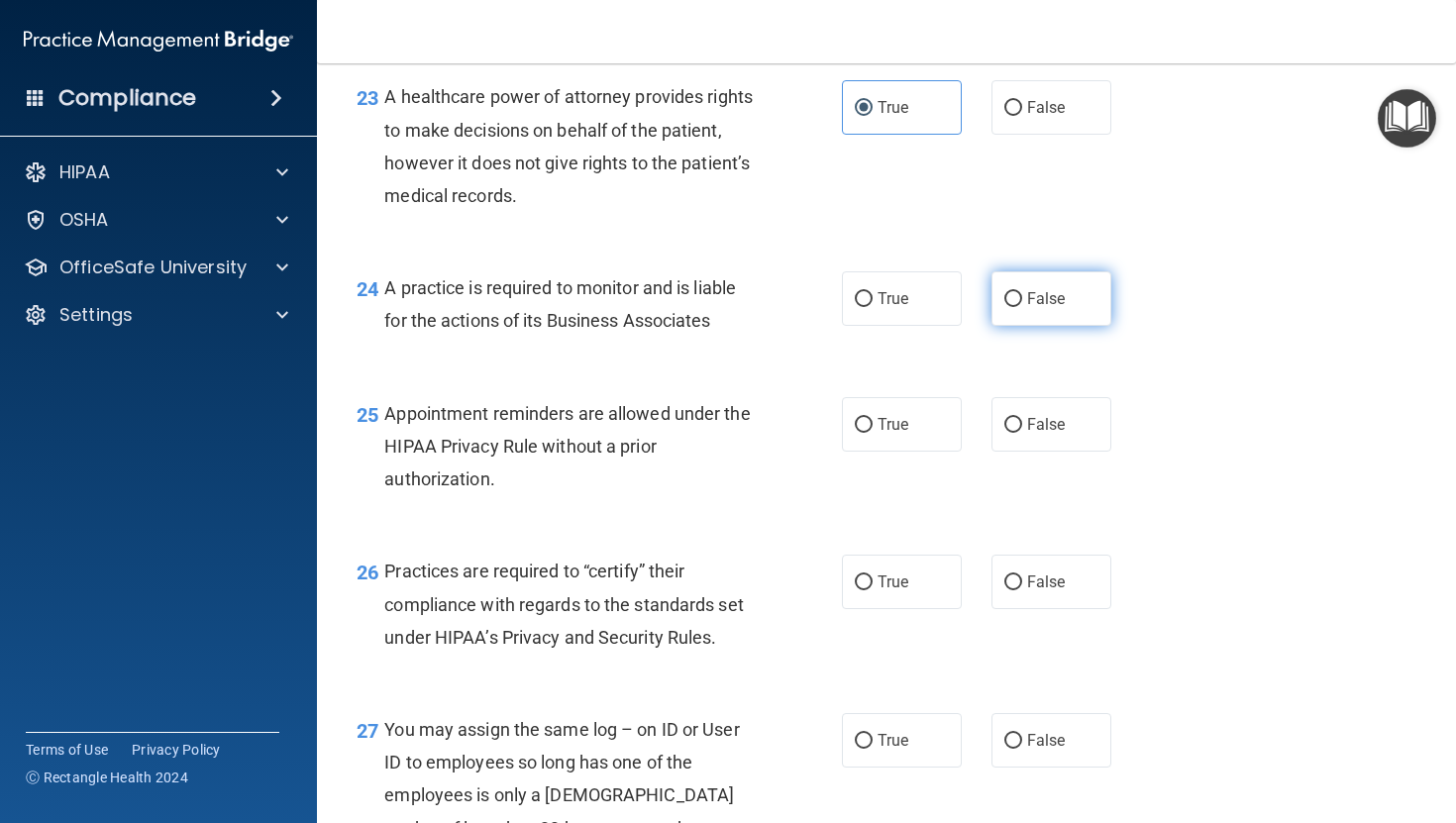 click on "False" at bounding box center (1051, 298) 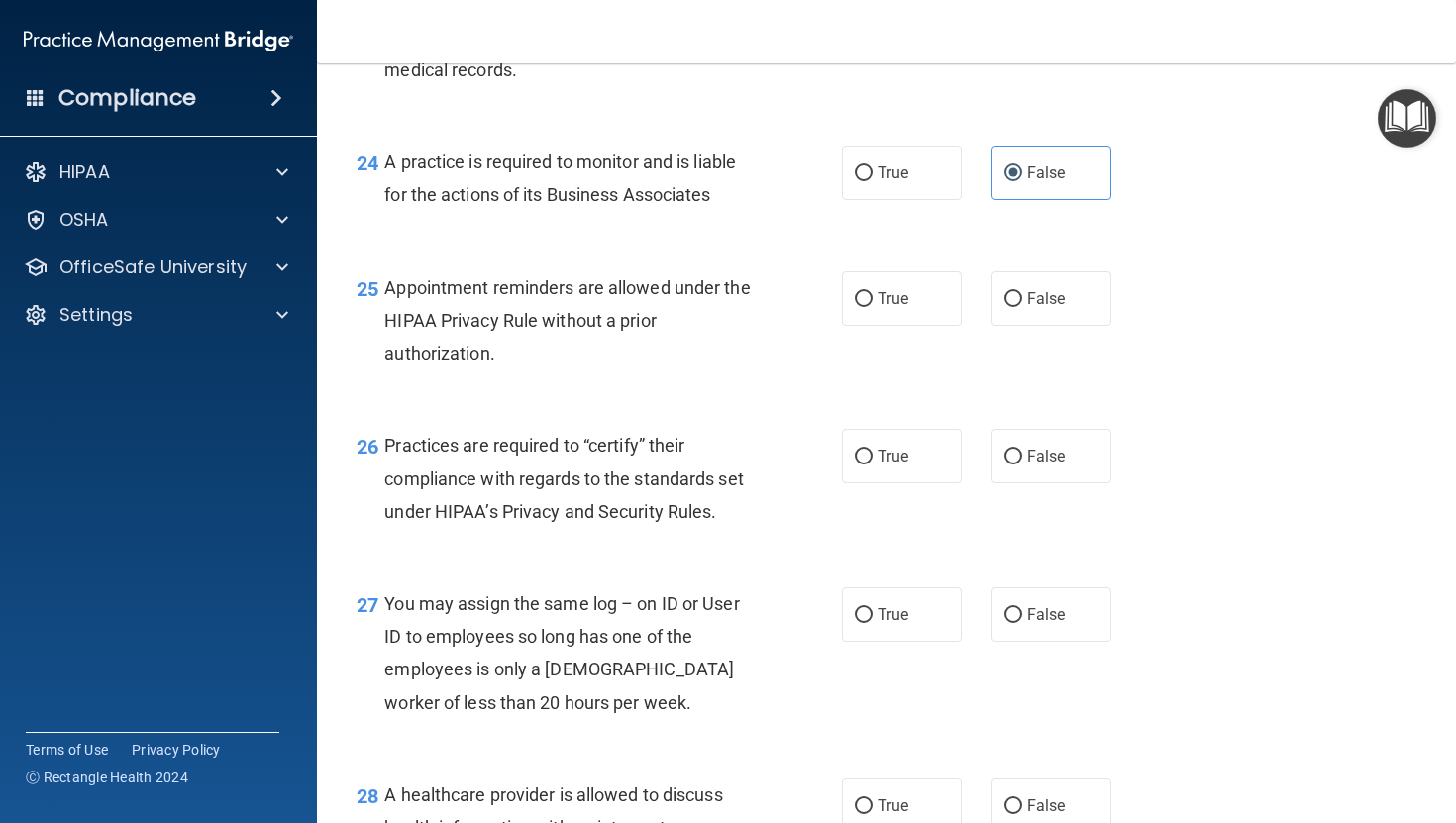 scroll, scrollTop: 4221, scrollLeft: 0, axis: vertical 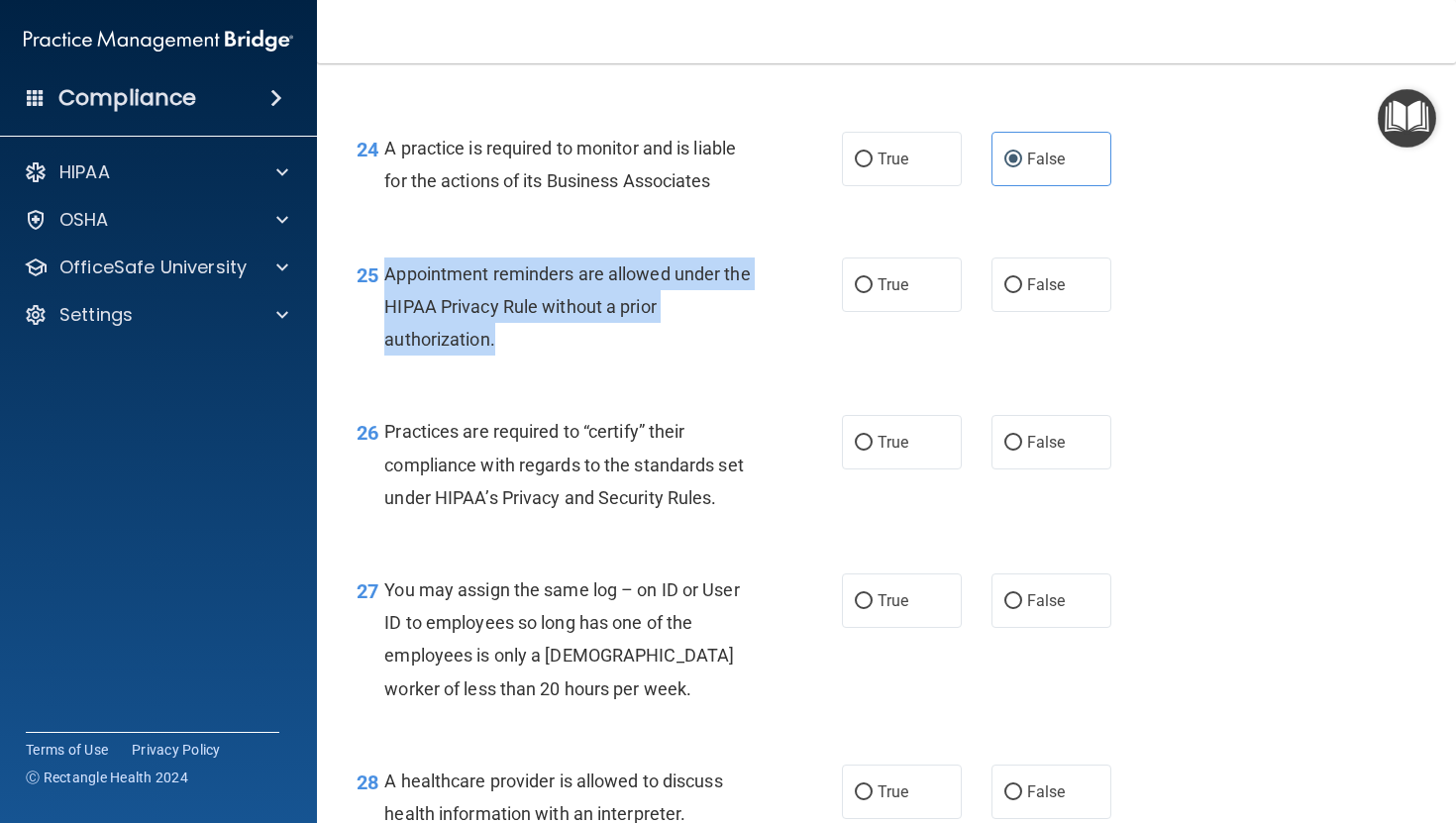 drag, startPoint x: 387, startPoint y: 304, endPoint x: 500, endPoint y: 366, distance: 128.89143 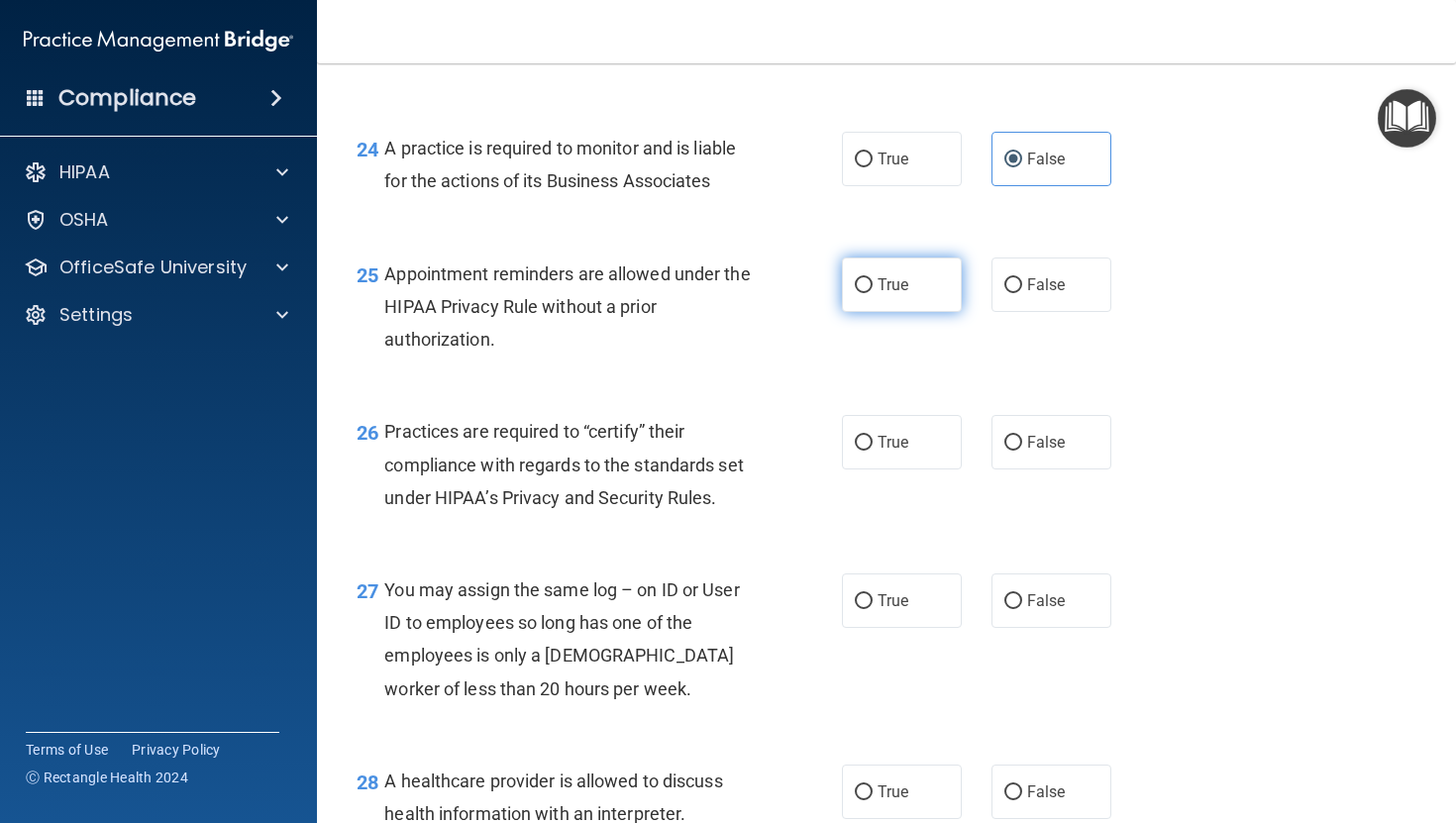 click on "True" at bounding box center (892, 284) 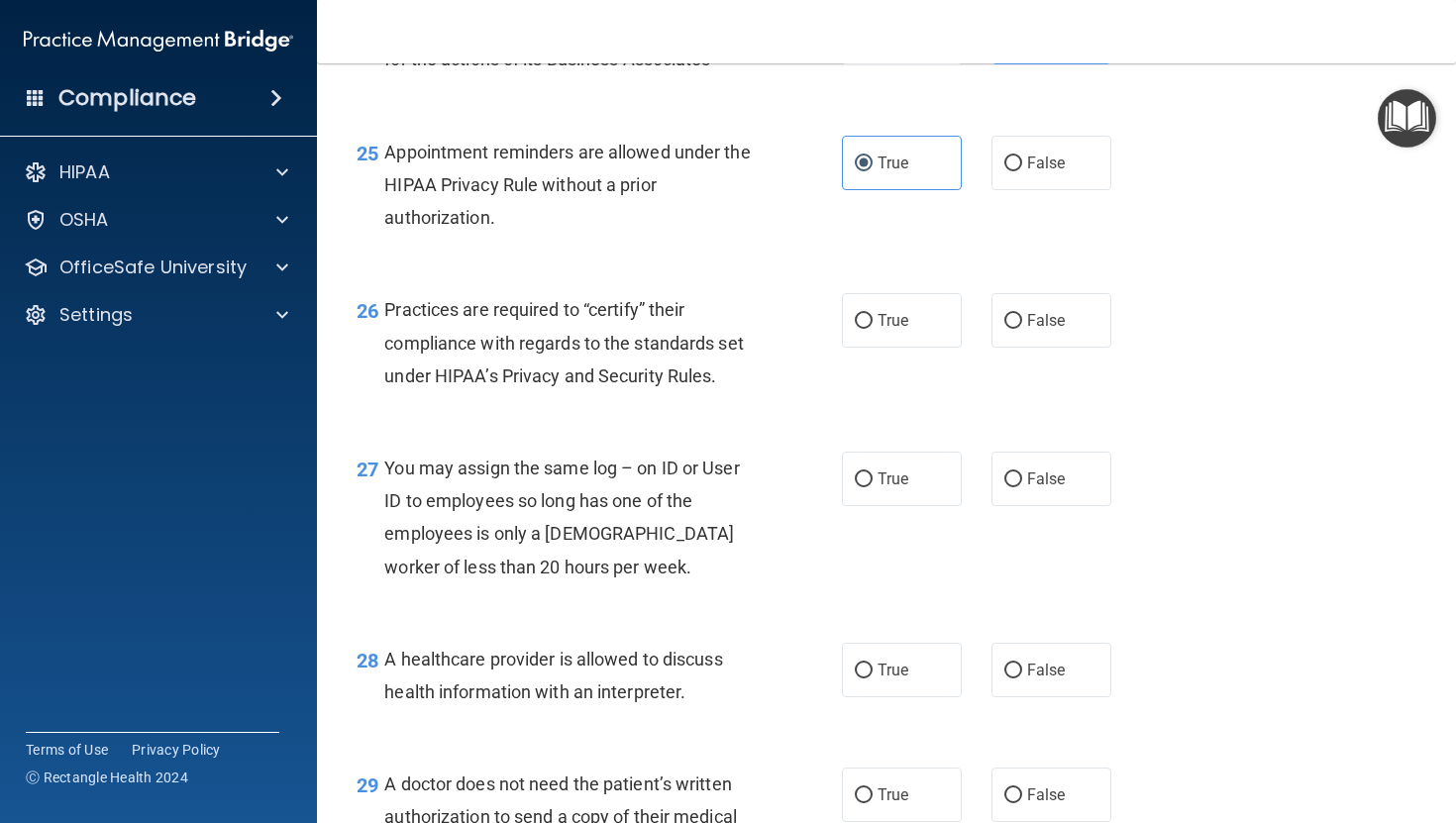 scroll, scrollTop: 4357, scrollLeft: 0, axis: vertical 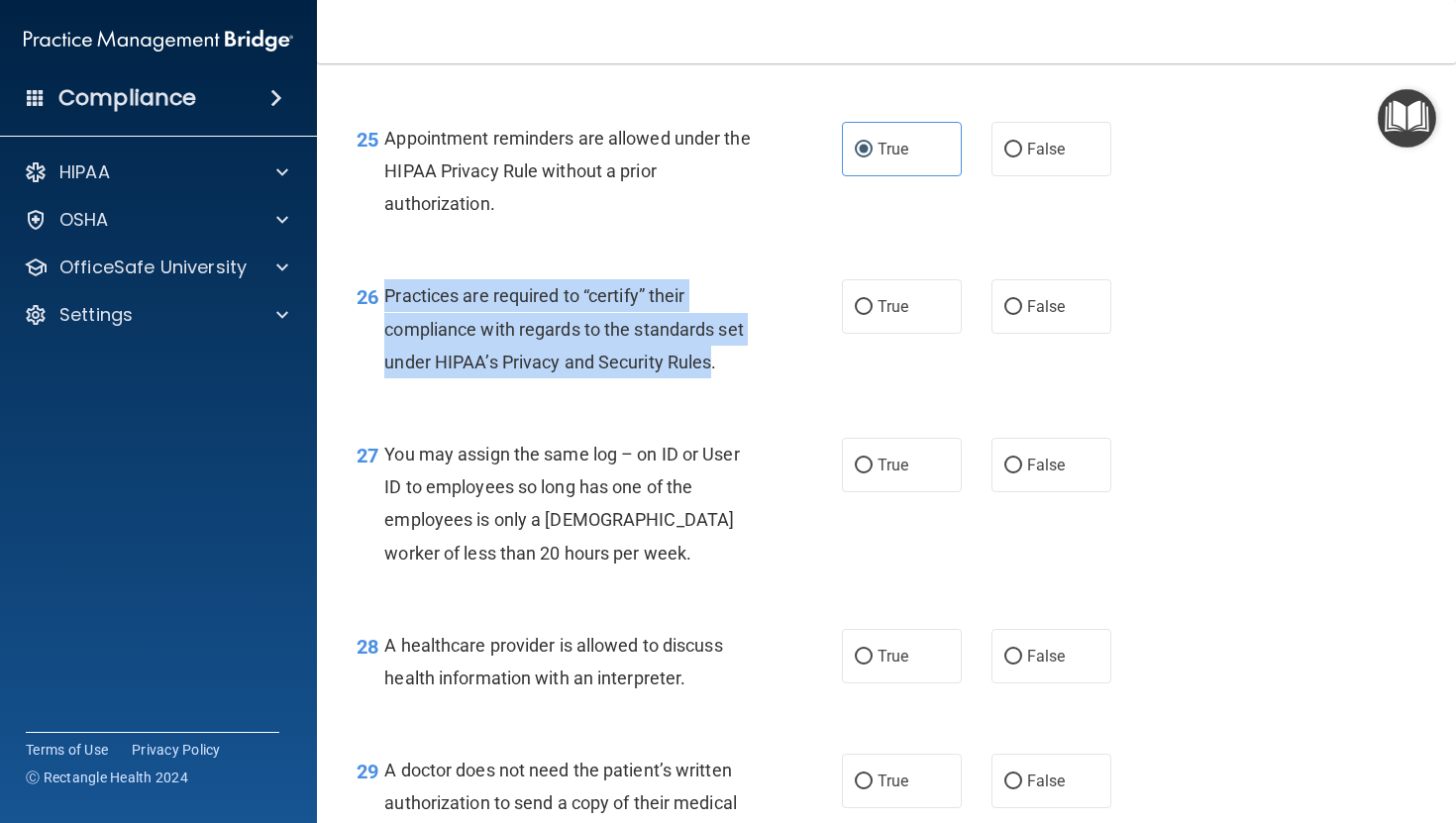 drag, startPoint x: 385, startPoint y: 334, endPoint x: 712, endPoint y: 391, distance: 331.9307 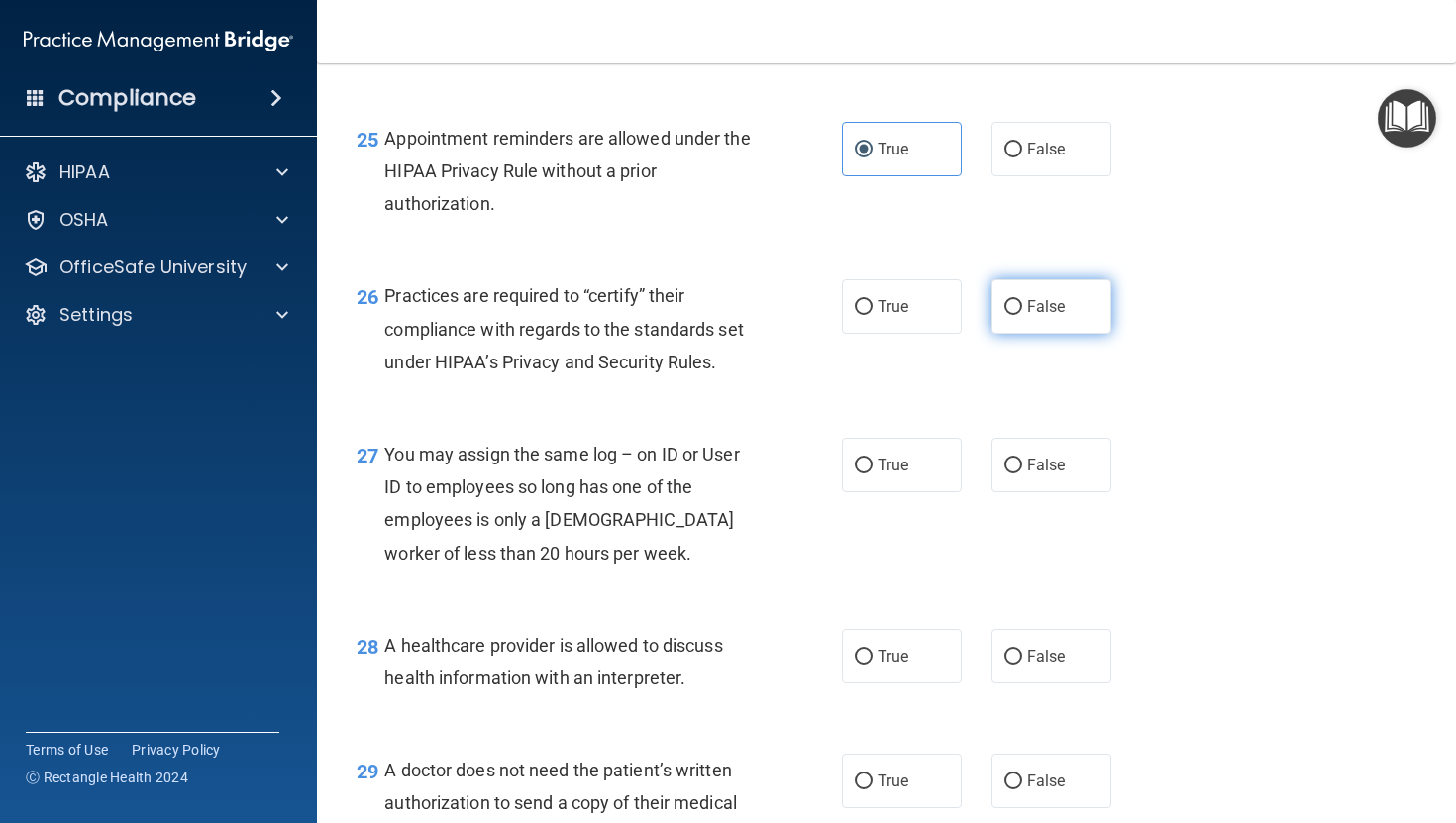 click on "False" at bounding box center (1046, 306) 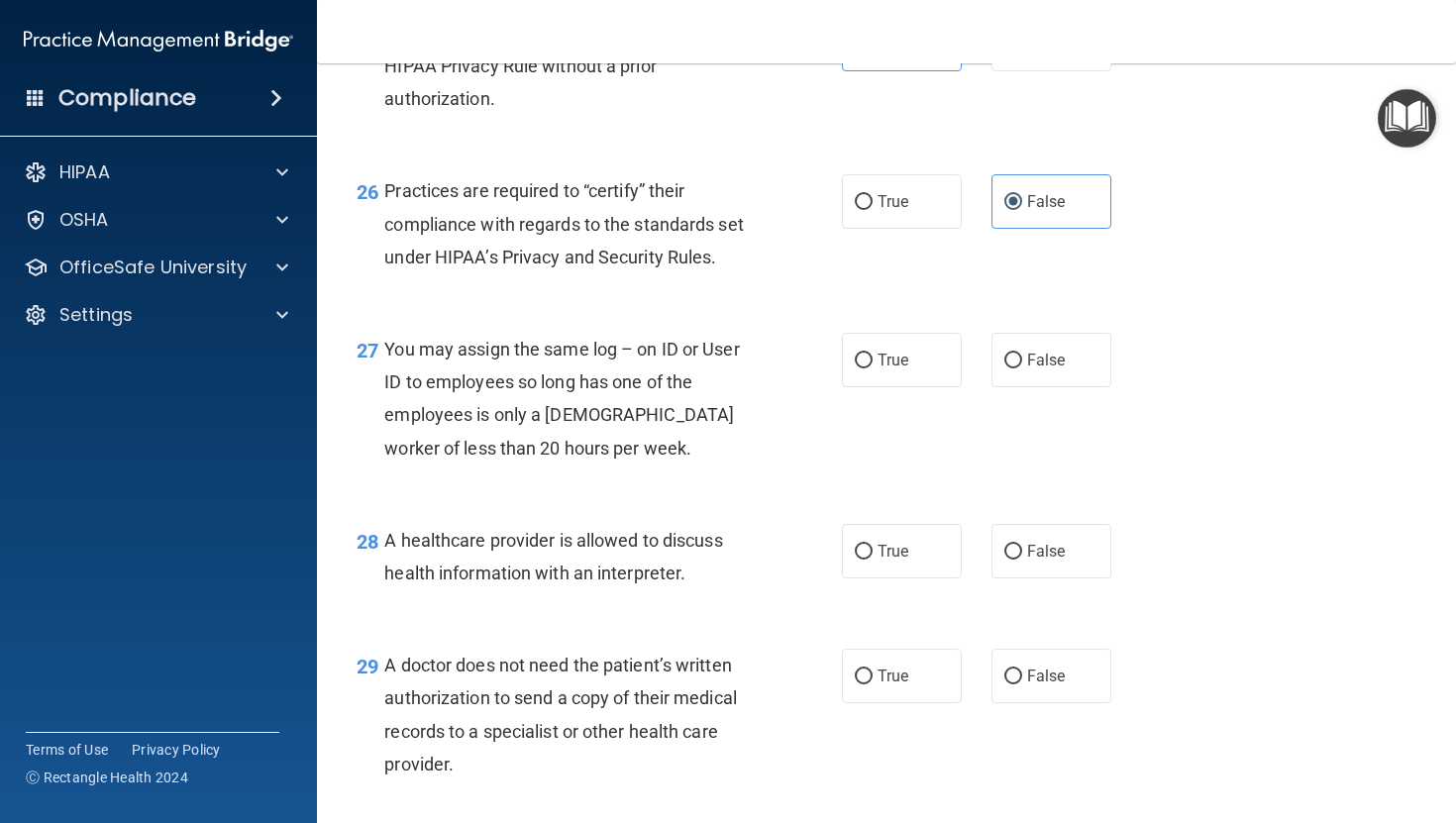 scroll, scrollTop: 4505, scrollLeft: 0, axis: vertical 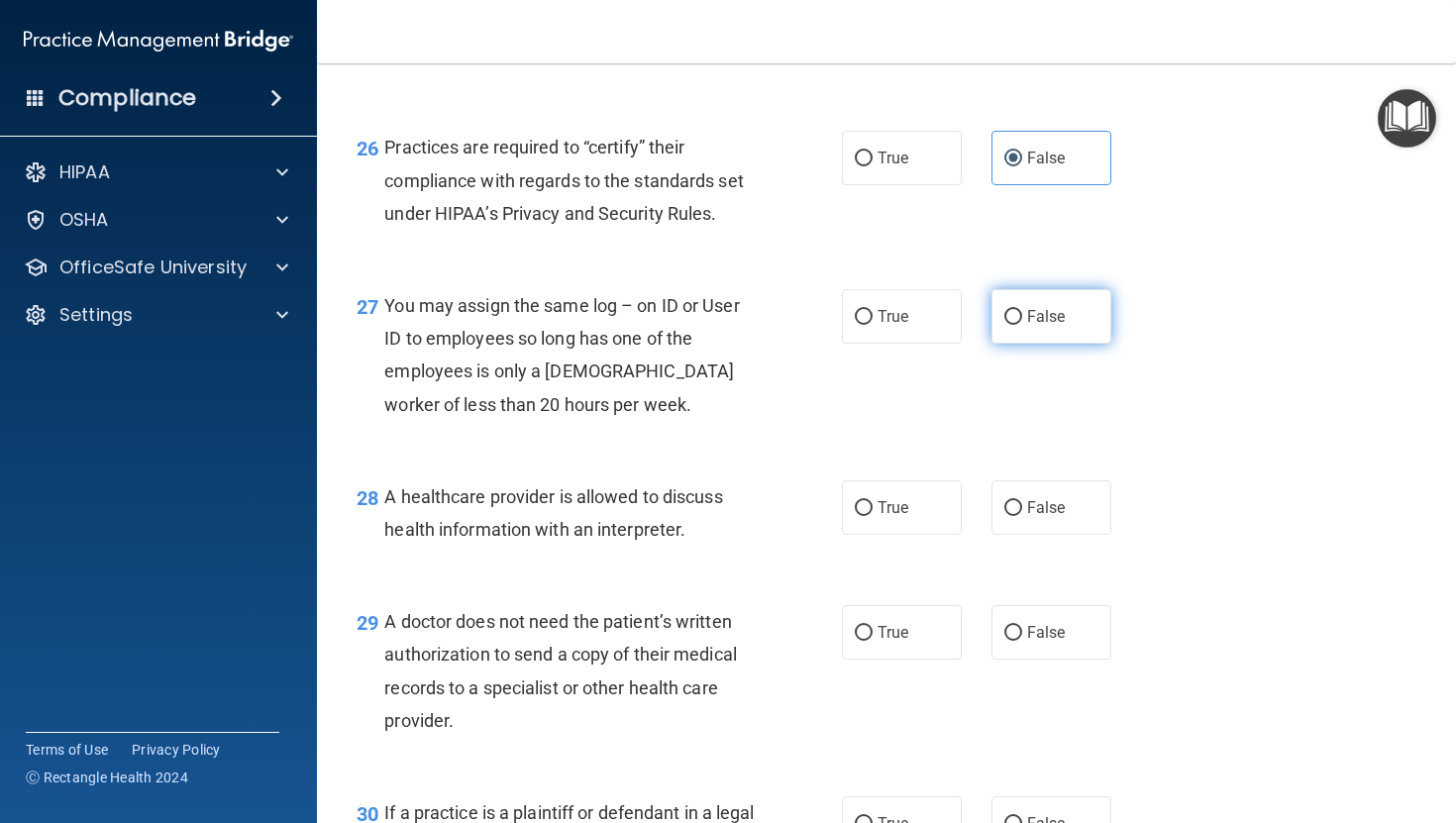 click on "False" at bounding box center [1013, 317] 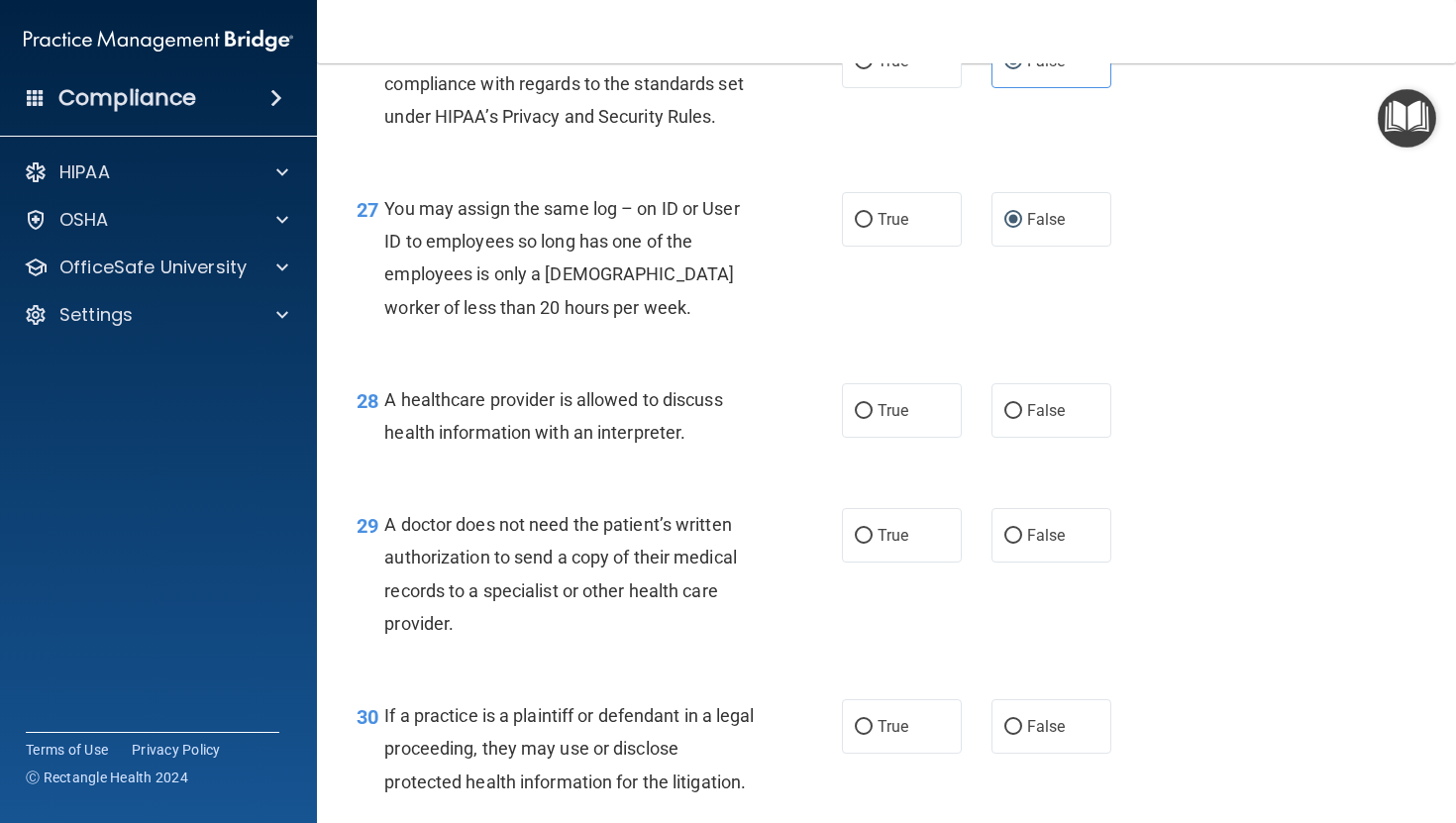 scroll, scrollTop: 4605, scrollLeft: 0, axis: vertical 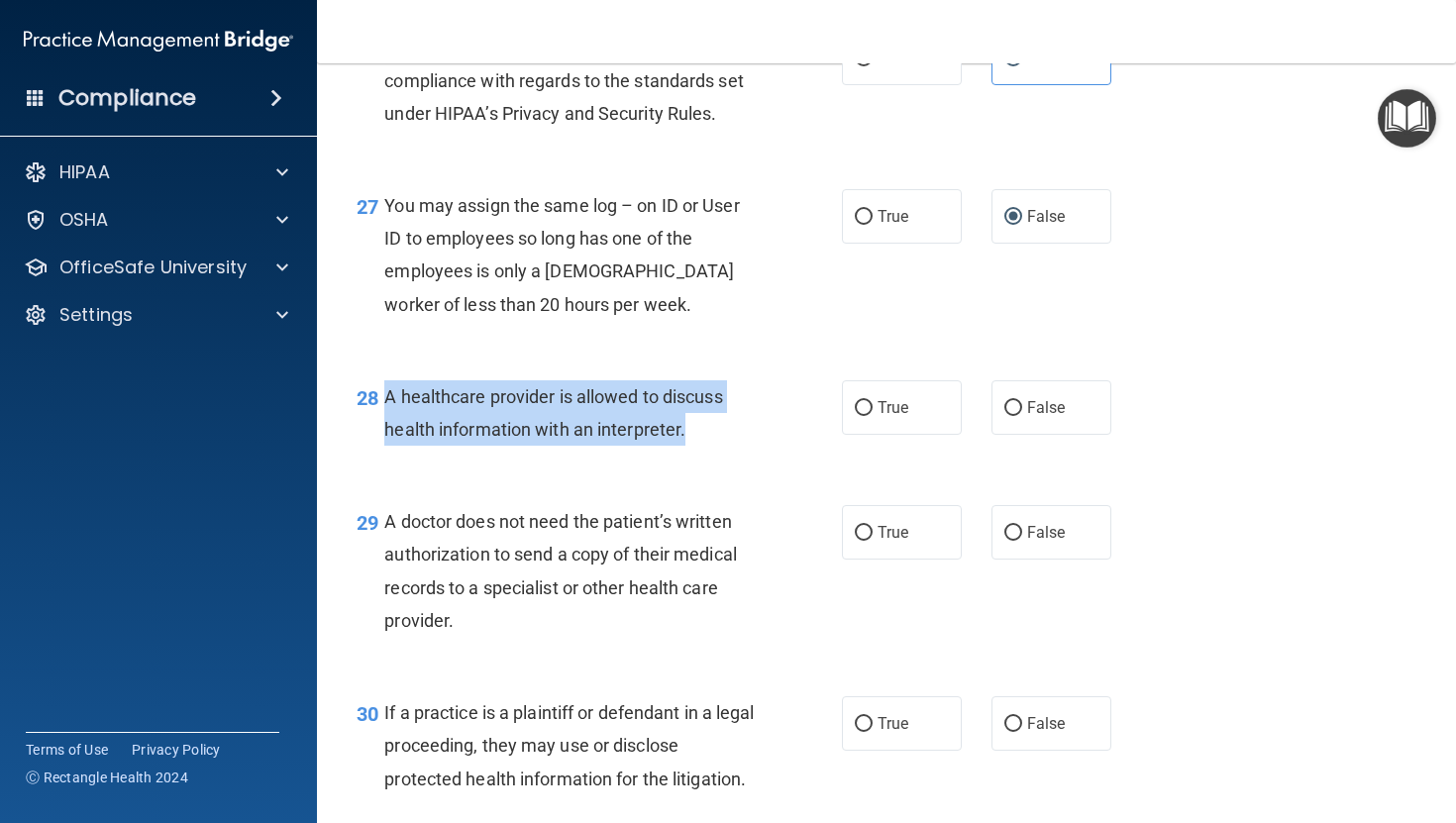 drag, startPoint x: 383, startPoint y: 431, endPoint x: 697, endPoint y: 463, distance: 315.62636 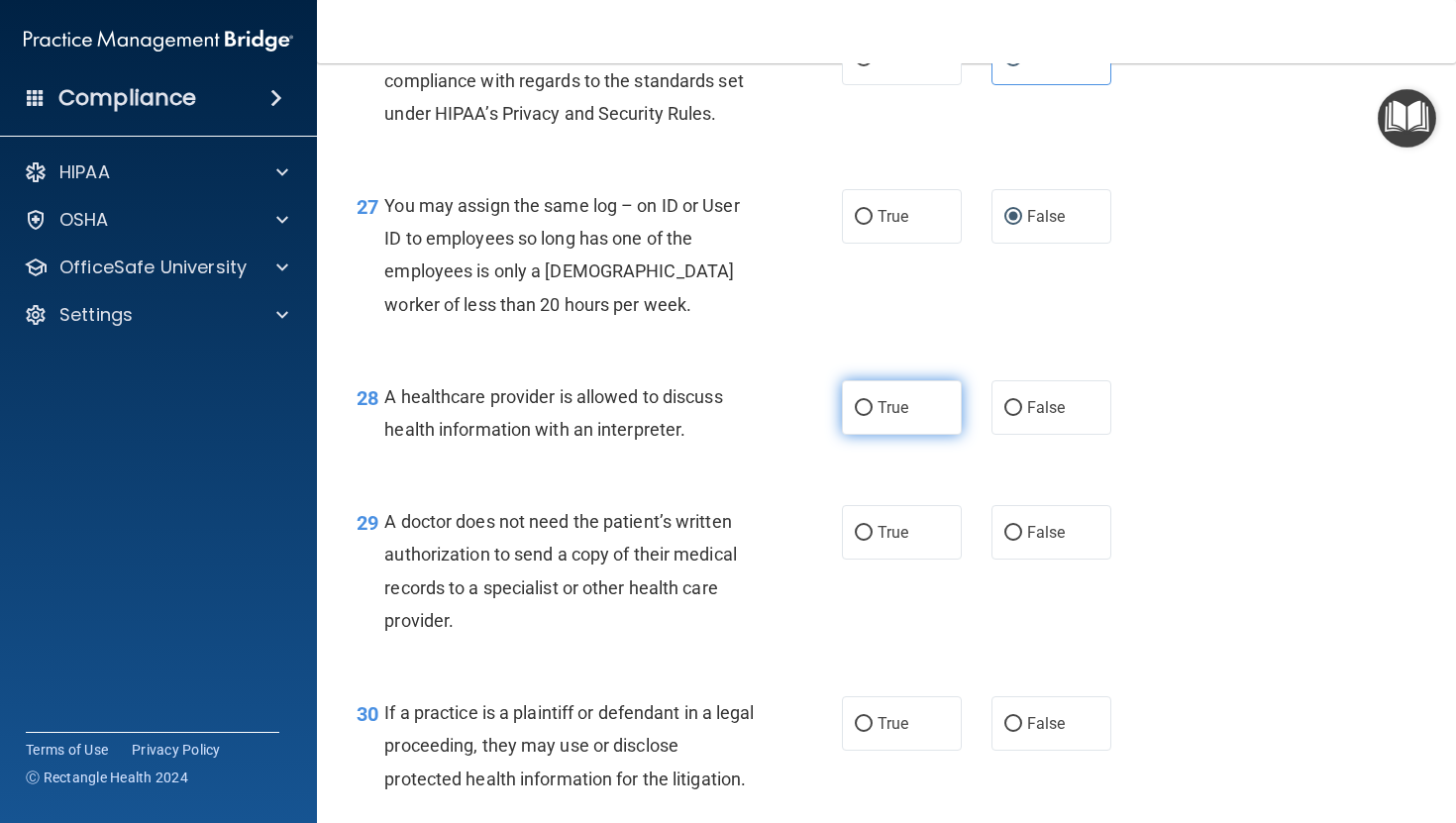 click on "True" at bounding box center (892, 407) 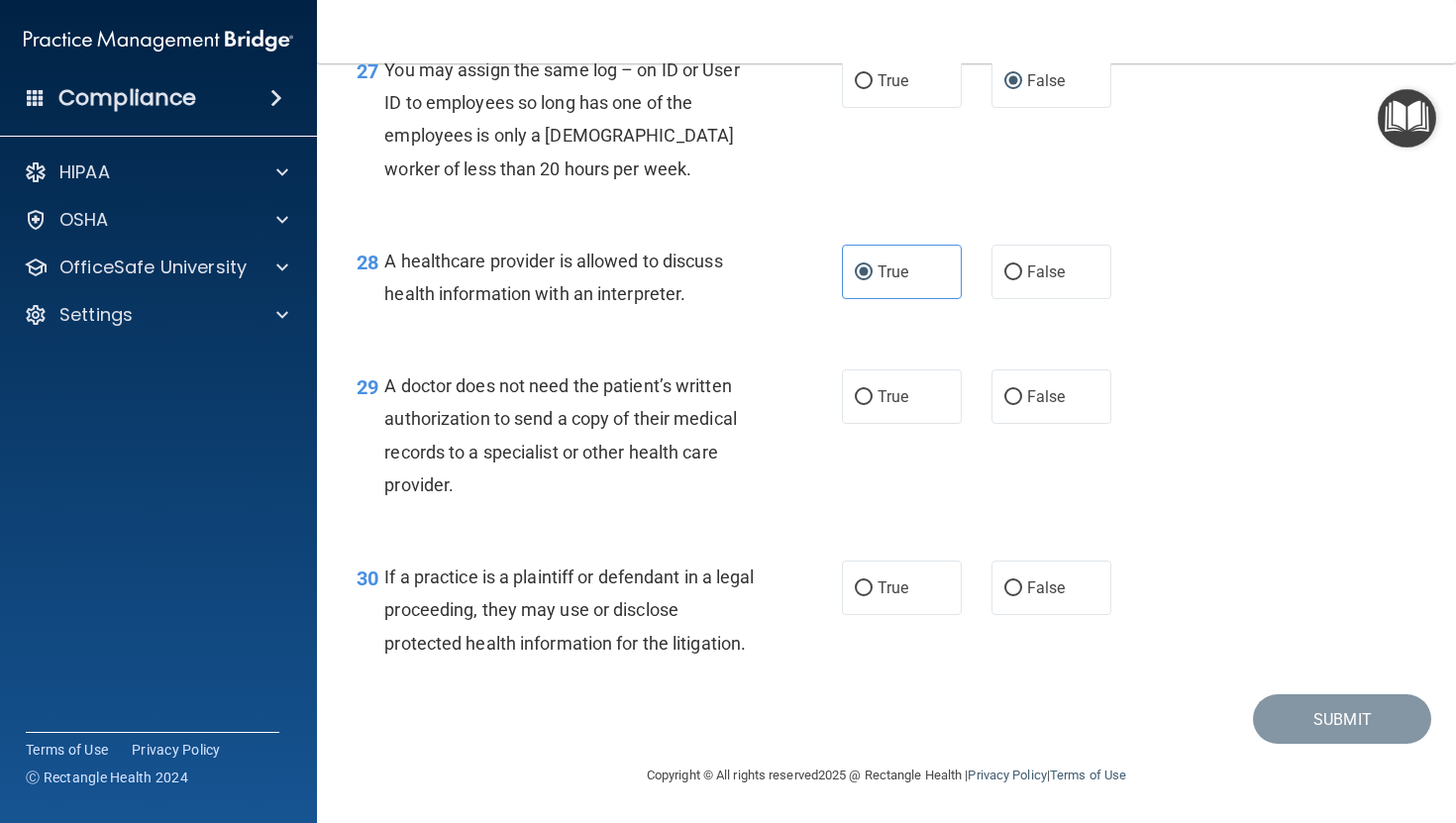 scroll, scrollTop: 4767, scrollLeft: 0, axis: vertical 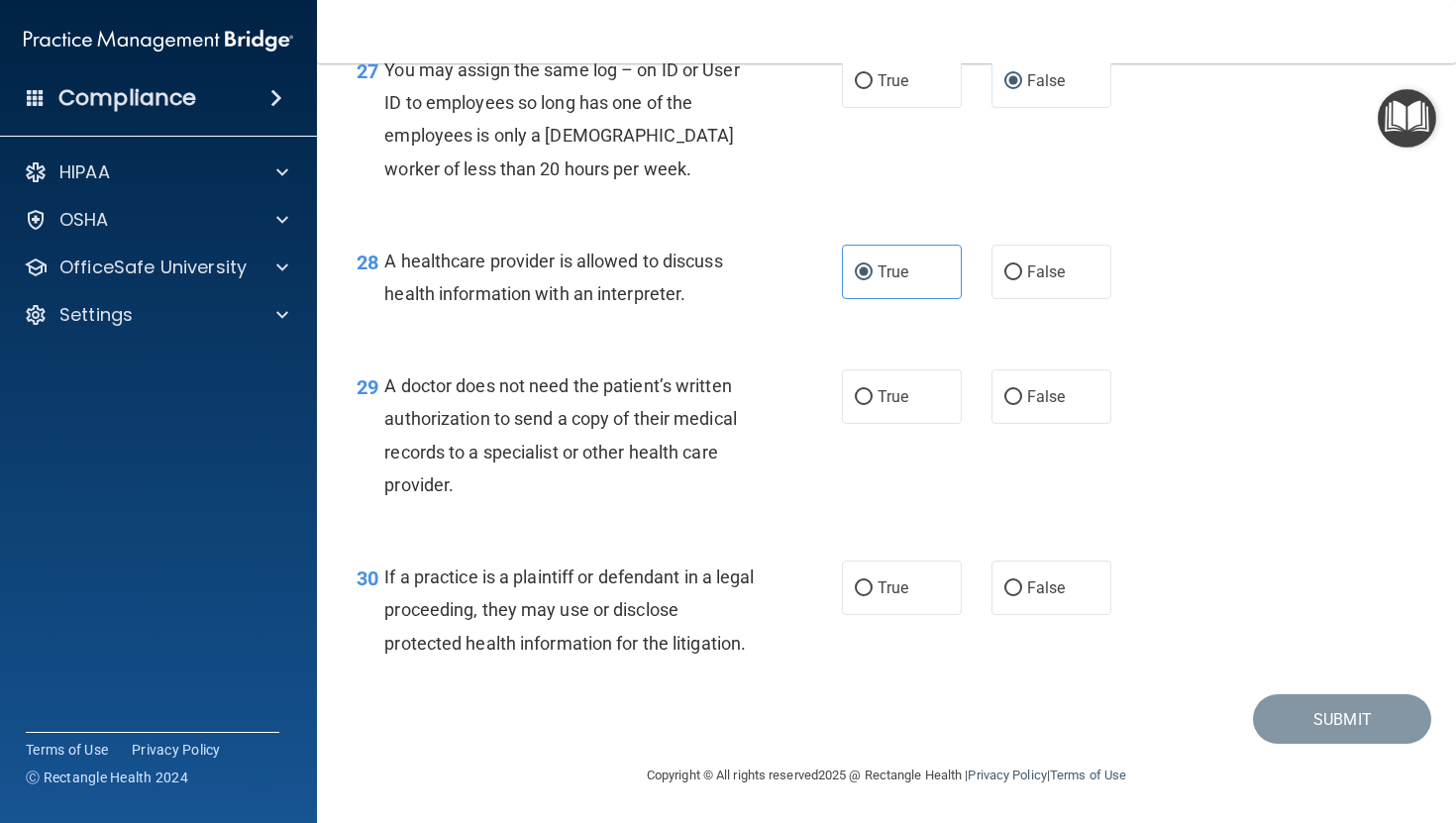 drag, startPoint x: 386, startPoint y: 395, endPoint x: 532, endPoint y: 476, distance: 166.9641 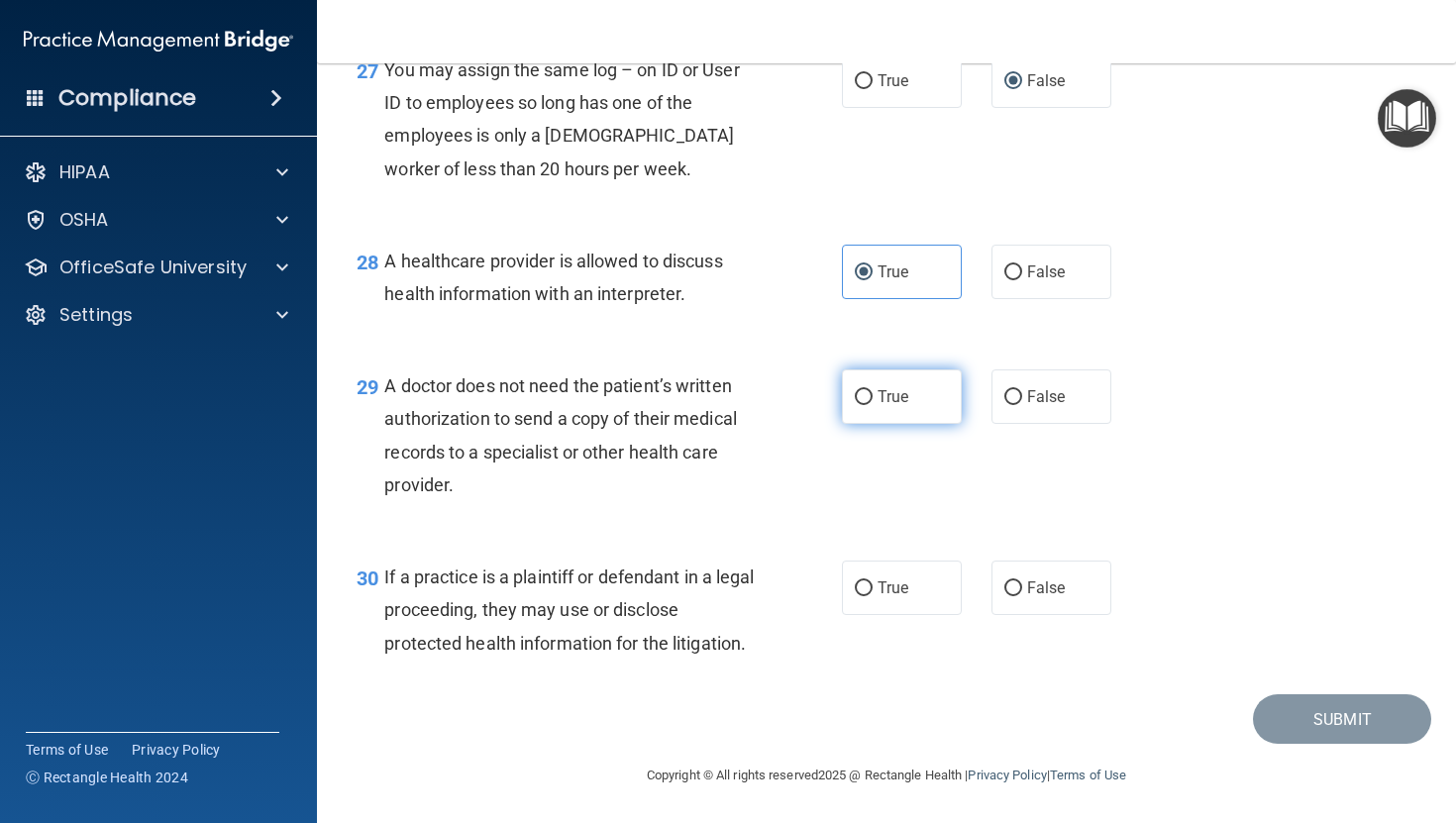 click on "True" at bounding box center [901, 396] 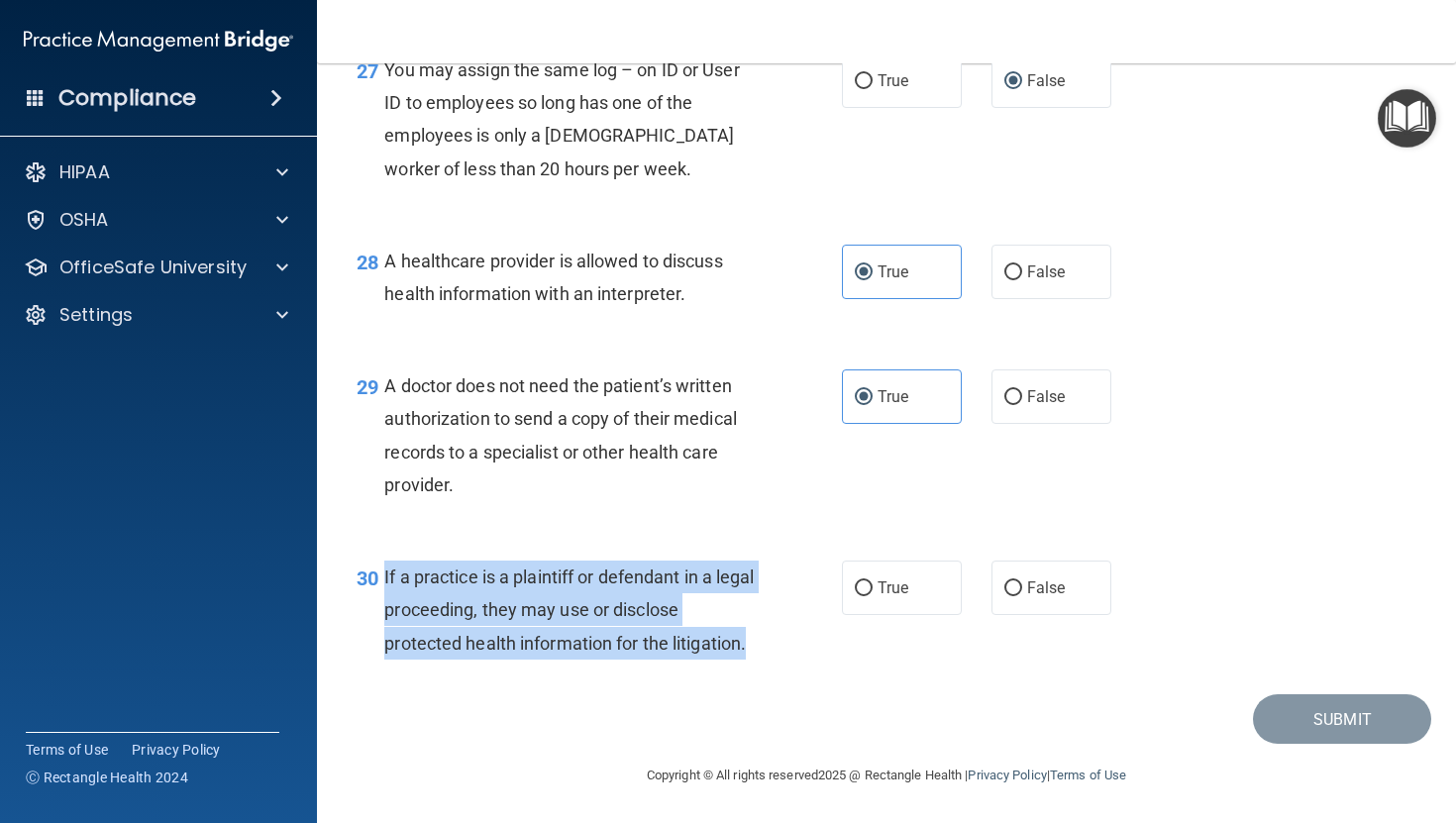 drag, startPoint x: 383, startPoint y: 582, endPoint x: 758, endPoint y: 669, distance: 384.95974 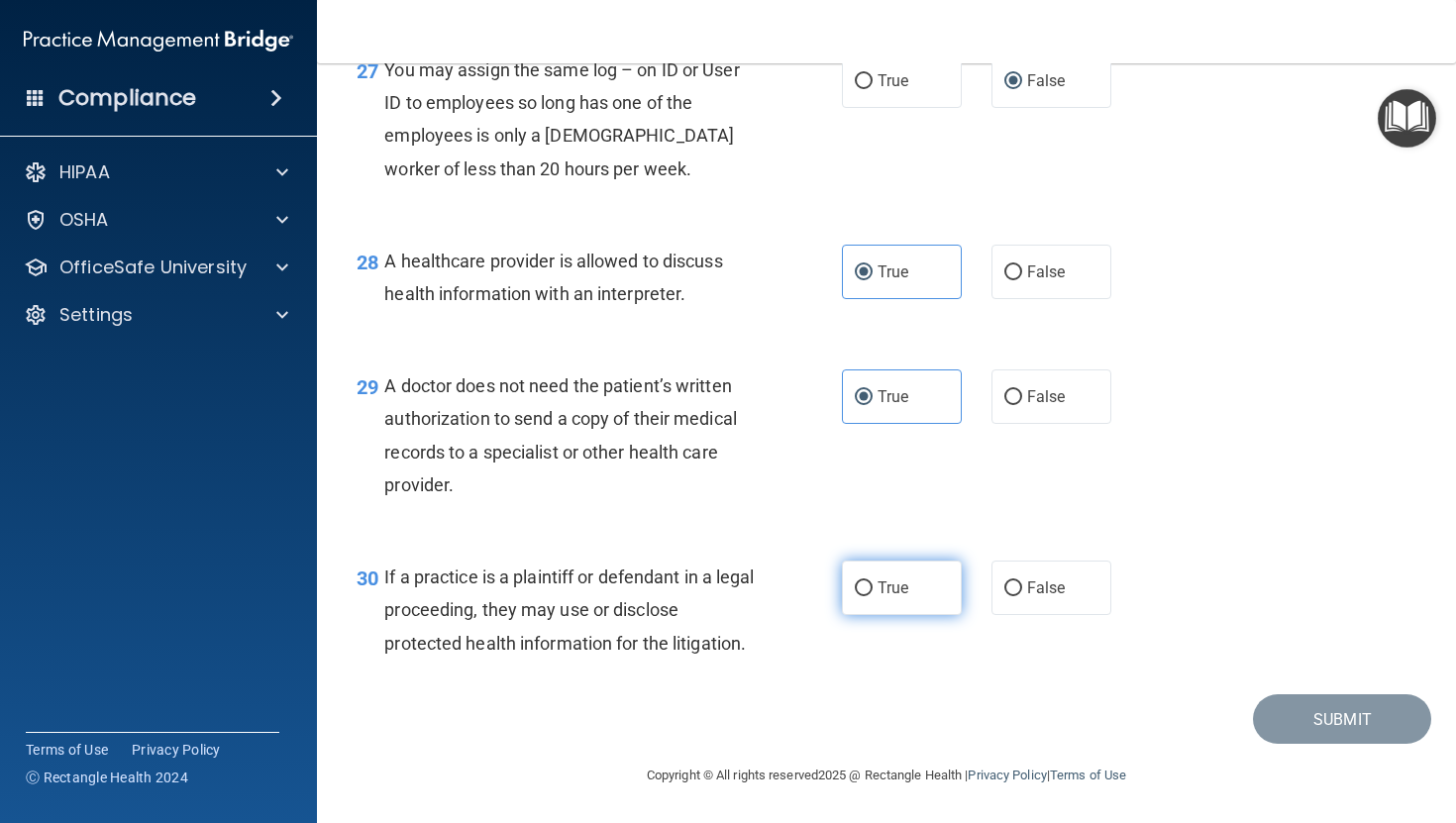 click on "True" at bounding box center [892, 587] 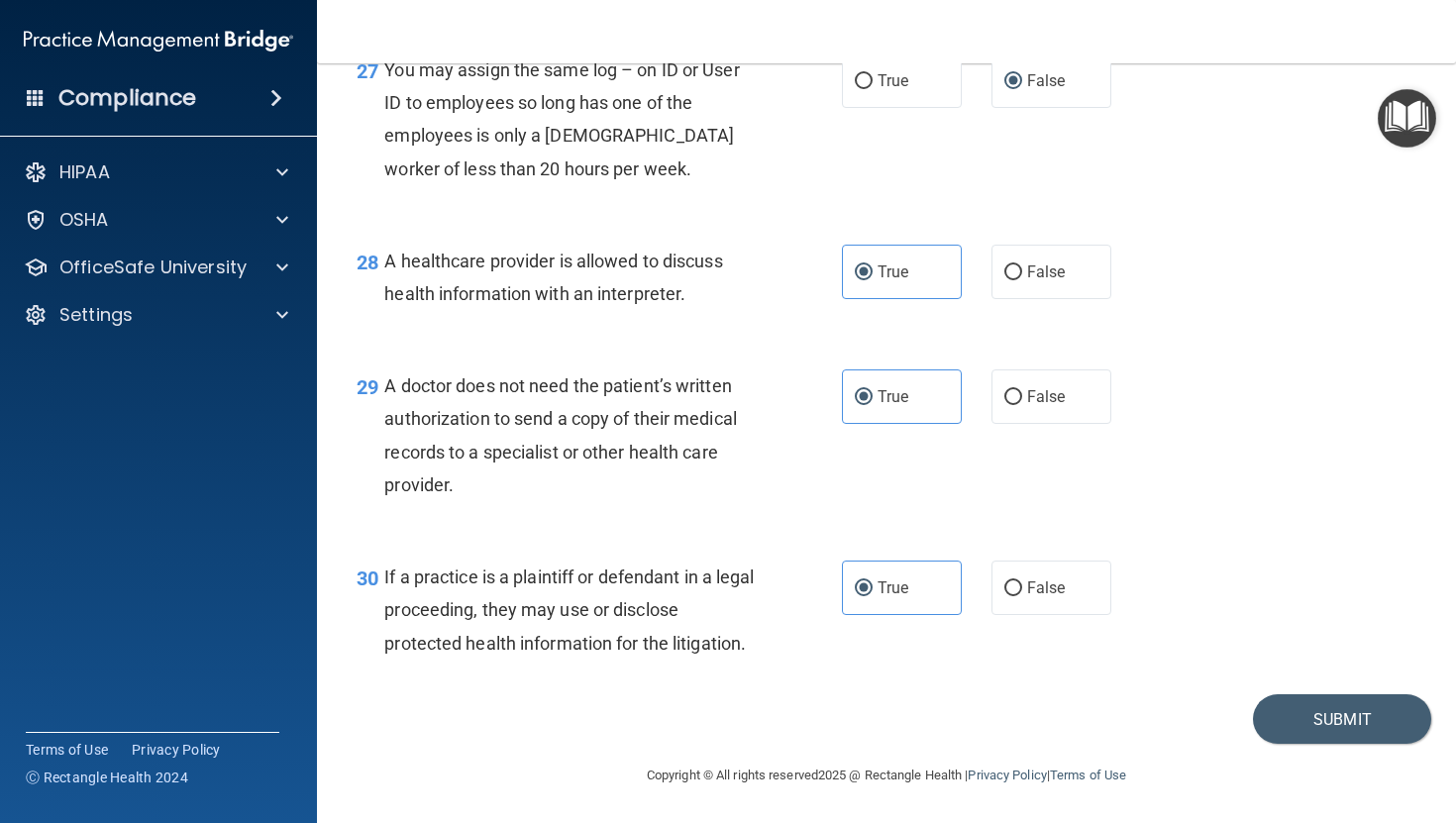 click on "29        A doctor does not need the patient’s written authorization to send a copy of their medical records to a specialist or other health care provider.                  True           False" at bounding box center (886, 440) 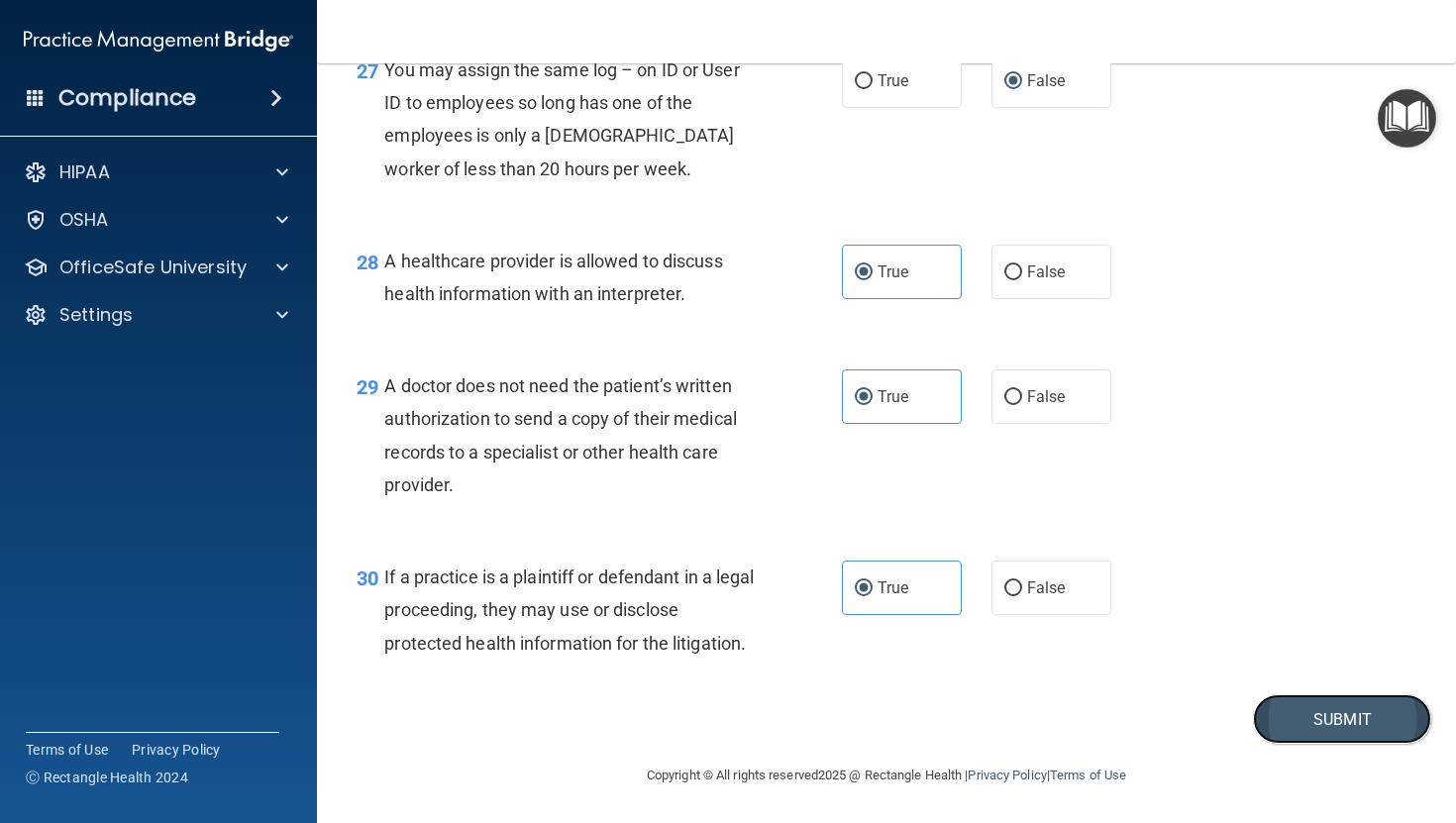 click on "Submit" at bounding box center [1342, 719] 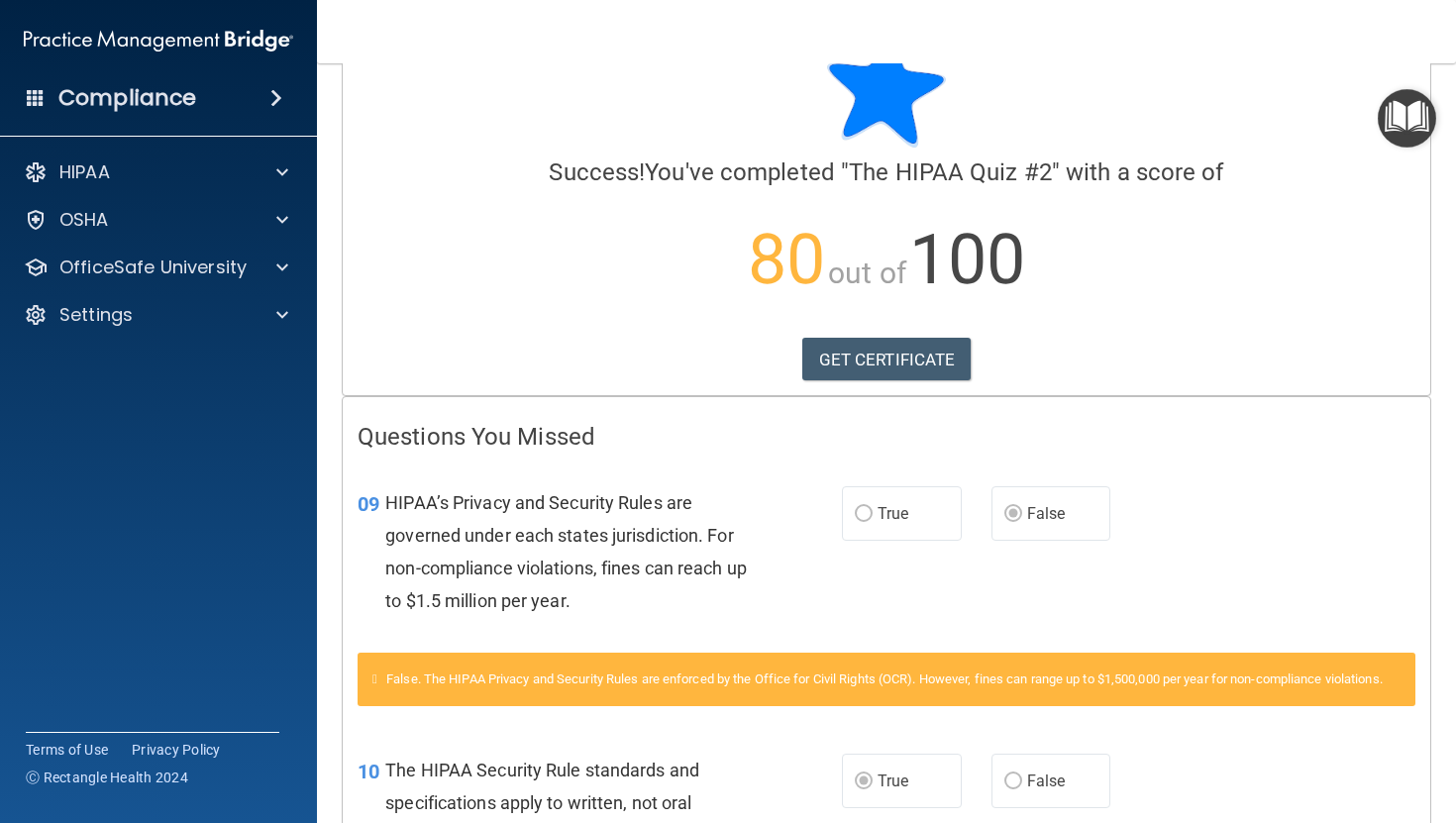 scroll, scrollTop: 0, scrollLeft: 0, axis: both 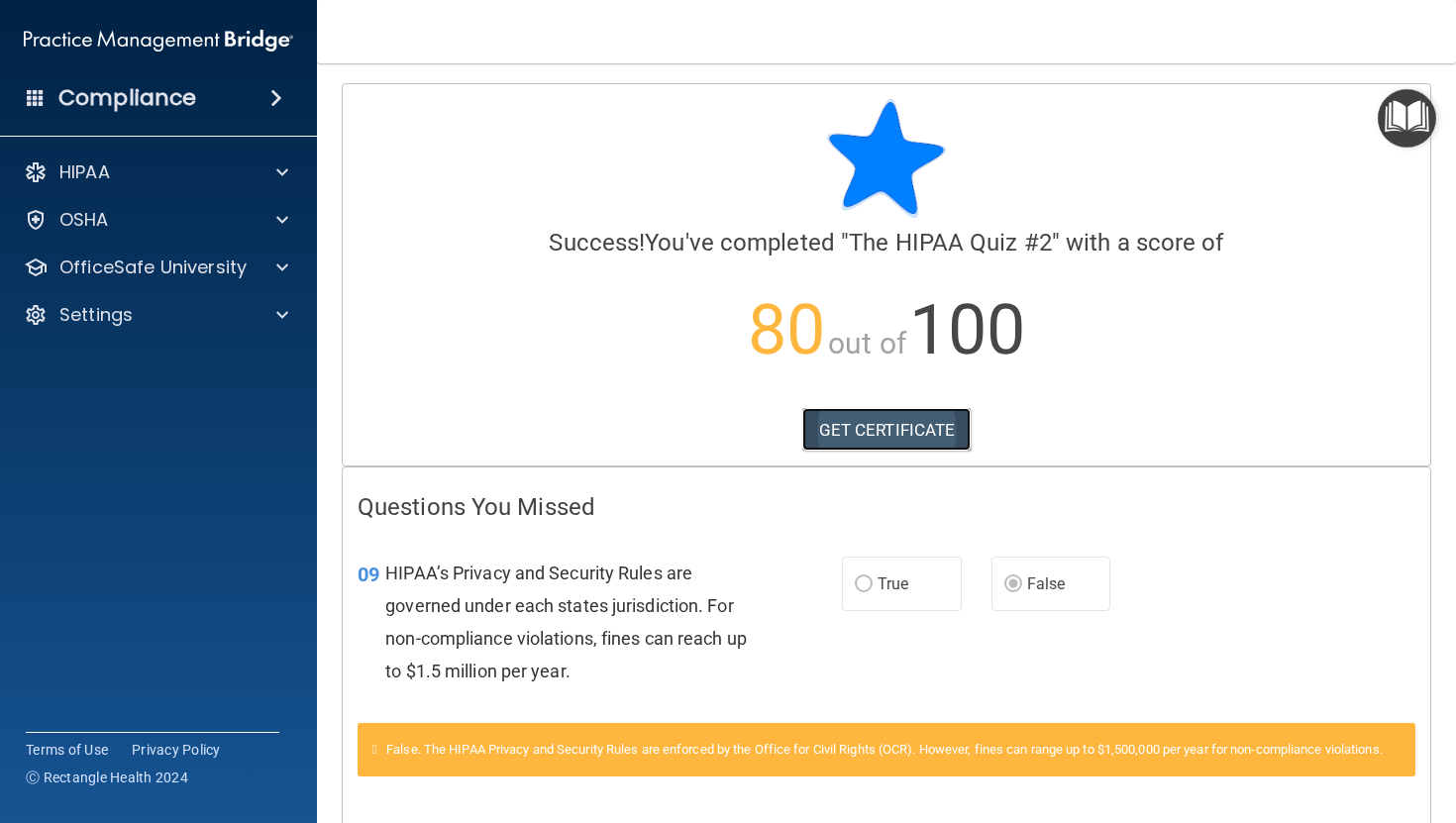 click on "GET CERTIFICATE" at bounding box center [886, 430] 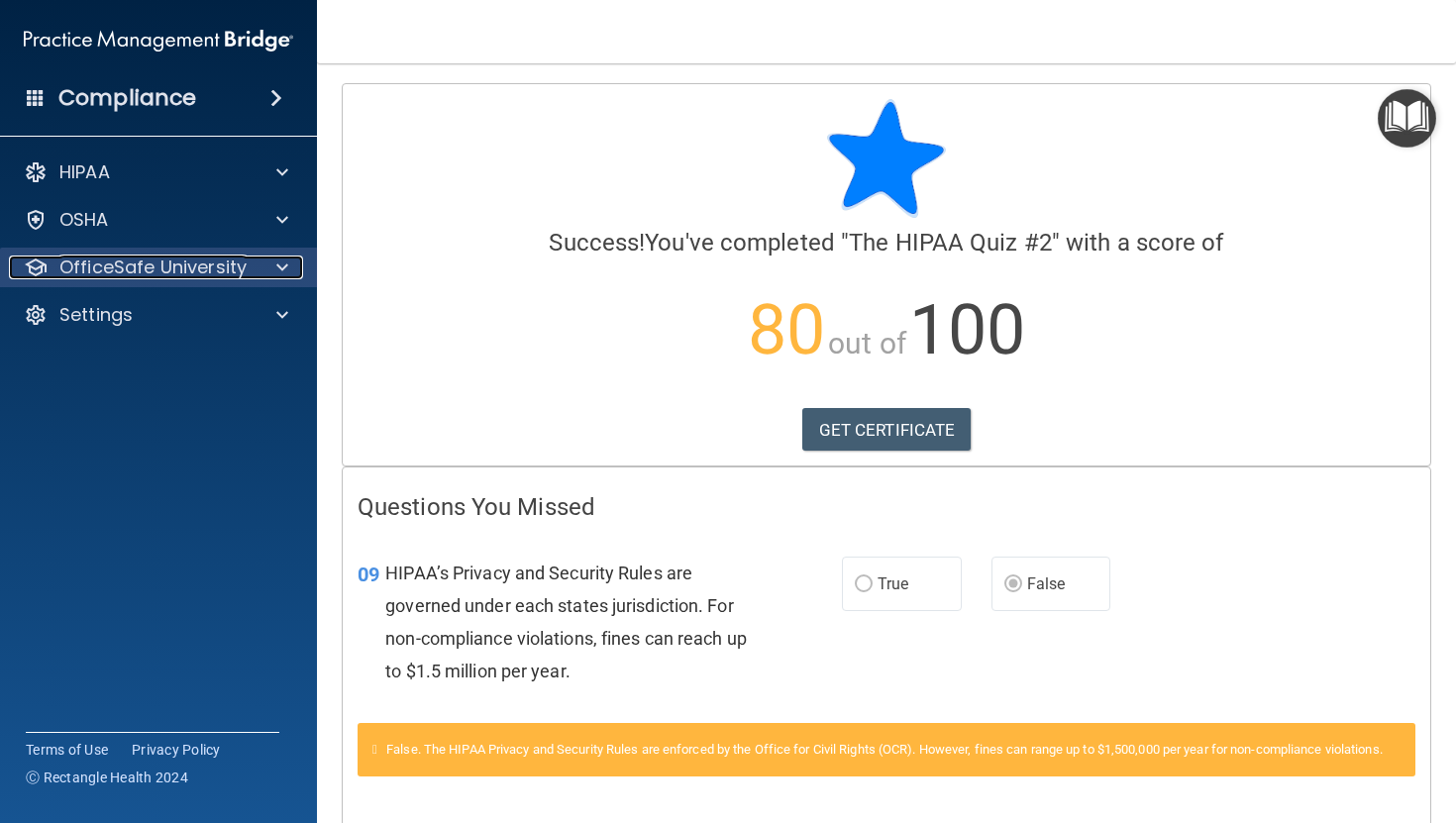 click at bounding box center (279, 267) 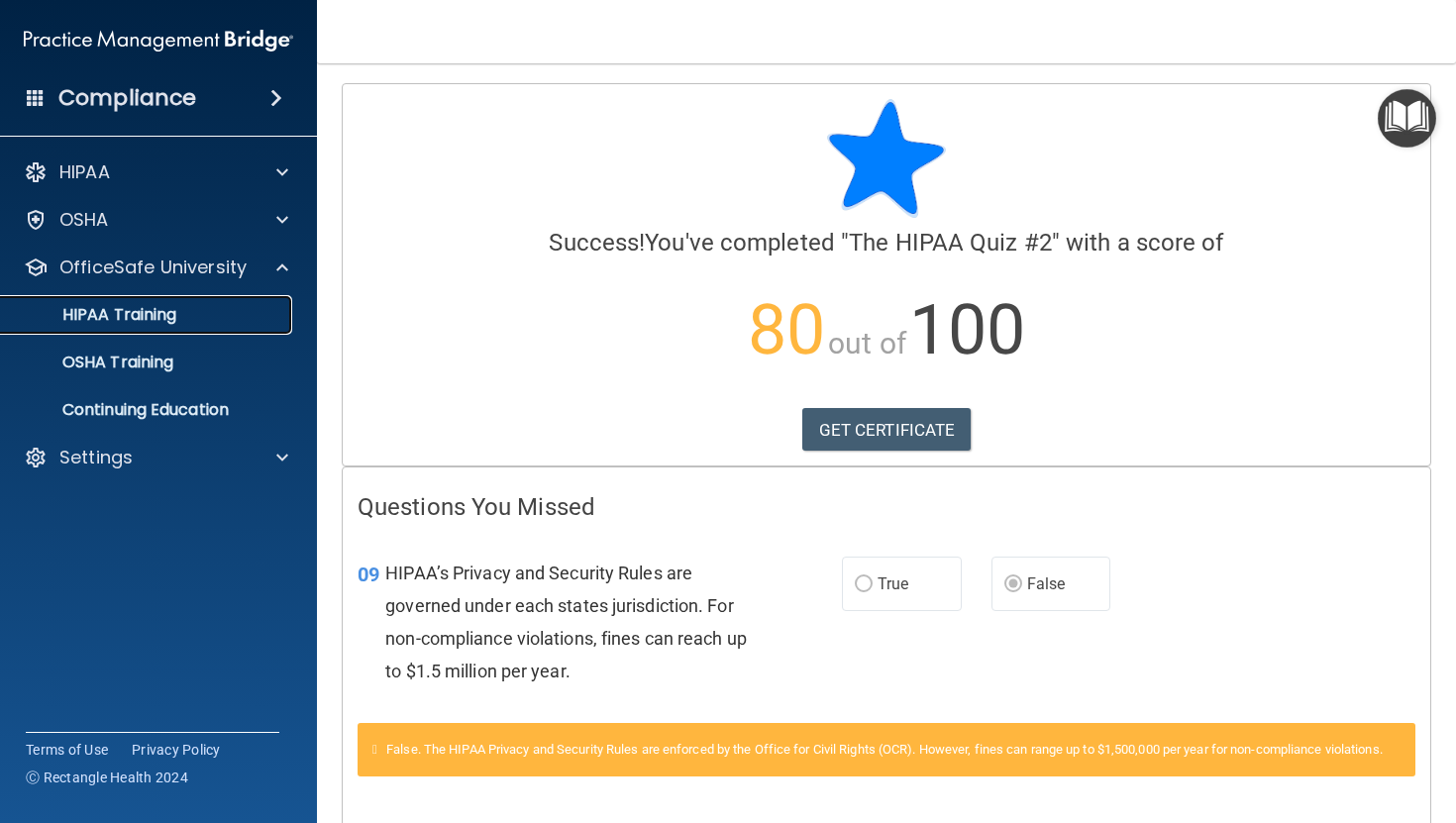 click on "HIPAA Training" at bounding box center (148, 315) 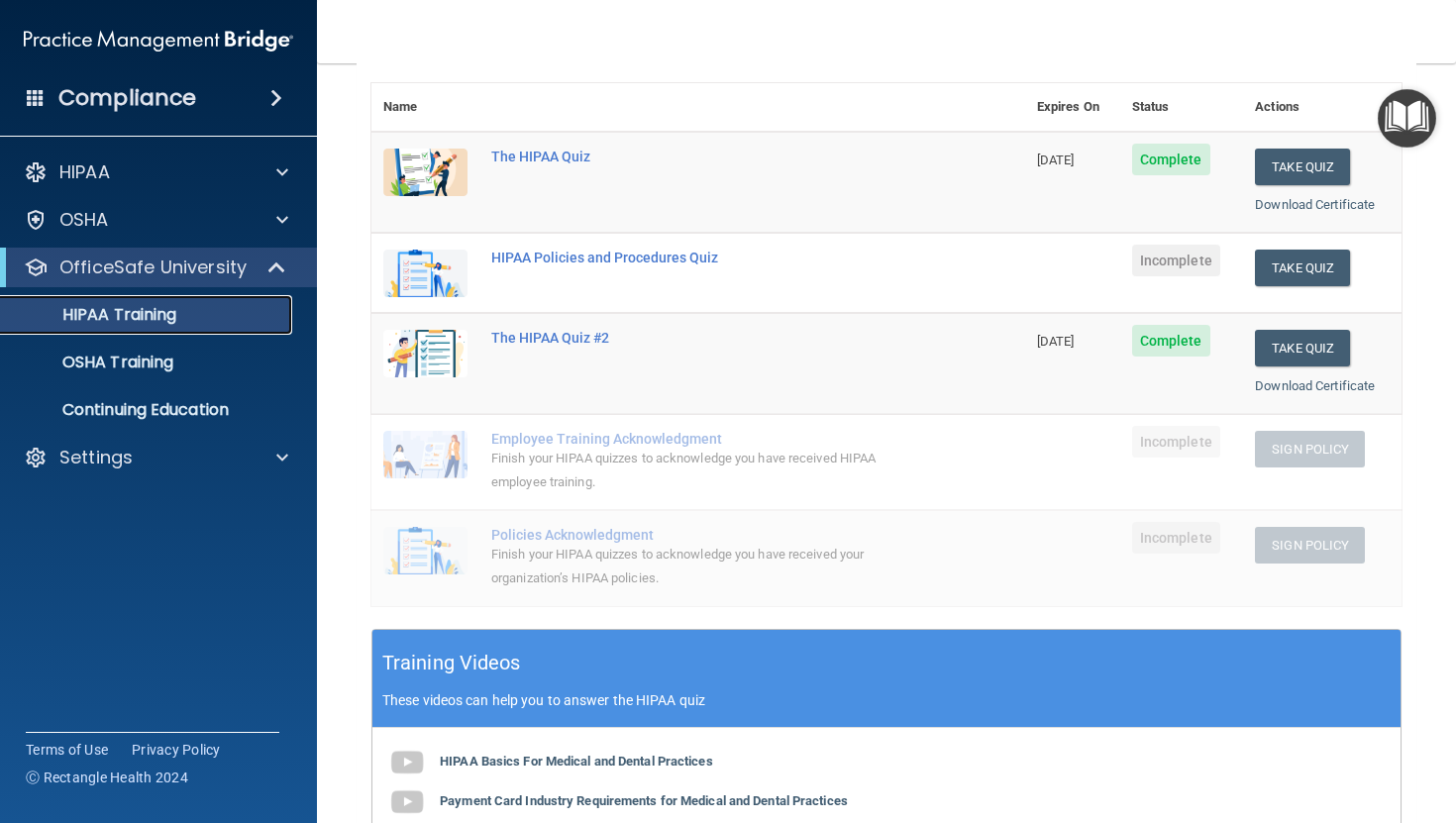 scroll, scrollTop: 186, scrollLeft: 0, axis: vertical 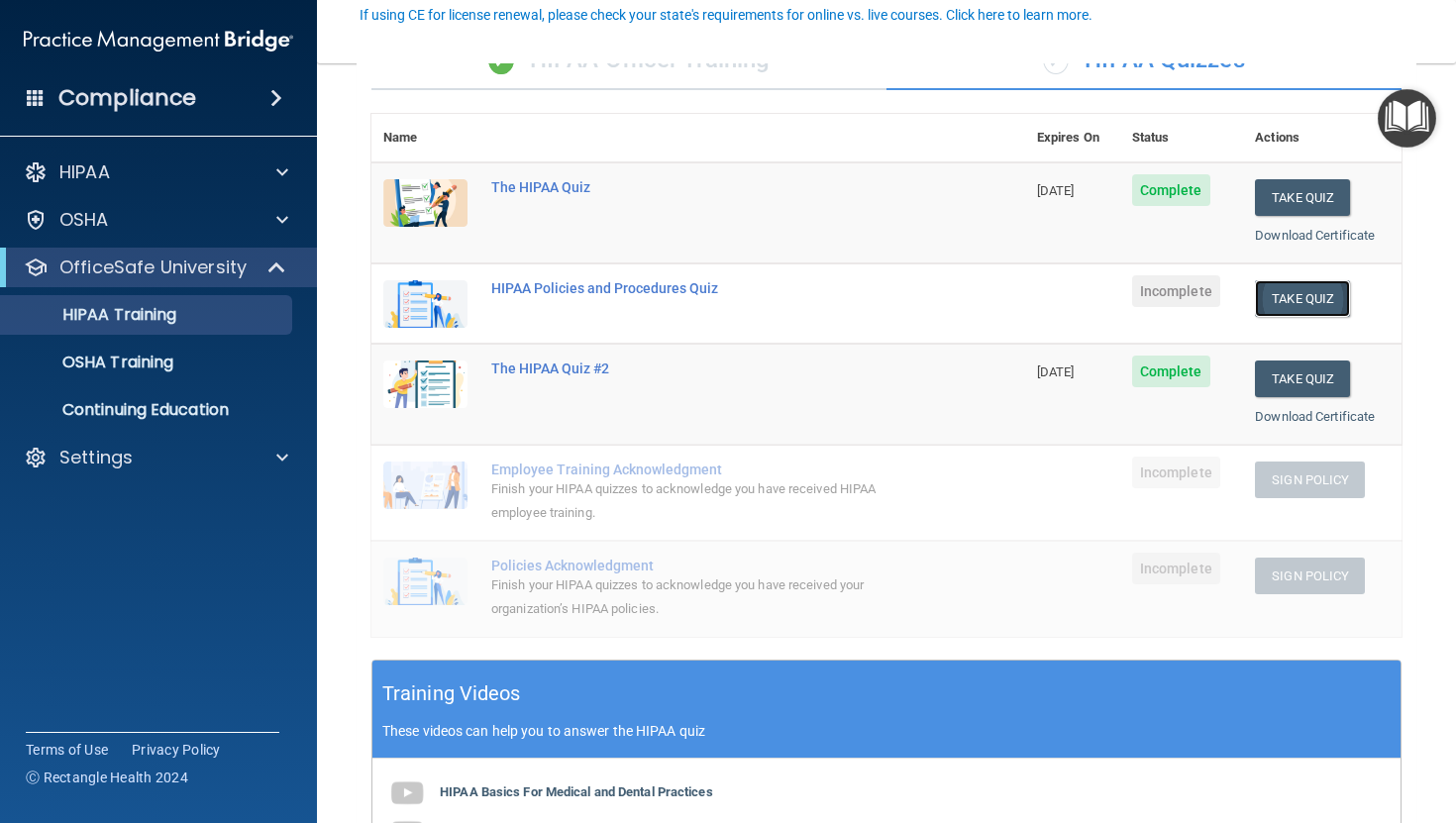 click on "Take Quiz" at bounding box center (1302, 298) 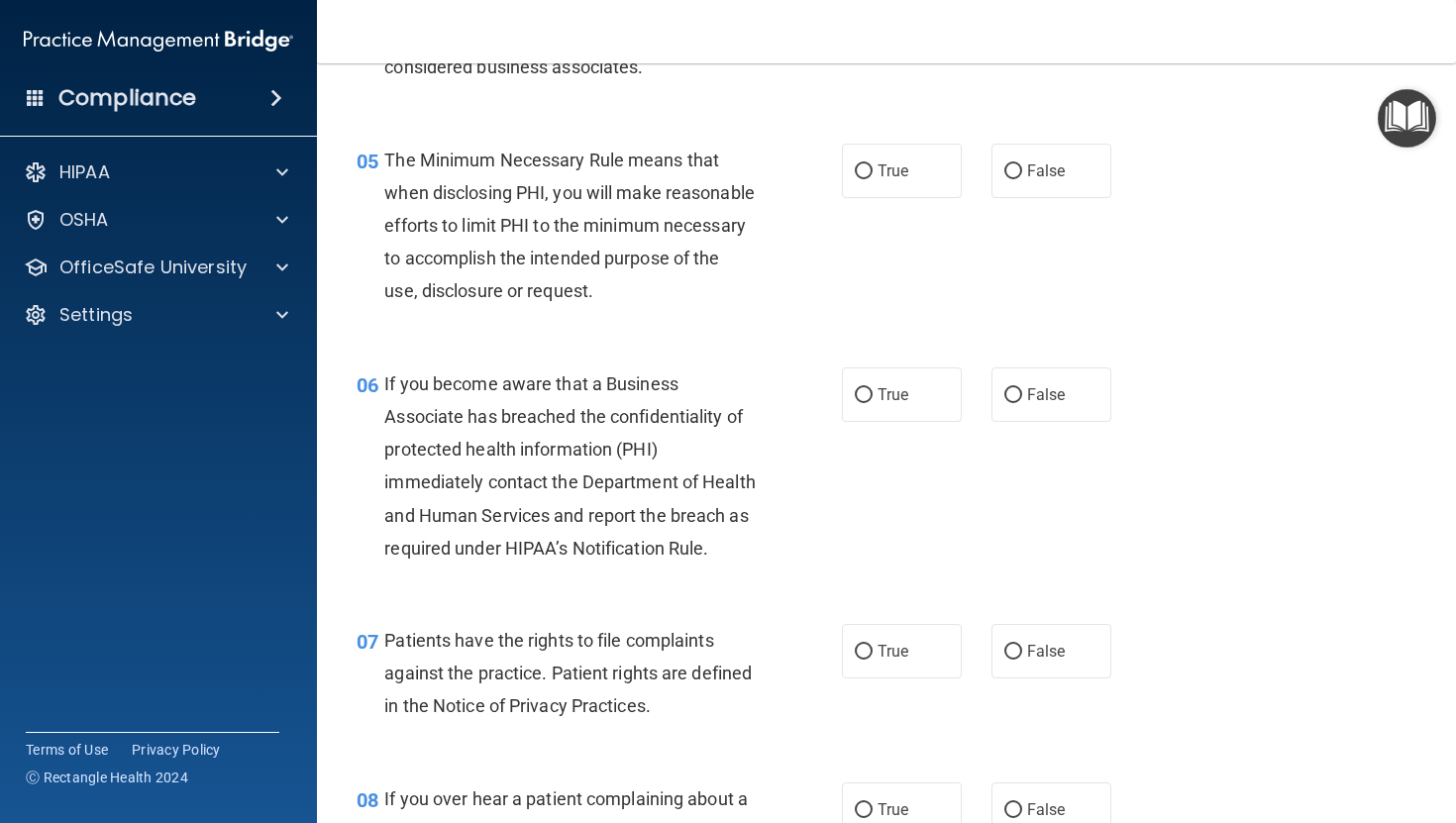 scroll, scrollTop: 0, scrollLeft: 0, axis: both 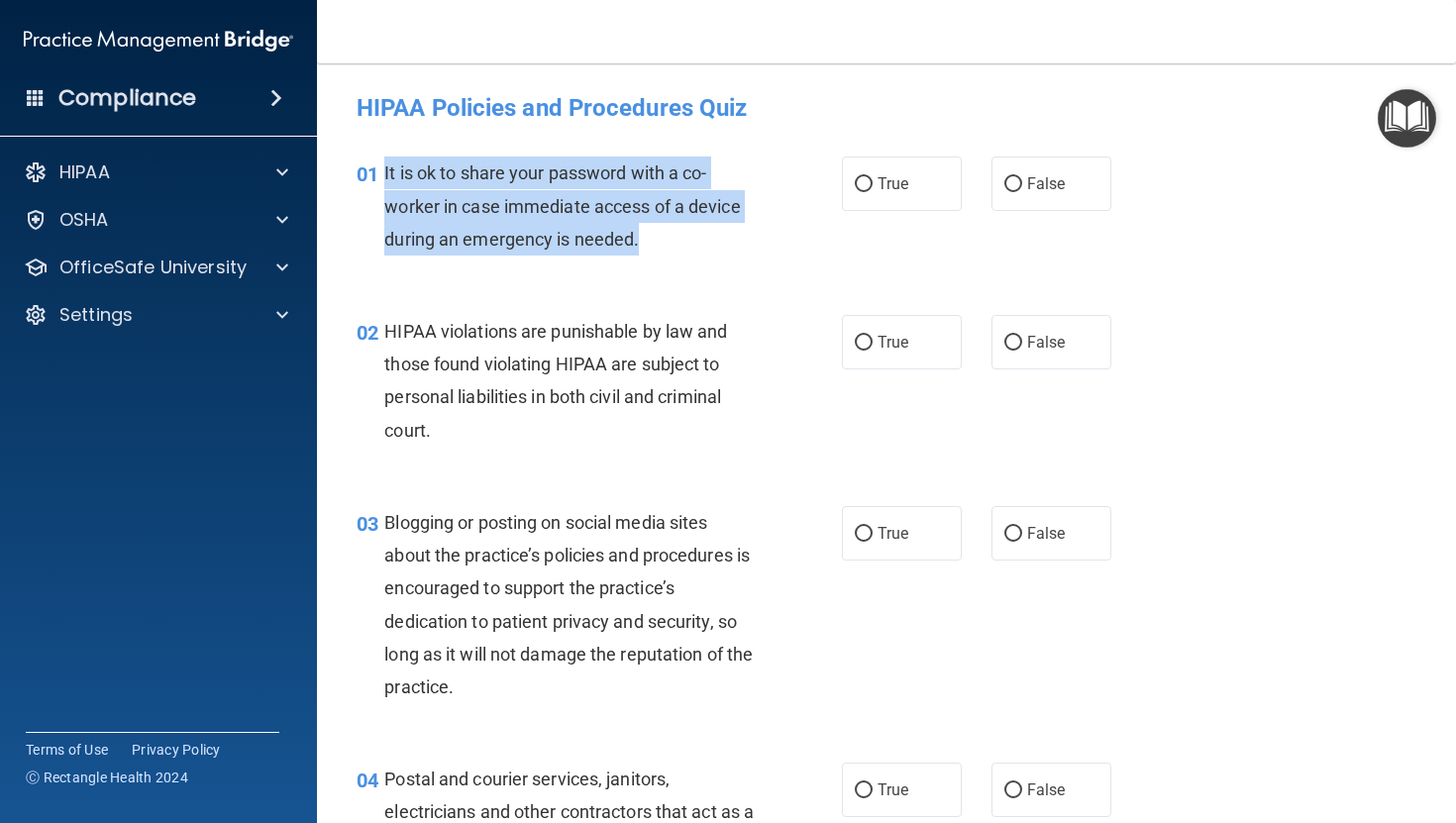 drag, startPoint x: 381, startPoint y: 172, endPoint x: 653, endPoint y: 248, distance: 282.41813 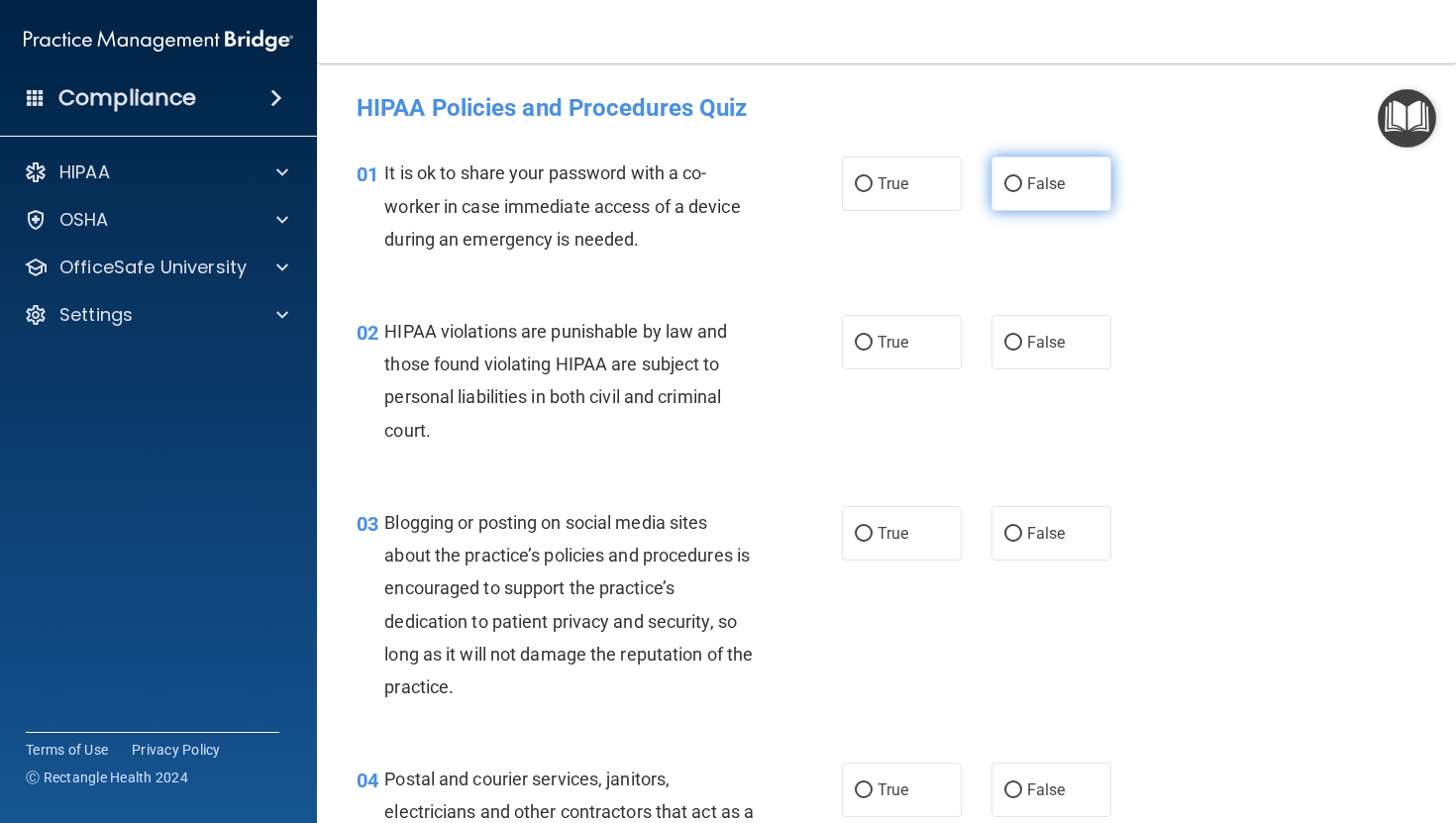 click on "False" at bounding box center [1051, 183] 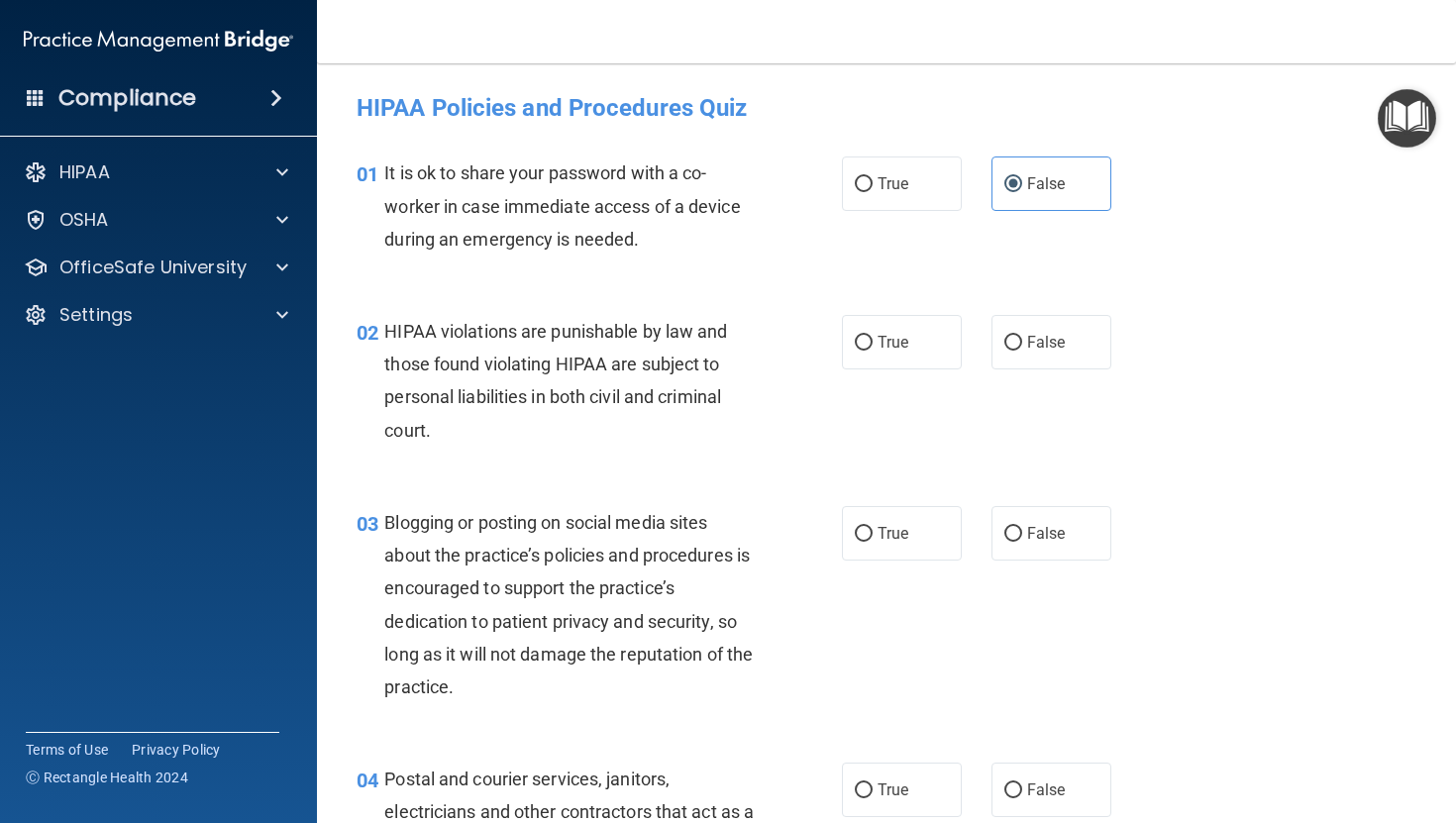 scroll, scrollTop: 54, scrollLeft: 0, axis: vertical 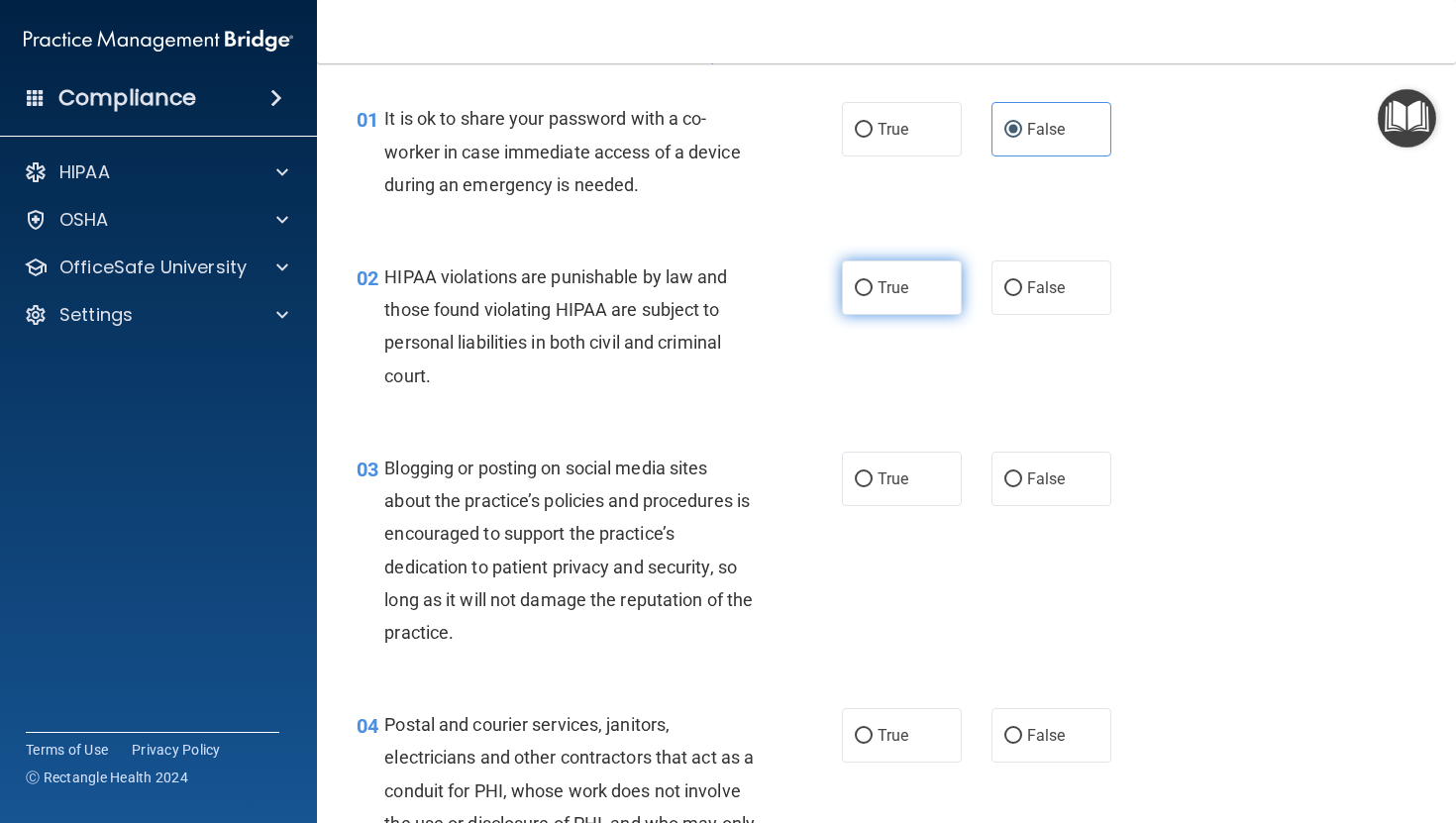click on "True" at bounding box center [864, 288] 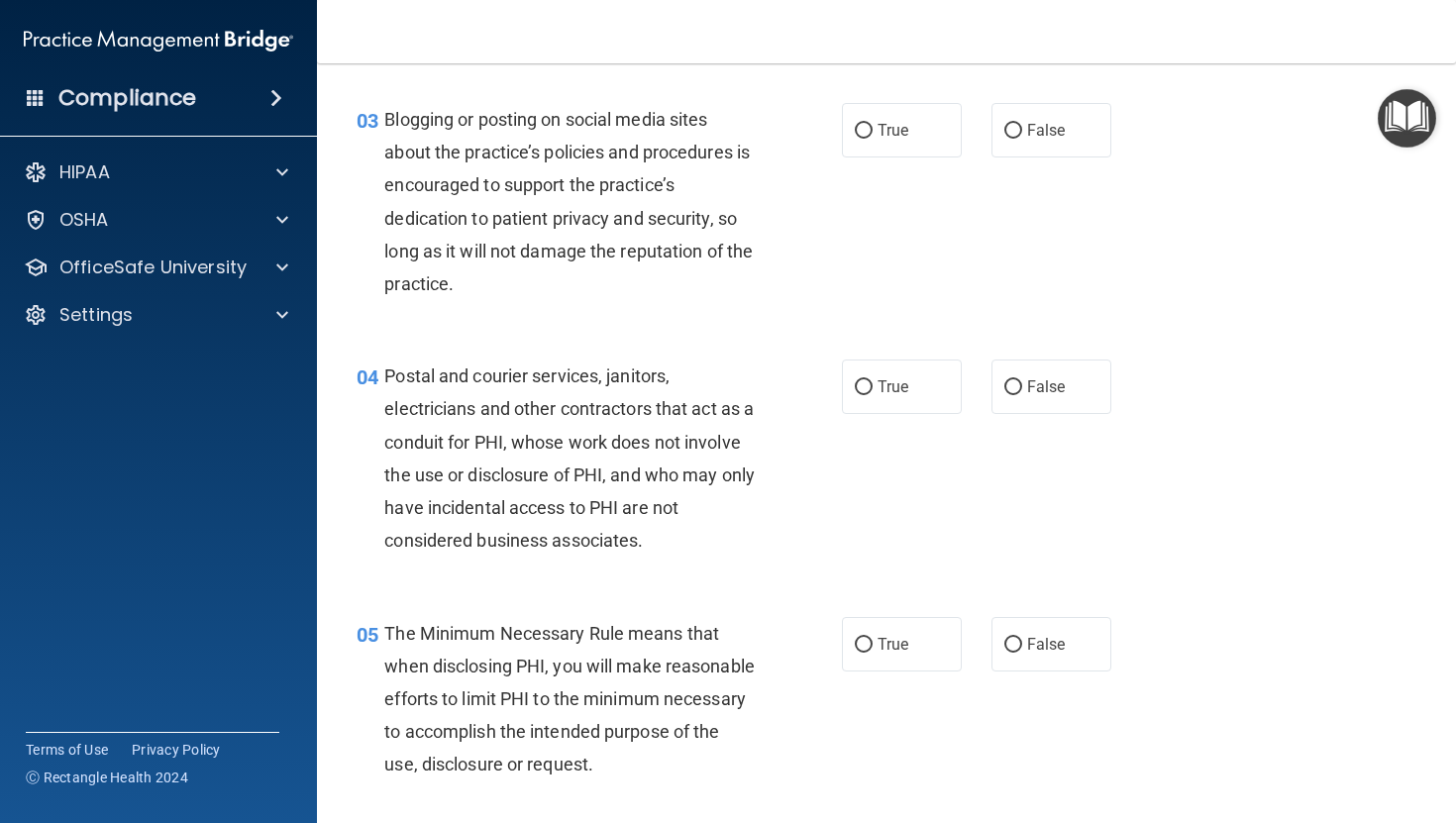 scroll, scrollTop: 410, scrollLeft: 0, axis: vertical 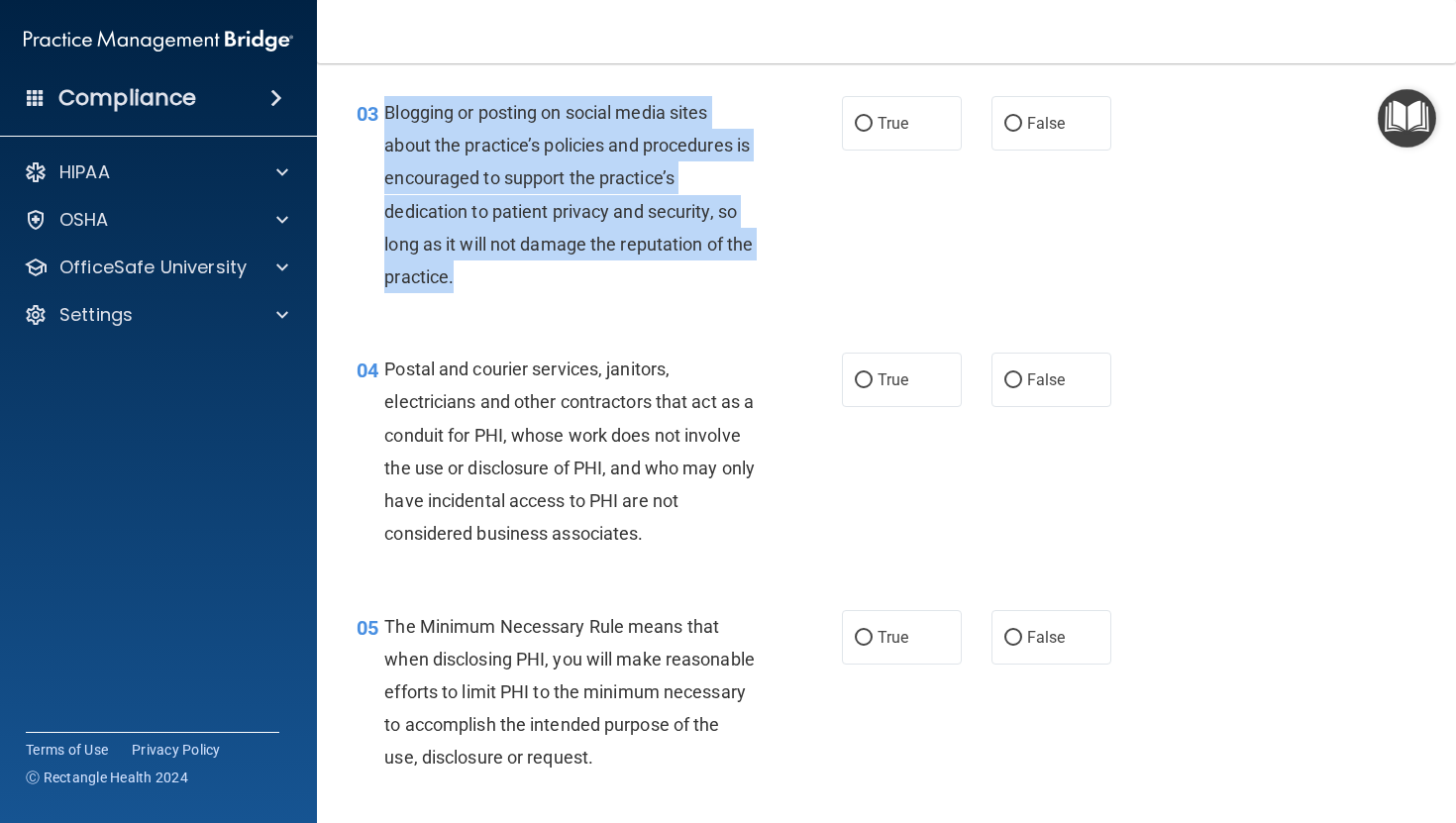 drag, startPoint x: 389, startPoint y: 113, endPoint x: 578, endPoint y: 271, distance: 246.34326 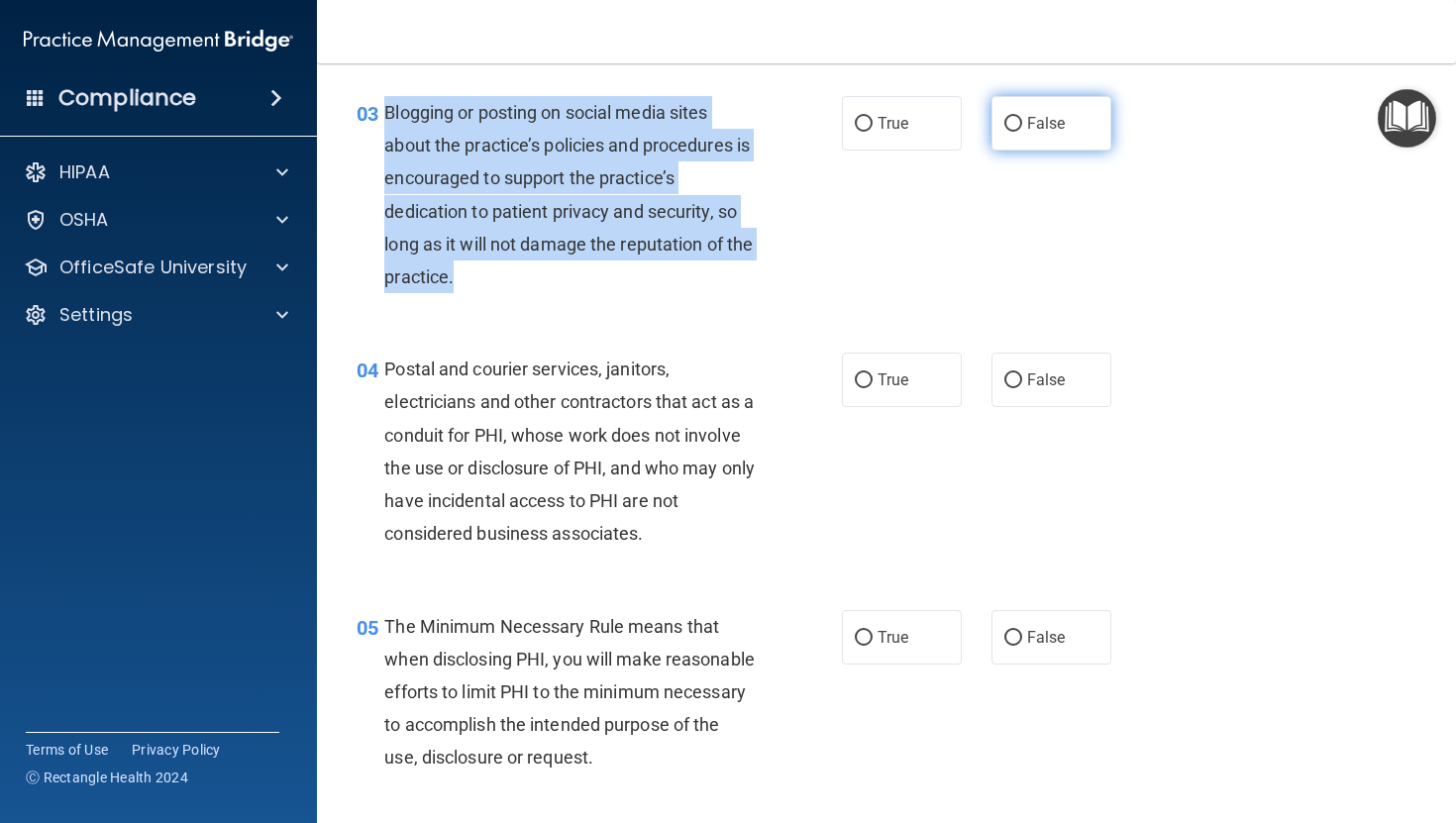 click on "False" at bounding box center [1013, 124] 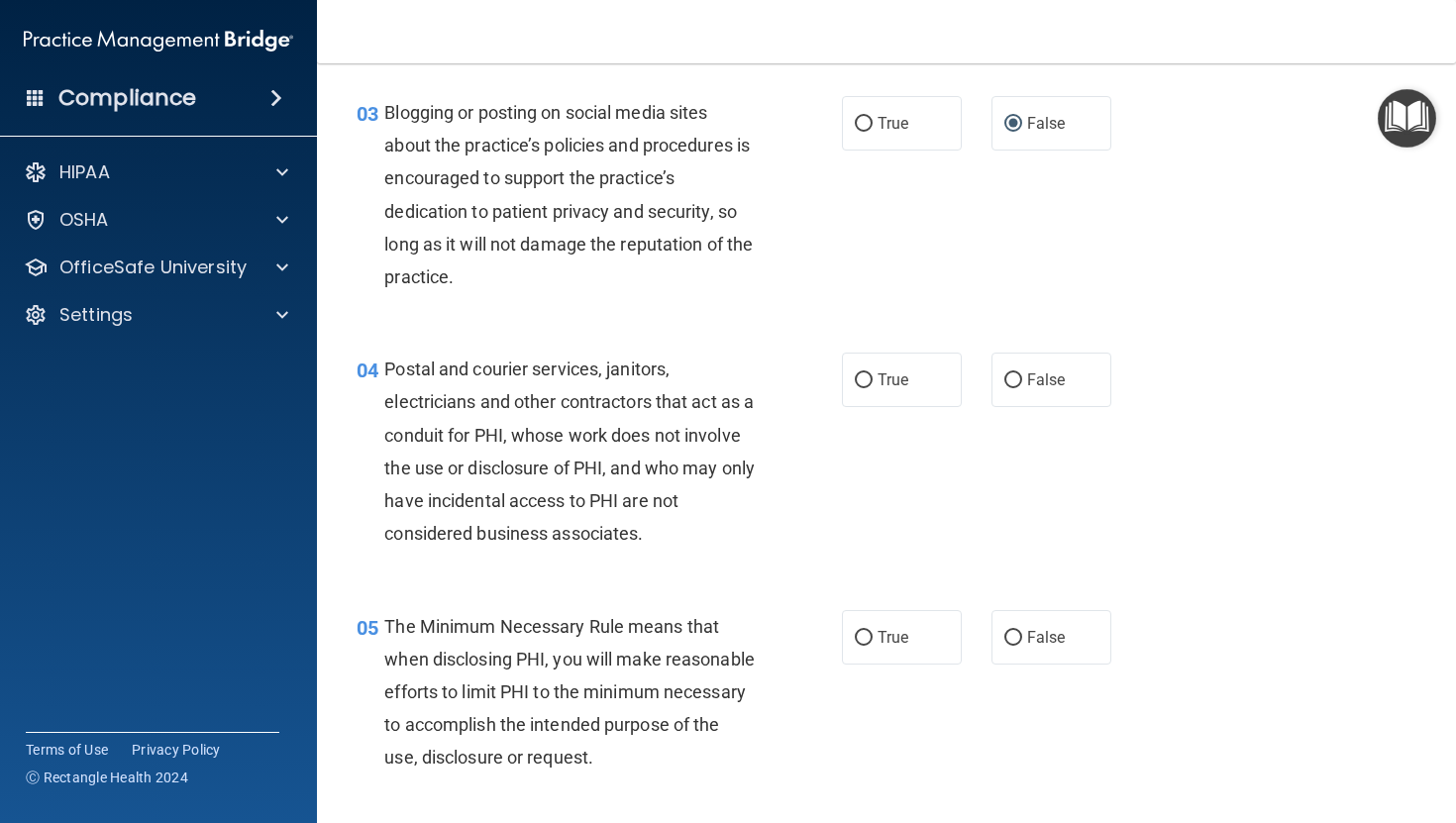 click on "03       Blogging or posting on social media sites about the practice’s policies and procedures is encouraged to support the practice’s dedication to patient privacy and security, so long as it will not damage the reputation of the practice.                  True           False" at bounding box center [886, 199] 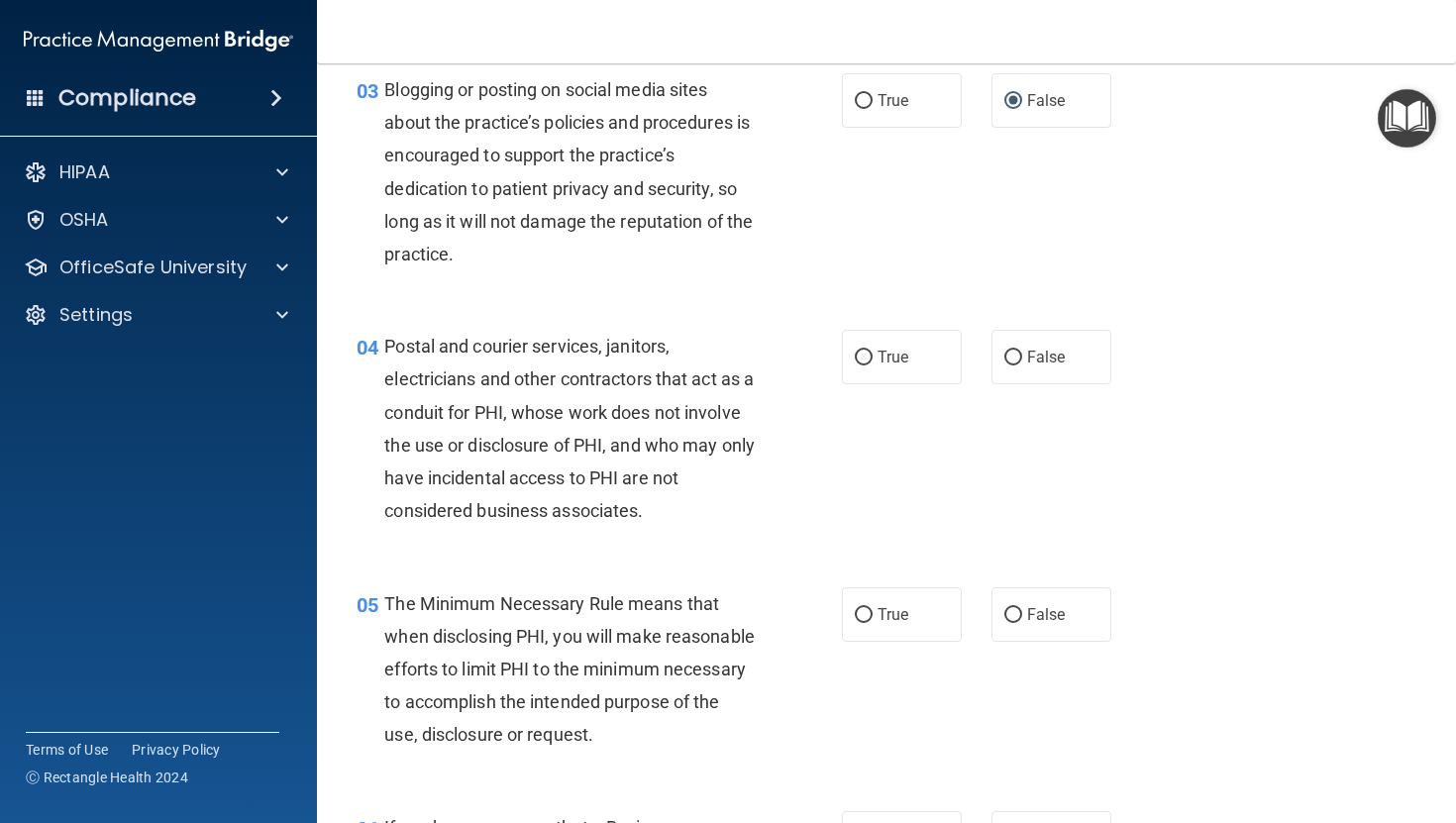 scroll, scrollTop: 421, scrollLeft: 0, axis: vertical 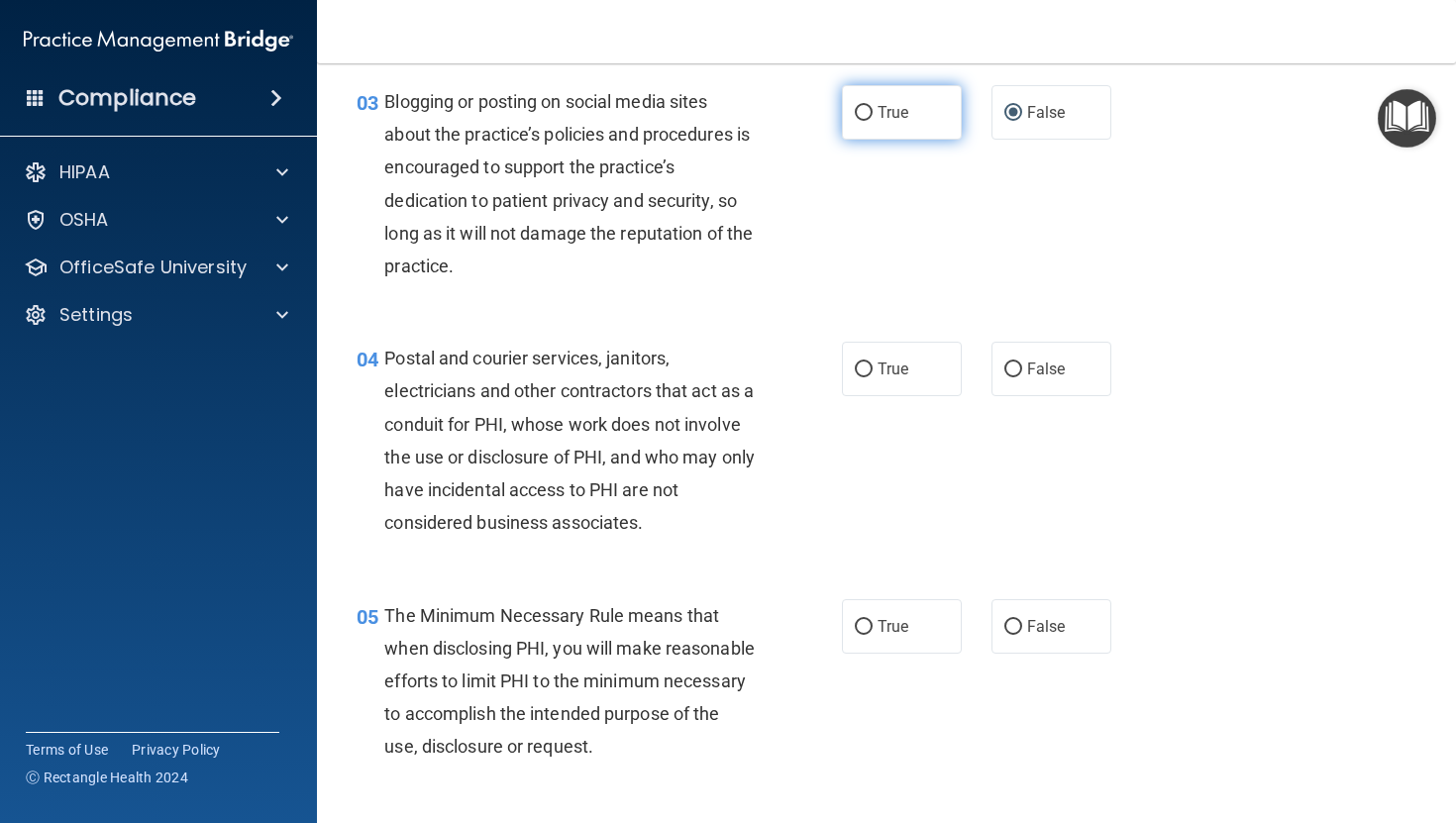 click on "True" at bounding box center [864, 113] 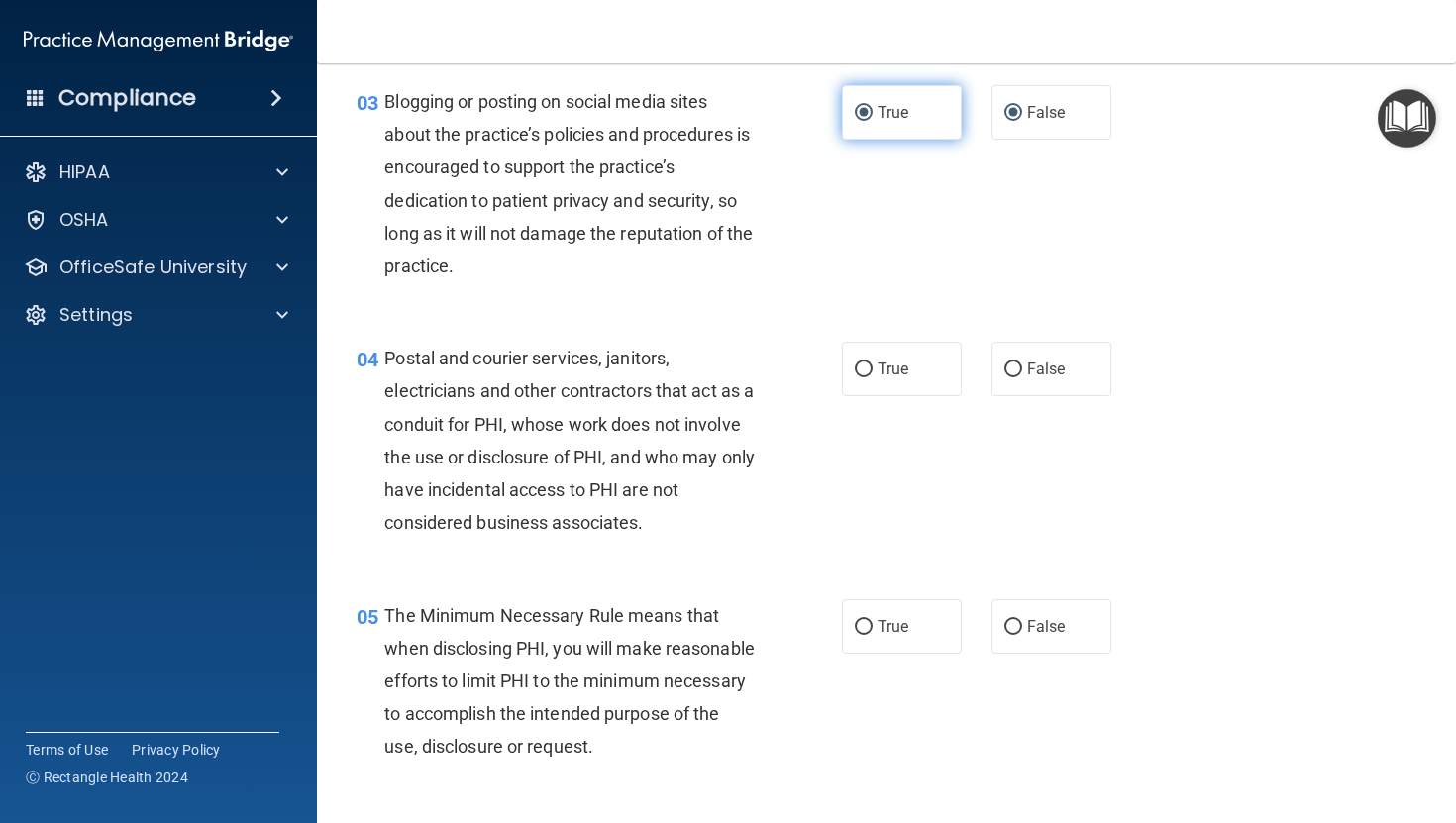 radio on "false" 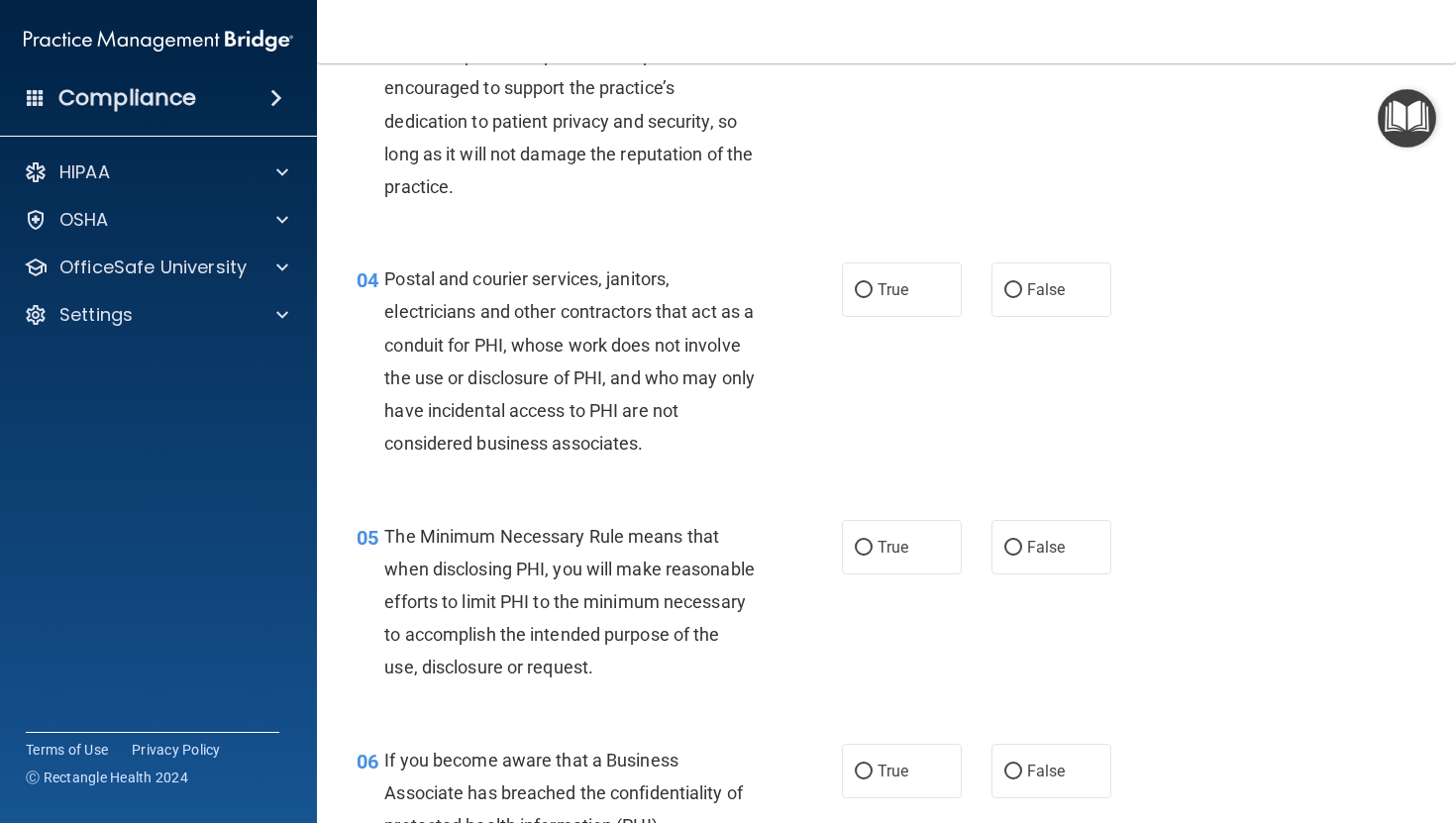 scroll, scrollTop: 502, scrollLeft: 0, axis: vertical 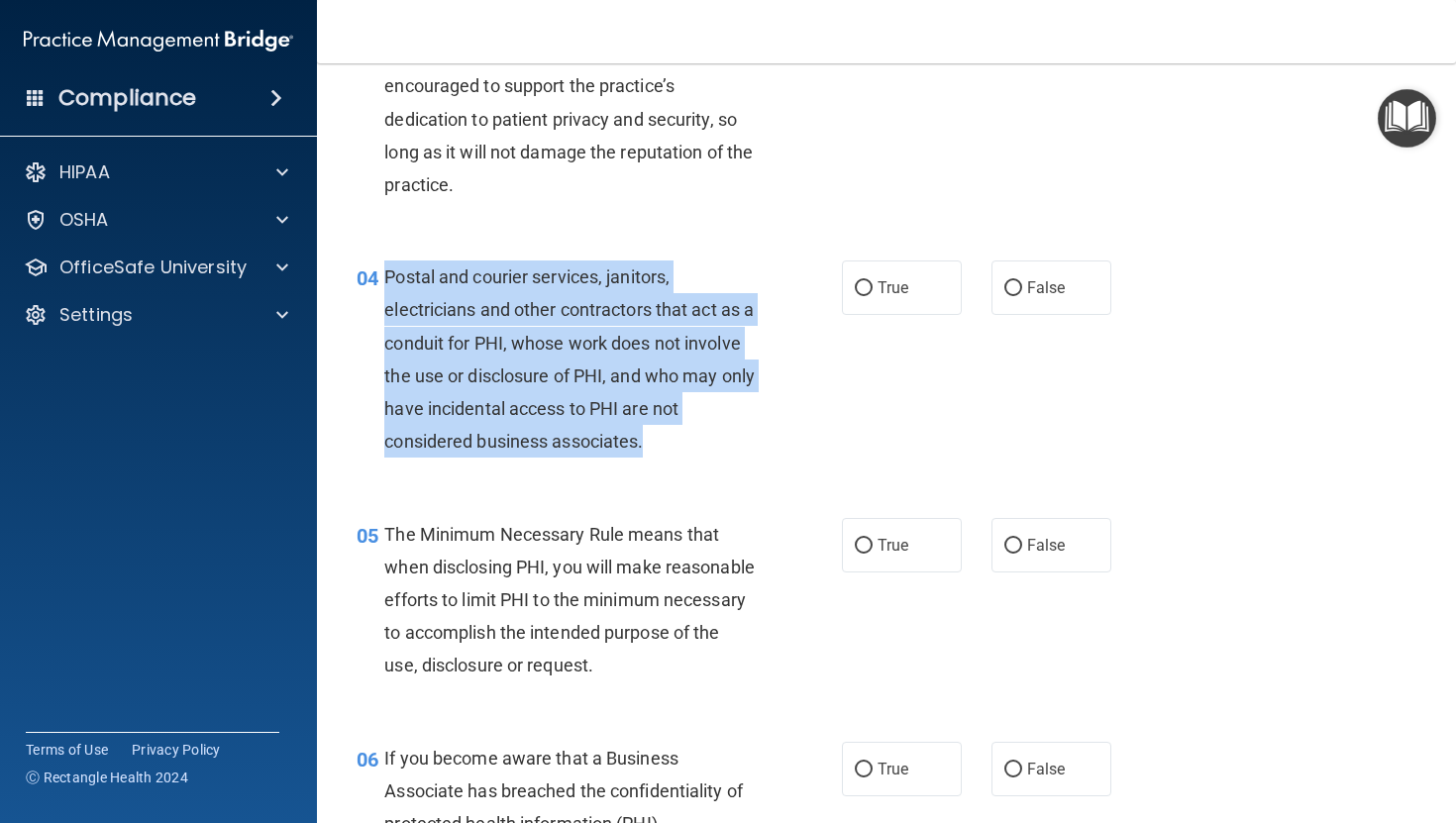 drag, startPoint x: 386, startPoint y: 278, endPoint x: 686, endPoint y: 440, distance: 340.94574 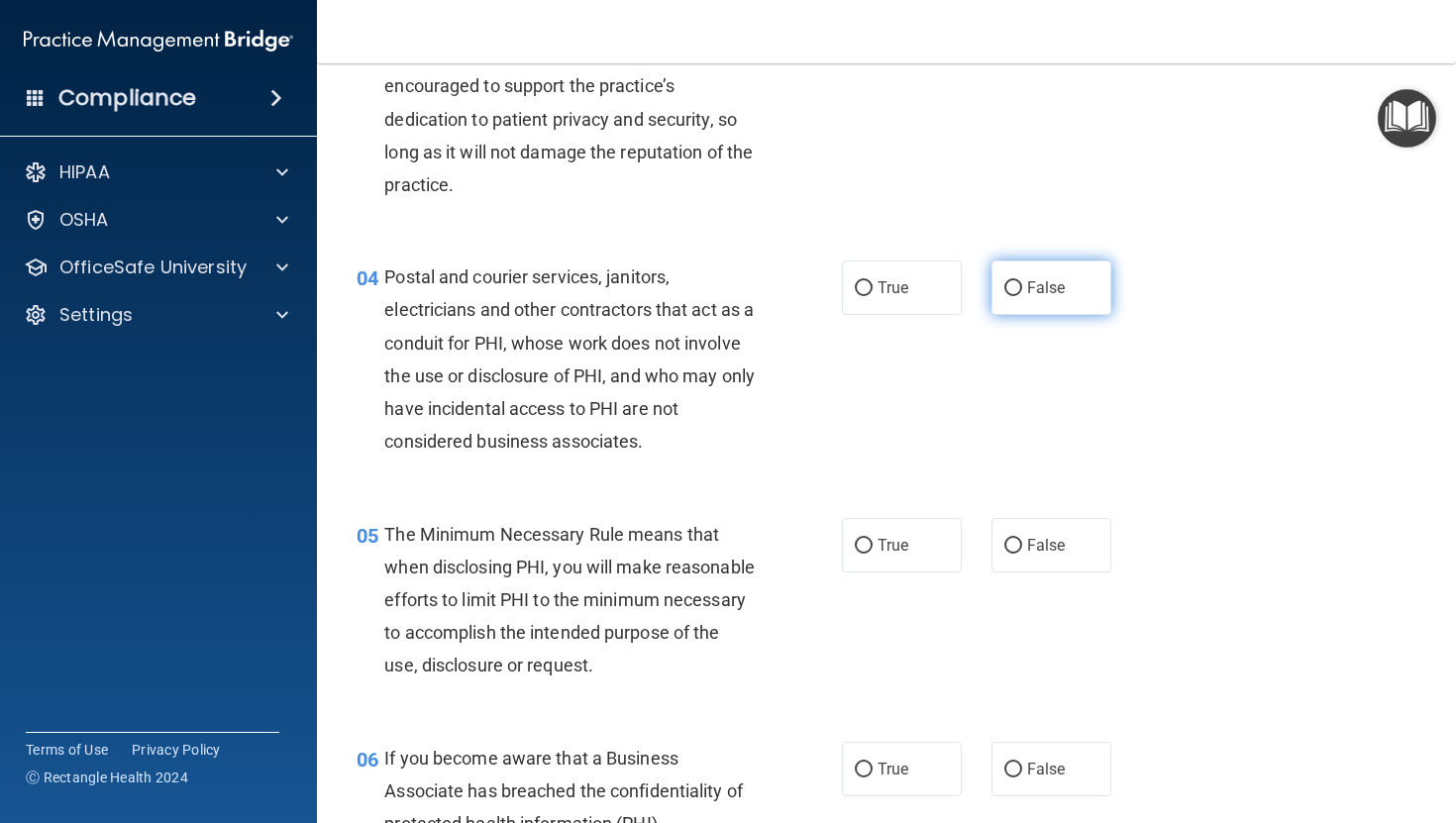 click on "False" at bounding box center [1046, 287] 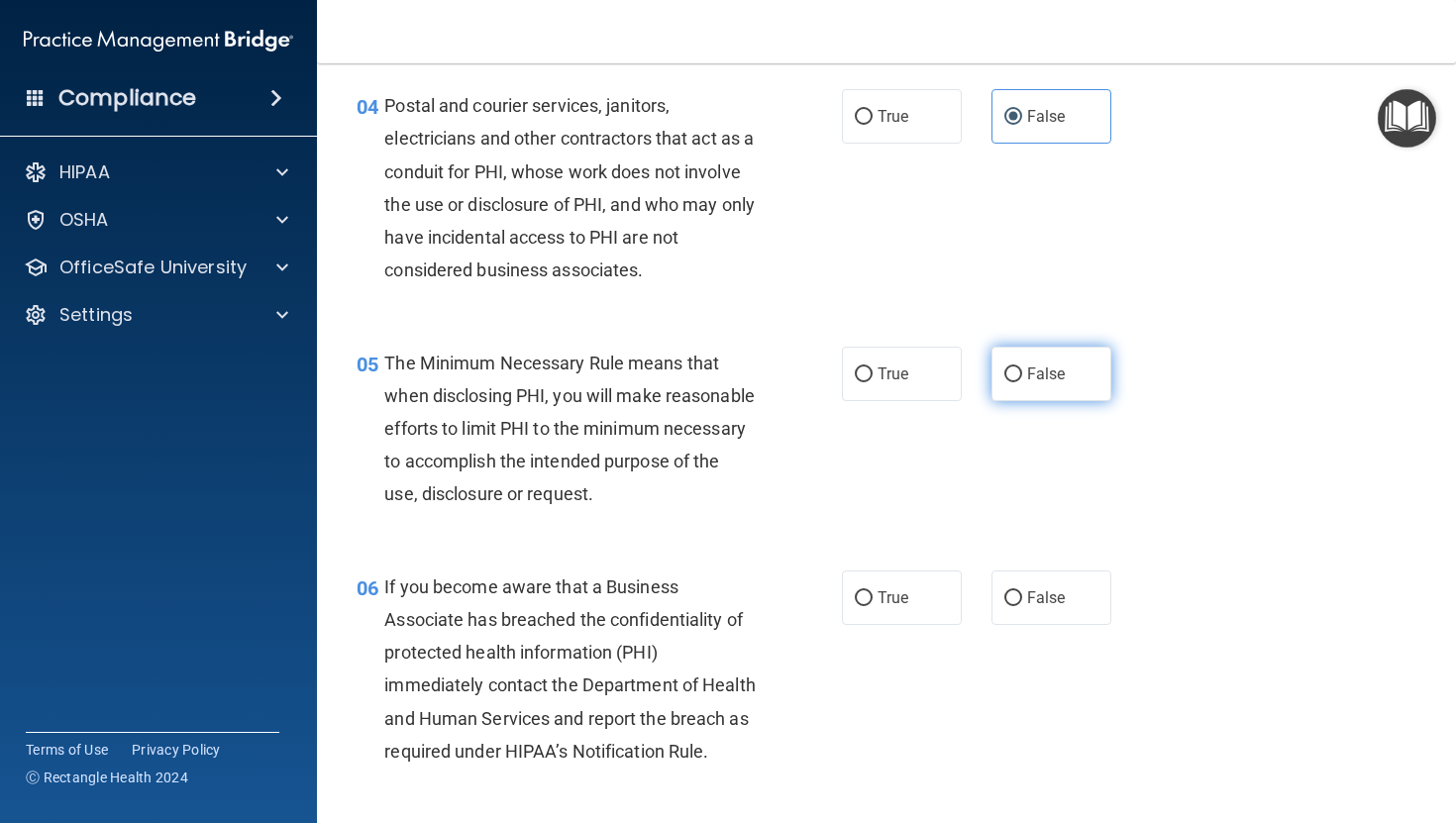 scroll, scrollTop: 668, scrollLeft: 0, axis: vertical 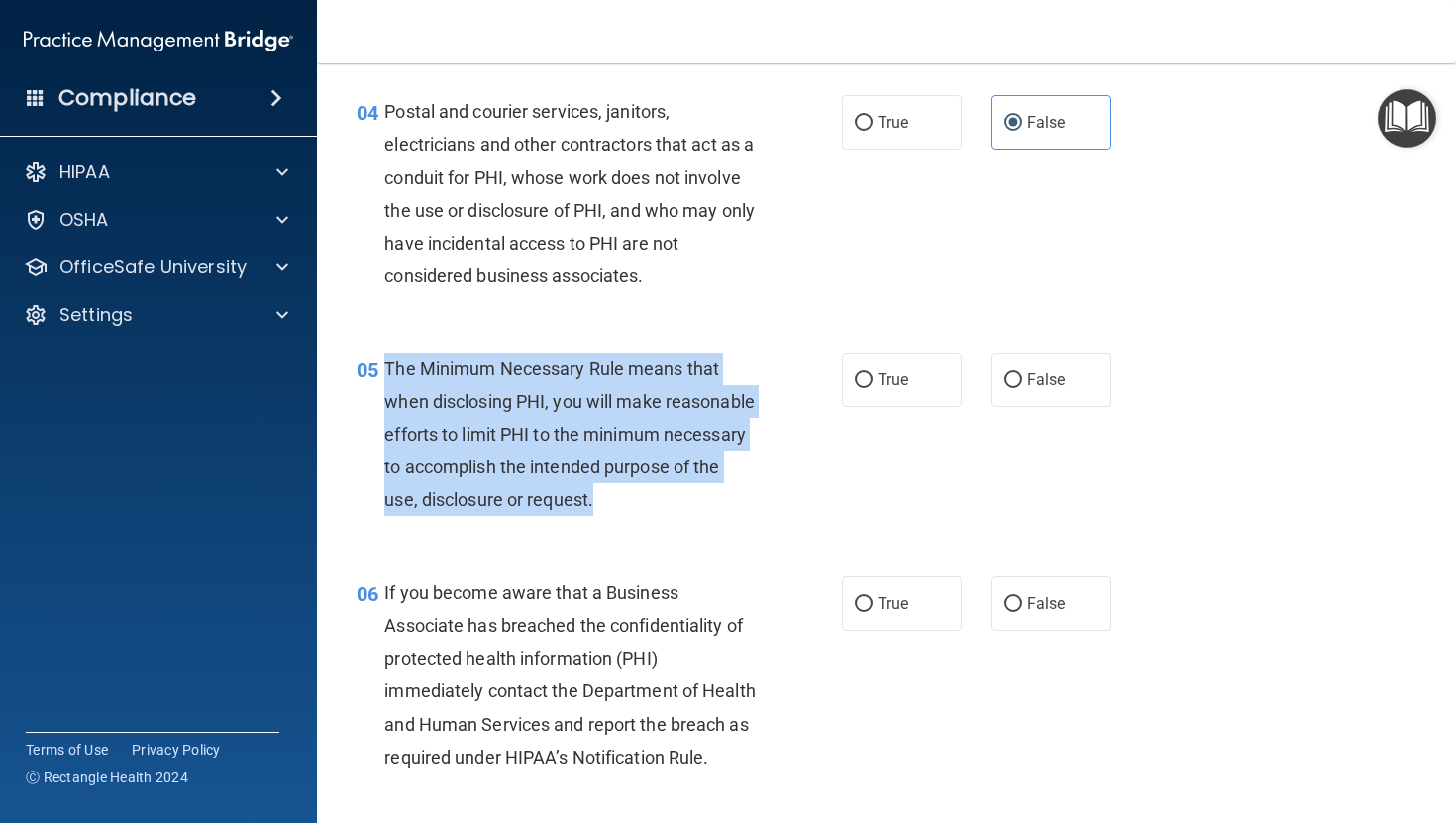 drag, startPoint x: 385, startPoint y: 370, endPoint x: 524, endPoint y: 537, distance: 217.279 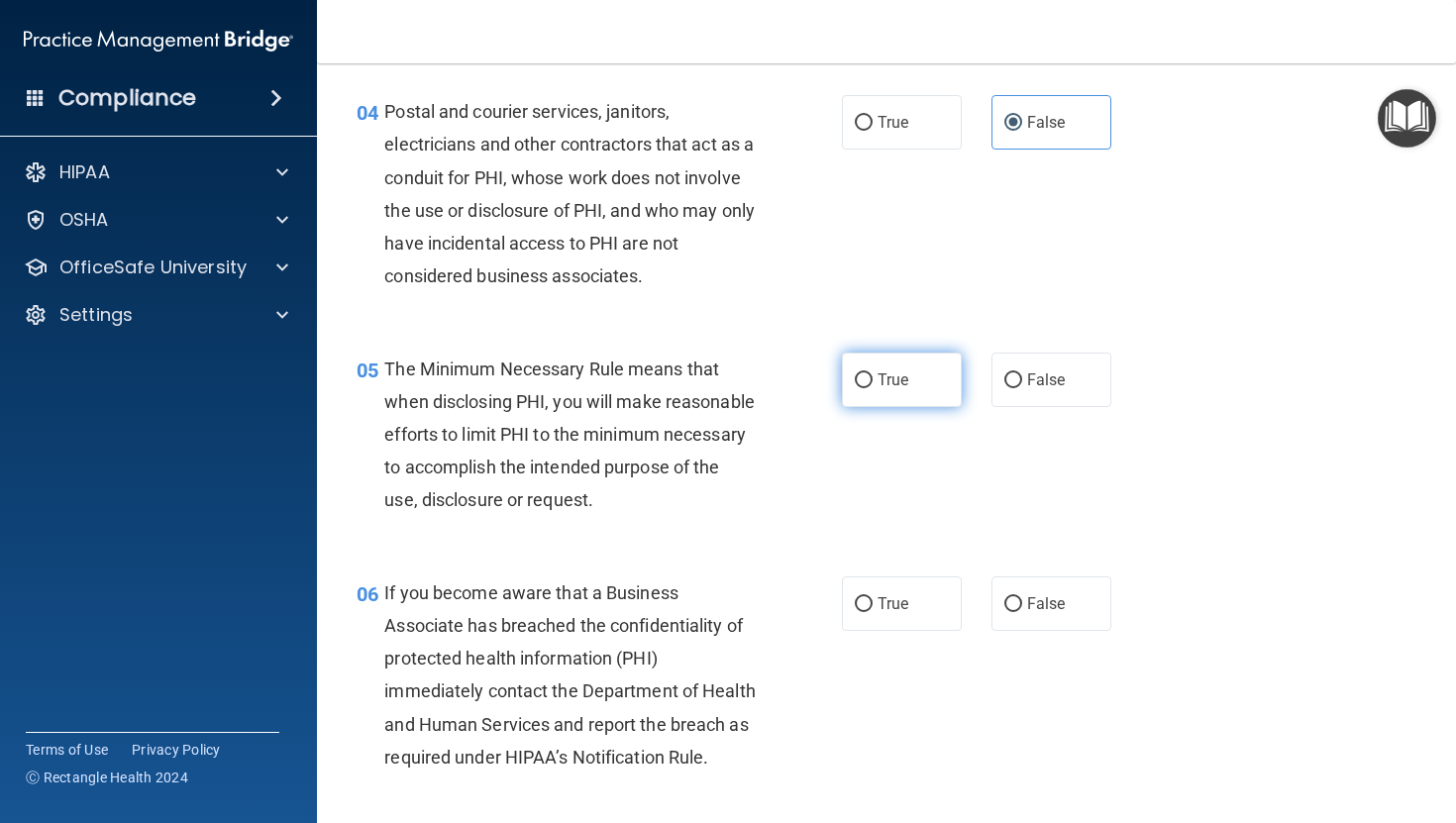 click on "True" at bounding box center [901, 379] 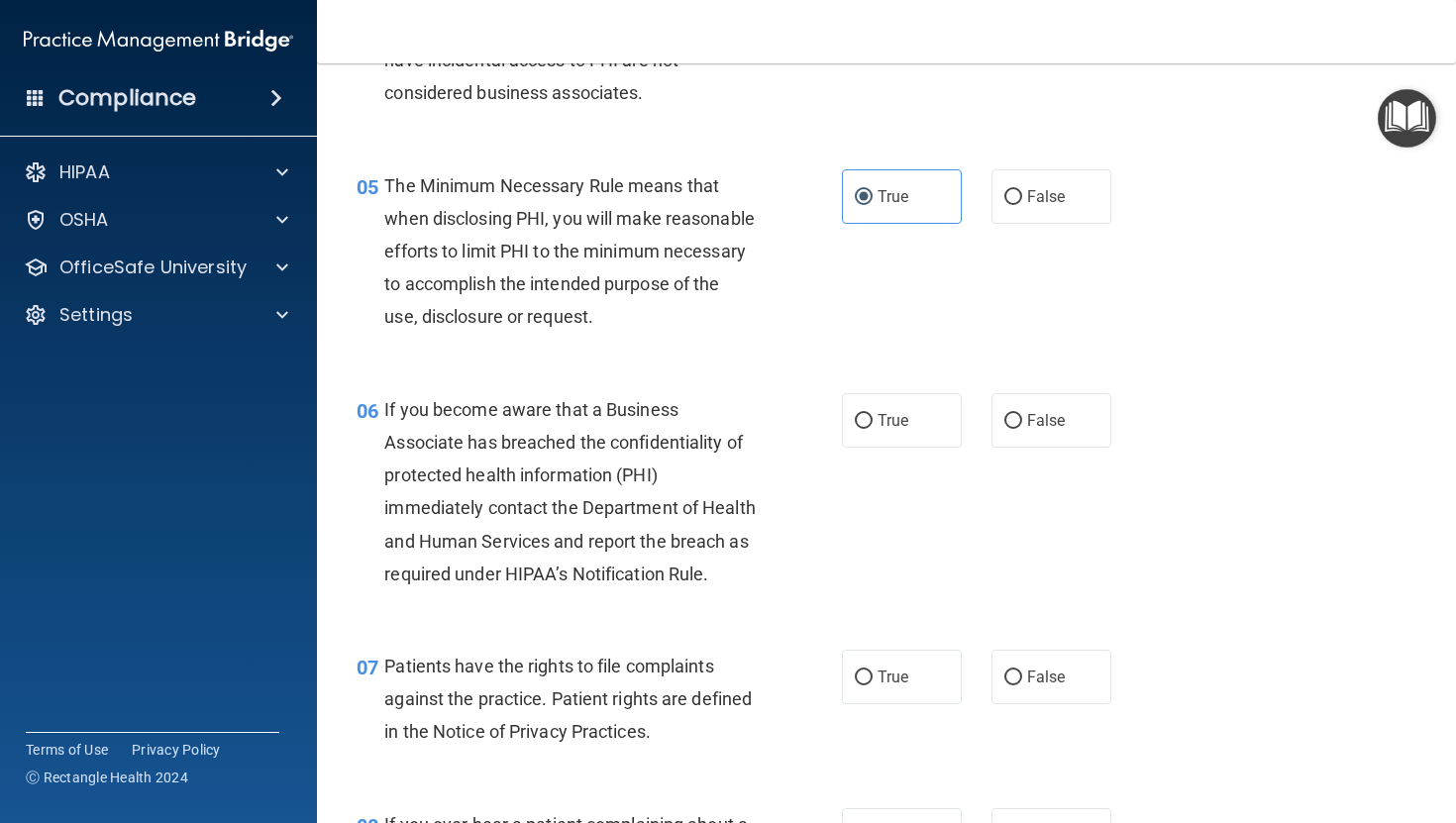 scroll, scrollTop: 854, scrollLeft: 0, axis: vertical 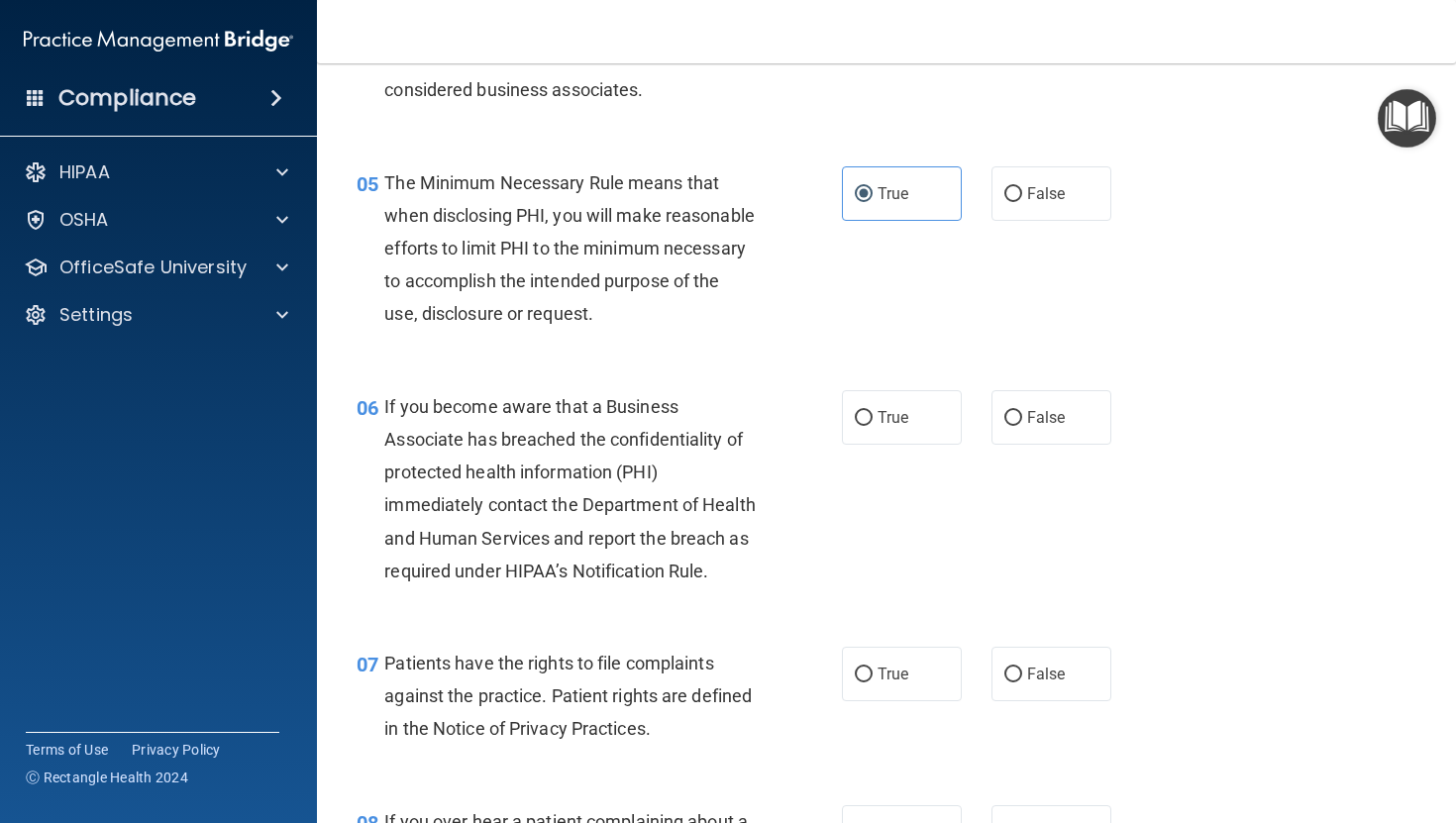 click on "06" at bounding box center (363, 408) 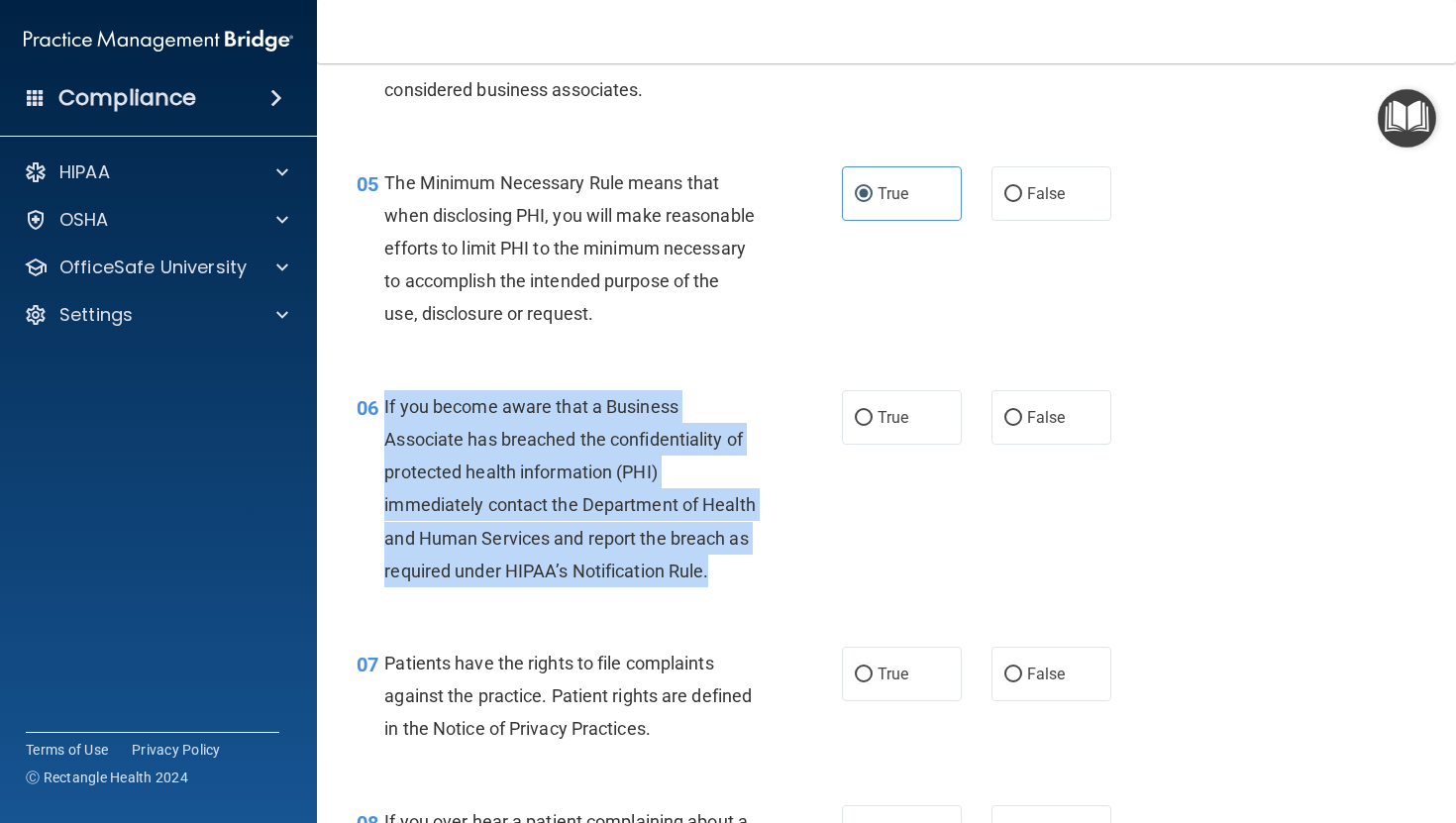 drag, startPoint x: 385, startPoint y: 442, endPoint x: 718, endPoint y: 607, distance: 371.6369 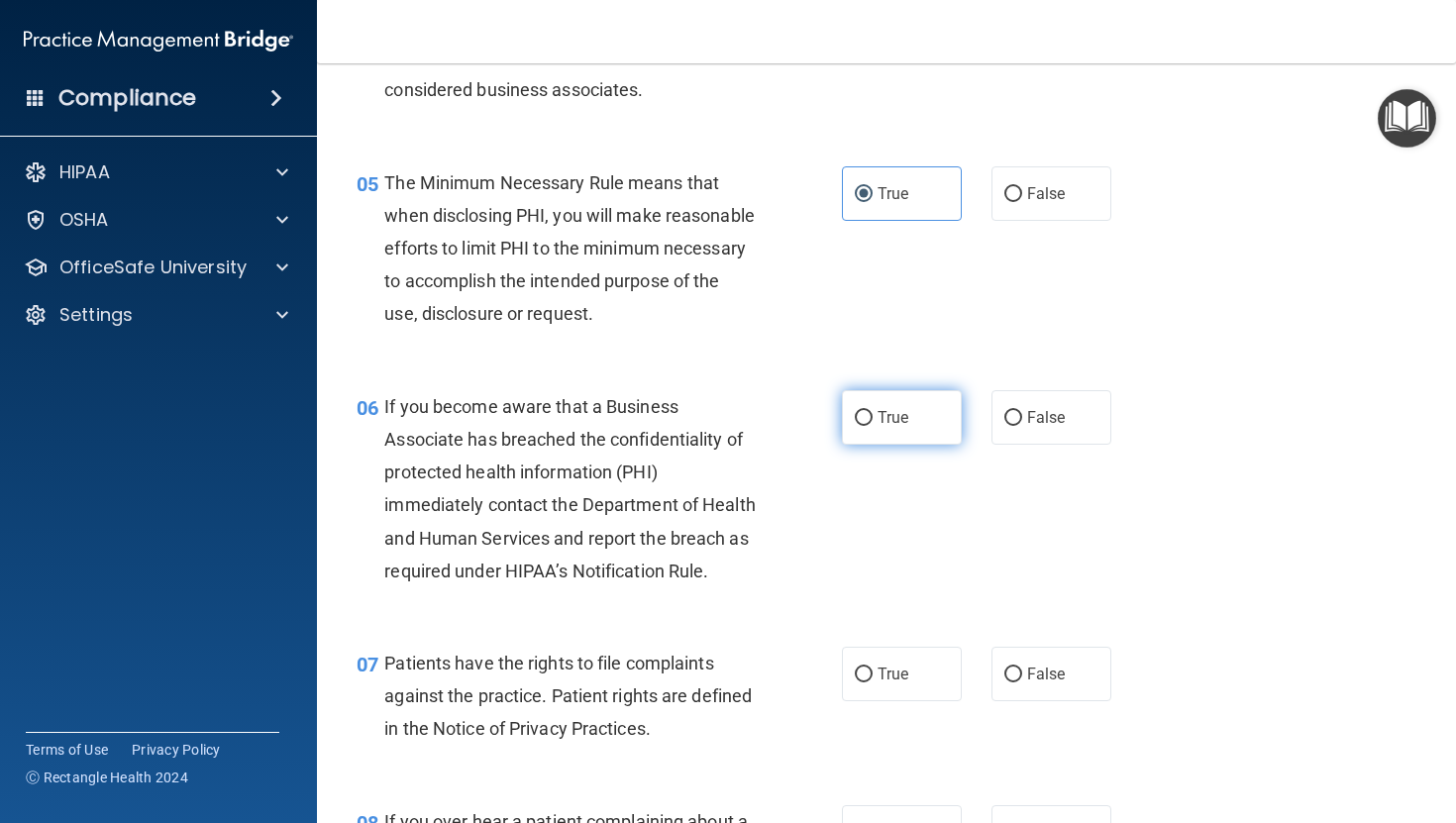 click on "True" at bounding box center (901, 417) 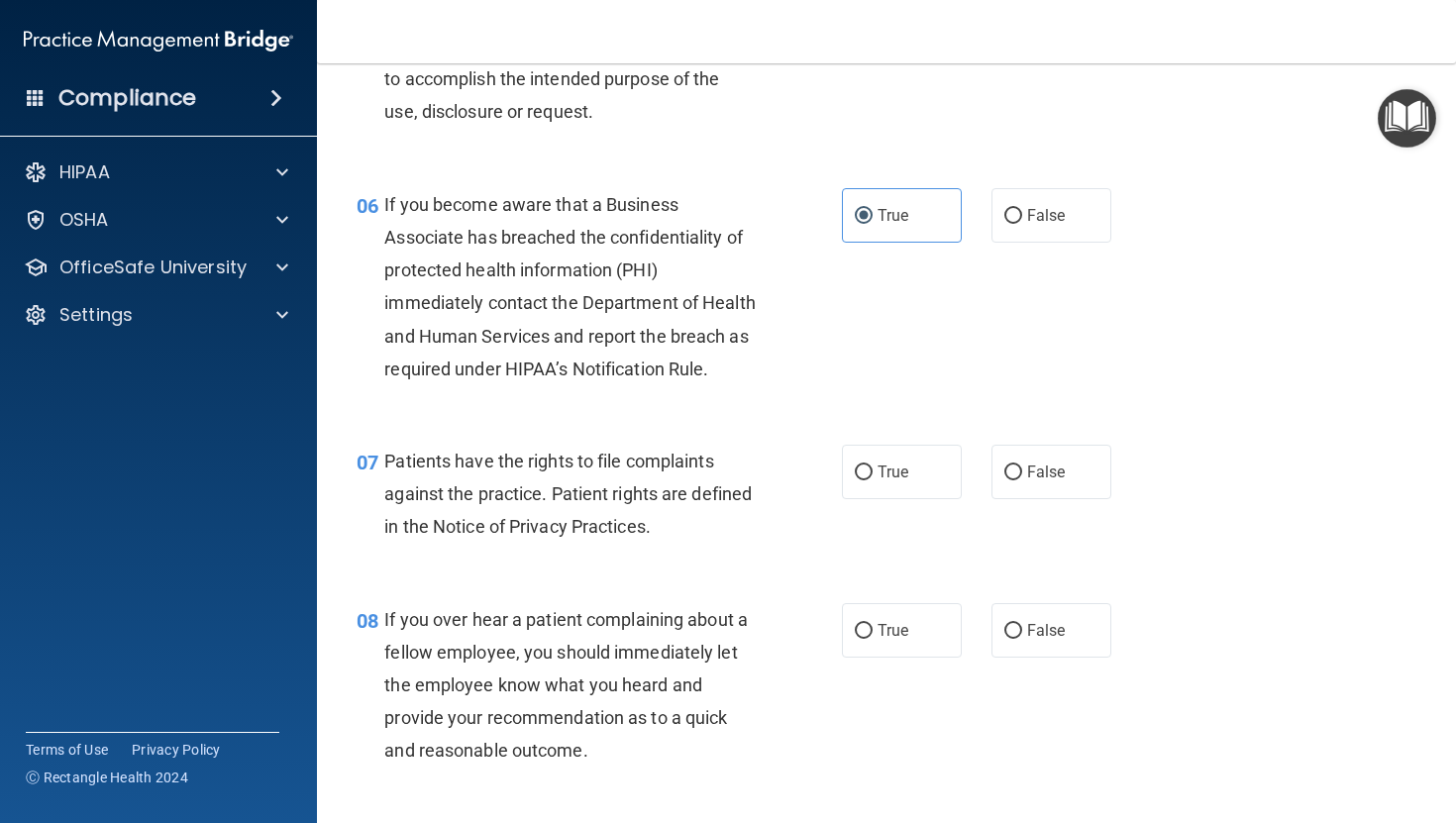 scroll, scrollTop: 1071, scrollLeft: 0, axis: vertical 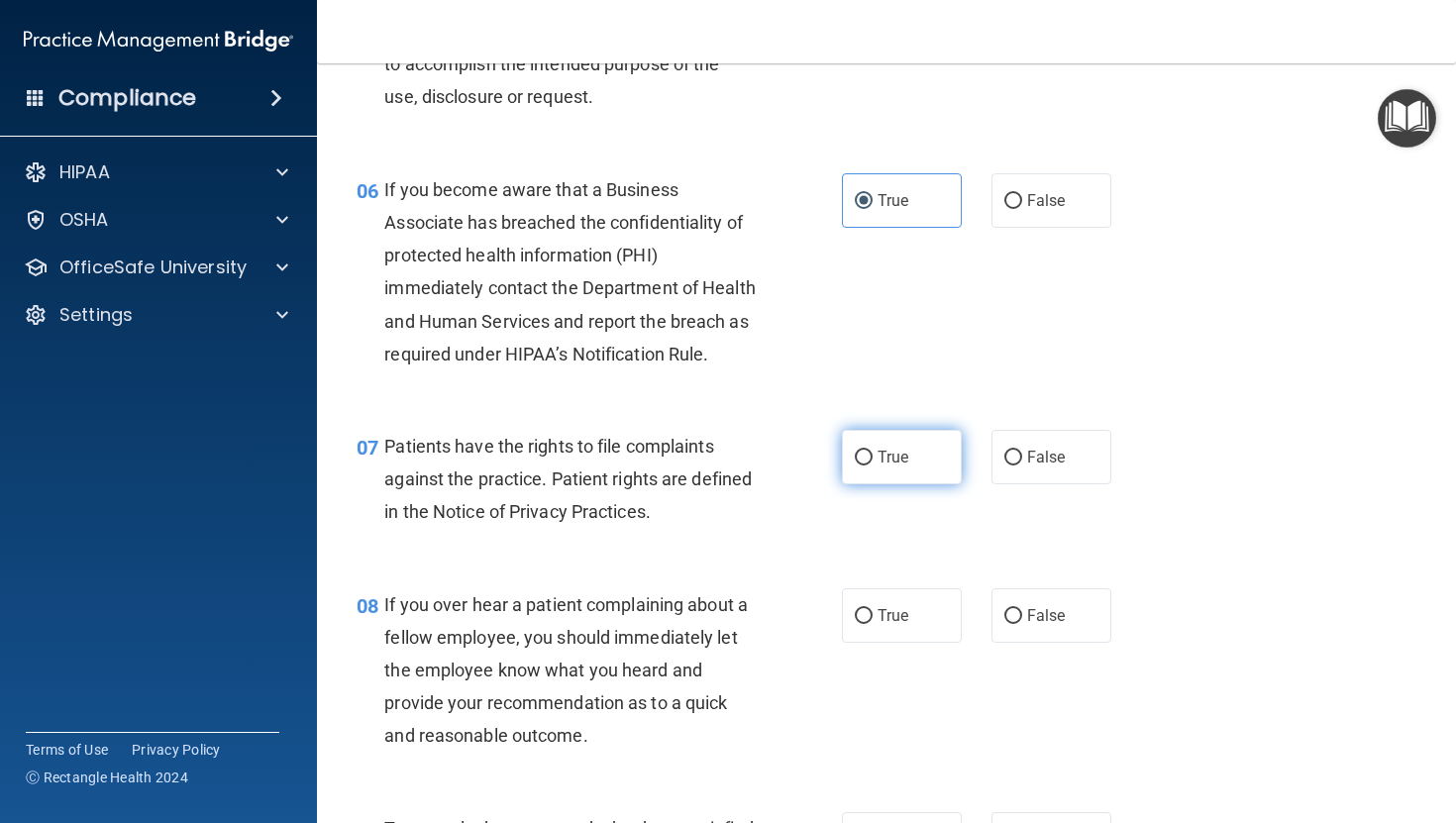 click on "True" at bounding box center [892, 457] 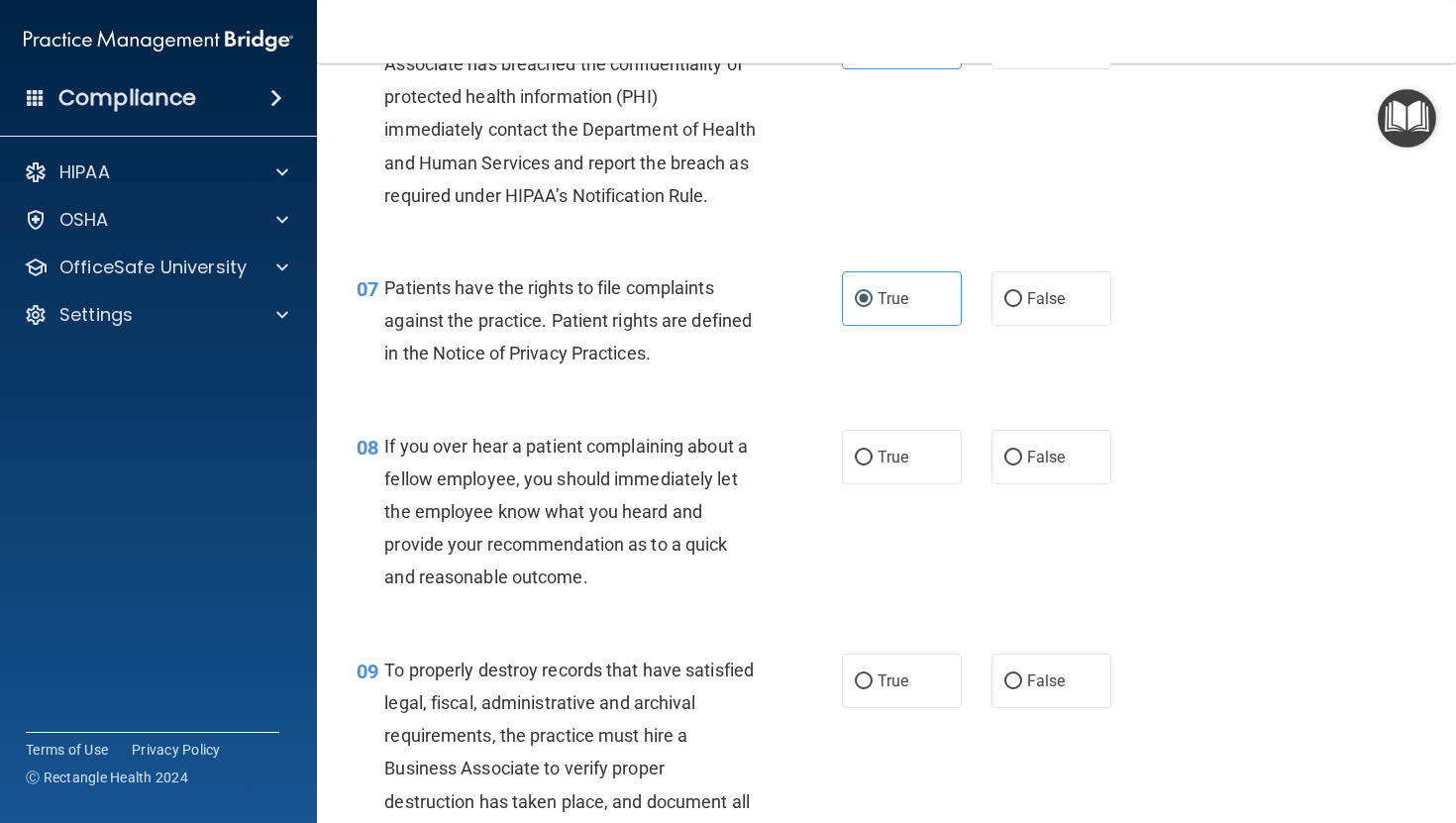 scroll, scrollTop: 1236, scrollLeft: 0, axis: vertical 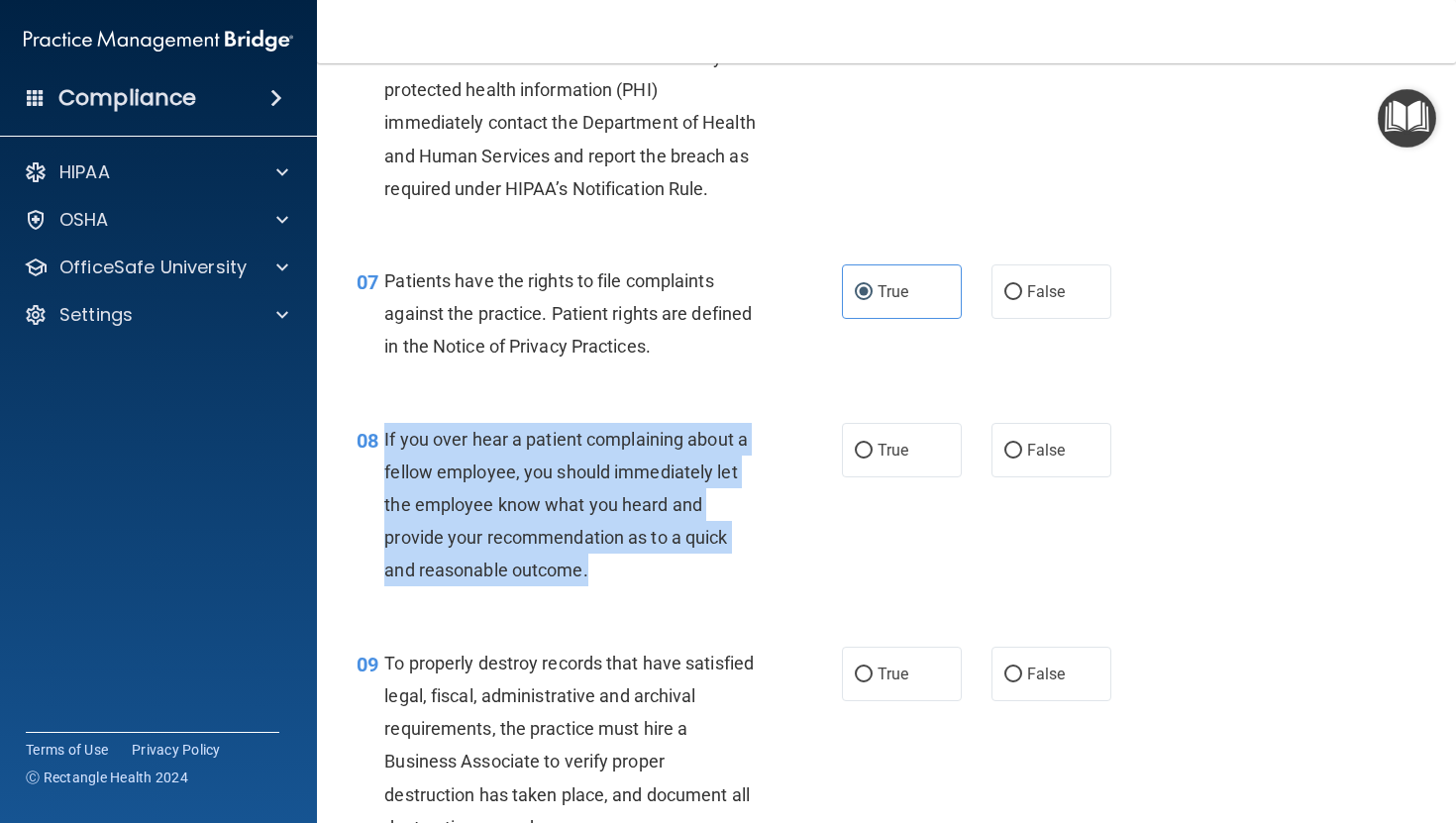 drag, startPoint x: 385, startPoint y: 476, endPoint x: 622, endPoint y: 599, distance: 267.01685 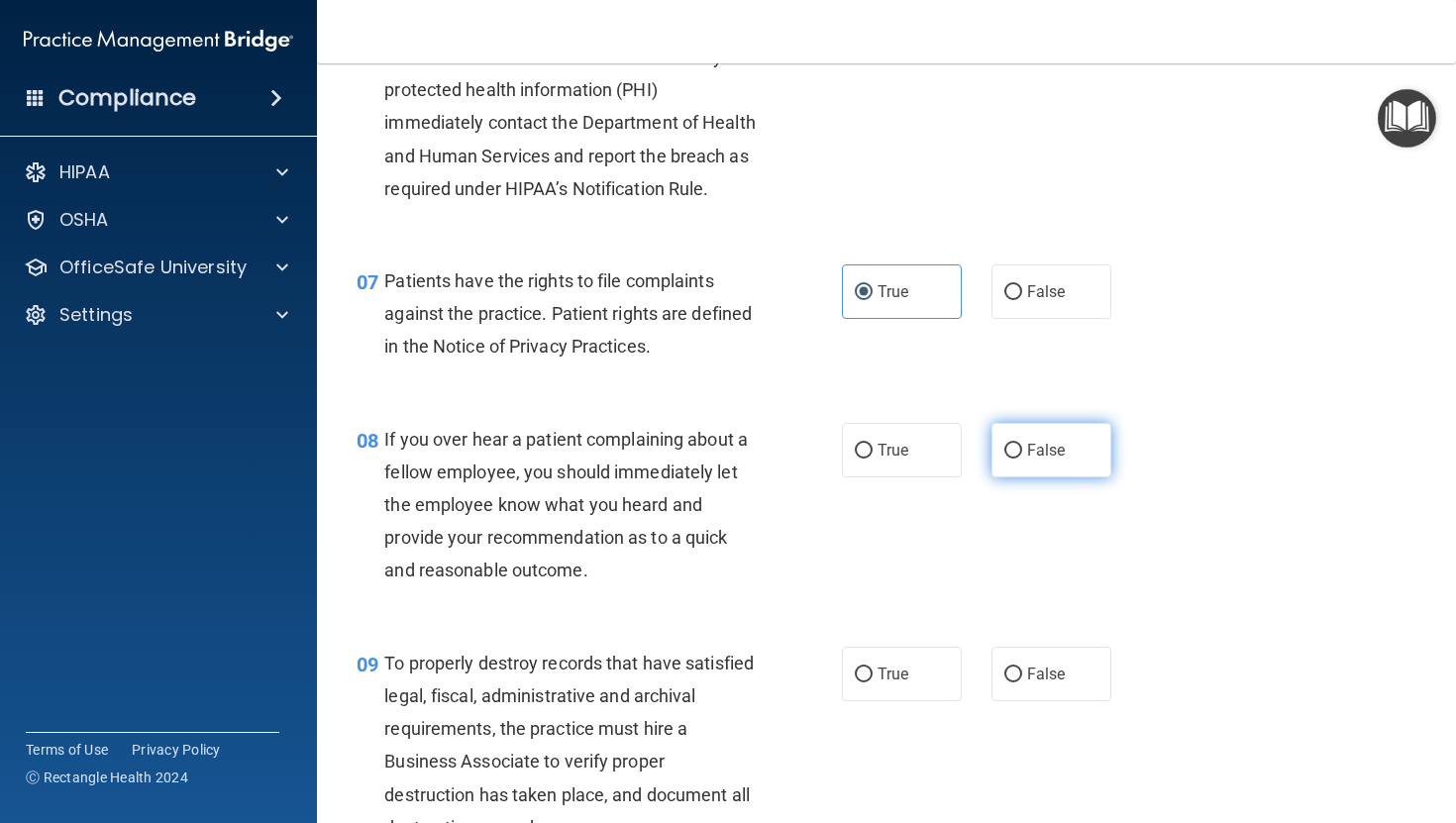 click on "False" at bounding box center (1051, 450) 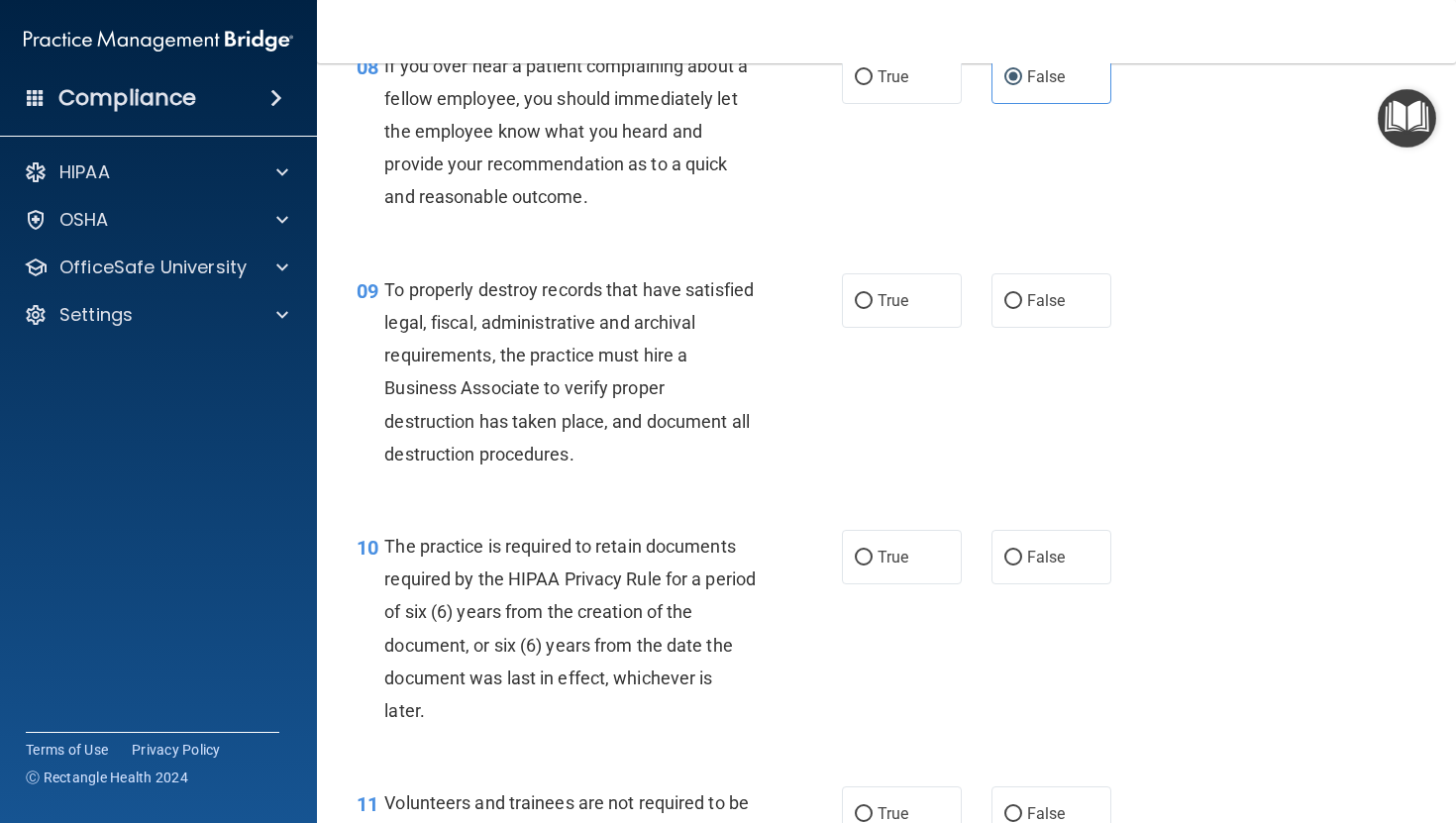 scroll, scrollTop: 1689, scrollLeft: 0, axis: vertical 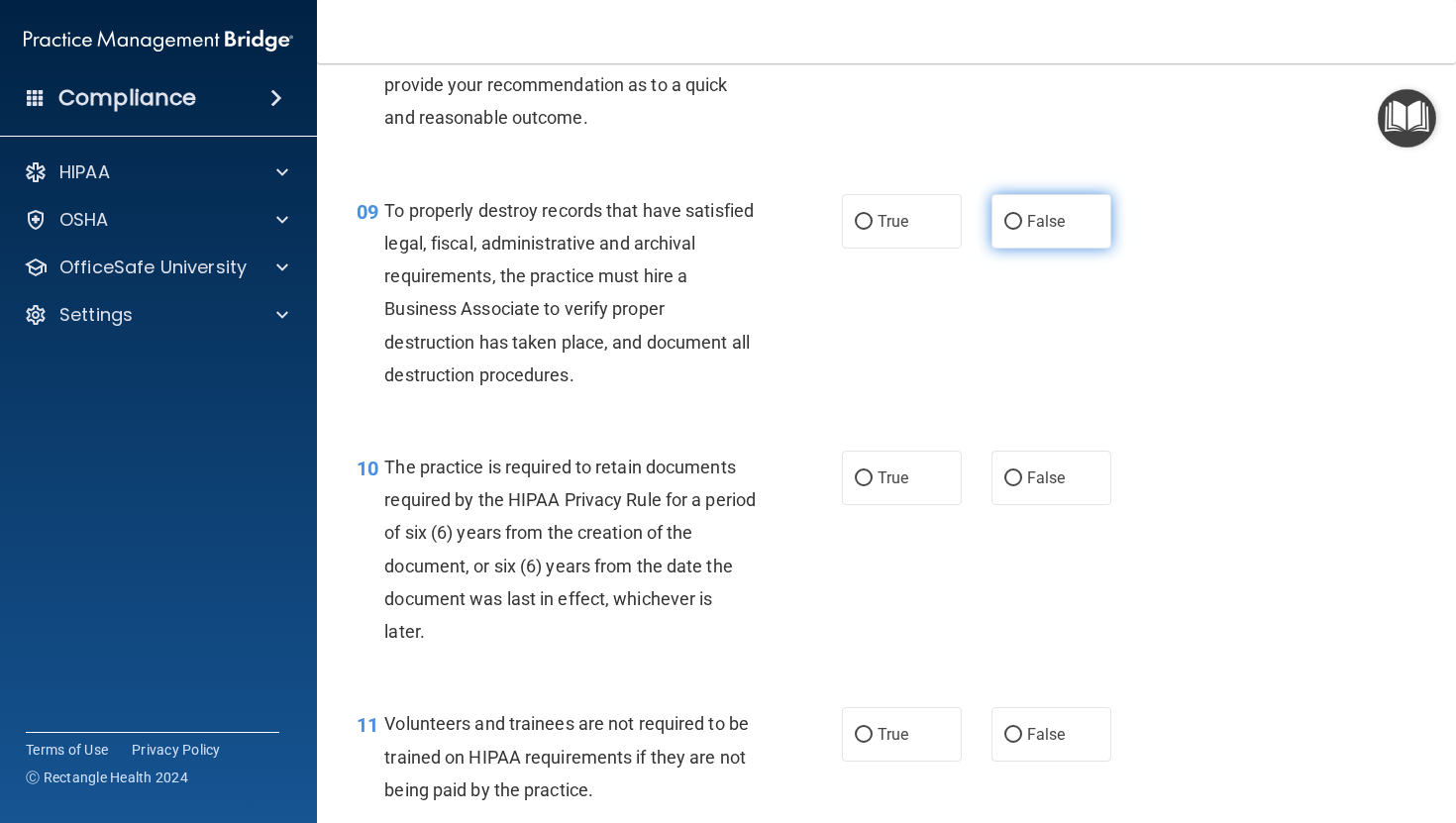 click on "False" at bounding box center [1046, 221] 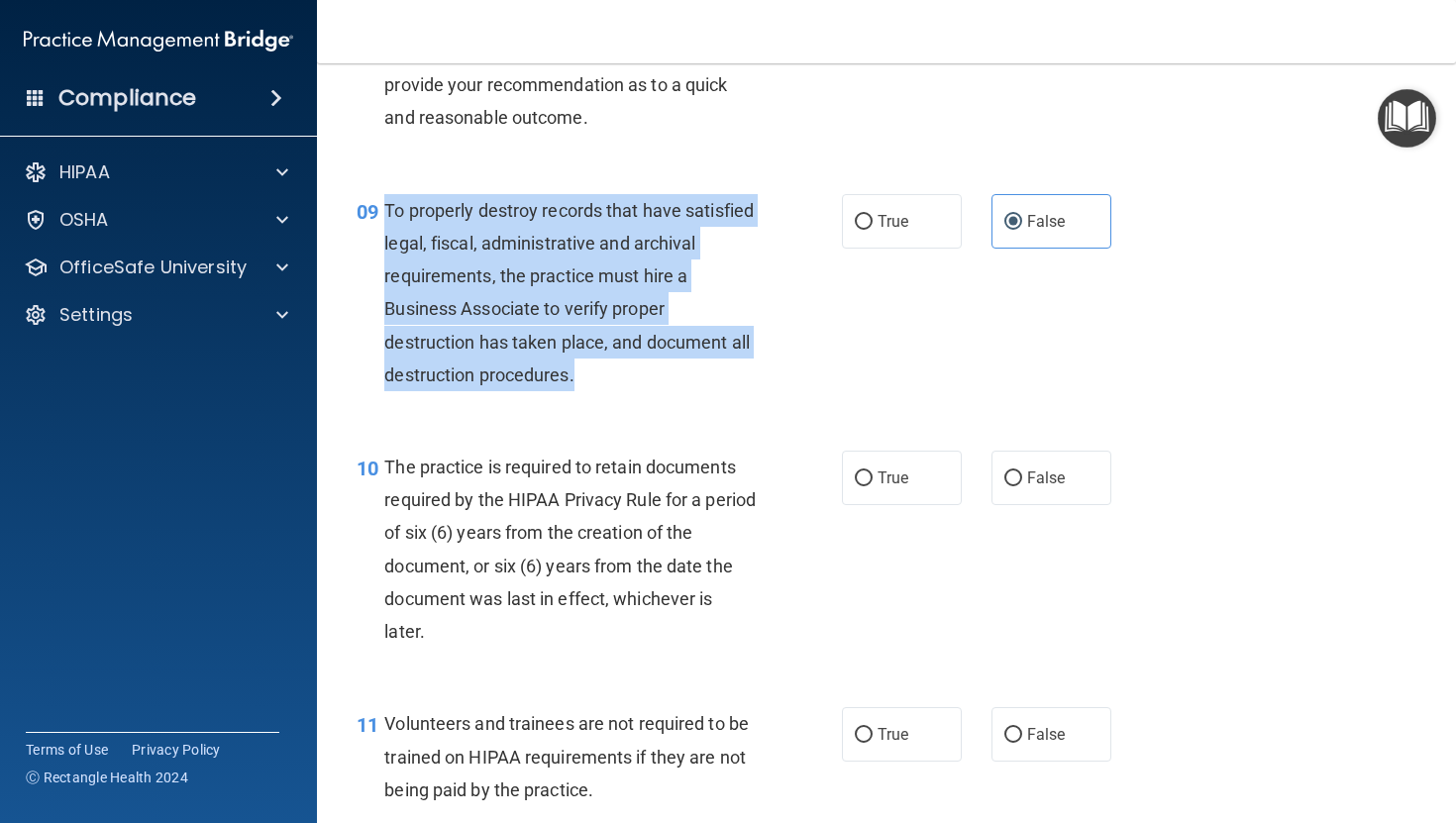drag, startPoint x: 382, startPoint y: 241, endPoint x: 600, endPoint y: 414, distance: 278.30379 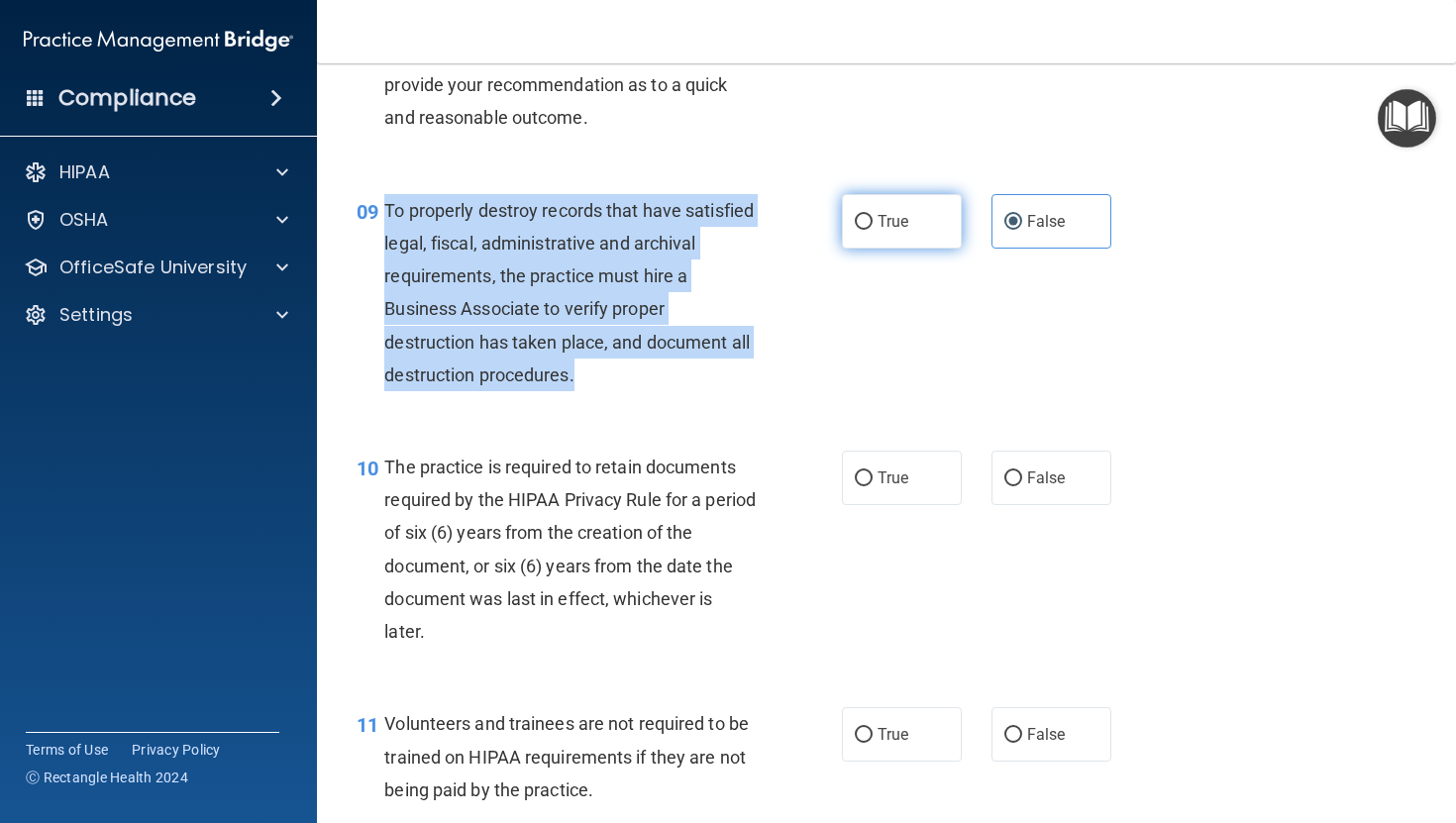 click on "True" at bounding box center [864, 222] 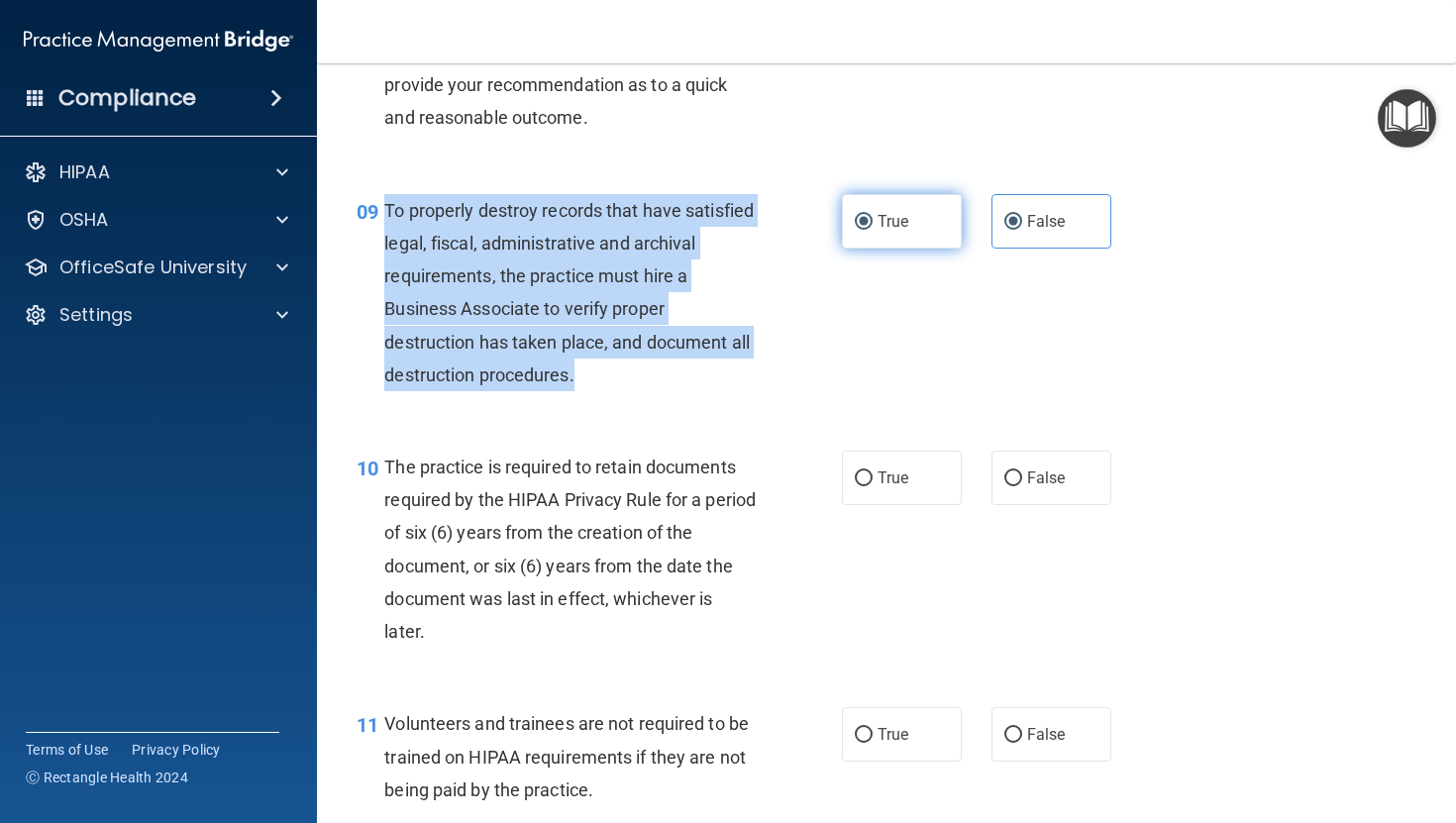radio on "false" 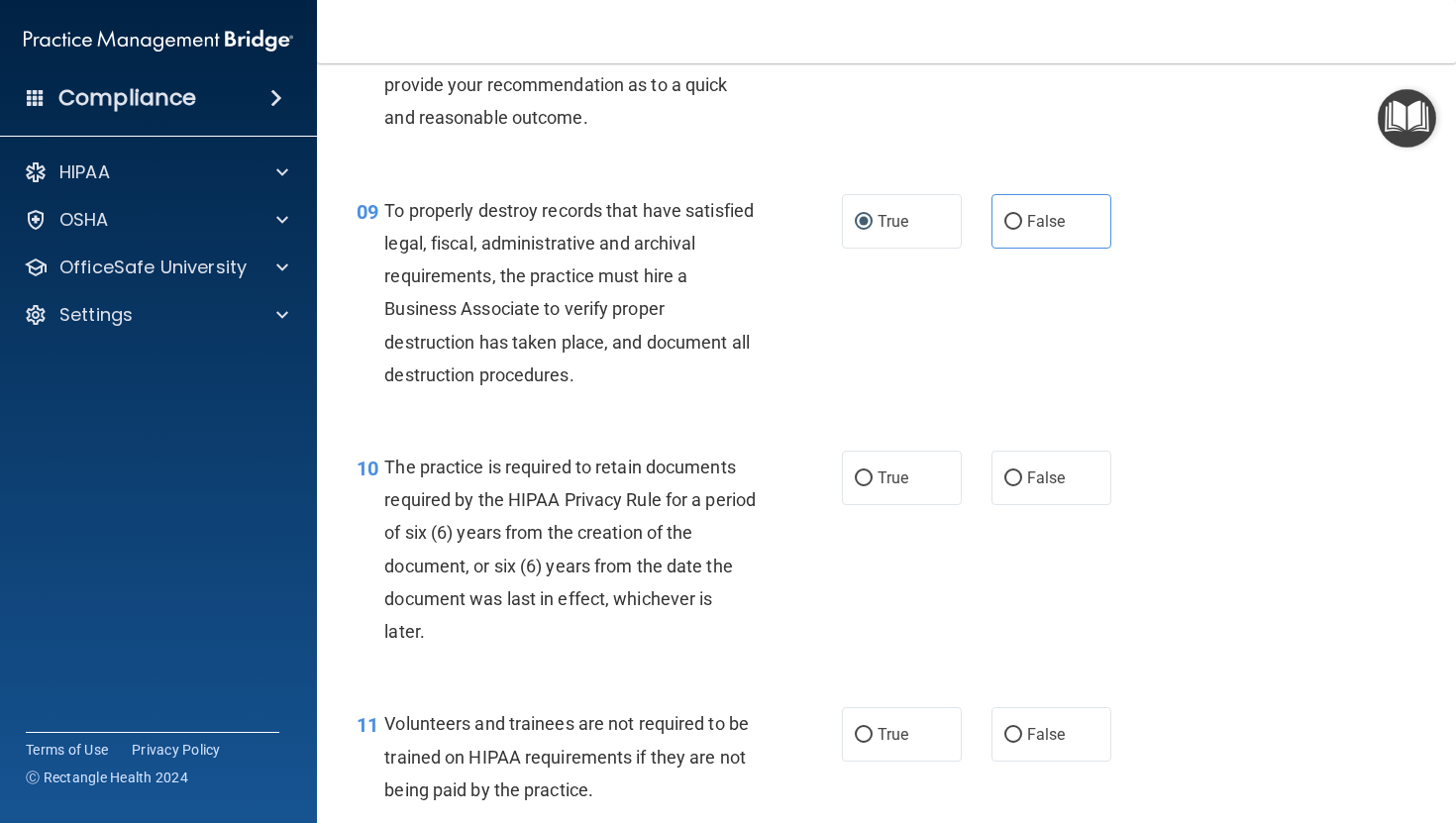 click on "09       To properly destroy records that have satisfied legal, fiscal, administrative and archival requirements, the practice must hire a Business Associate to verify proper destruction has taken place, and document all destruction procedures.                  True           False" at bounding box center [886, 297] 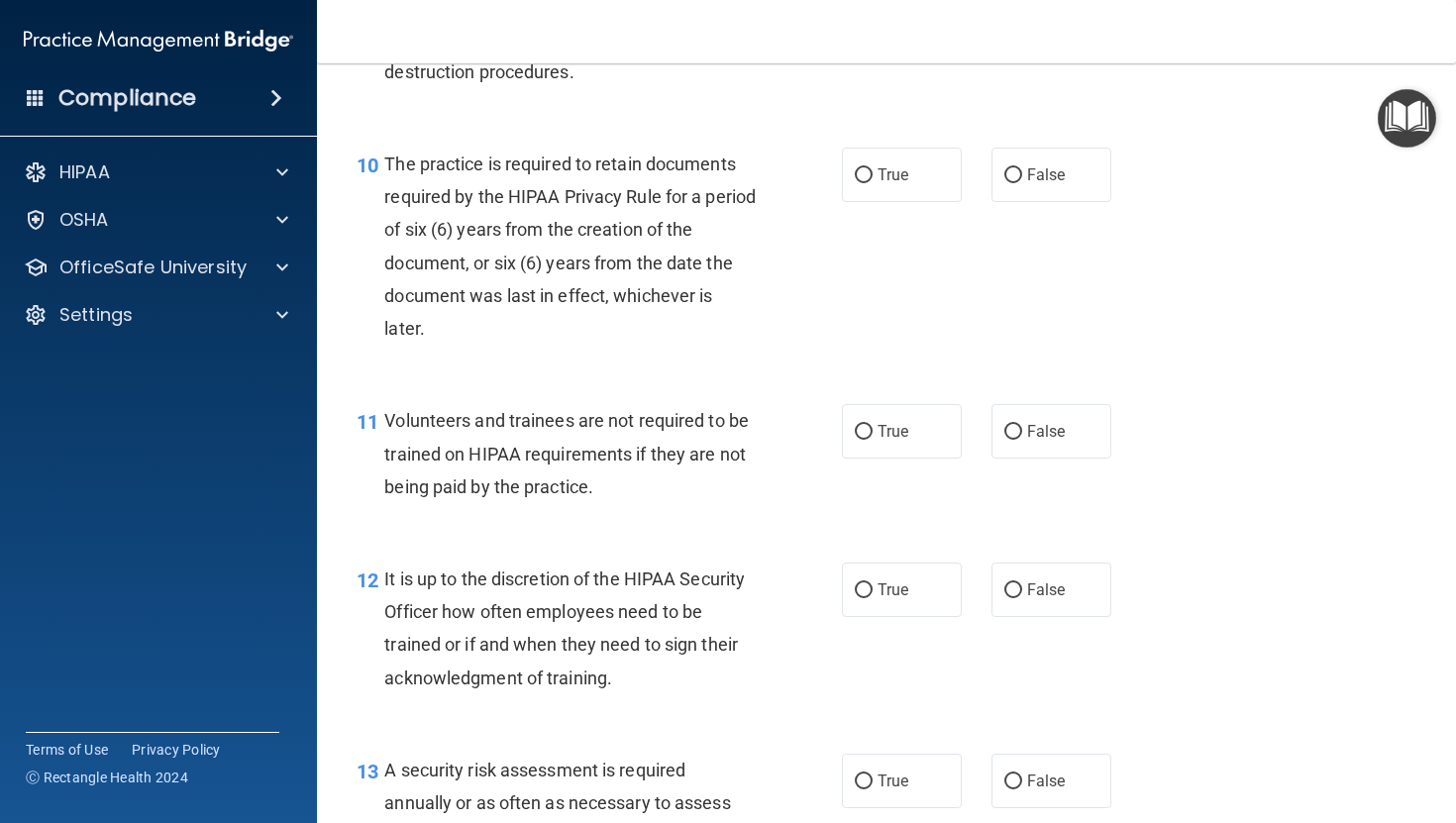 scroll, scrollTop: 2003, scrollLeft: 0, axis: vertical 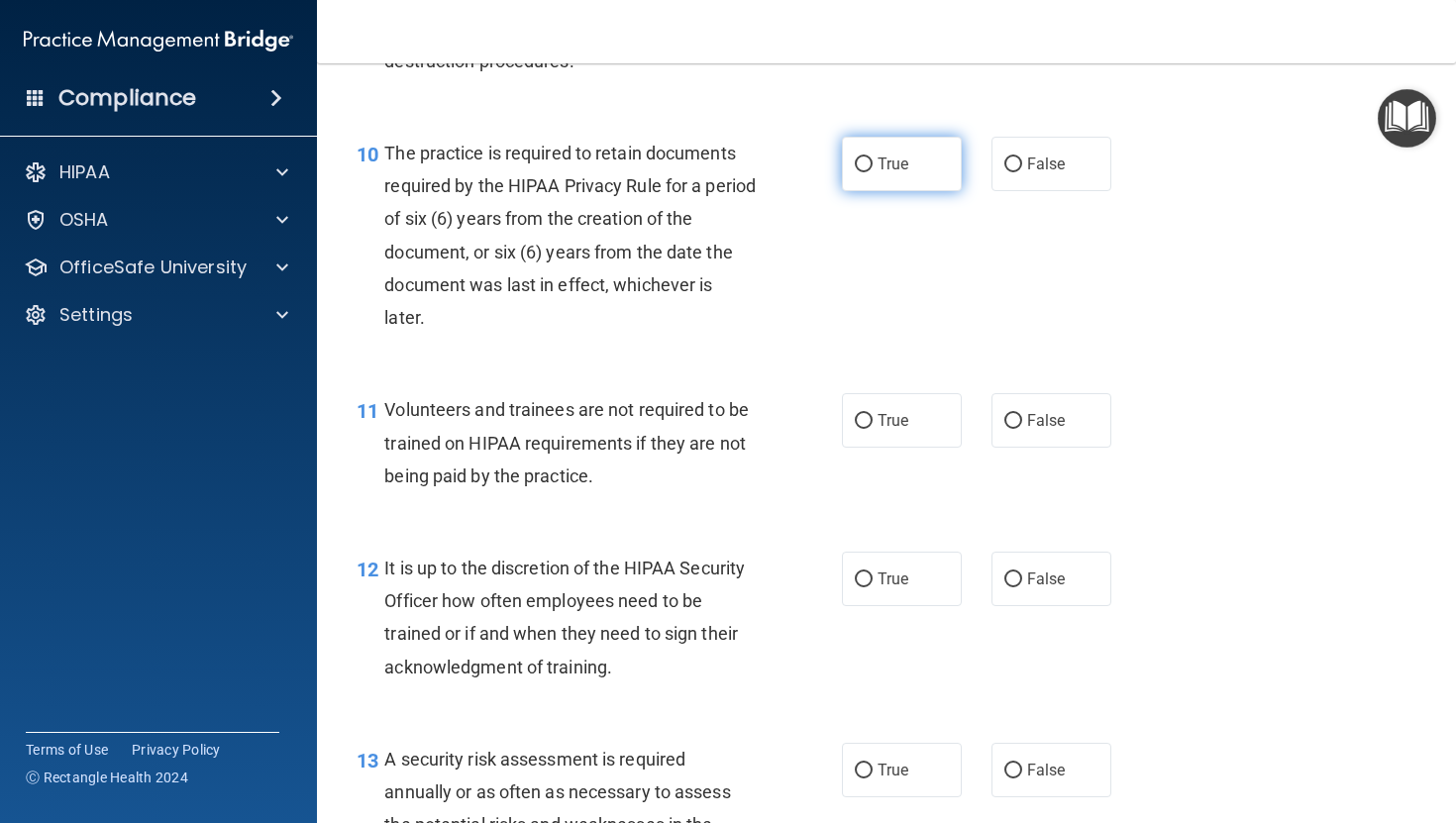 click on "True" at bounding box center (901, 163) 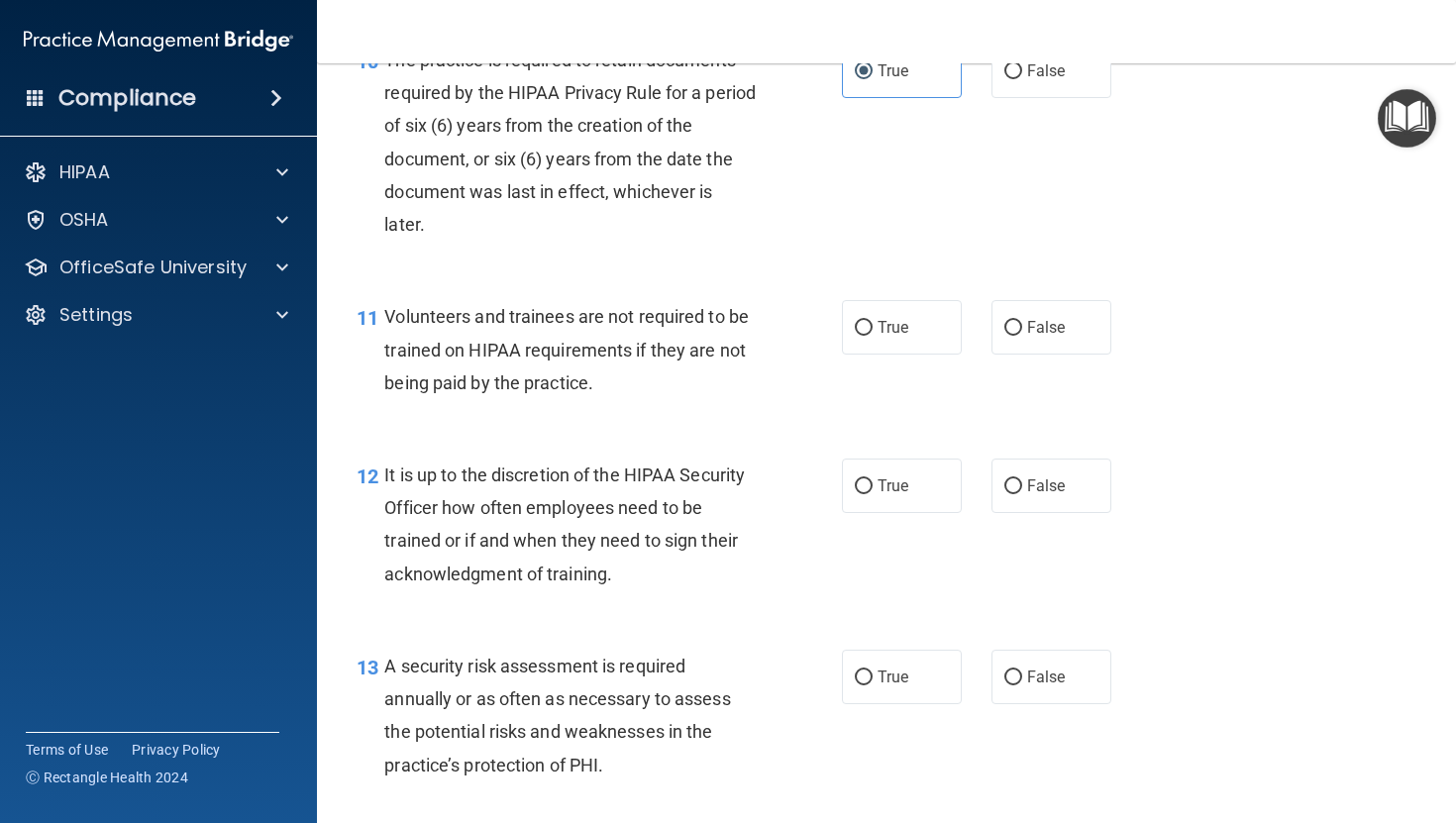 scroll, scrollTop: 2151, scrollLeft: 0, axis: vertical 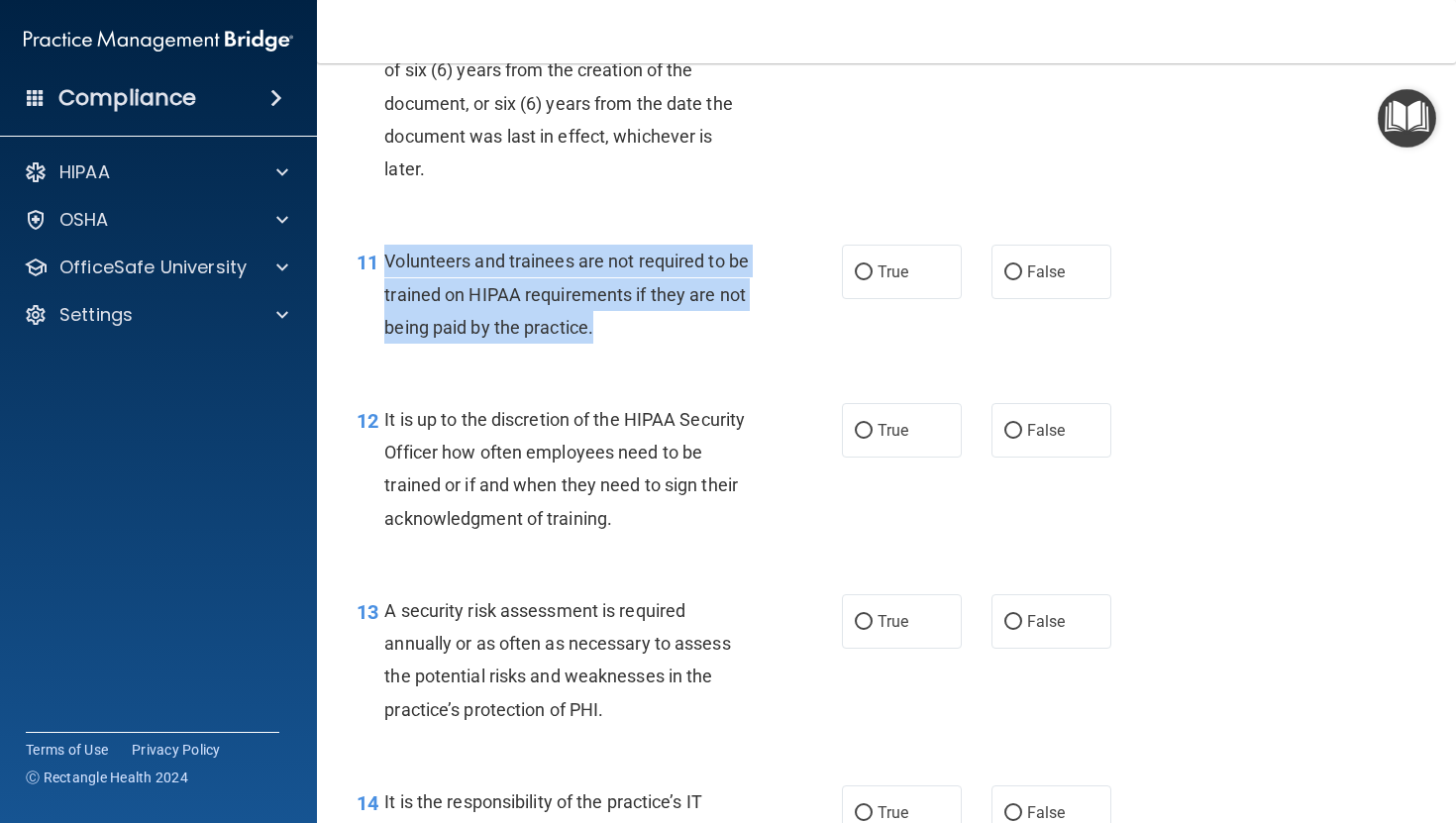 drag, startPoint x: 385, startPoint y: 294, endPoint x: 596, endPoint y: 359, distance: 220.785 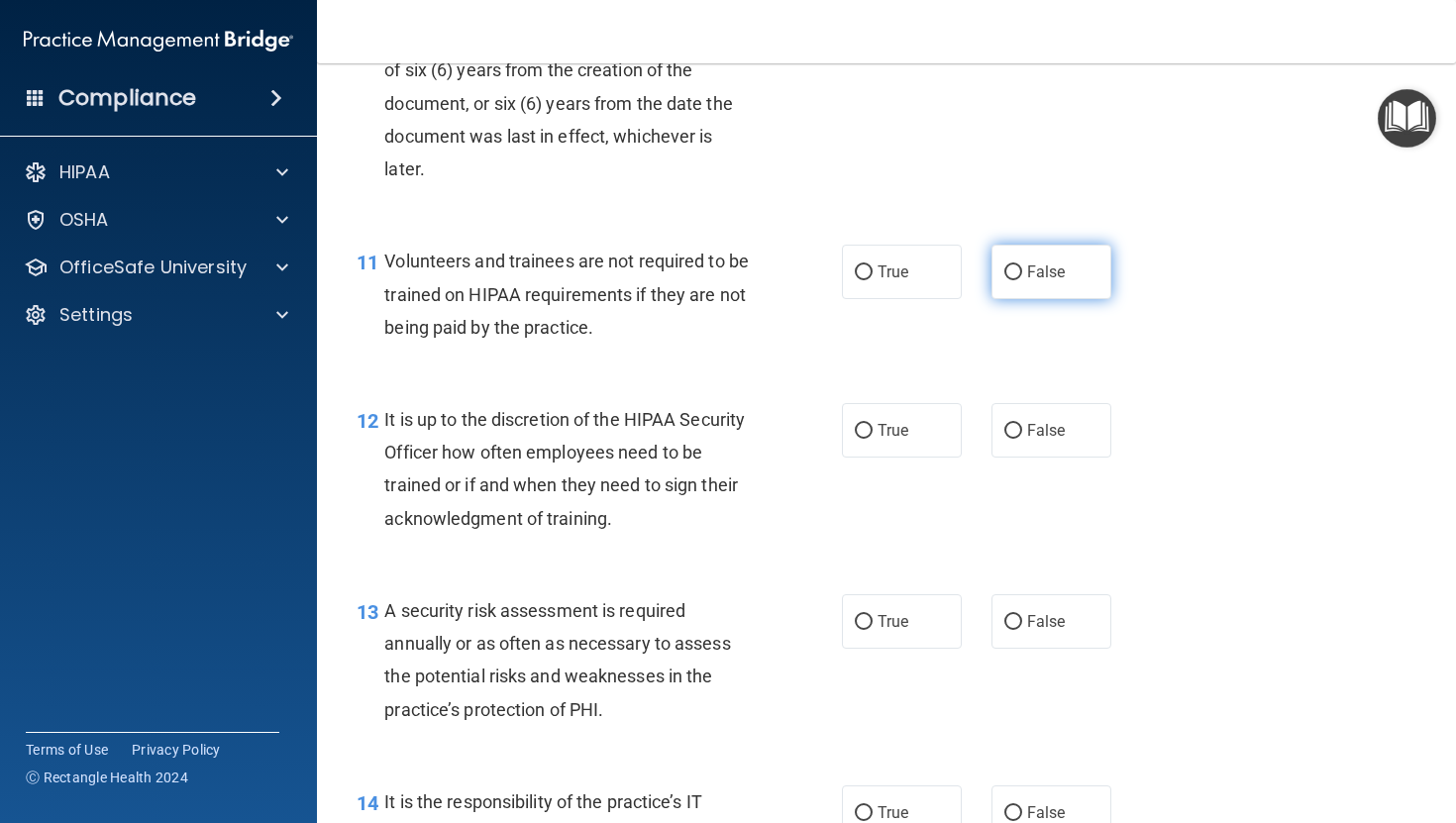 click on "False" at bounding box center [1051, 271] 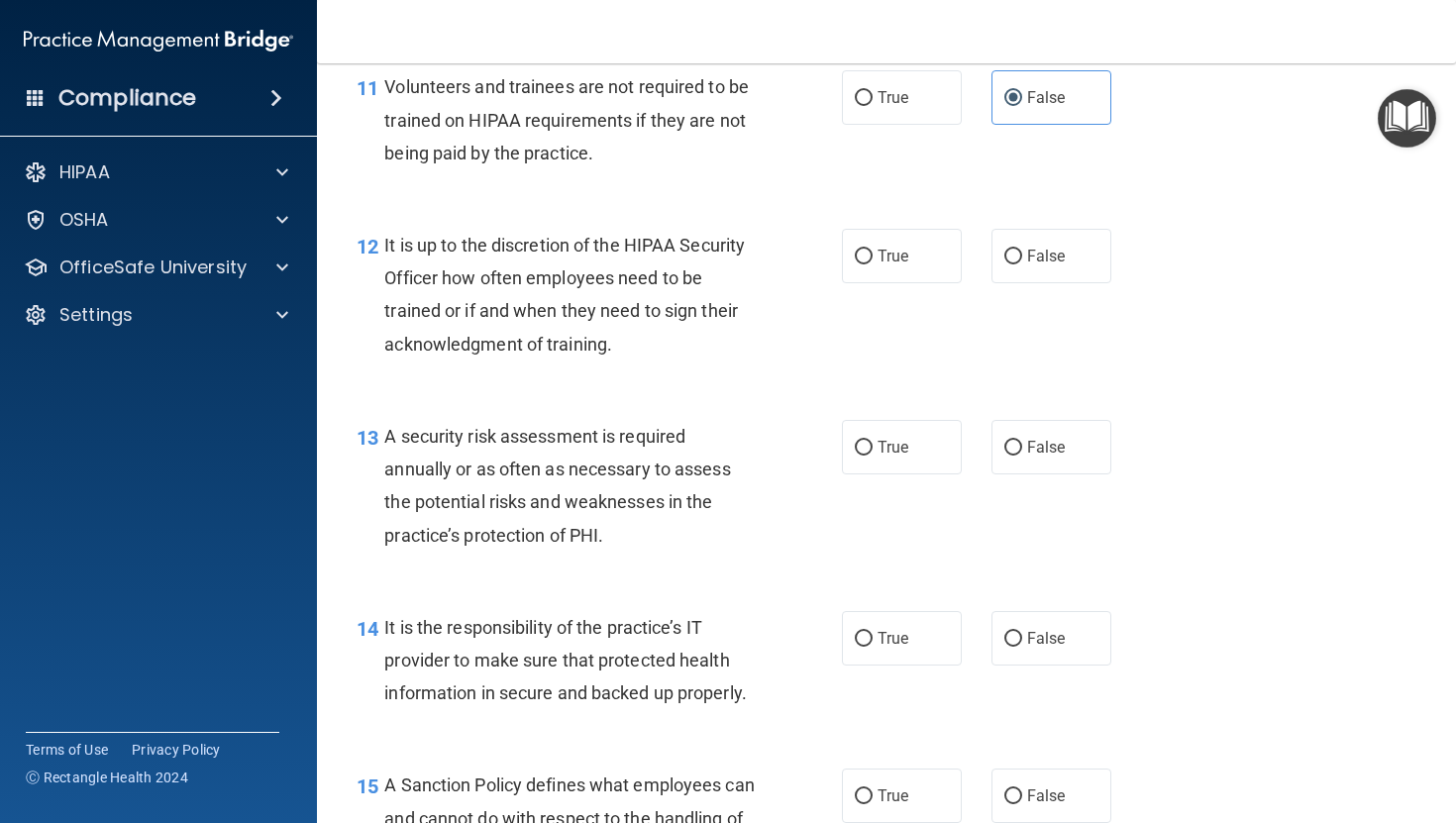 scroll, scrollTop: 2334, scrollLeft: 0, axis: vertical 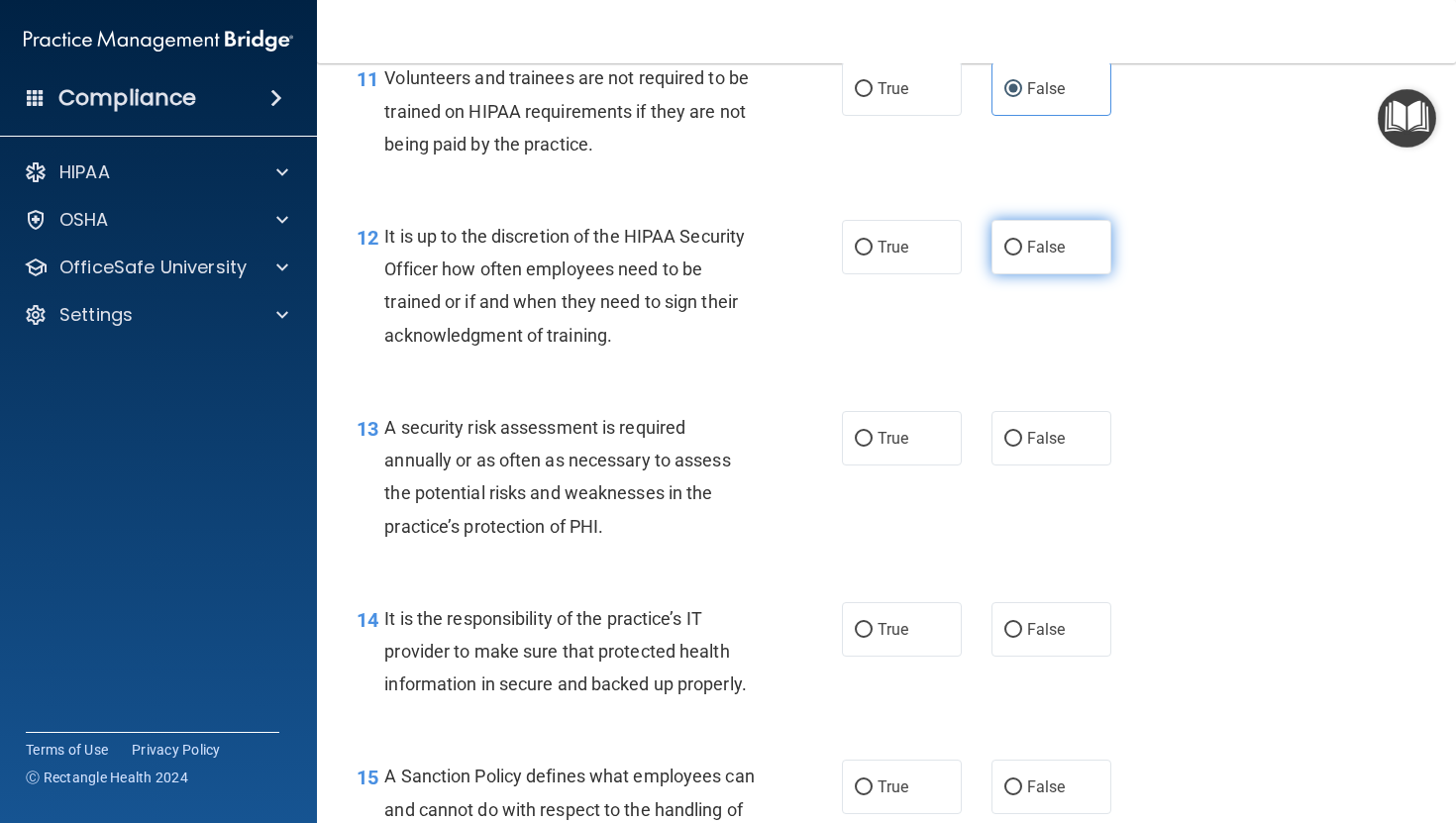 click on "False" at bounding box center (1013, 248) 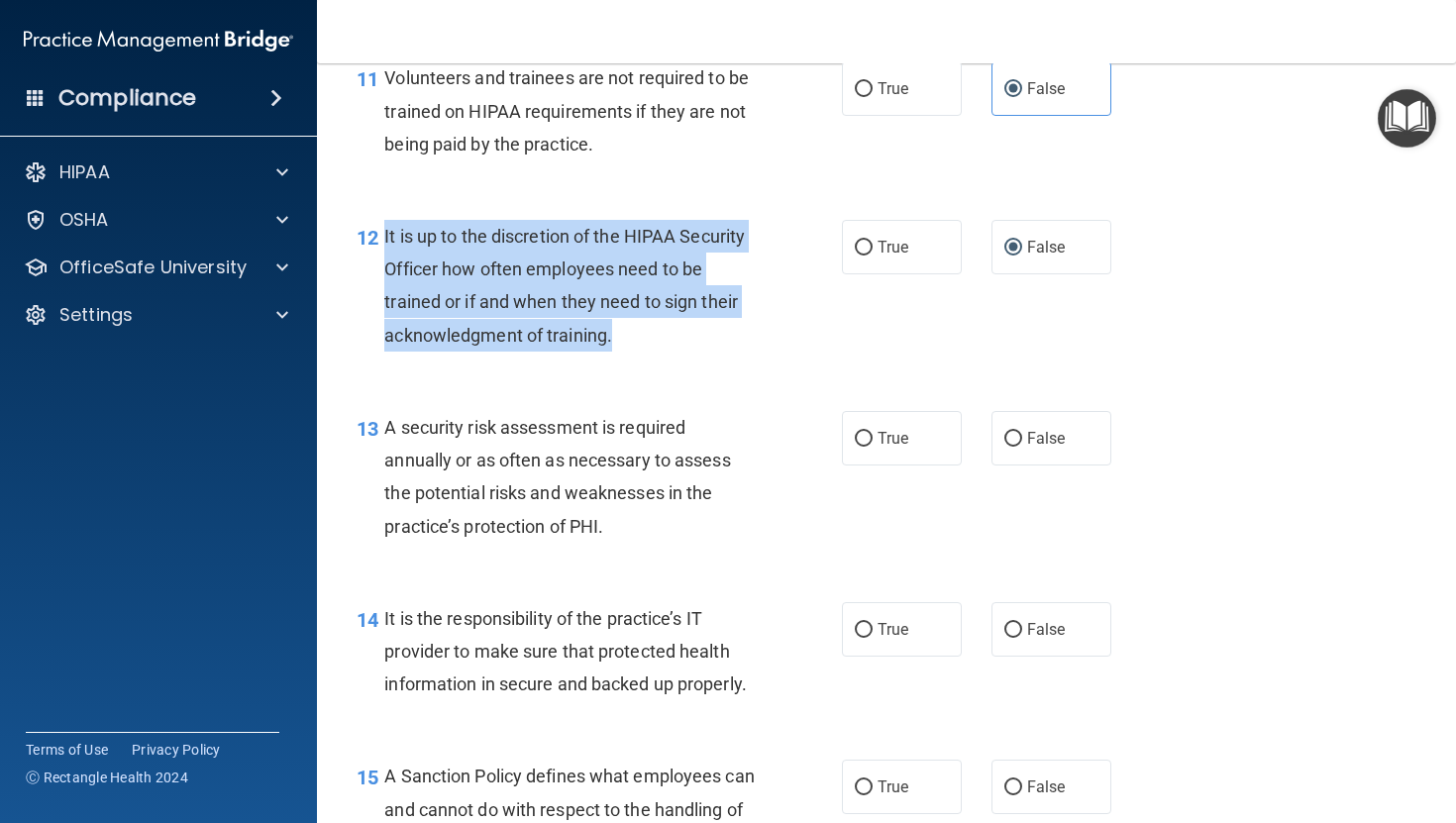 drag, startPoint x: 381, startPoint y: 272, endPoint x: 647, endPoint y: 377, distance: 285.97378 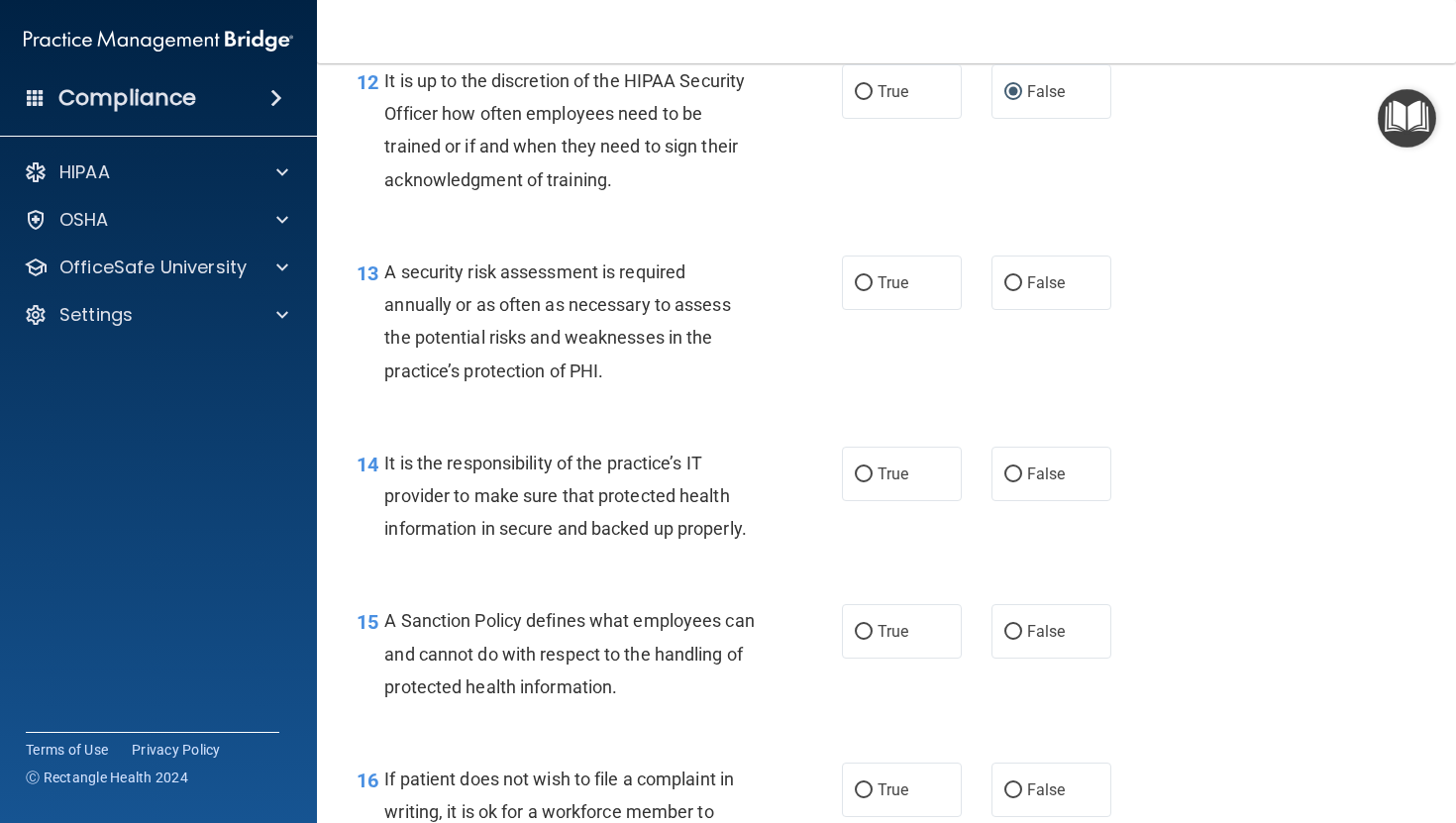 scroll, scrollTop: 2505, scrollLeft: 0, axis: vertical 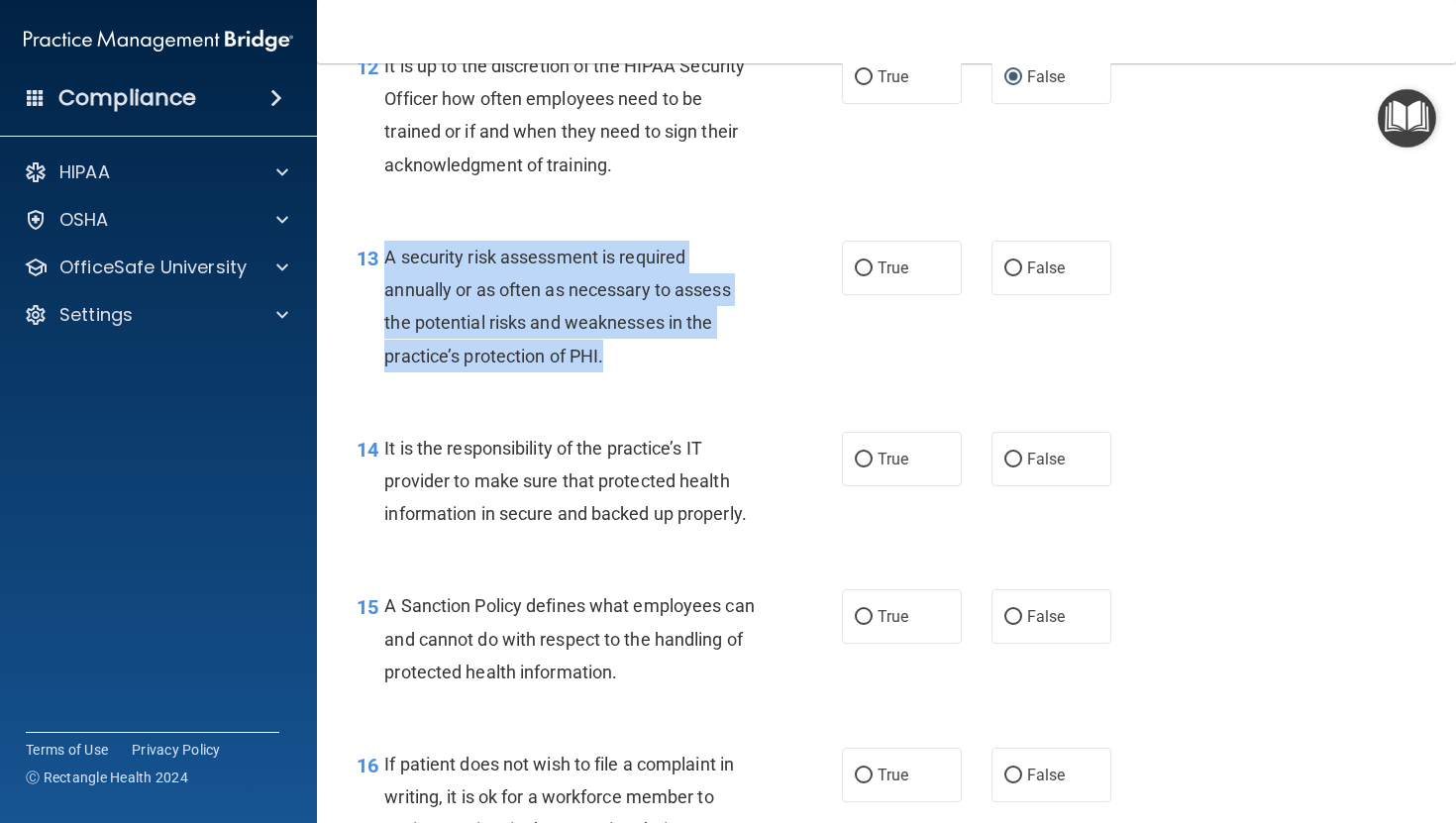 drag, startPoint x: 388, startPoint y: 293, endPoint x: 608, endPoint y: 403, distance: 245.96748 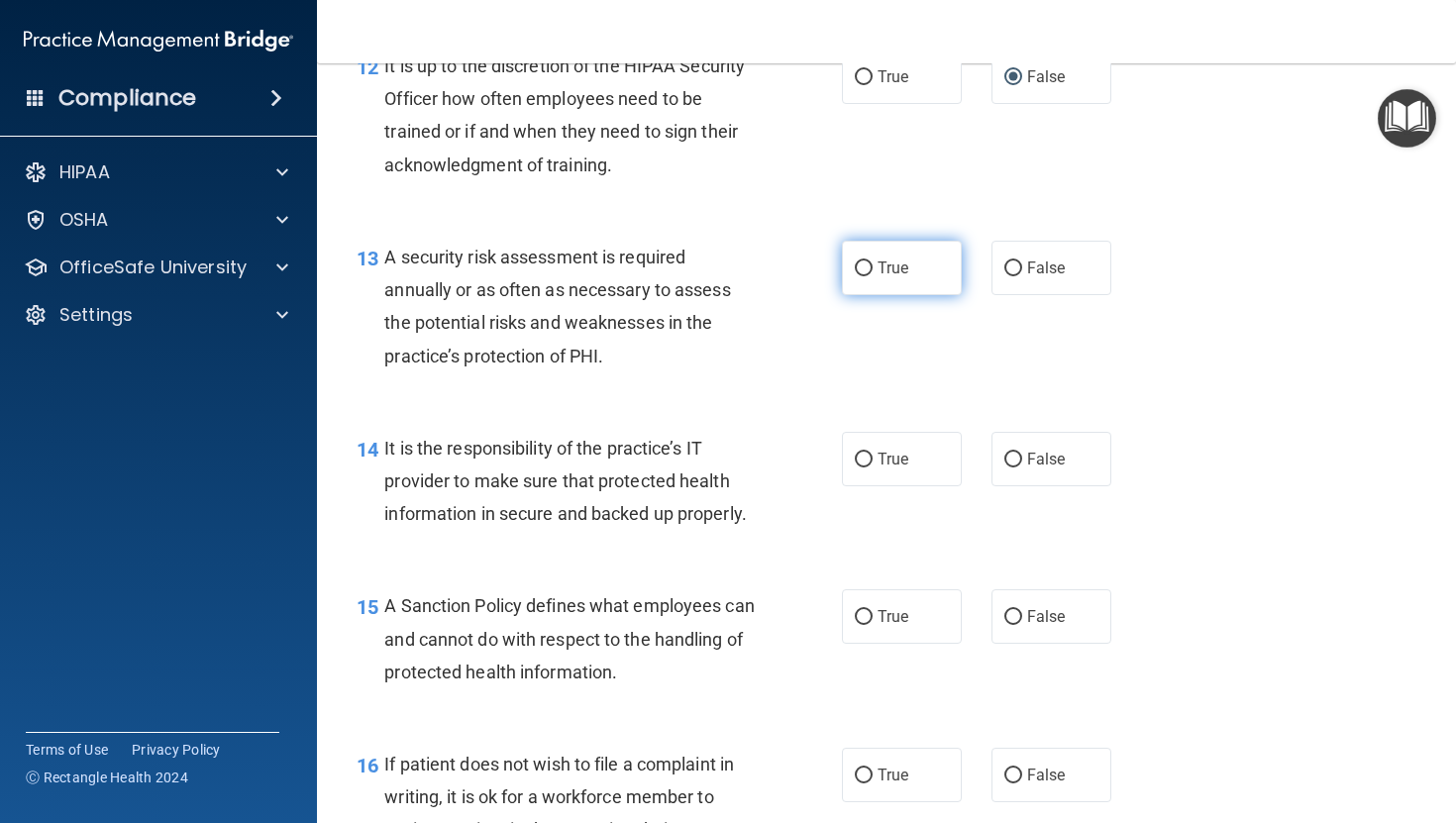 click on "True" at bounding box center [892, 267] 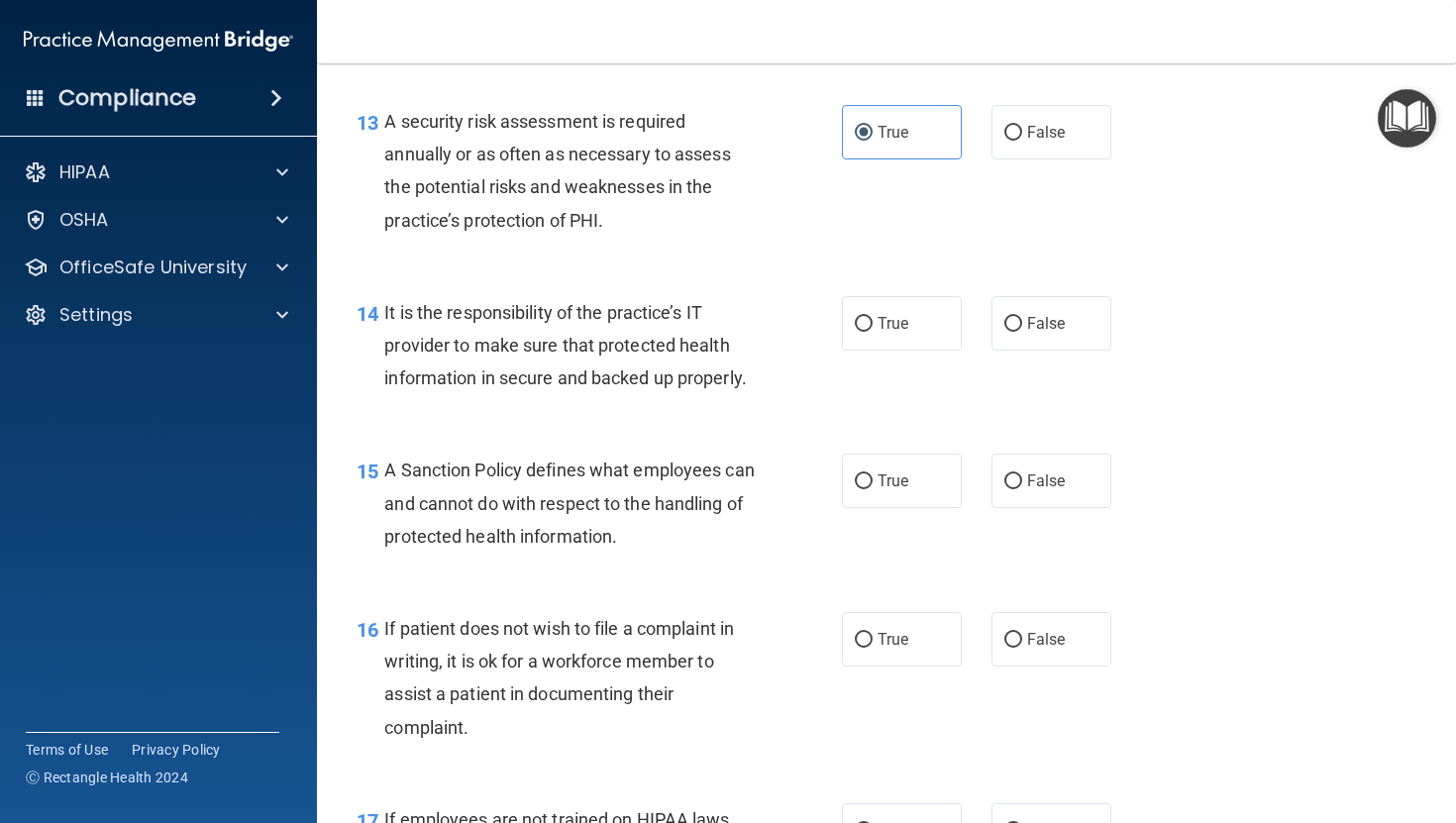 scroll, scrollTop: 2665, scrollLeft: 0, axis: vertical 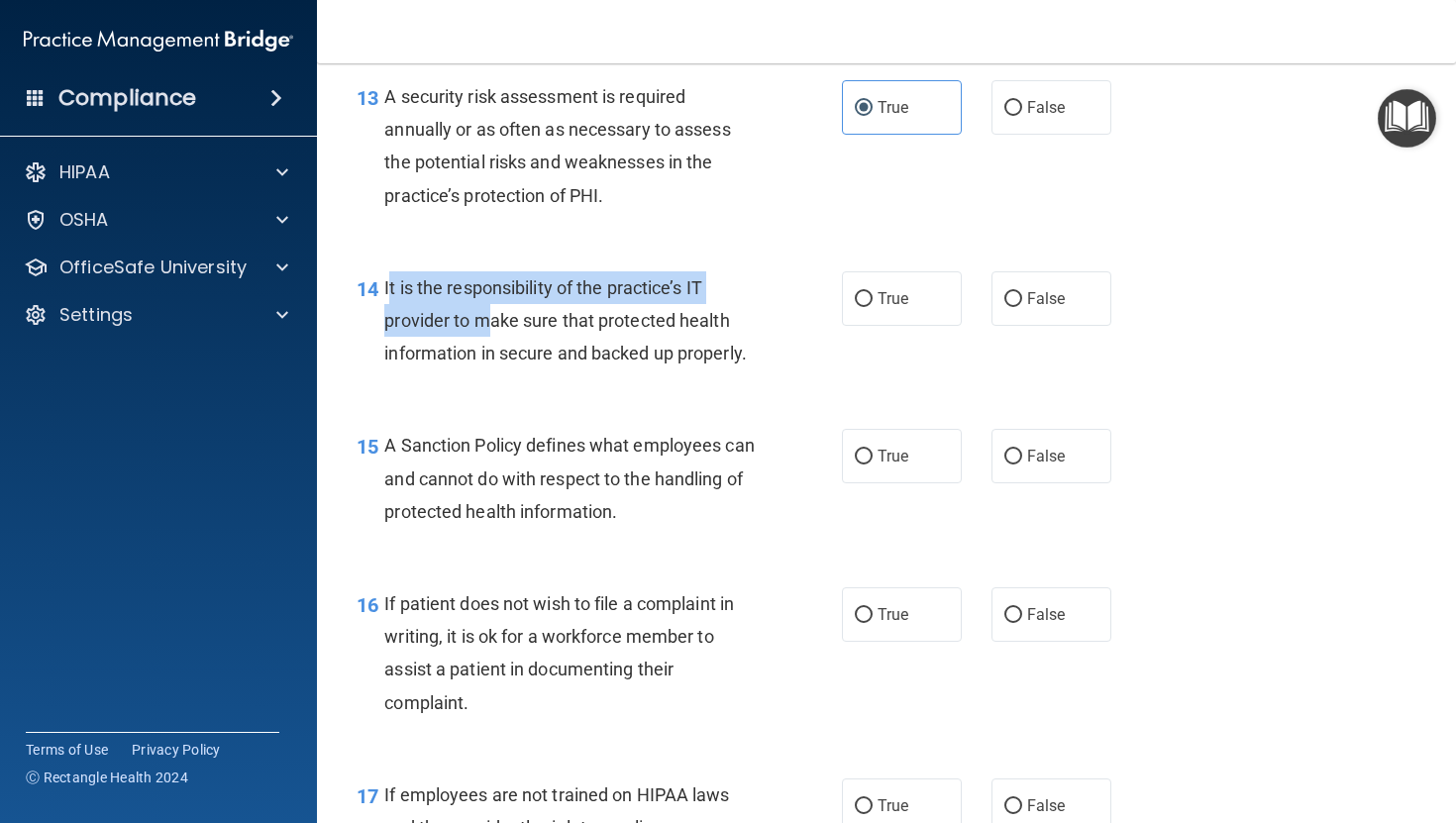 drag, startPoint x: 389, startPoint y: 321, endPoint x: 487, endPoint y: 364, distance: 107.01869 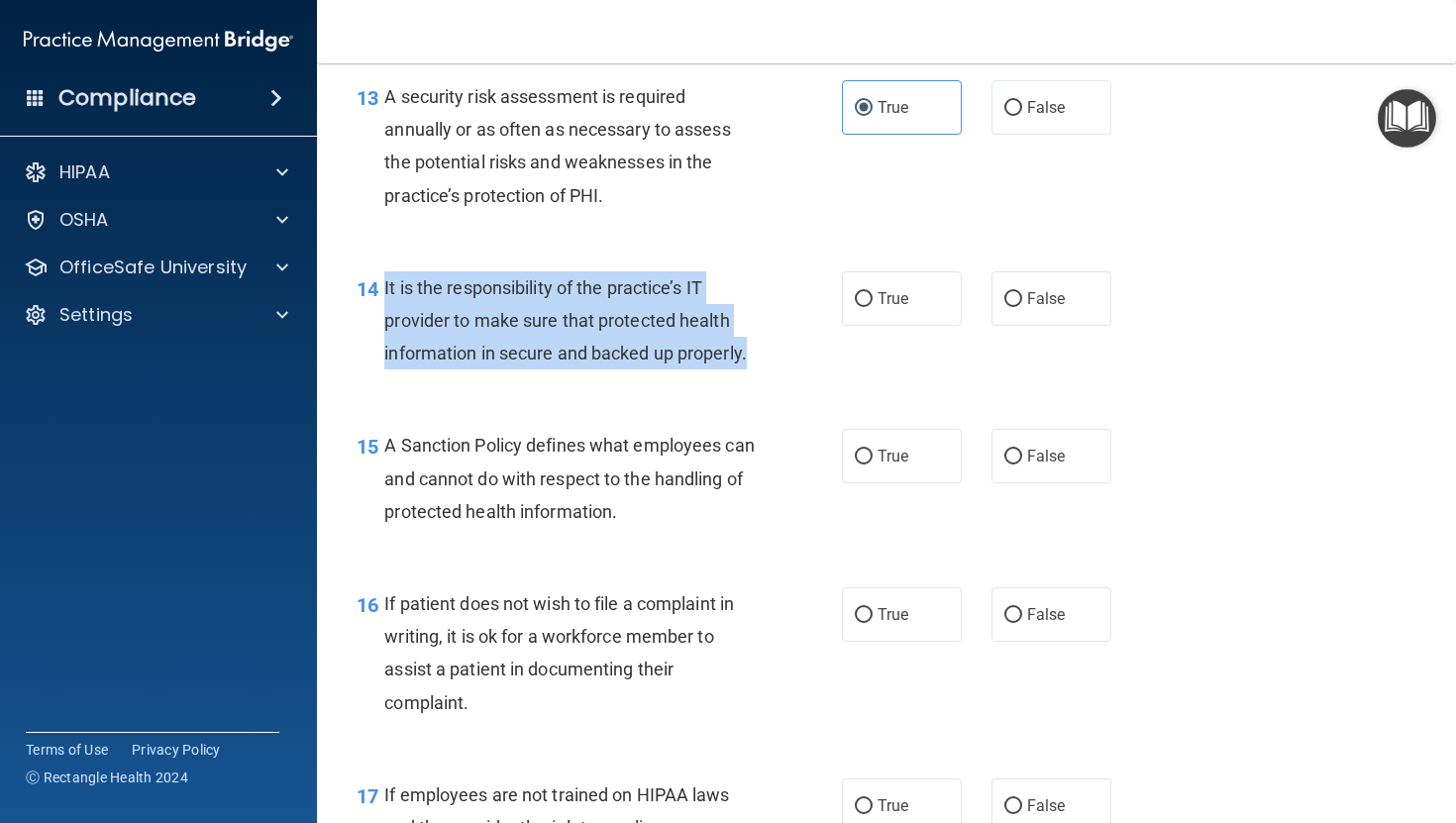 drag, startPoint x: 384, startPoint y: 323, endPoint x: 765, endPoint y: 390, distance: 386.84622 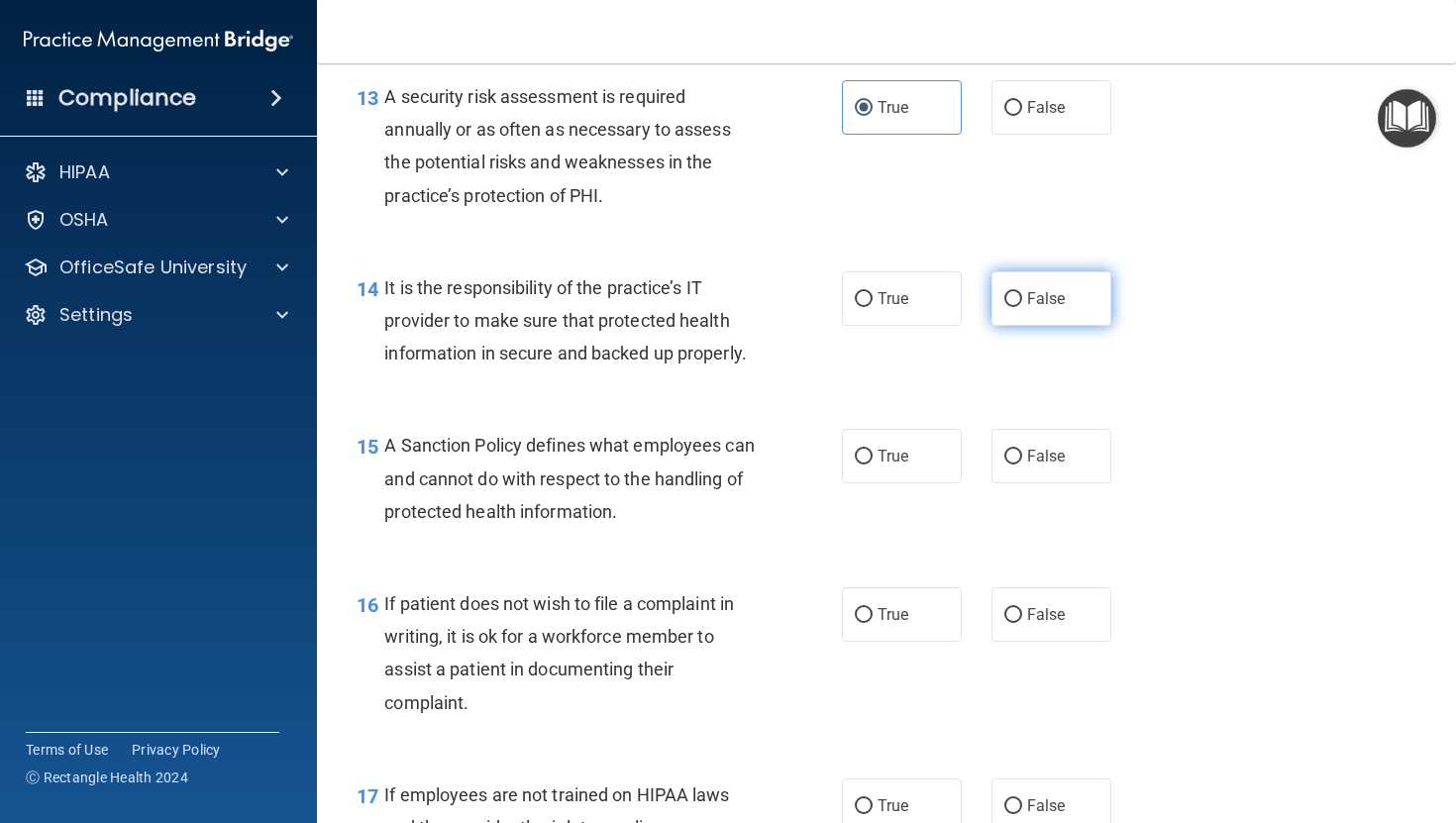 click on "False" at bounding box center (1051, 298) 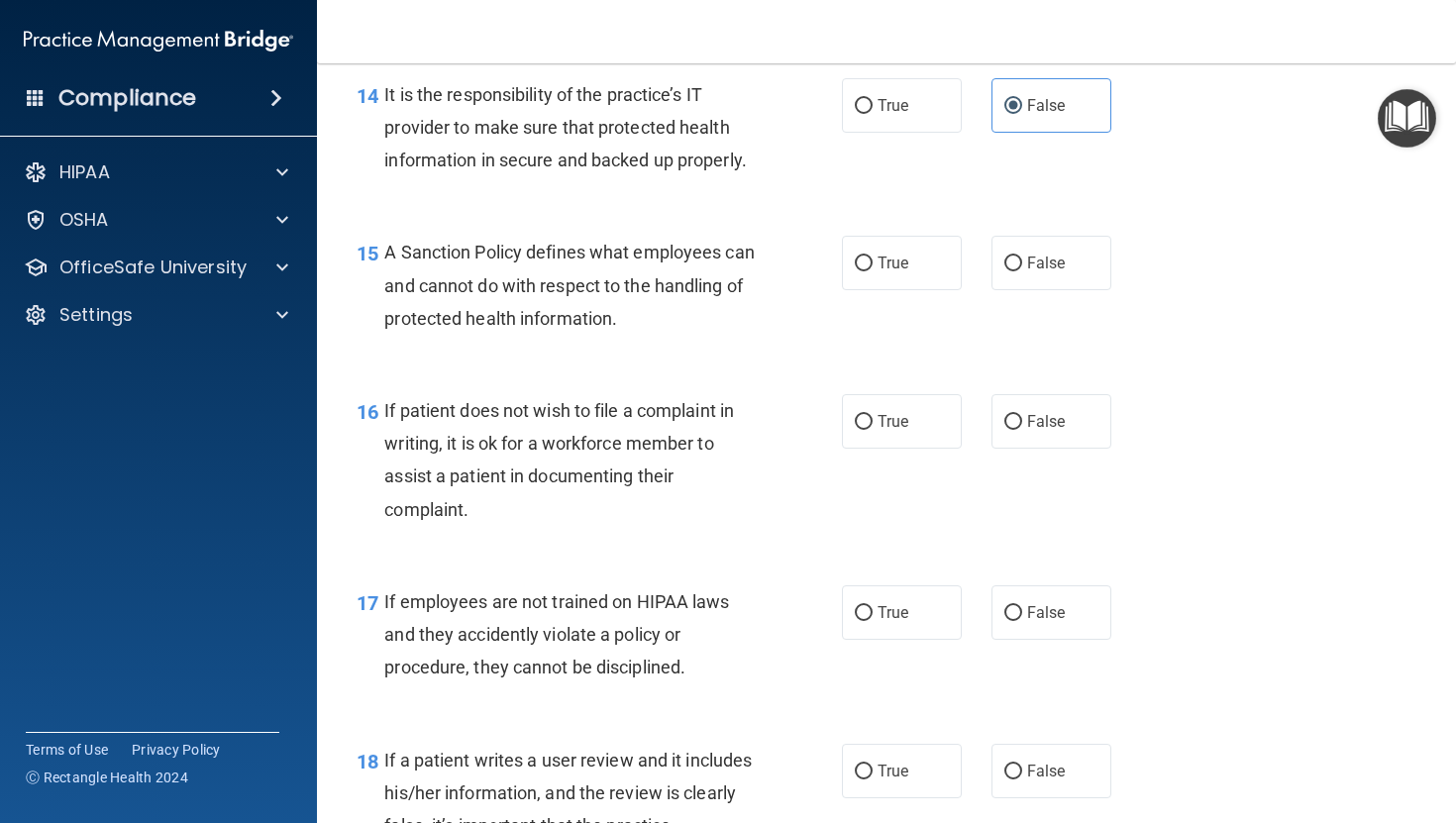 scroll, scrollTop: 2871, scrollLeft: 0, axis: vertical 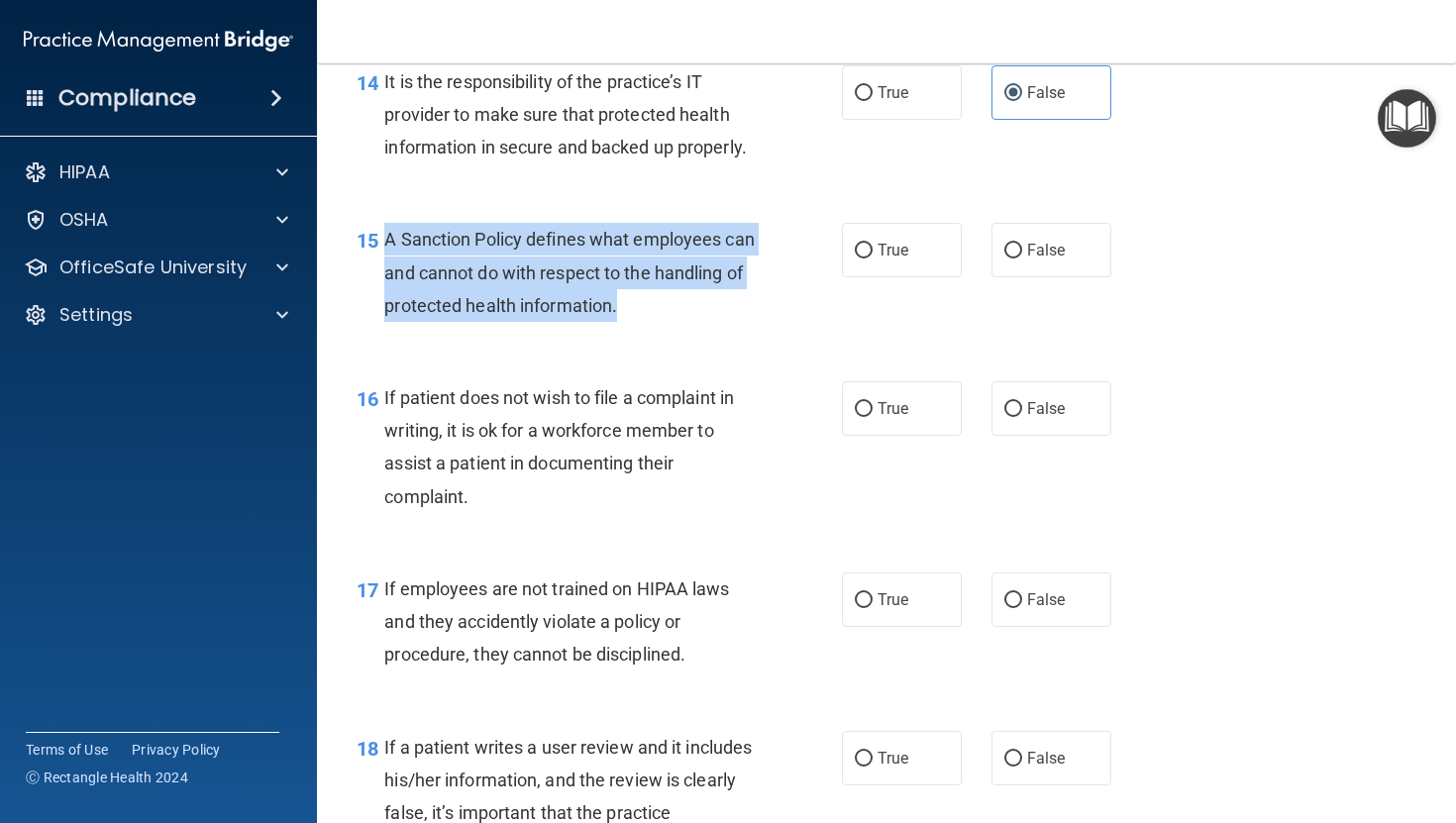 drag, startPoint x: 386, startPoint y: 274, endPoint x: 704, endPoint y: 357, distance: 328.65331 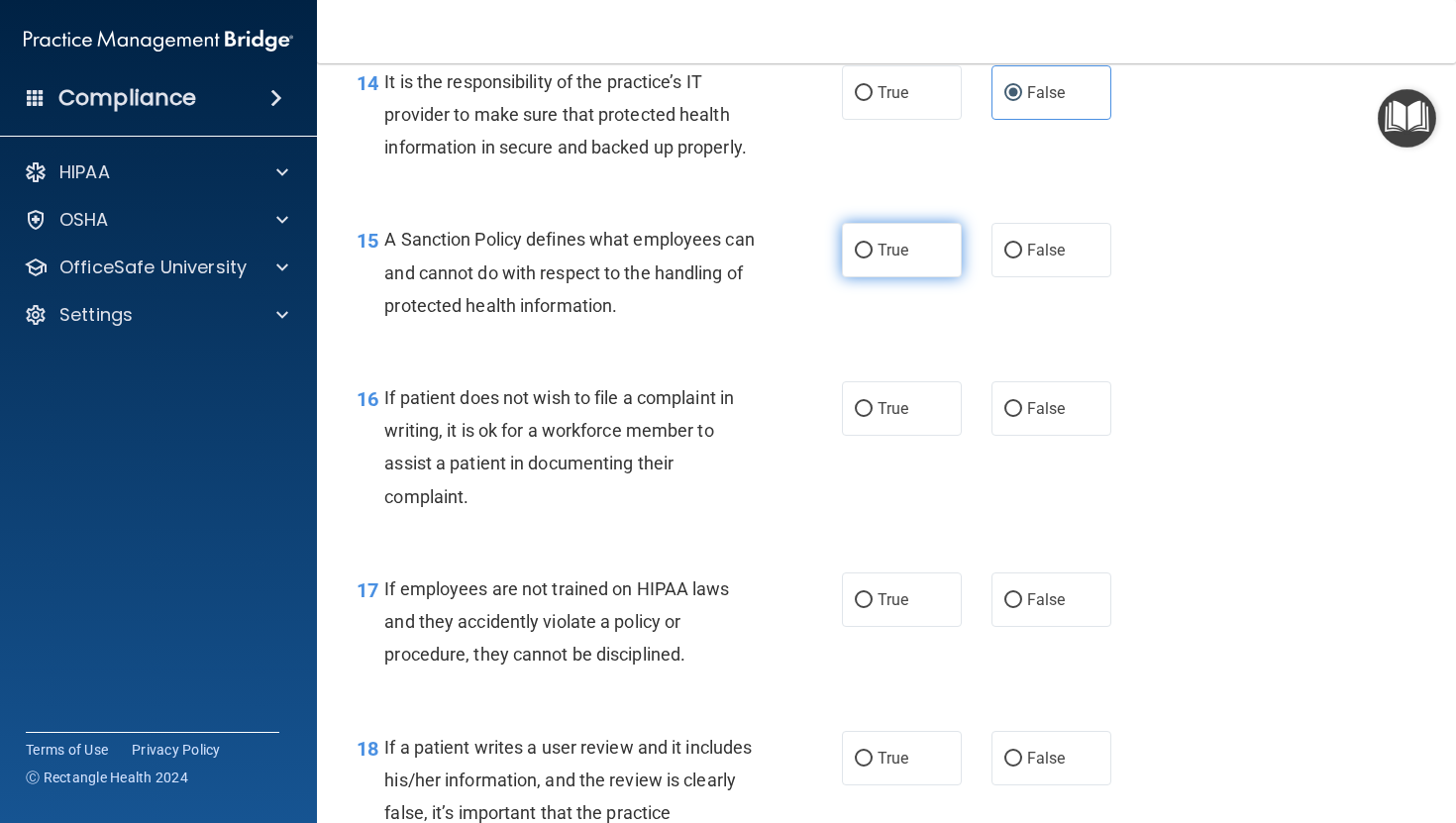 click on "True" at bounding box center (901, 250) 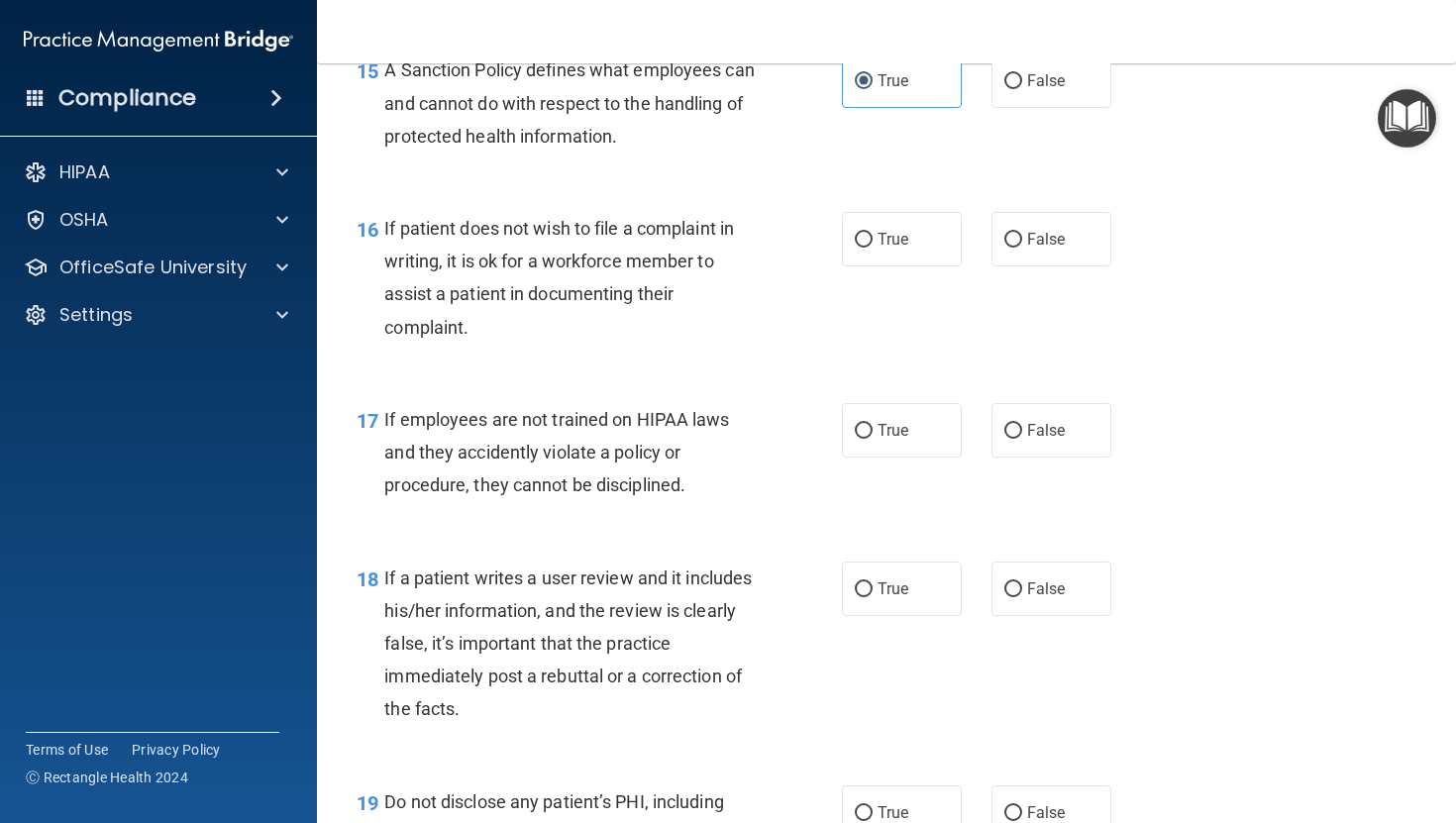 scroll, scrollTop: 3044, scrollLeft: 0, axis: vertical 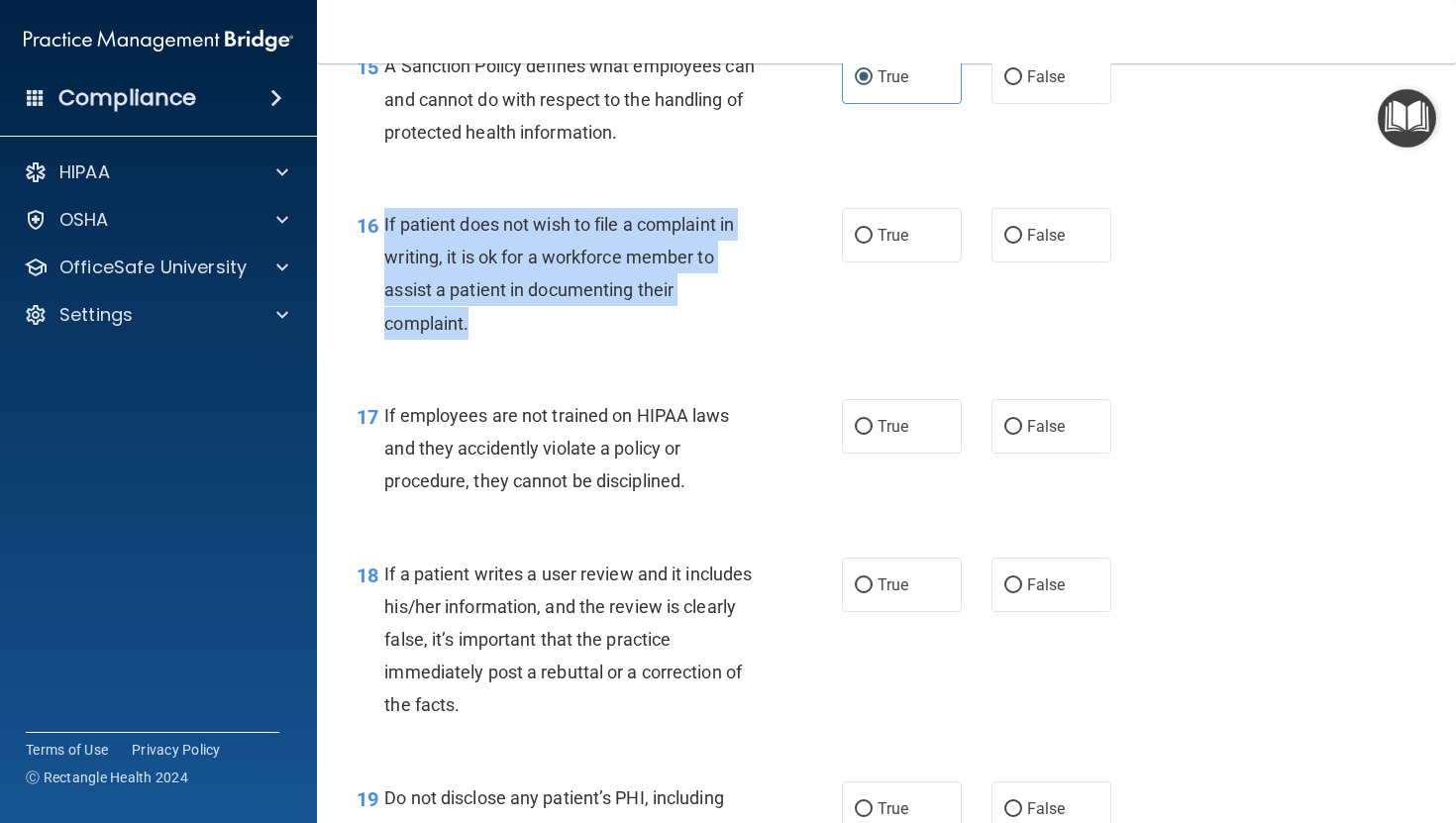 drag, startPoint x: 384, startPoint y: 259, endPoint x: 504, endPoint y: 353, distance: 152.43359 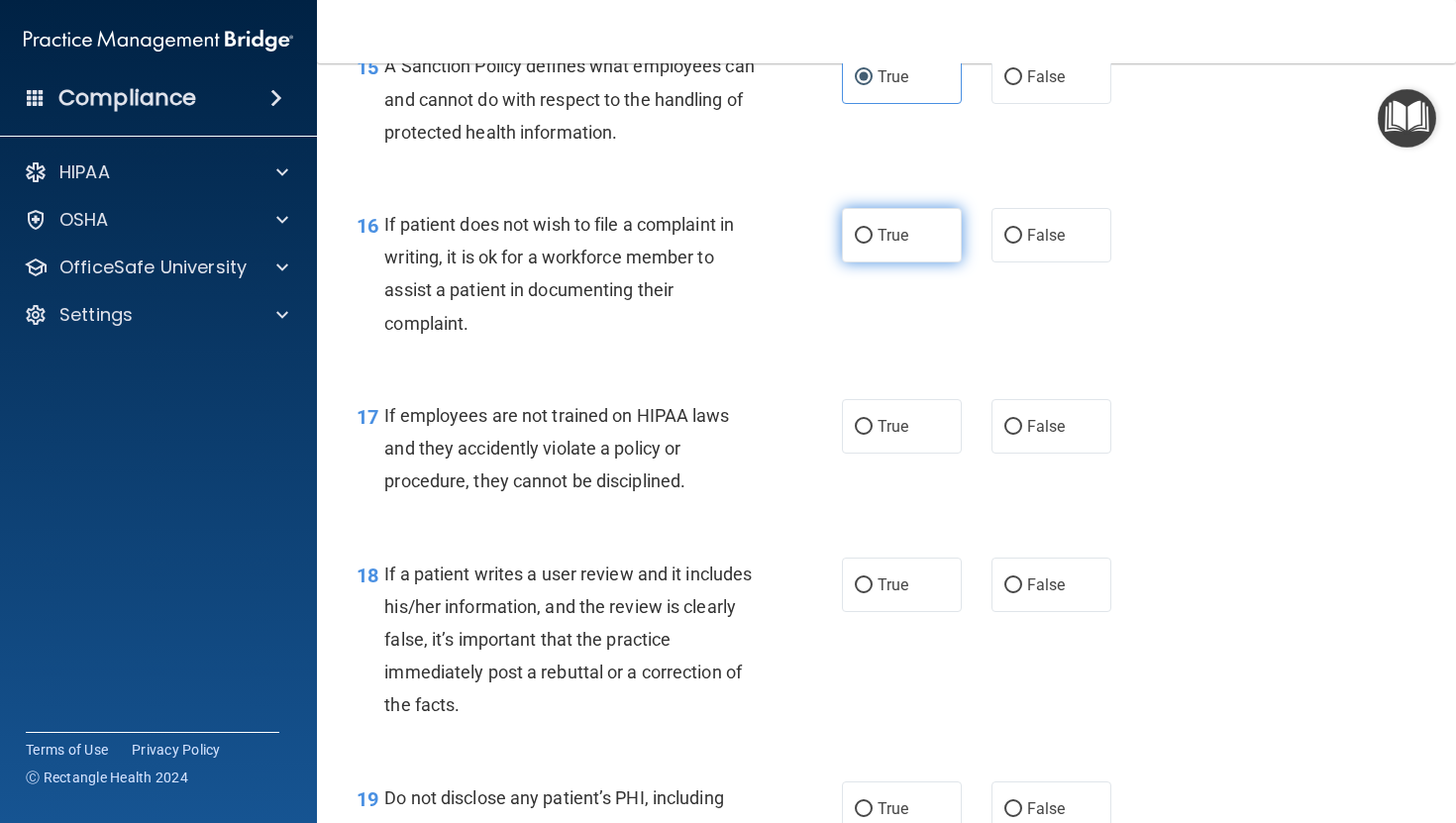 click on "True" at bounding box center [901, 235] 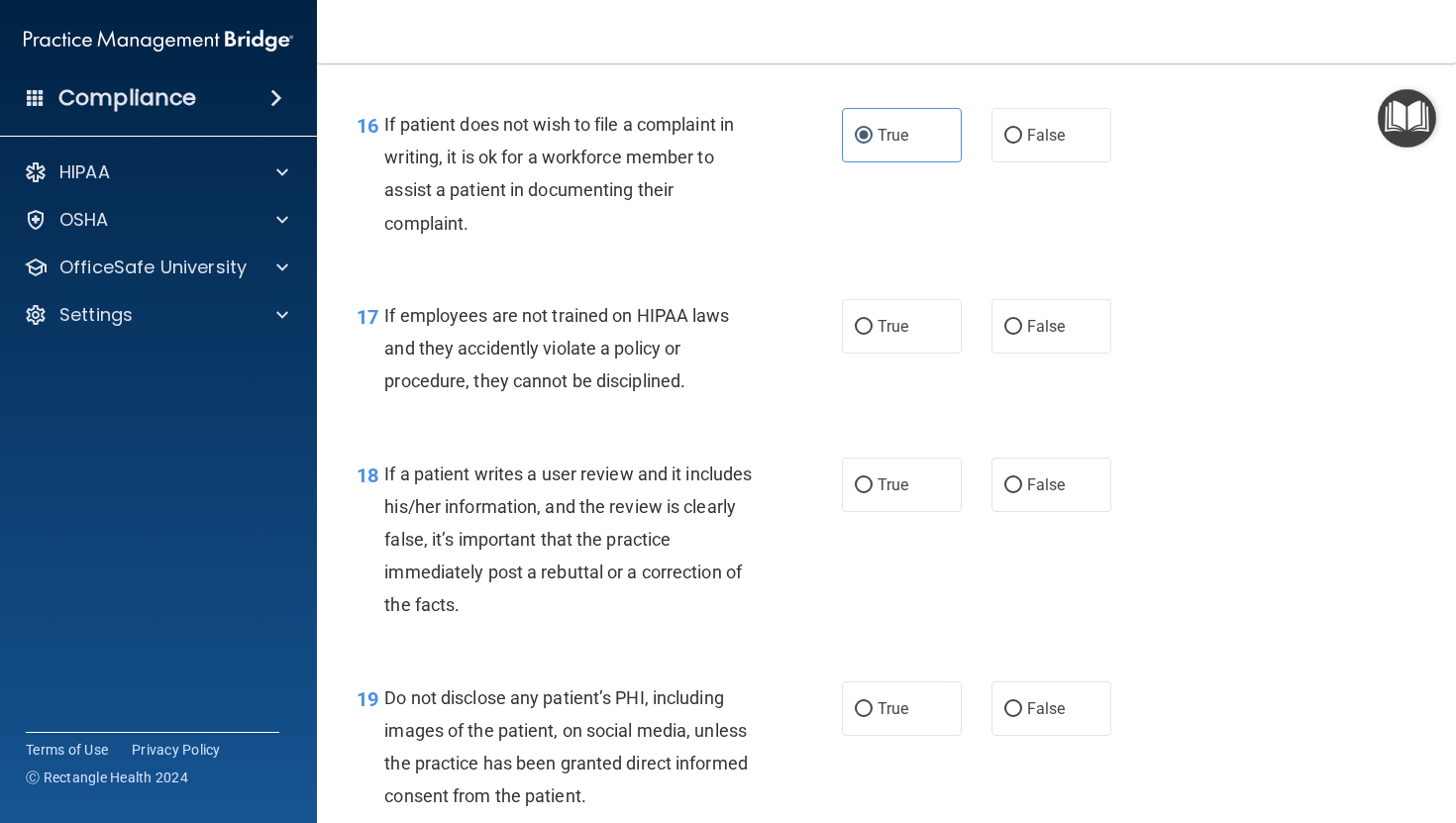 scroll, scrollTop: 3184, scrollLeft: 0, axis: vertical 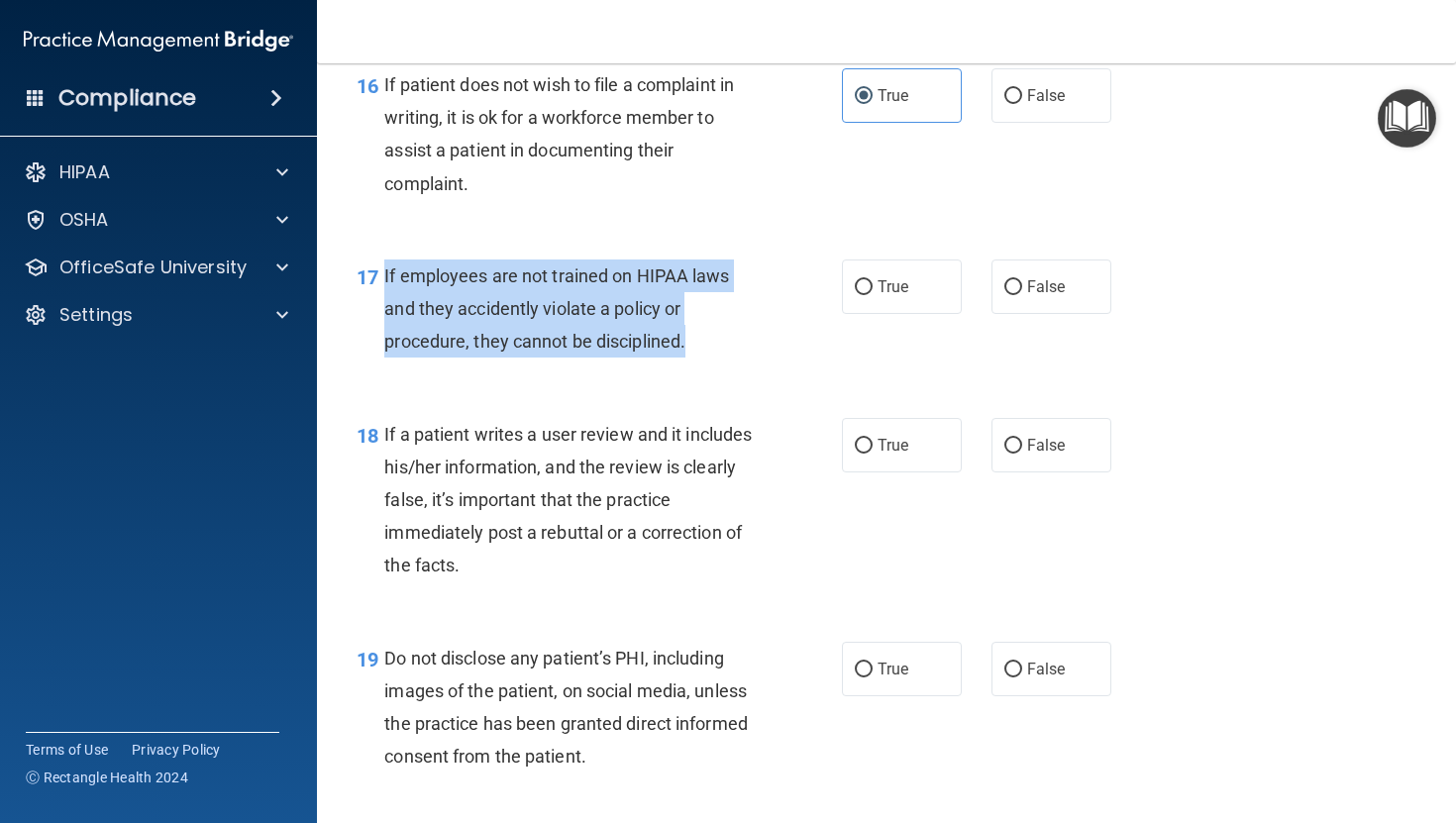 drag, startPoint x: 382, startPoint y: 307, endPoint x: 703, endPoint y: 375, distance: 328.12345 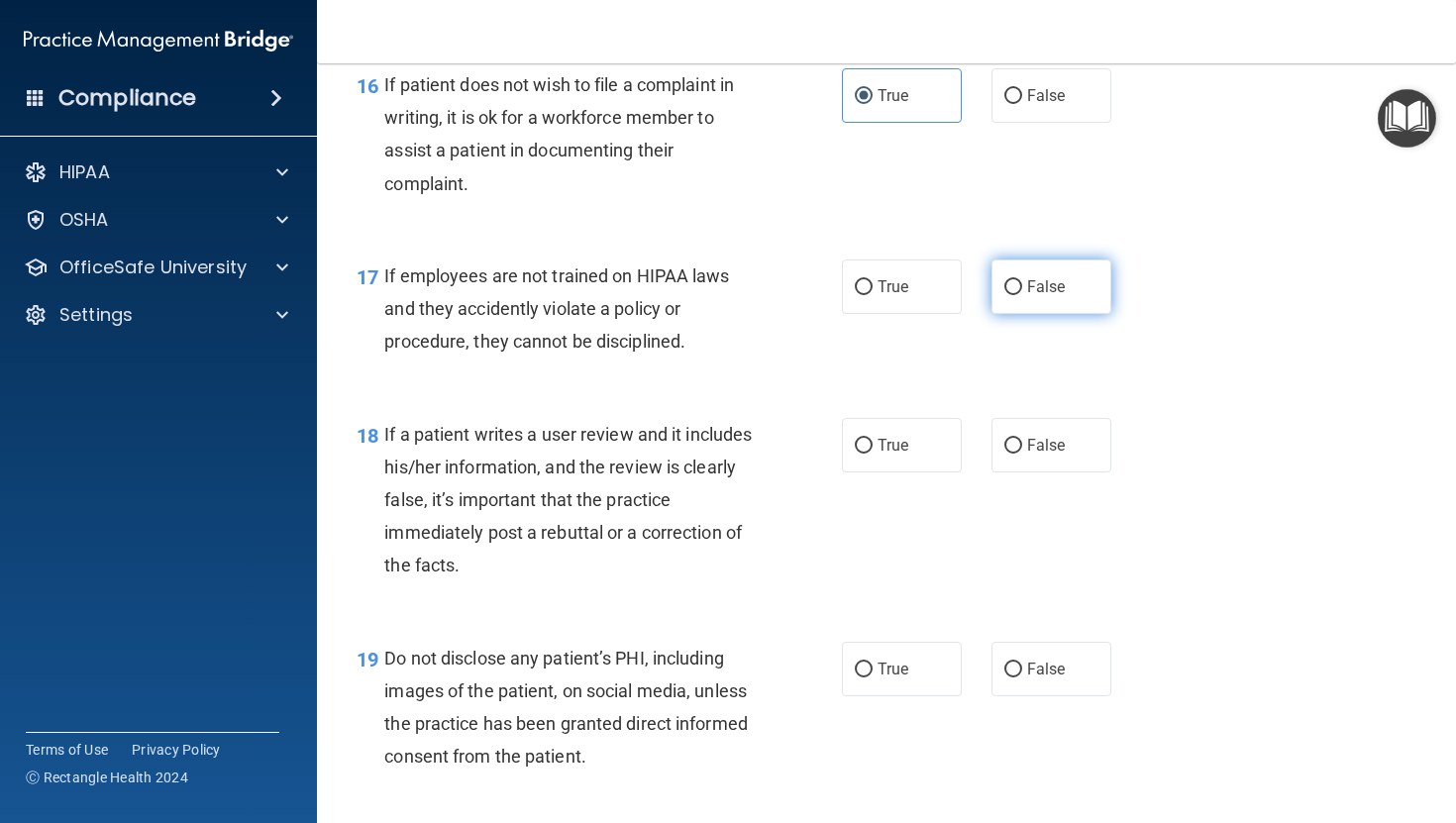 click on "False" at bounding box center (1051, 286) 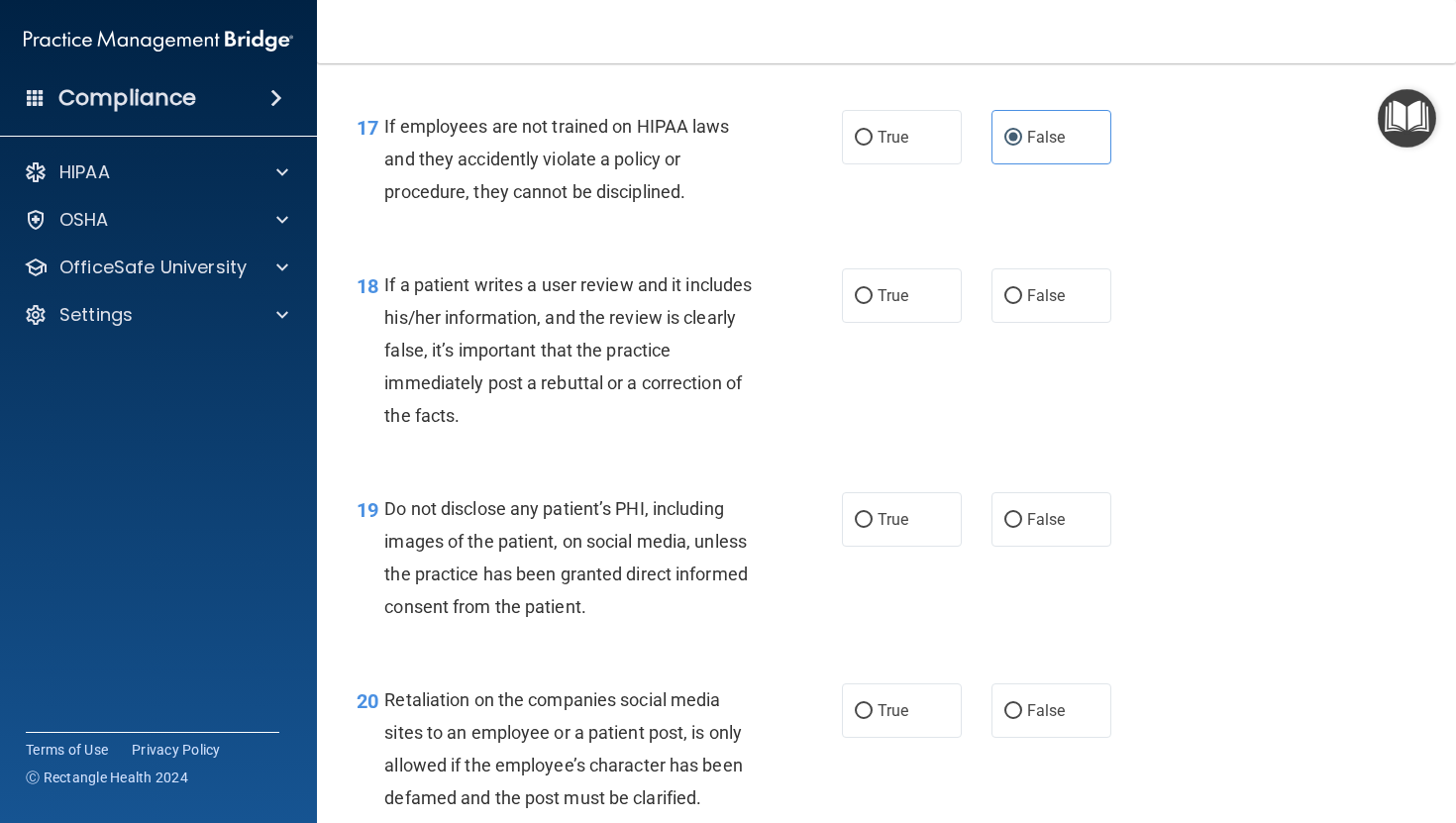 scroll, scrollTop: 3375, scrollLeft: 0, axis: vertical 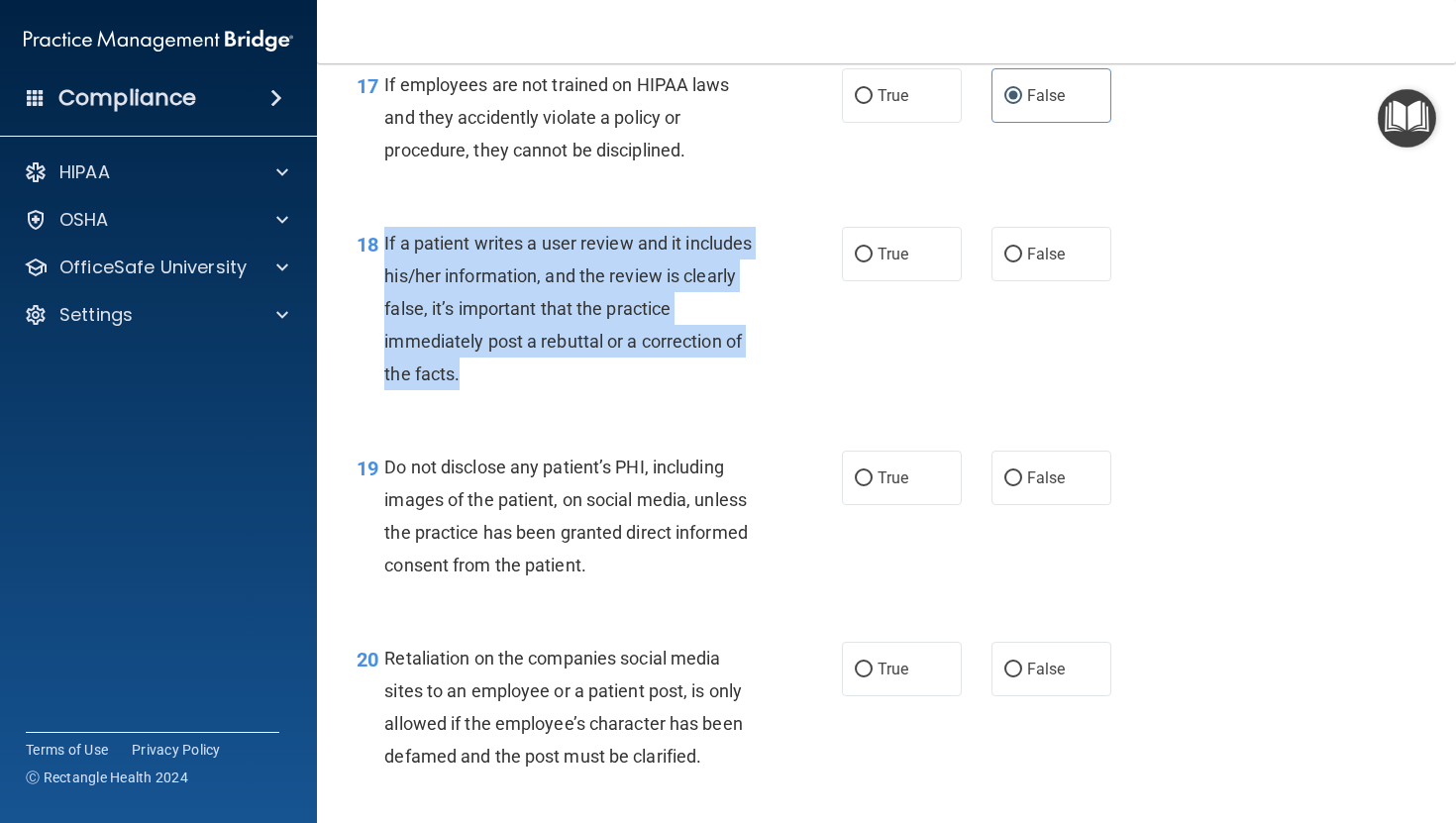drag, startPoint x: 381, startPoint y: 274, endPoint x: 526, endPoint y: 414, distance: 201.55644 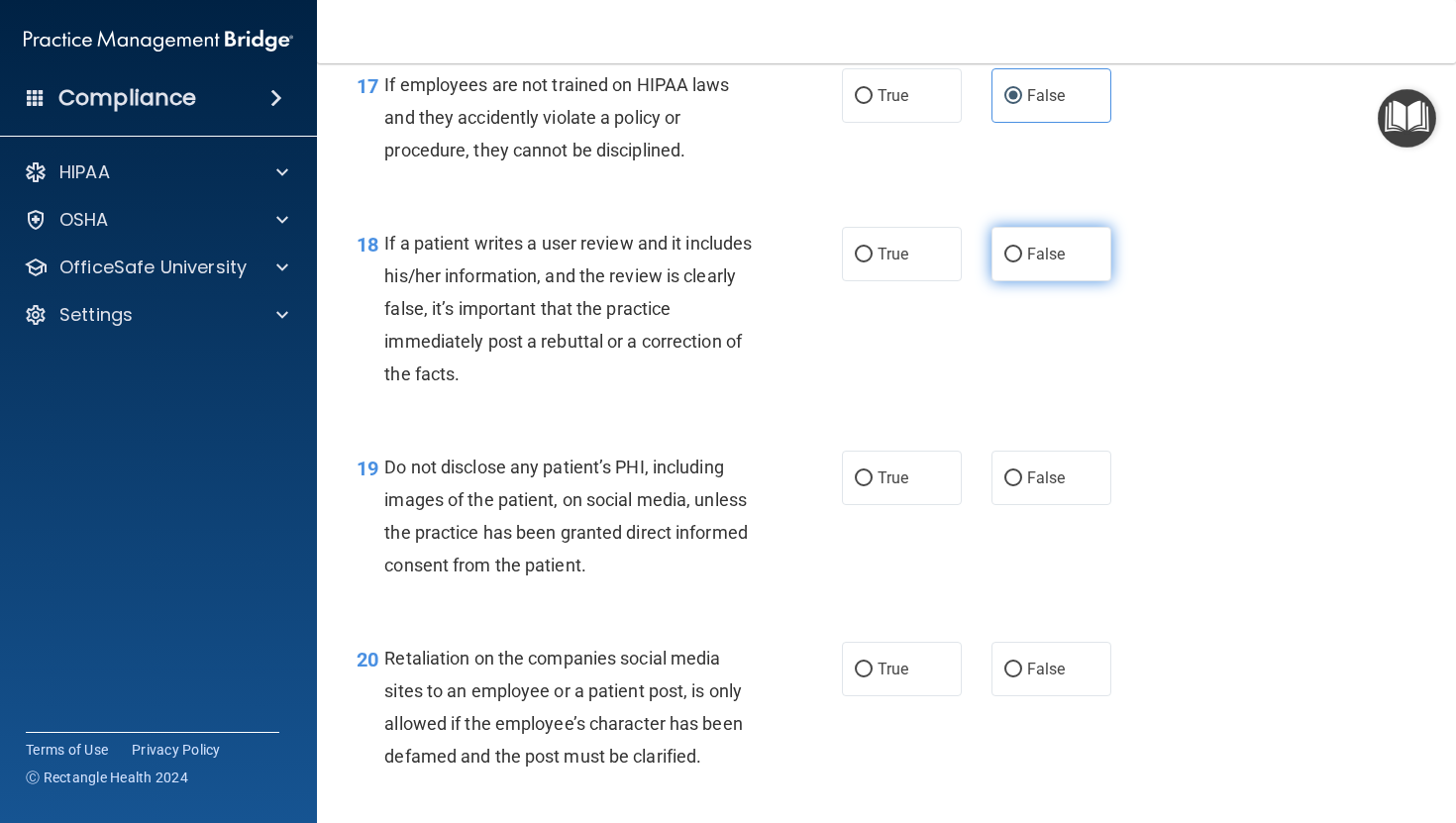 click on "False" at bounding box center [1046, 254] 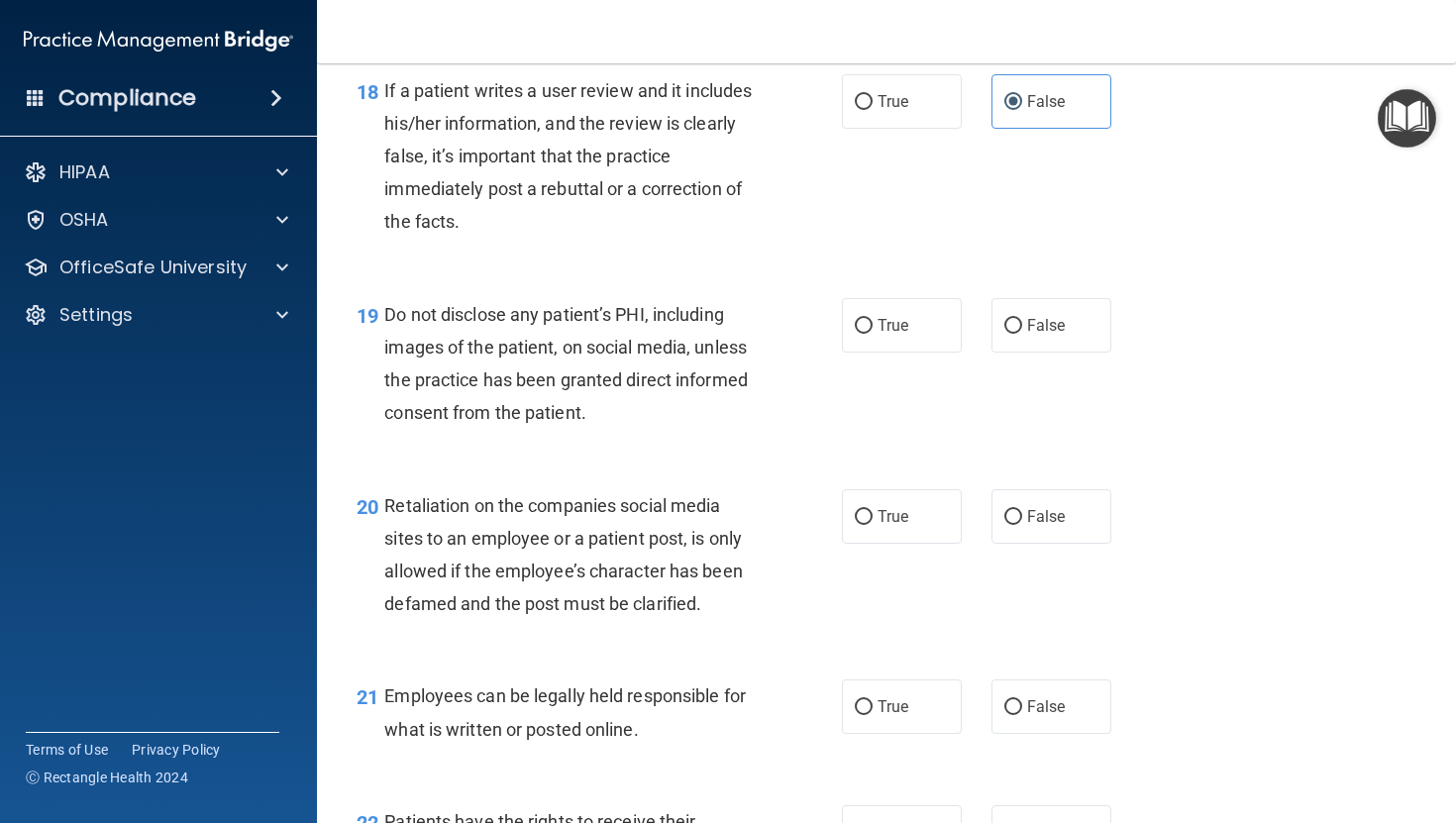scroll, scrollTop: 3597, scrollLeft: 0, axis: vertical 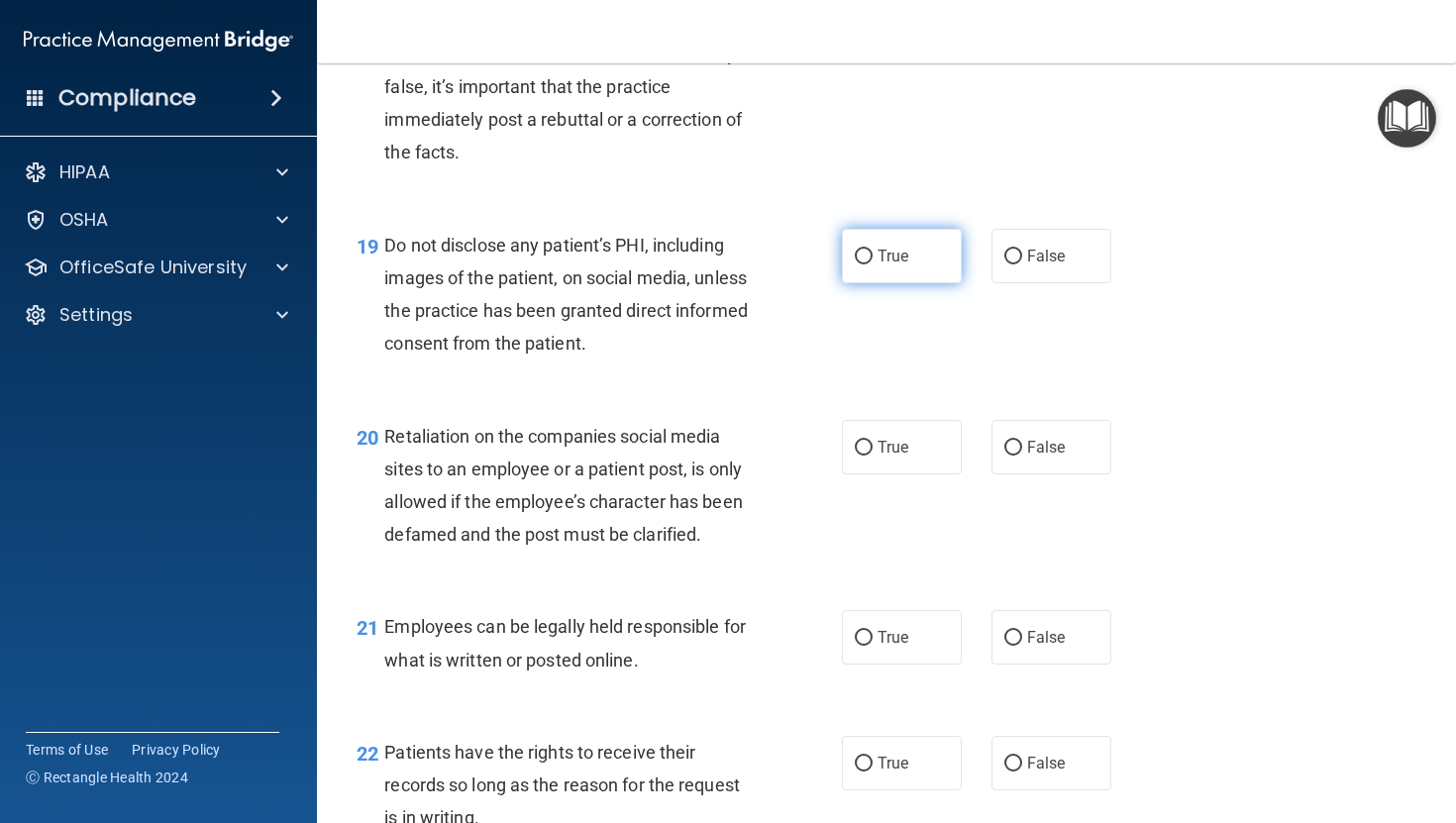 click on "True" at bounding box center [901, 256] 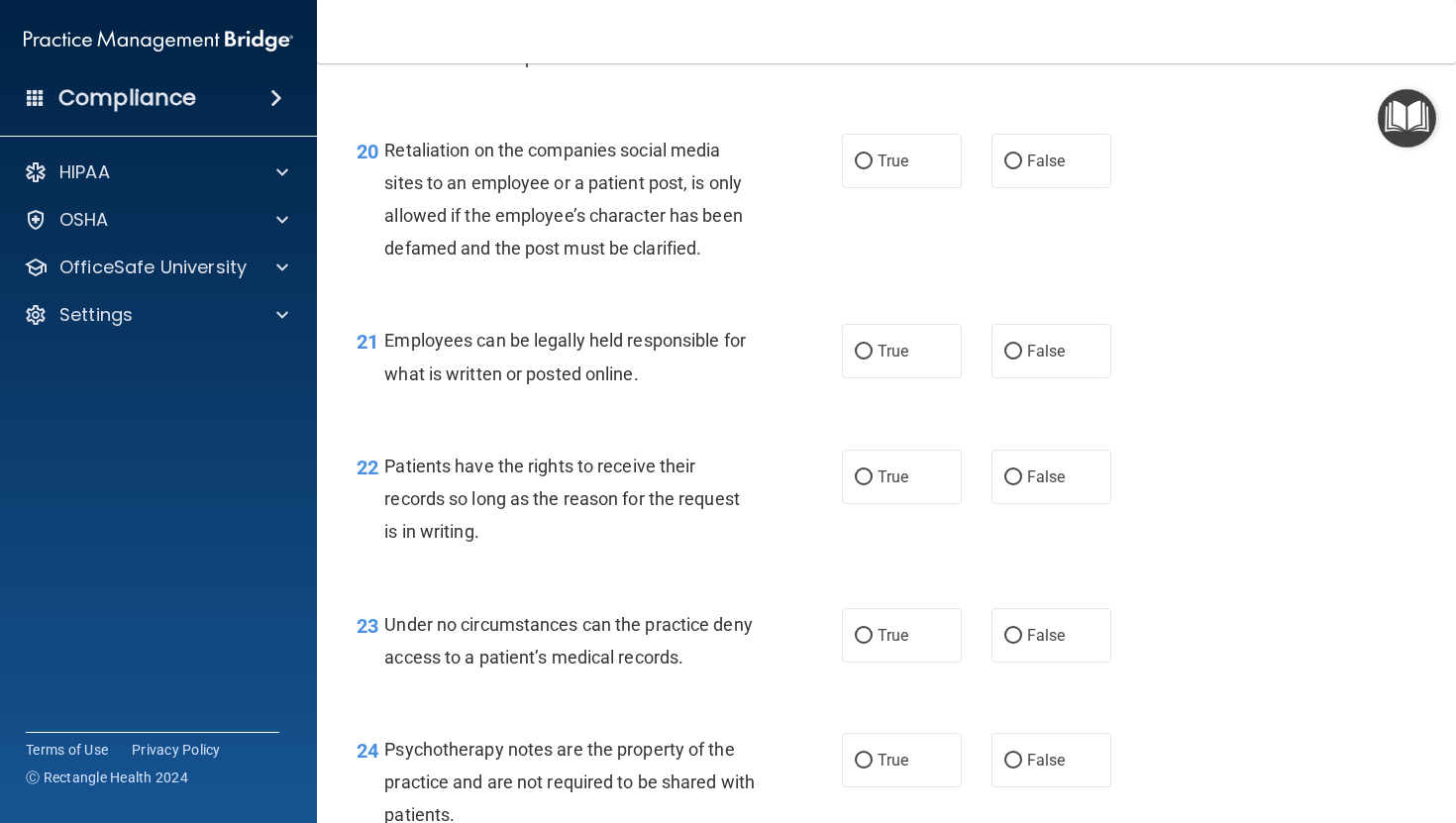 scroll, scrollTop: 3886, scrollLeft: 0, axis: vertical 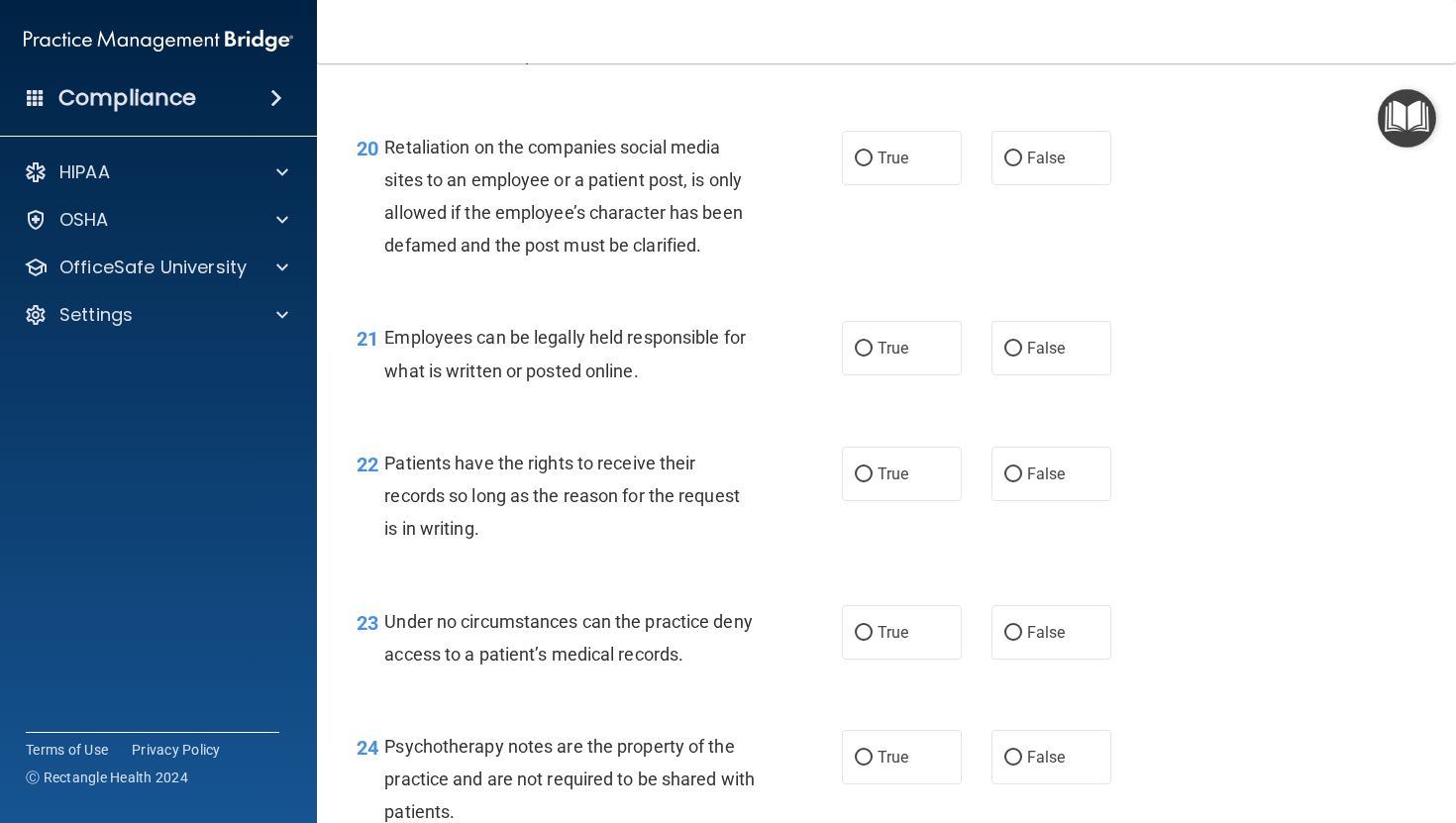 drag, startPoint x: 389, startPoint y: 183, endPoint x: 537, endPoint y: 254, distance: 164.14932 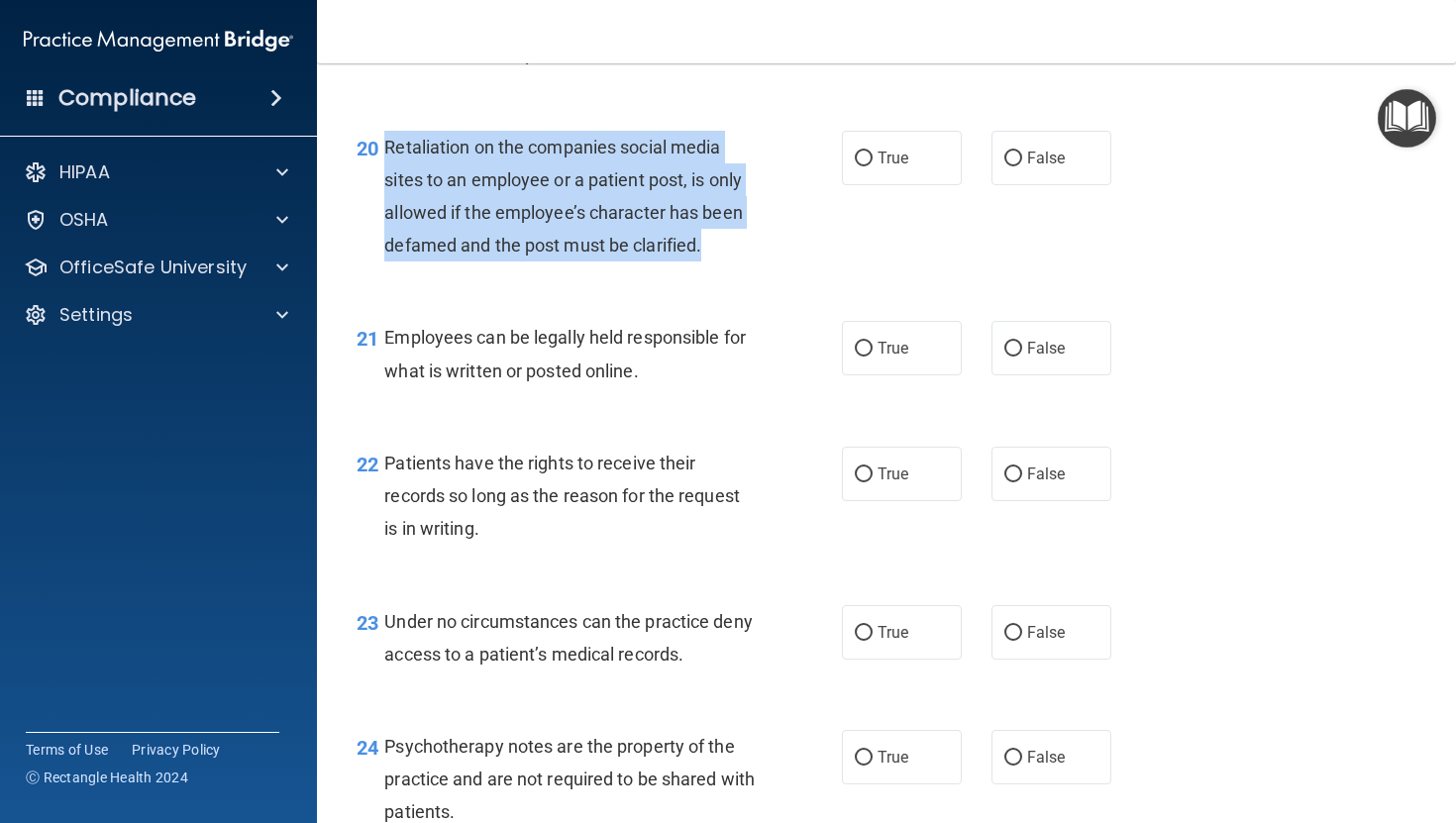 drag, startPoint x: 387, startPoint y: 180, endPoint x: 735, endPoint y: 278, distance: 361.5356 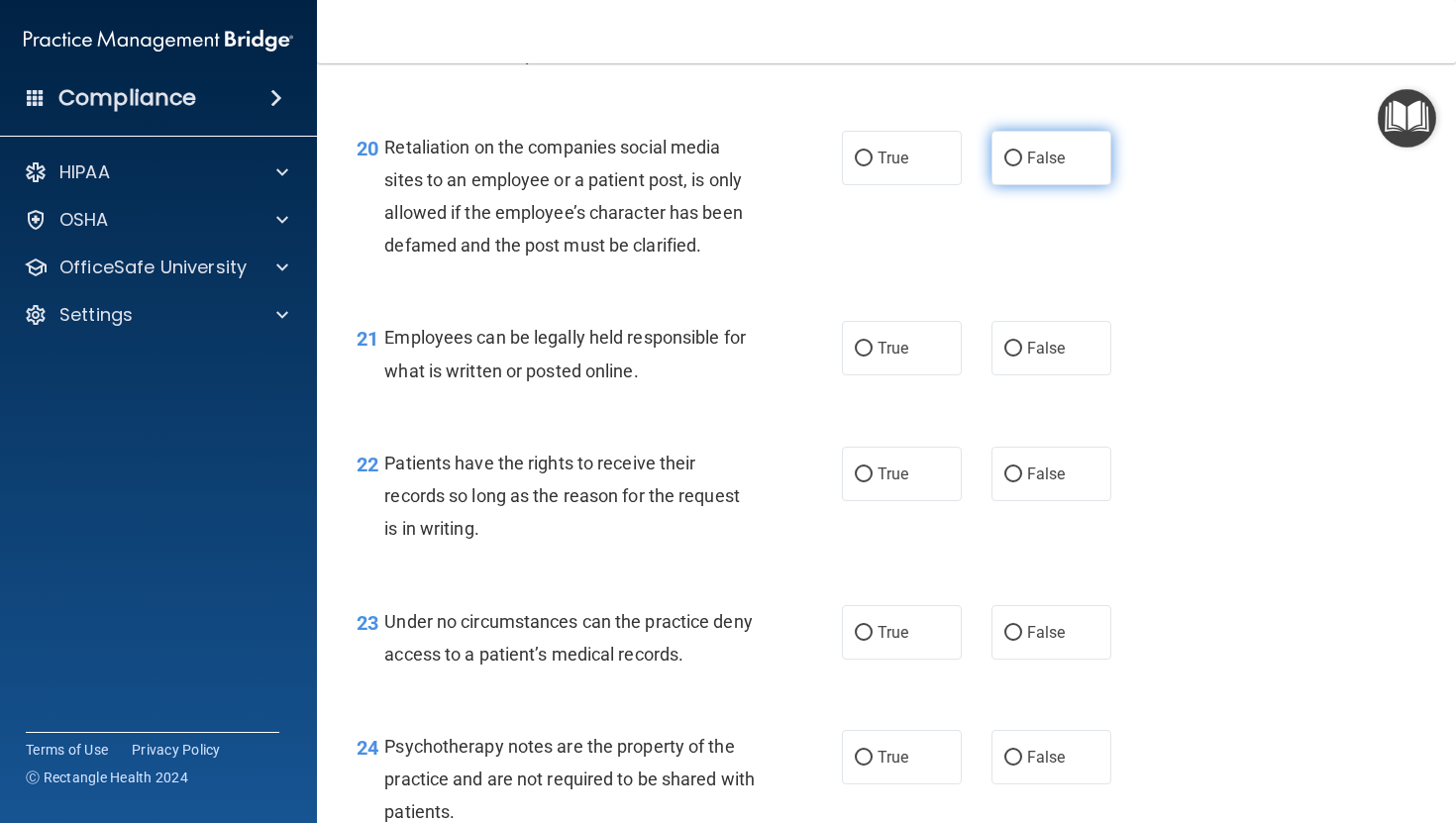 click on "False" at bounding box center [1046, 157] 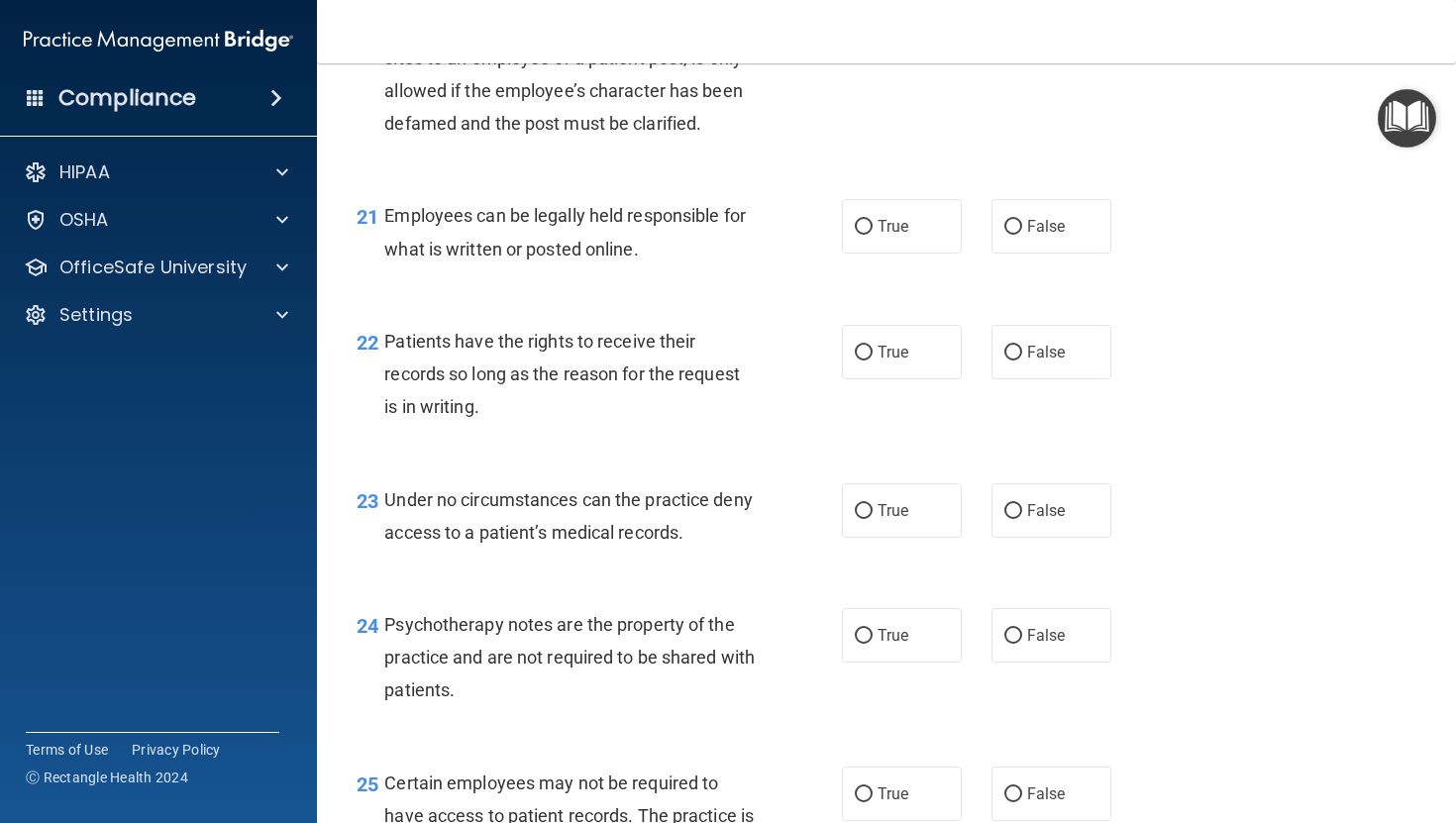 scroll, scrollTop: 4014, scrollLeft: 0, axis: vertical 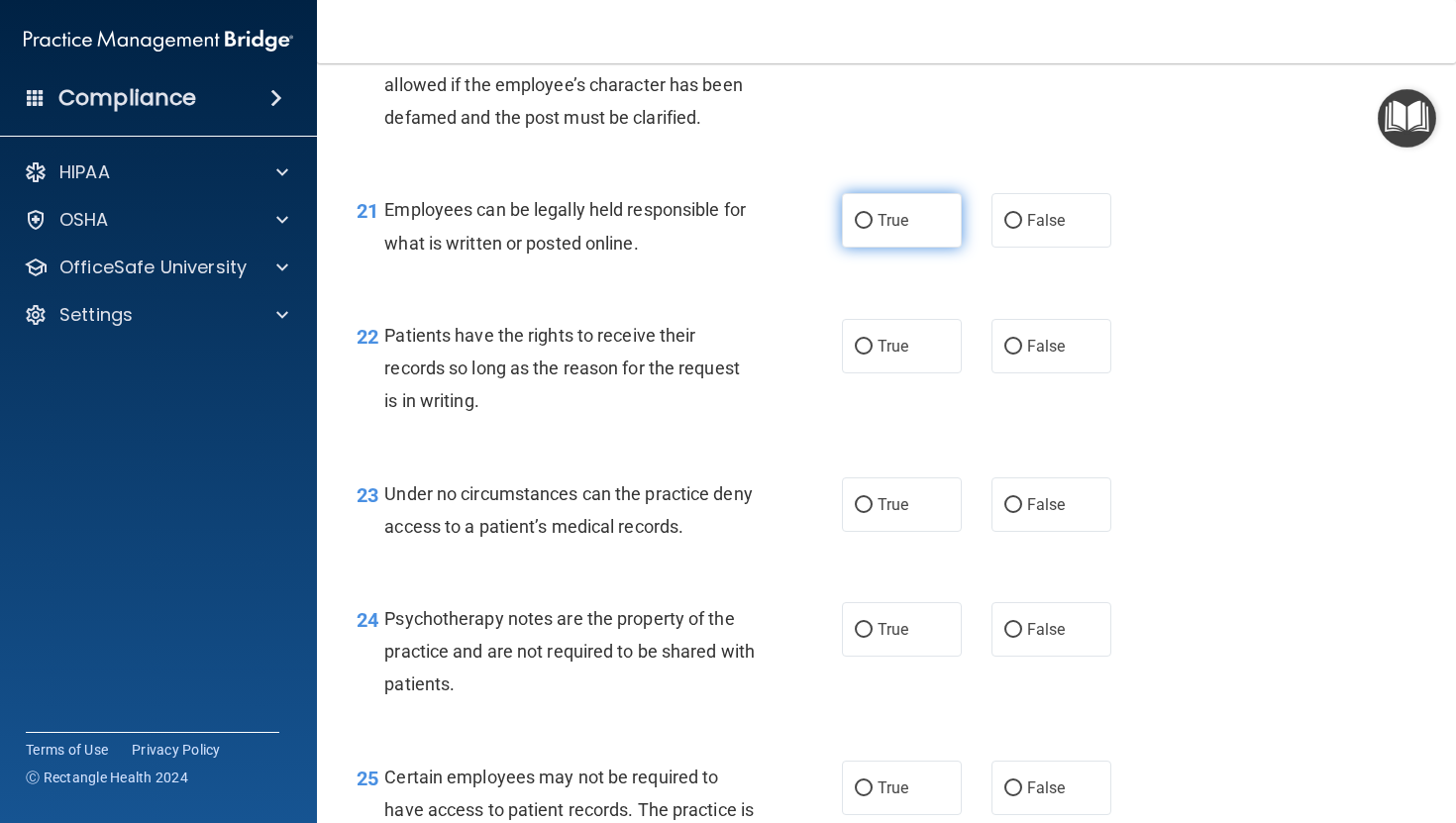 click on "True" at bounding box center (892, 220) 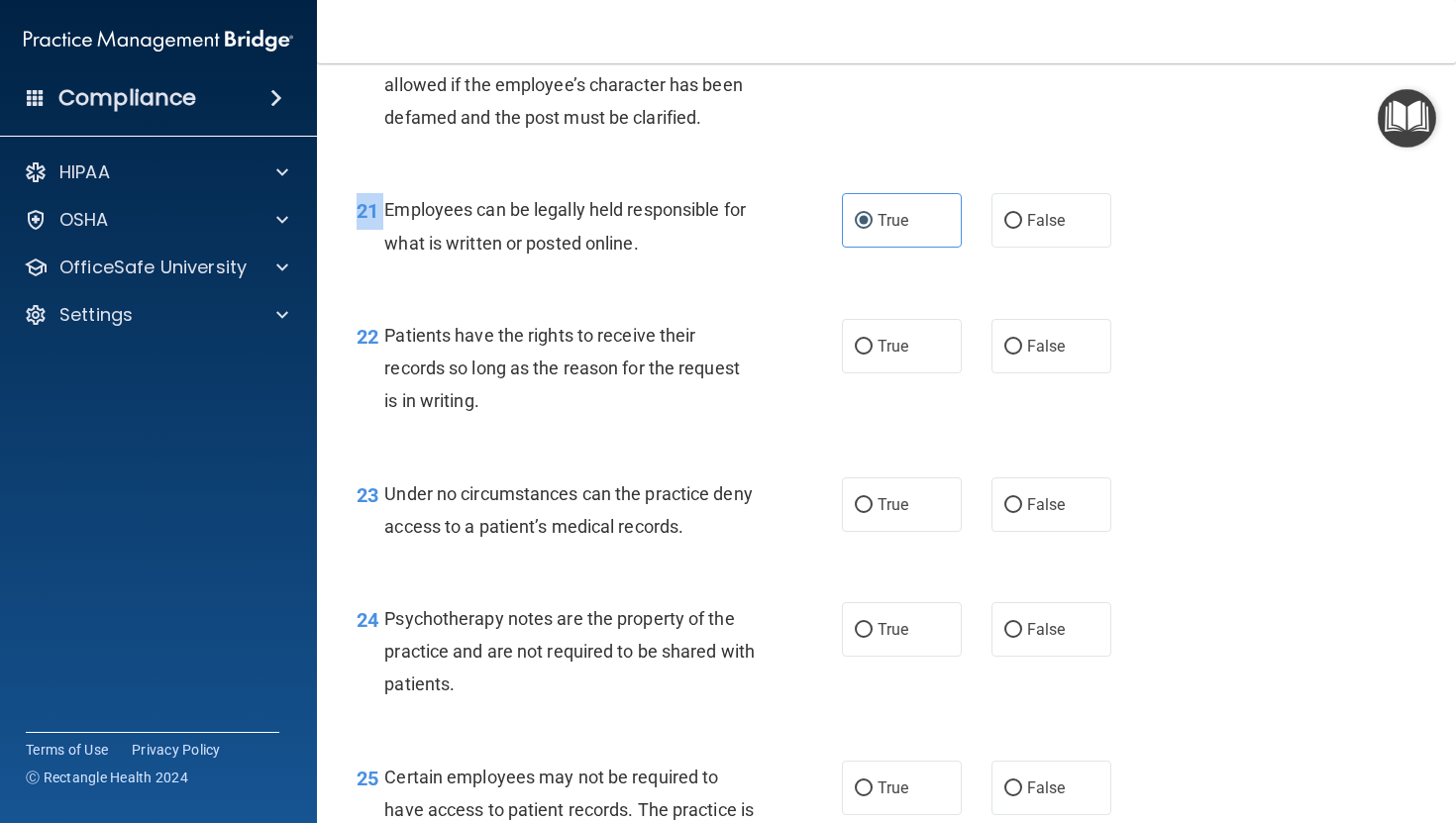 drag, startPoint x: 388, startPoint y: 245, endPoint x: 543, endPoint y: 304, distance: 165.84933 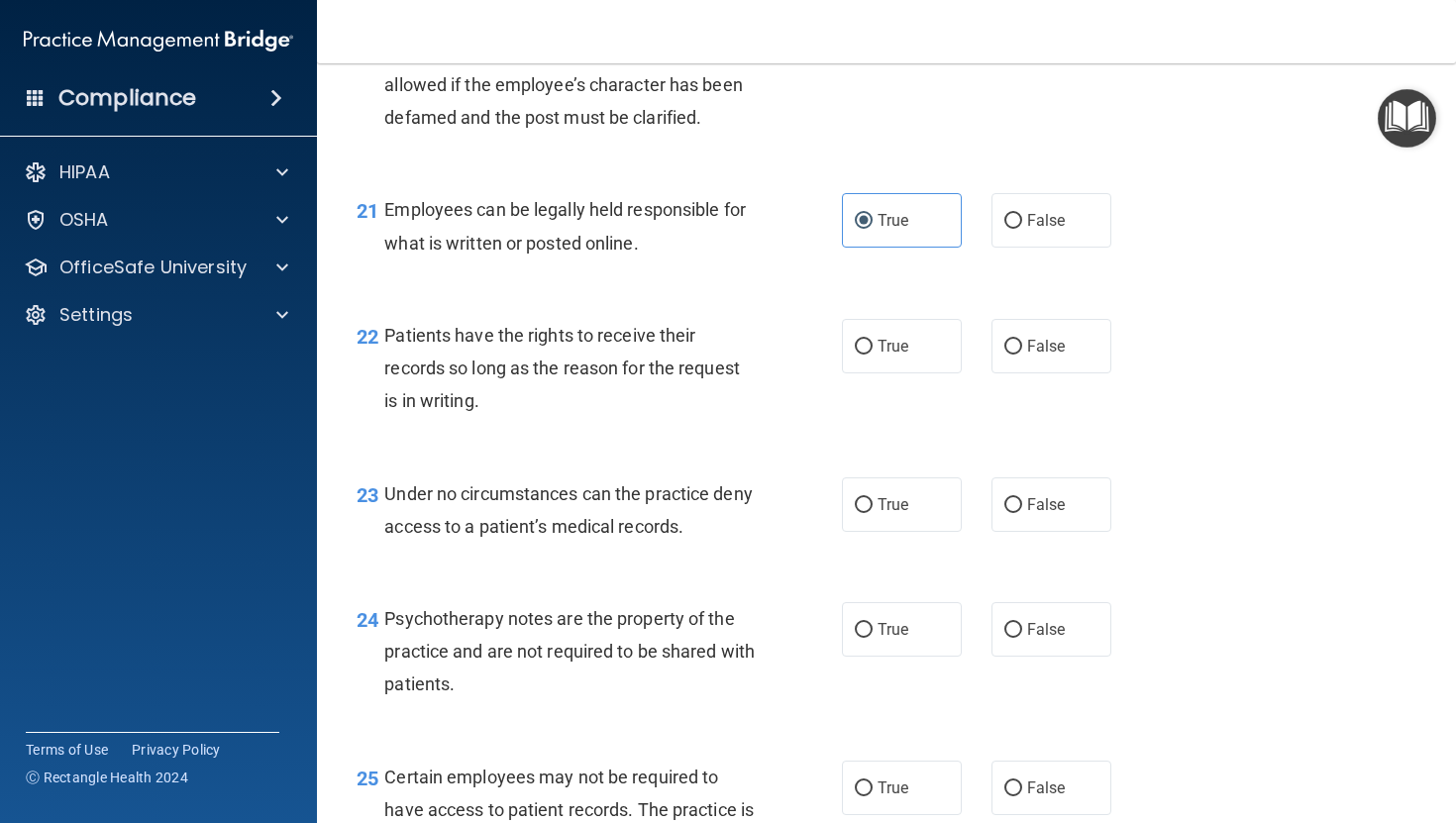 click on "21       Employees can be legally held responsible for what is written or posted online.                 True           False" at bounding box center (886, 231) 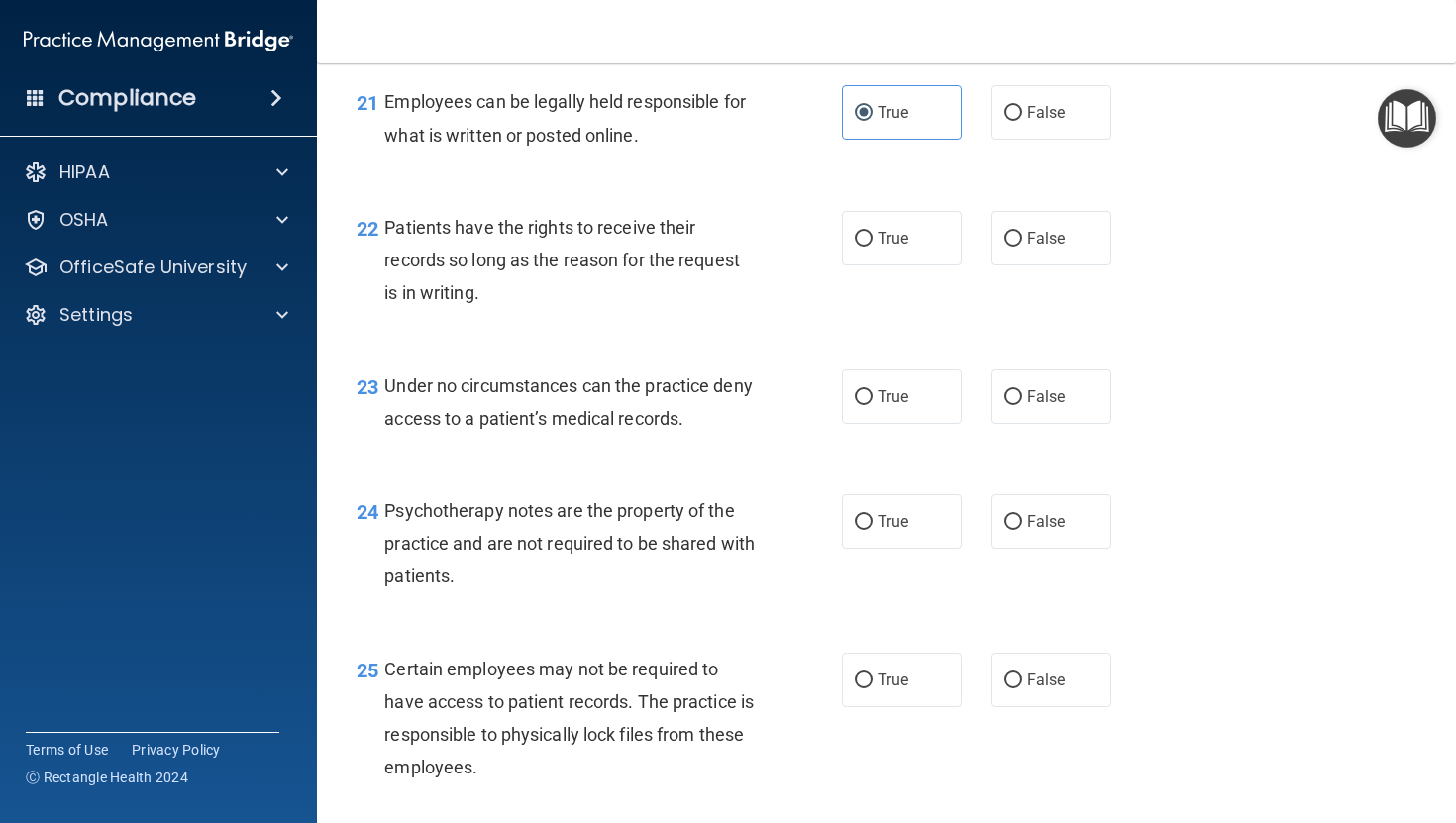 scroll, scrollTop: 4125, scrollLeft: 0, axis: vertical 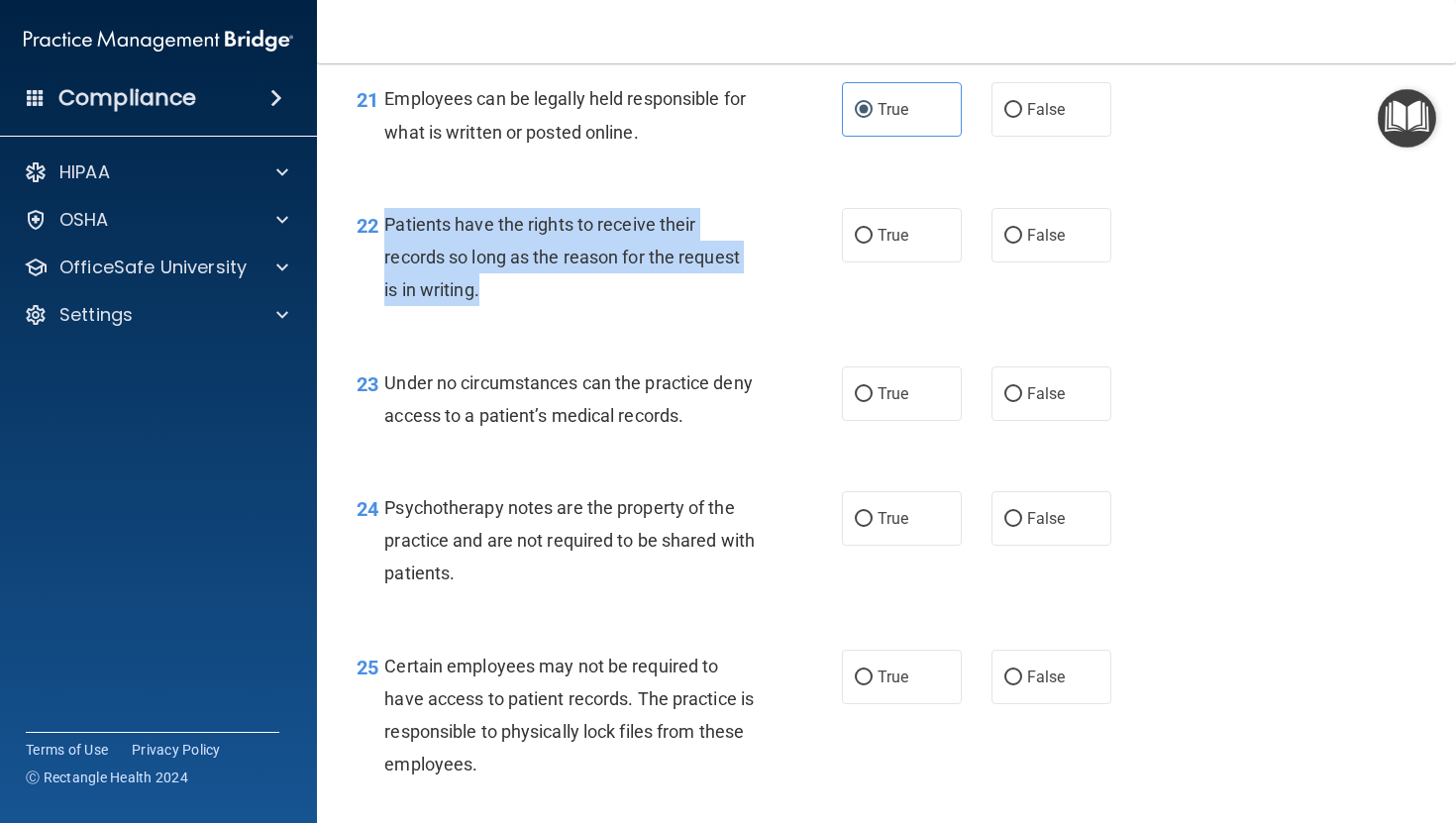 drag, startPoint x: 383, startPoint y: 261, endPoint x: 494, endPoint y: 314, distance: 123.00406 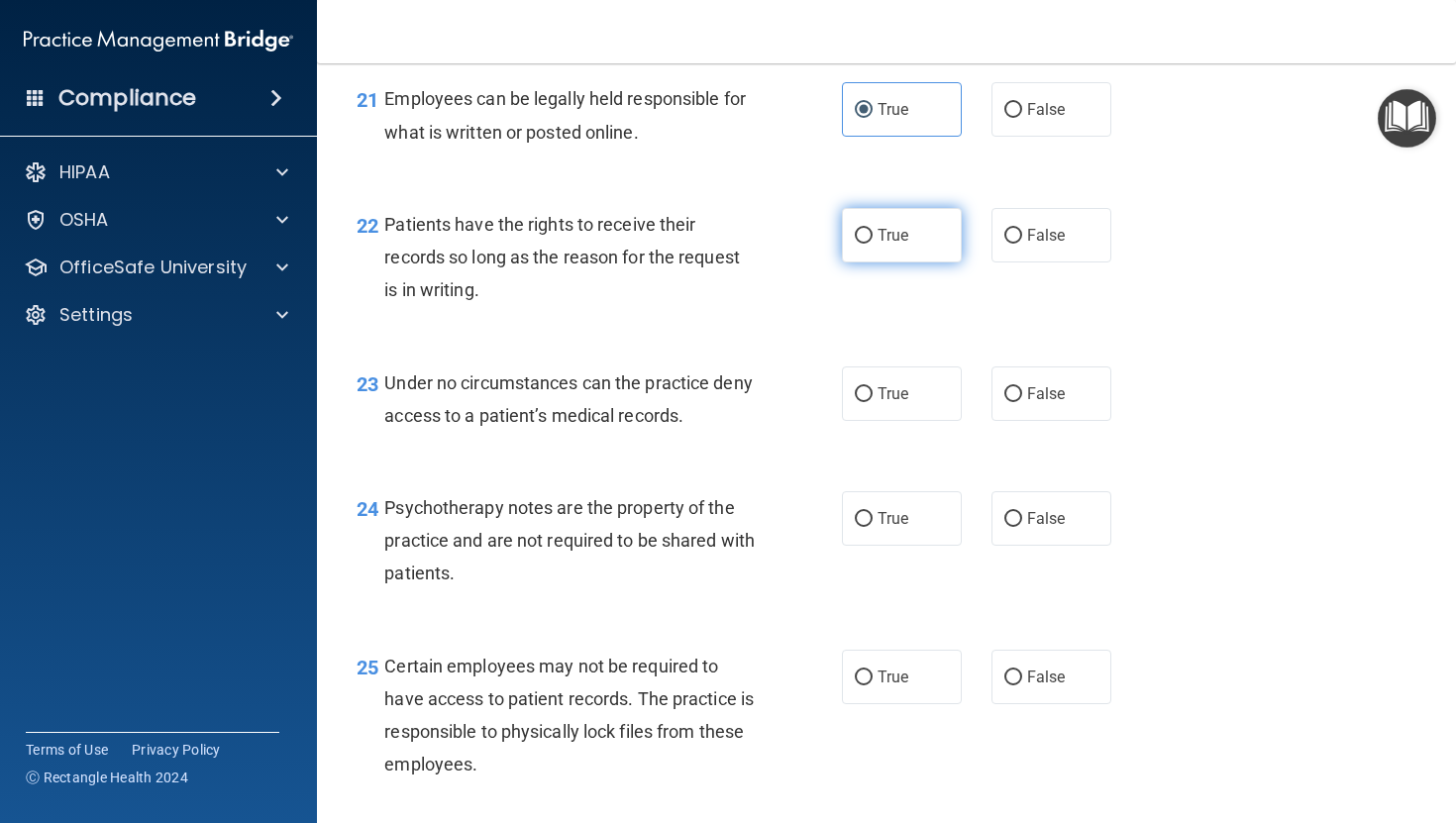 click on "True" at bounding box center [901, 235] 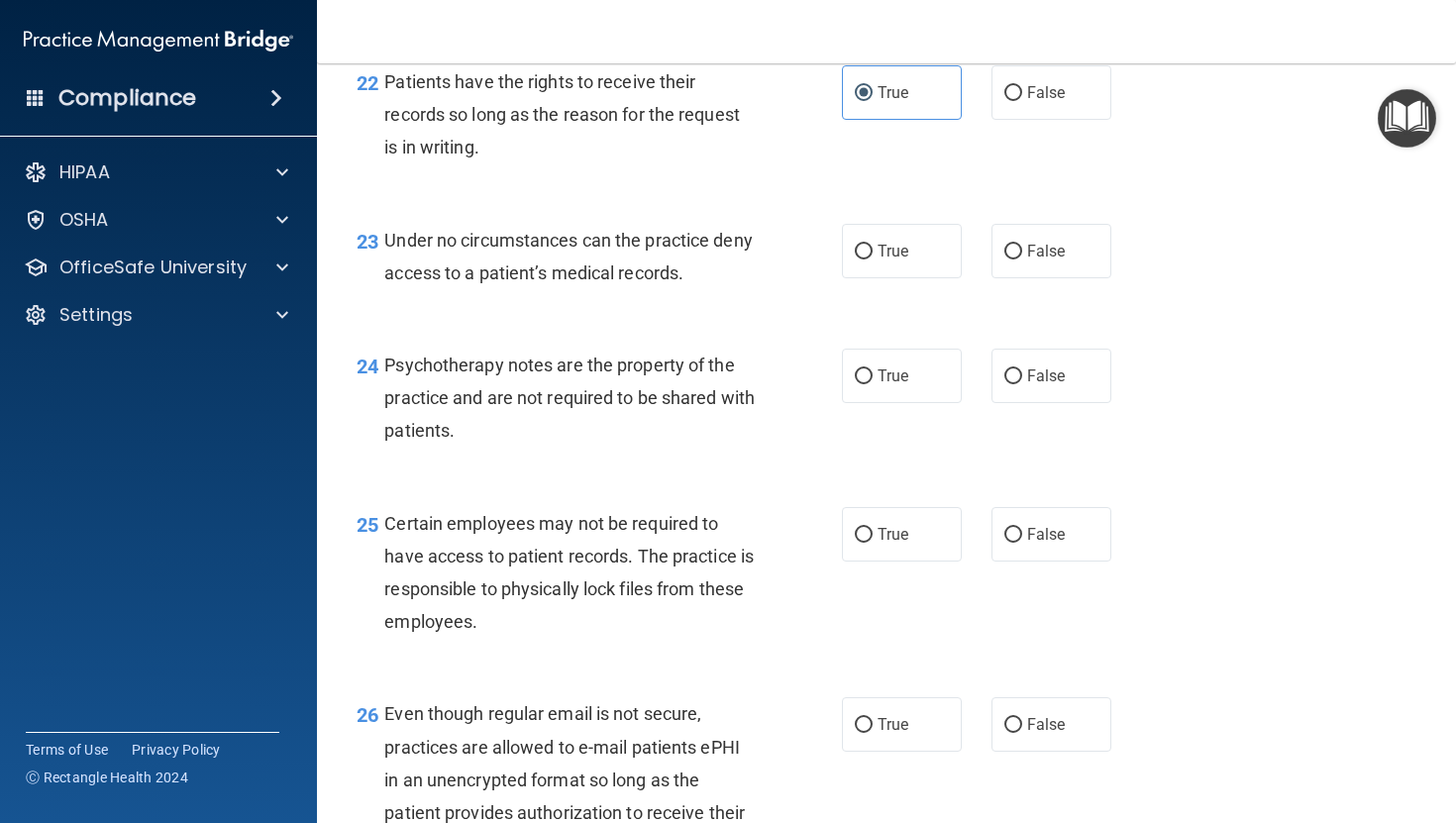 scroll, scrollTop: 4289, scrollLeft: 0, axis: vertical 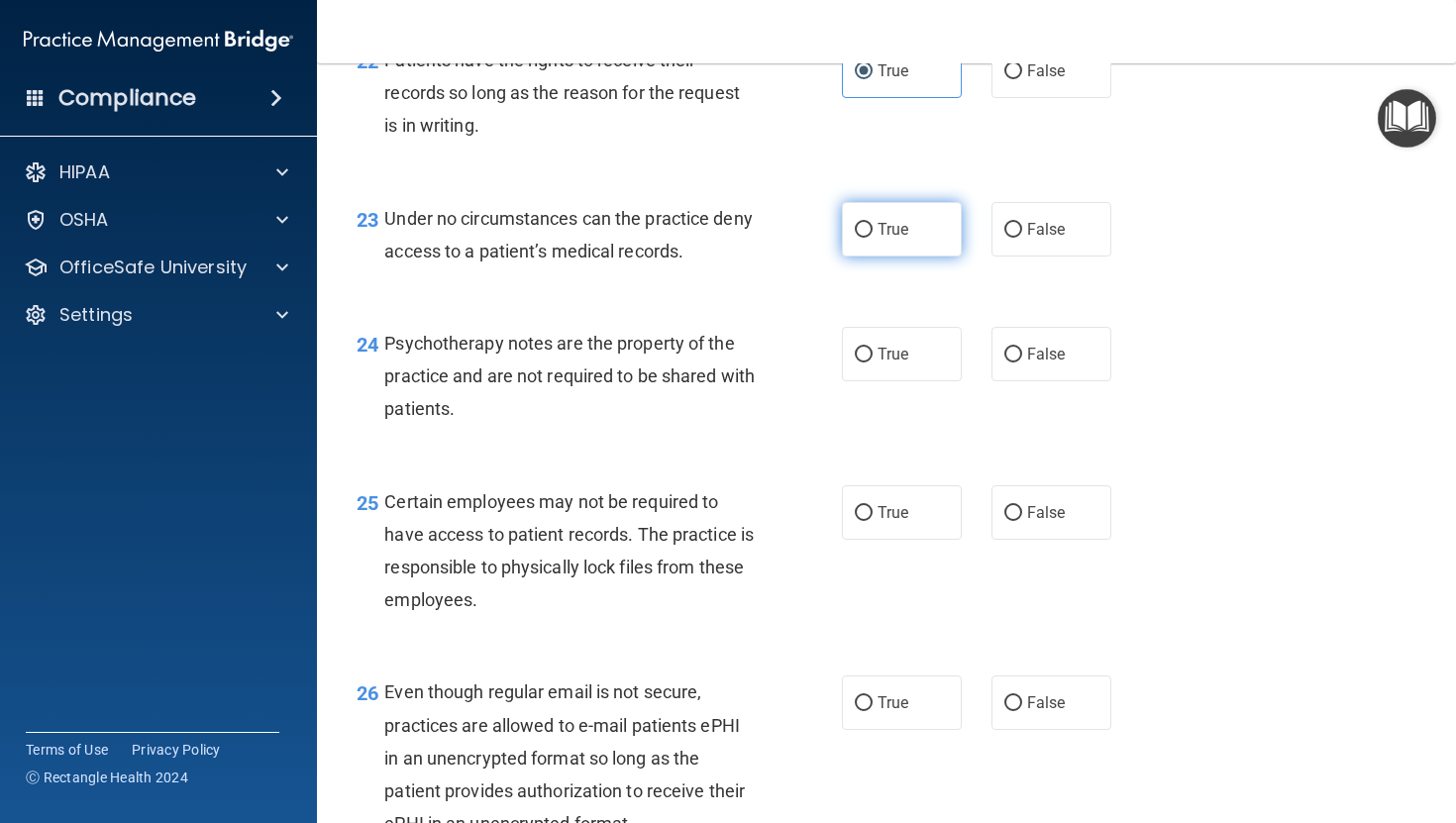 click on "True" at bounding box center [864, 230] 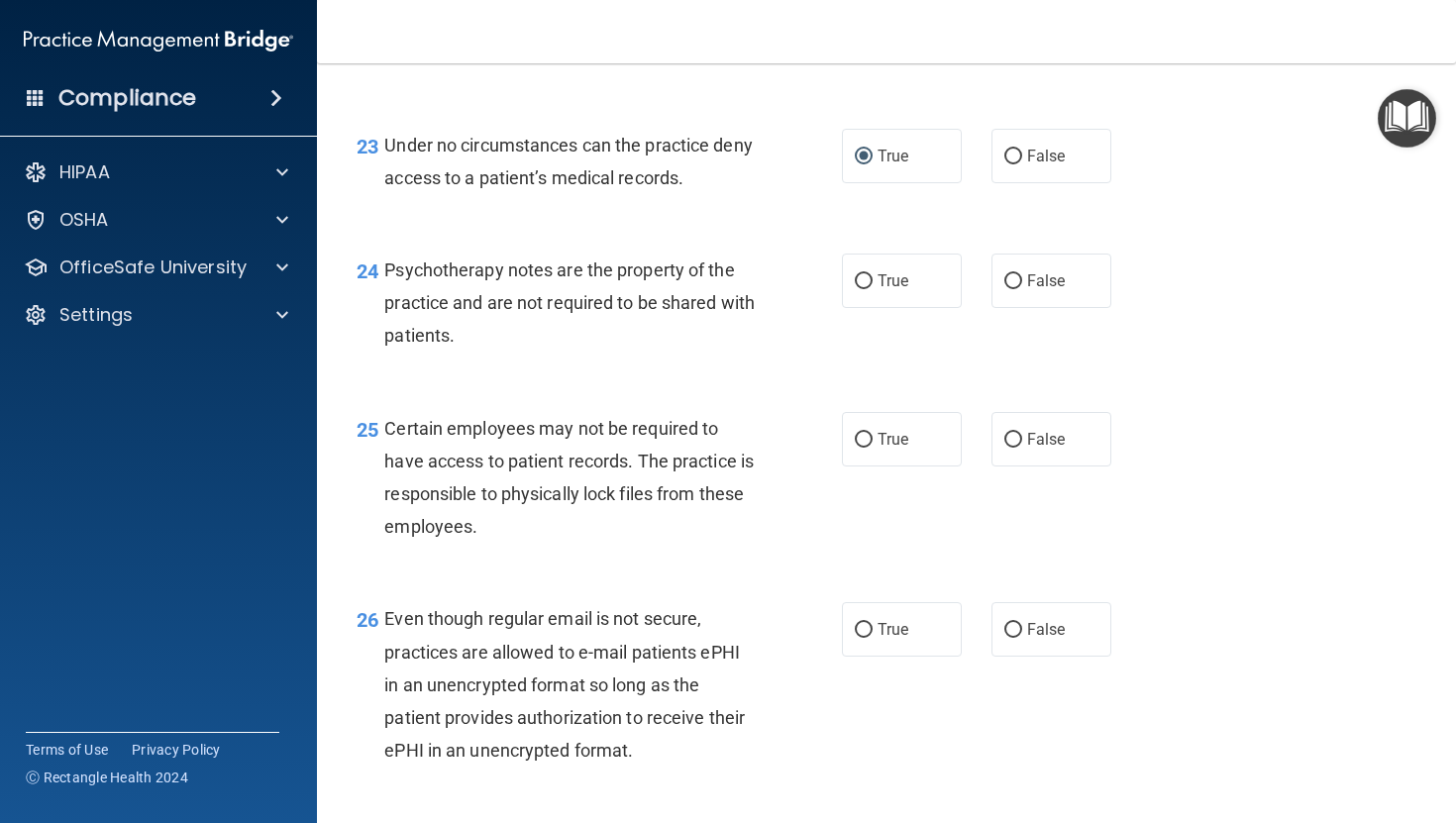 scroll, scrollTop: 4386, scrollLeft: 0, axis: vertical 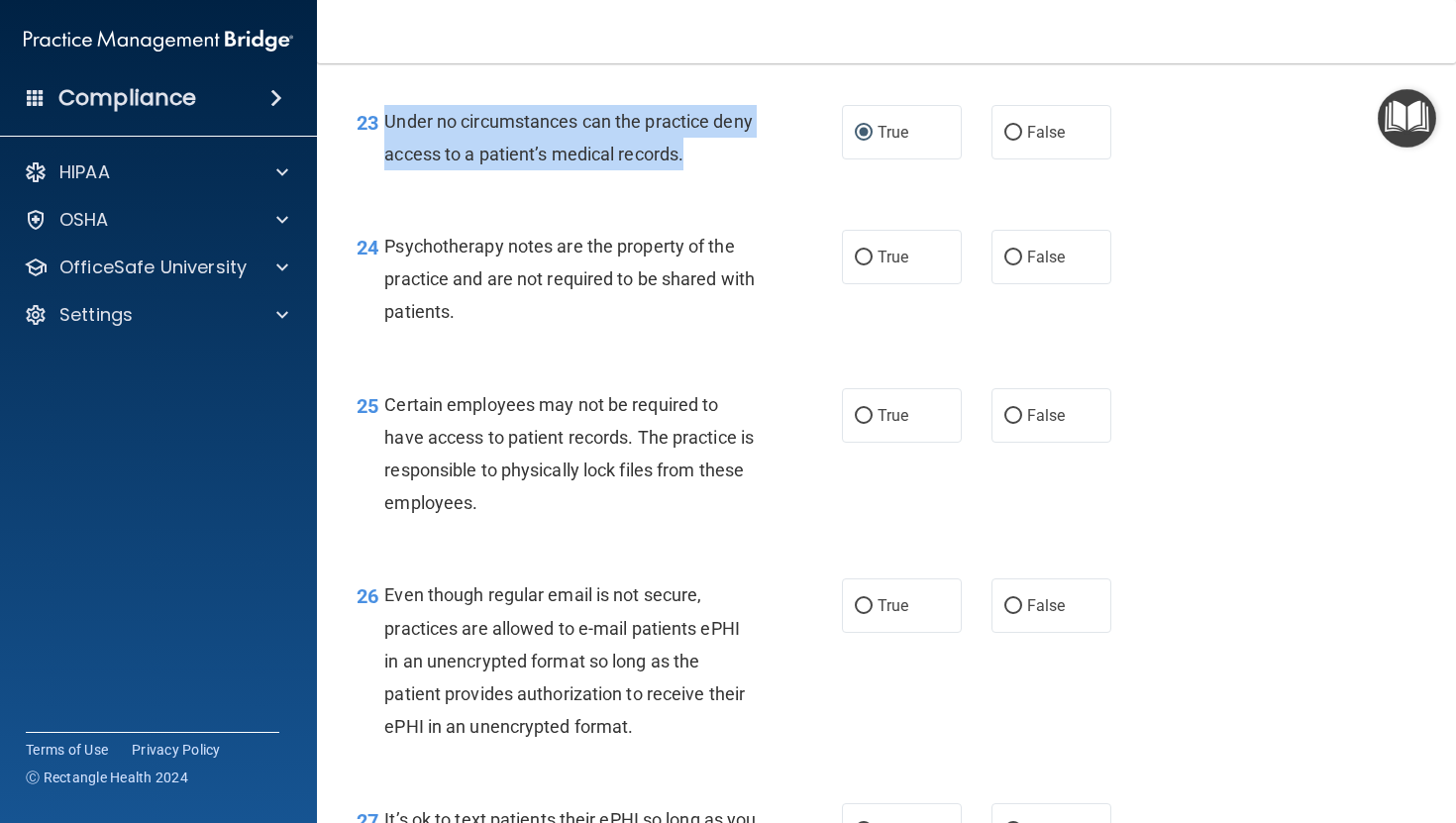 drag, startPoint x: 386, startPoint y: 157, endPoint x: 679, endPoint y: 207, distance: 297.2356 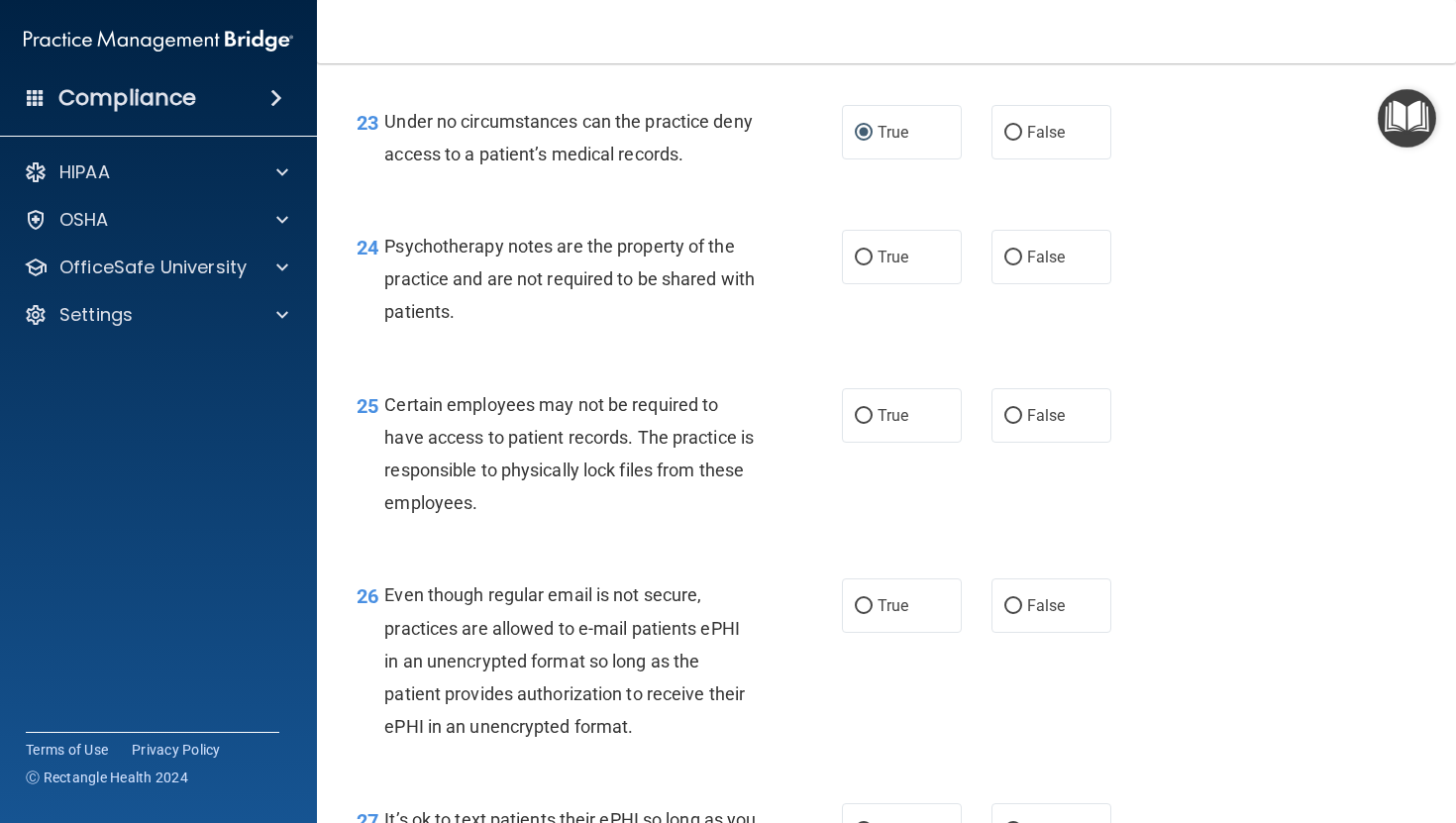 click on "24       Psychotherapy notes are the property of the practice and are not required to be shared with patients." at bounding box center (599, 284) 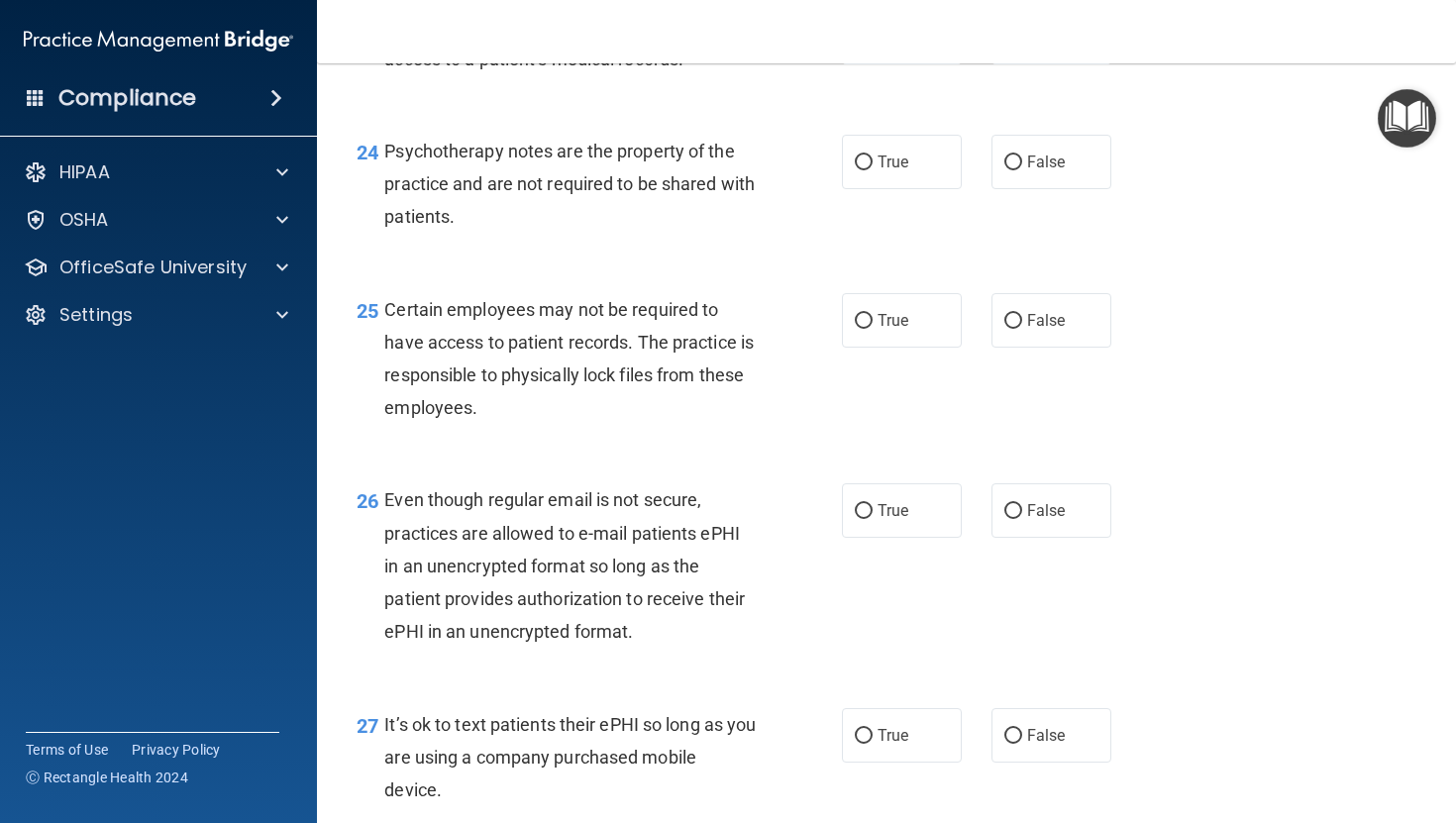 scroll, scrollTop: 4516, scrollLeft: 0, axis: vertical 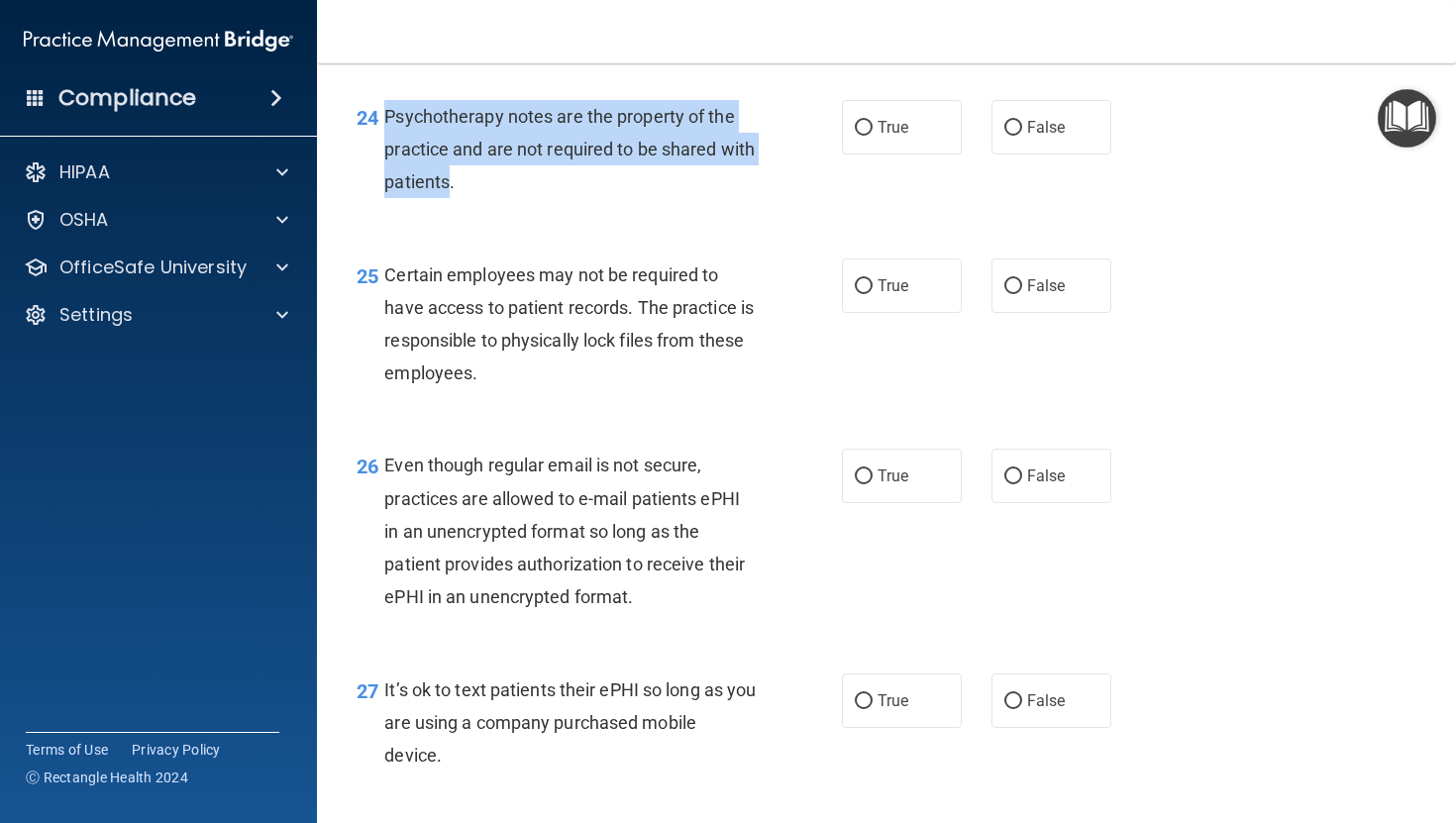 drag, startPoint x: 386, startPoint y: 151, endPoint x: 483, endPoint y: 212, distance: 114.586212 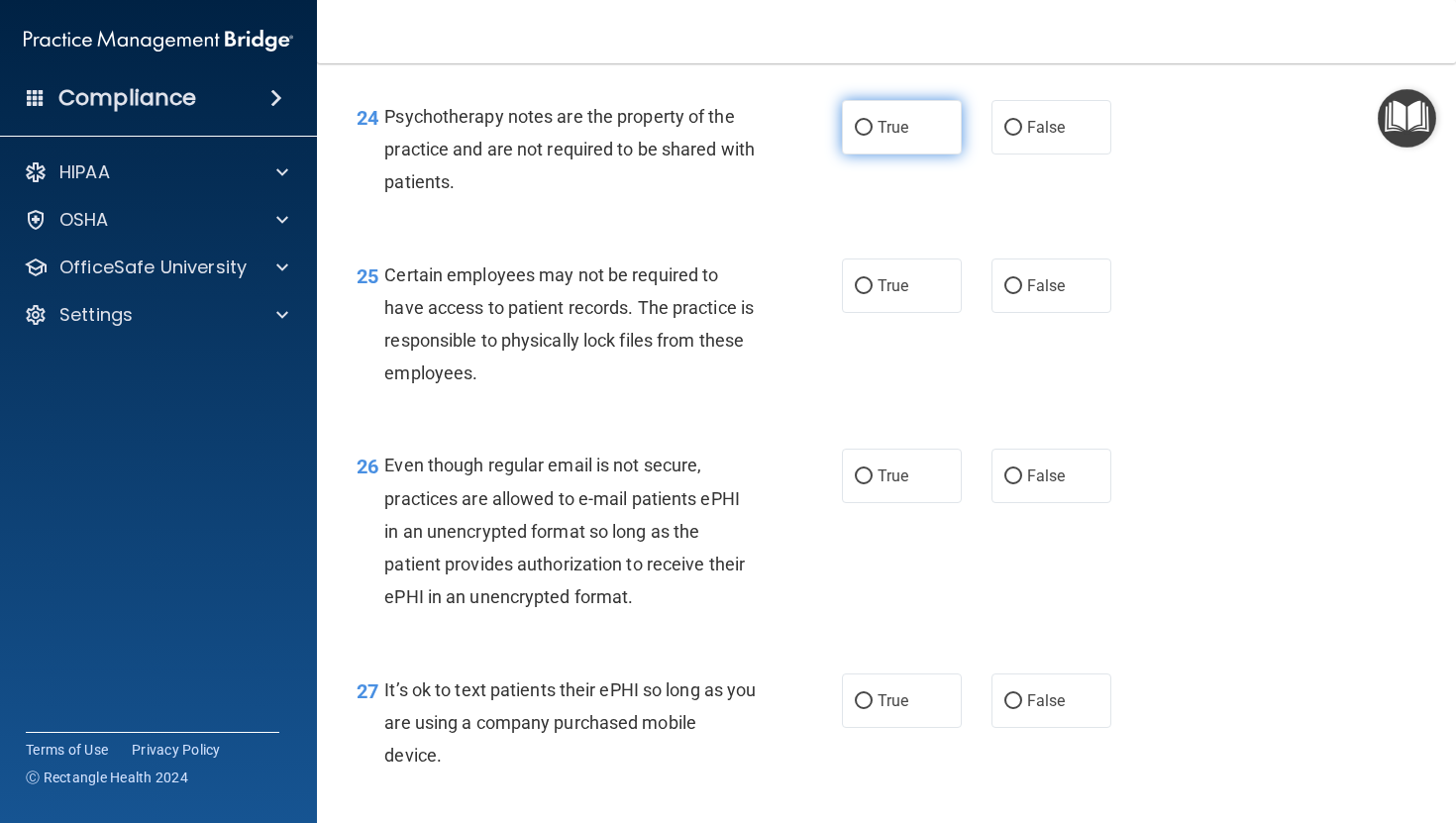 click on "True" at bounding box center (901, 127) 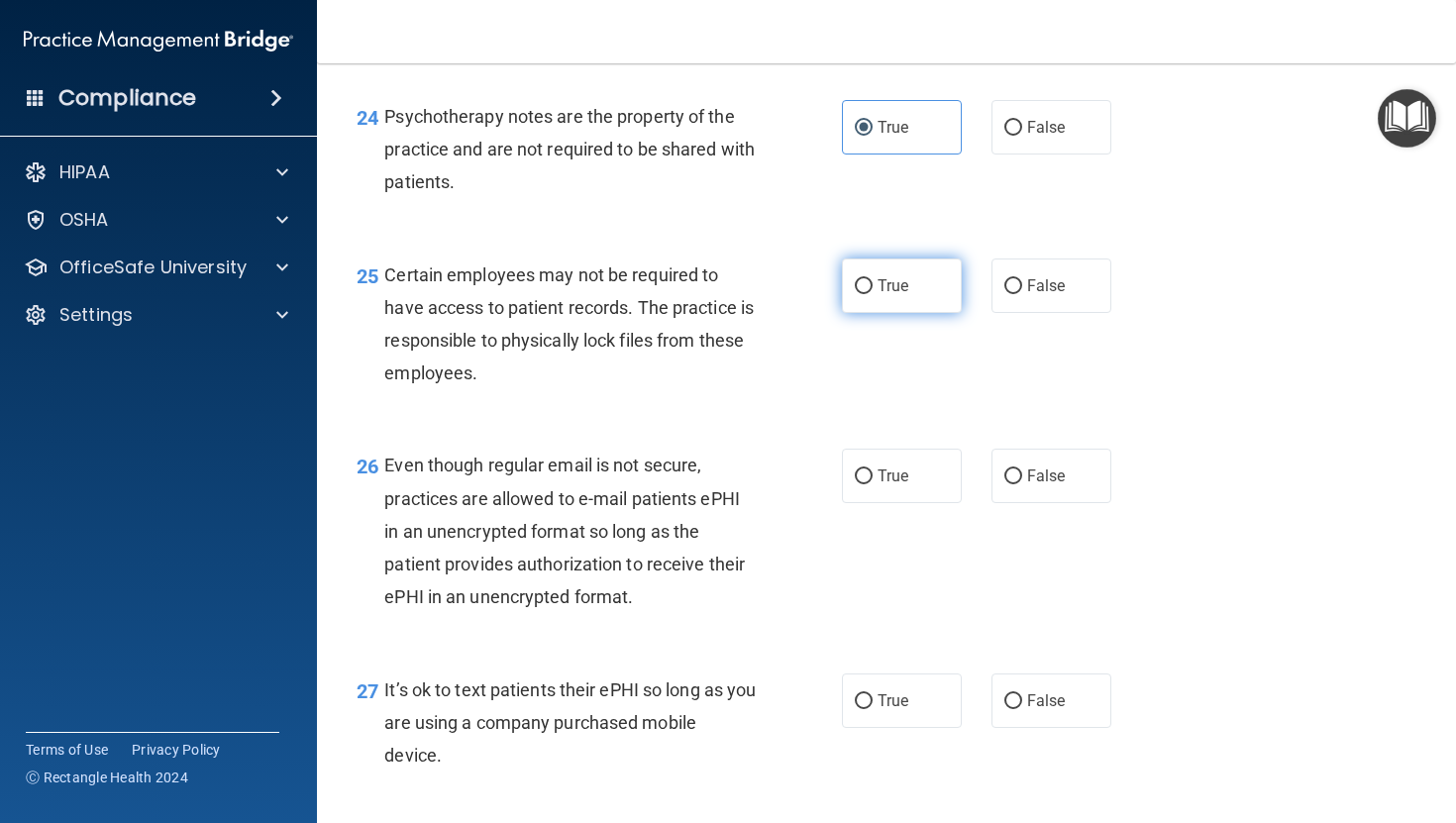 click on "True" at bounding box center (901, 285) 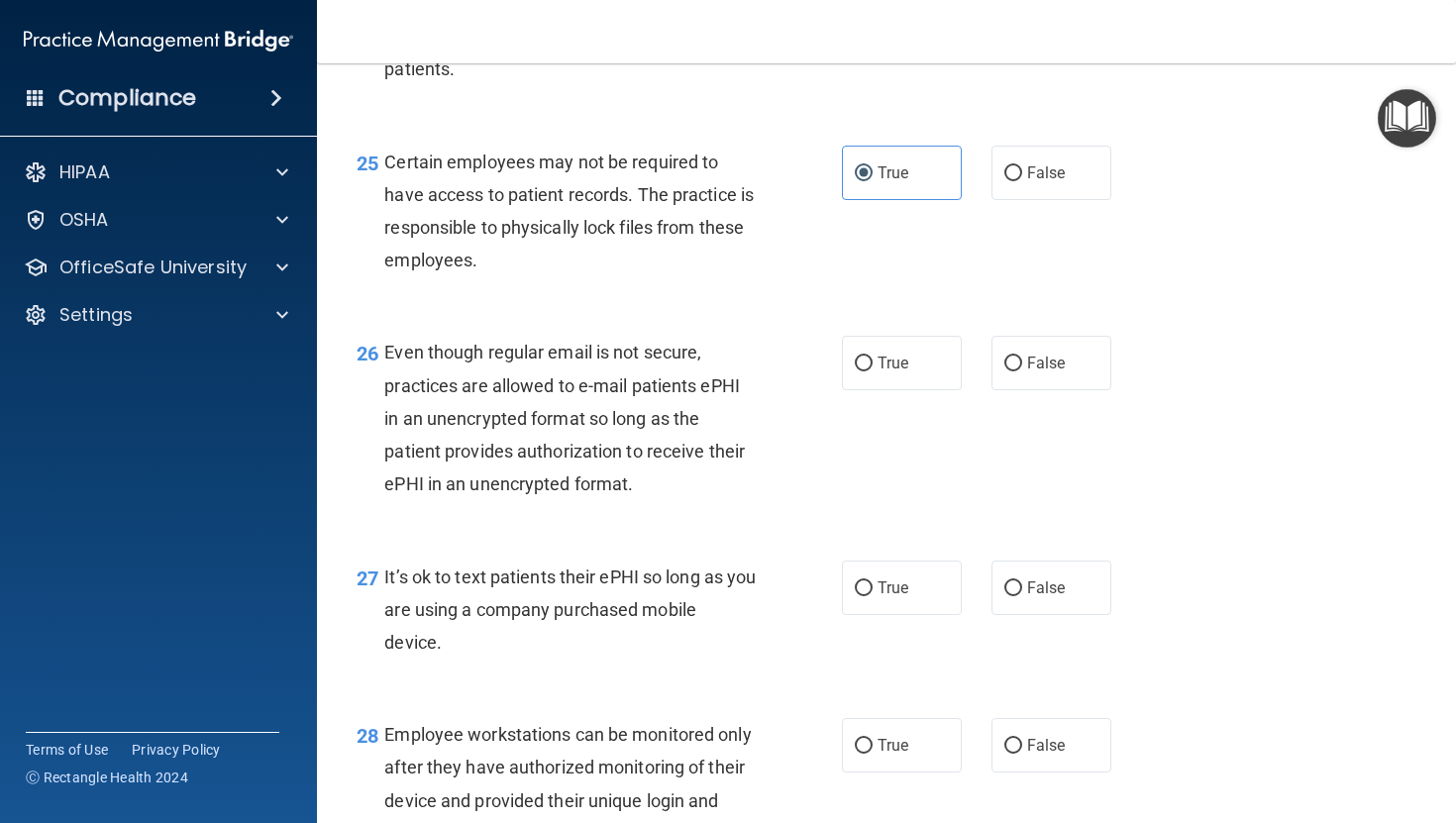 scroll, scrollTop: 4637, scrollLeft: 0, axis: vertical 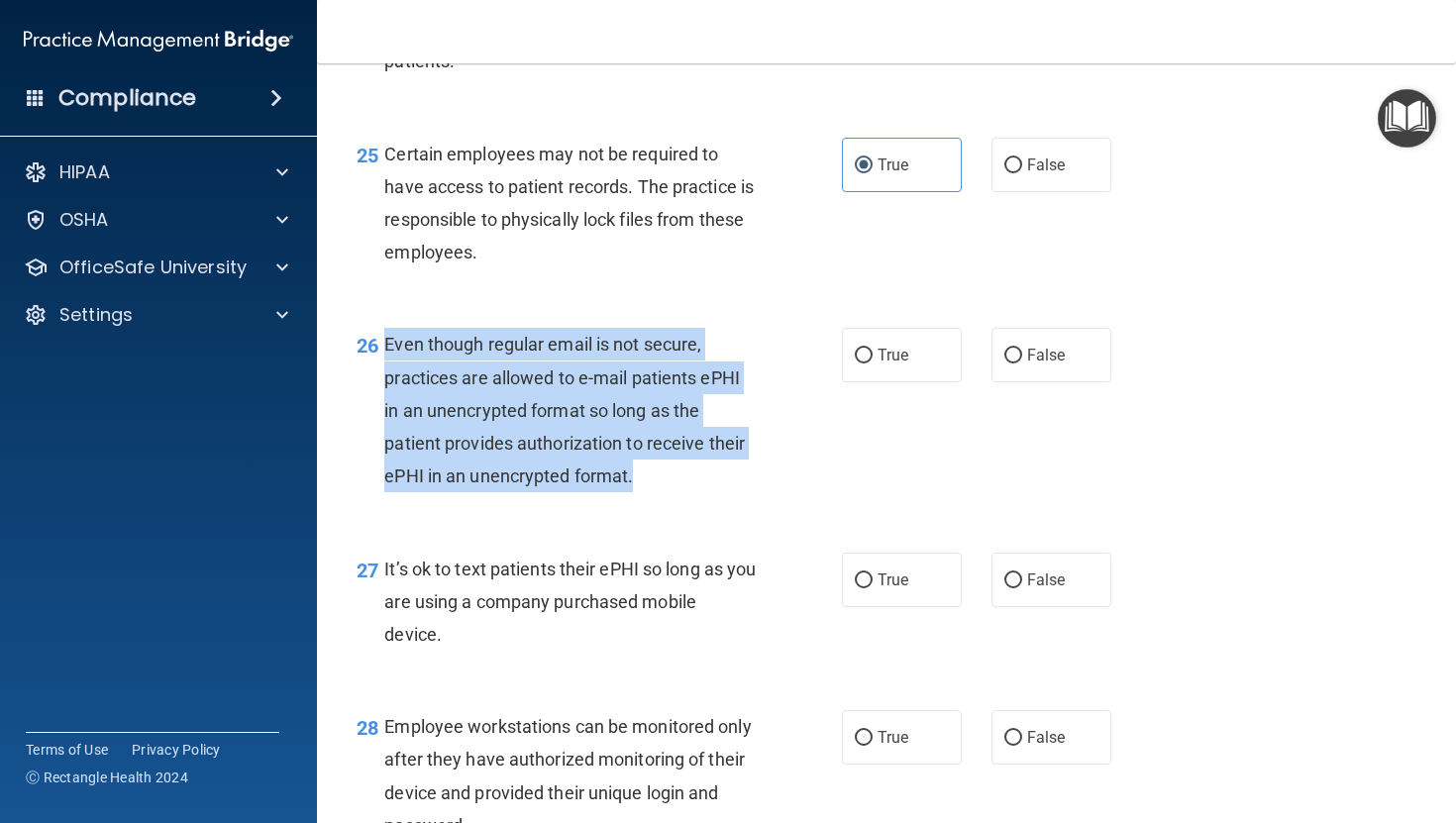 drag, startPoint x: 387, startPoint y: 382, endPoint x: 654, endPoint y: 517, distance: 299.1889 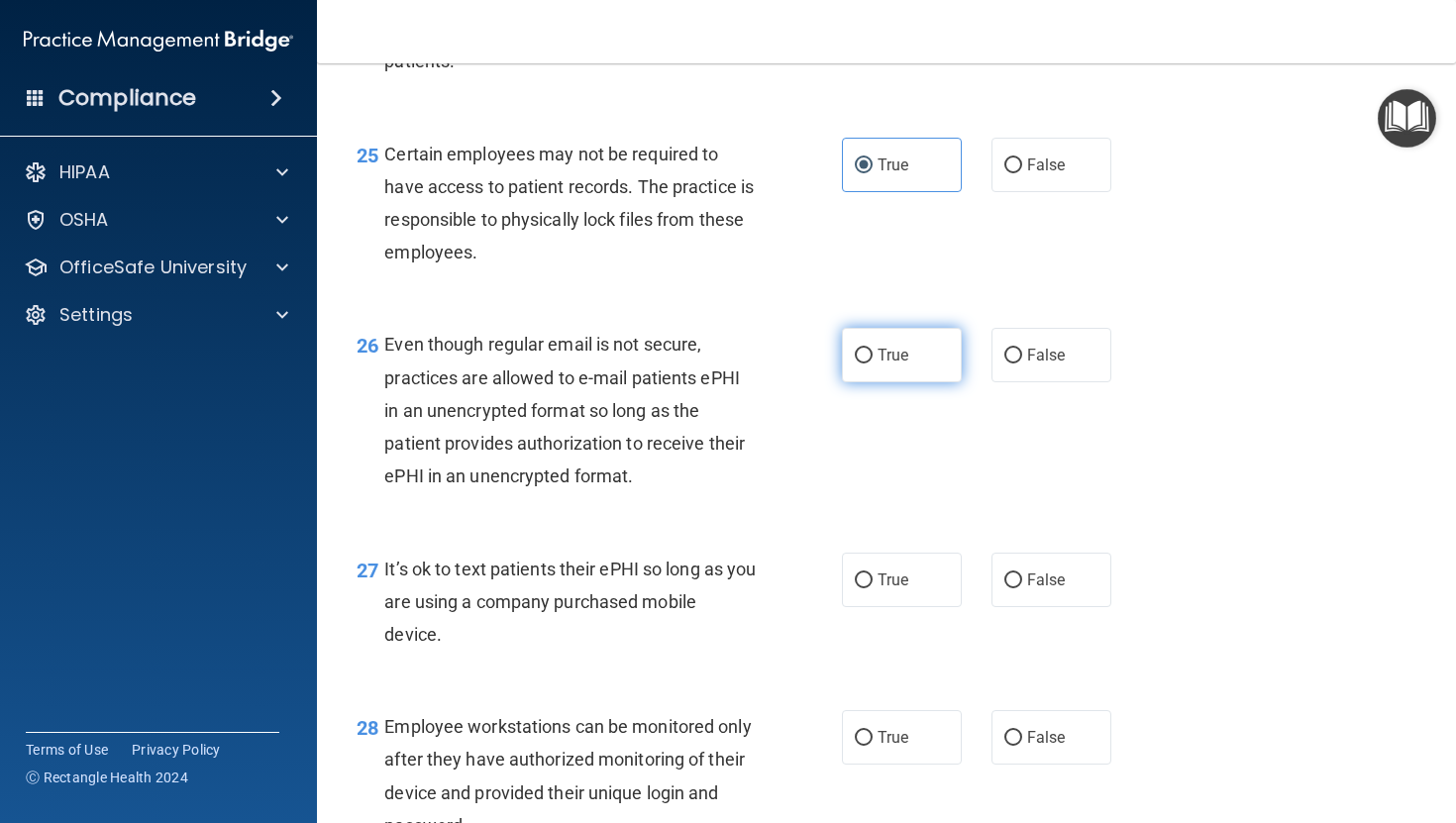 click on "True" at bounding box center (892, 355) 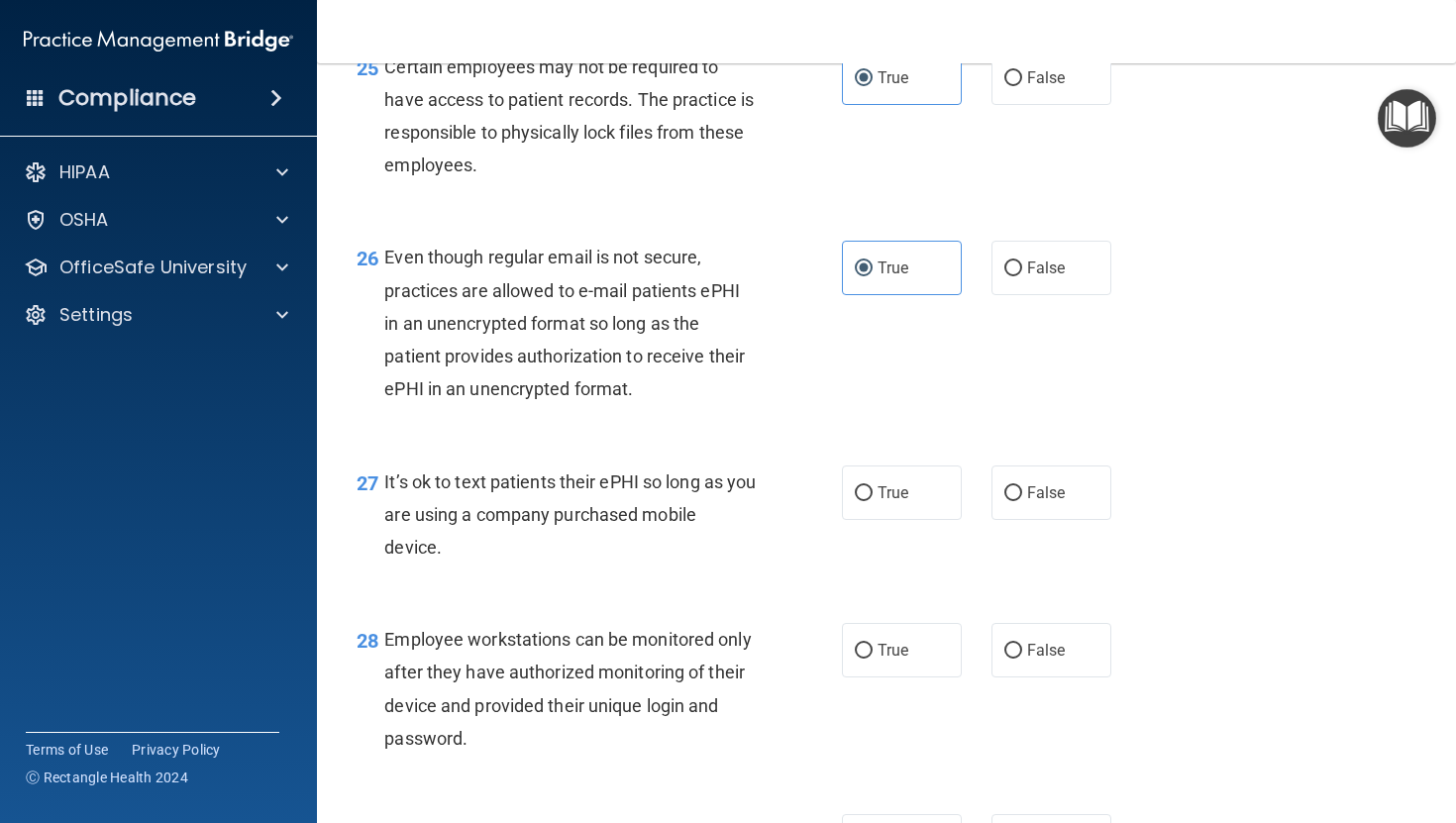 scroll, scrollTop: 4770, scrollLeft: 0, axis: vertical 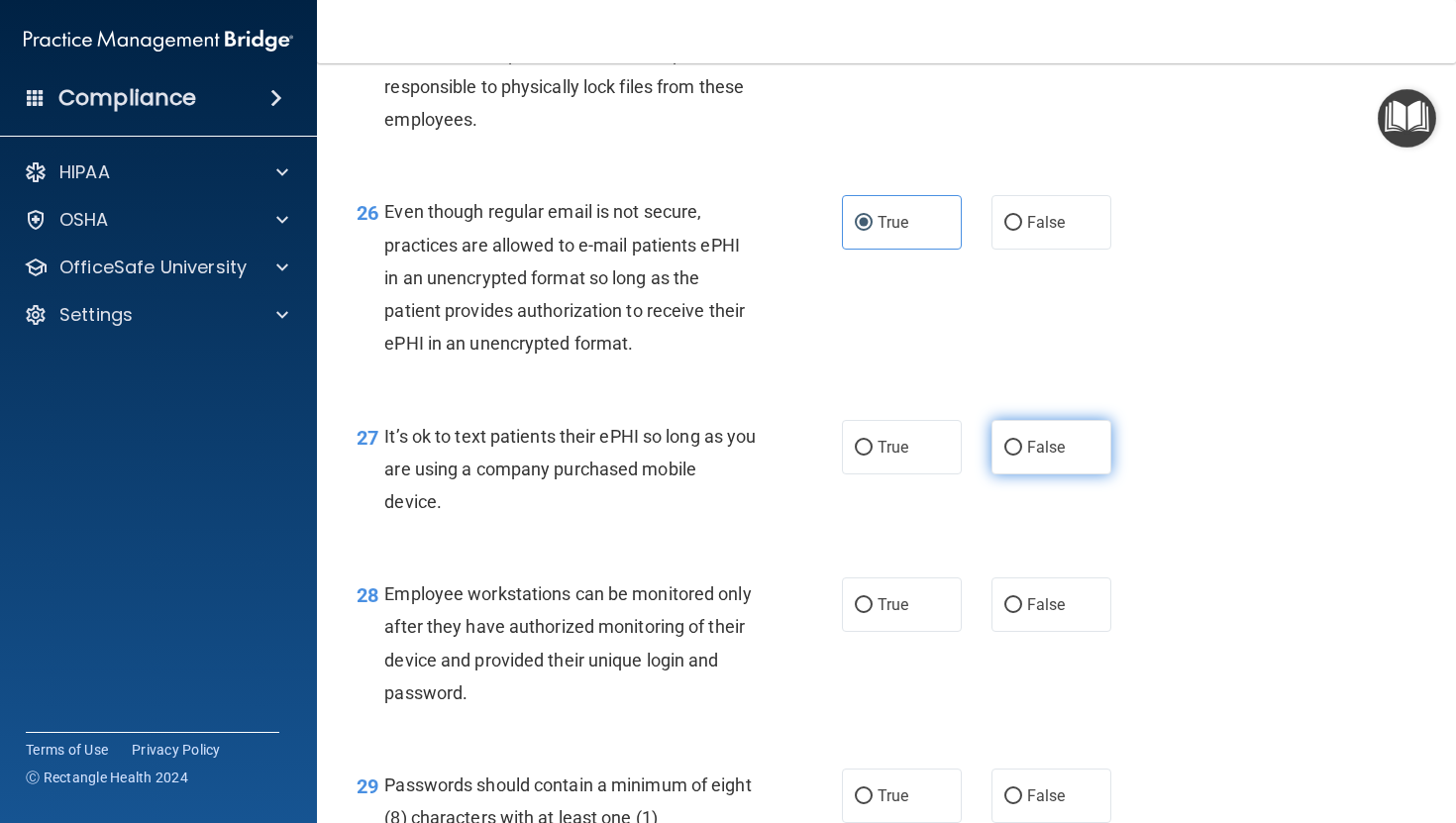 click on "False" at bounding box center (1046, 447) 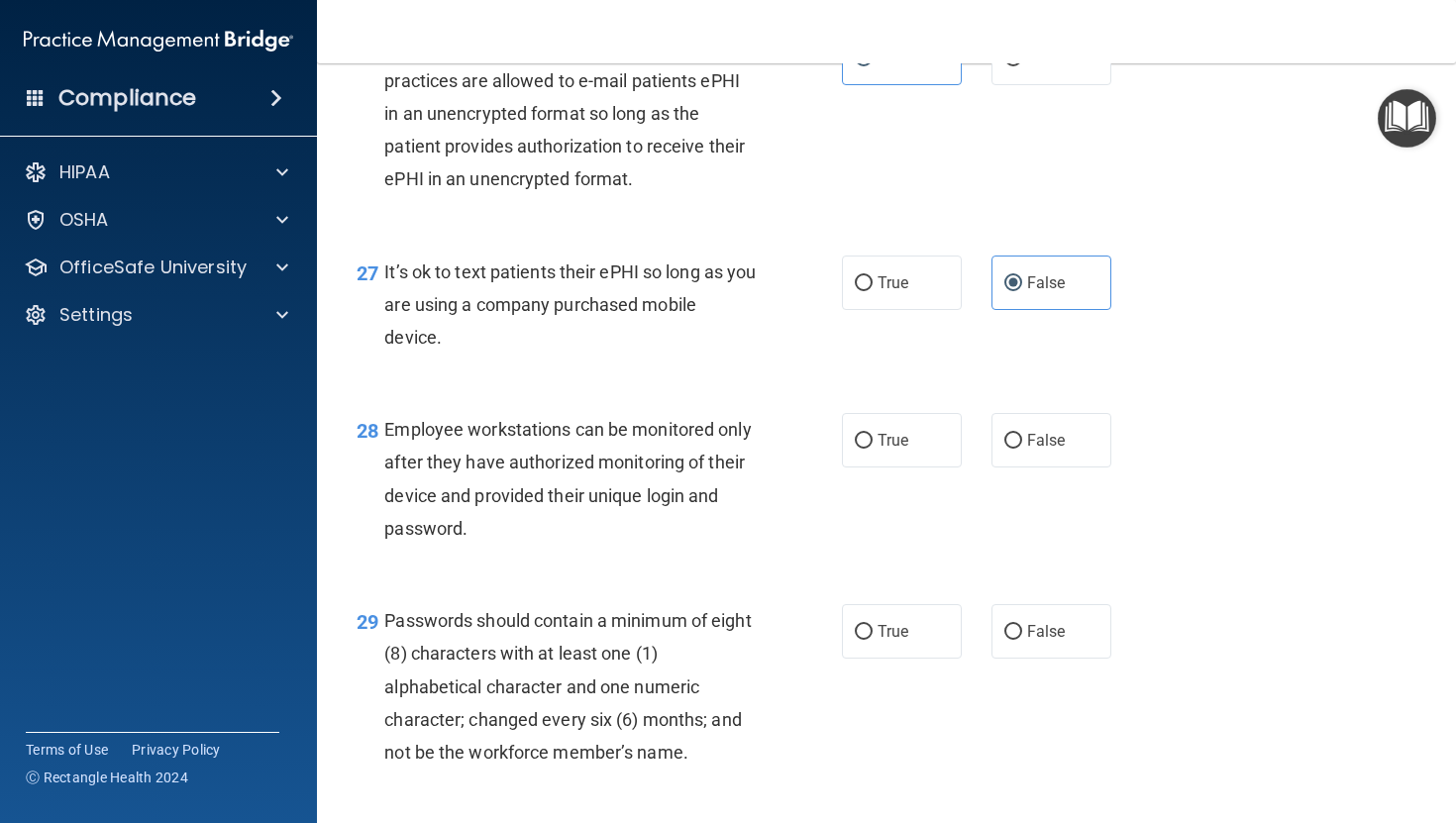 scroll, scrollTop: 4946, scrollLeft: 0, axis: vertical 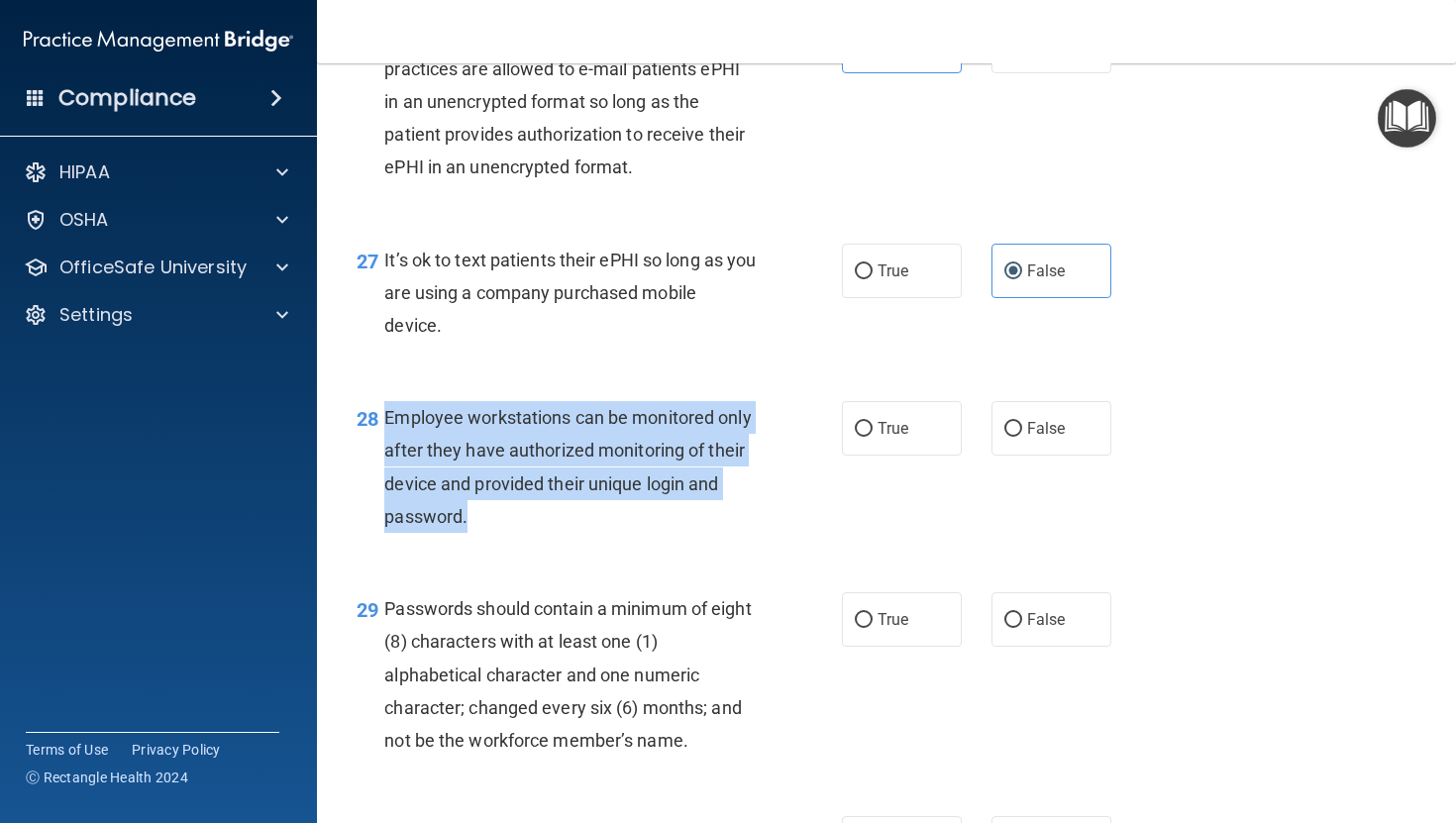 drag, startPoint x: 387, startPoint y: 457, endPoint x: 476, endPoint y: 550, distance: 128.72451 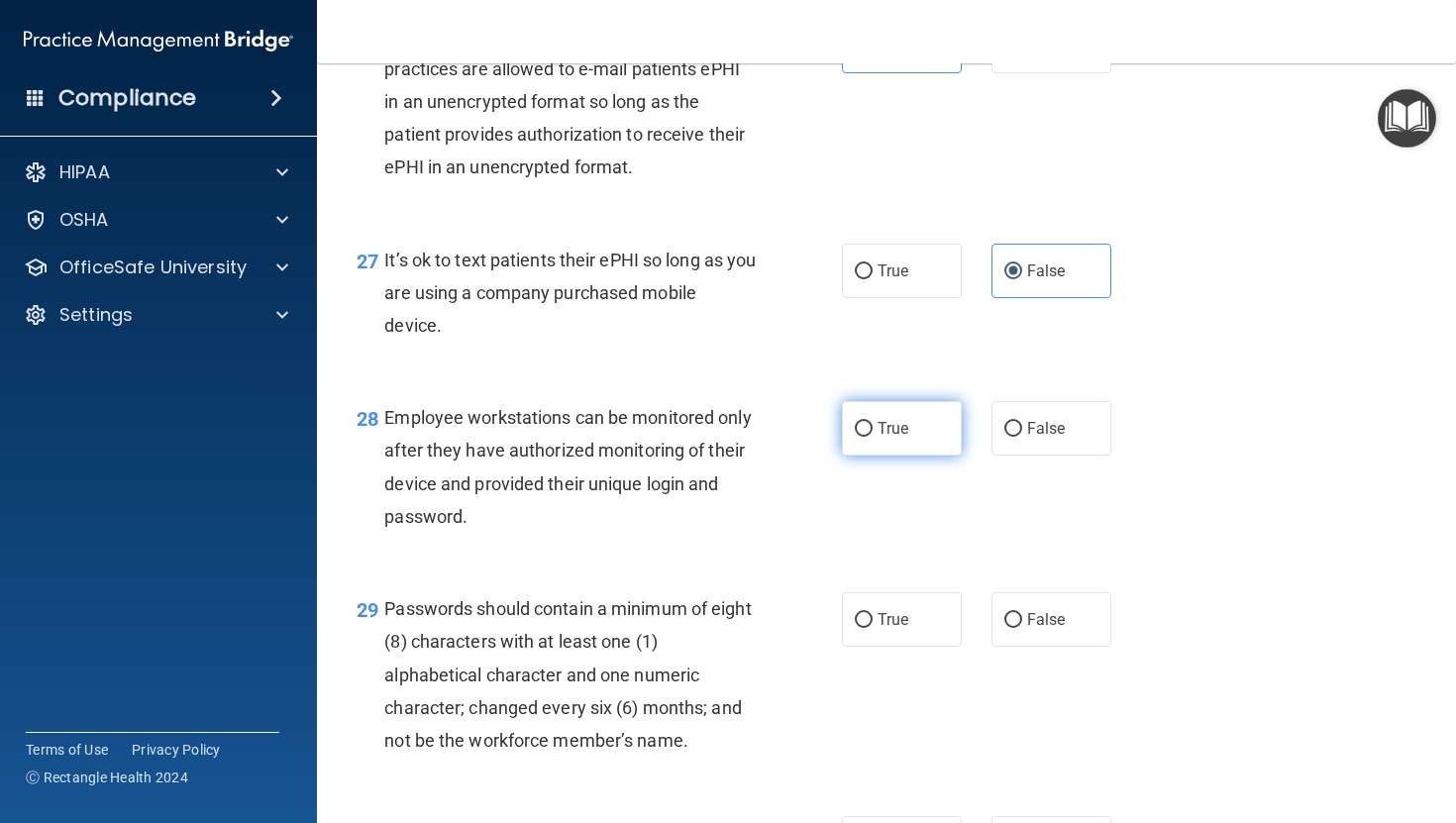 click on "True" at bounding box center (901, 428) 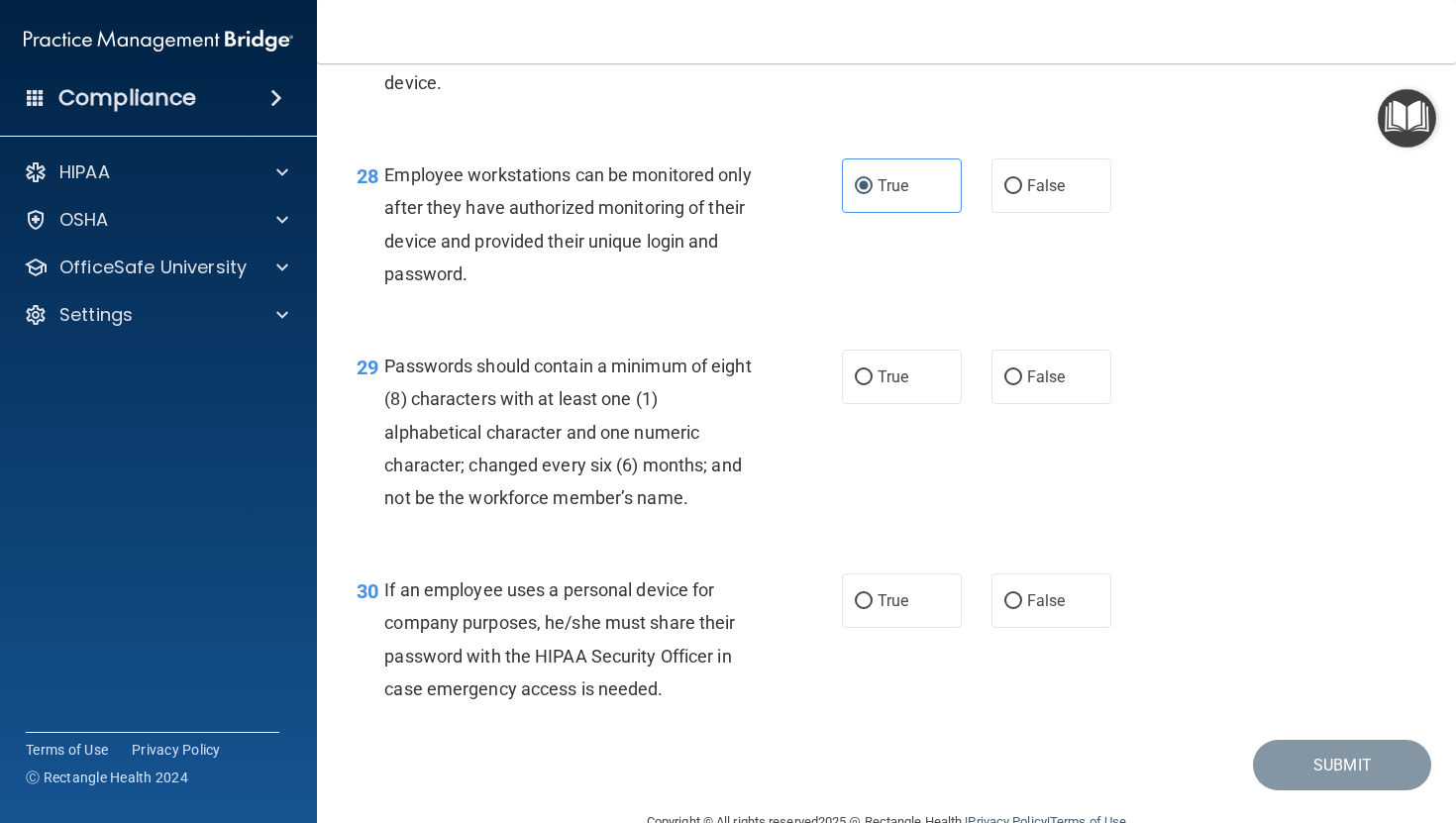 scroll, scrollTop: 5205, scrollLeft: 0, axis: vertical 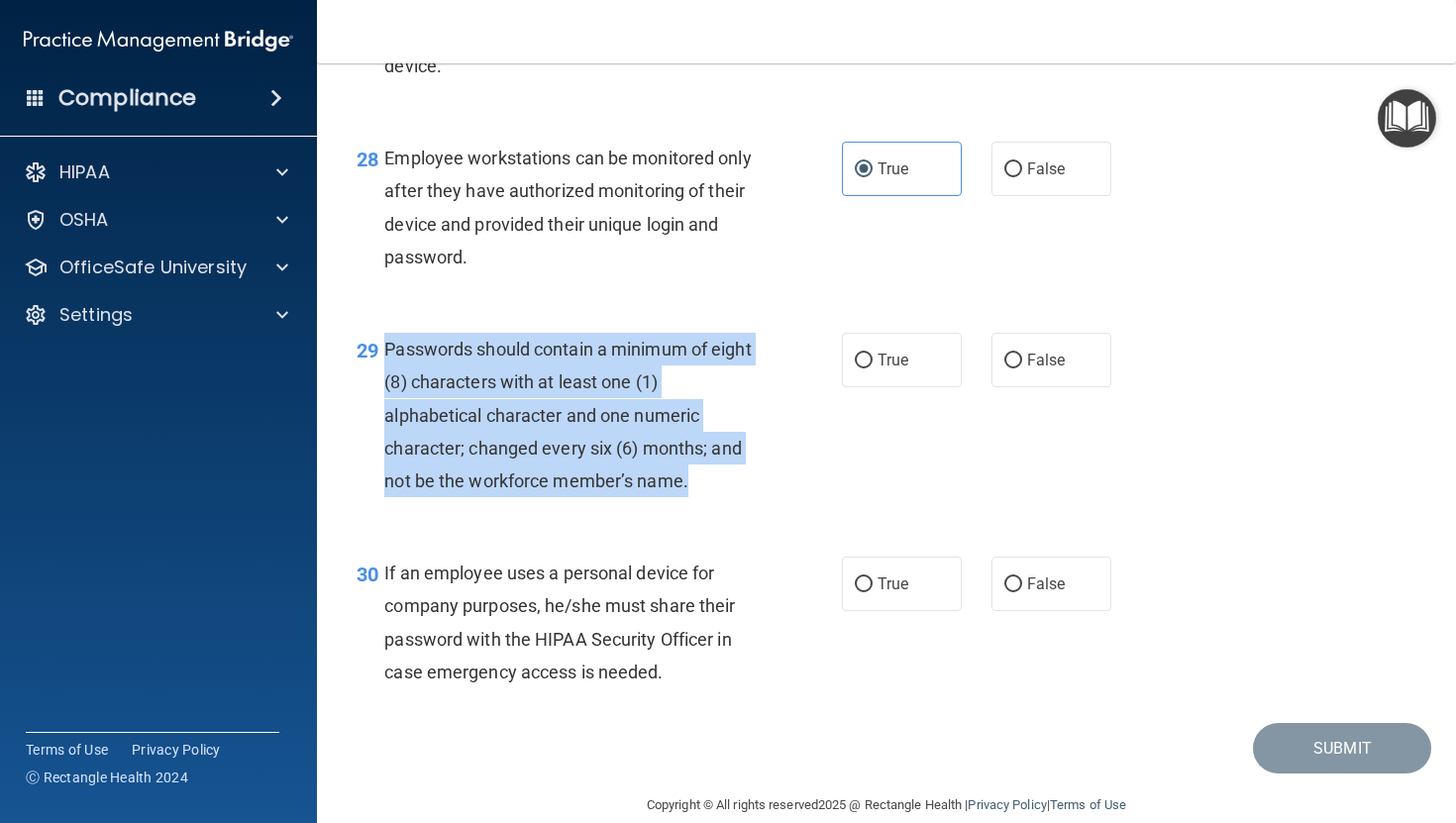 drag, startPoint x: 389, startPoint y: 383, endPoint x: 710, endPoint y: 532, distance: 353.8955 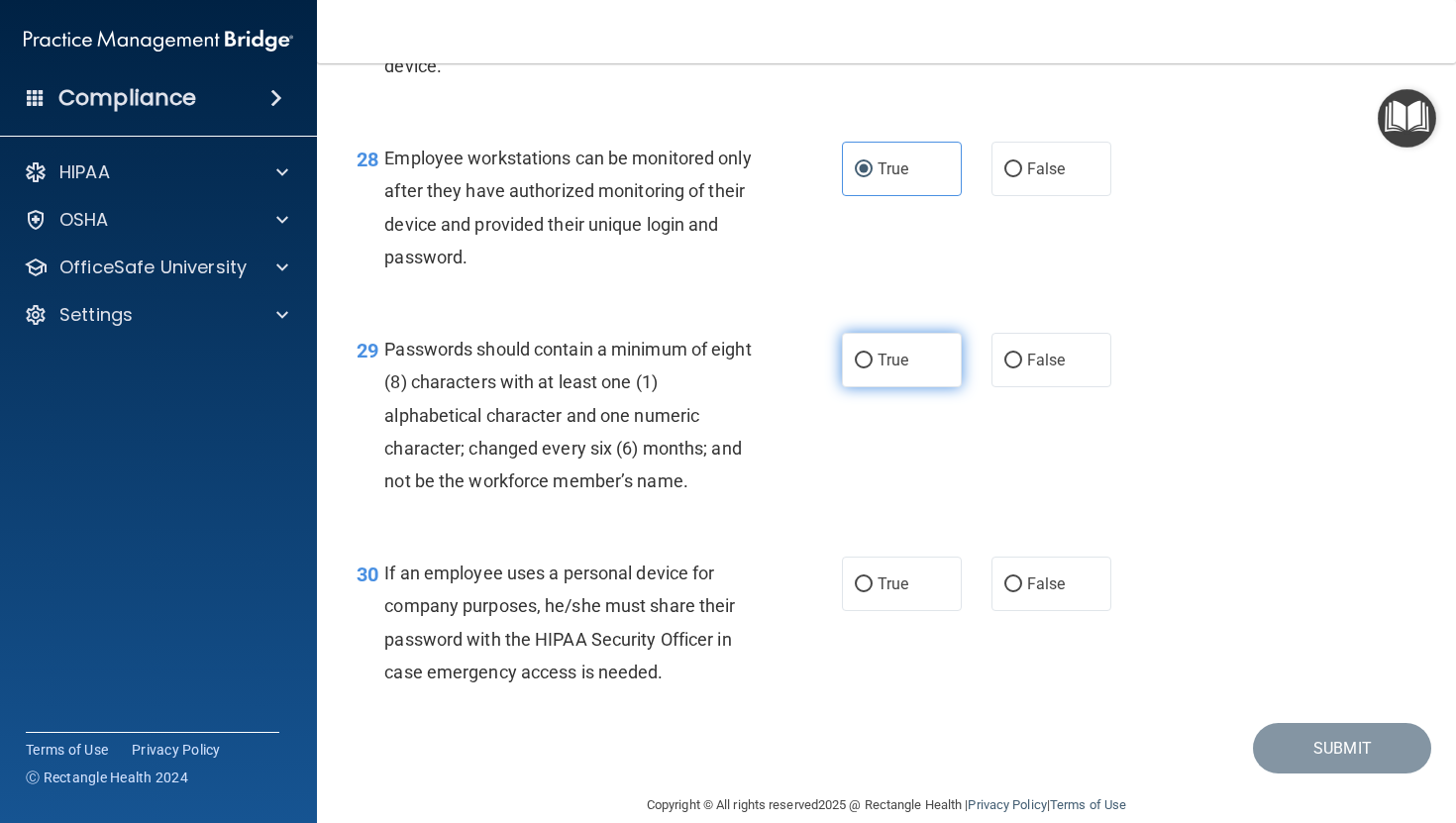 click on "True" at bounding box center (901, 360) 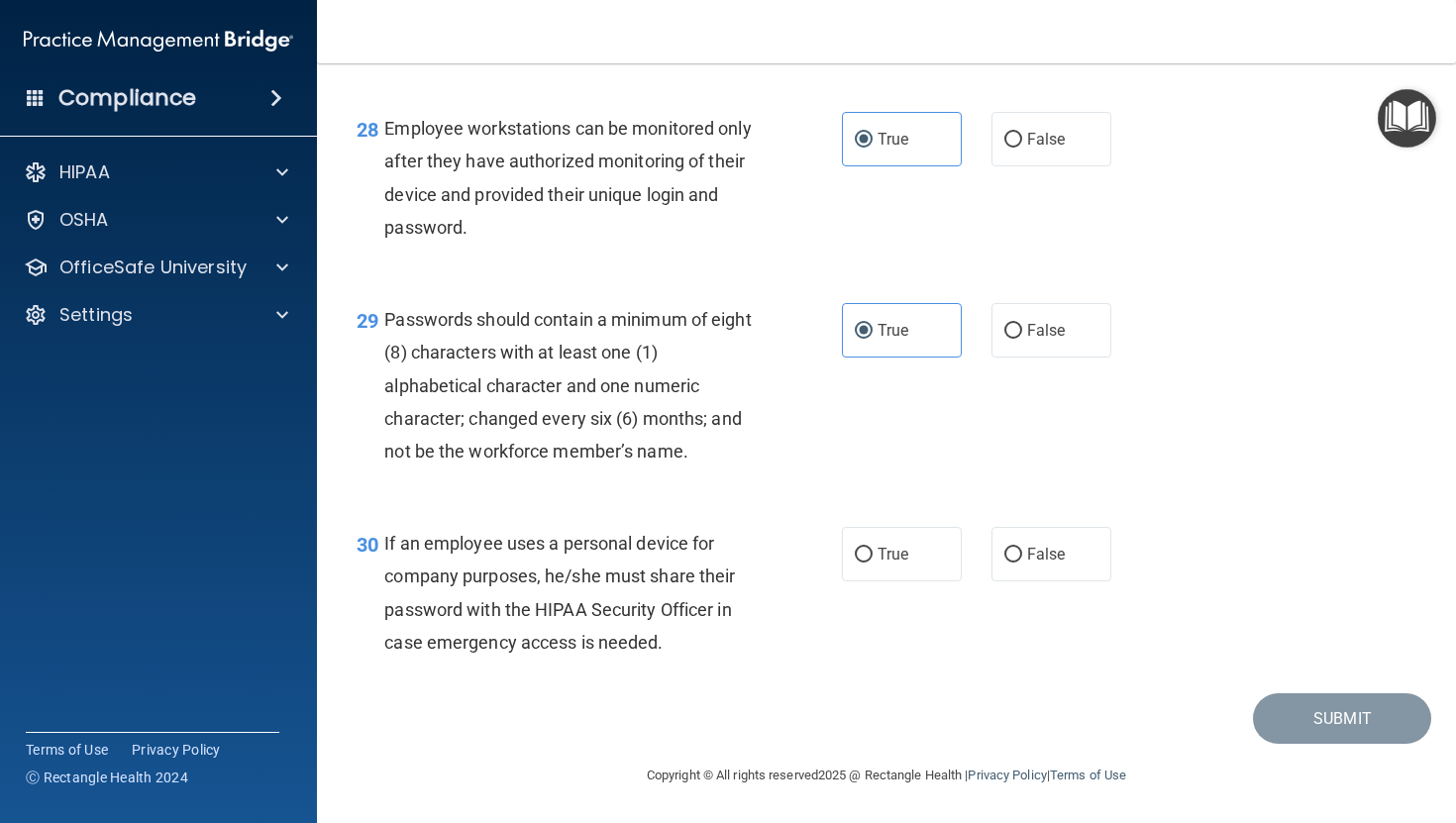scroll, scrollTop: 5269, scrollLeft: 0, axis: vertical 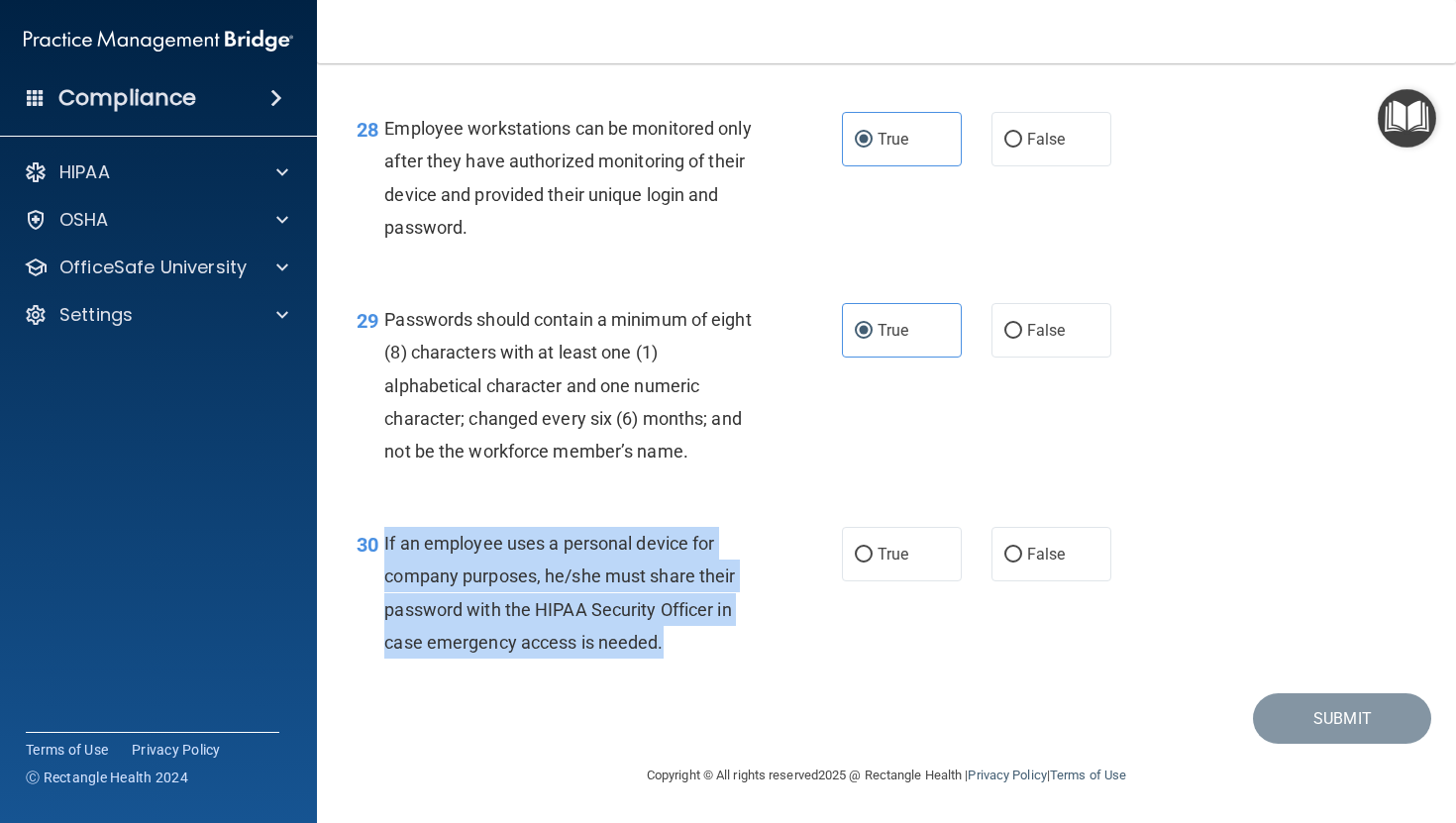 drag, startPoint x: 384, startPoint y: 546, endPoint x: 689, endPoint y: 646, distance: 320.97508 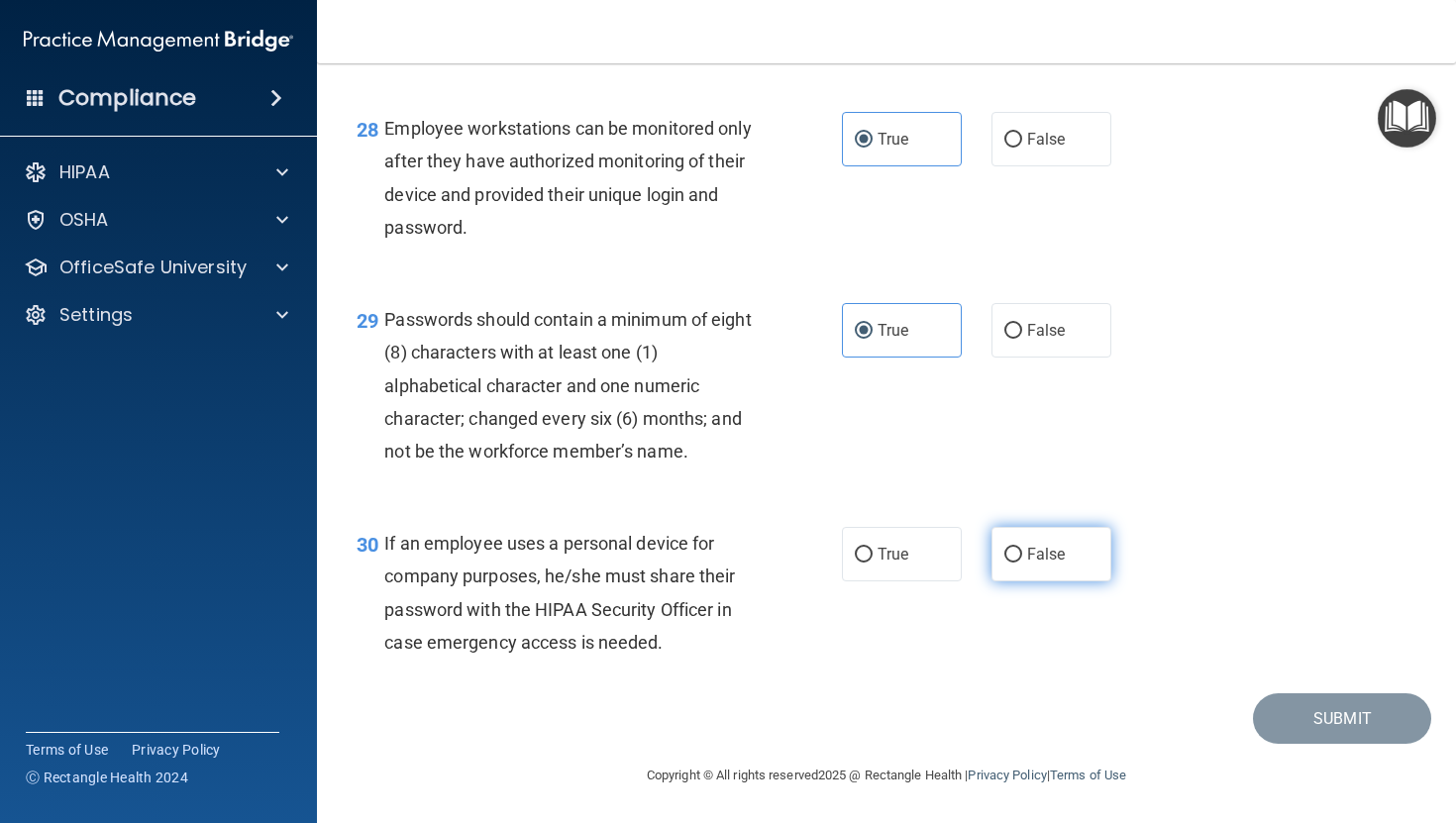 click on "False" at bounding box center [1051, 554] 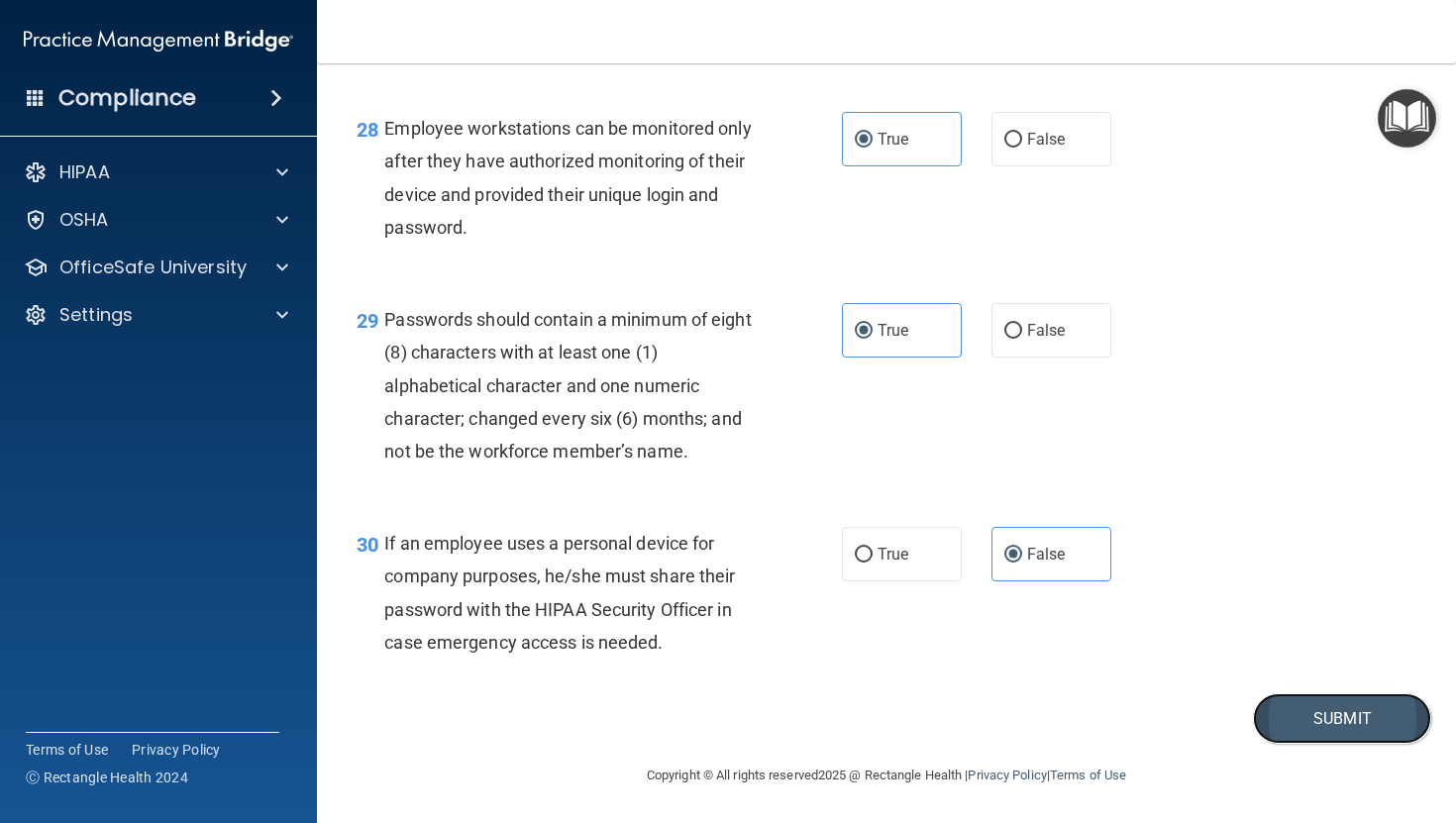 click on "Submit" at bounding box center [1342, 718] 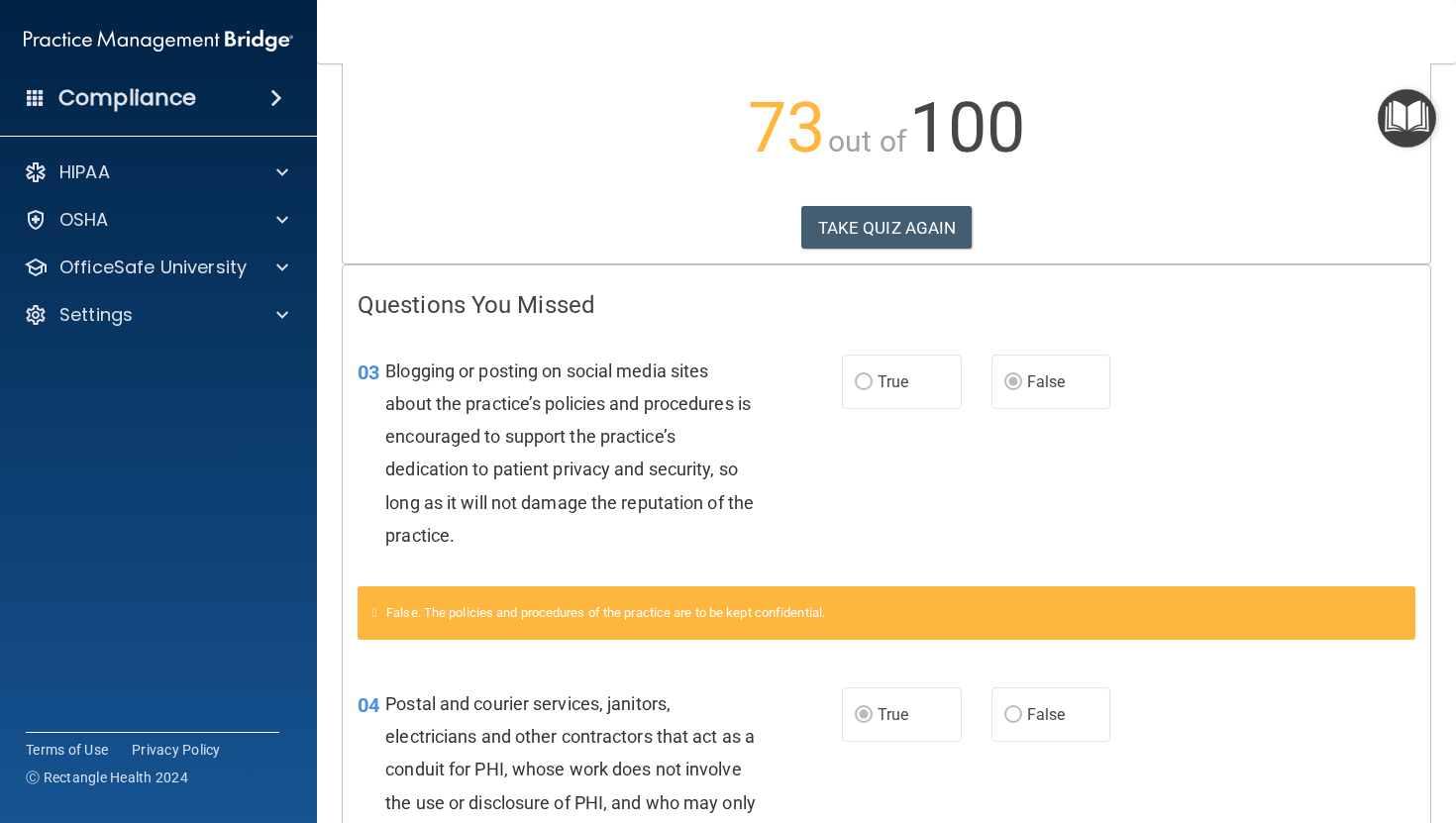 scroll, scrollTop: 200, scrollLeft: 0, axis: vertical 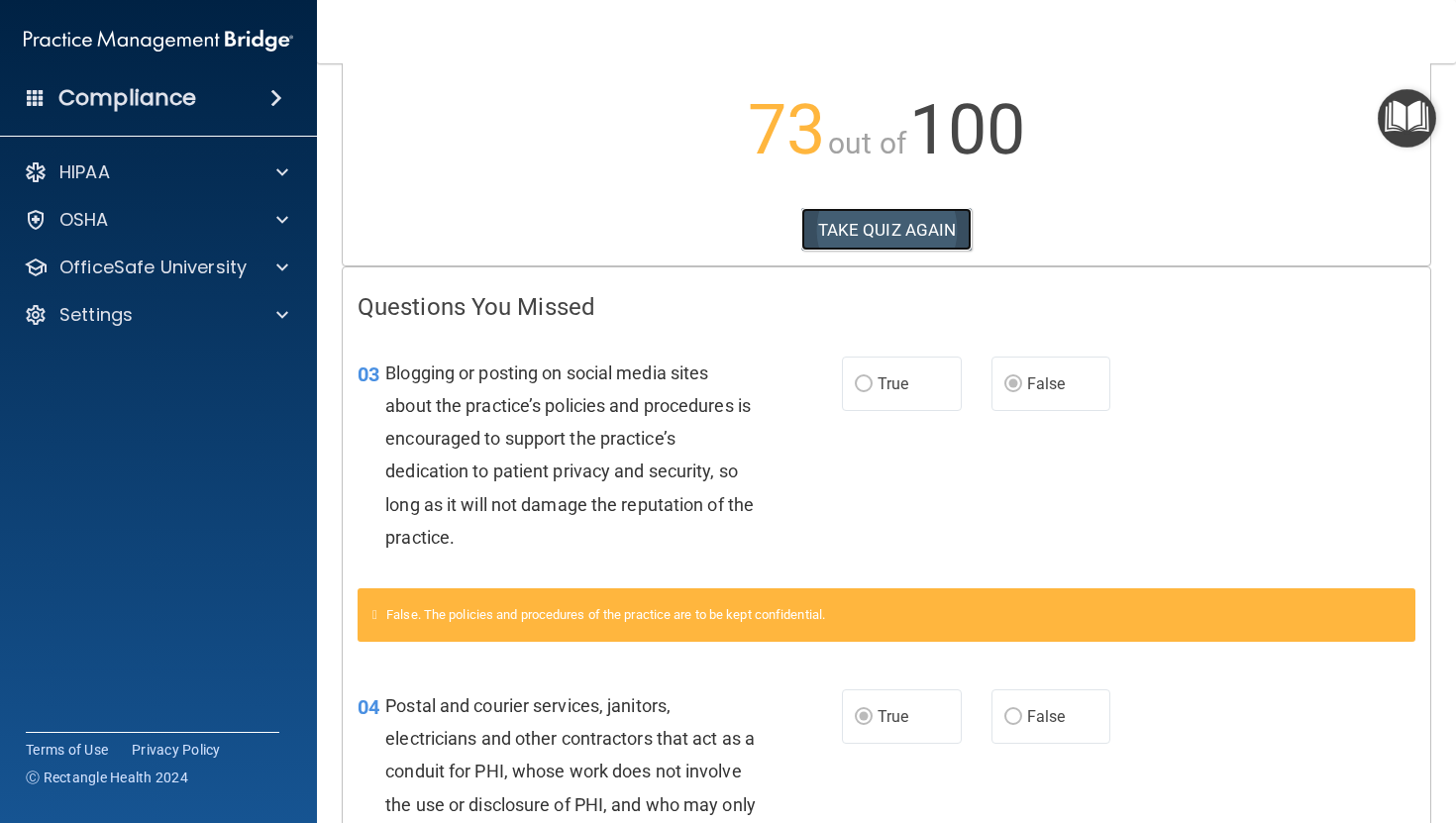 click on "TAKE QUIZ AGAIN" at bounding box center (886, 230) 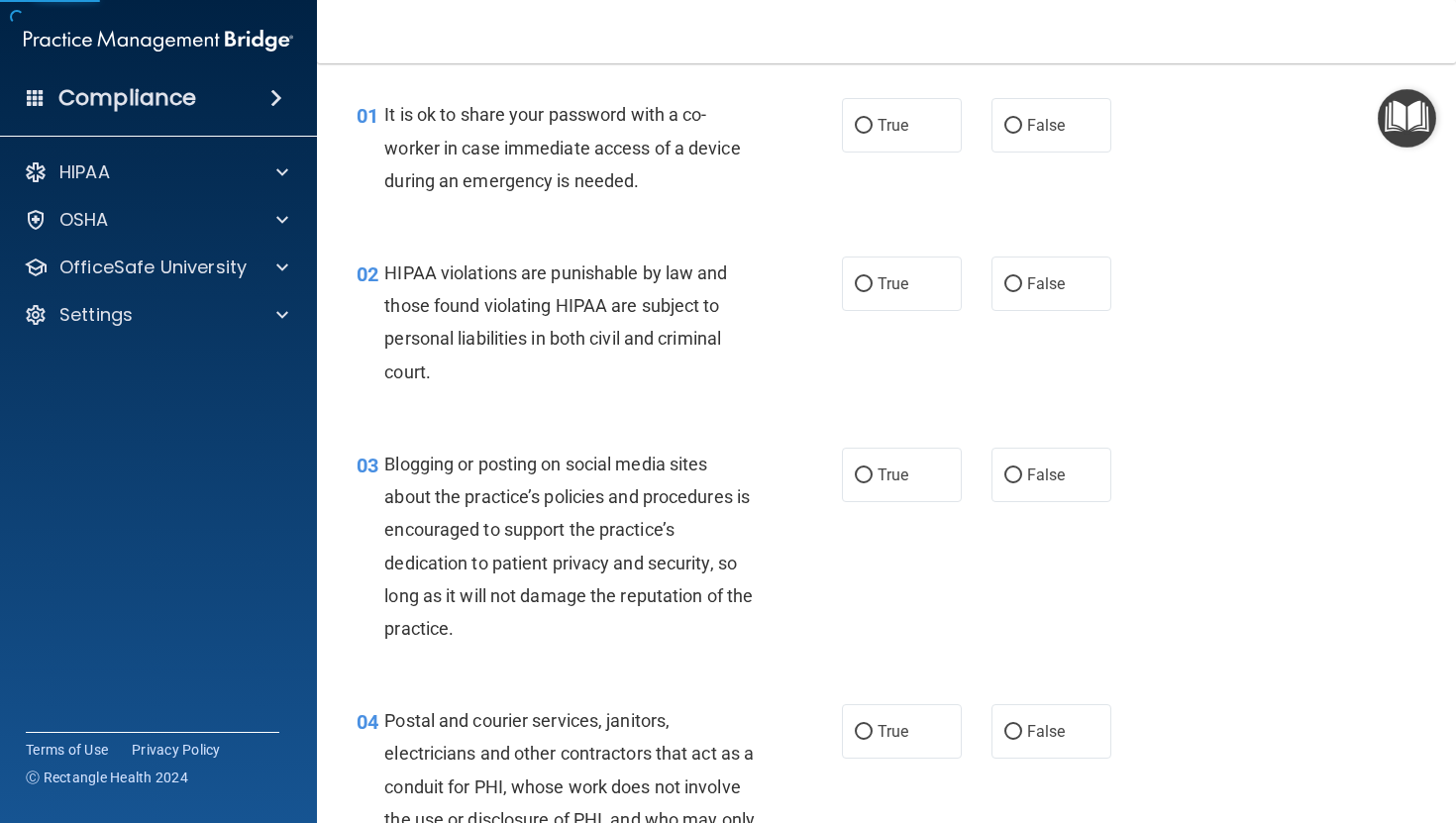 scroll, scrollTop: 0, scrollLeft: 0, axis: both 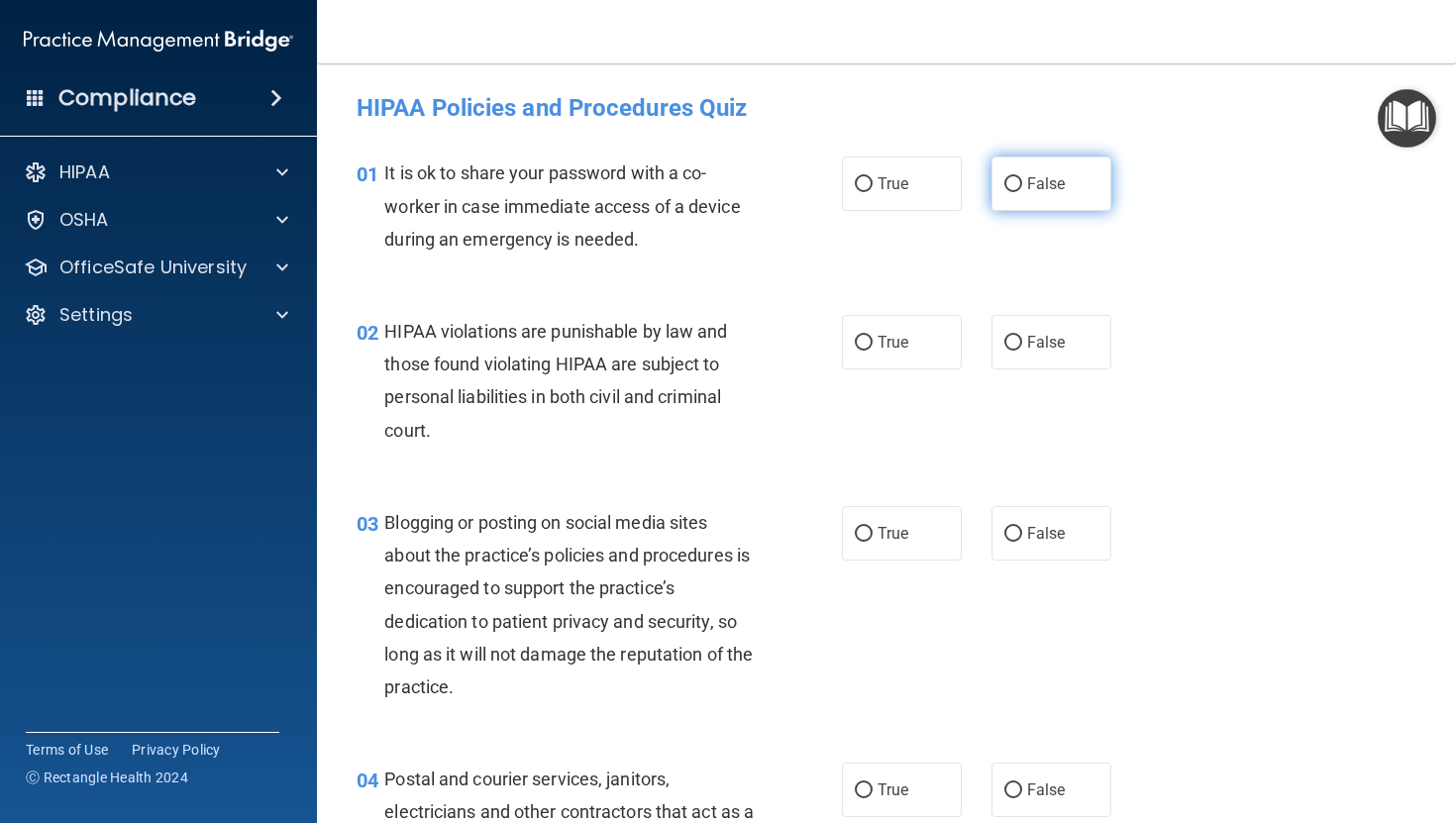 click on "False" at bounding box center (1051, 183) 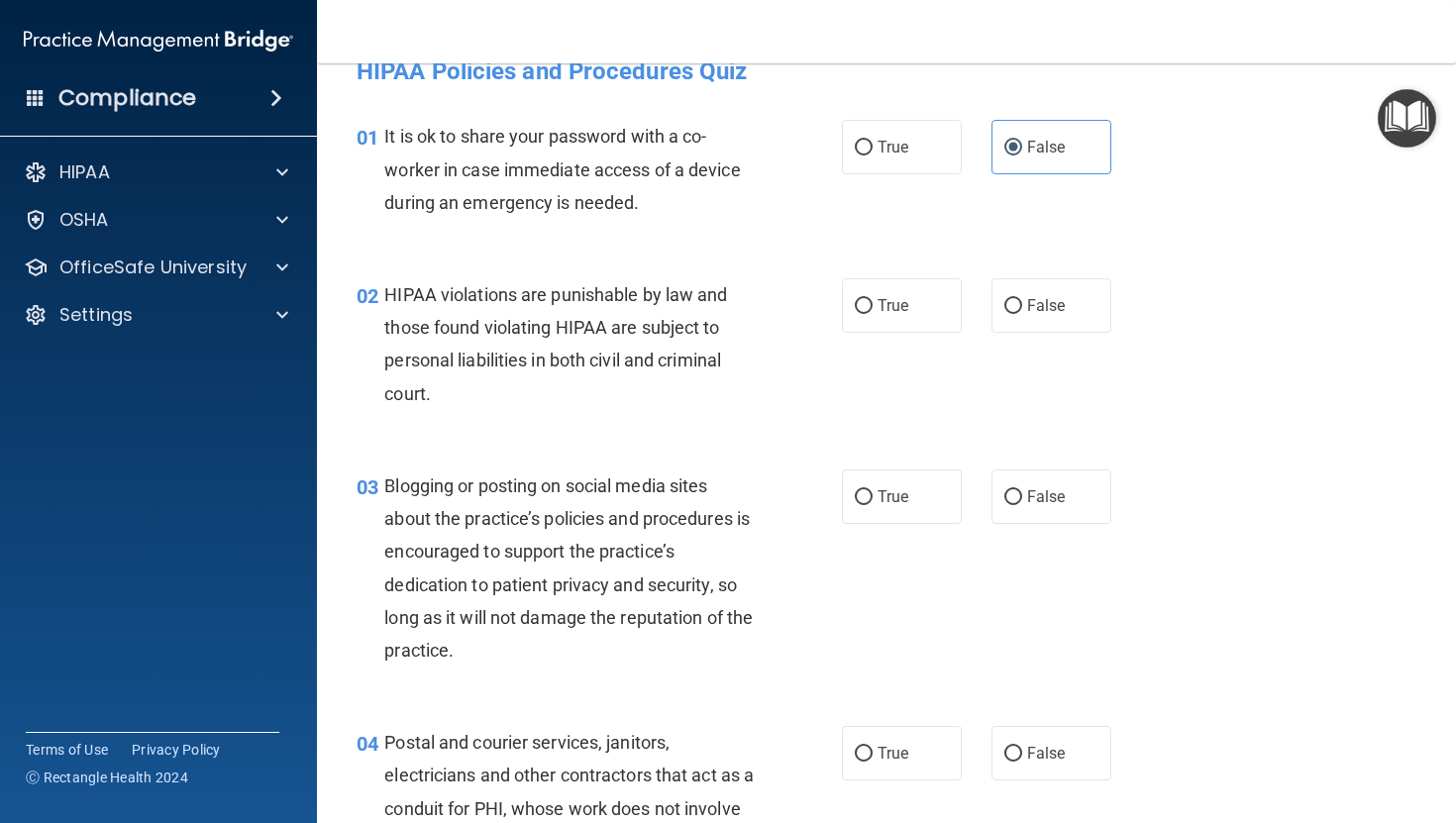 scroll, scrollTop: 38, scrollLeft: 0, axis: vertical 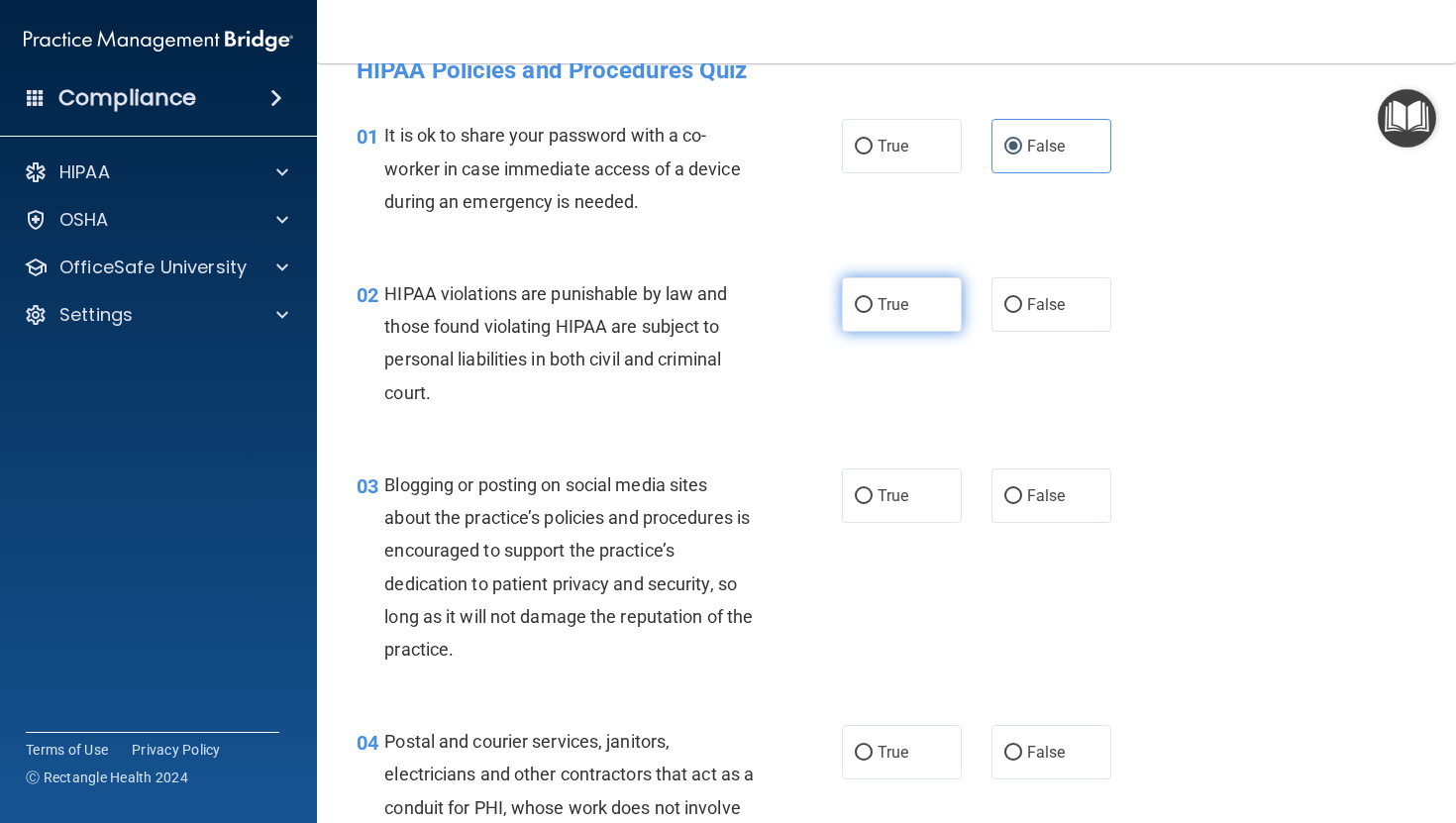 click on "True" at bounding box center [901, 304] 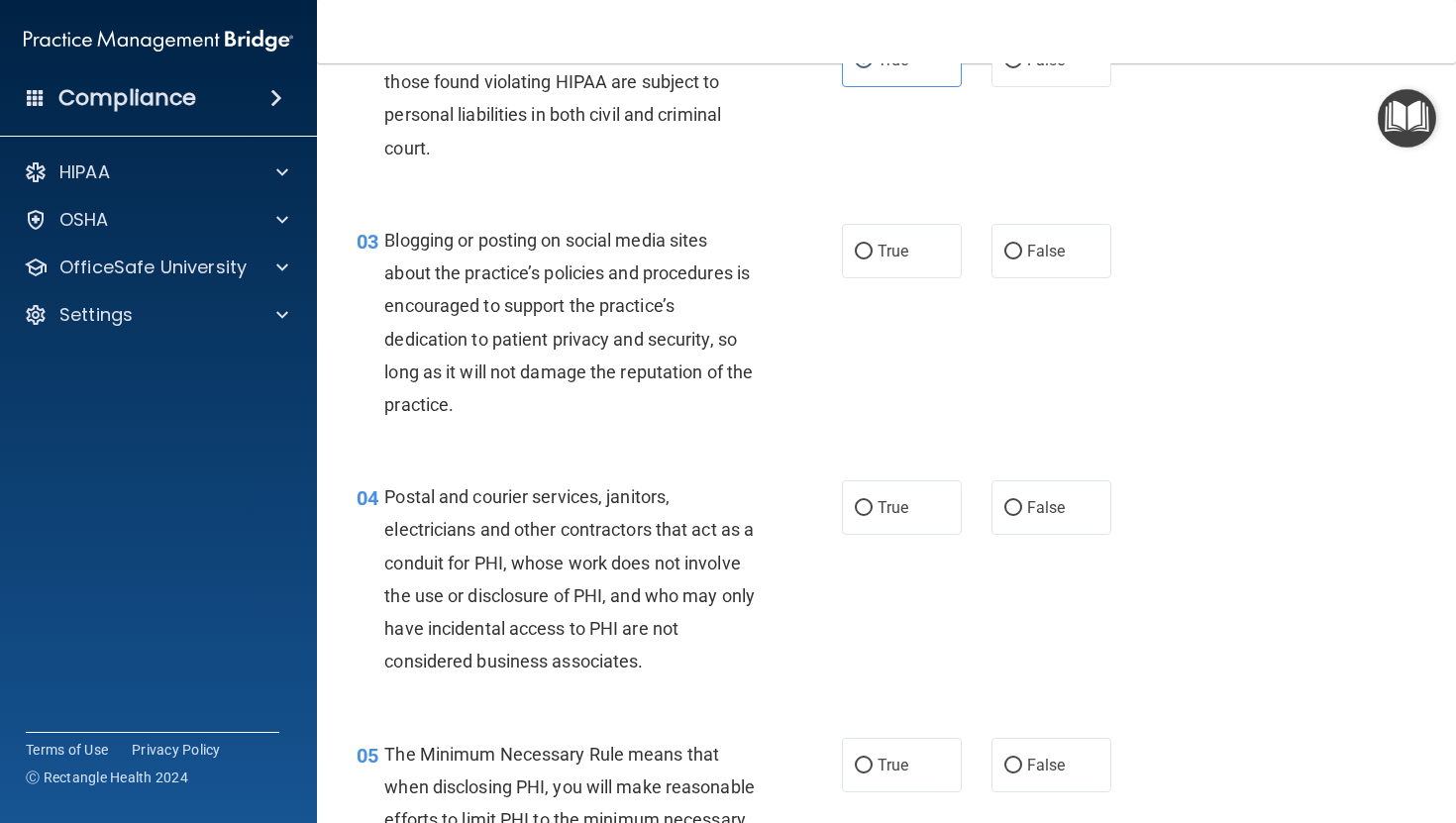 scroll, scrollTop: 286, scrollLeft: 0, axis: vertical 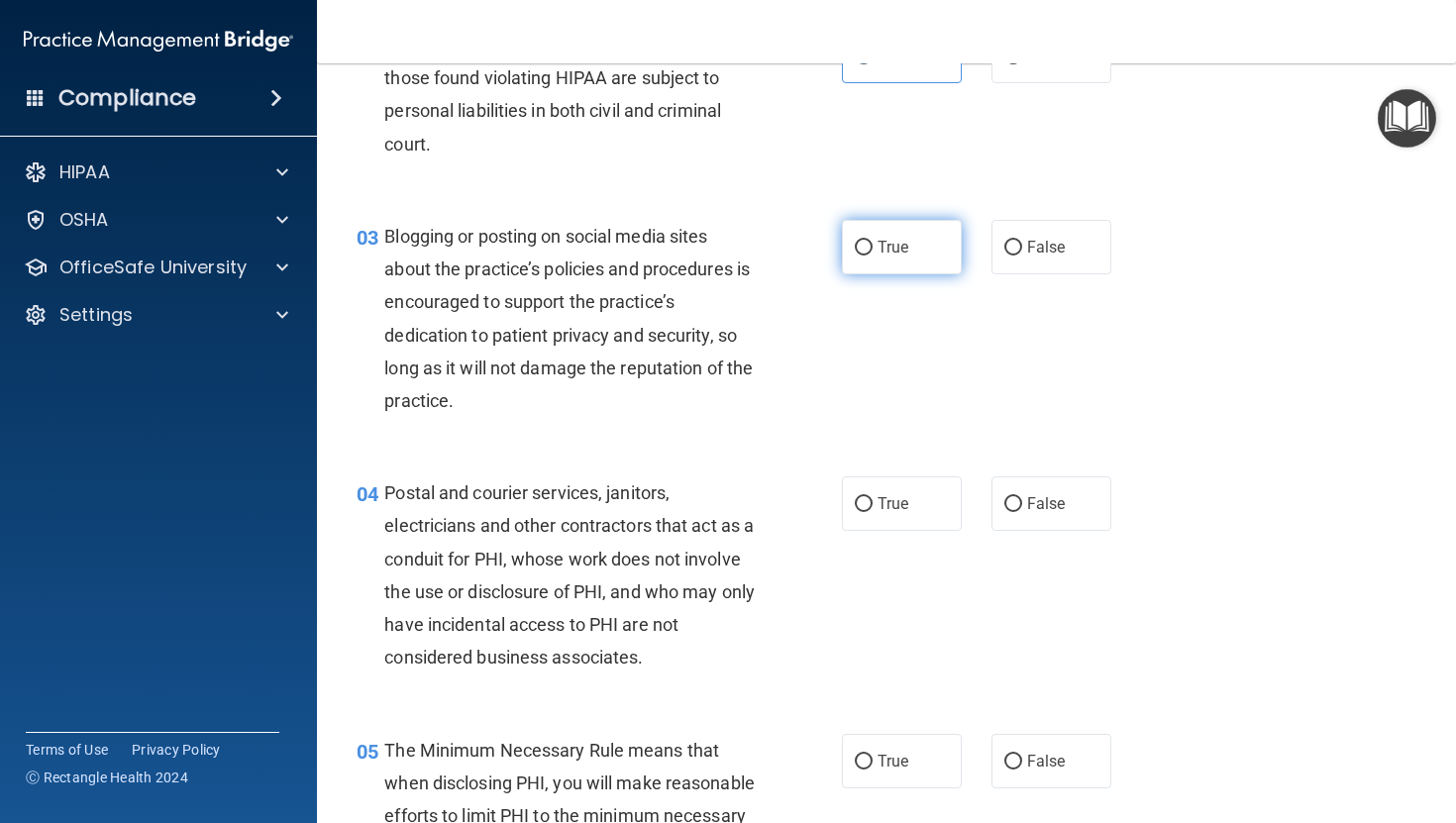 click on "True" at bounding box center [901, 247] 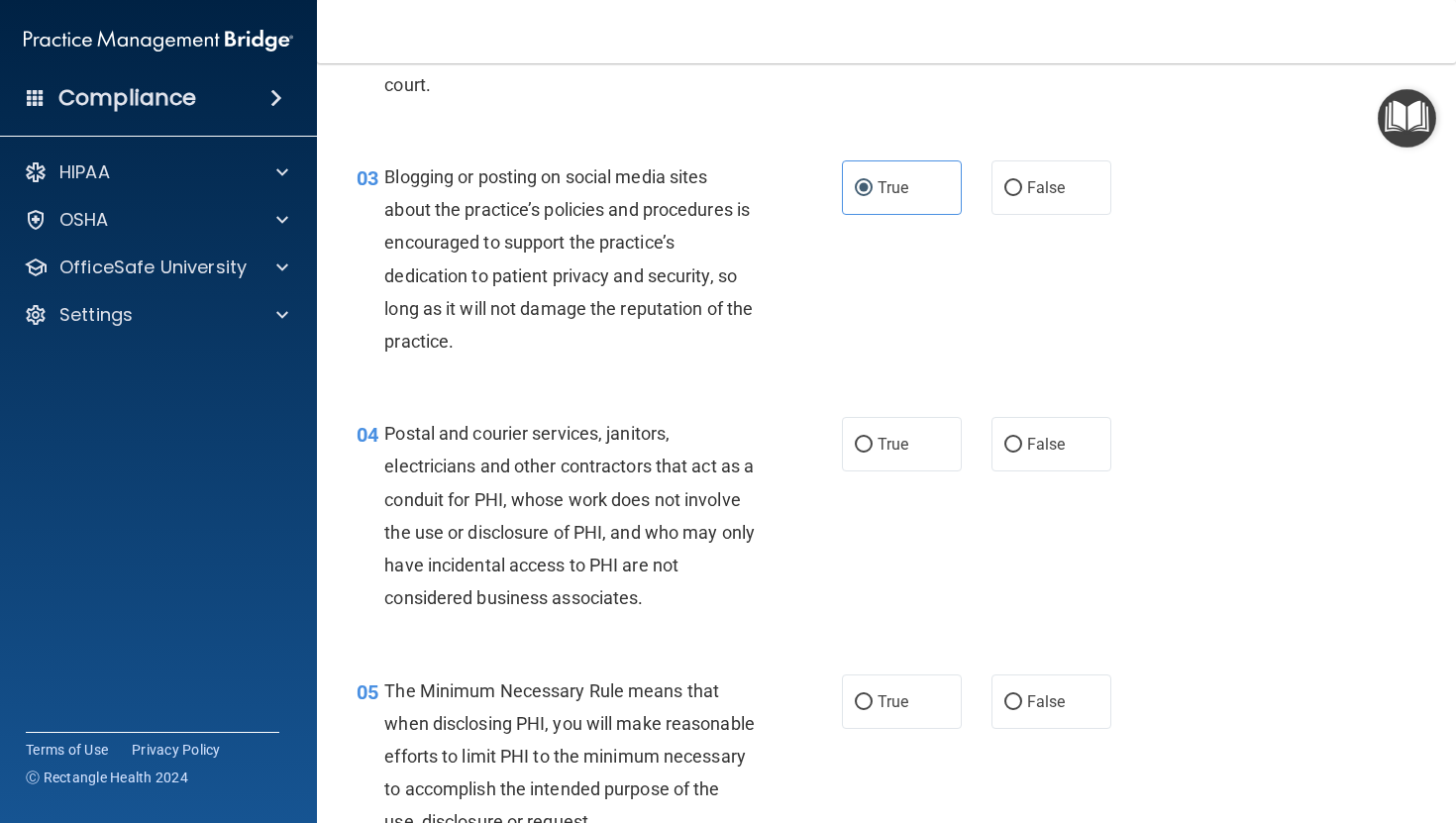 scroll, scrollTop: 352, scrollLeft: 0, axis: vertical 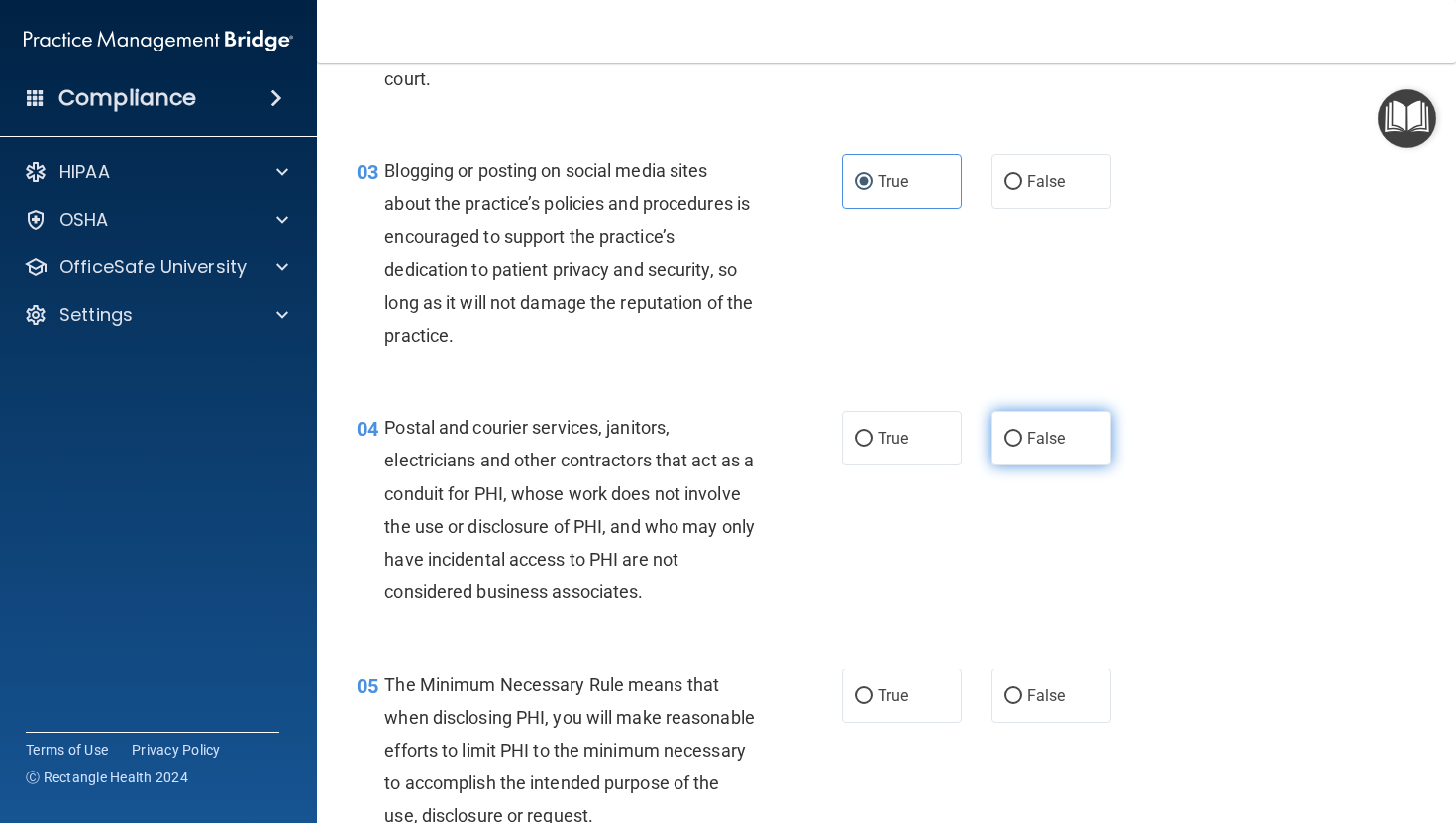 click on "False" at bounding box center (1051, 438) 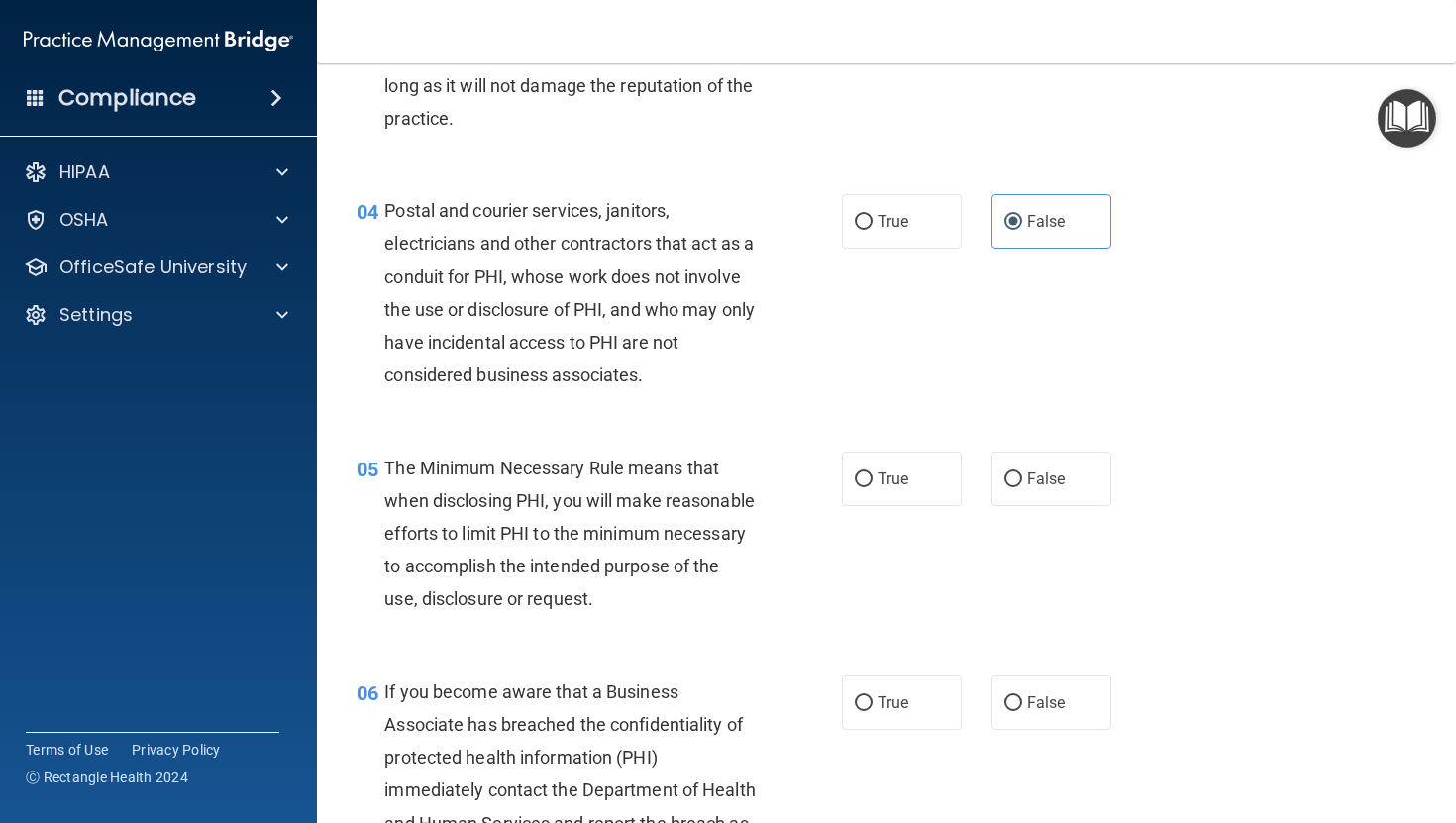 scroll, scrollTop: 586, scrollLeft: 0, axis: vertical 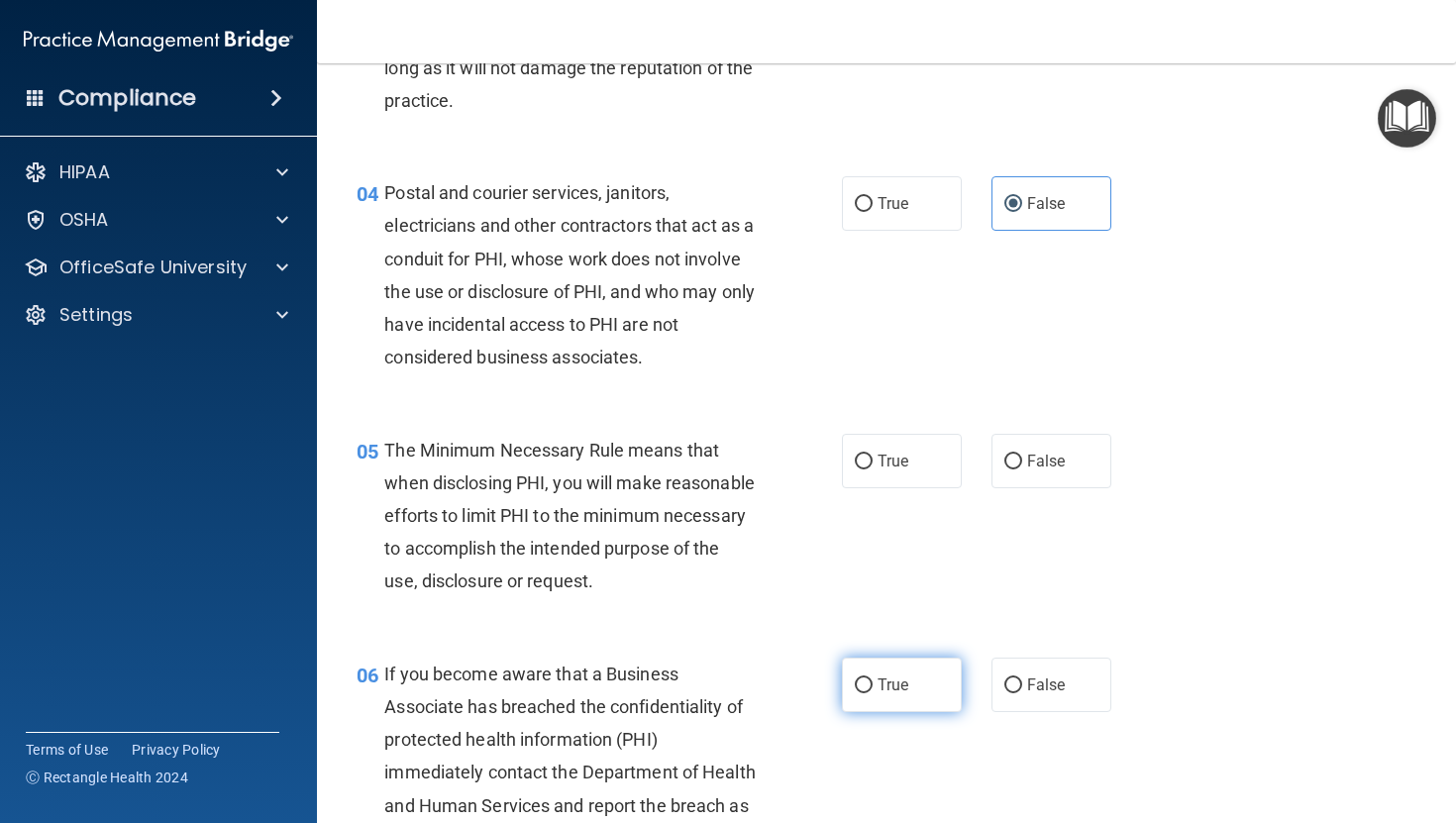click on "True" at bounding box center (892, 684) 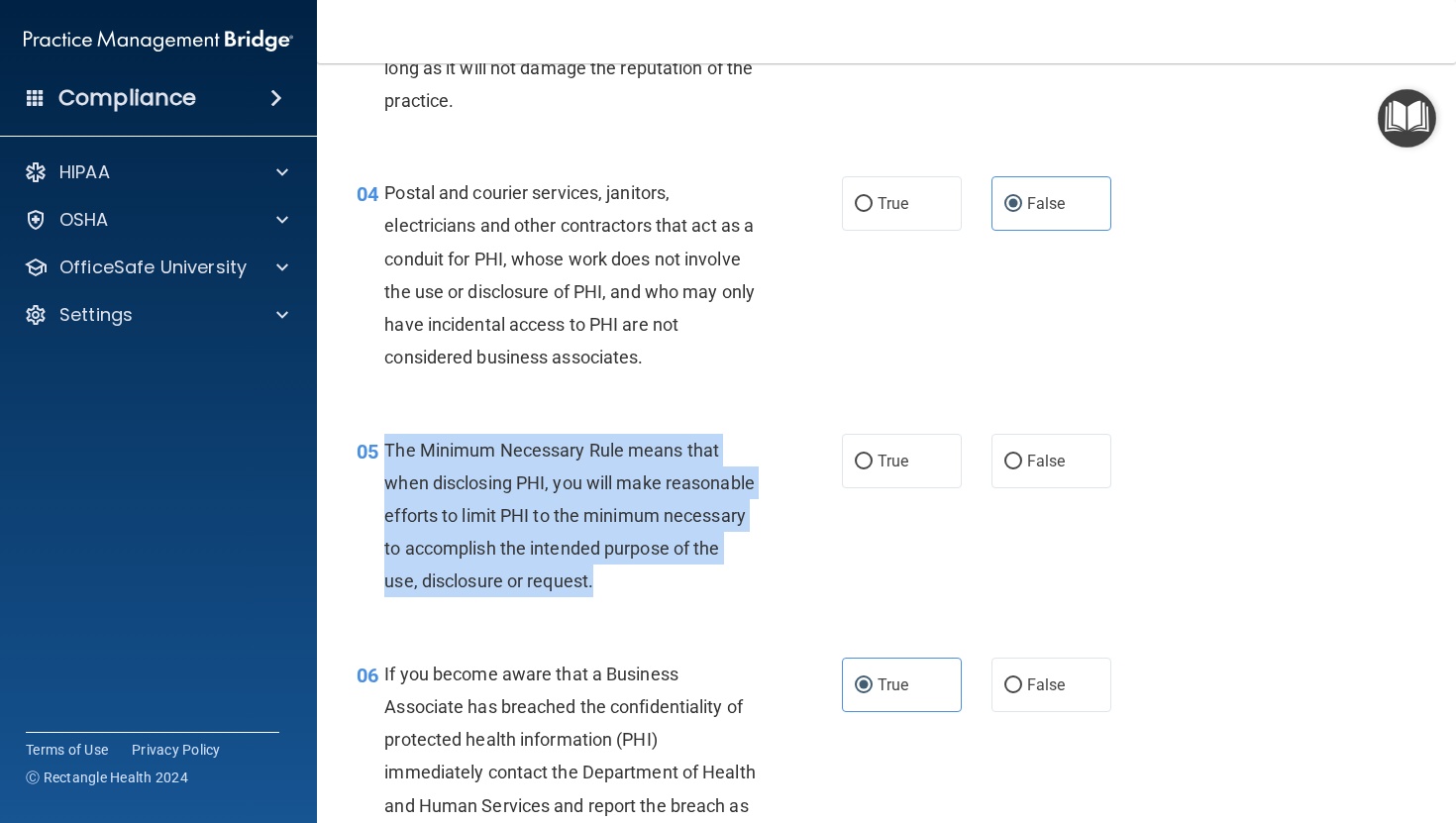 drag, startPoint x: 386, startPoint y: 452, endPoint x: 553, endPoint y: 613, distance: 231.96983 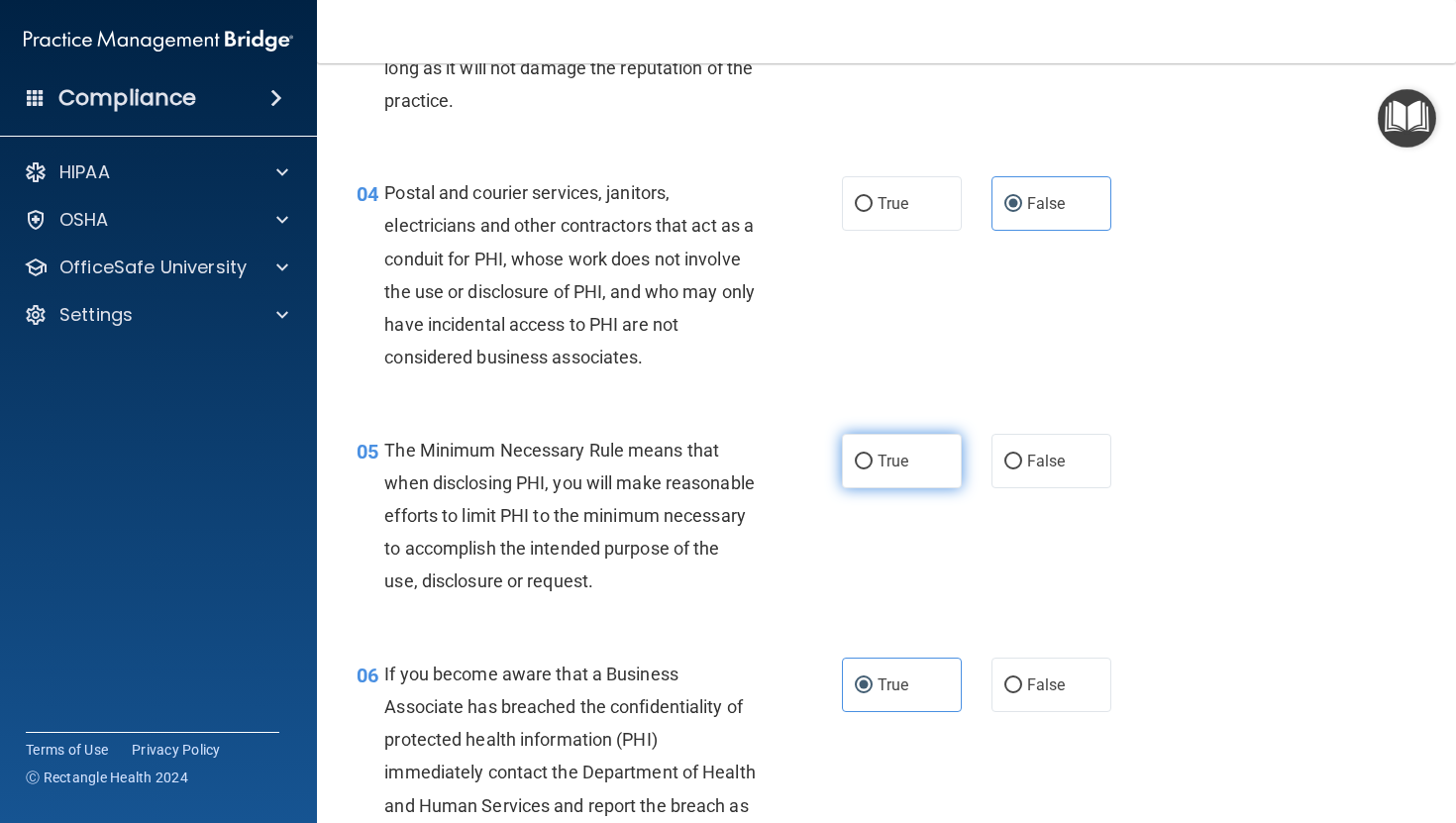 click on "True" at bounding box center (892, 461) 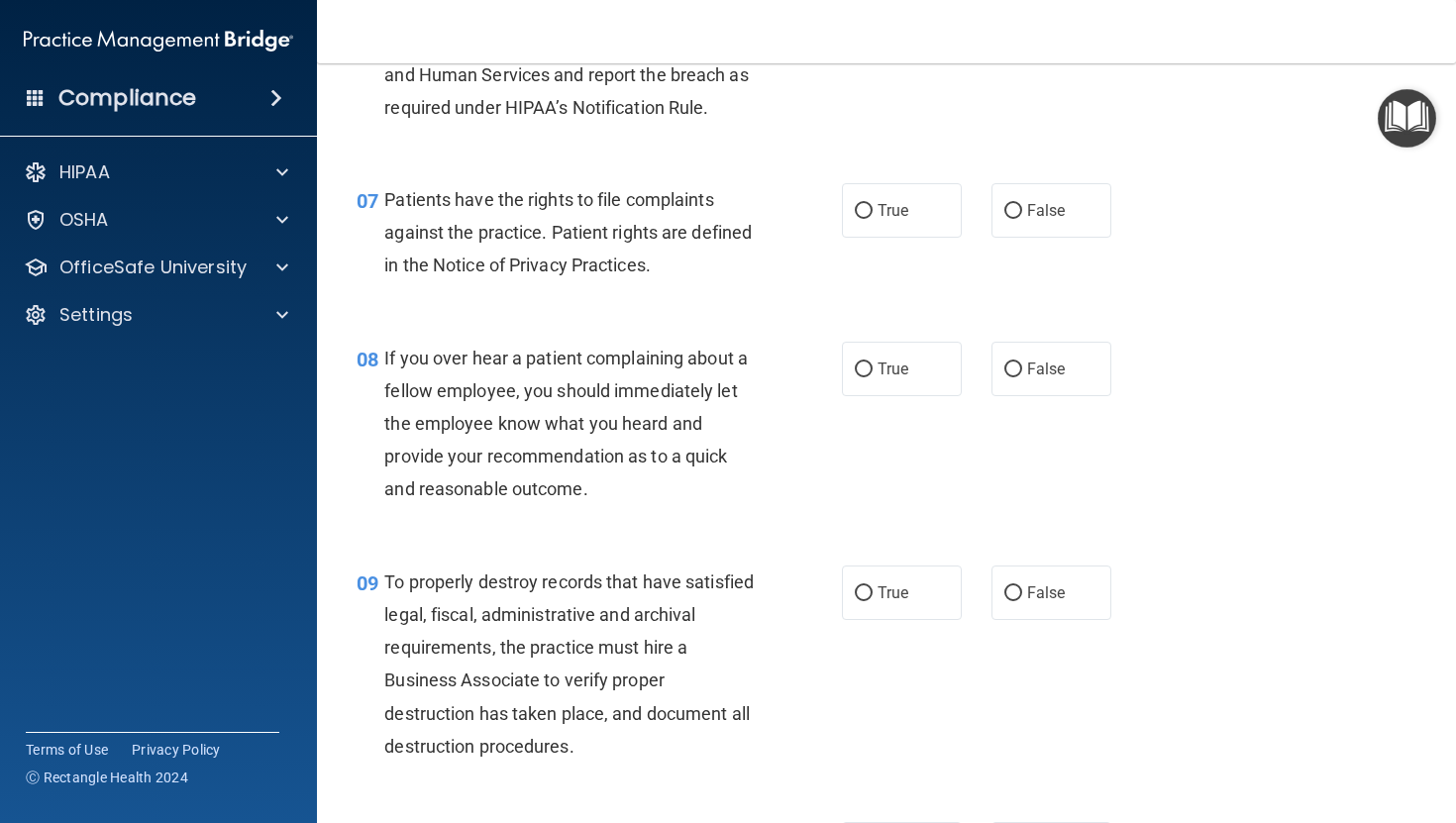 scroll, scrollTop: 1319, scrollLeft: 0, axis: vertical 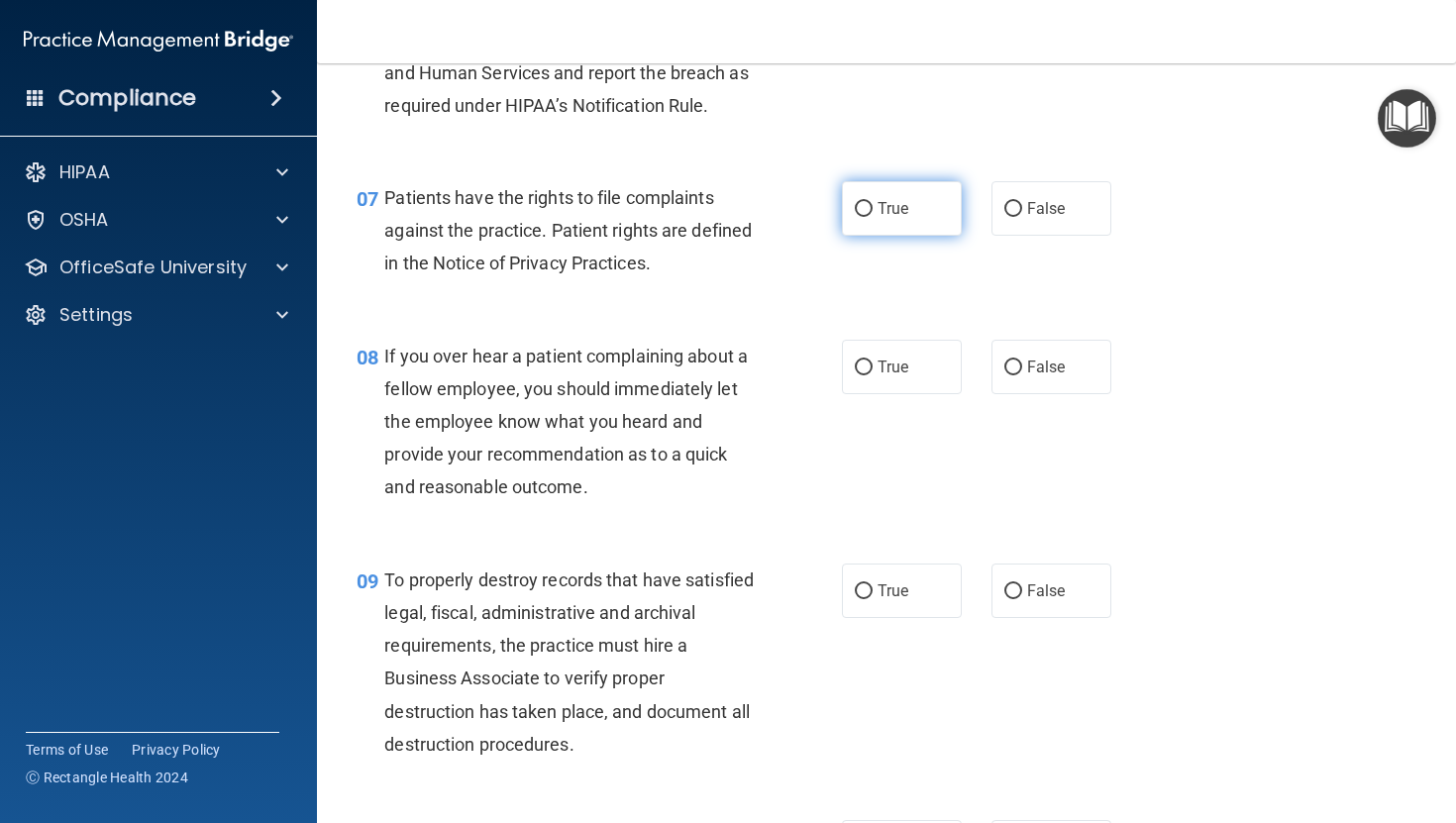 click on "True" at bounding box center (864, 209) 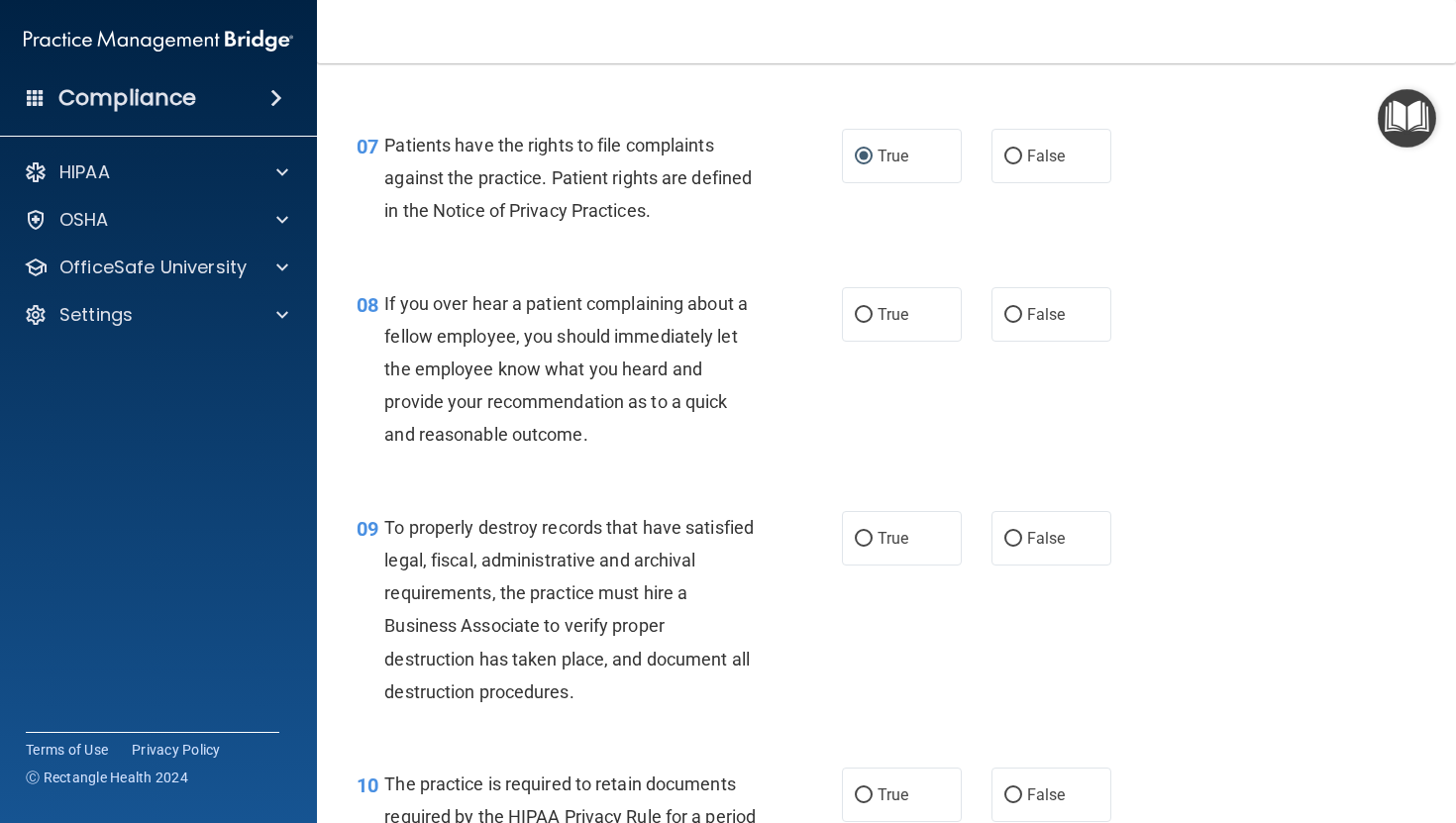 scroll, scrollTop: 1375, scrollLeft: 0, axis: vertical 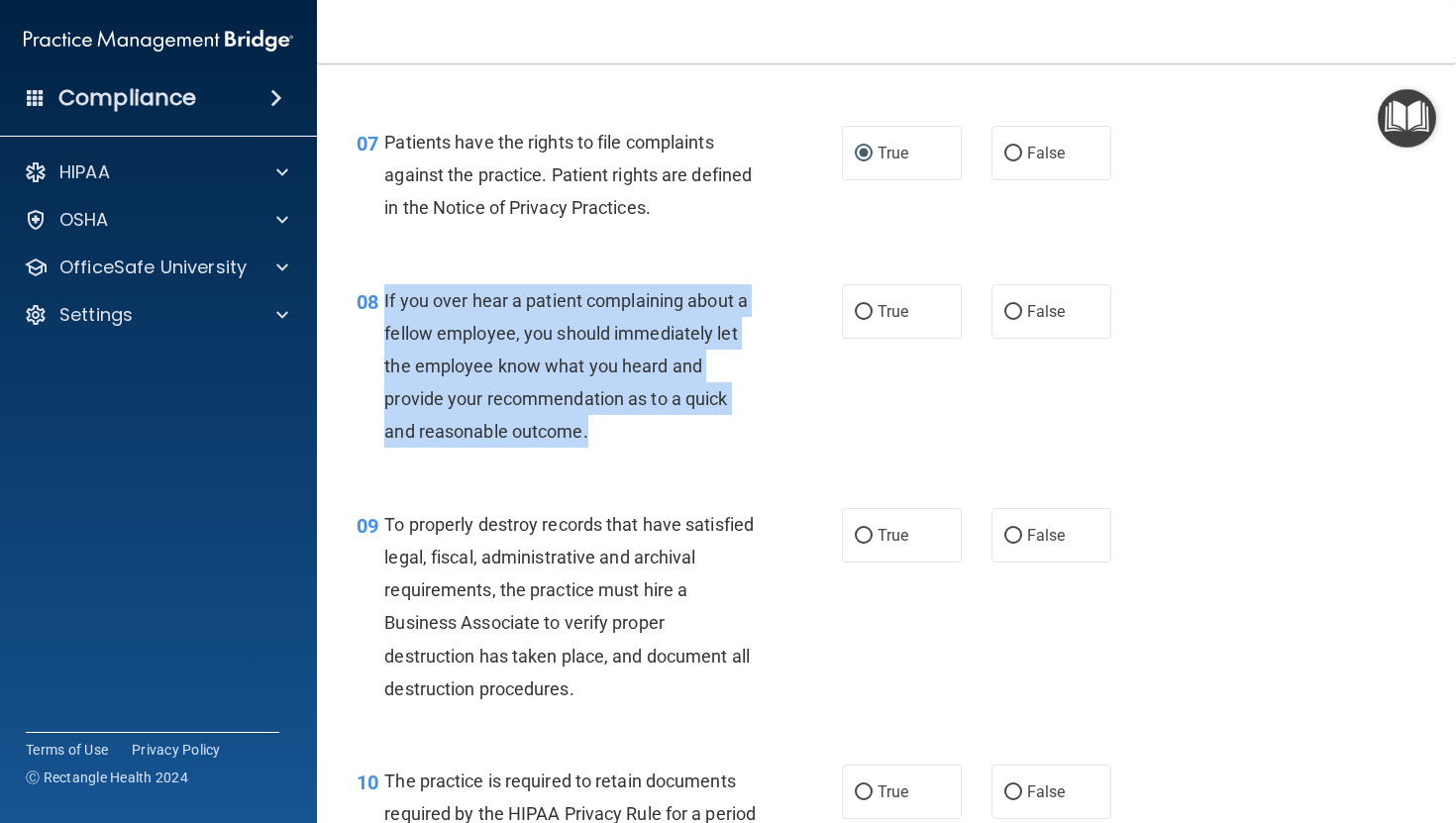 drag, startPoint x: 384, startPoint y: 337, endPoint x: 615, endPoint y: 462, distance: 262.65186 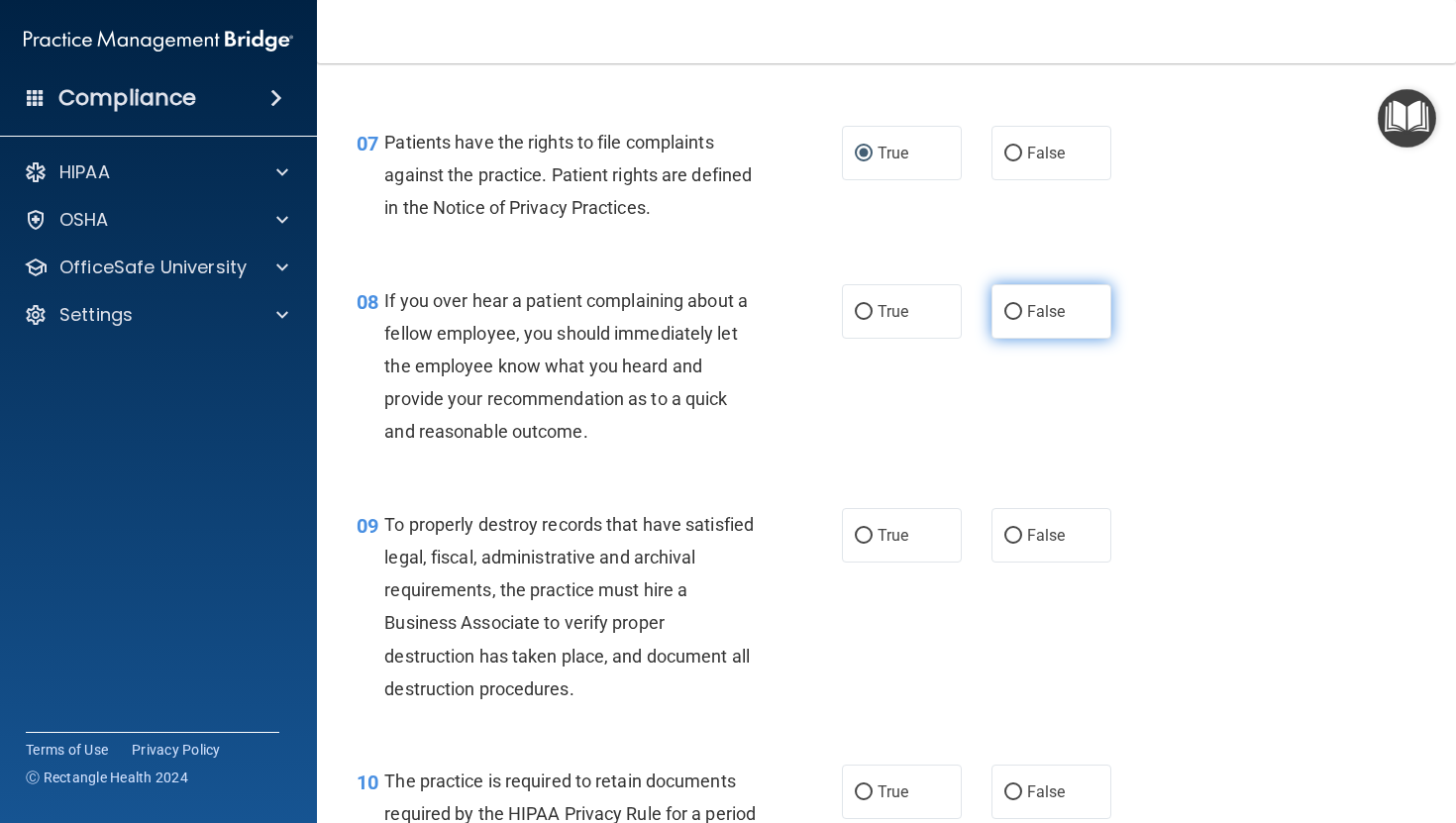 click on "False" at bounding box center [1051, 311] 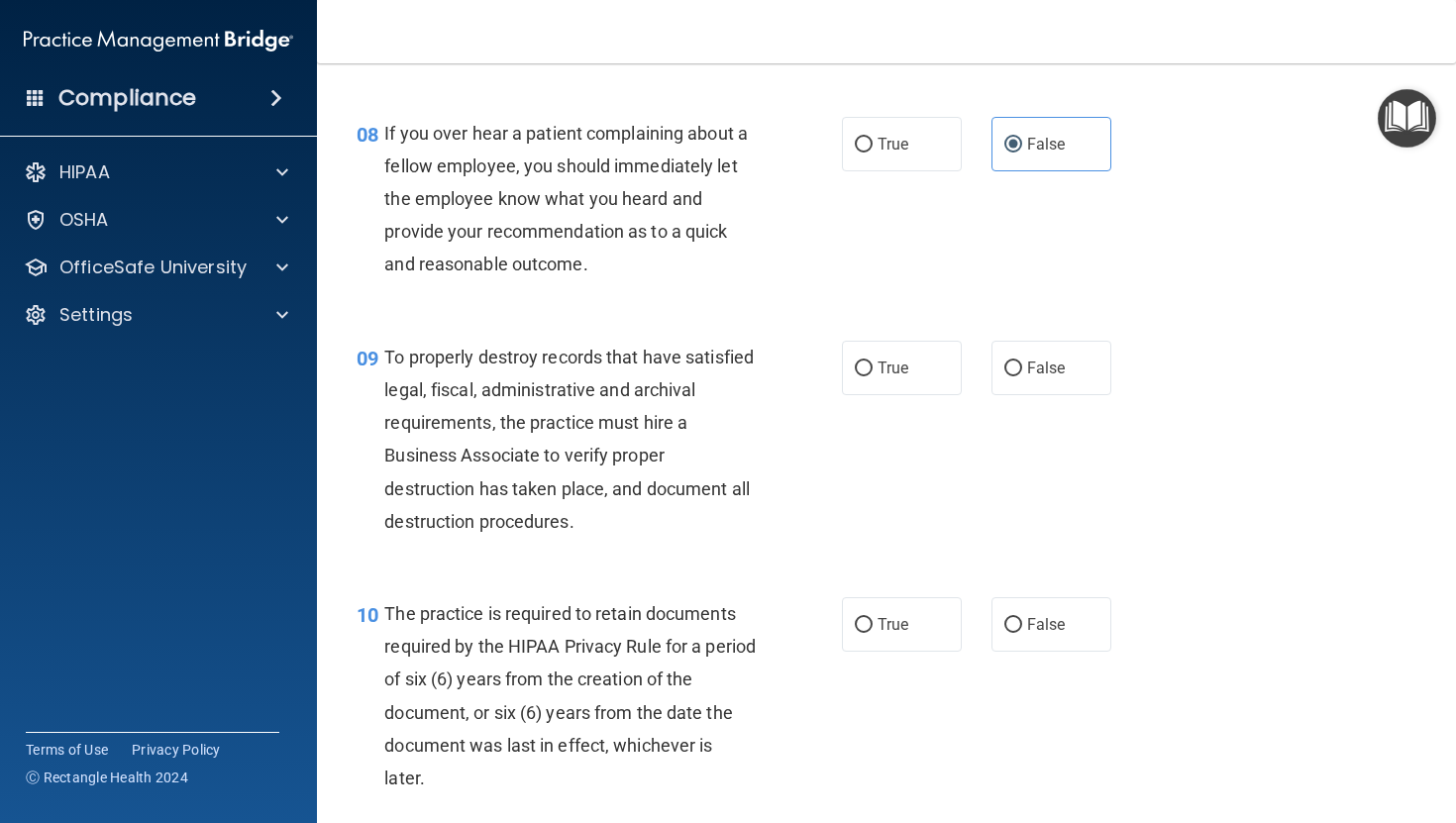 scroll, scrollTop: 1547, scrollLeft: 0, axis: vertical 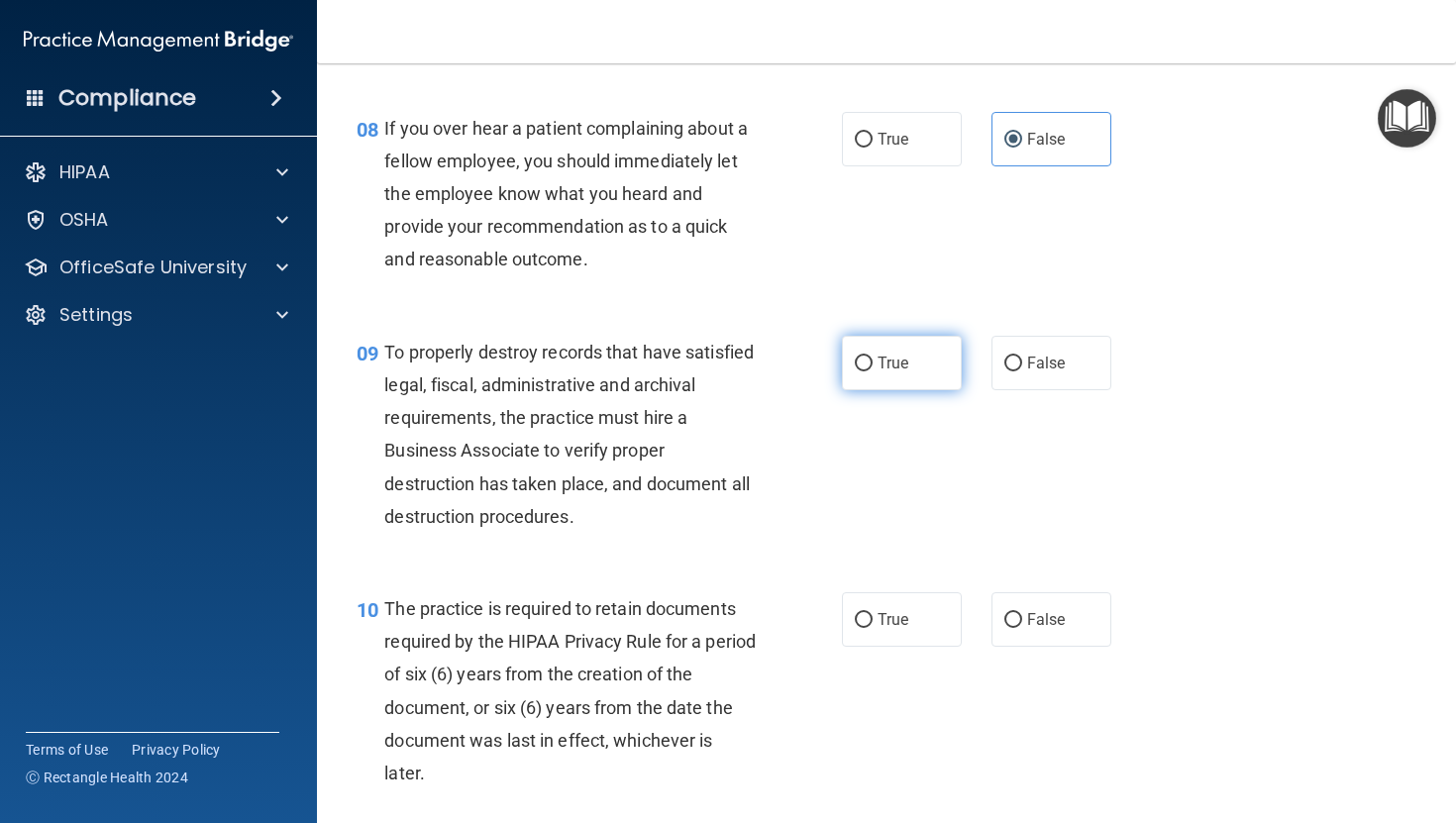 click on "True" at bounding box center [864, 363] 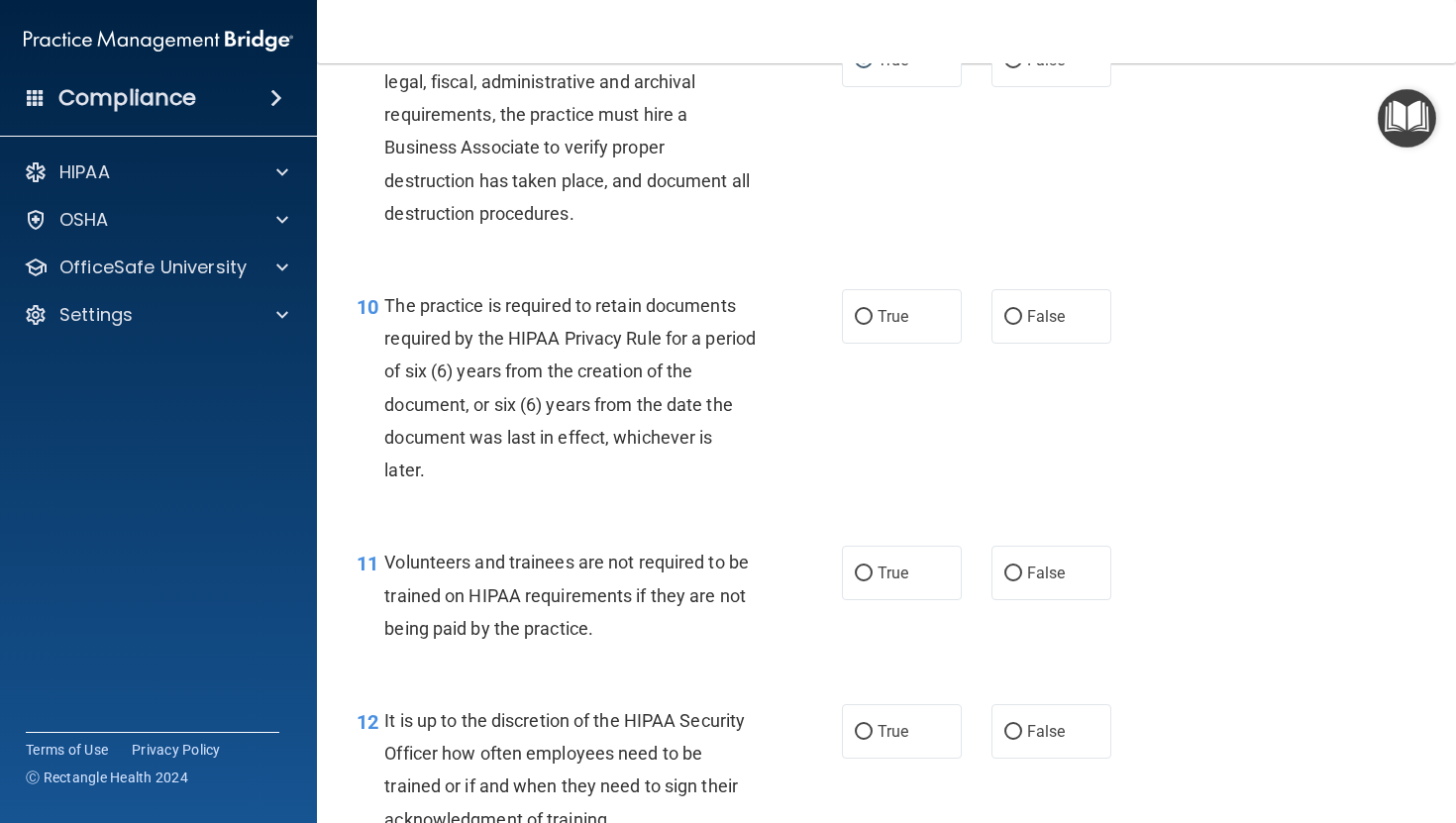 scroll, scrollTop: 1902, scrollLeft: 0, axis: vertical 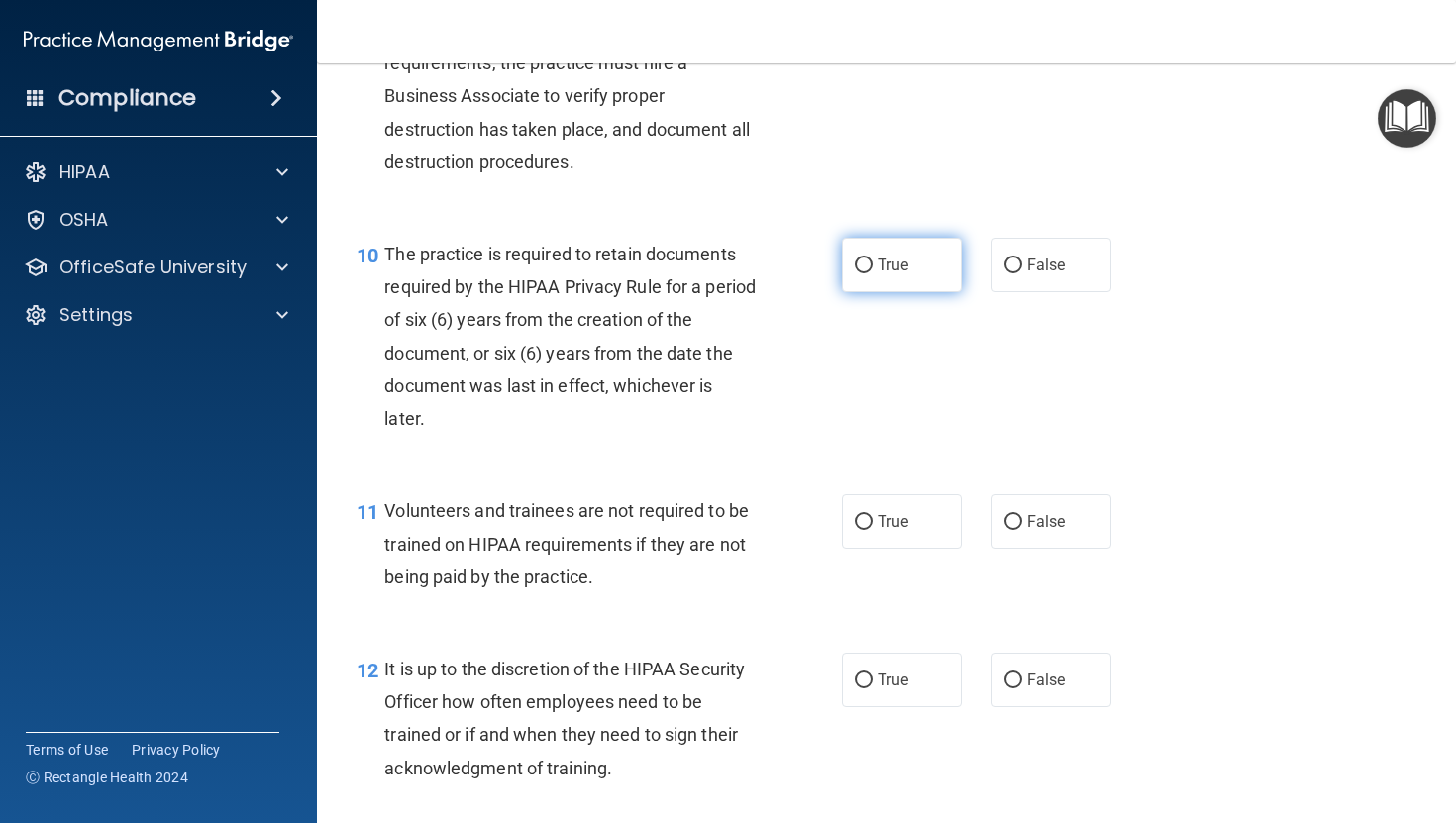 click on "True" at bounding box center (892, 264) 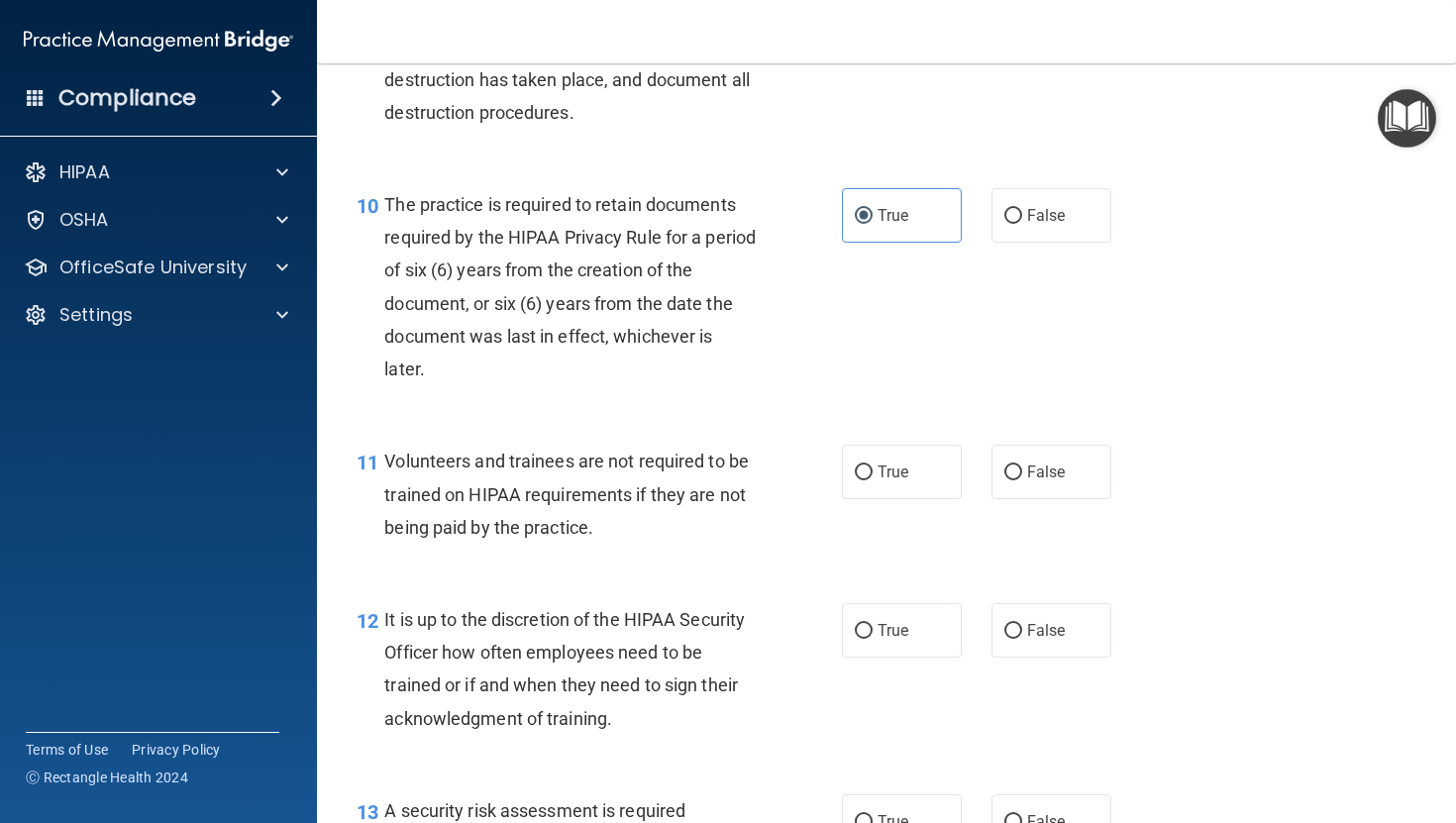 scroll, scrollTop: 1989, scrollLeft: 0, axis: vertical 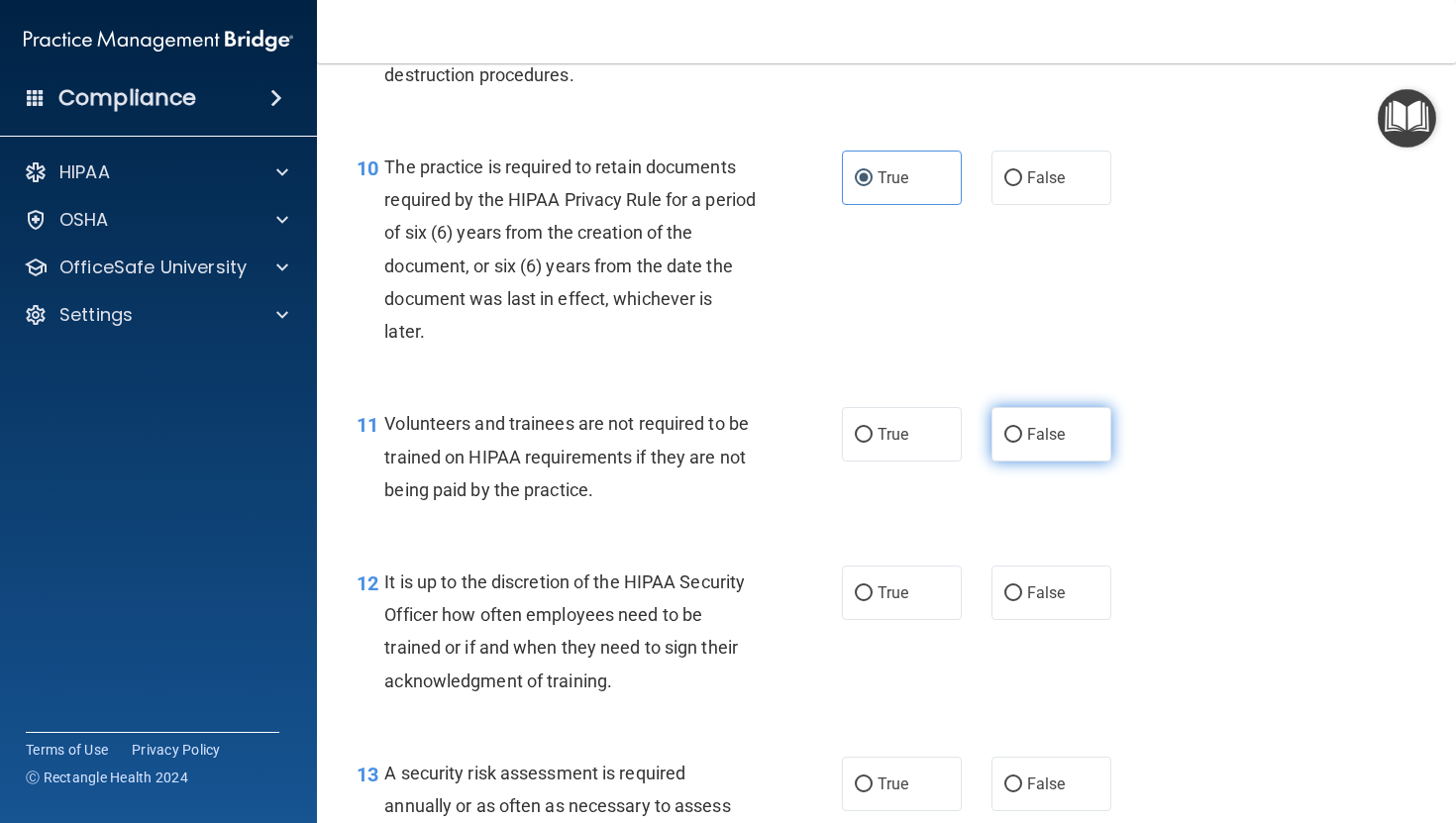 click on "False" at bounding box center (1046, 434) 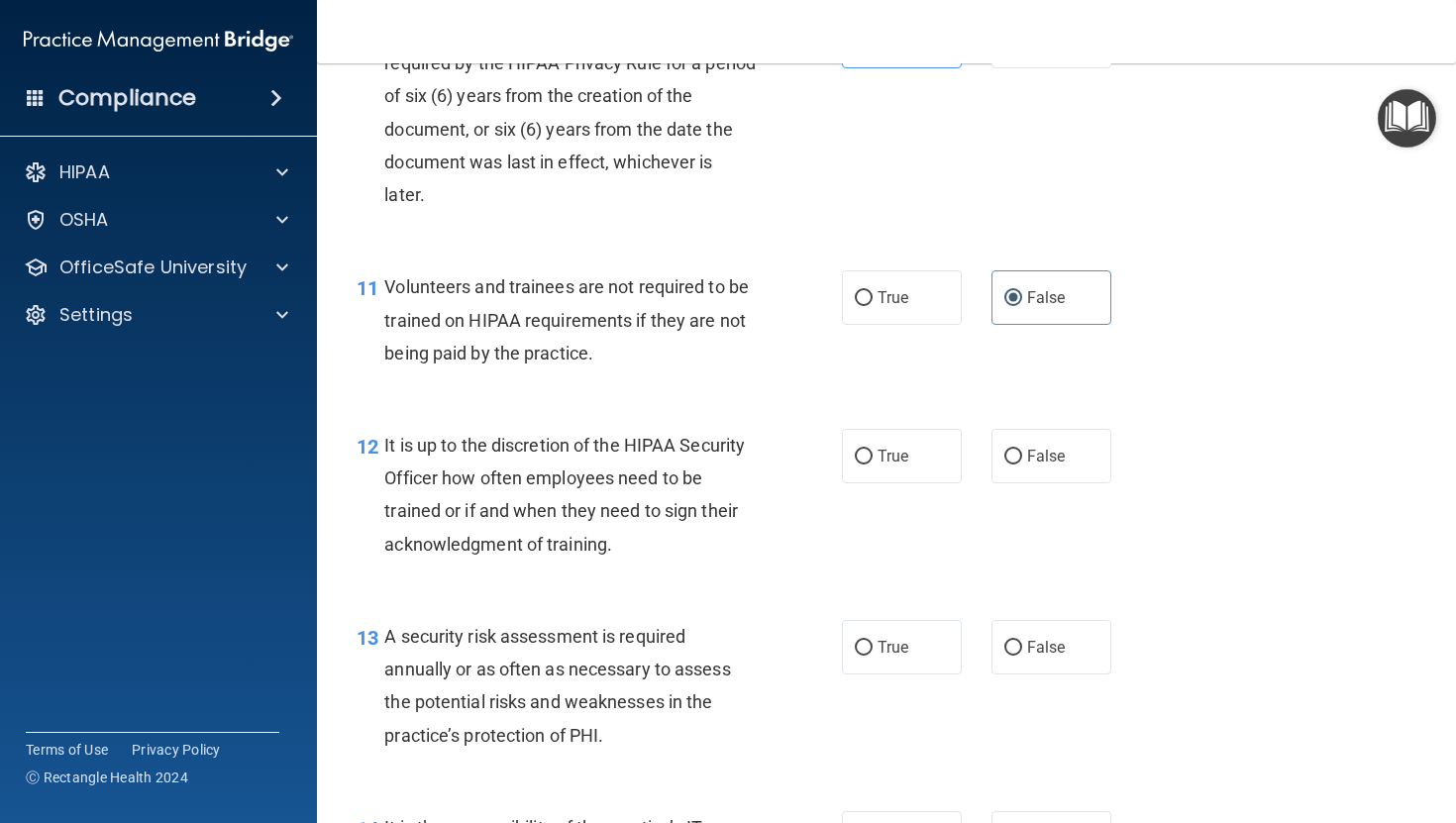scroll, scrollTop: 2148, scrollLeft: 0, axis: vertical 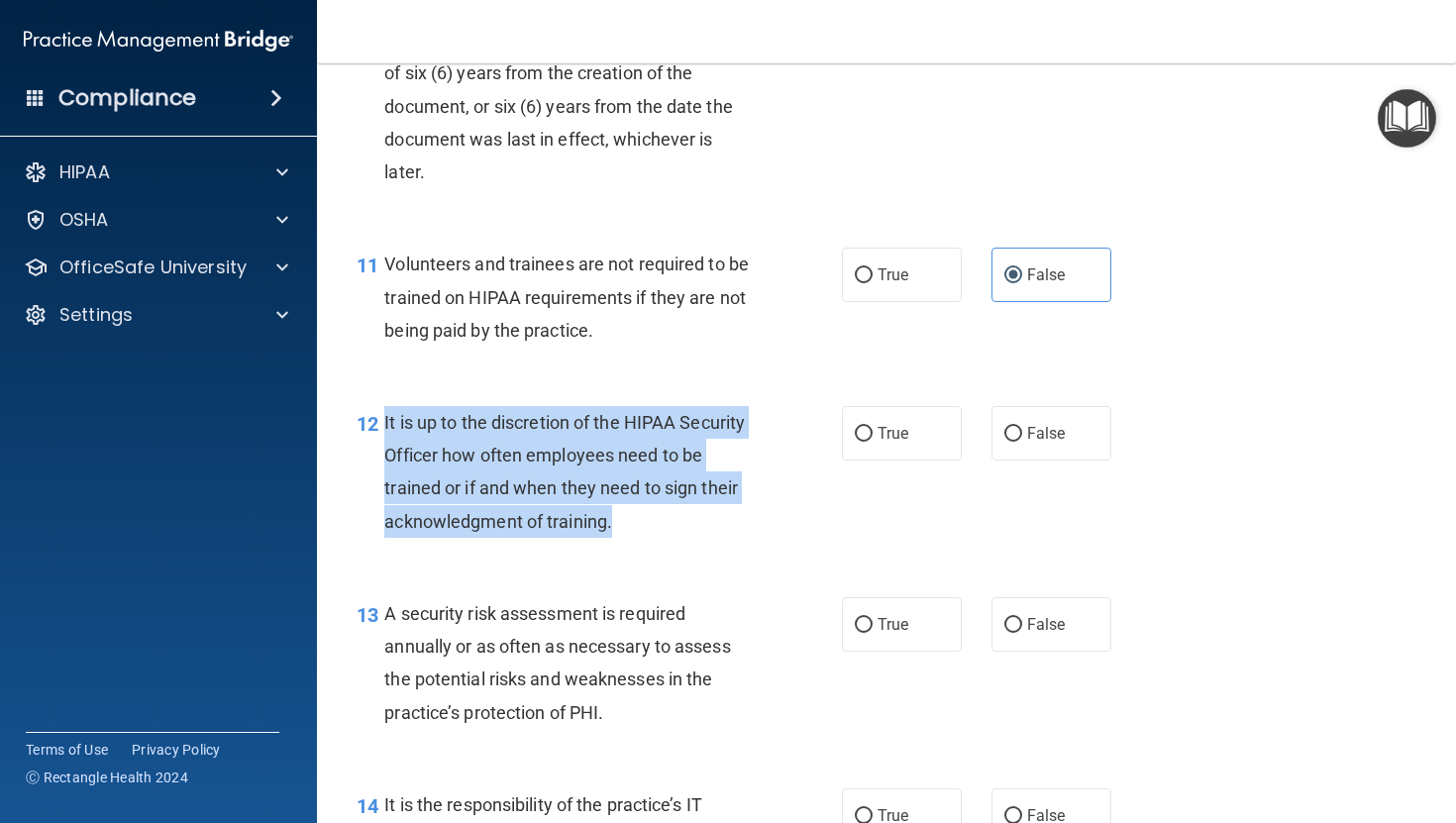 drag, startPoint x: 384, startPoint y: 462, endPoint x: 620, endPoint y: 564, distance: 257.0992 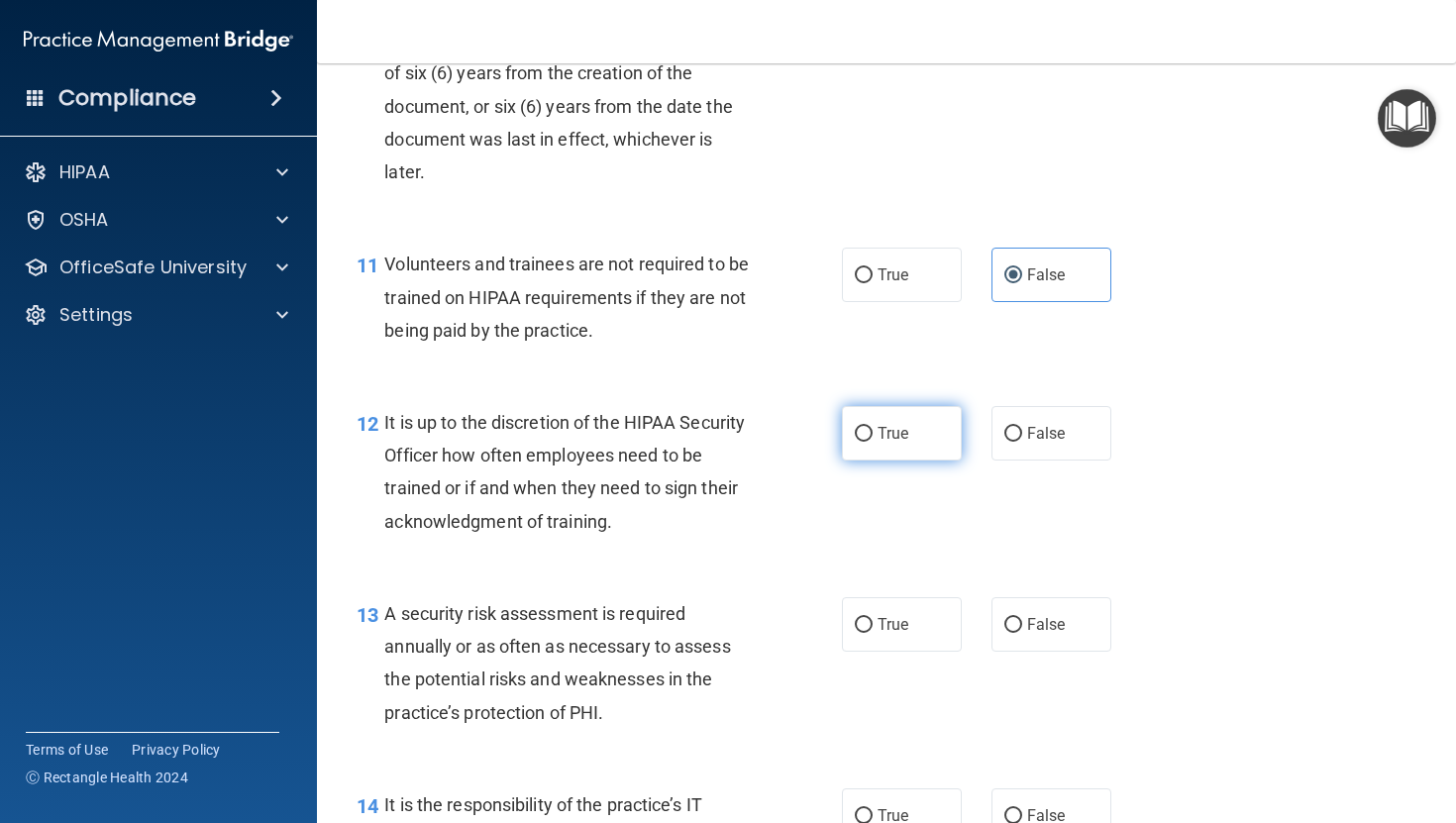 click on "True" at bounding box center (901, 433) 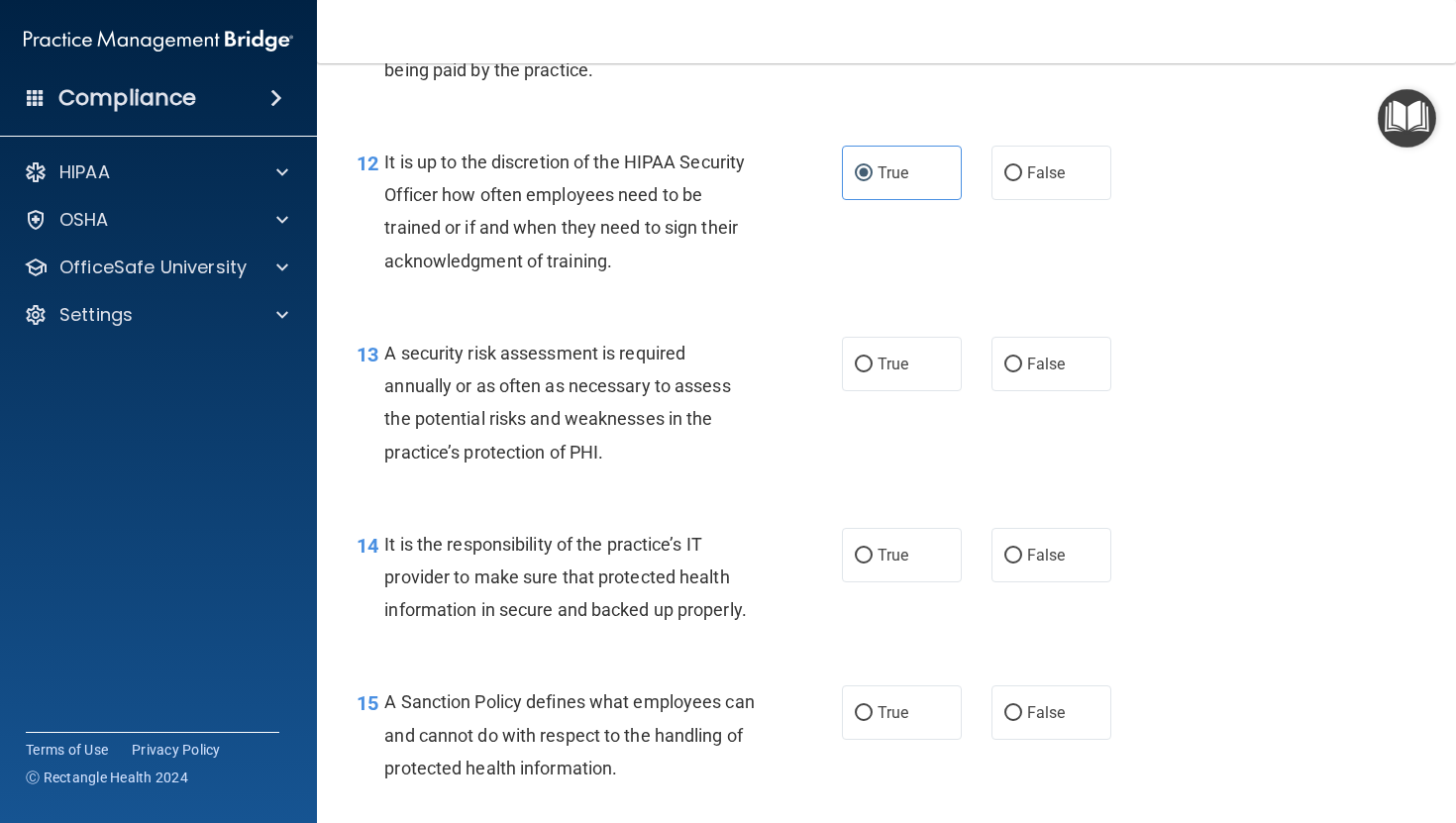 scroll, scrollTop: 2427, scrollLeft: 0, axis: vertical 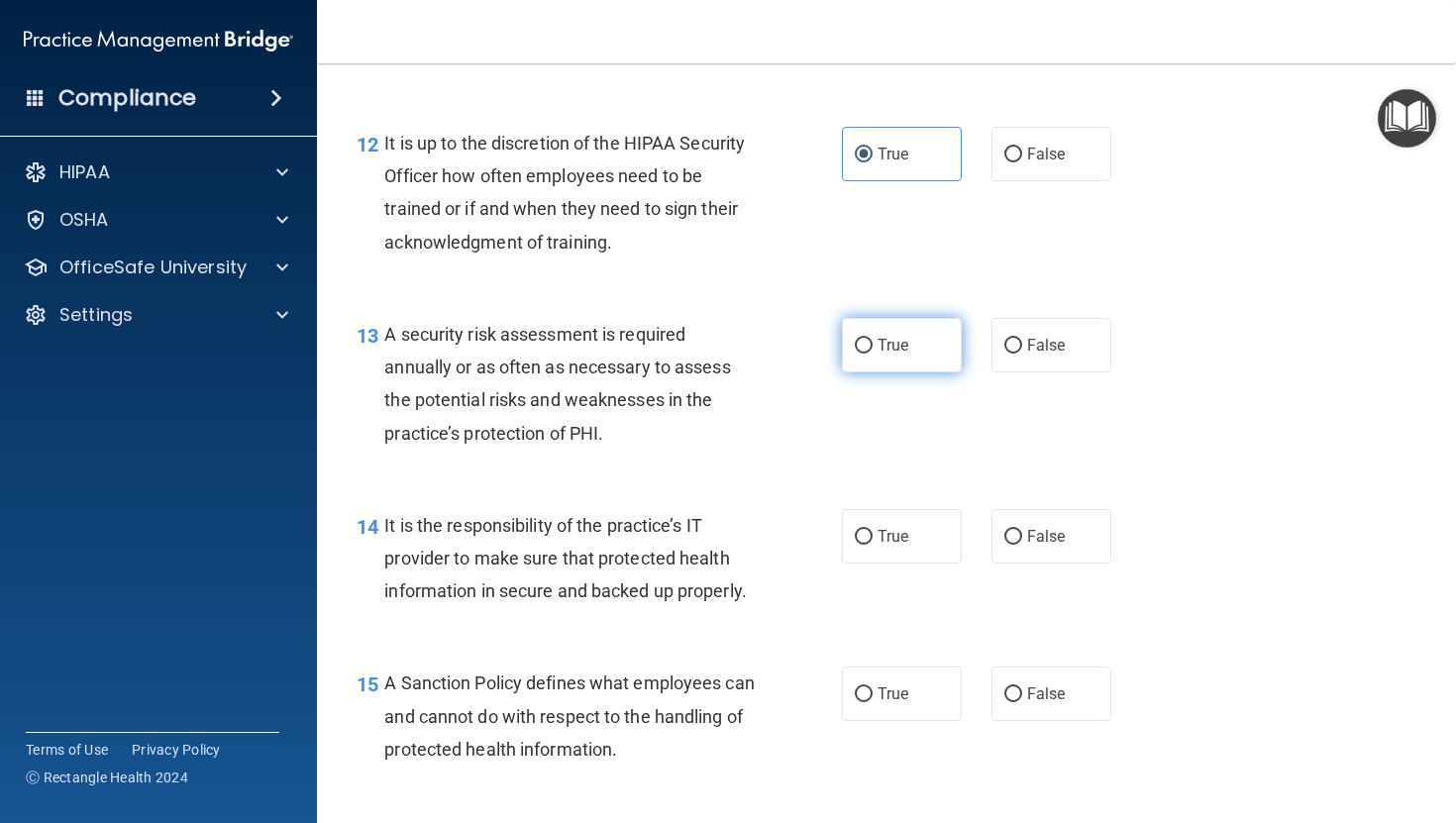 click on "True" at bounding box center [892, 345] 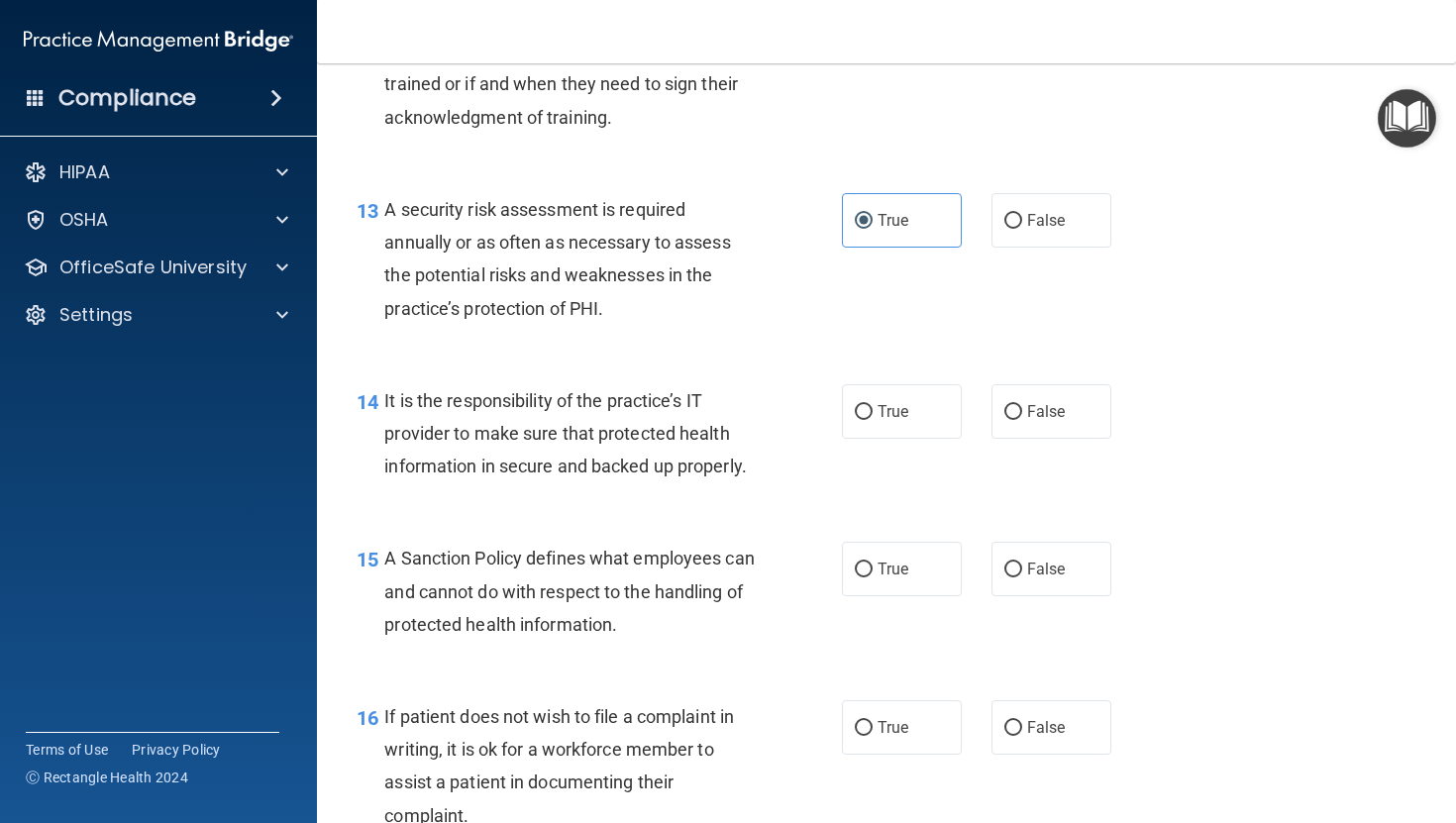 scroll, scrollTop: 2573, scrollLeft: 0, axis: vertical 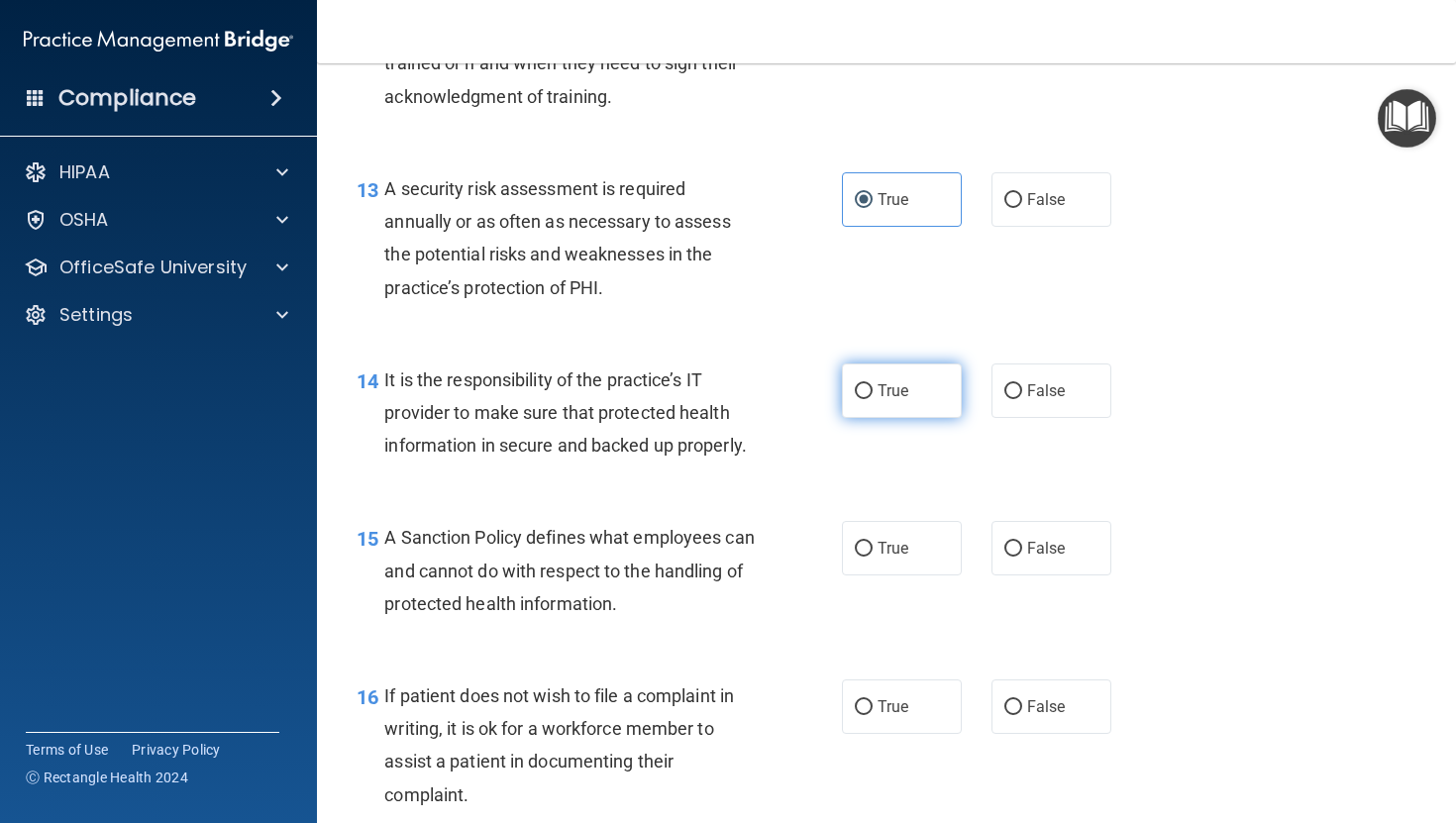 click on "True" at bounding box center (901, 390) 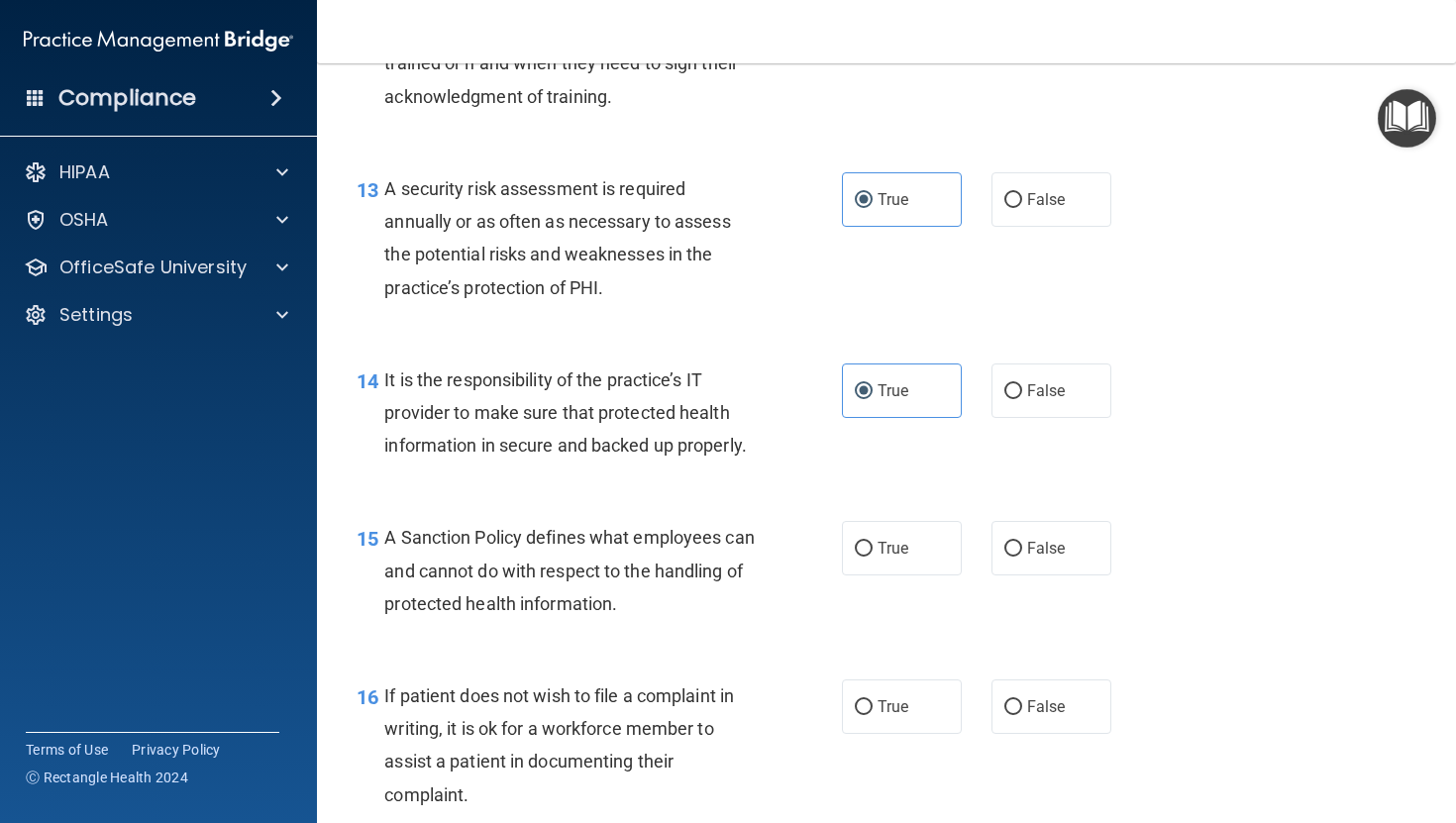 scroll, scrollTop: 2595, scrollLeft: 0, axis: vertical 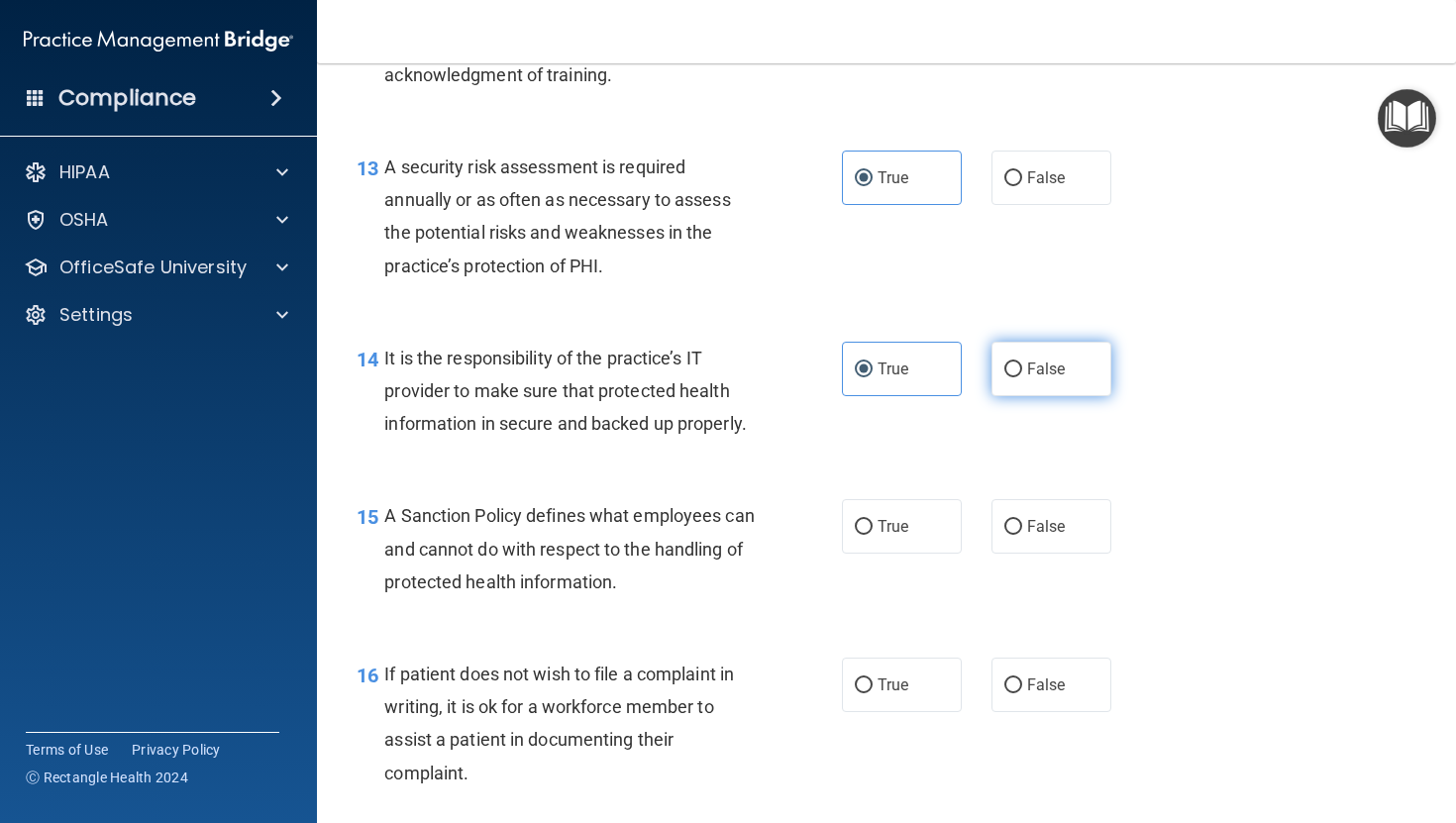 click on "False" at bounding box center (1051, 368) 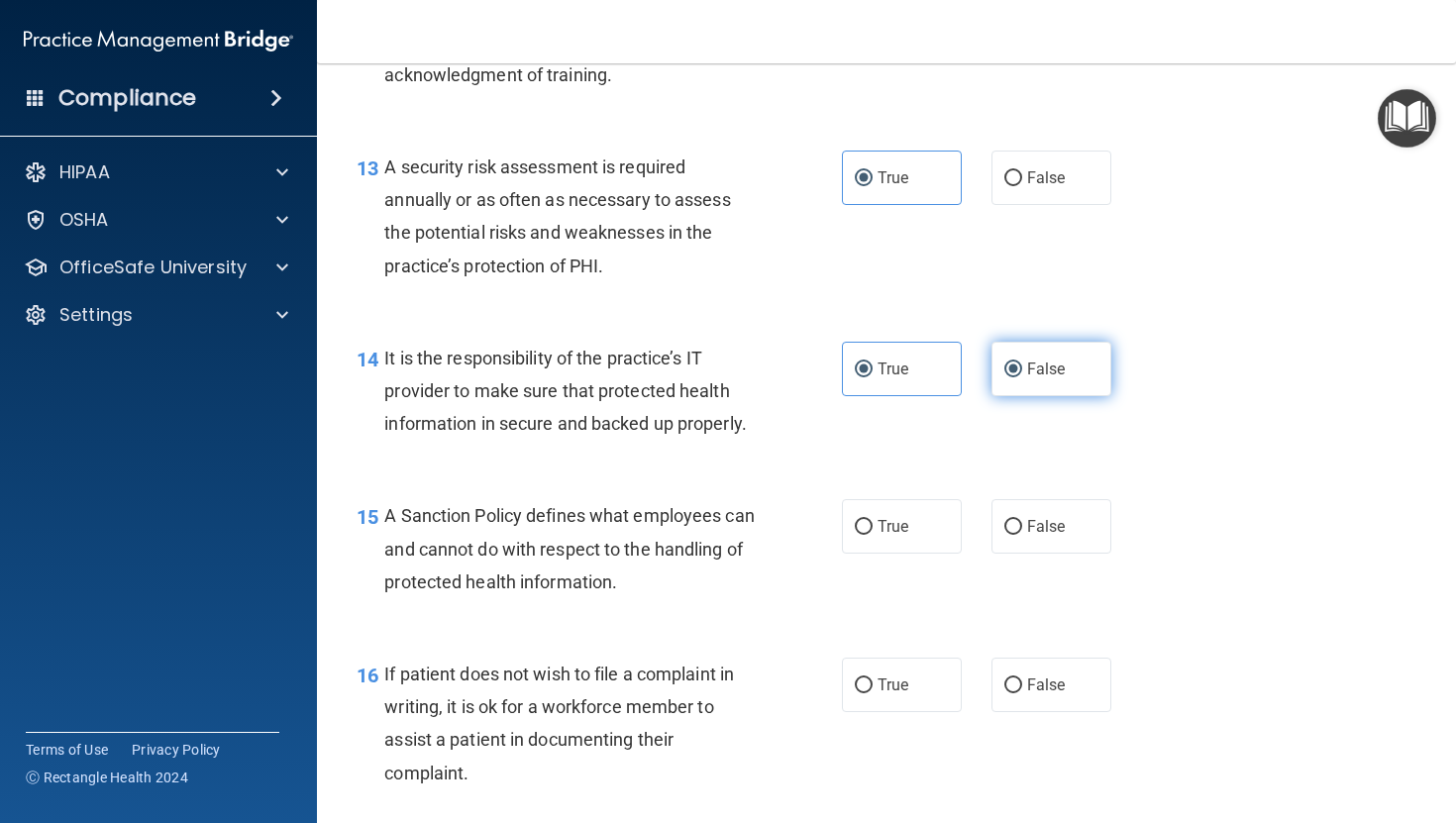 radio on "false" 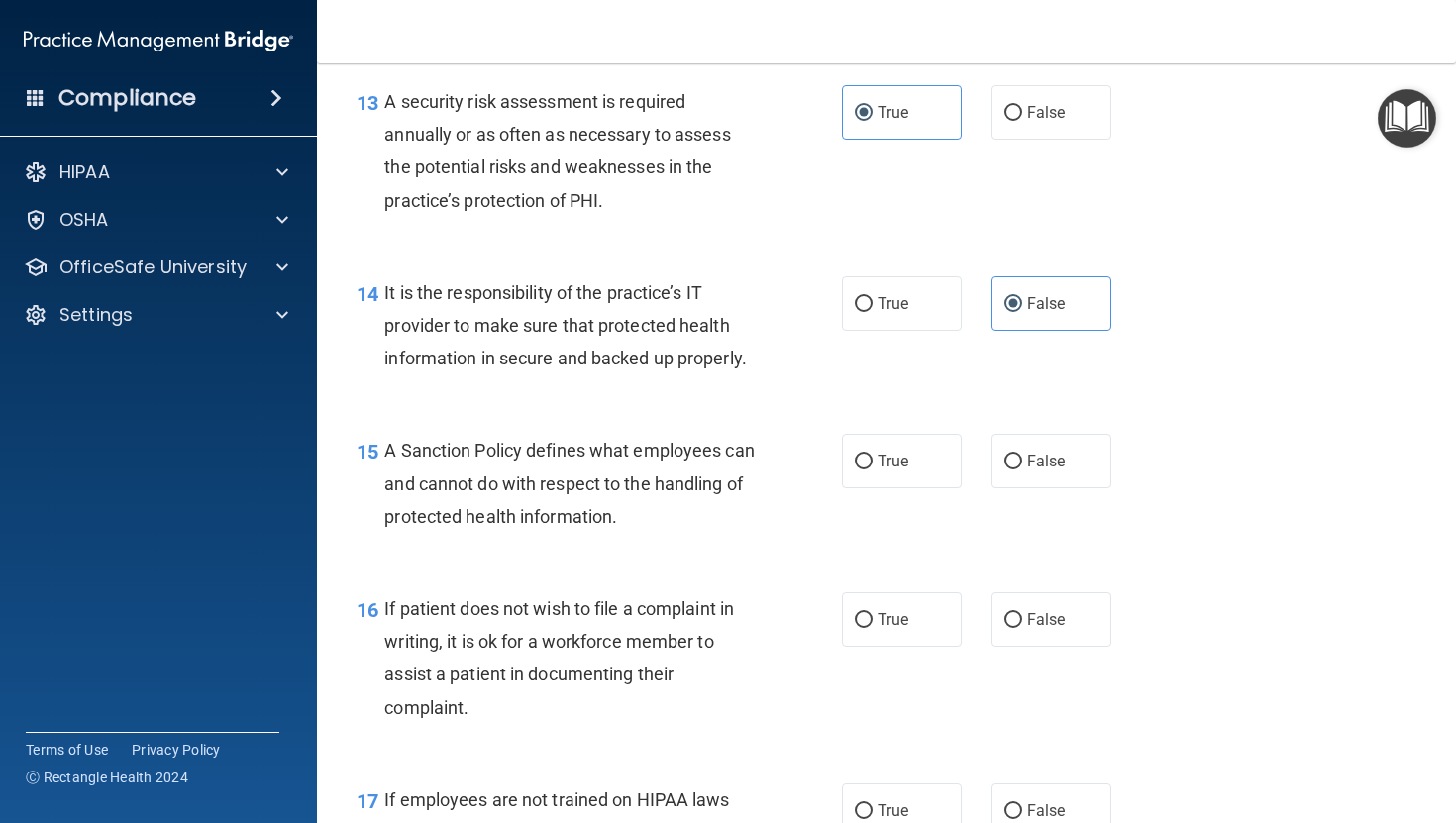 scroll, scrollTop: 2666, scrollLeft: 0, axis: vertical 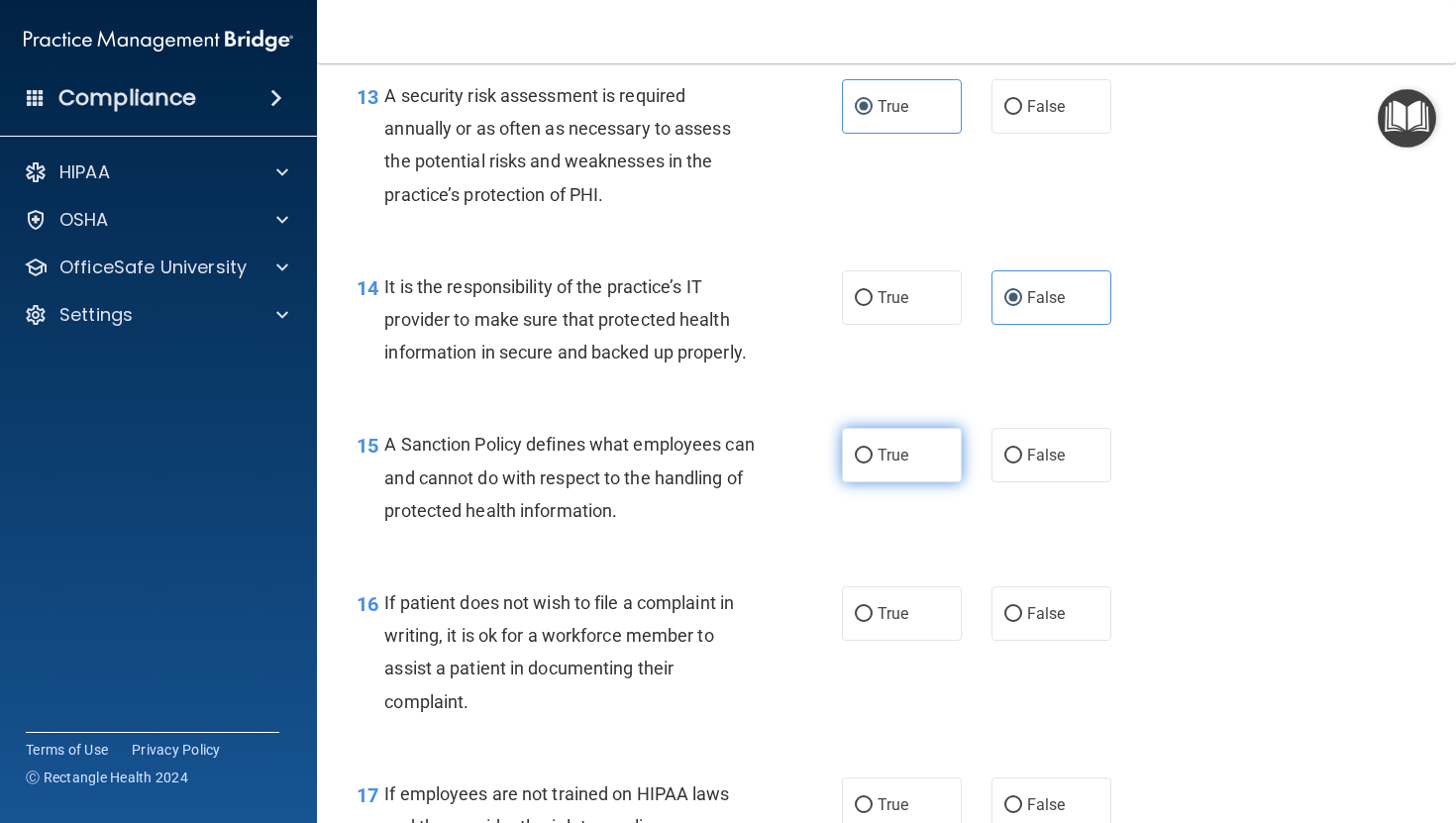 click on "True" at bounding box center (901, 455) 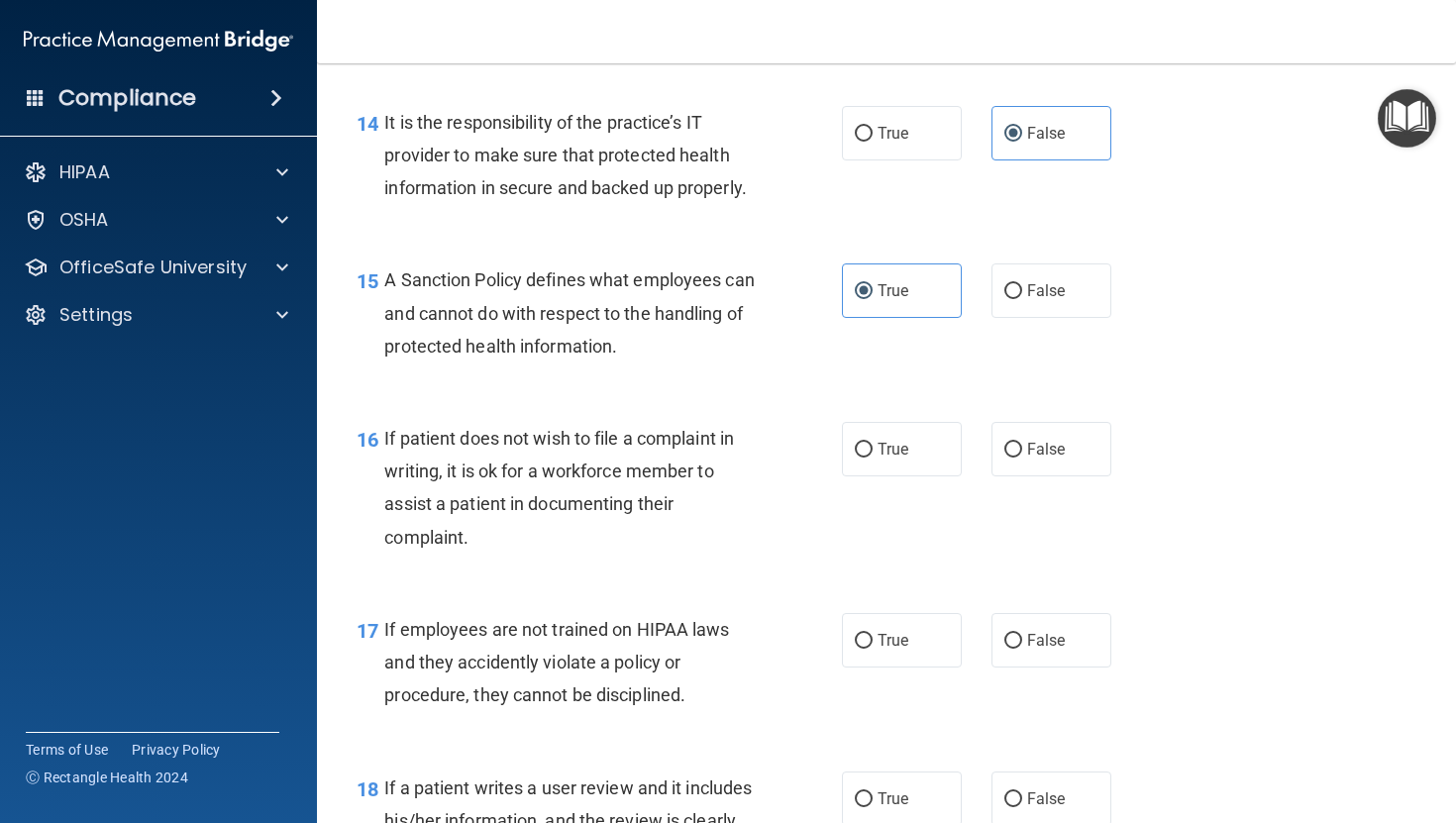 scroll, scrollTop: 2838, scrollLeft: 0, axis: vertical 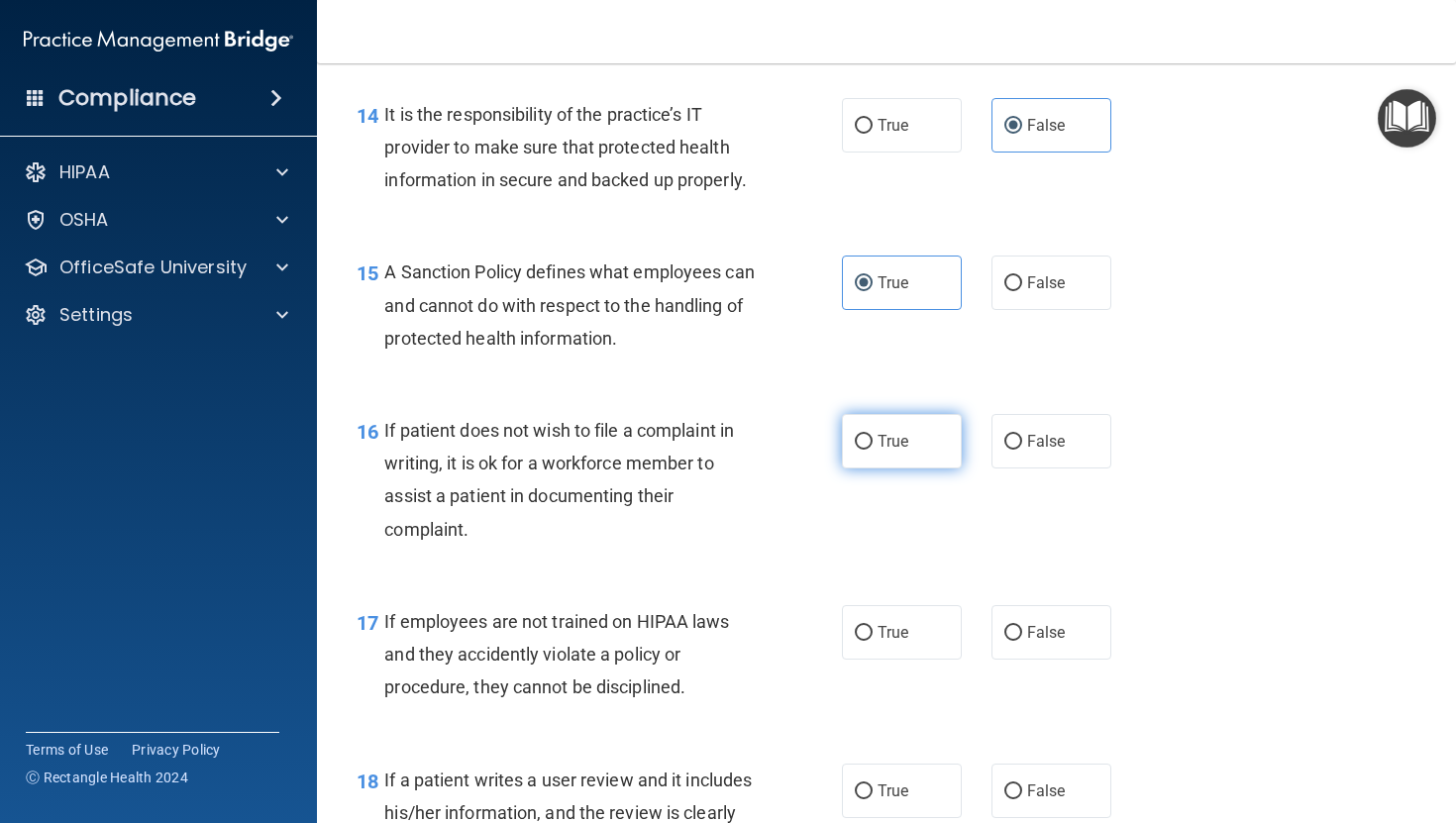 click on "True" at bounding box center (864, 442) 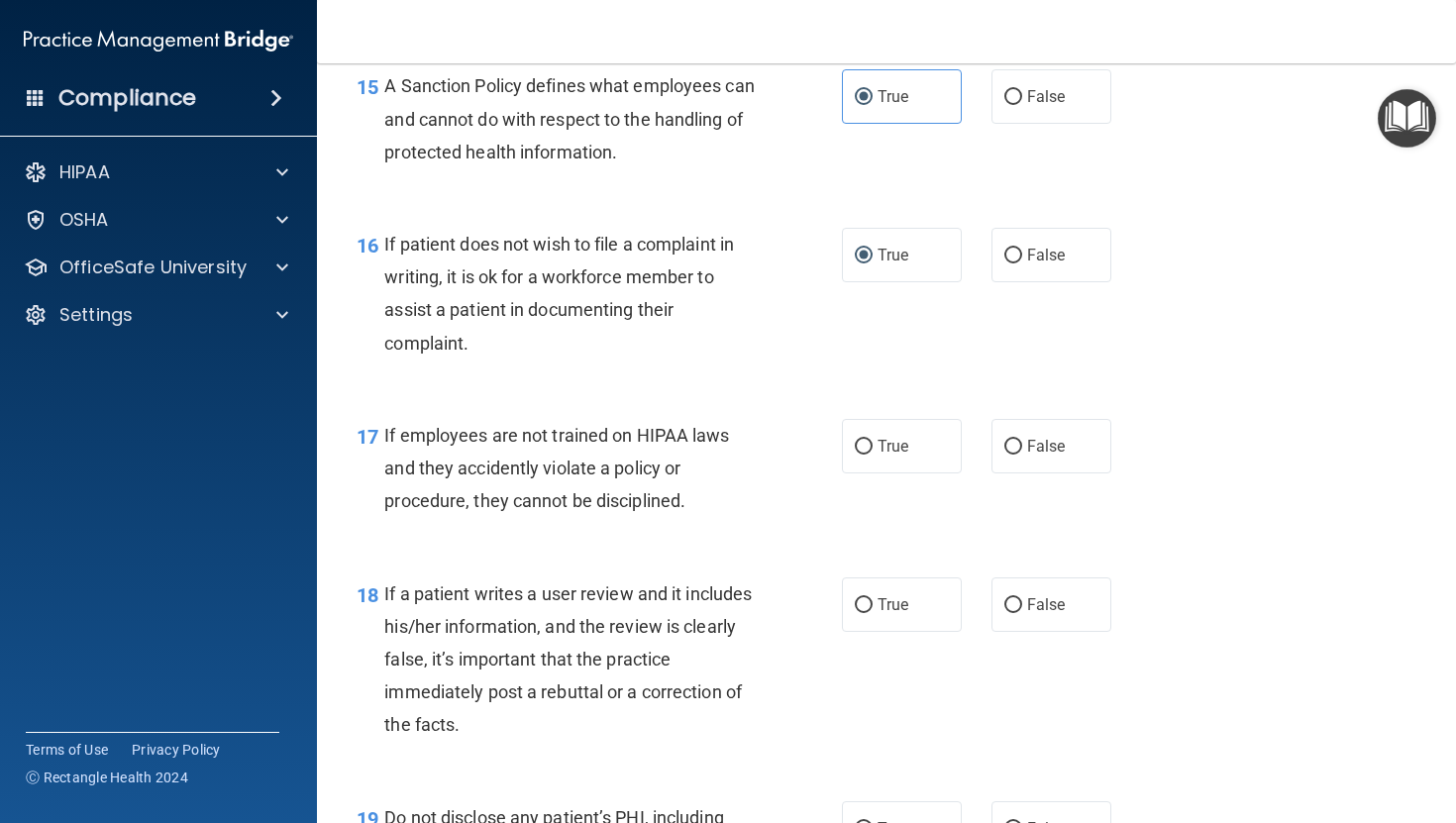 scroll, scrollTop: 3030, scrollLeft: 0, axis: vertical 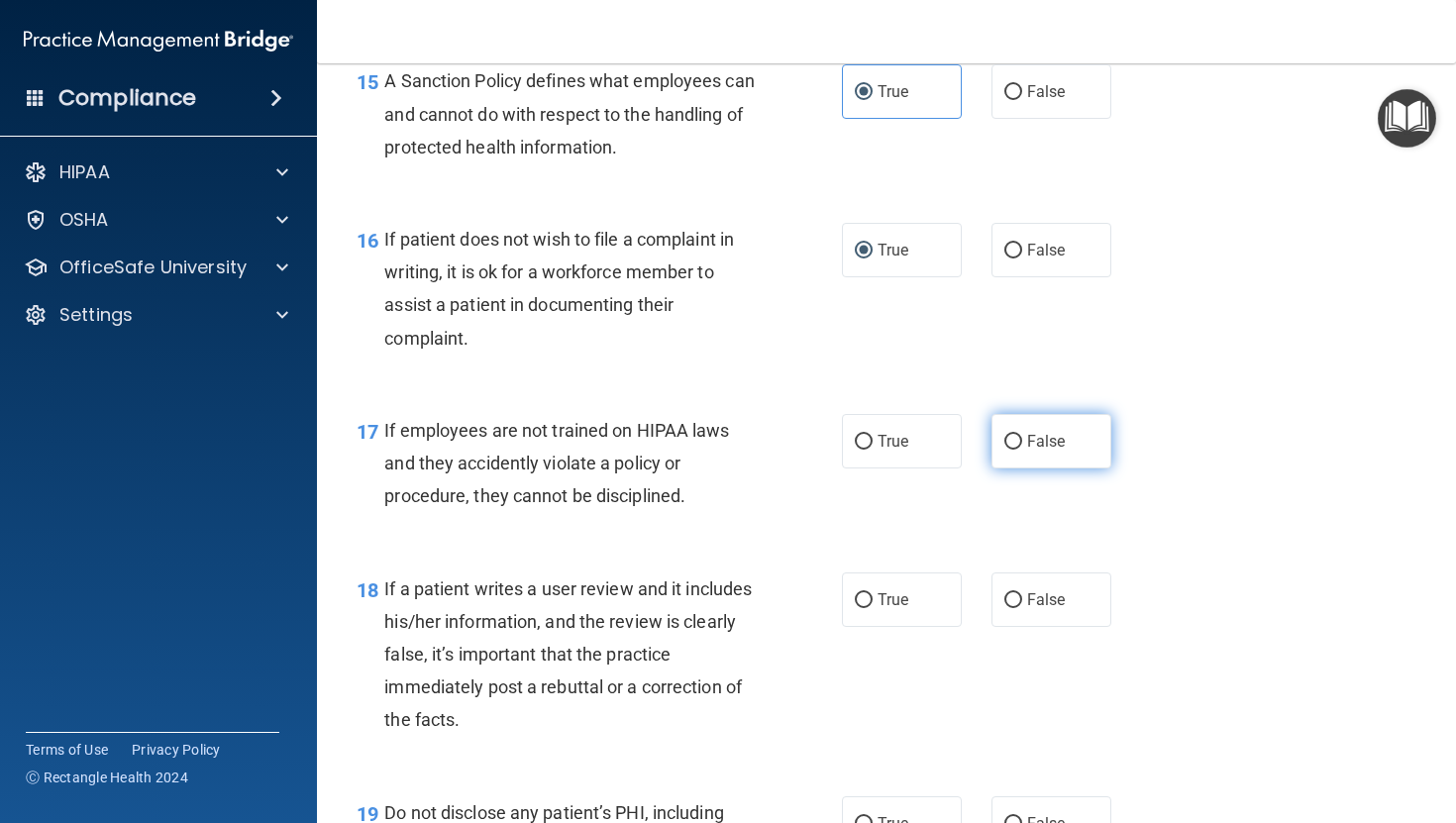 click on "False" at bounding box center (1046, 441) 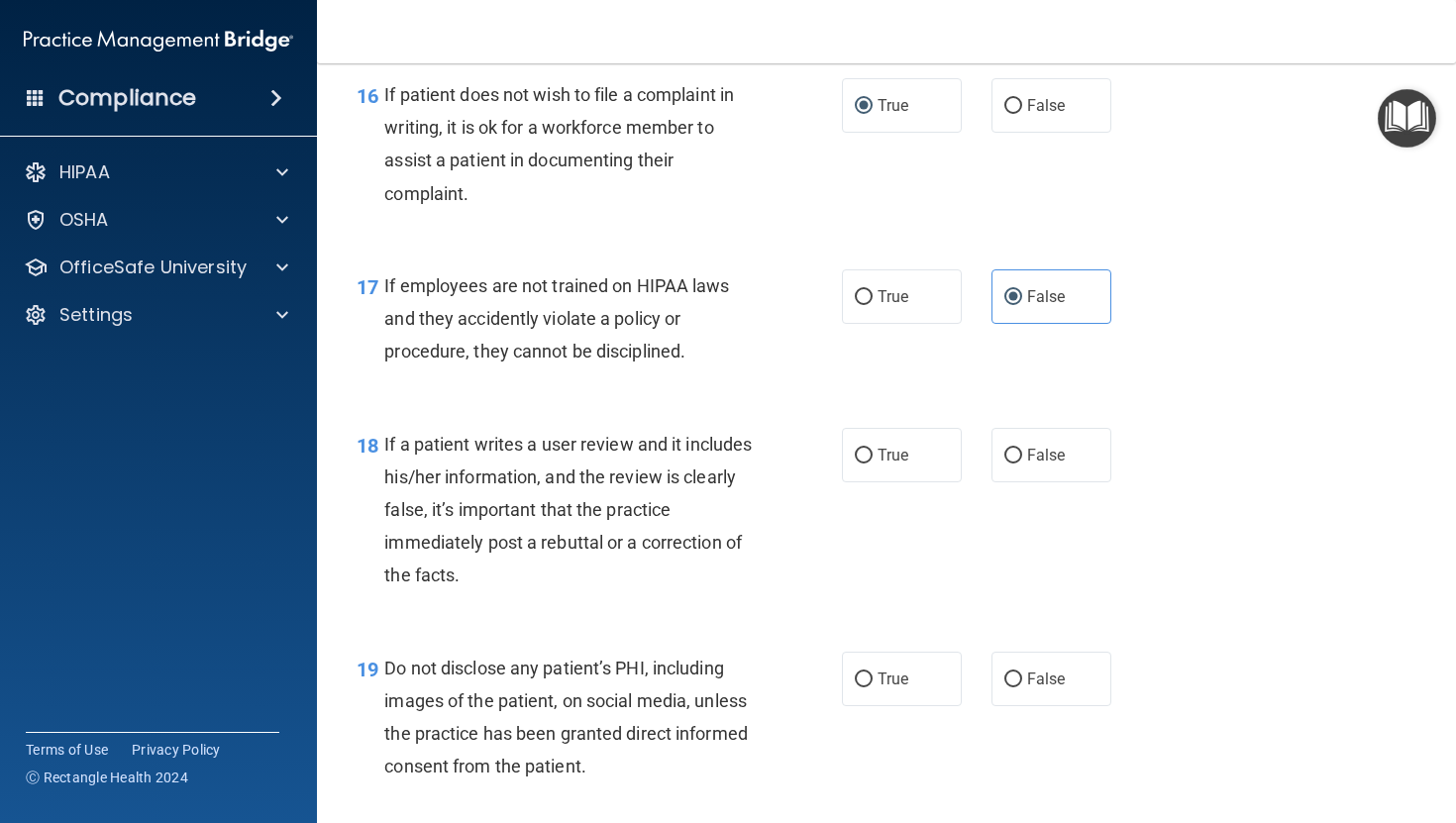 scroll, scrollTop: 3175, scrollLeft: 0, axis: vertical 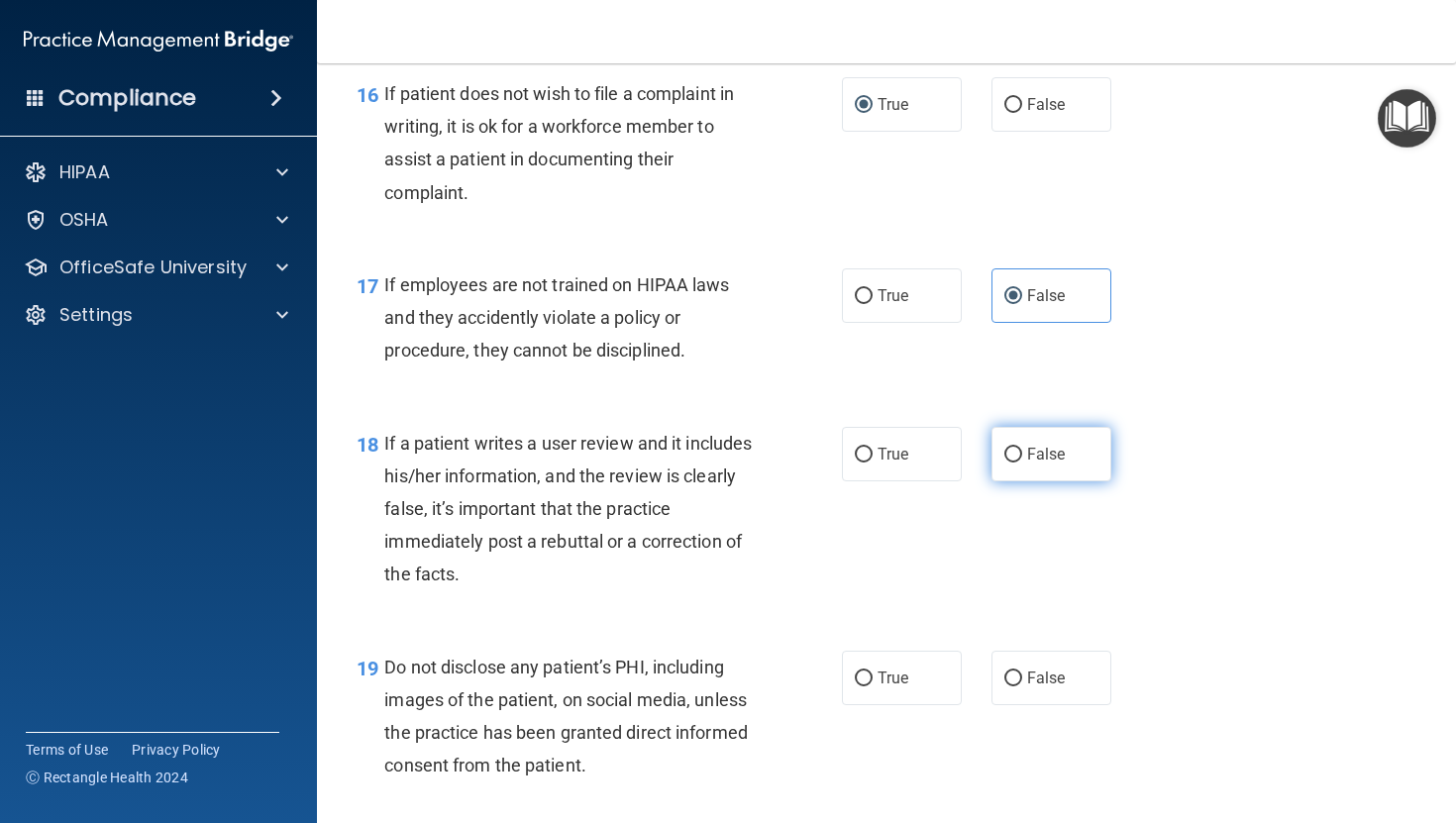 click on "False" at bounding box center (1046, 454) 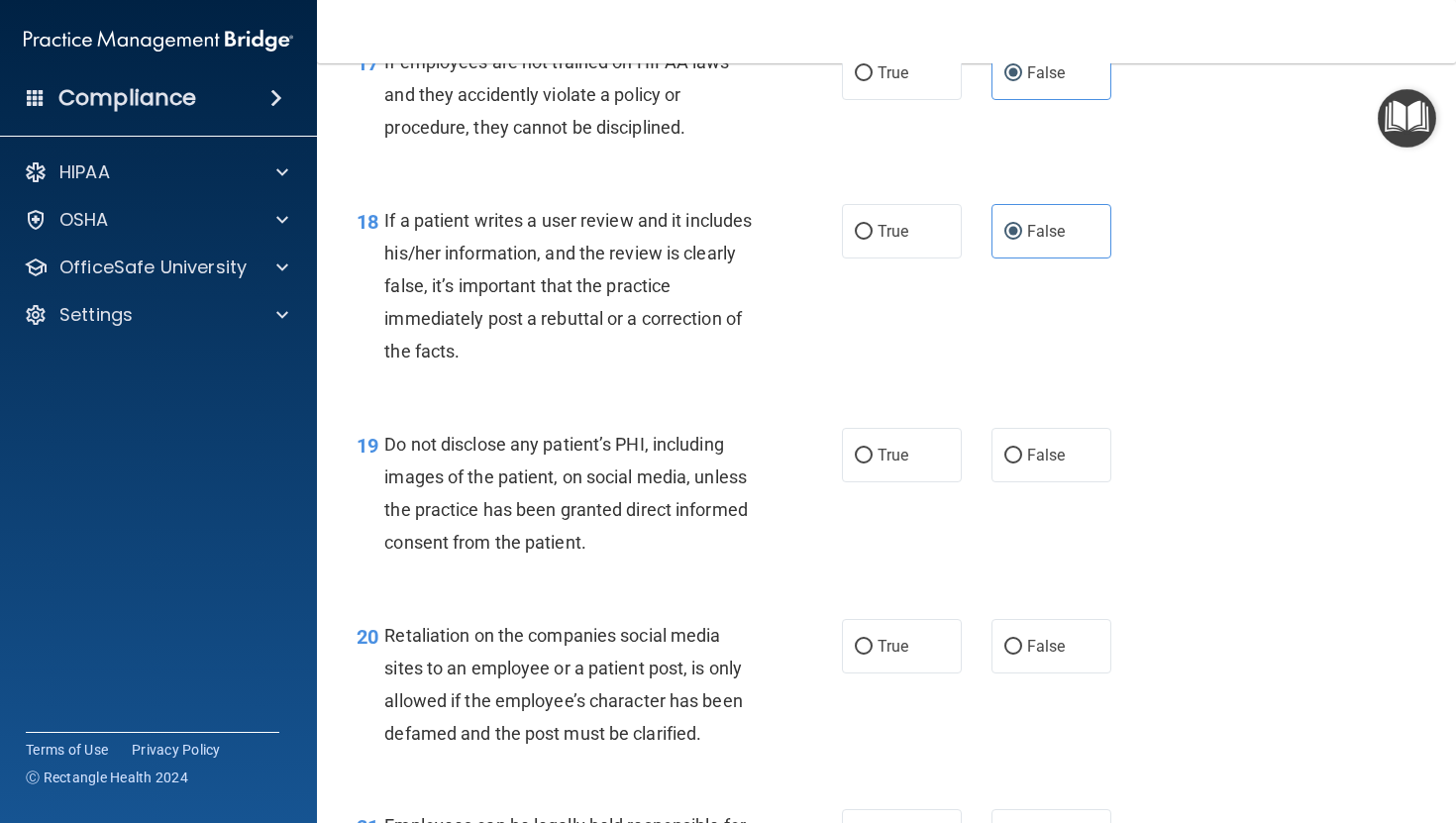 scroll, scrollTop: 3421, scrollLeft: 0, axis: vertical 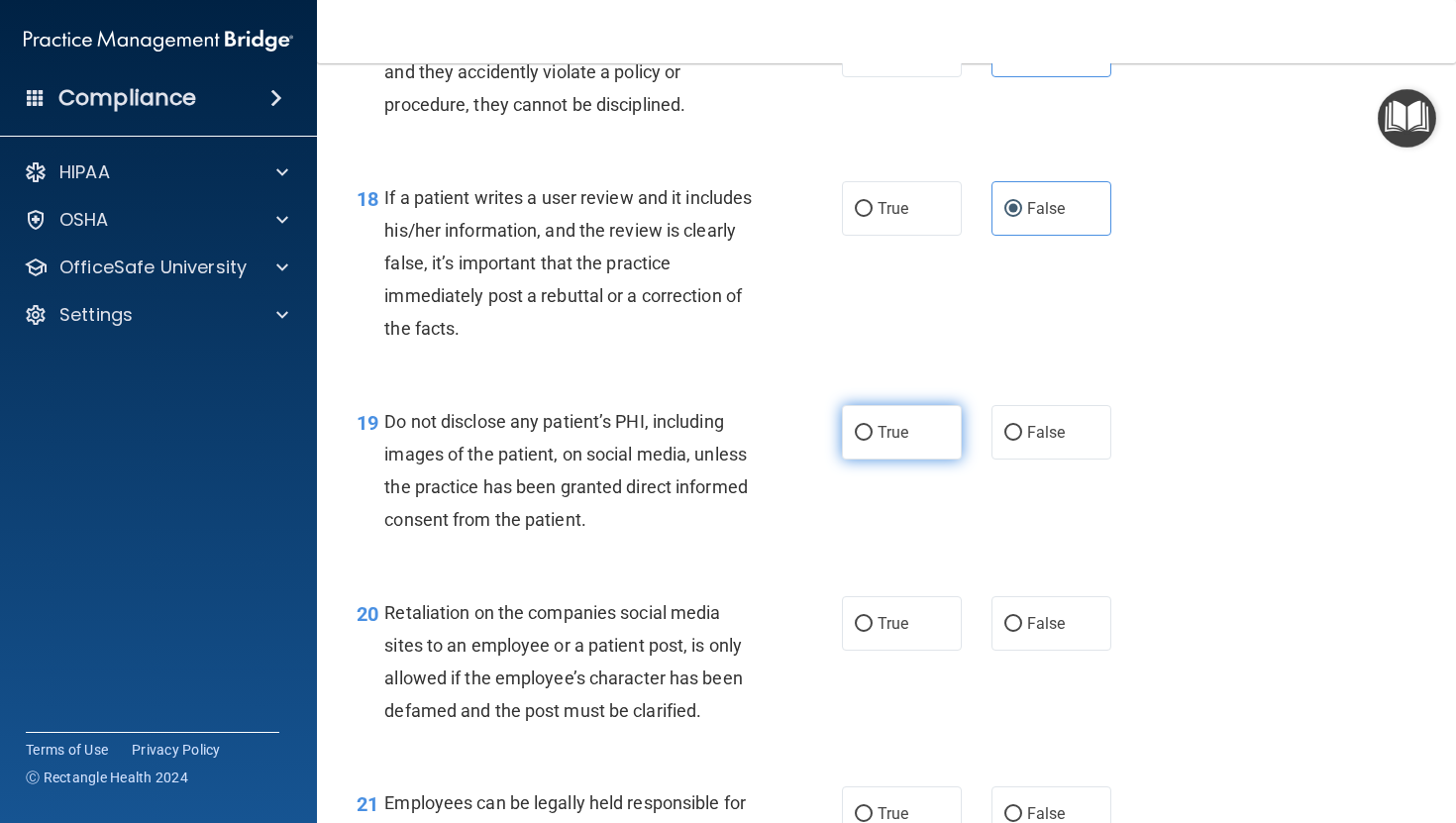 click on "True" at bounding box center (864, 433) 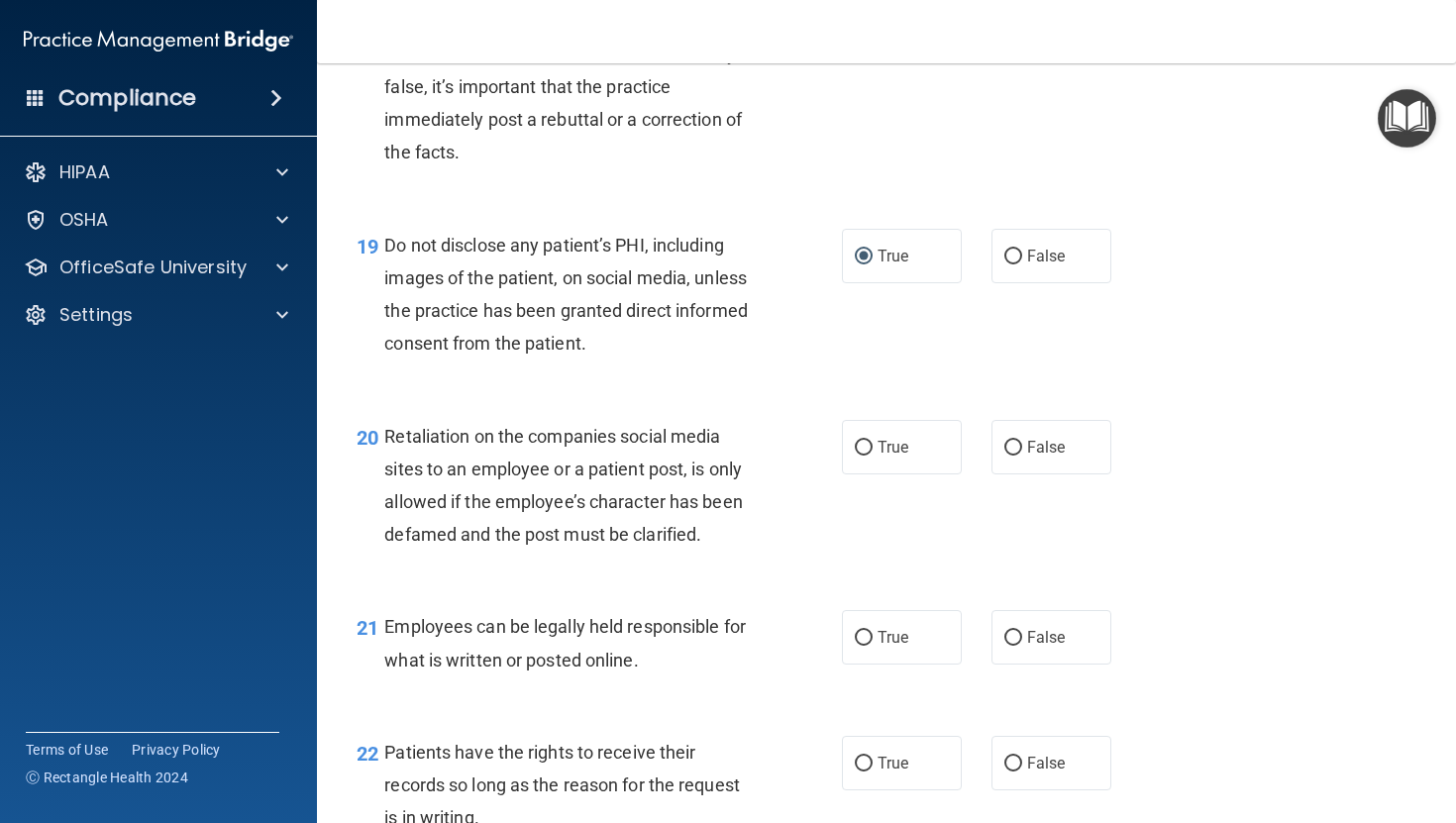 scroll, scrollTop: 3598, scrollLeft: 0, axis: vertical 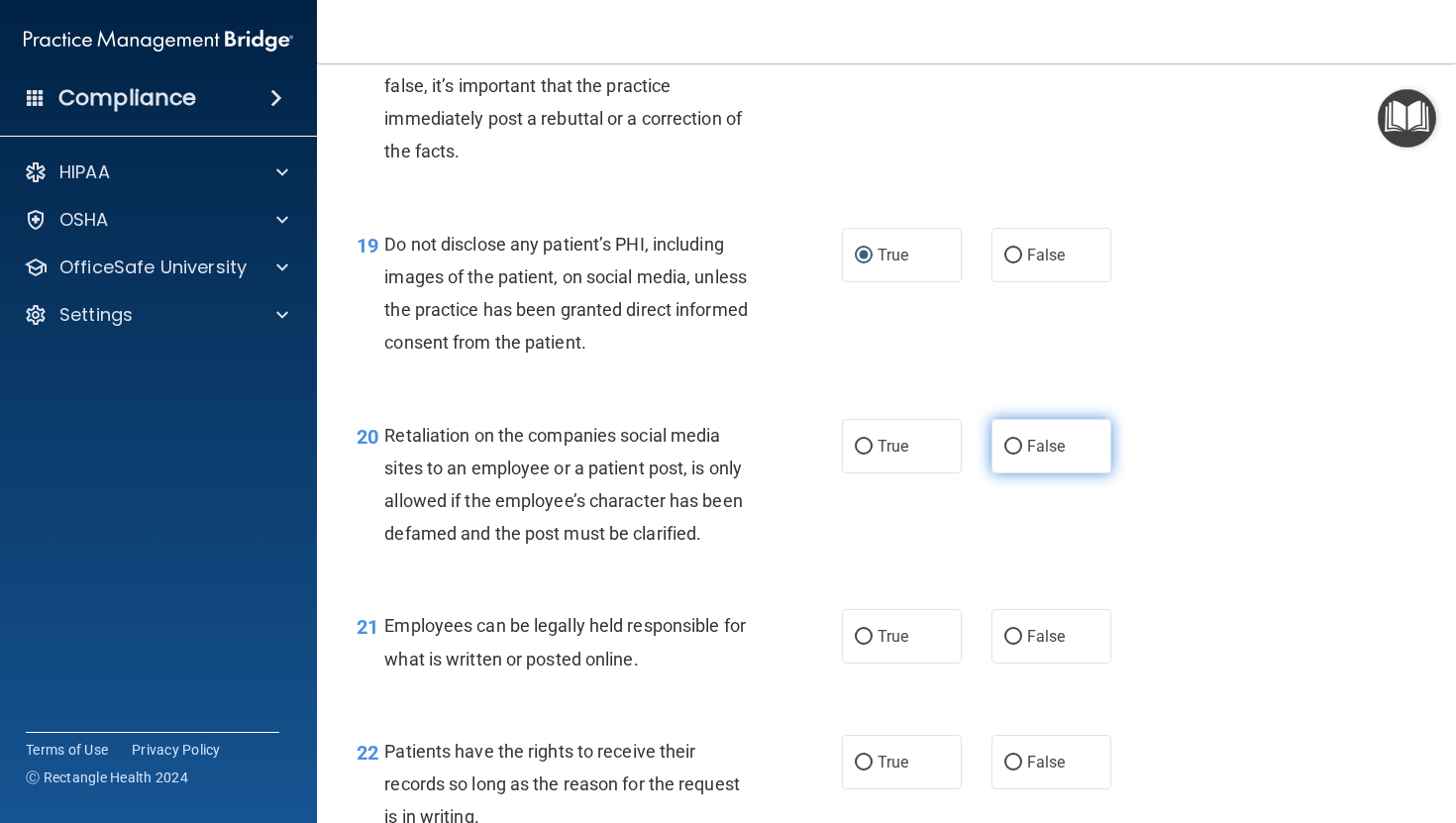click on "False" at bounding box center (1051, 446) 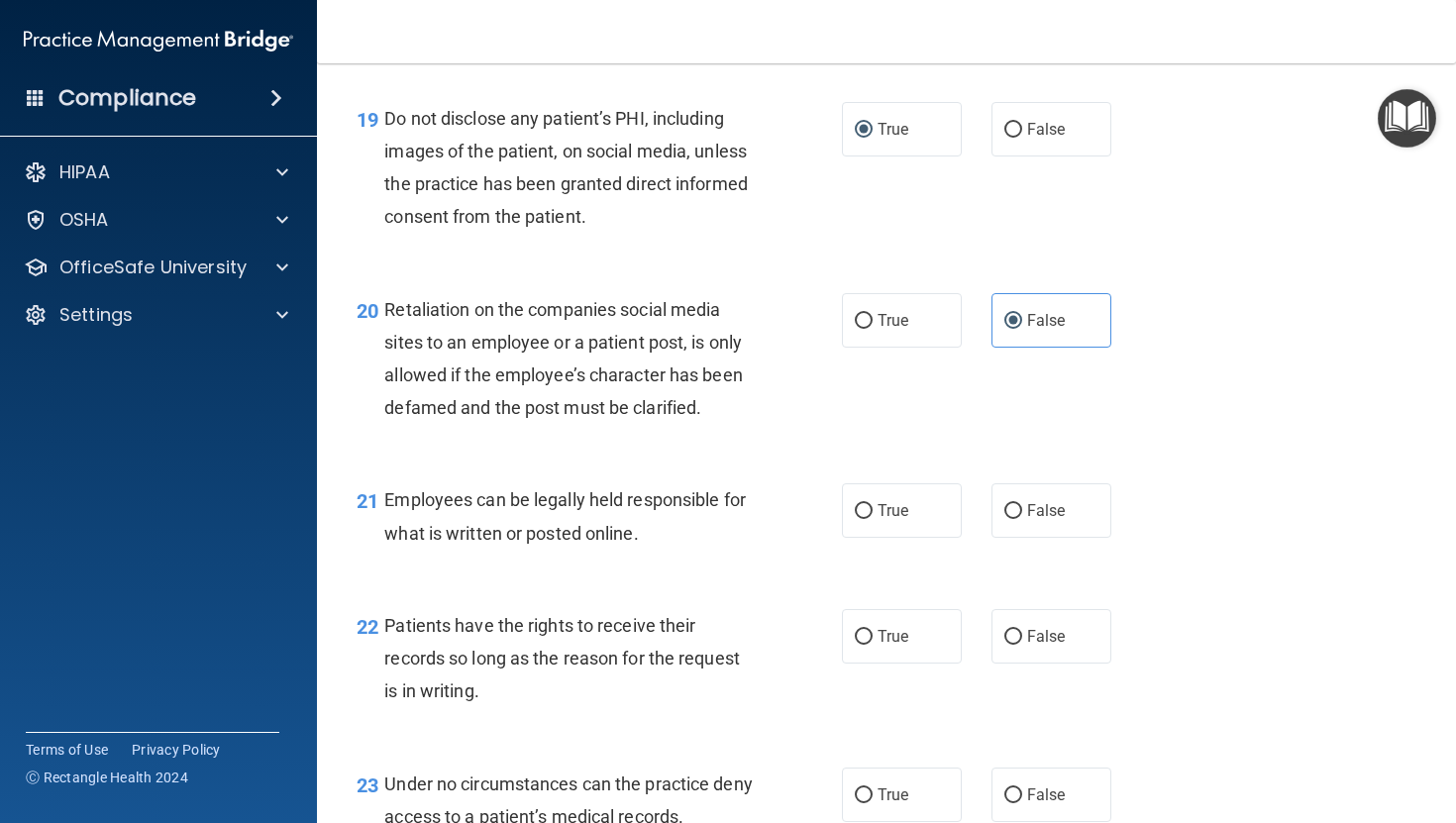 scroll, scrollTop: 3736, scrollLeft: 0, axis: vertical 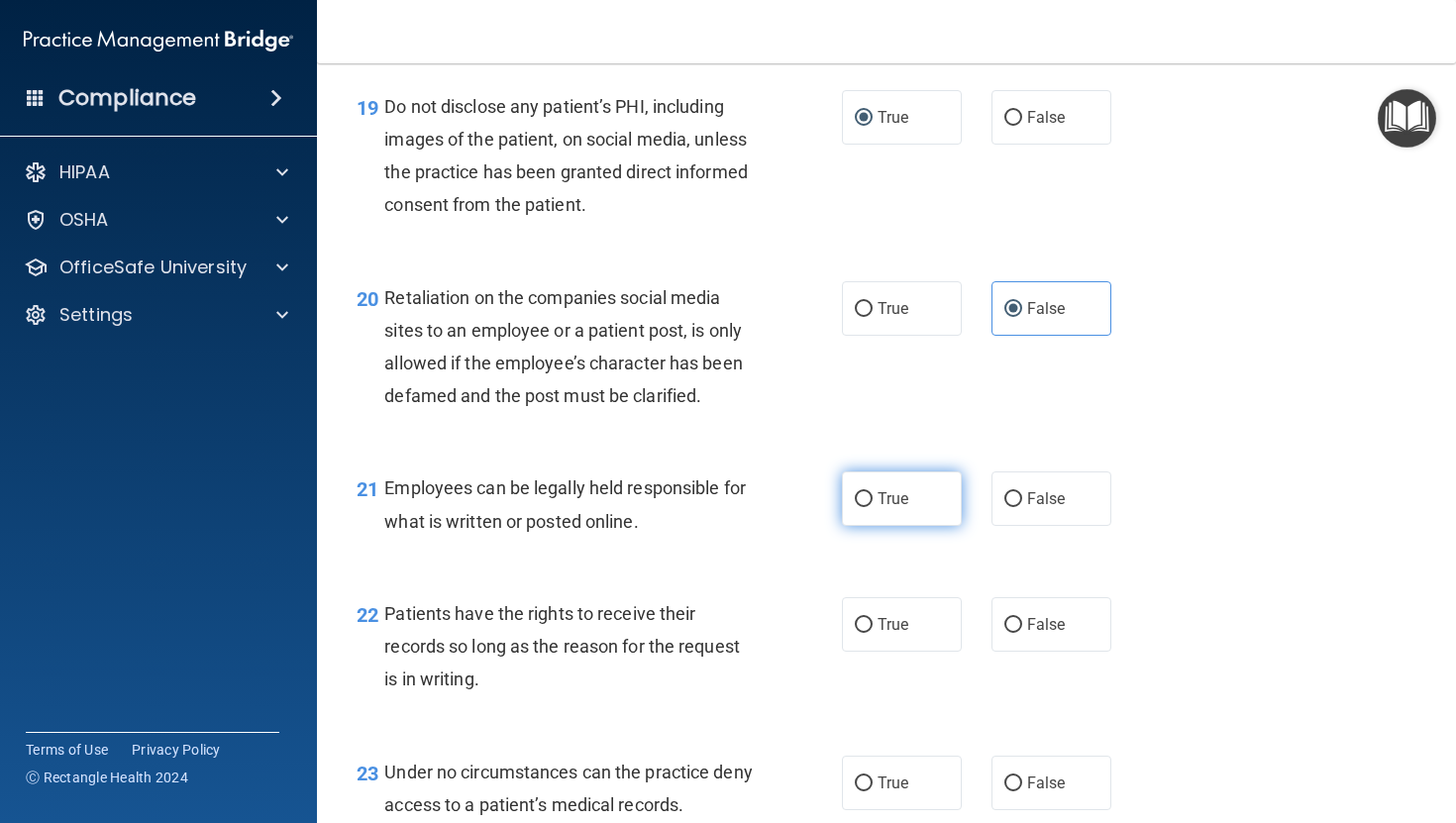 click on "True" at bounding box center (901, 498) 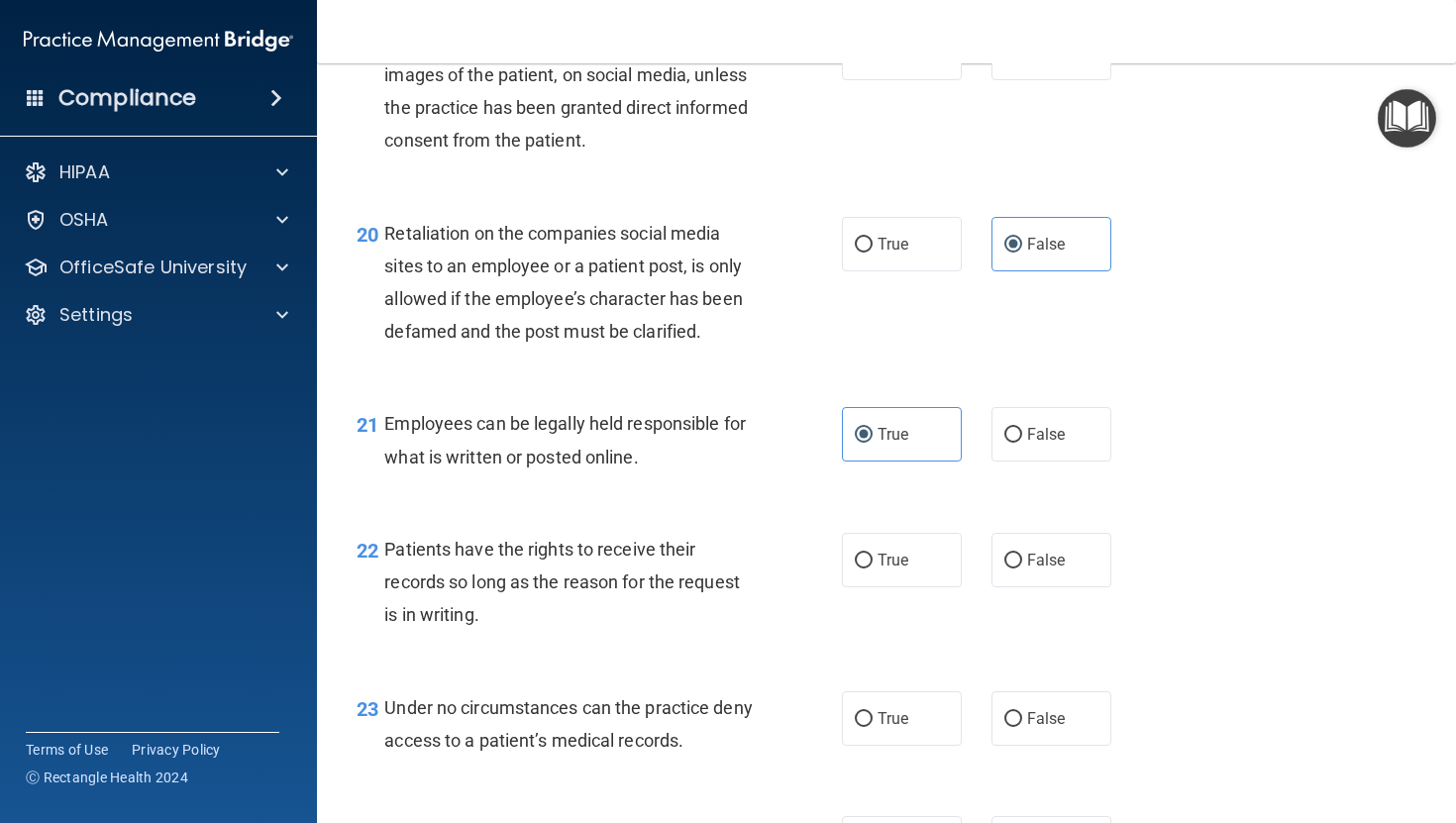 scroll, scrollTop: 3801, scrollLeft: 0, axis: vertical 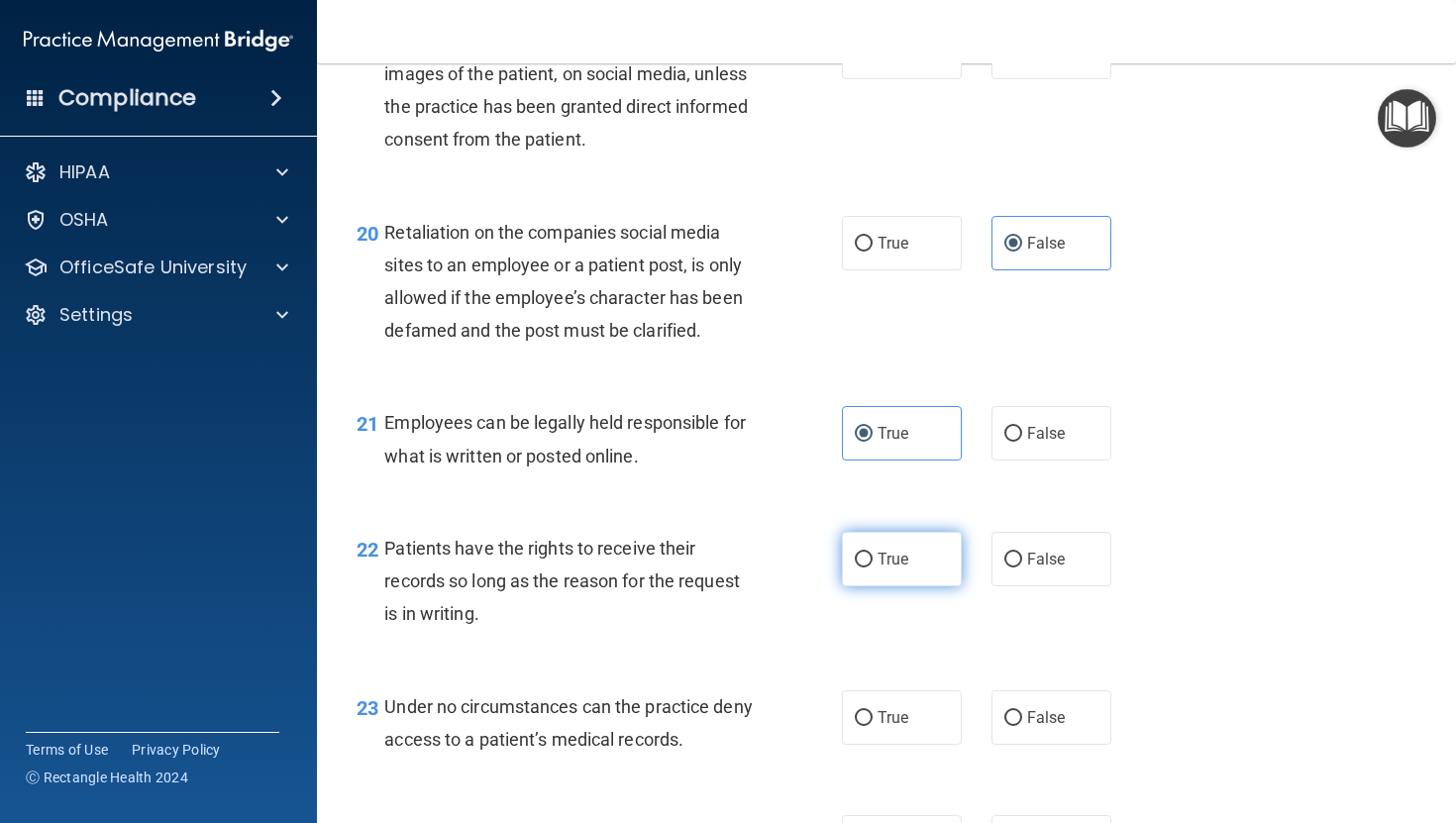 click on "True" at bounding box center (892, 559) 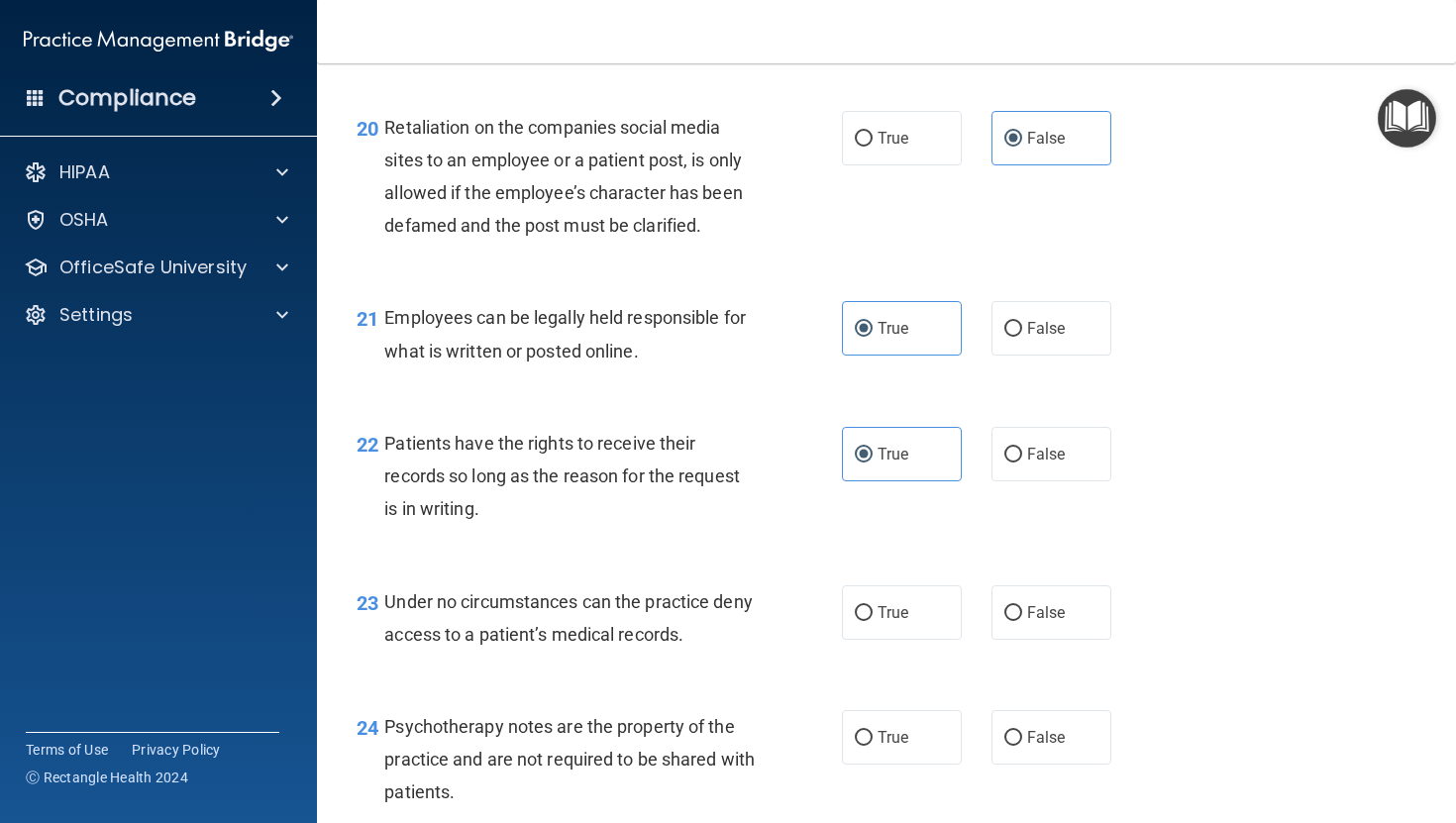 scroll, scrollTop: 3920, scrollLeft: 0, axis: vertical 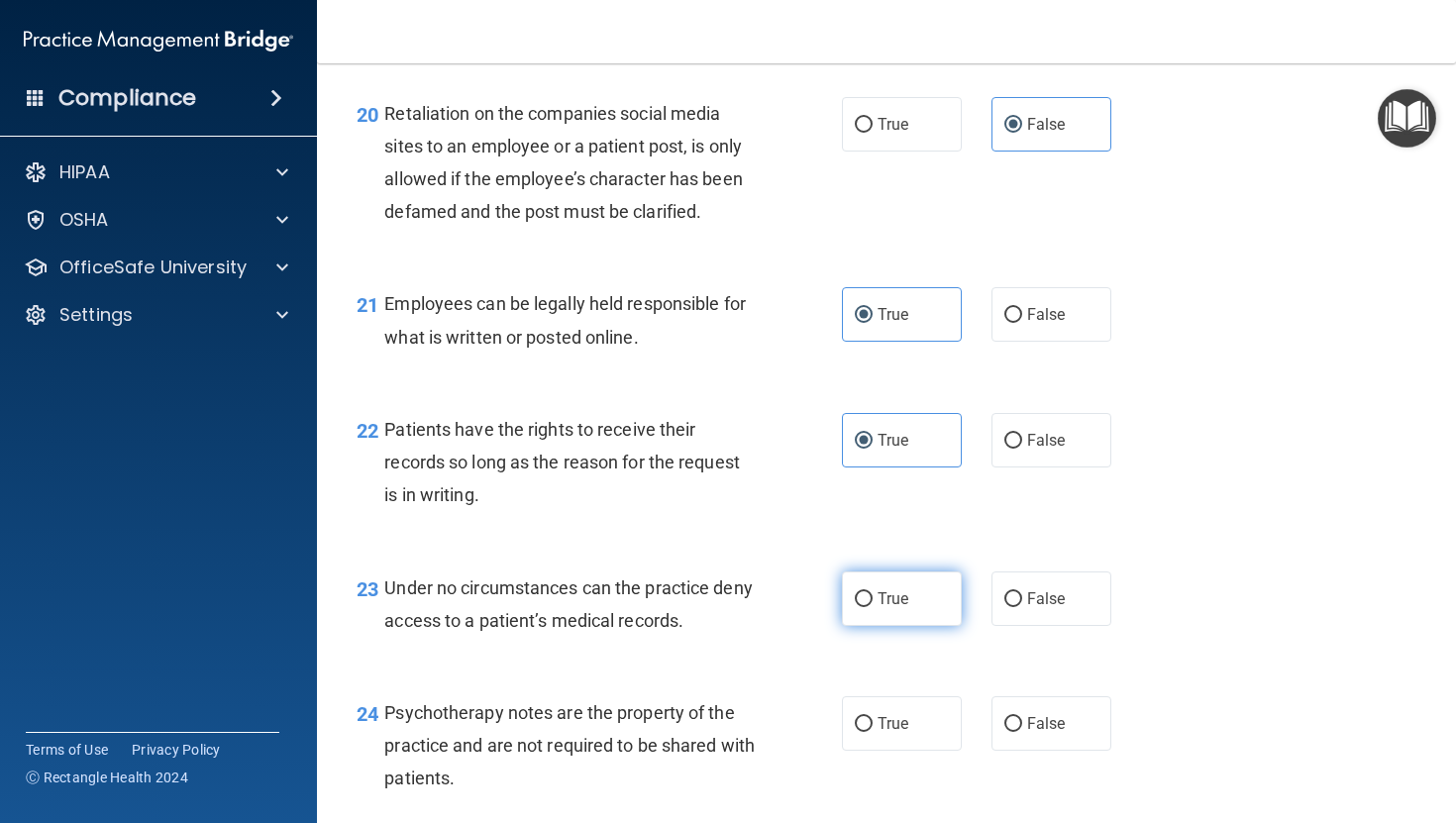click on "True" at bounding box center (901, 598) 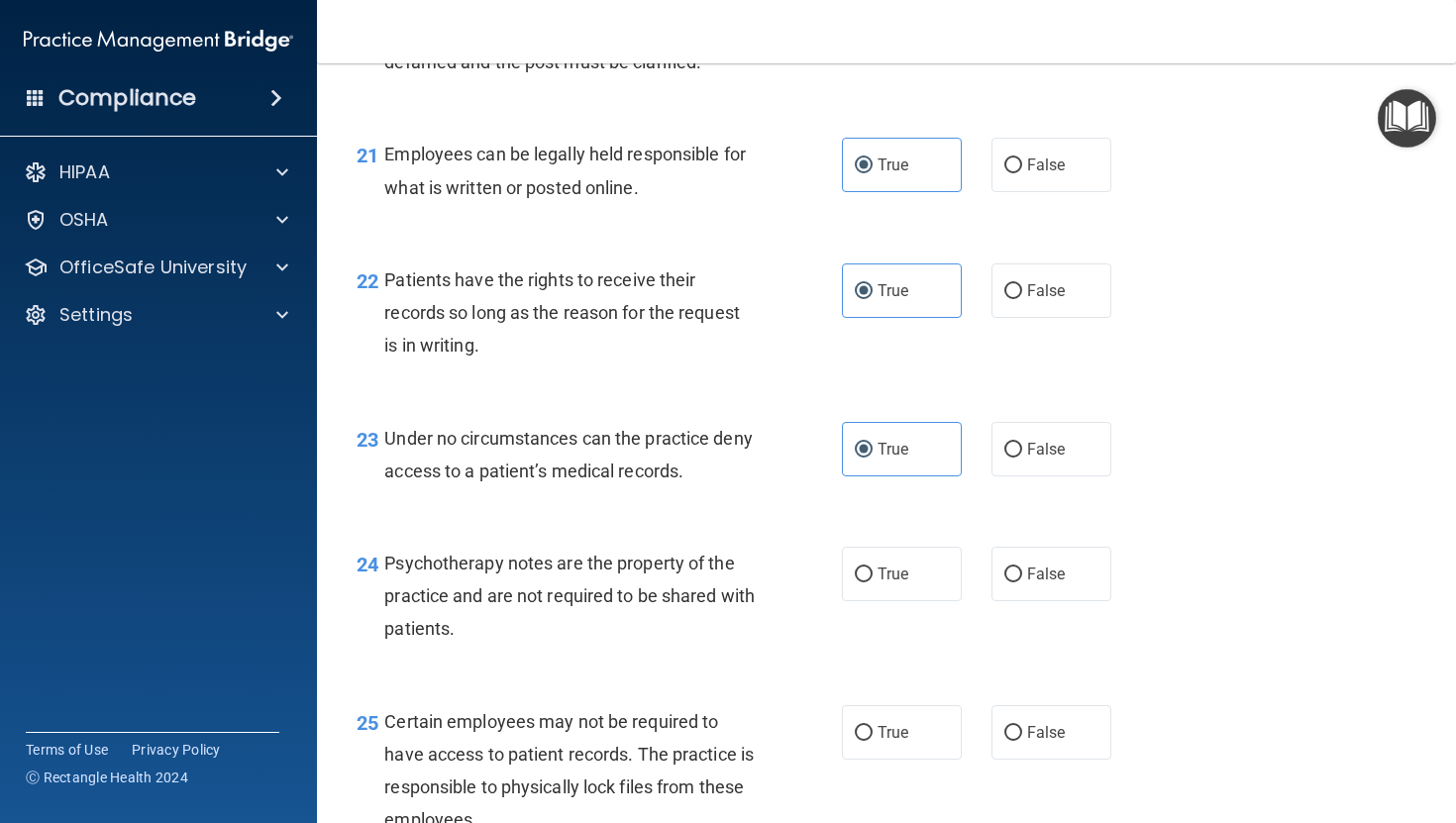 scroll, scrollTop: 4078, scrollLeft: 0, axis: vertical 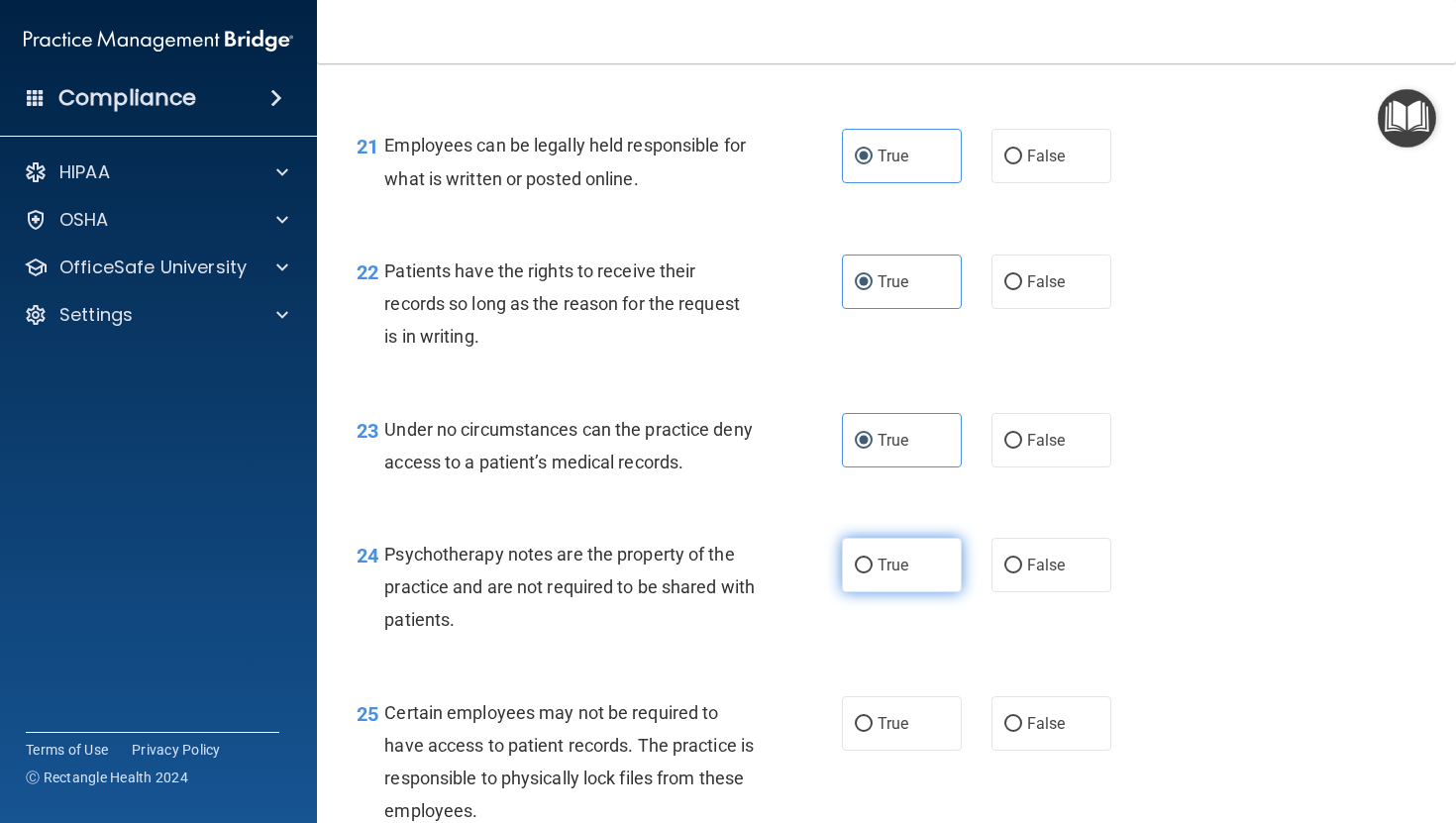 click on "True" at bounding box center [901, 565] 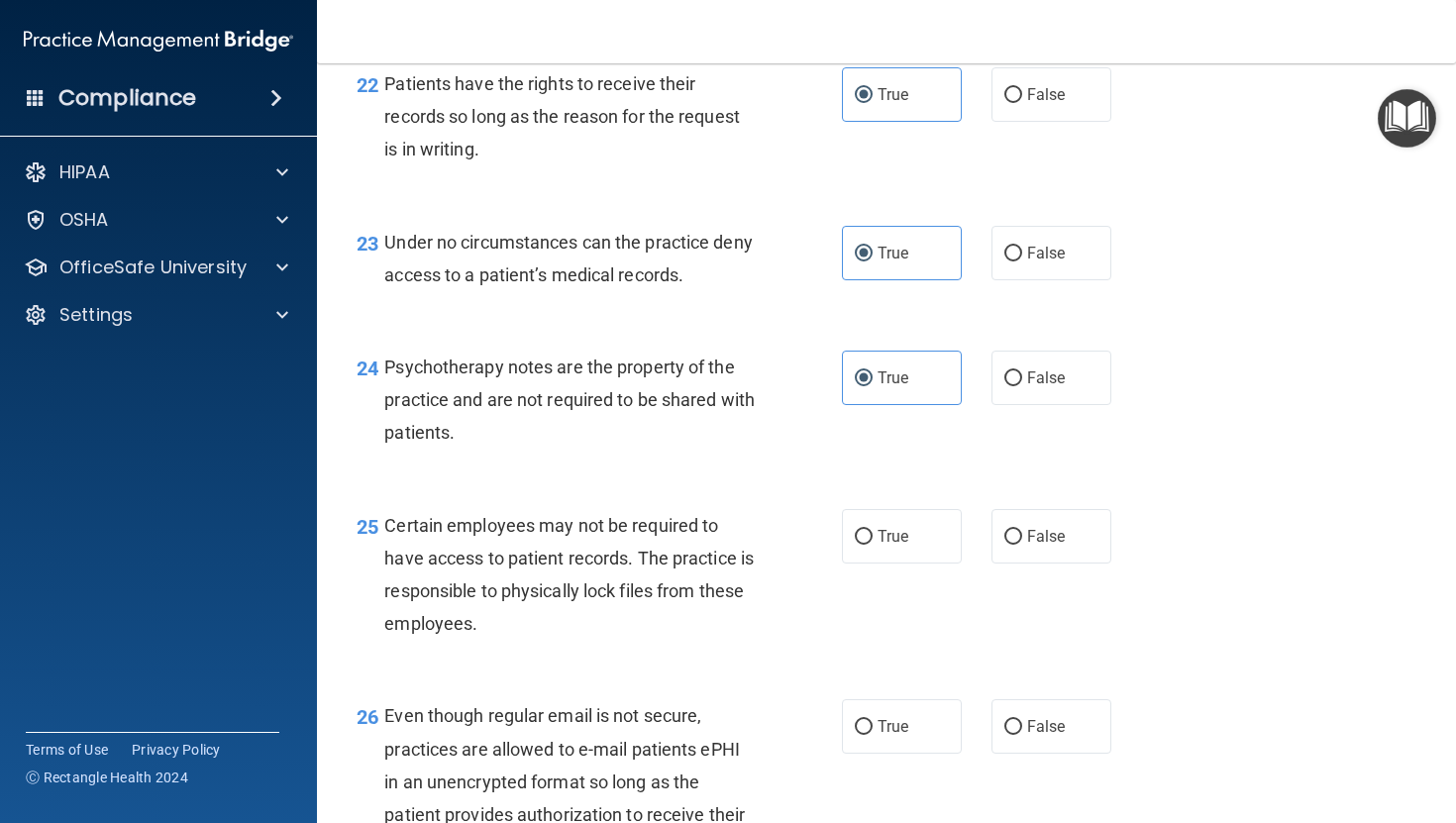 scroll, scrollTop: 4286, scrollLeft: 0, axis: vertical 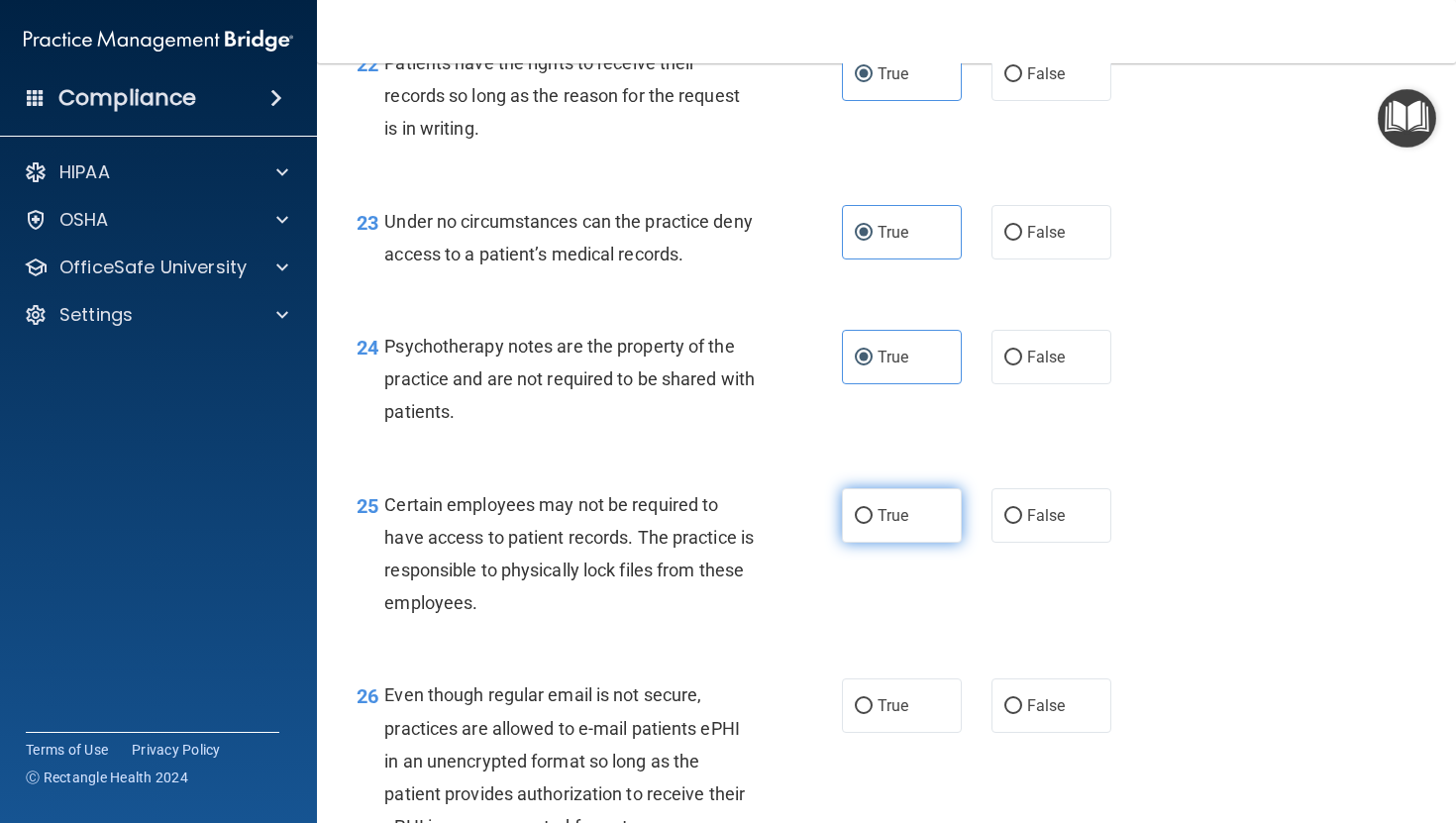 click on "True" at bounding box center (901, 515) 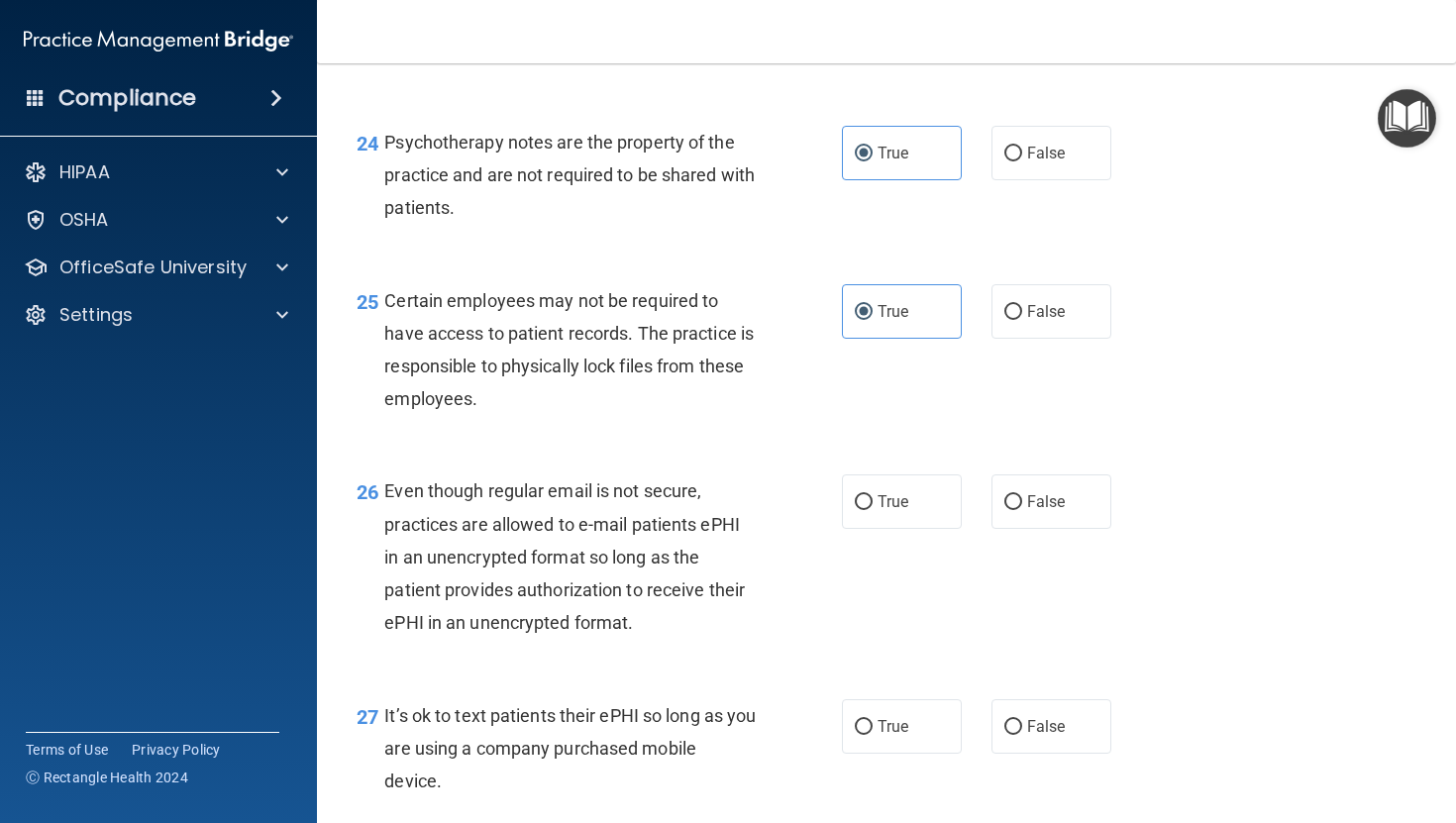 scroll, scrollTop: 4510, scrollLeft: 0, axis: vertical 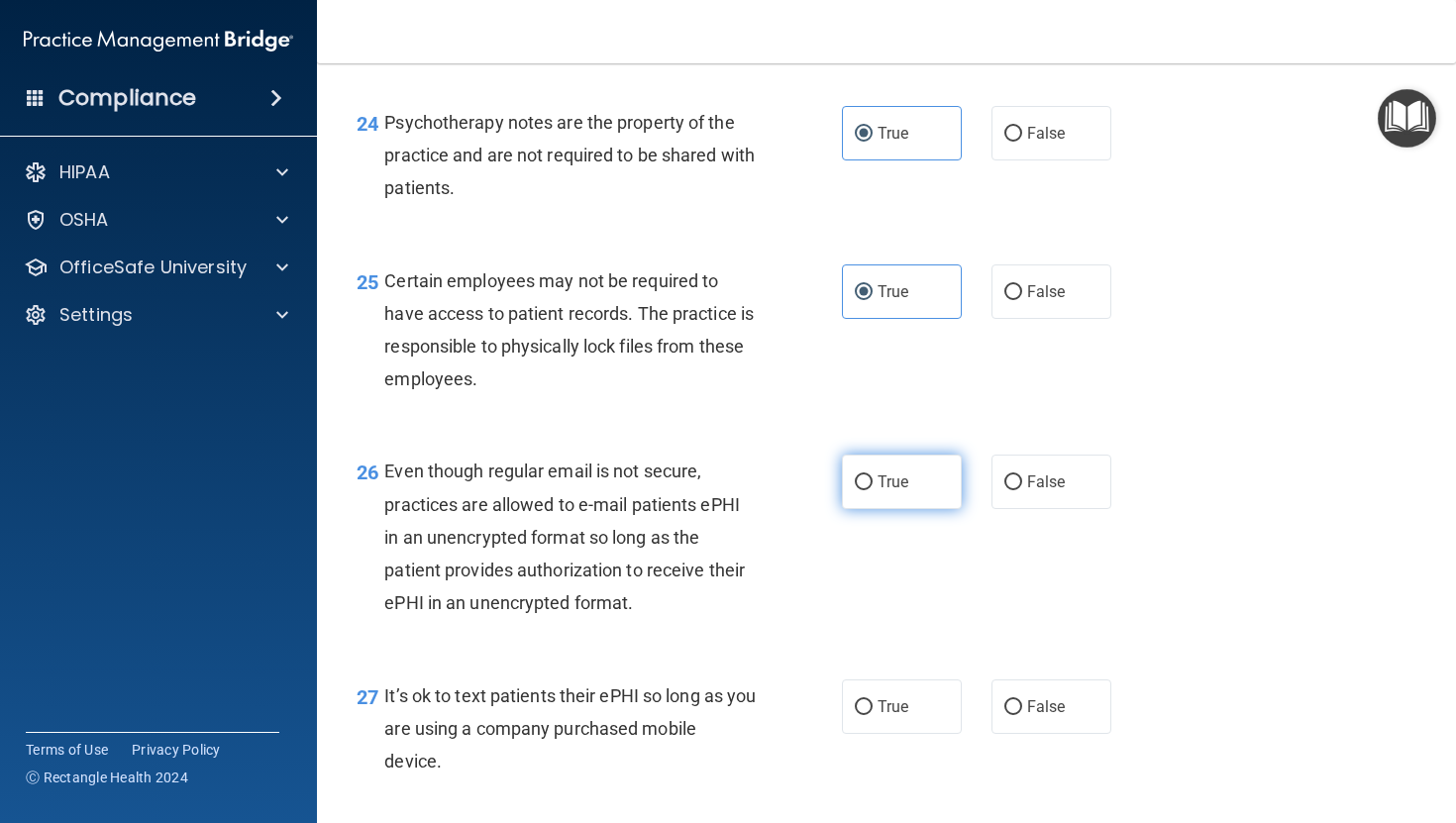click on "True" at bounding box center [901, 481] 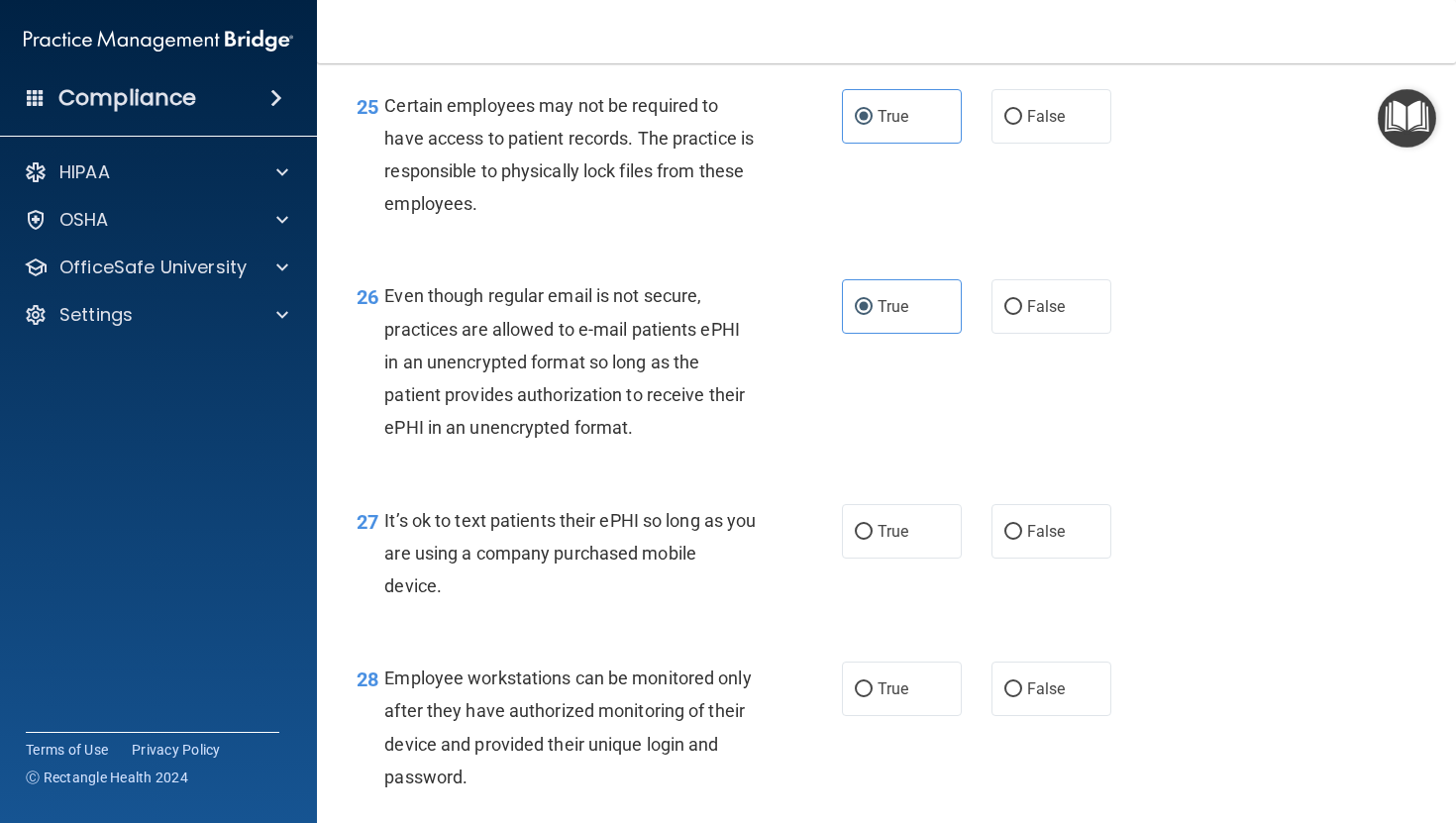 scroll, scrollTop: 4695, scrollLeft: 0, axis: vertical 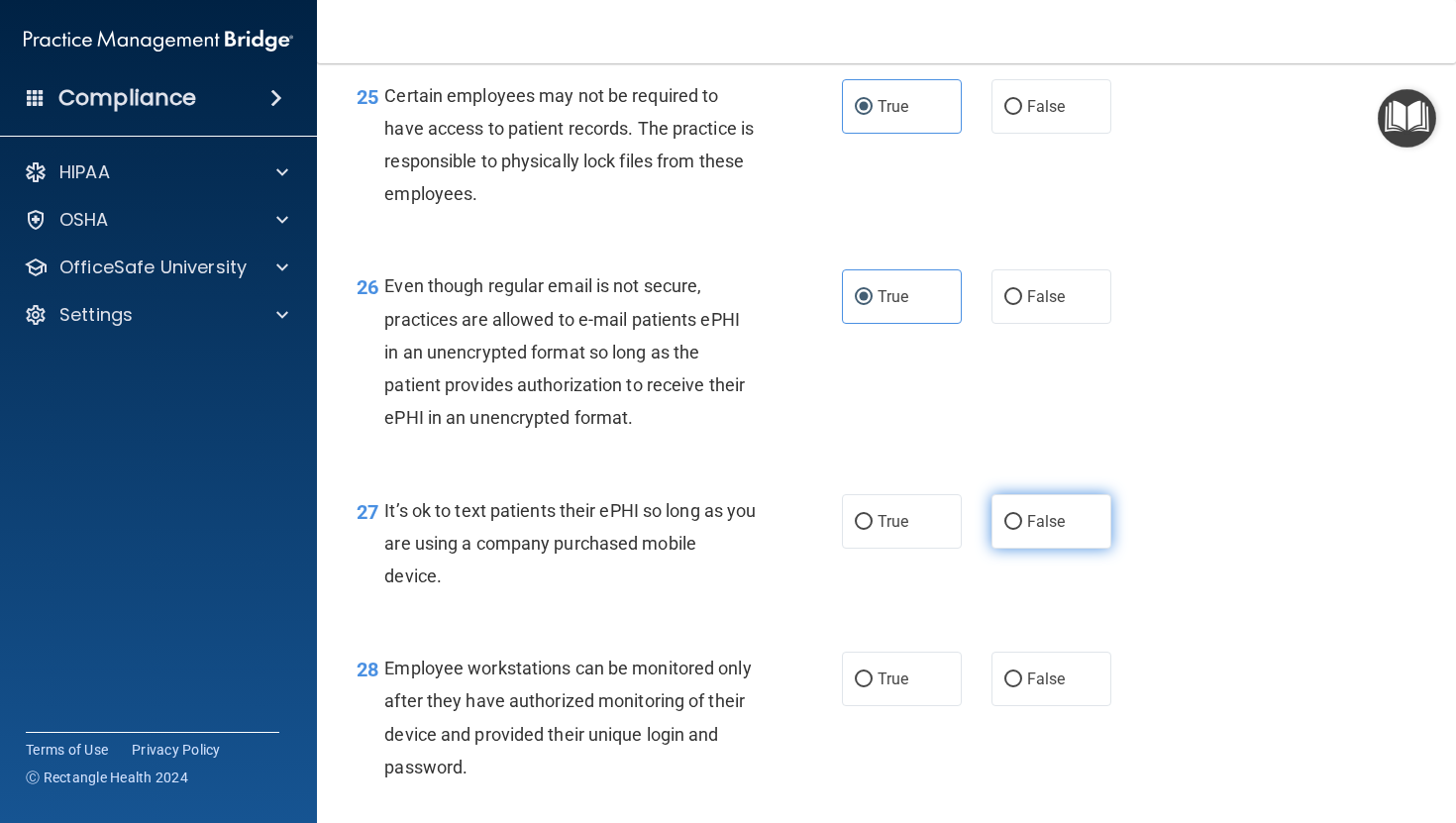click on "False" at bounding box center [1051, 521] 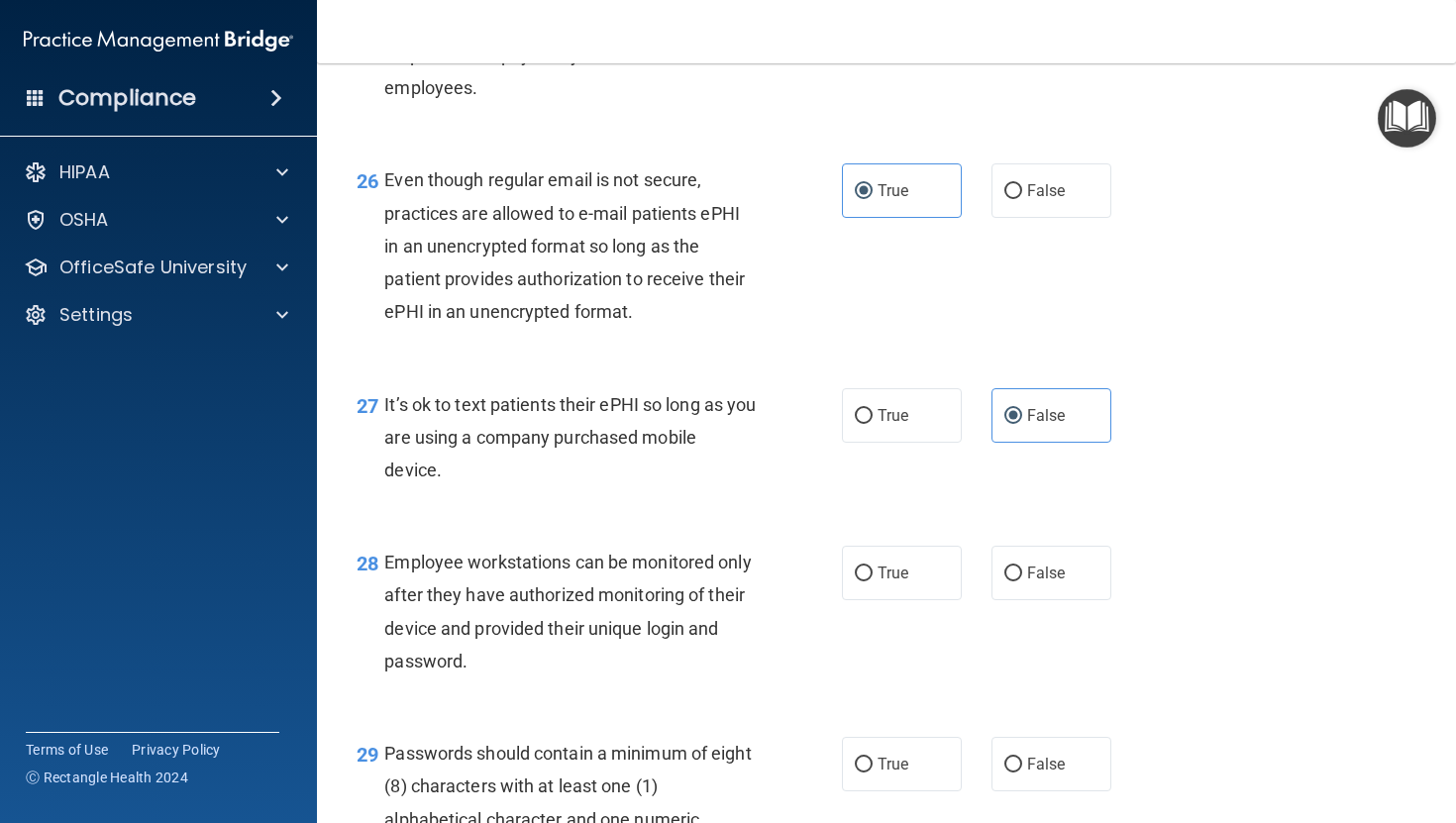 scroll, scrollTop: 4852, scrollLeft: 0, axis: vertical 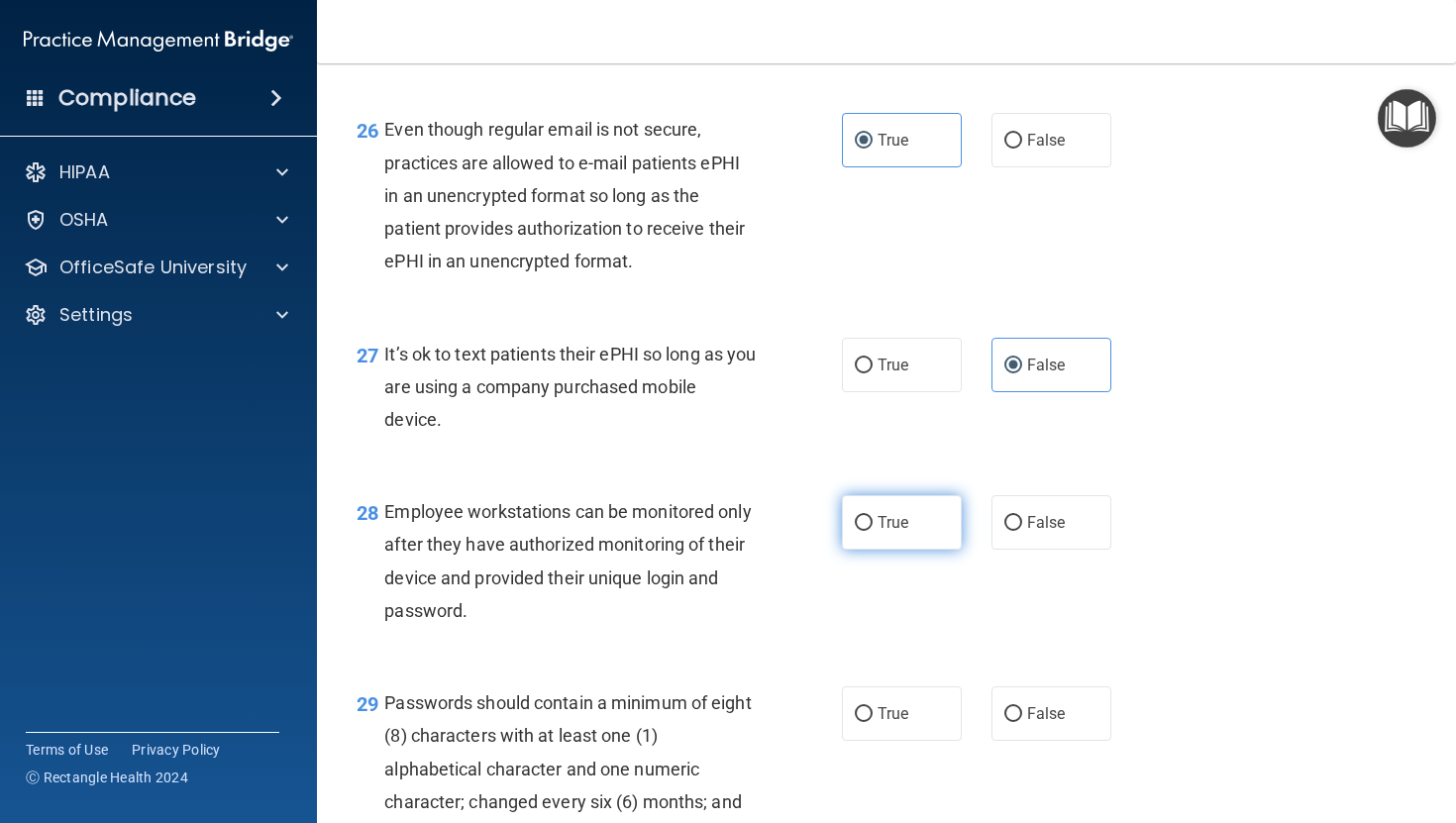 click on "True" at bounding box center [901, 522] 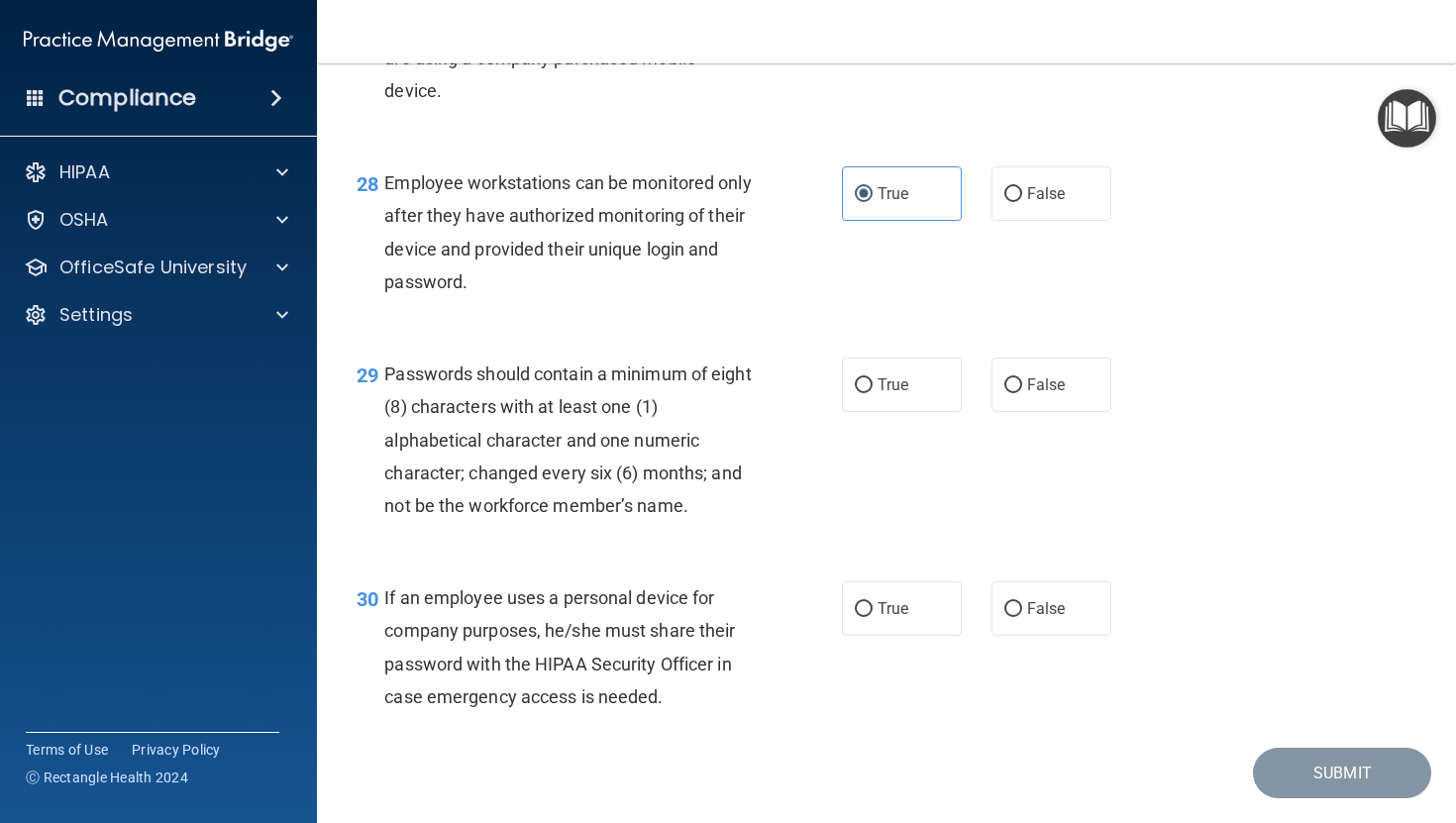 scroll, scrollTop: 5204, scrollLeft: 0, axis: vertical 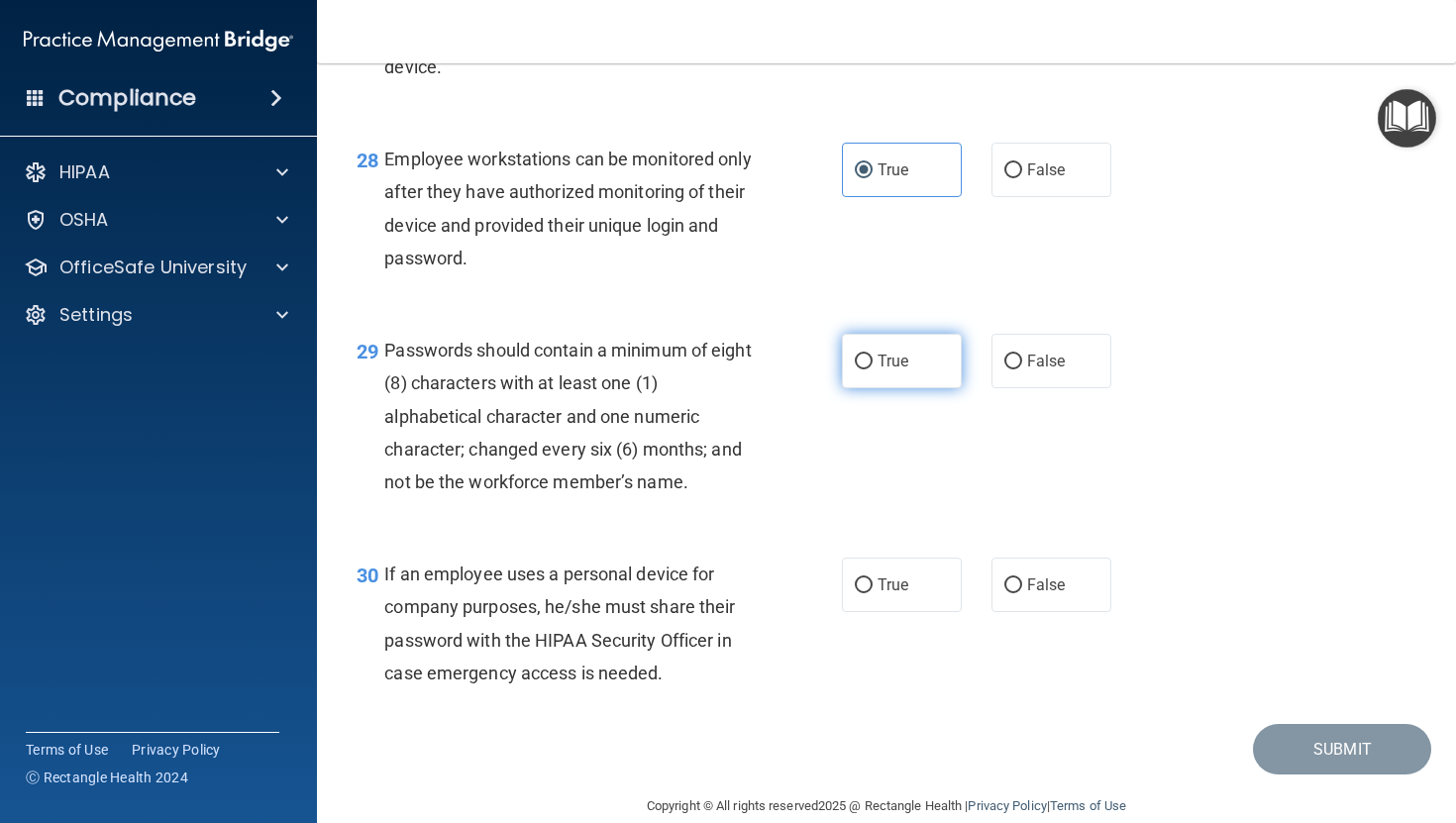 click on "True" at bounding box center (901, 360) 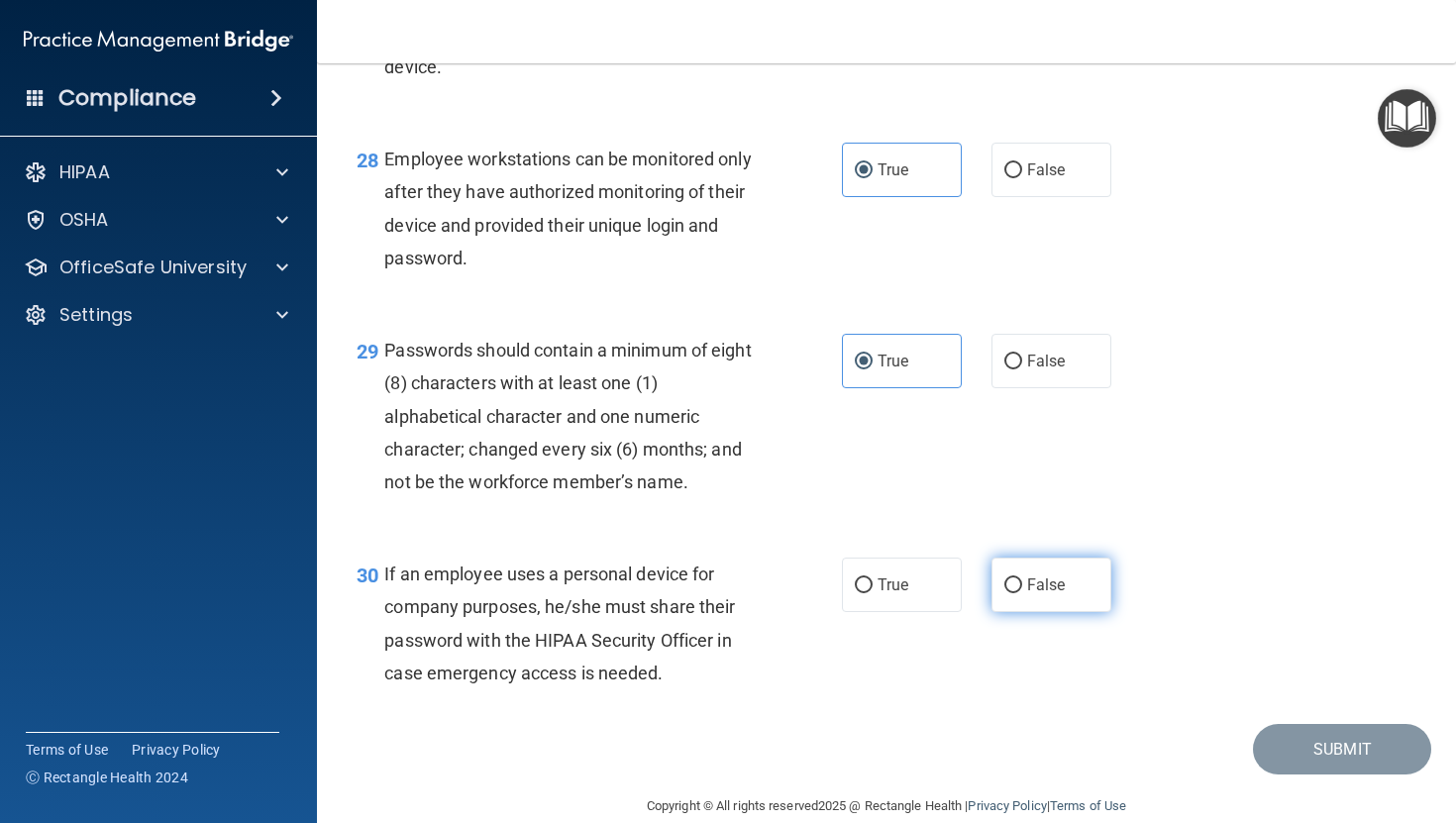 click on "False" at bounding box center [1046, 584] 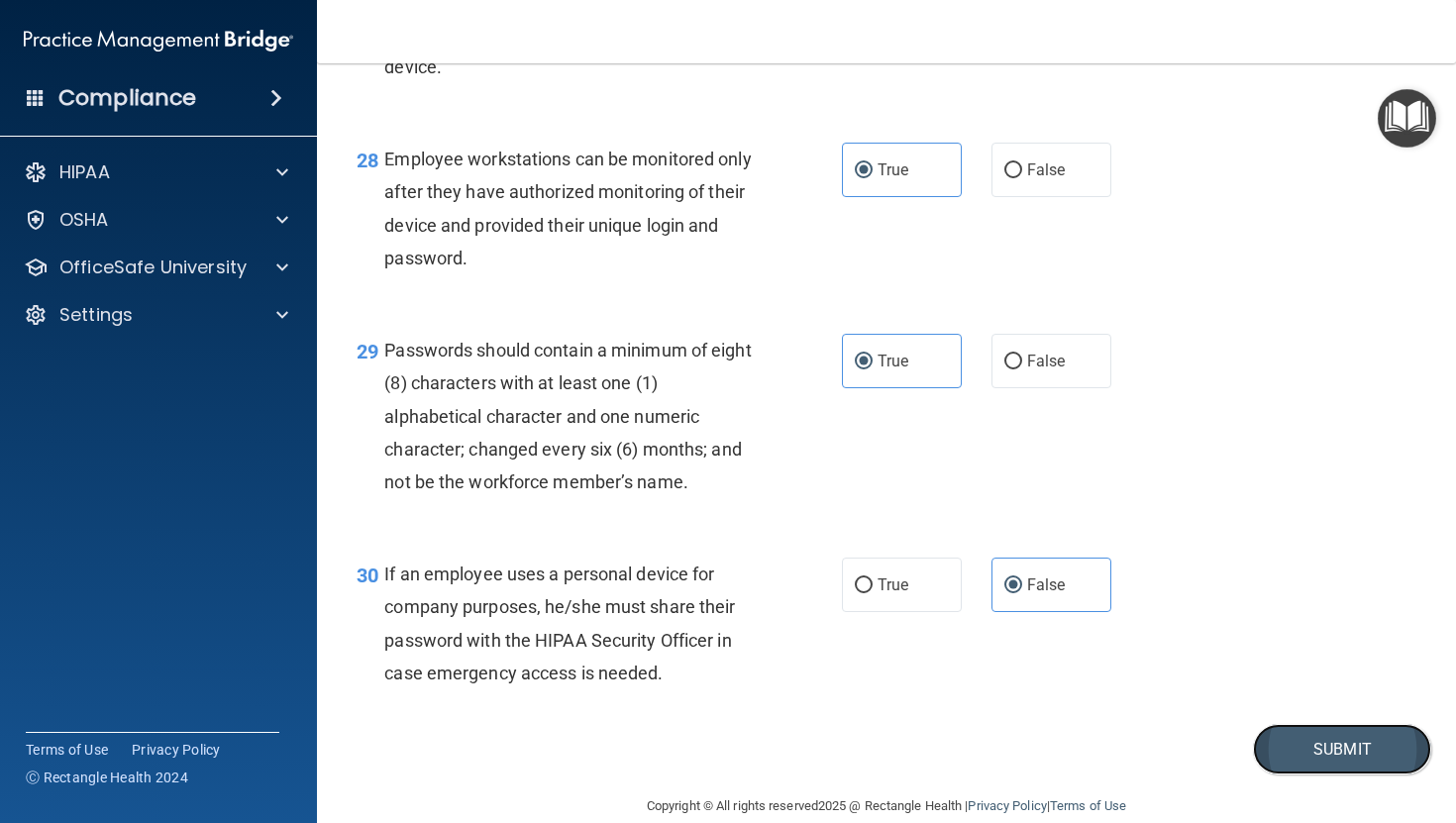 click on "Submit" at bounding box center [1342, 749] 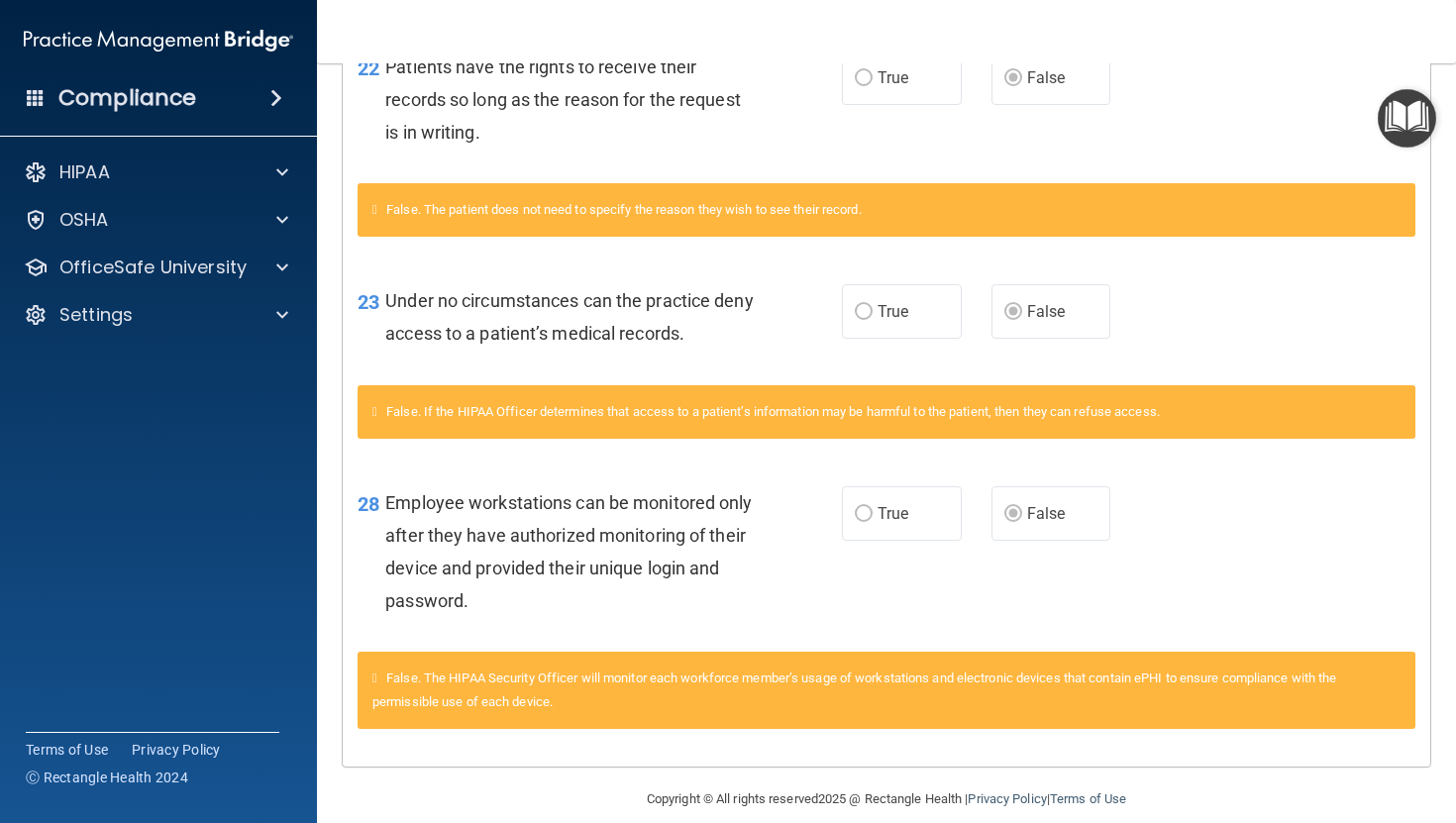 scroll, scrollTop: 2437, scrollLeft: 0, axis: vertical 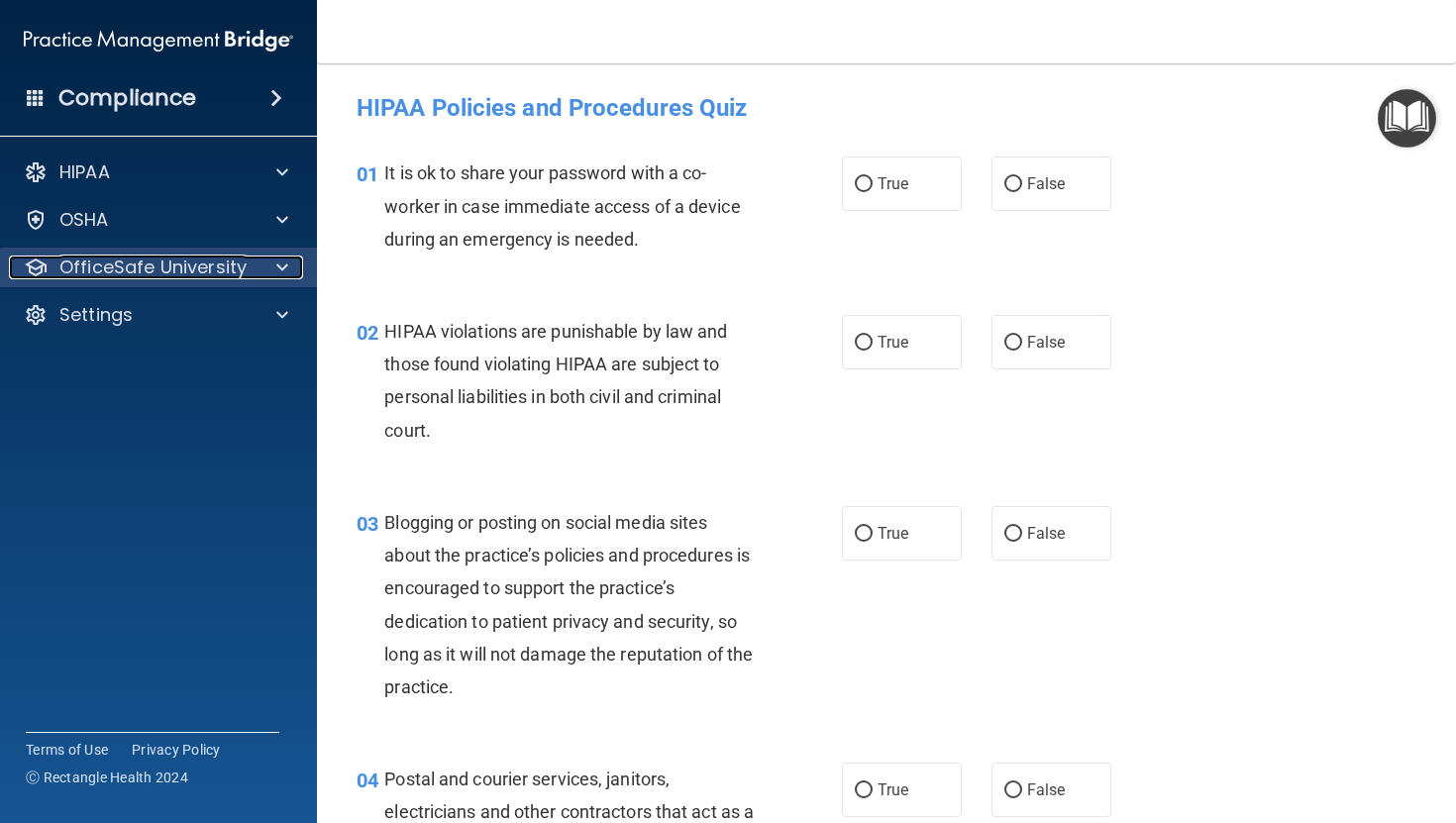 click on "OfficeSafe University" at bounding box center [153, 267] 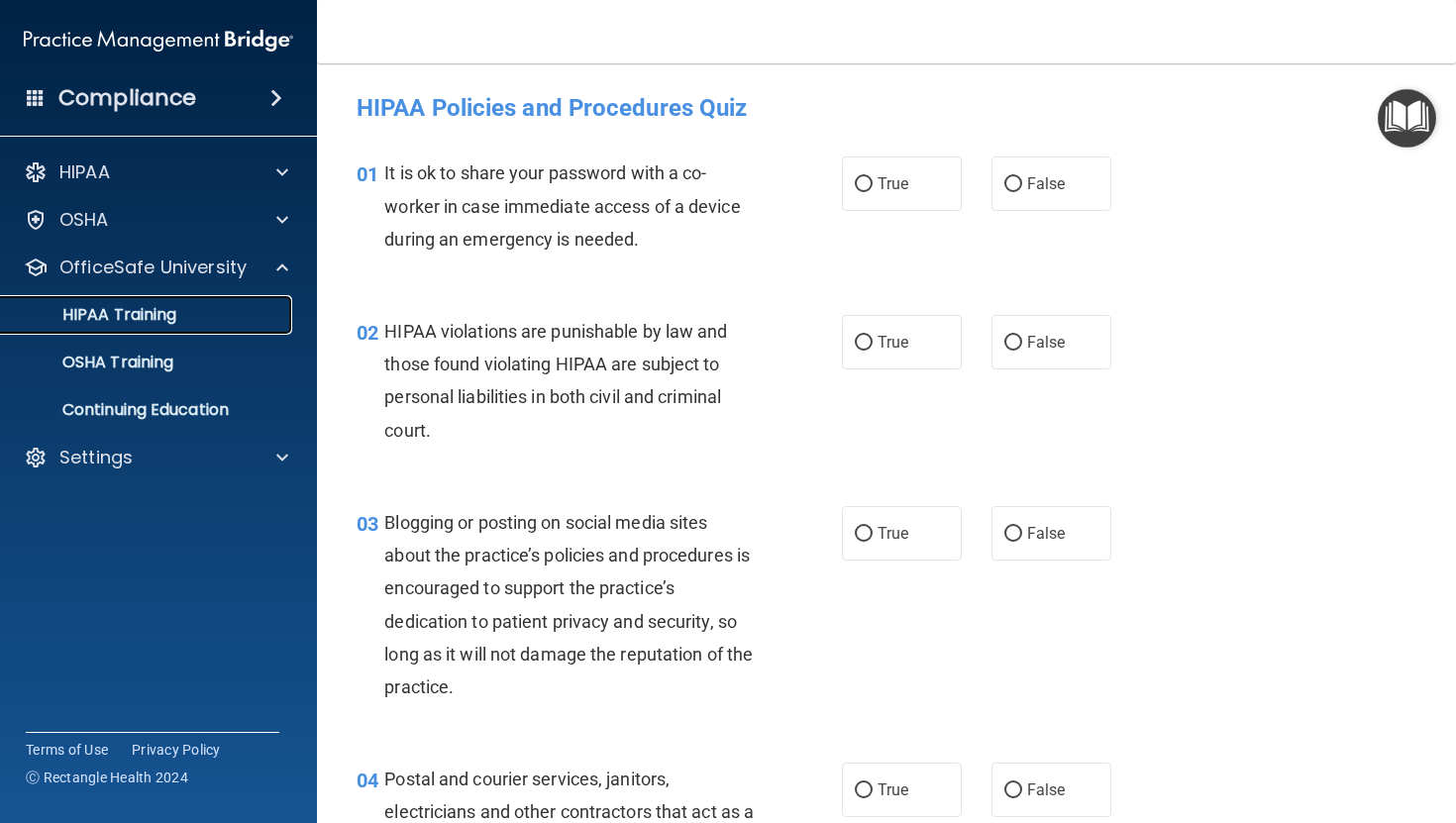 click on "HIPAA Training" at bounding box center [136, 315] 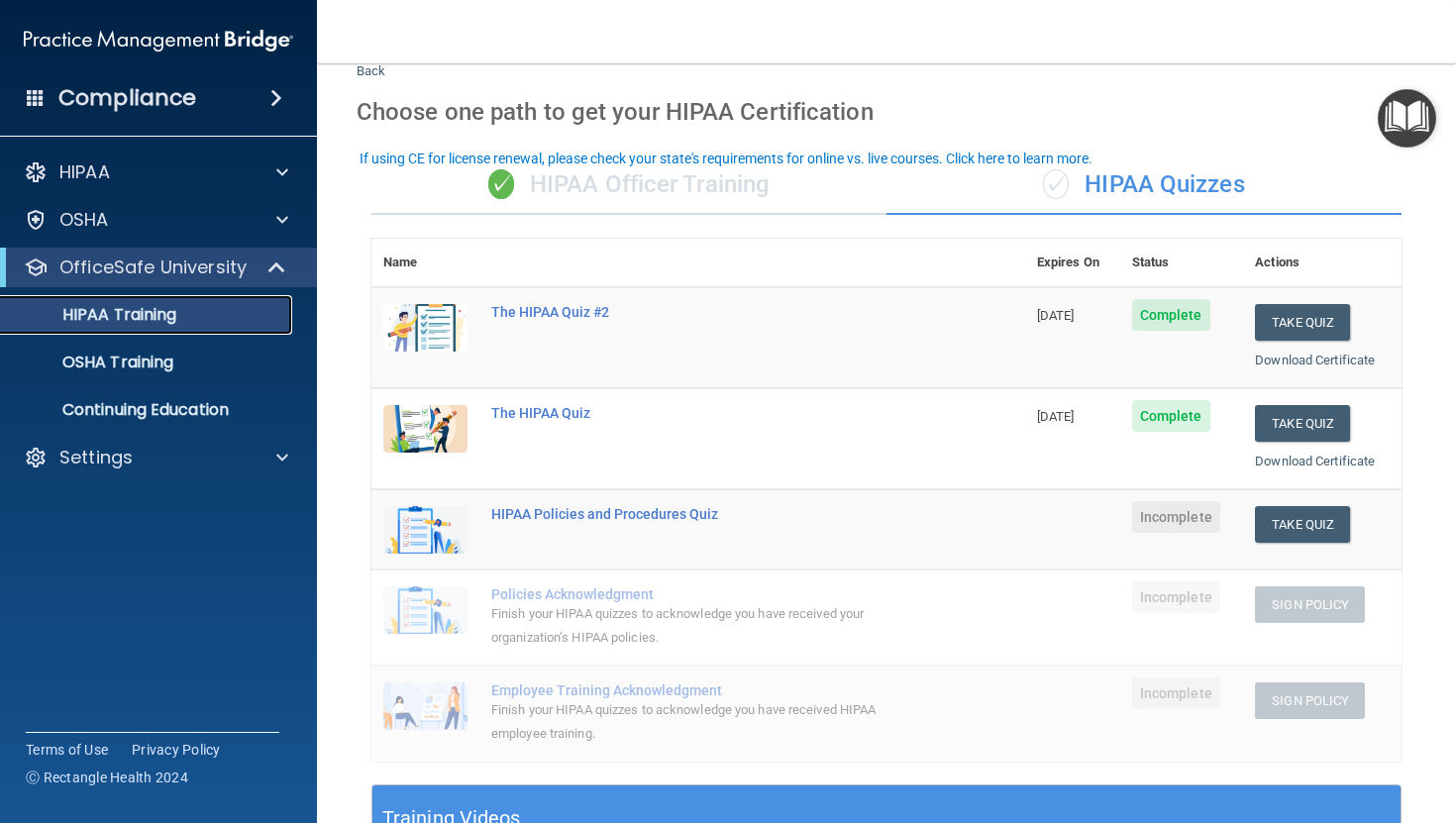 scroll, scrollTop: 43, scrollLeft: 0, axis: vertical 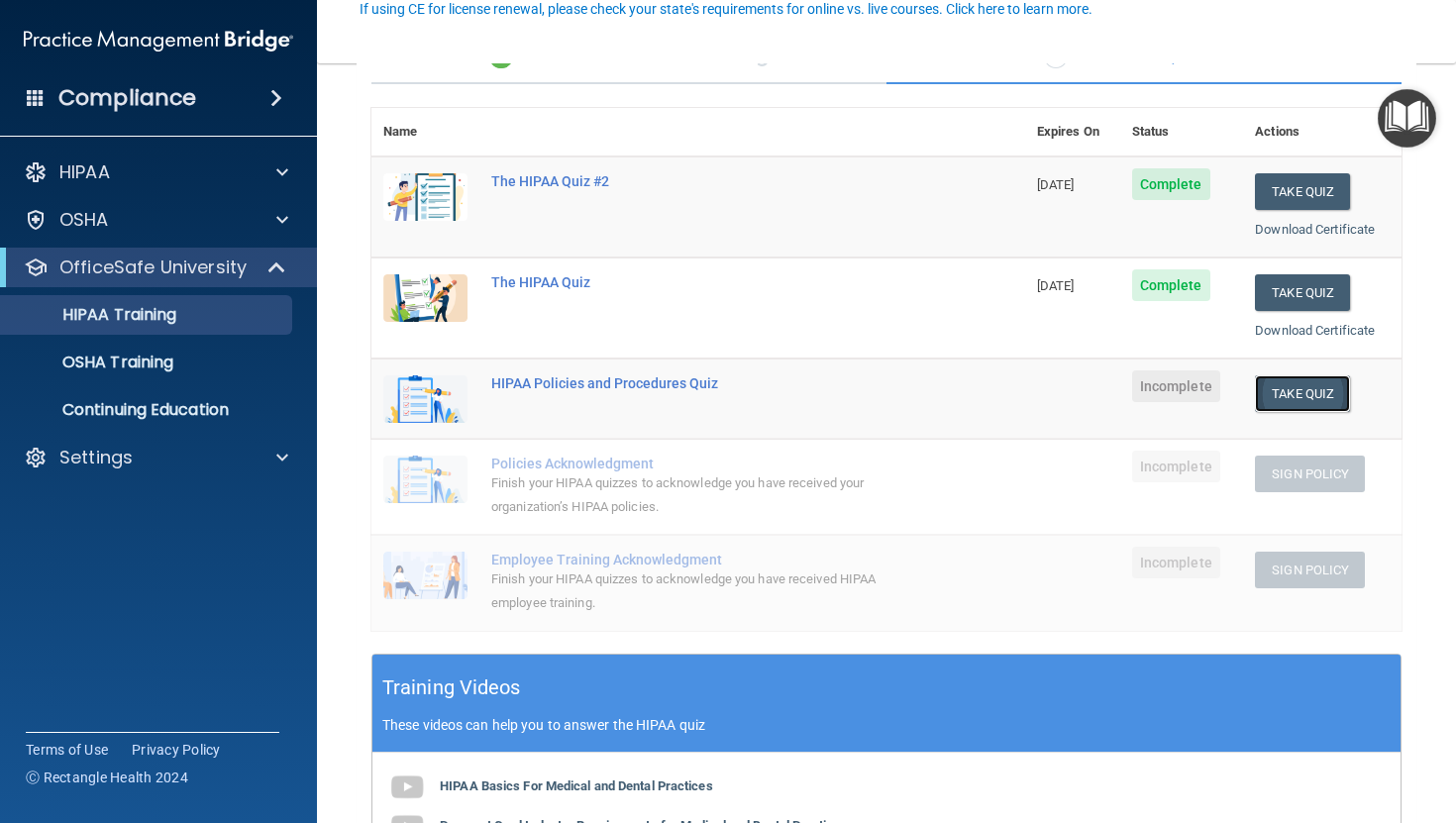 click on "Take Quiz" at bounding box center (1302, 393) 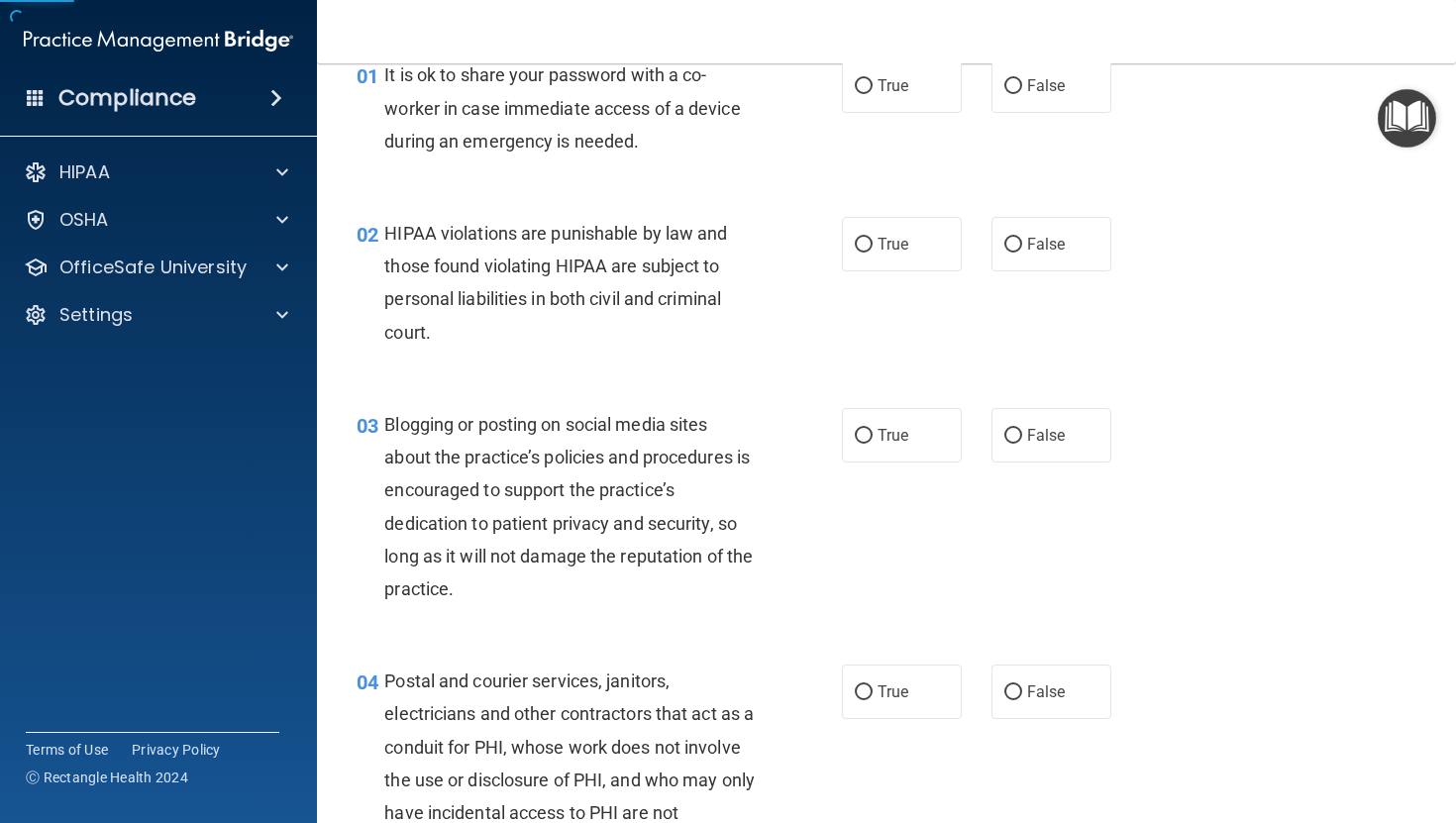 scroll, scrollTop: 0, scrollLeft: 0, axis: both 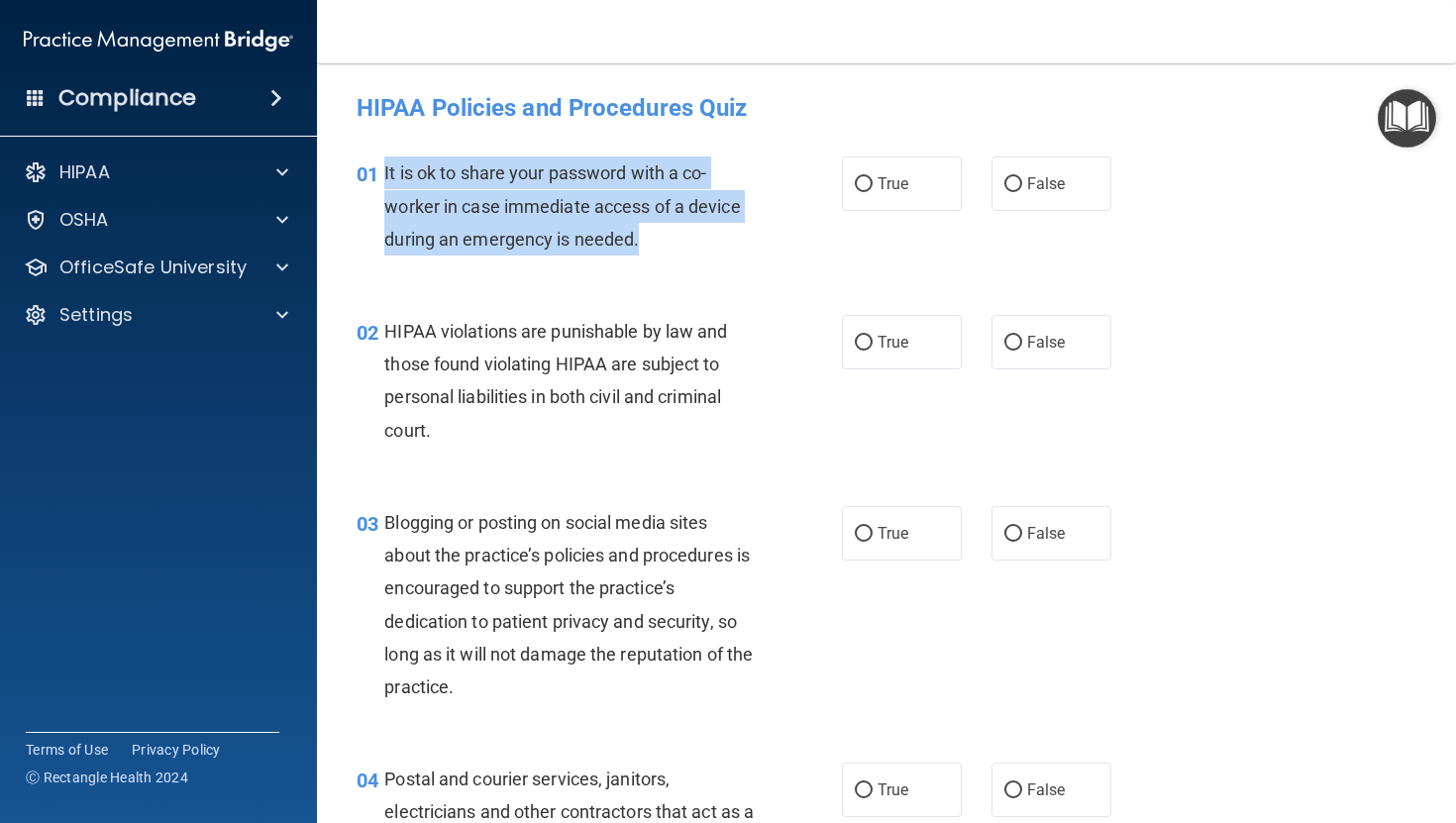 drag, startPoint x: 376, startPoint y: 168, endPoint x: 651, endPoint y: 244, distance: 285.3086 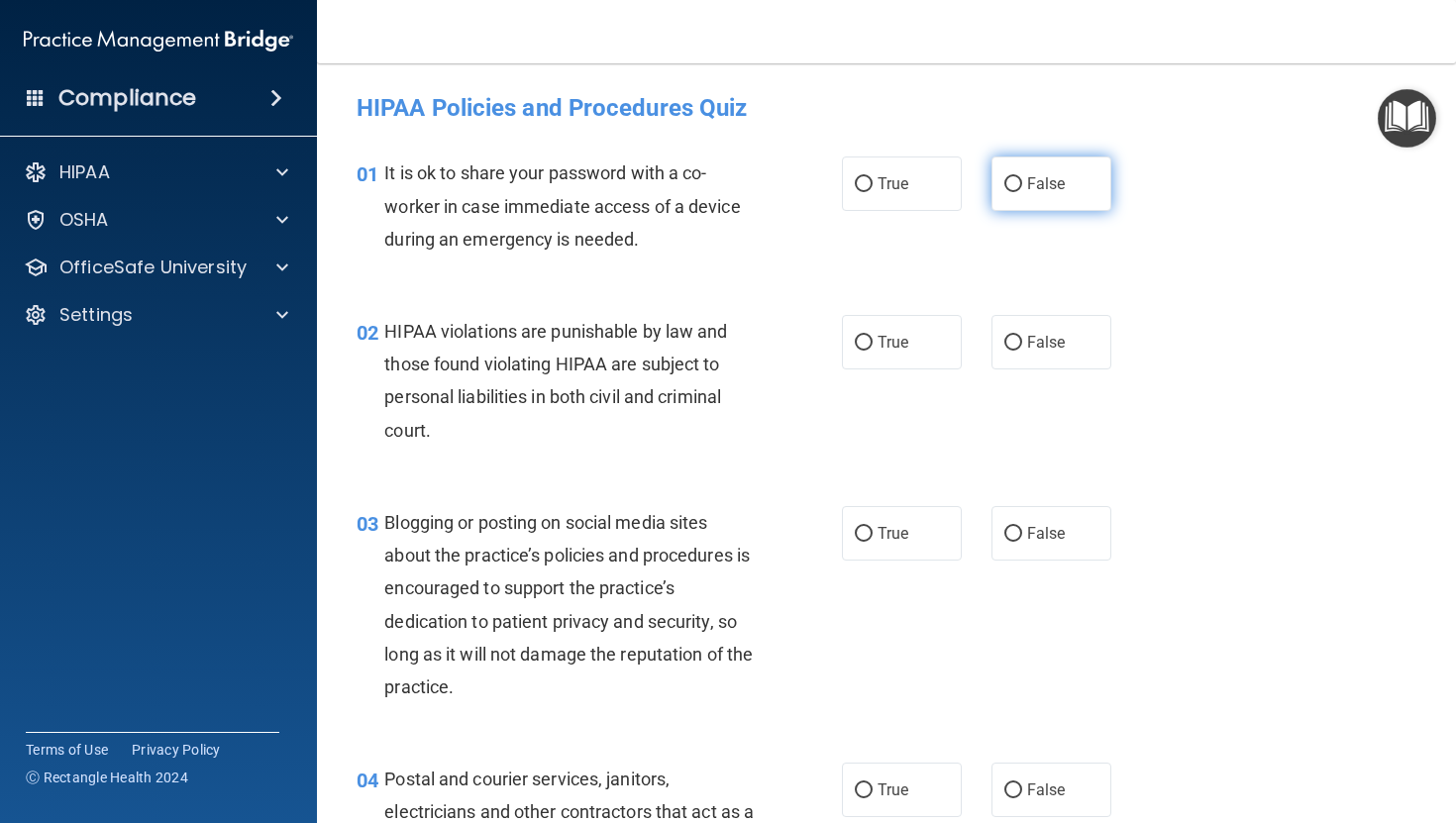 click on "False" at bounding box center [1051, 183] 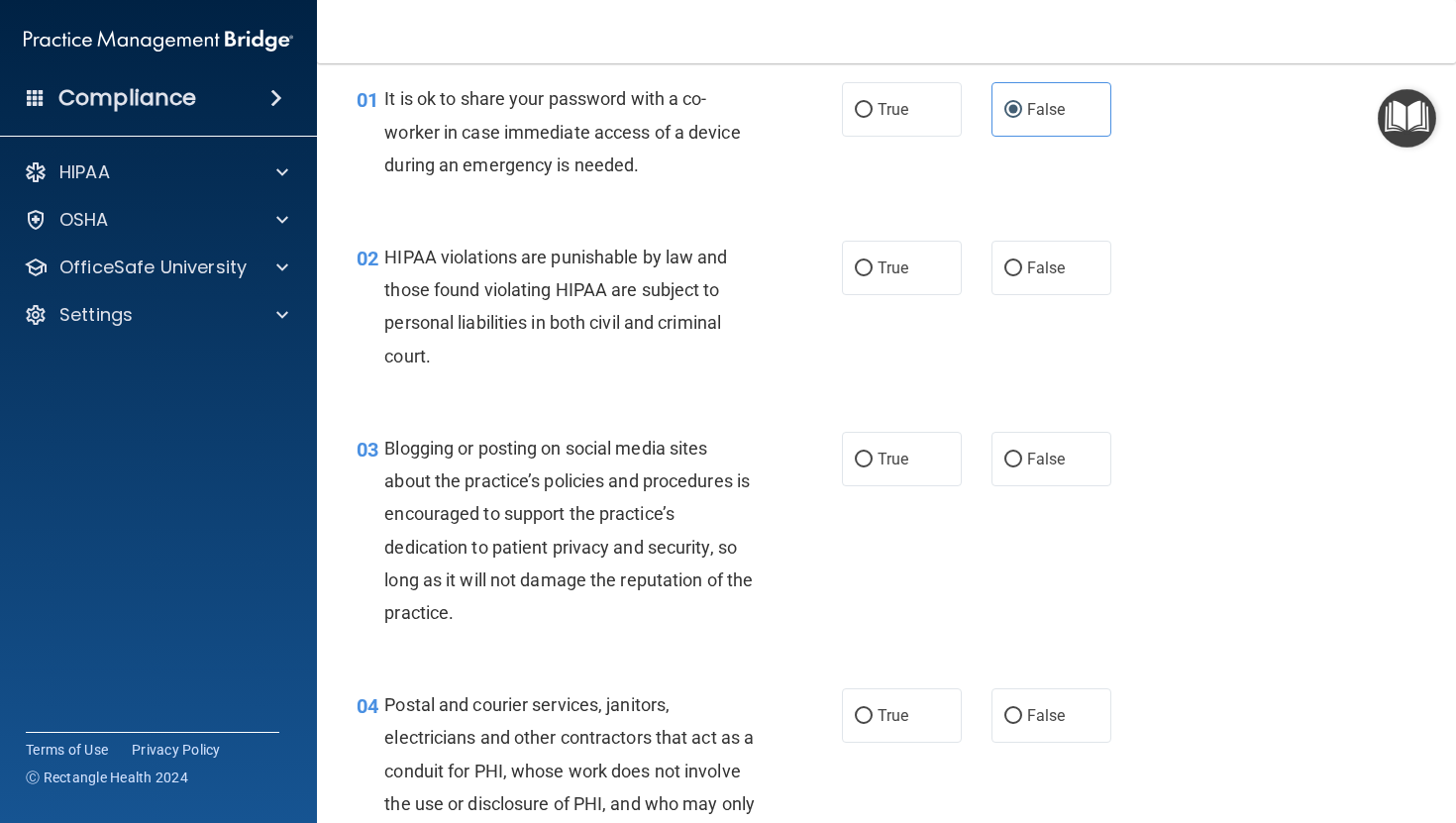 scroll, scrollTop: 85, scrollLeft: 0, axis: vertical 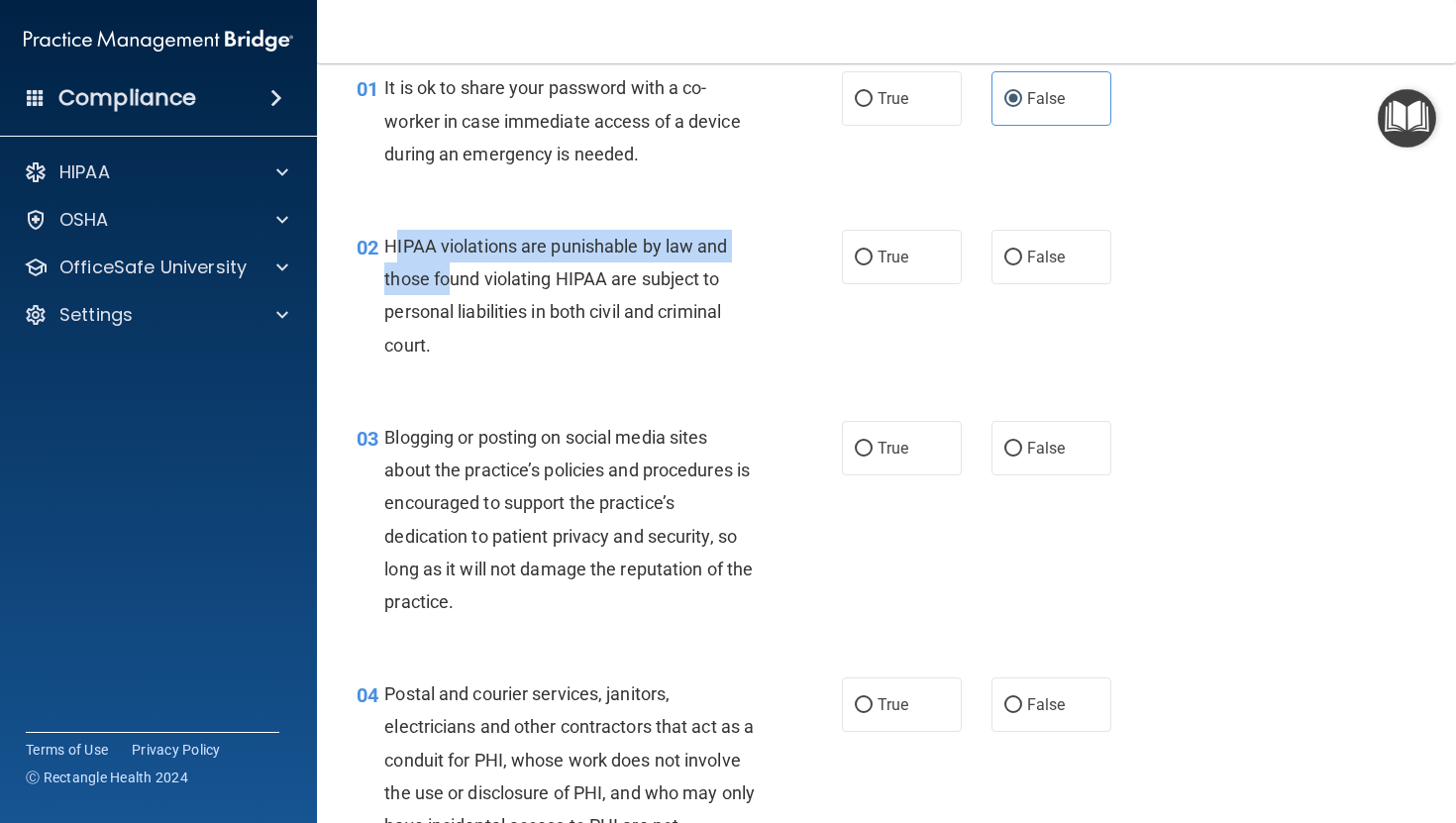 drag, startPoint x: 391, startPoint y: 251, endPoint x: 456, endPoint y: 287, distance: 74.303432 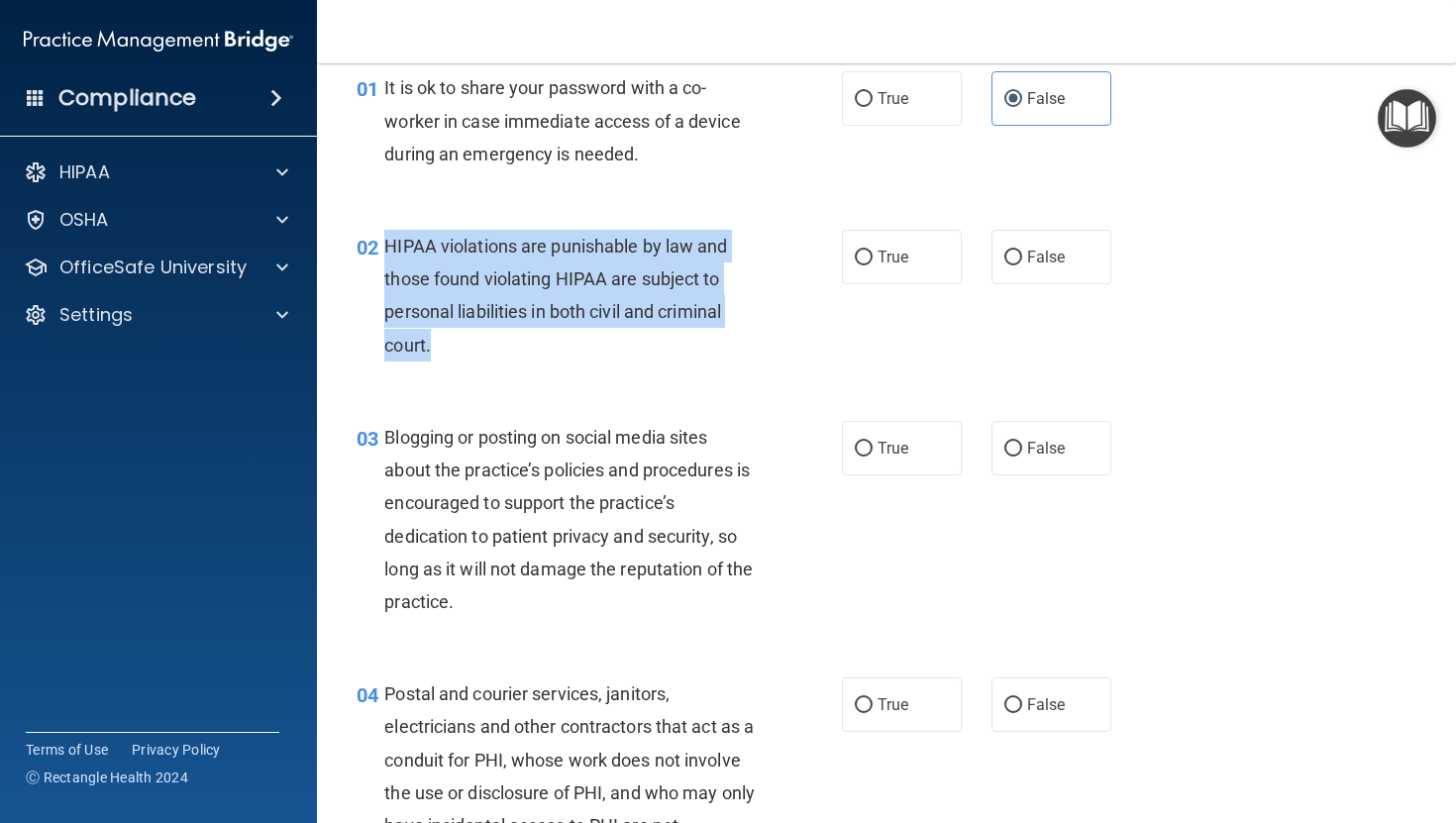 drag, startPoint x: 376, startPoint y: 246, endPoint x: 463, endPoint y: 348, distance: 134.06342 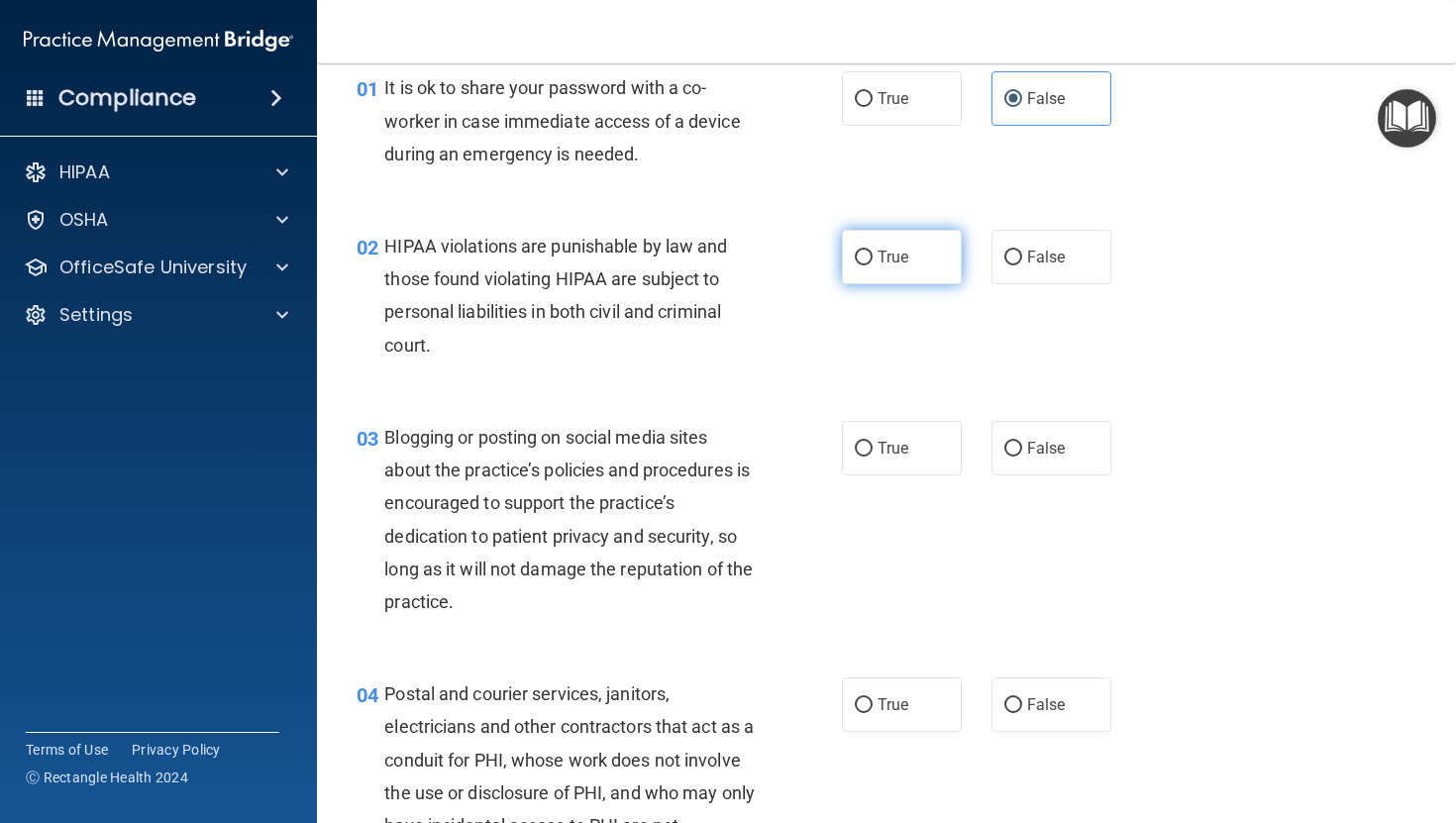 click on "True" at bounding box center [901, 257] 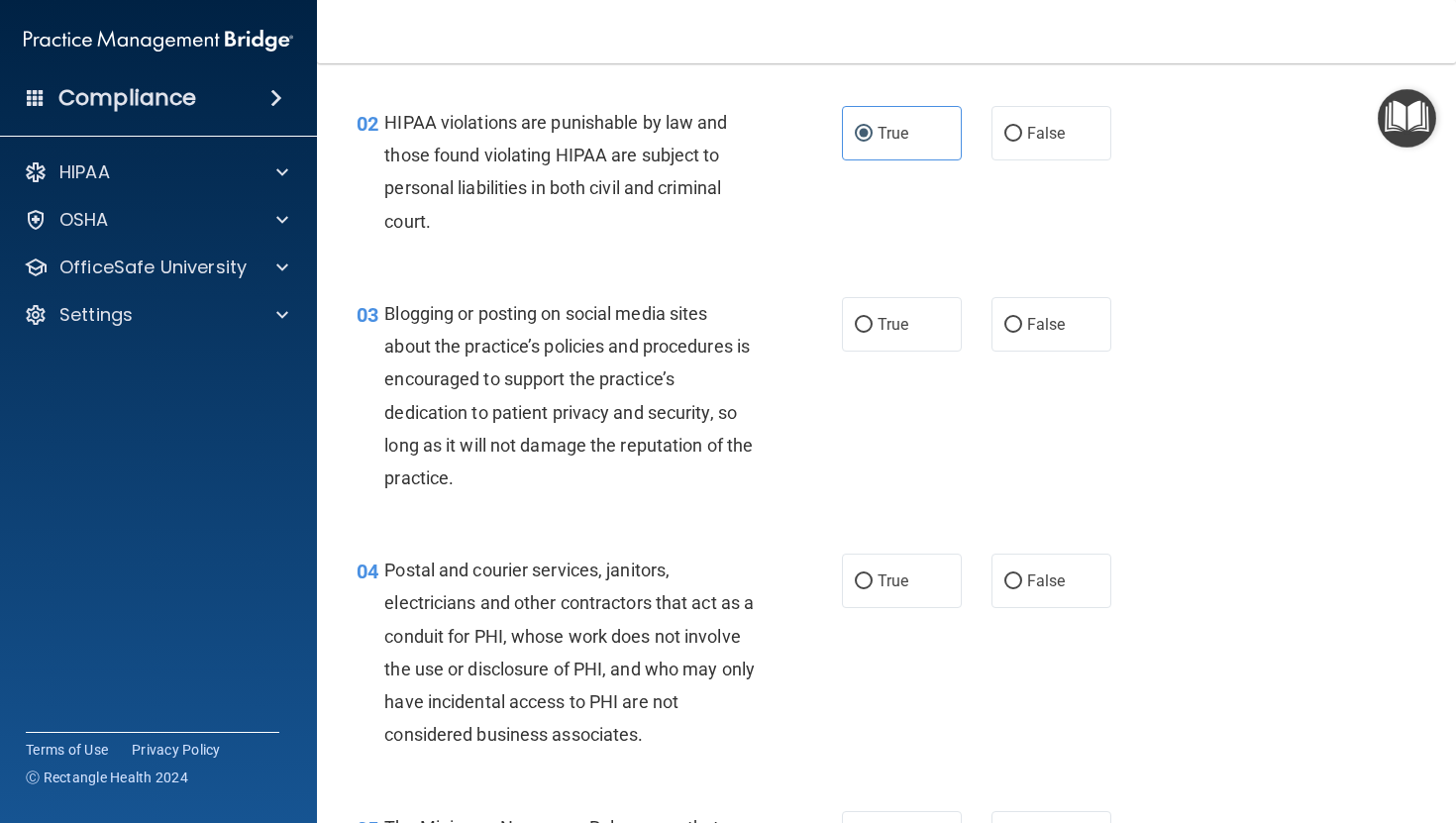 scroll, scrollTop: 224, scrollLeft: 0, axis: vertical 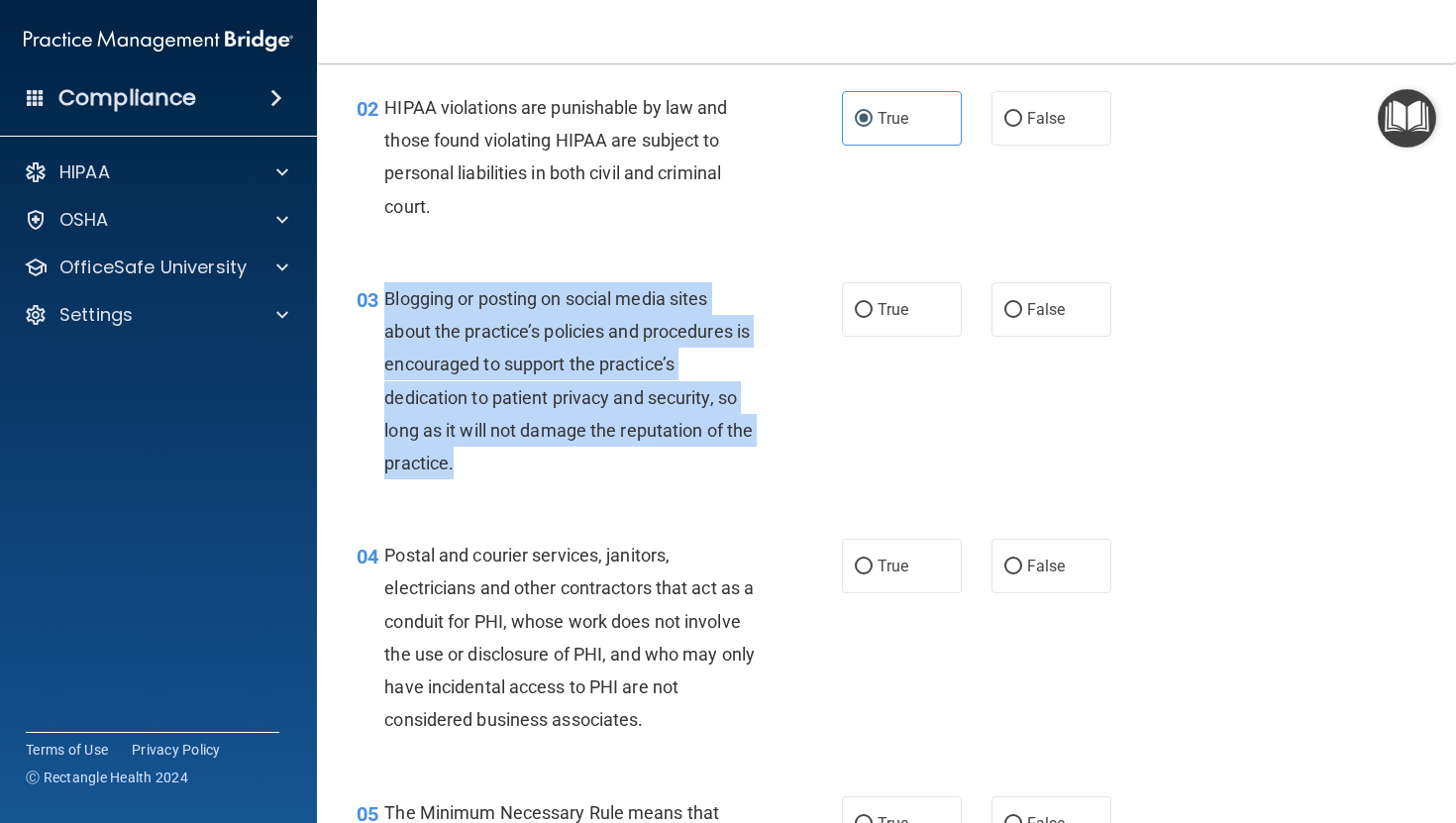 drag, startPoint x: 387, startPoint y: 302, endPoint x: 608, endPoint y: 463, distance: 273.426 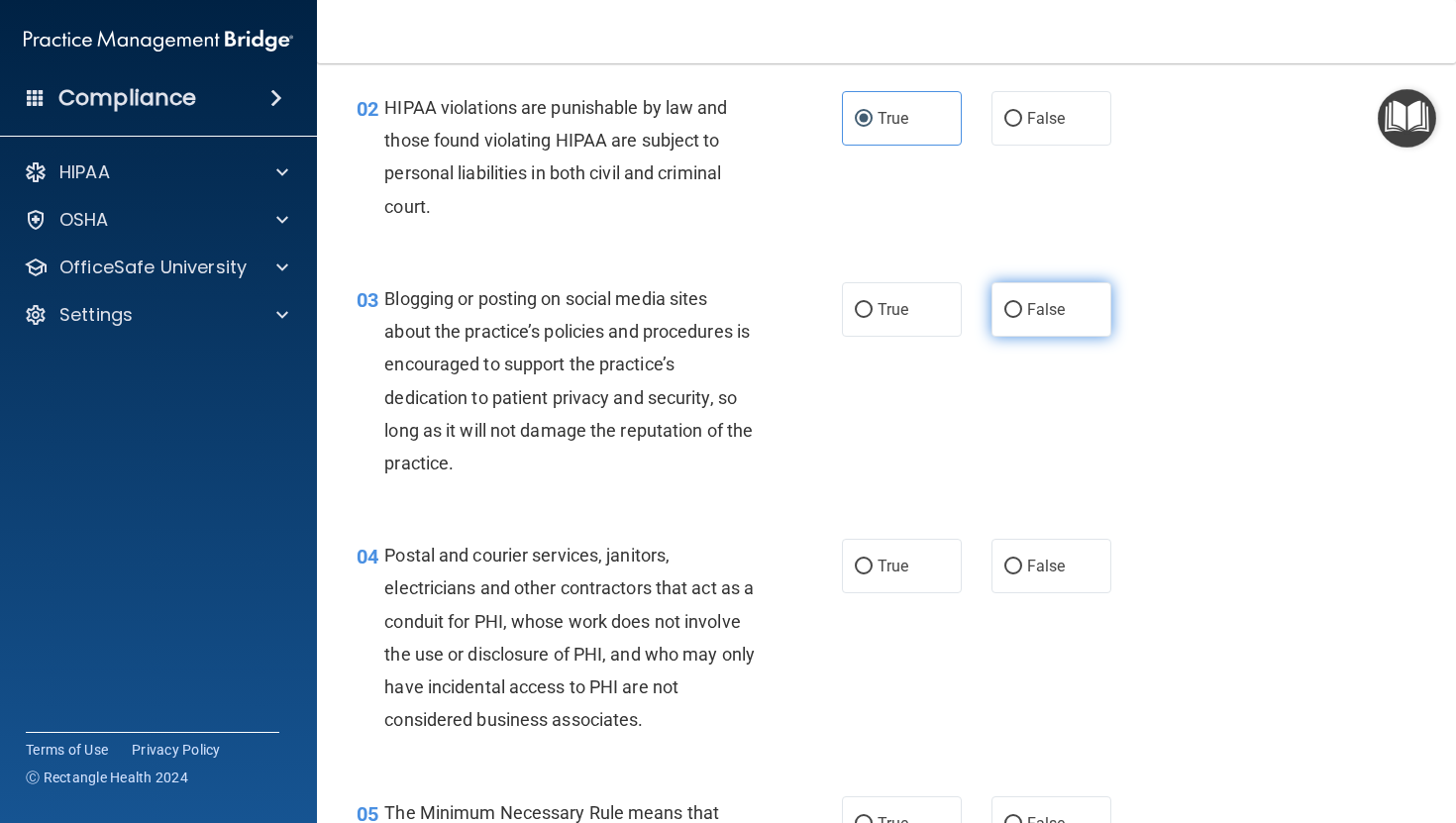 click on "False" at bounding box center [1046, 309] 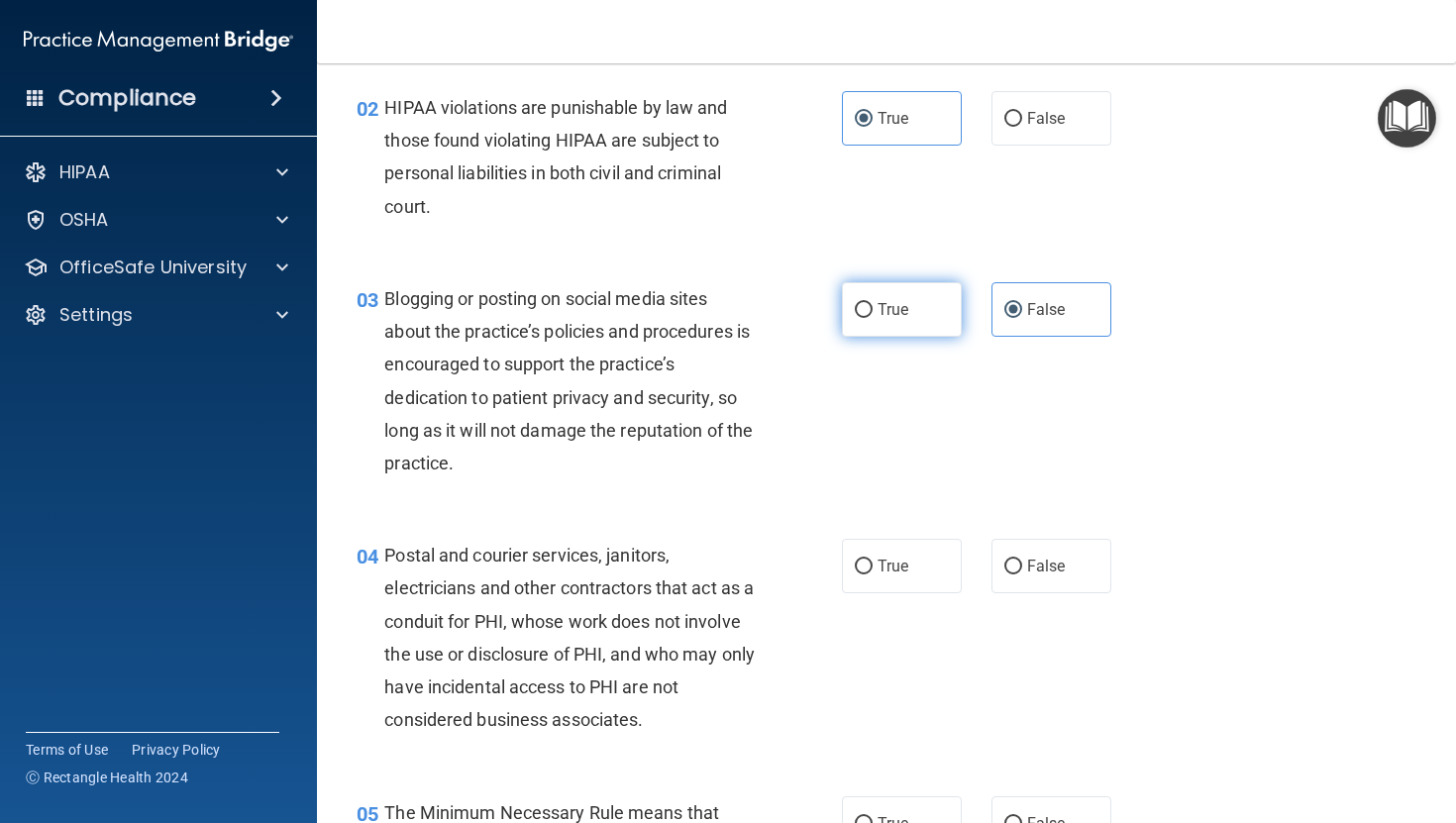 click on "True" at bounding box center (901, 309) 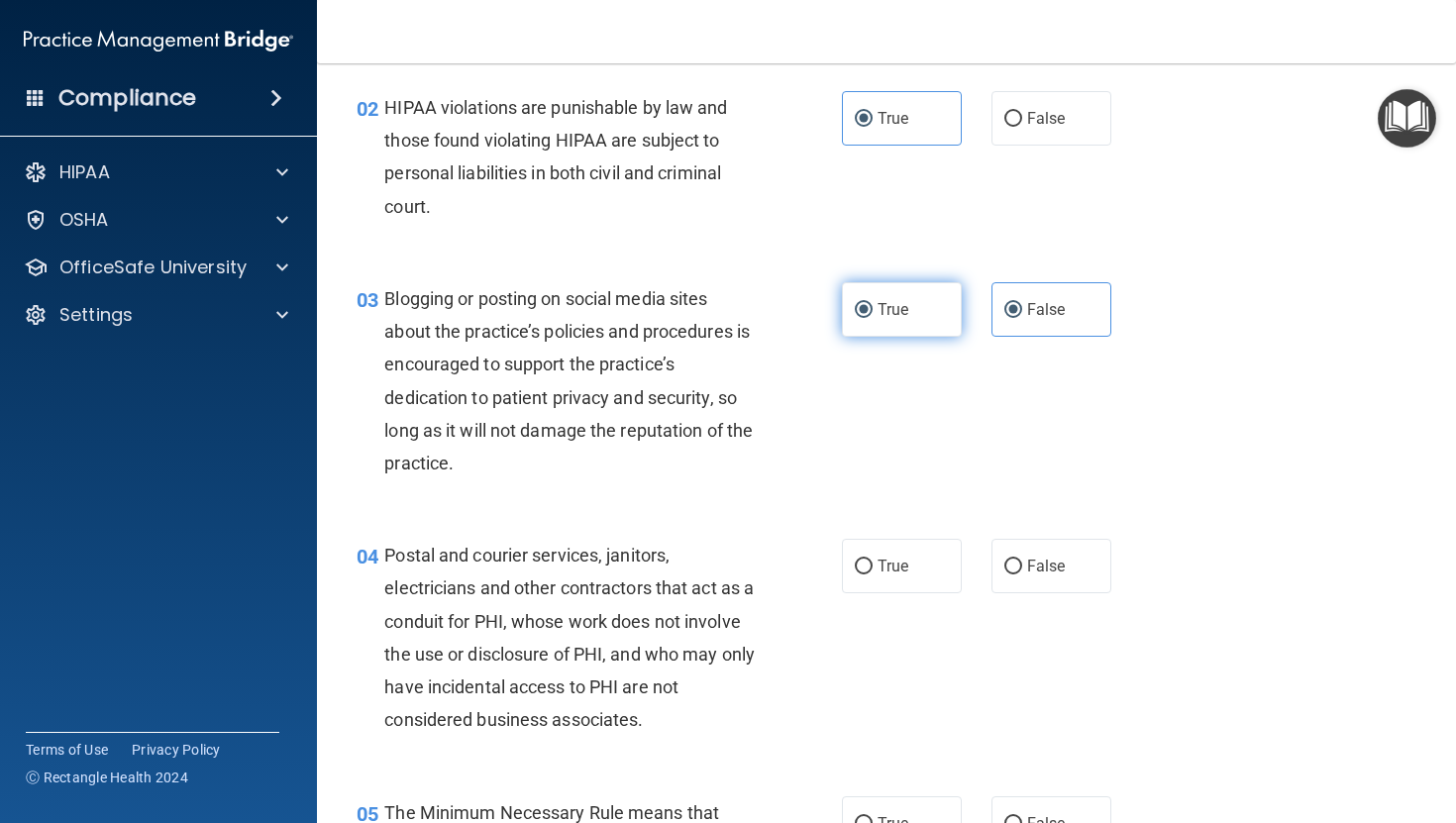 radio on "false" 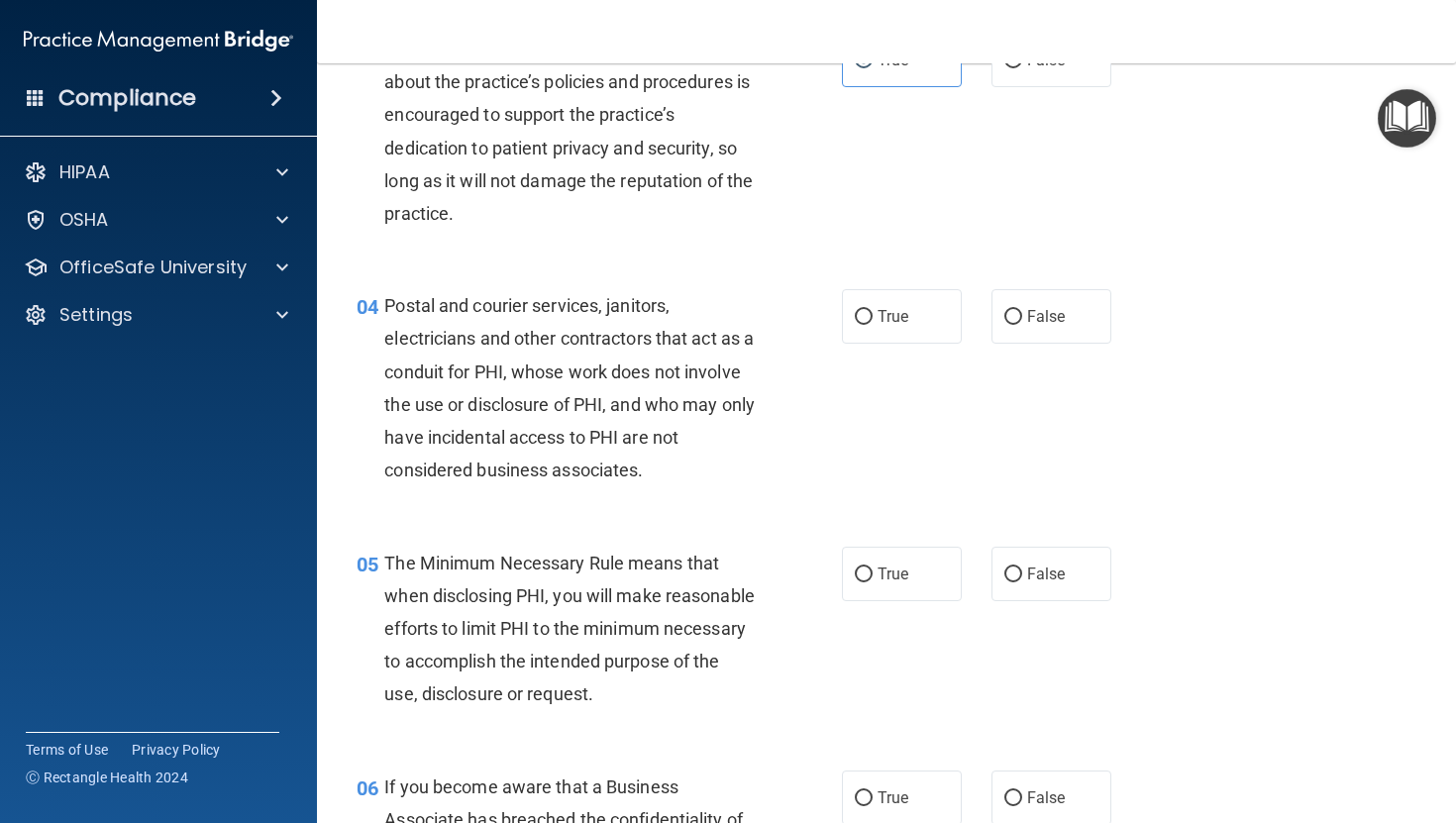 scroll, scrollTop: 518, scrollLeft: 0, axis: vertical 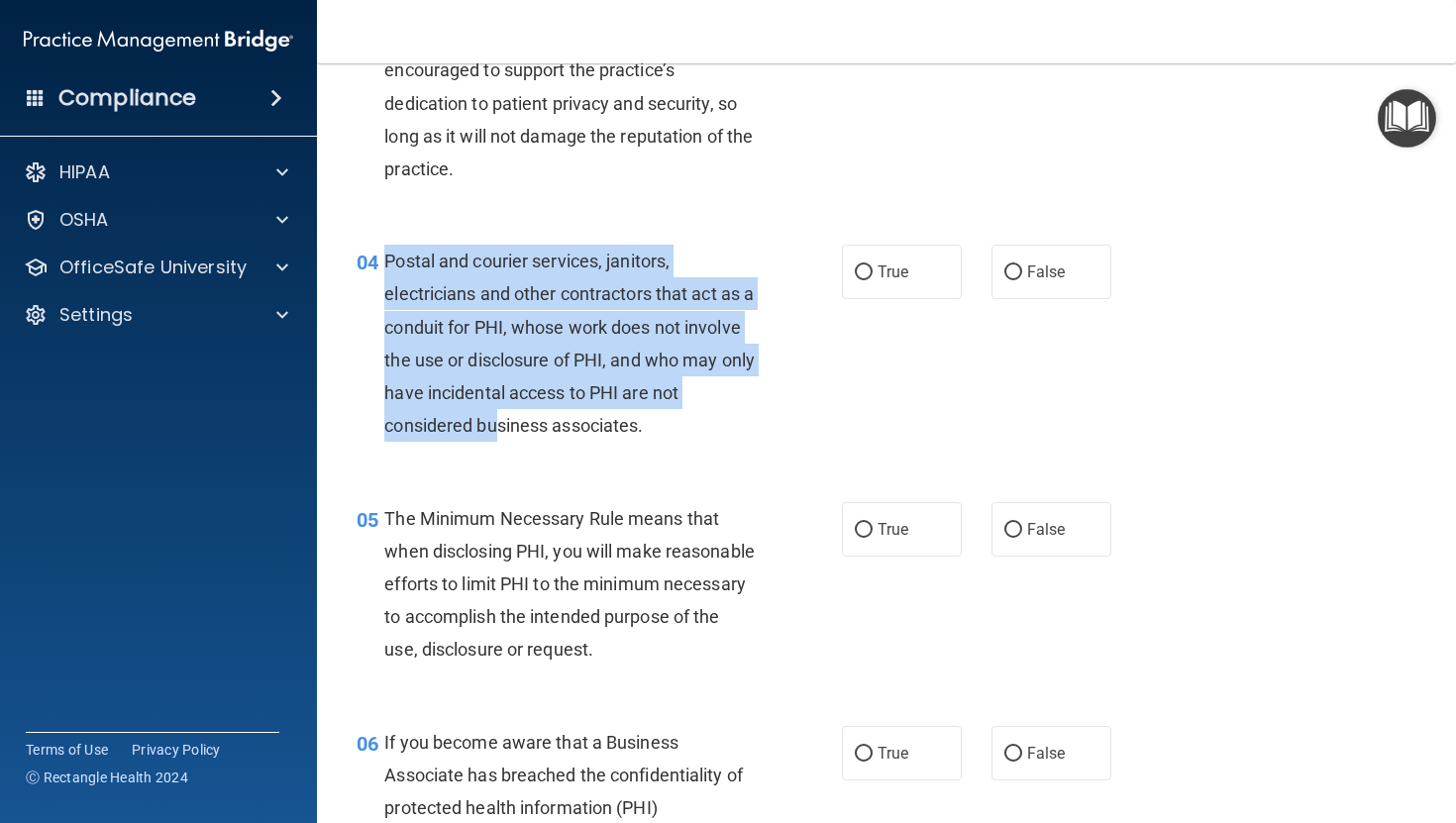drag, startPoint x: 379, startPoint y: 262, endPoint x: 533, endPoint y: 426, distance: 224.97111 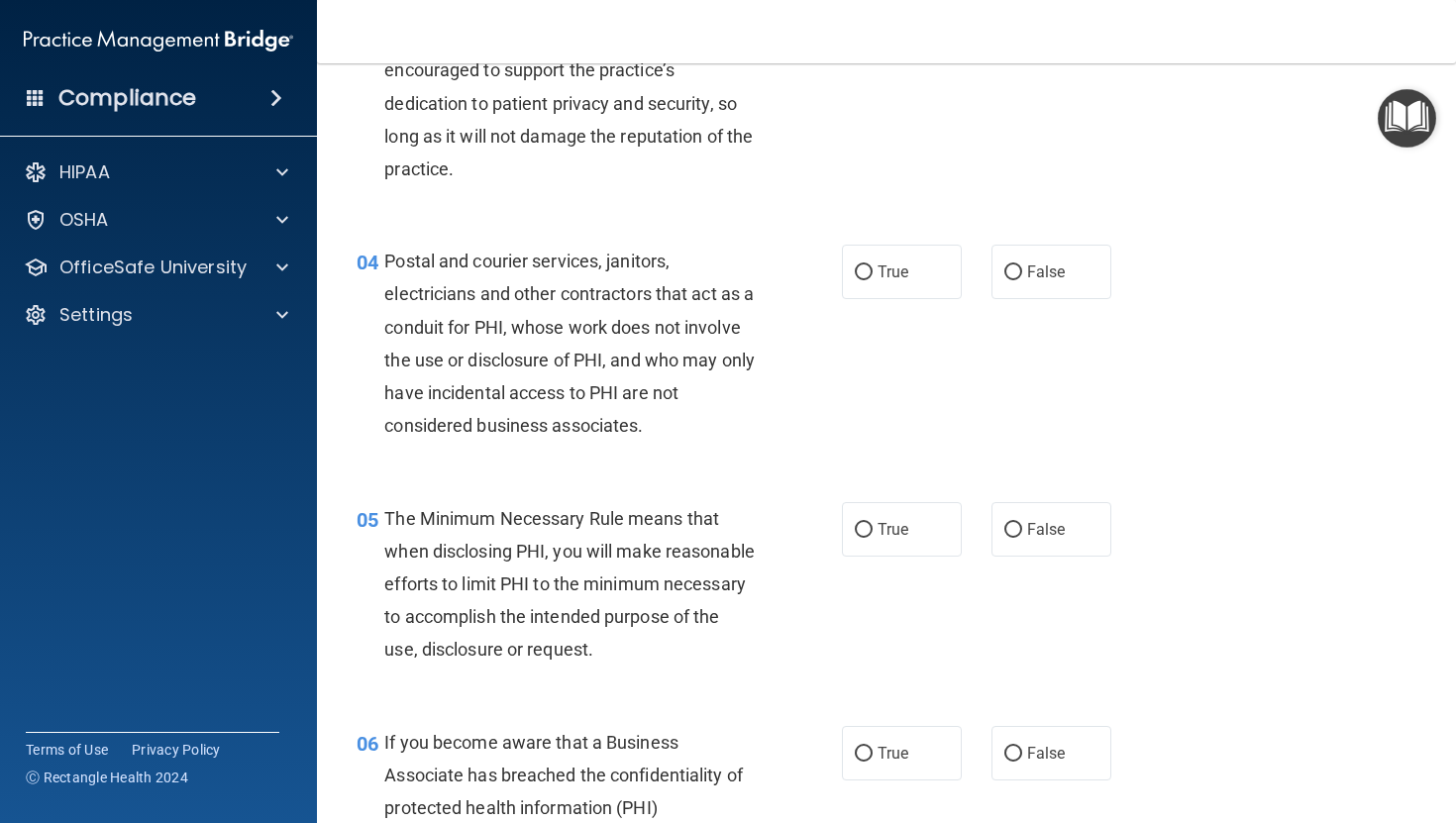 click on "Postal and courier services, janitors, electricians and other contractors that act as a conduit for PHI, whose work does not involve the use or disclosure of PHI, and who may only have incidental access to PHI are not considered business associates." at bounding box center [577, 343] 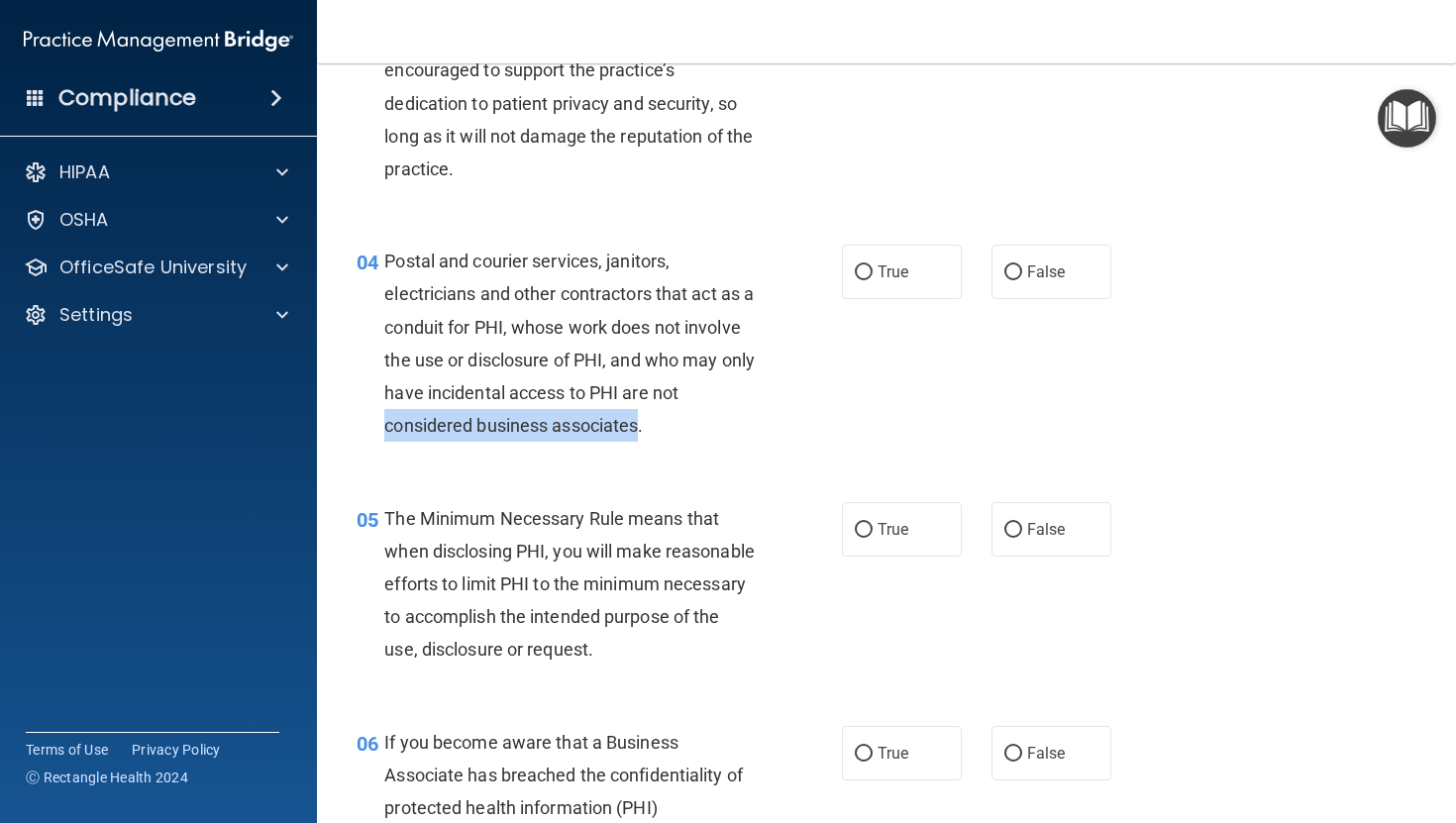 drag, startPoint x: 417, startPoint y: 434, endPoint x: 672, endPoint y: 428, distance: 255.07058 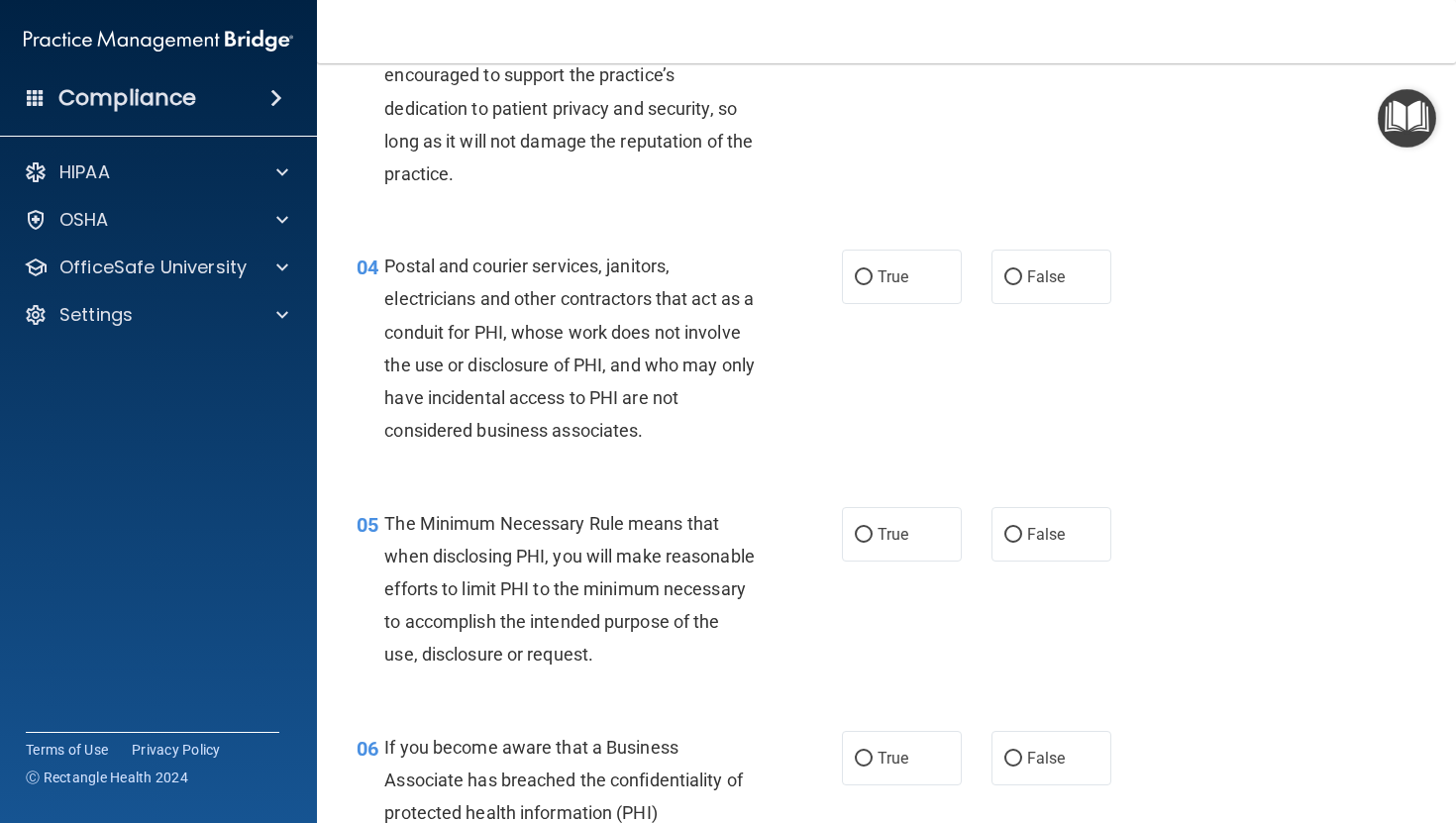 click on "03       Blogging or posting on social media sites about the practice’s policies and procedures is encouraged to support the practice’s dedication to patient privacy and security, so long as it will not damage the reputation of the practice." at bounding box center (599, 96) 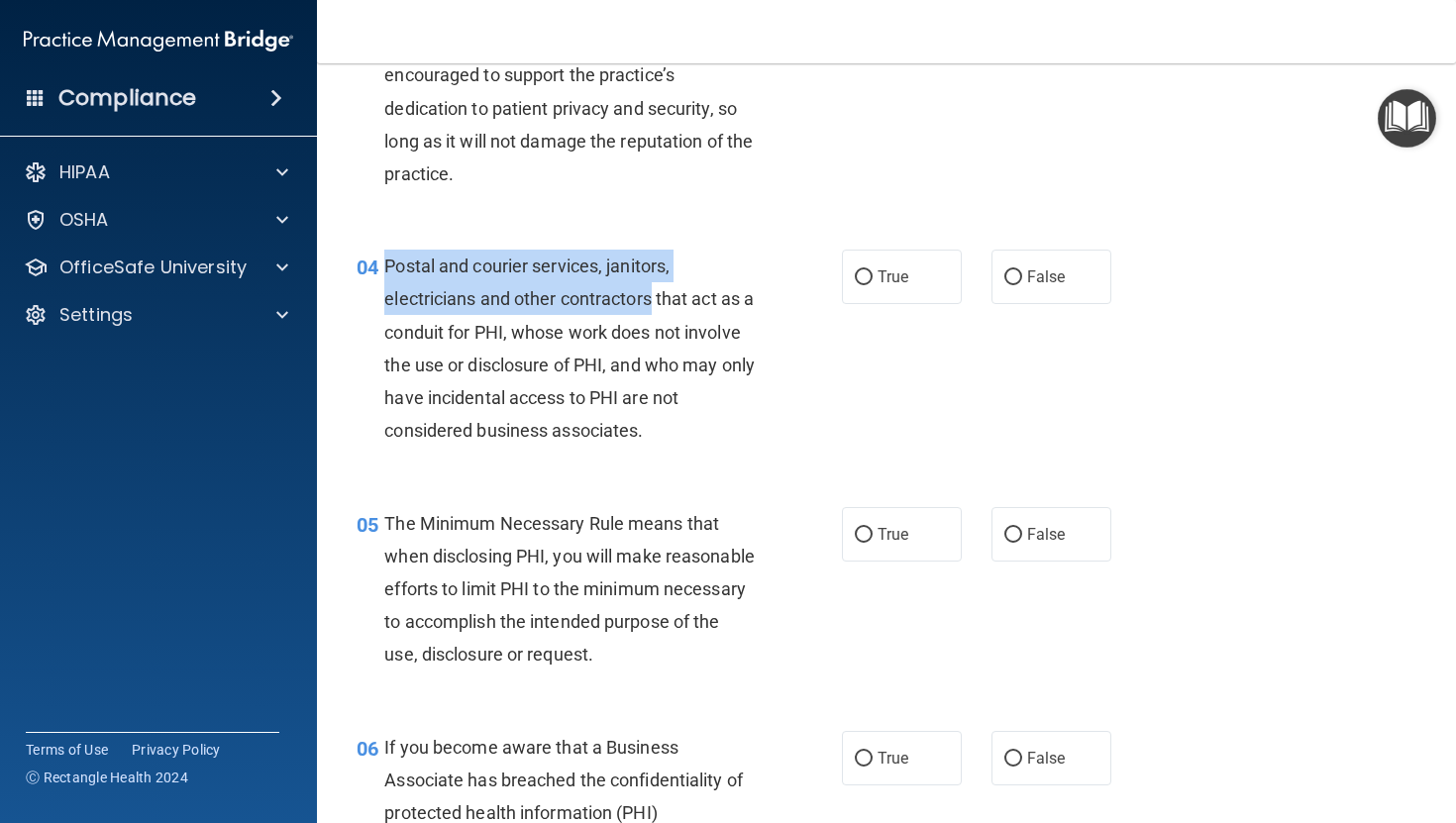 drag, startPoint x: 383, startPoint y: 269, endPoint x: 651, endPoint y: 307, distance: 270.68062 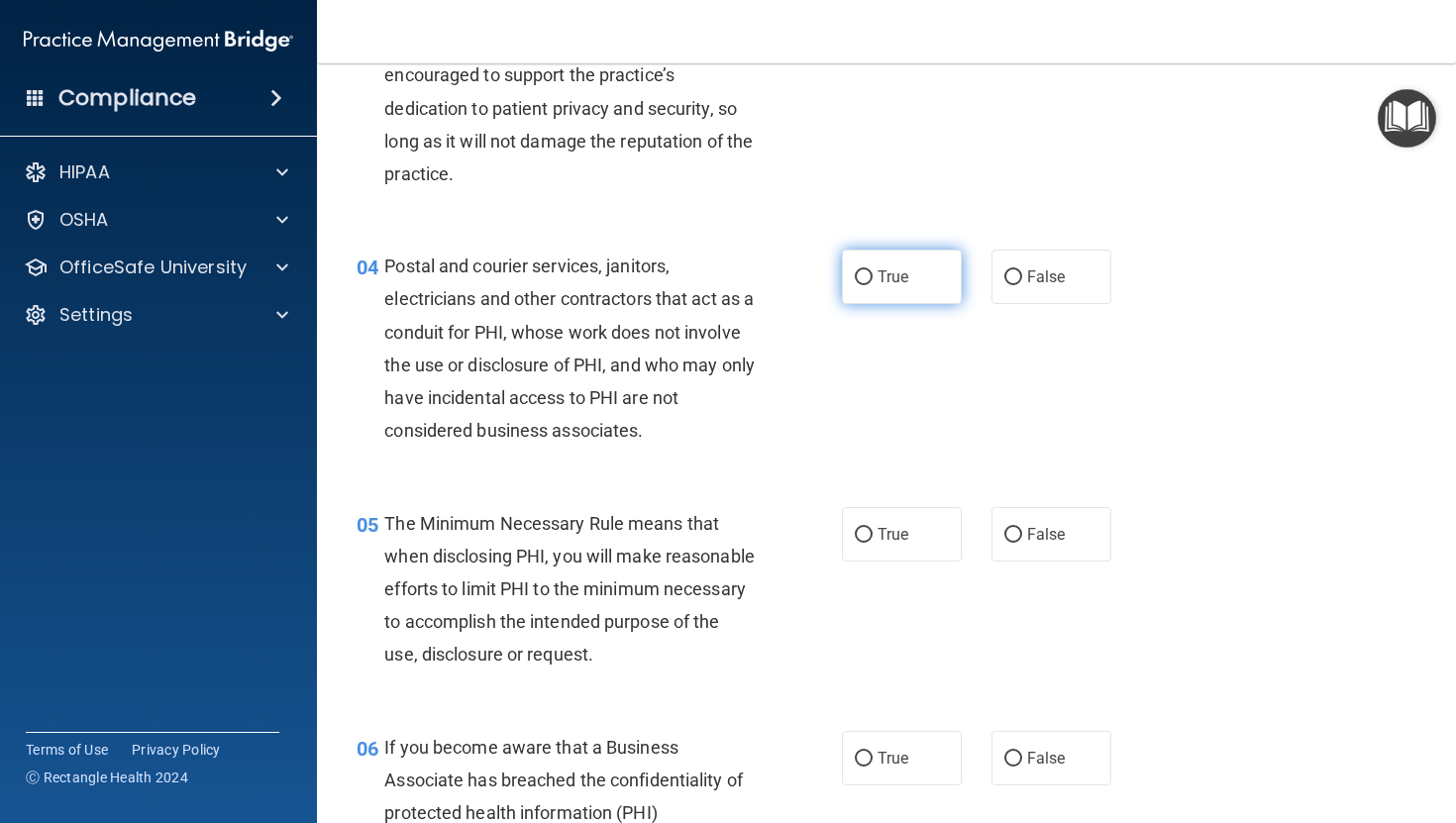 click on "True" at bounding box center (892, 276) 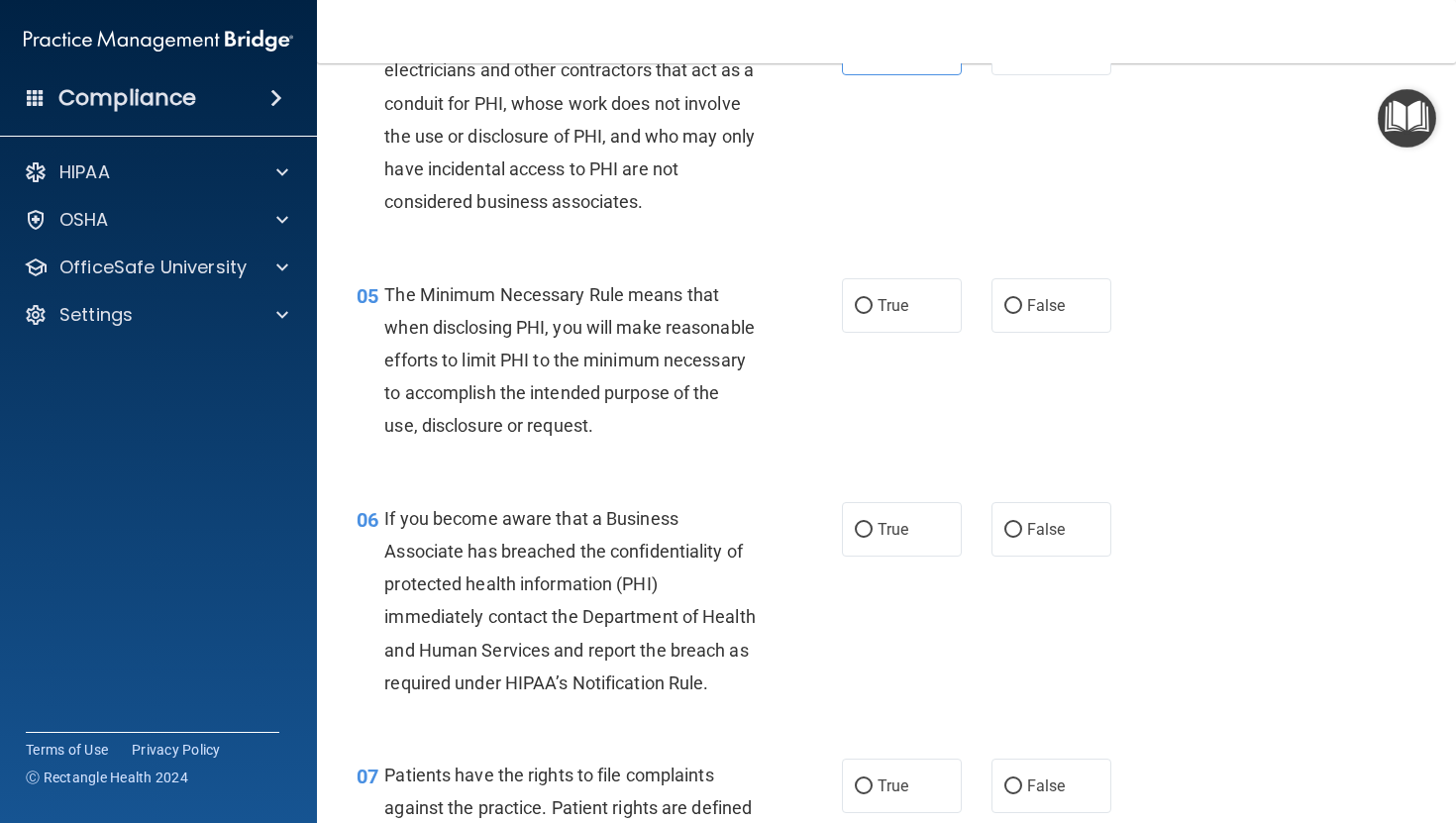 scroll, scrollTop: 781, scrollLeft: 0, axis: vertical 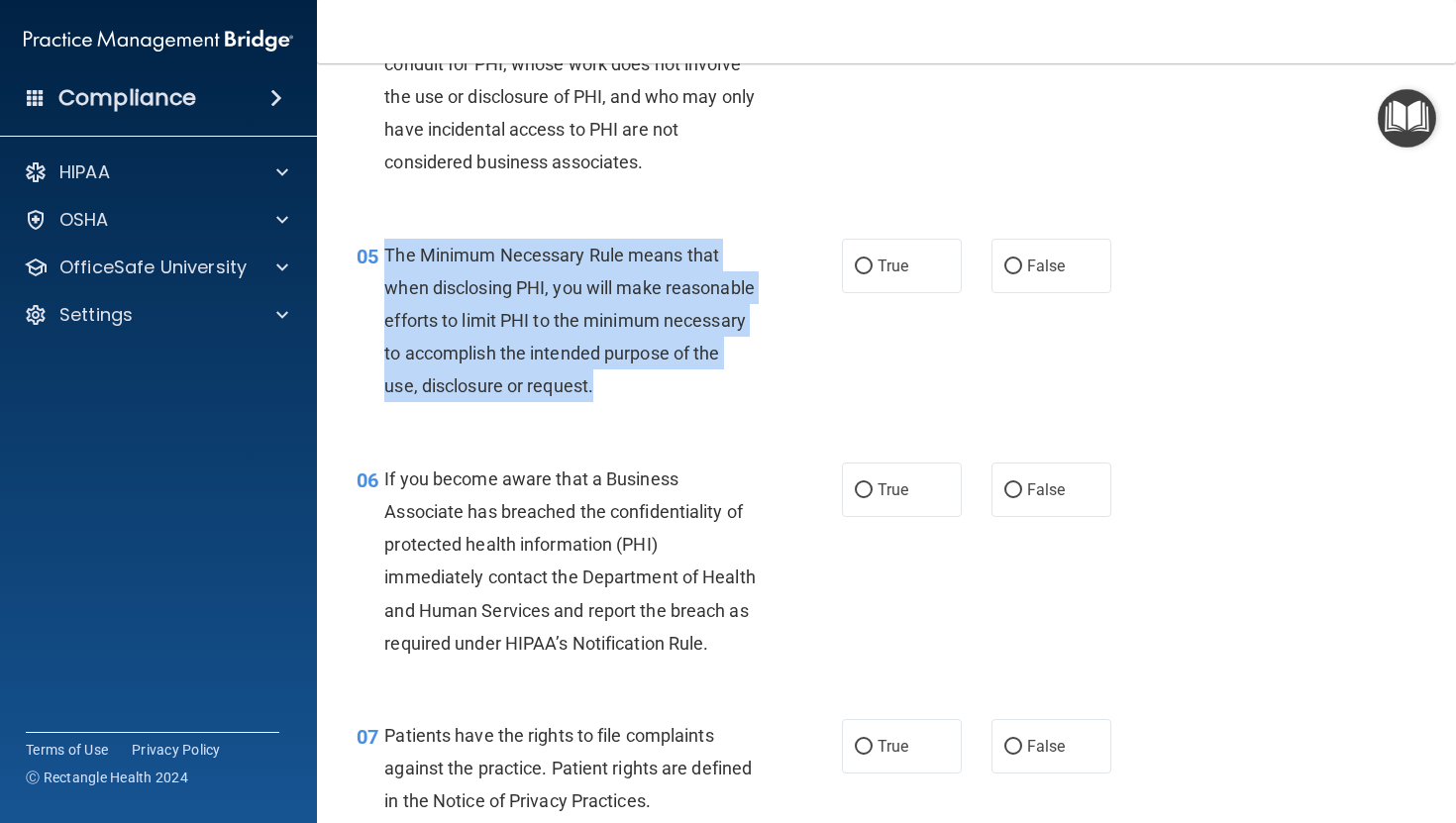 drag, startPoint x: 383, startPoint y: 253, endPoint x: 563, endPoint y: 415, distance: 242.16523 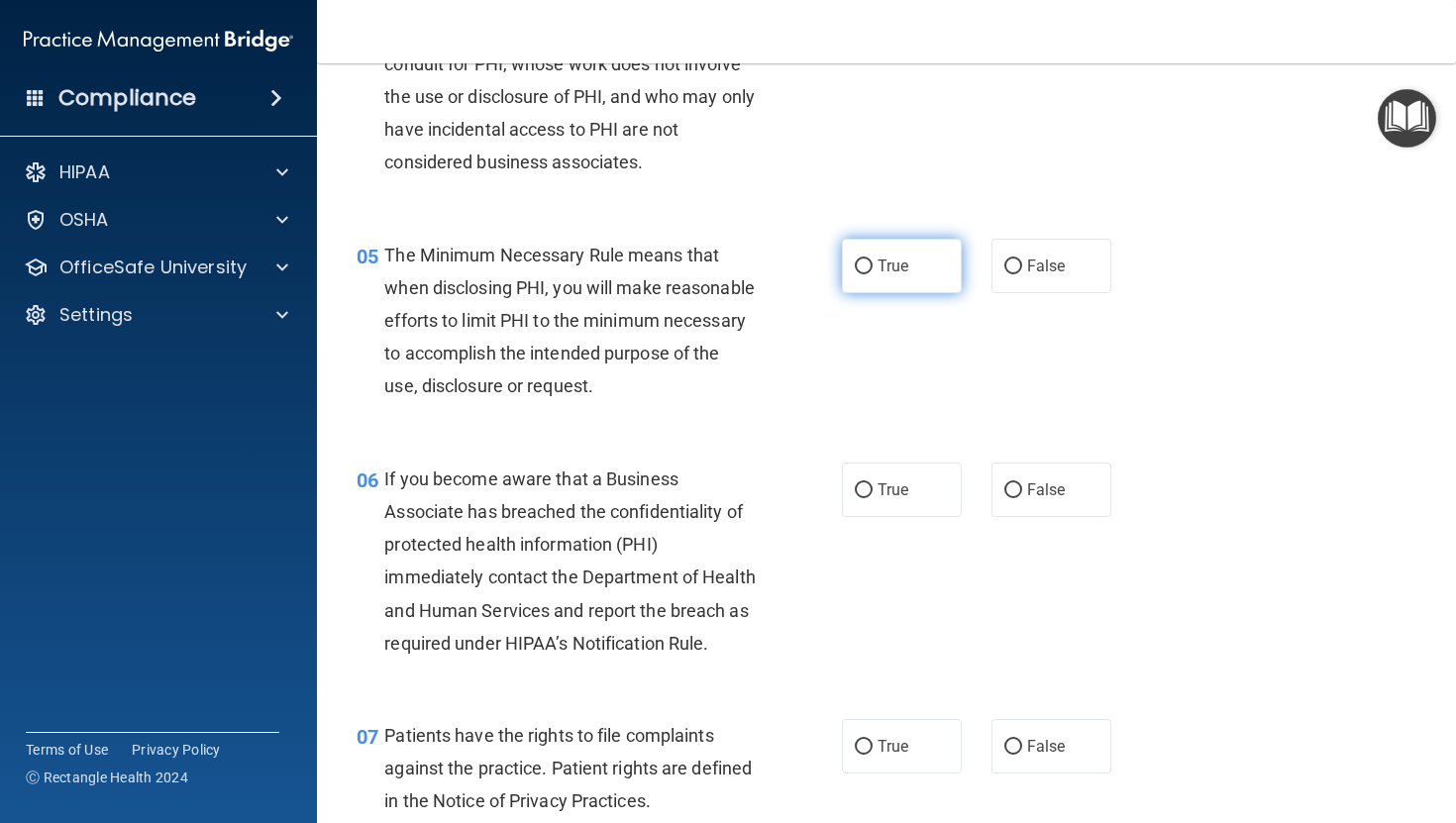click on "True" at bounding box center (901, 265) 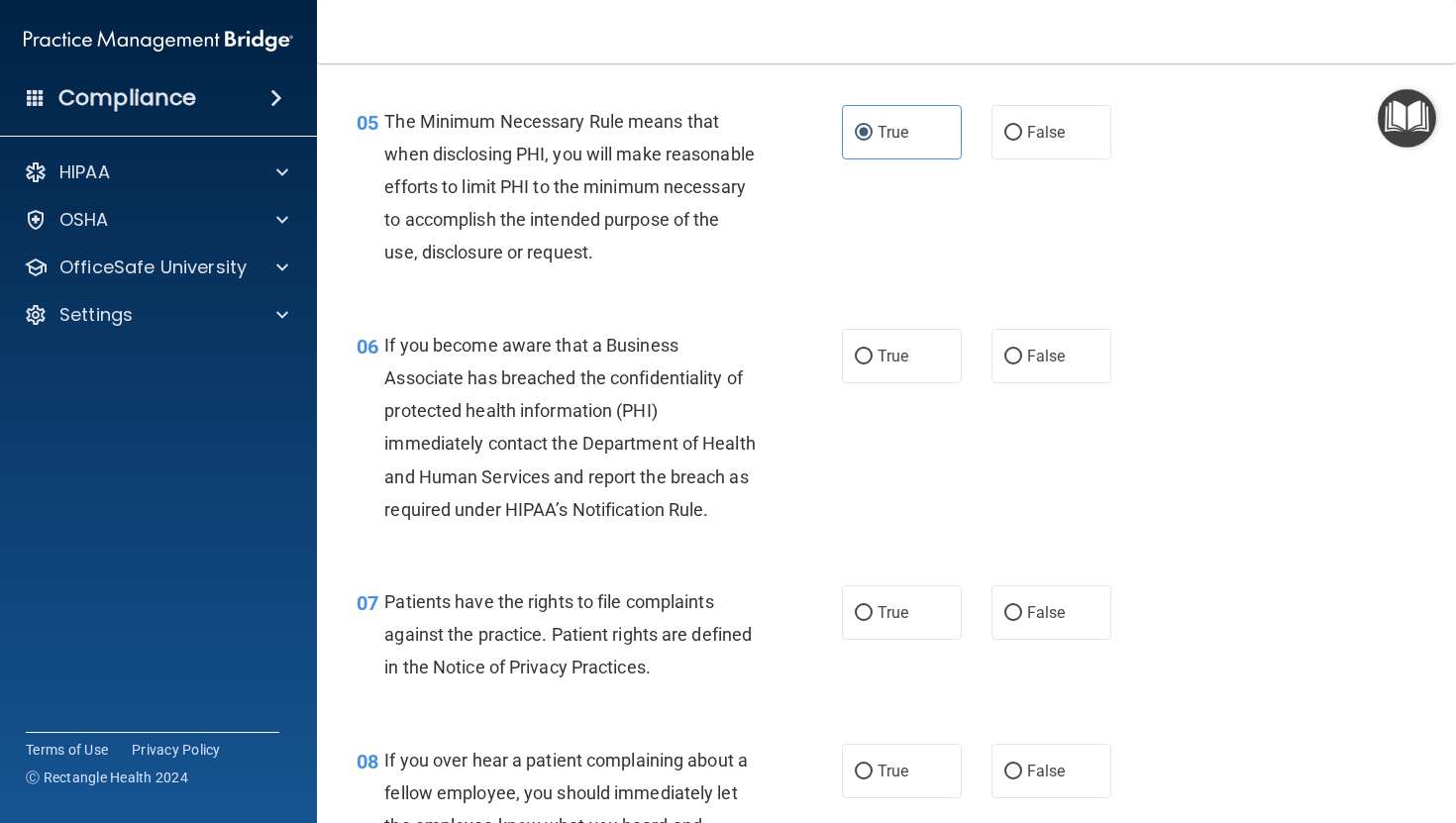 scroll, scrollTop: 1047, scrollLeft: 0, axis: vertical 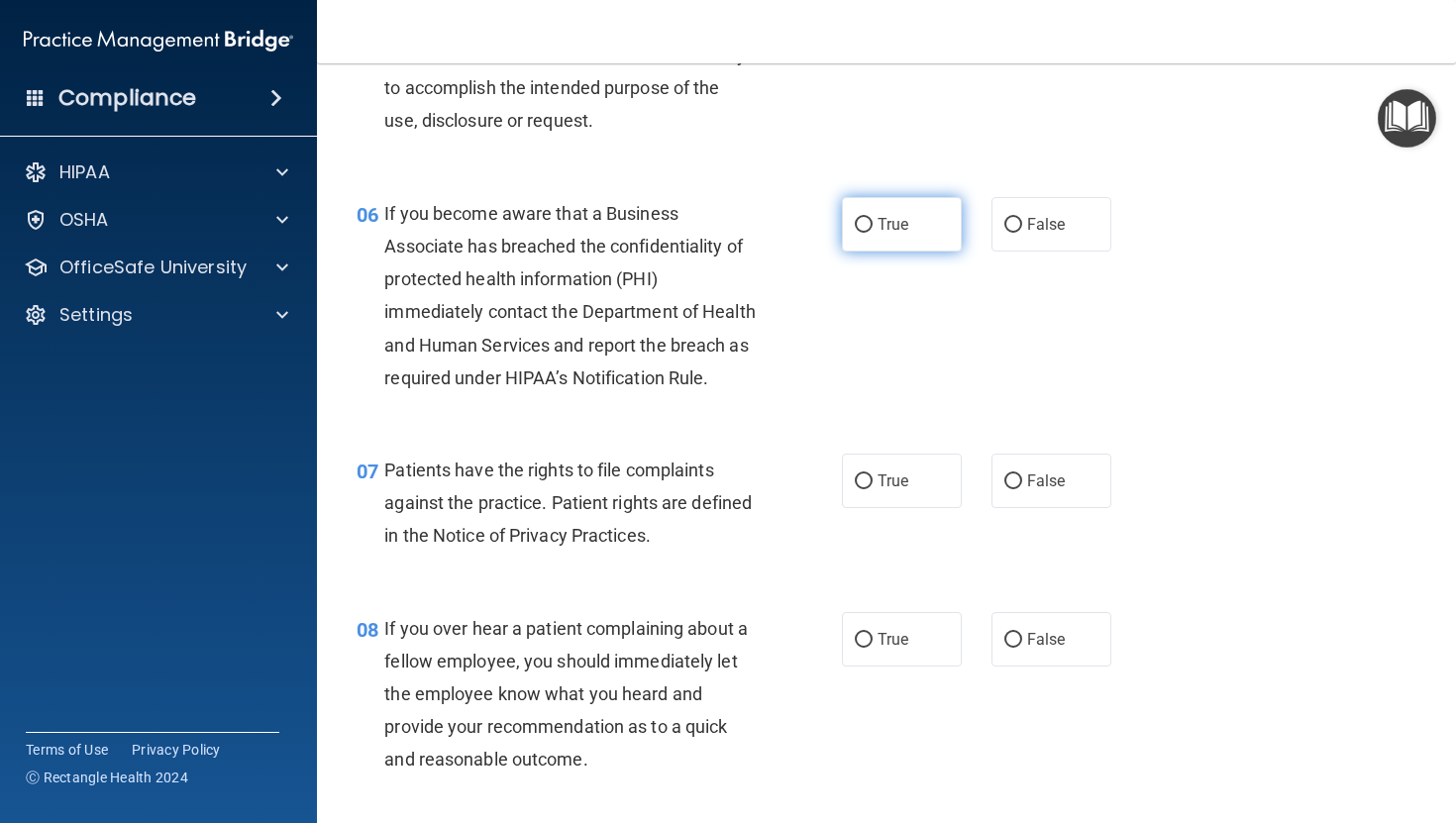 click on "True" at bounding box center (901, 224) 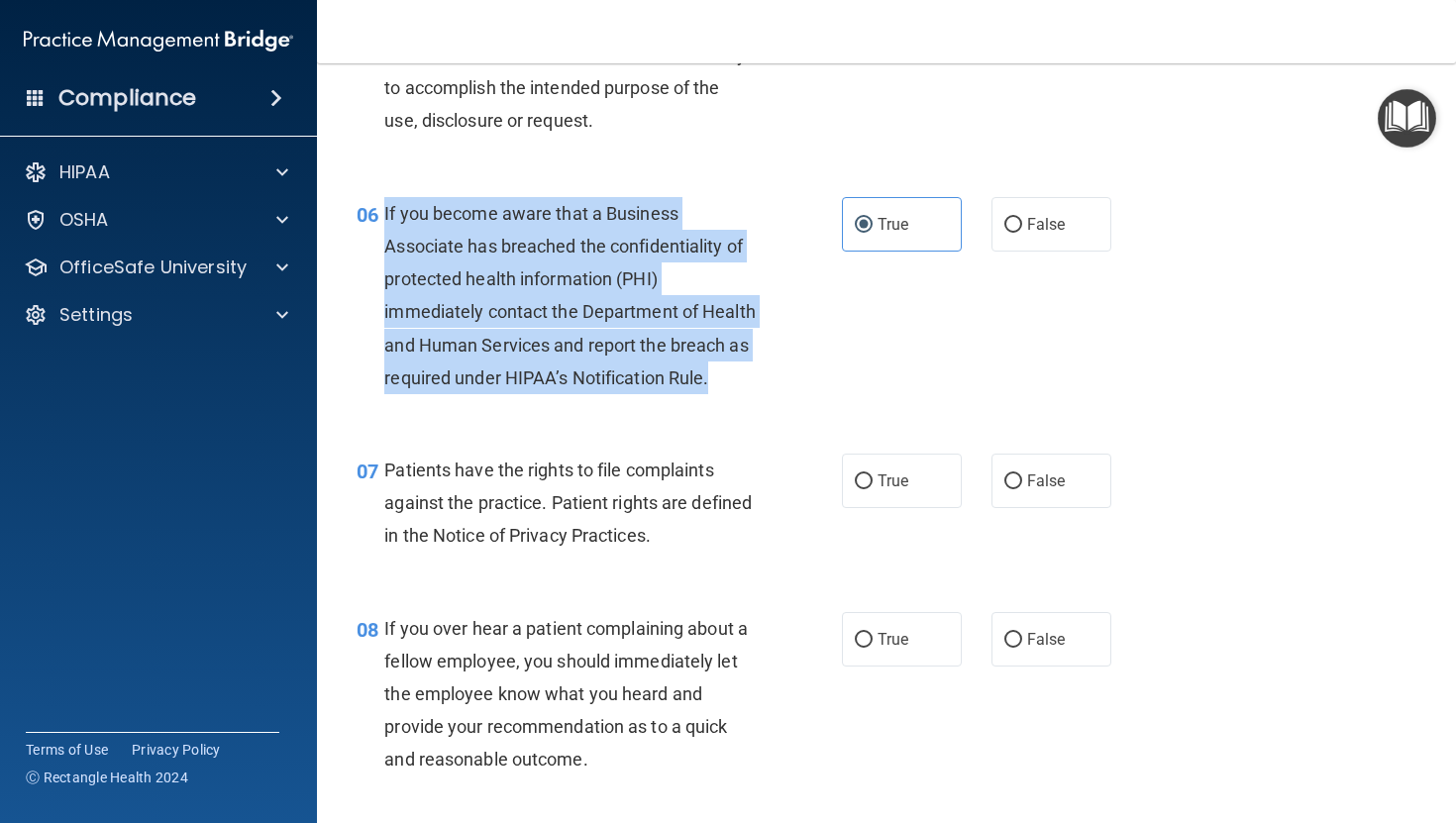 drag, startPoint x: 385, startPoint y: 247, endPoint x: 717, endPoint y: 418, distance: 373.45013 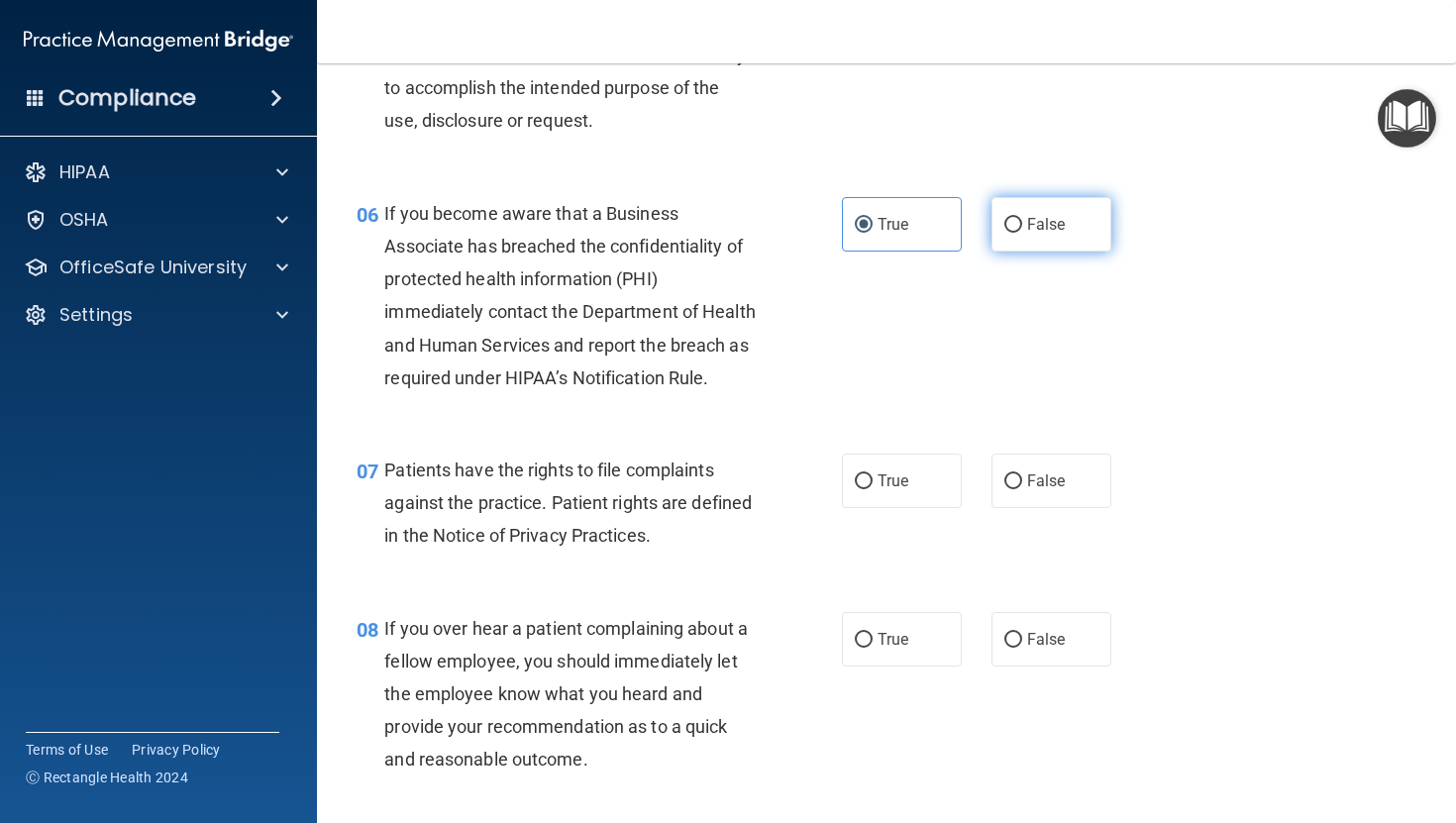 click on "False" at bounding box center (1051, 224) 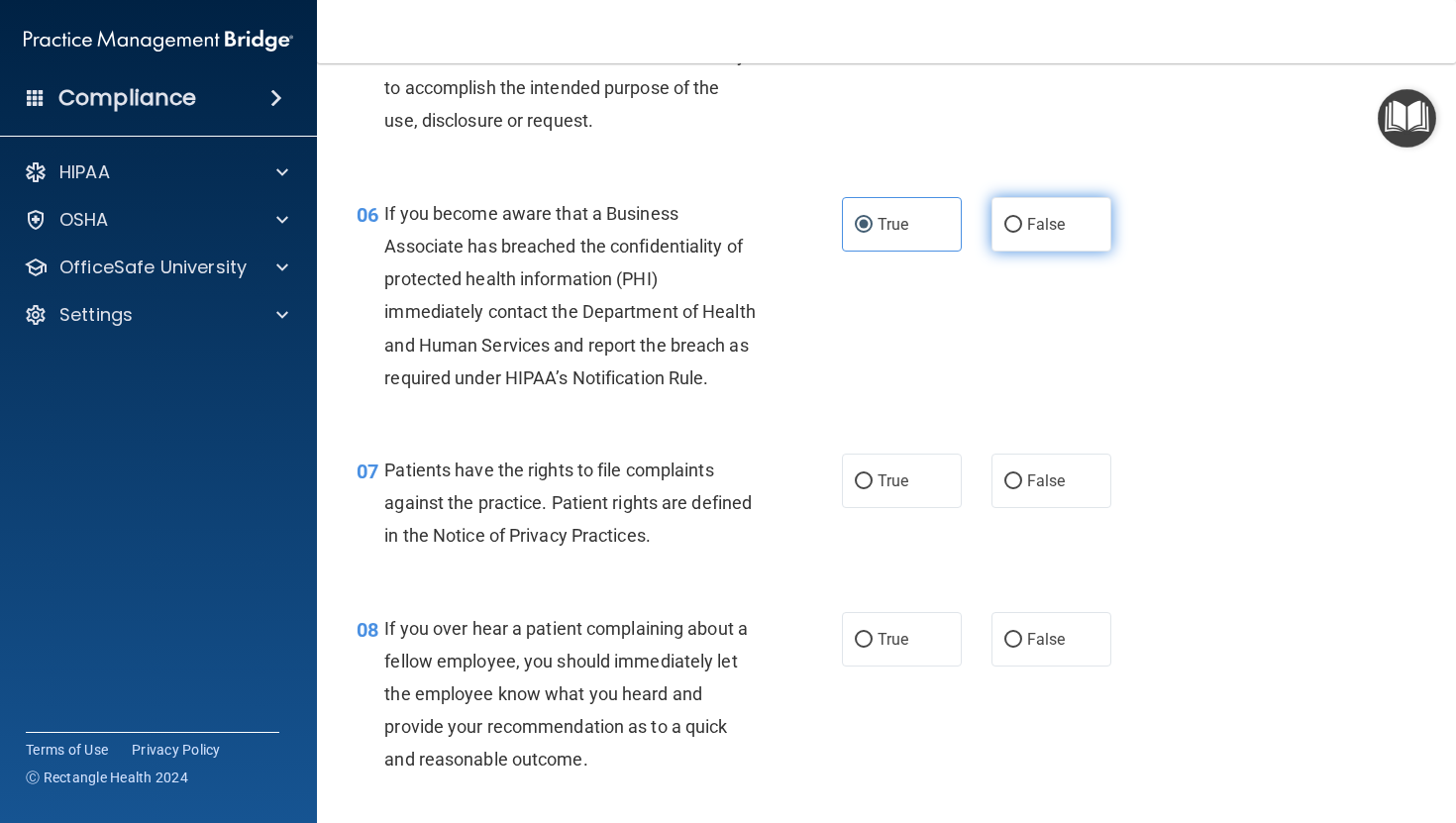 radio on "true" 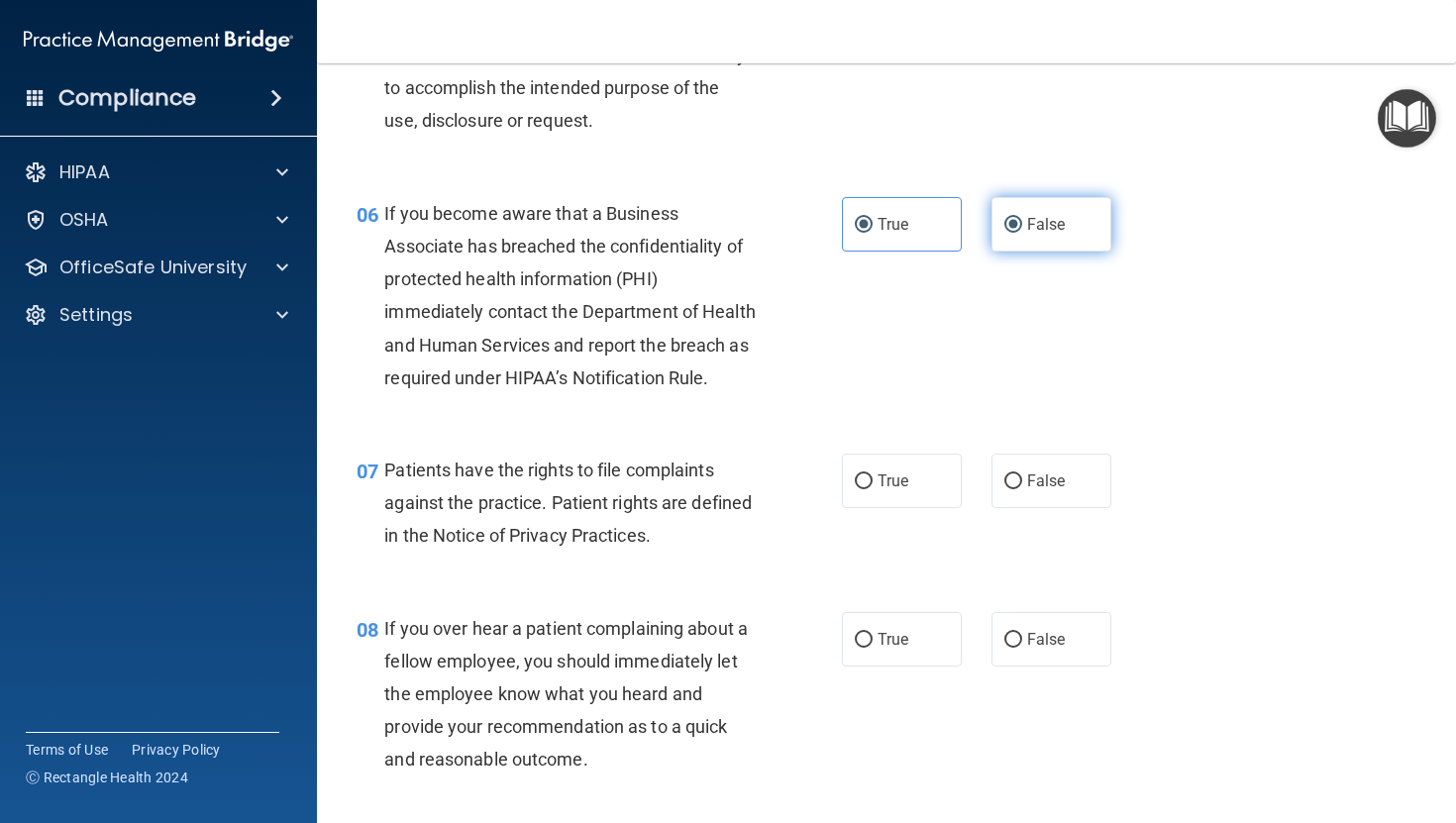 radio on "false" 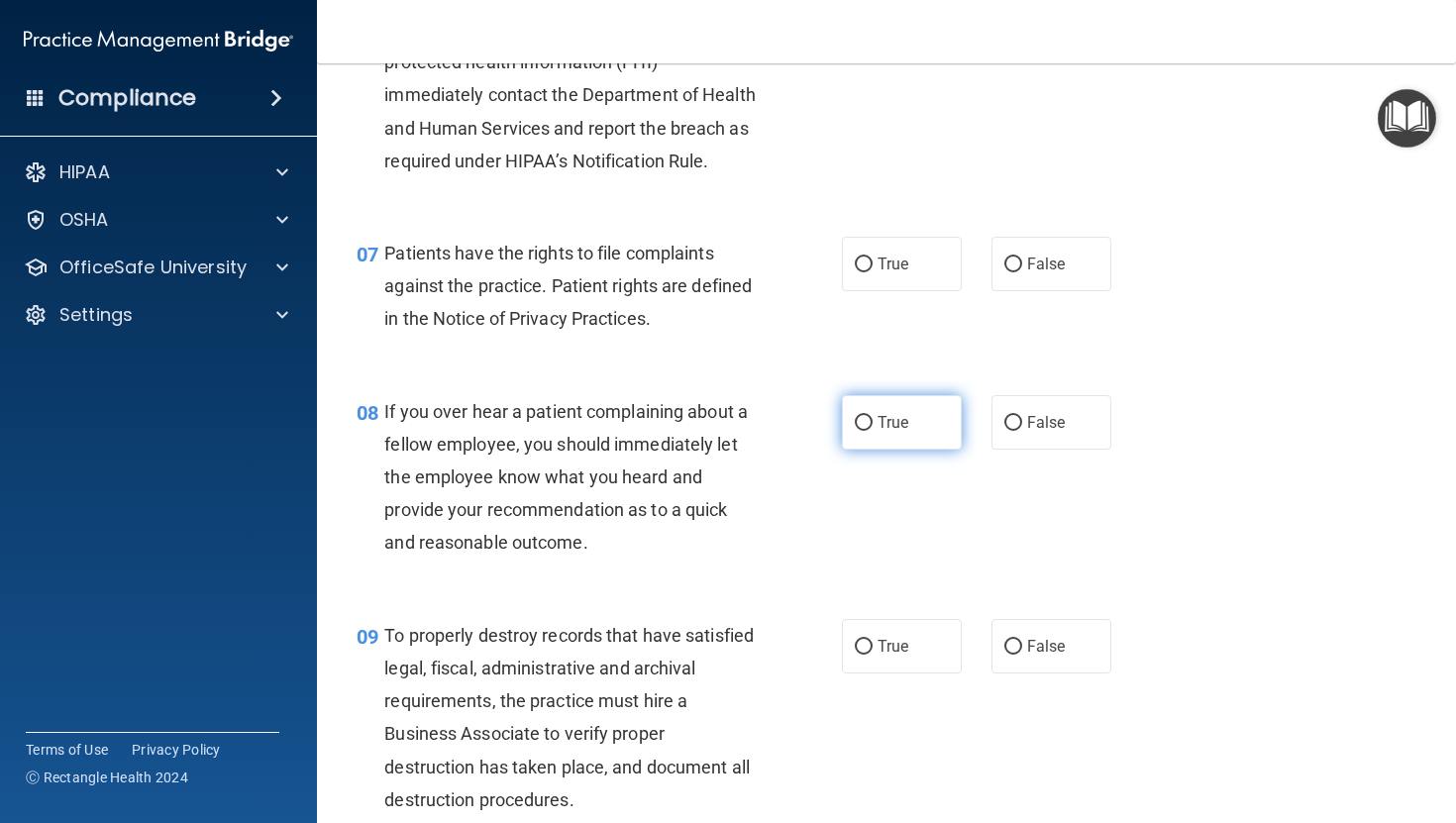 scroll, scrollTop: 1272, scrollLeft: 0, axis: vertical 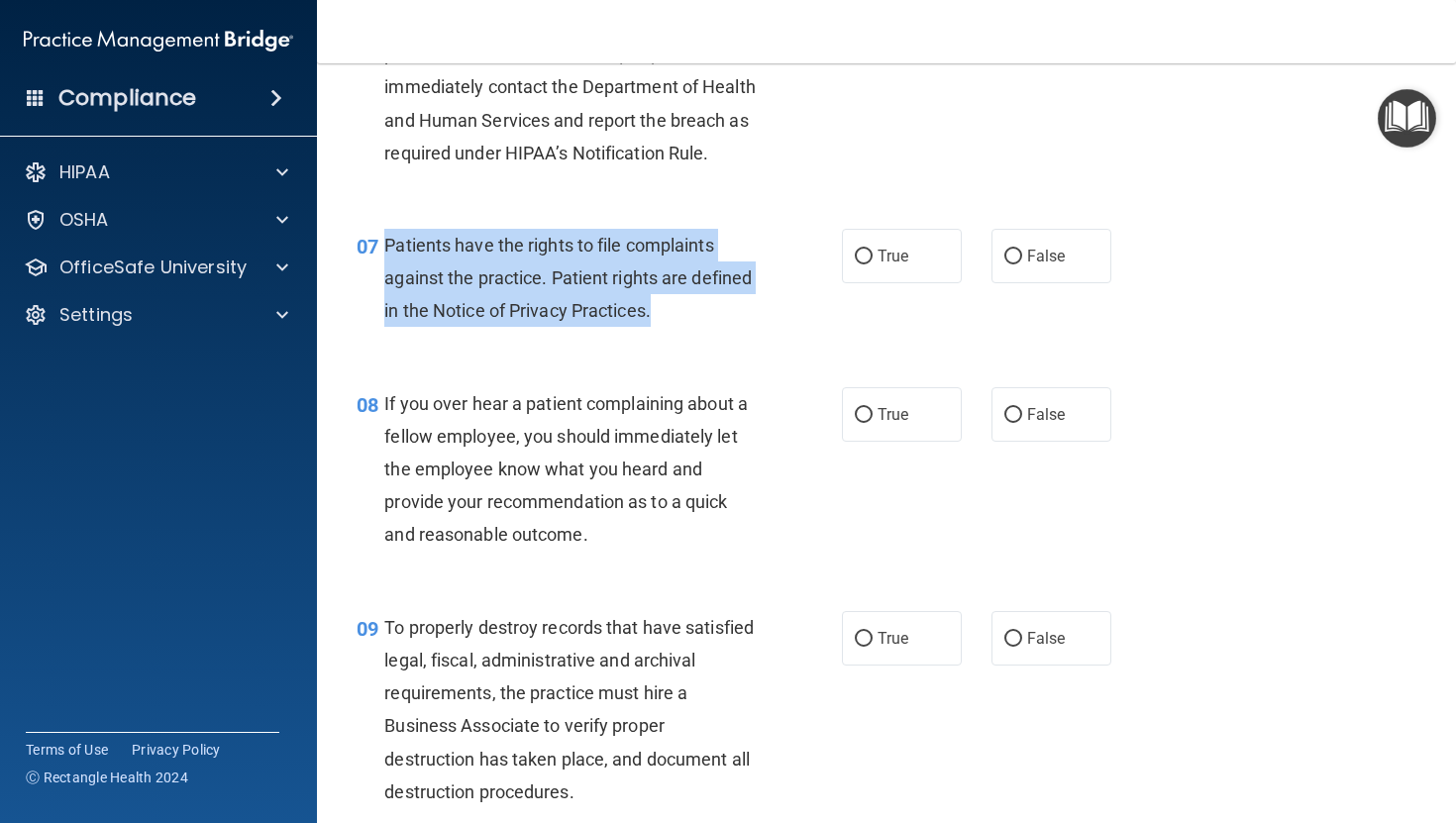 drag, startPoint x: 381, startPoint y: 281, endPoint x: 656, endPoint y: 359, distance: 285.8479 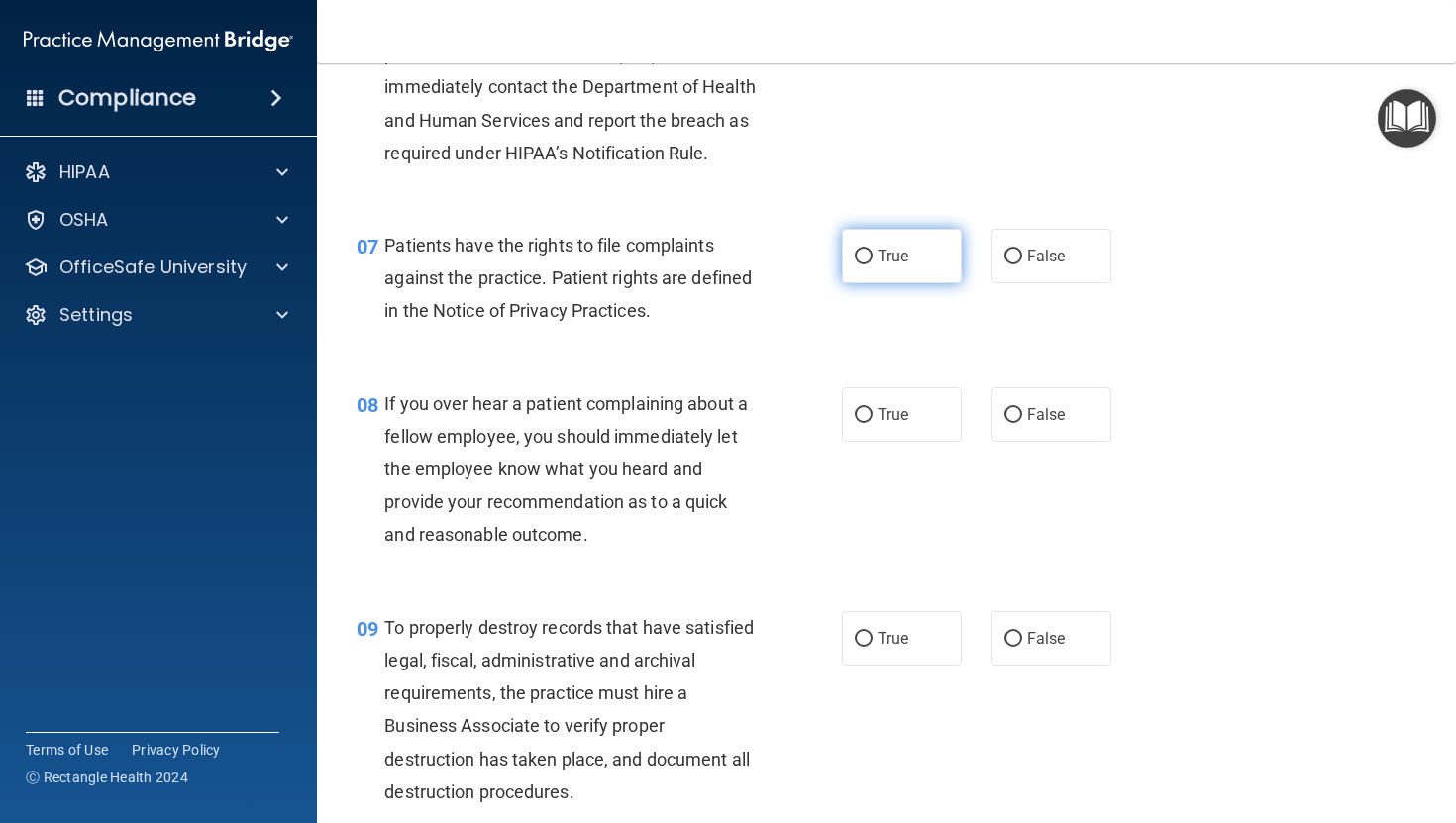click on "True" at bounding box center [892, 256] 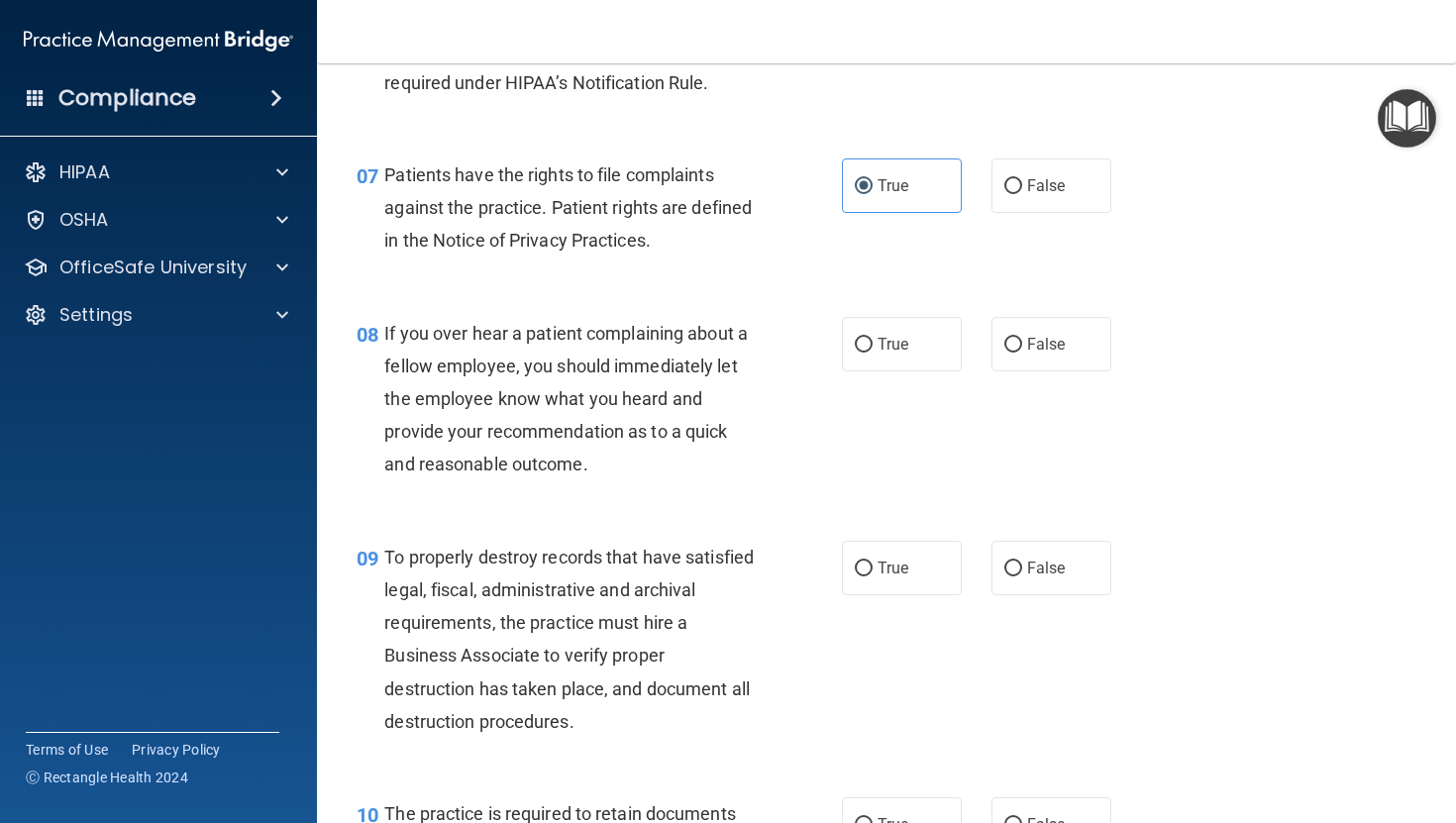 scroll, scrollTop: 1350, scrollLeft: 0, axis: vertical 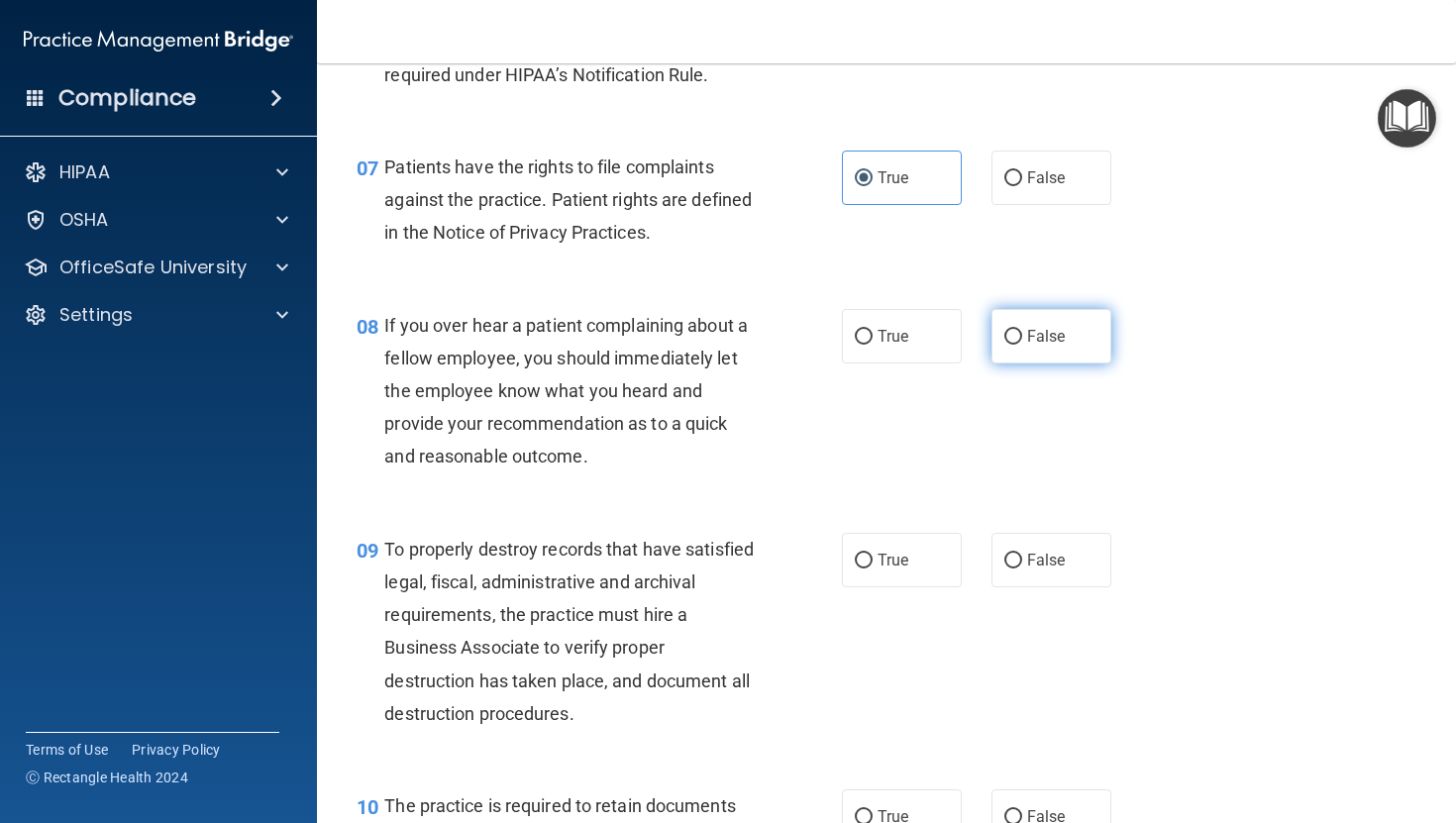 click on "False" at bounding box center [1051, 336] 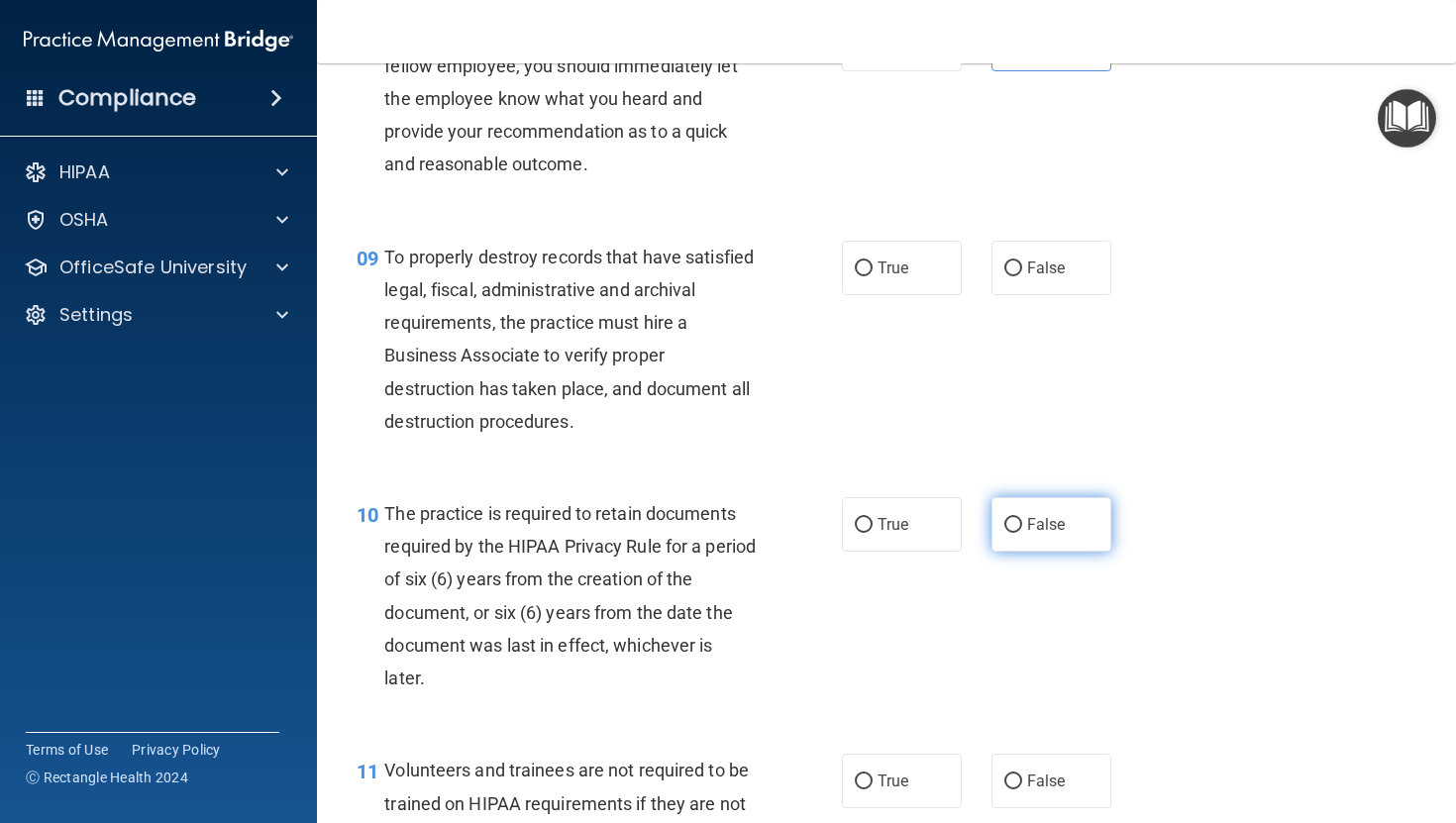 scroll, scrollTop: 1647, scrollLeft: 0, axis: vertical 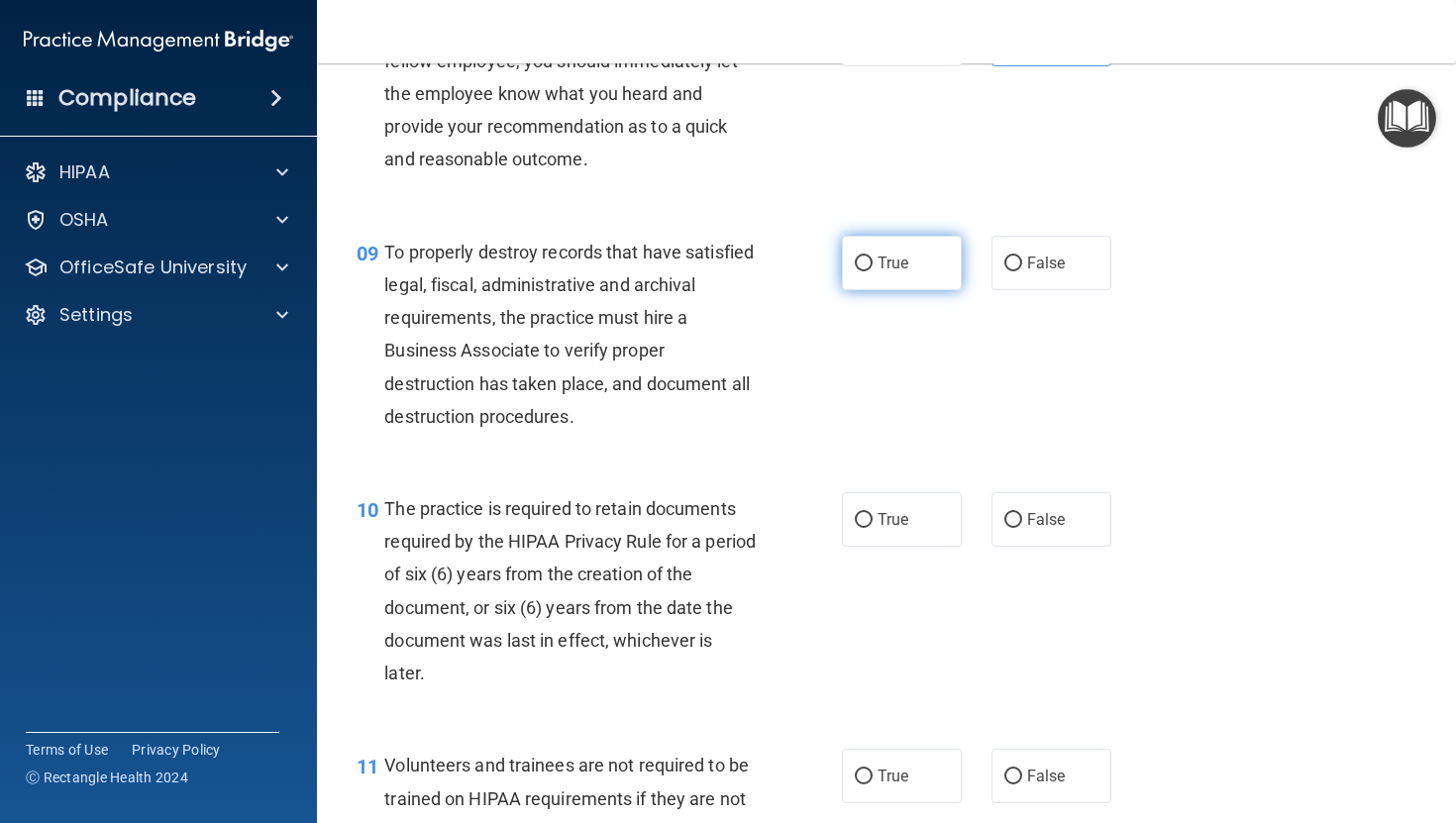 click on "True" at bounding box center [901, 262] 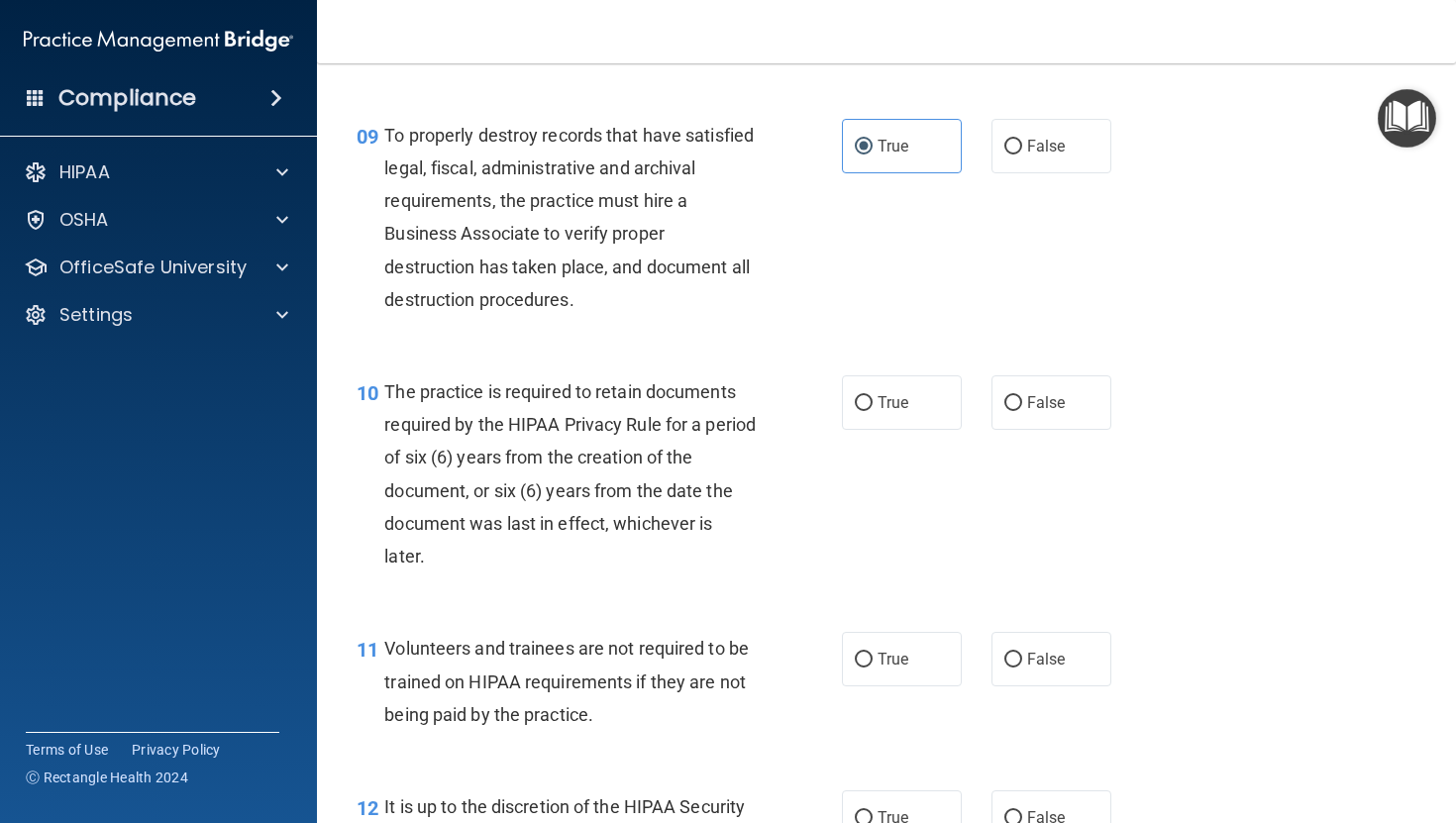 scroll, scrollTop: 1778, scrollLeft: 0, axis: vertical 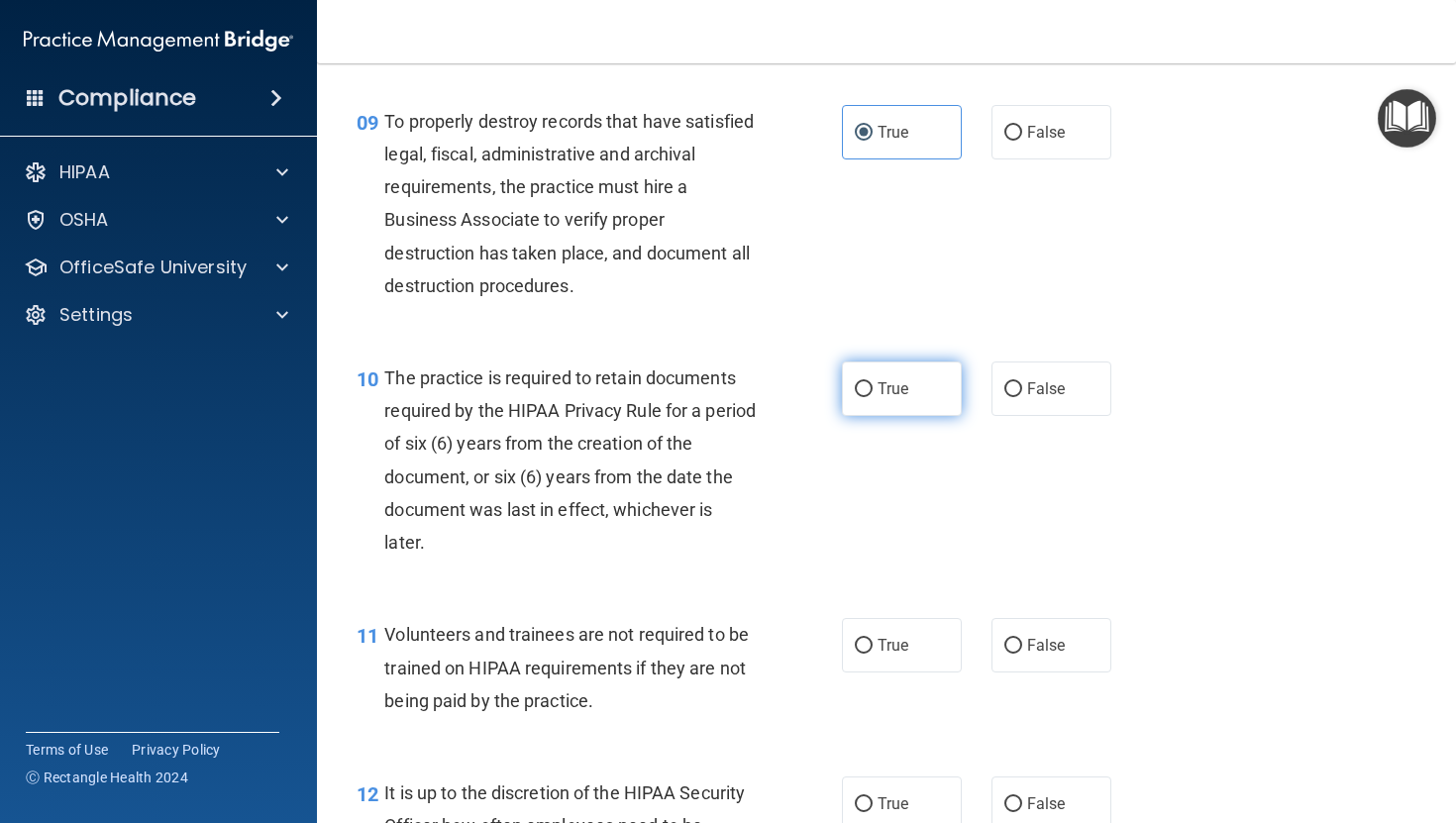 click on "True" at bounding box center (864, 389) 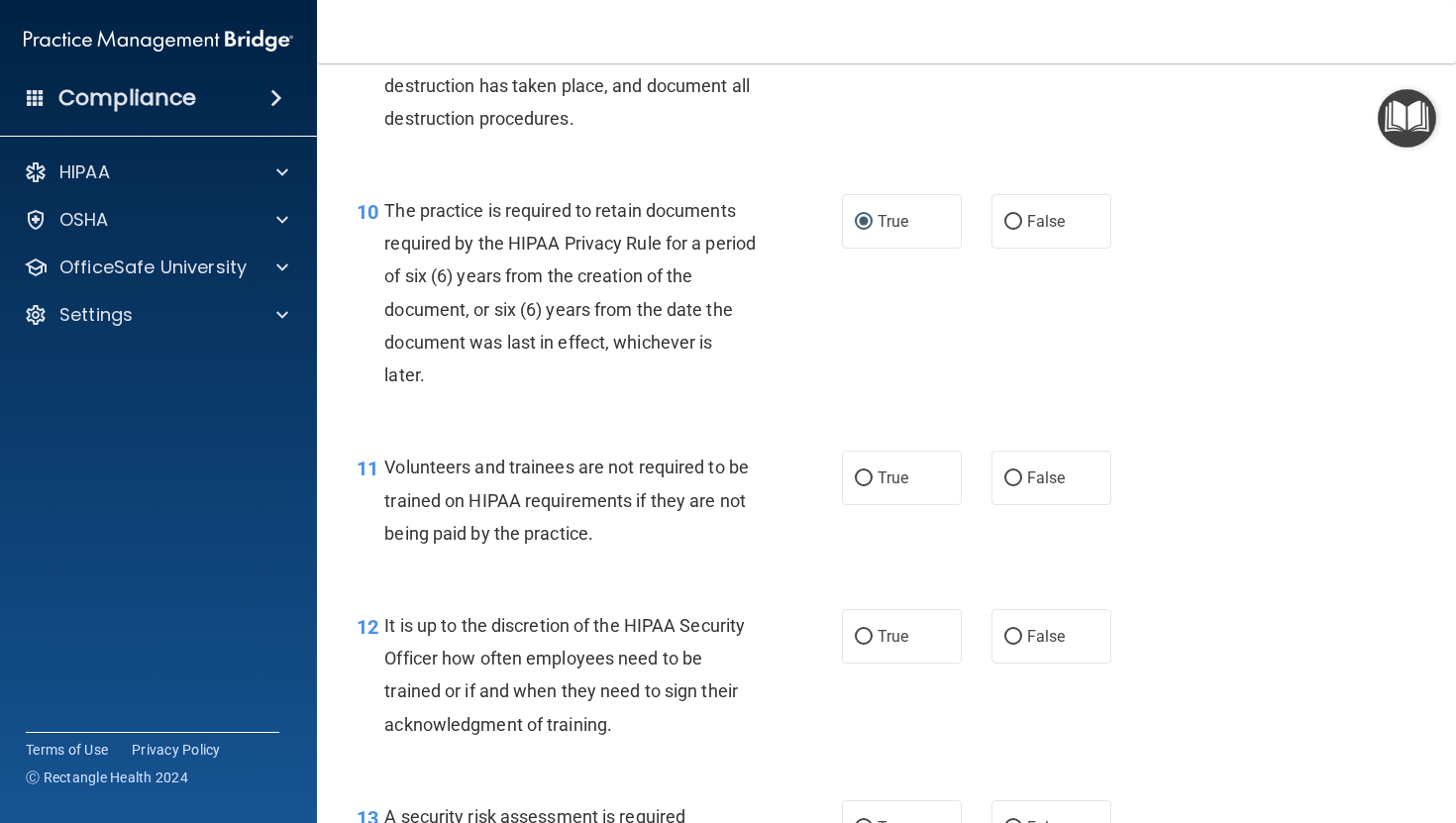 scroll, scrollTop: 1951, scrollLeft: 0, axis: vertical 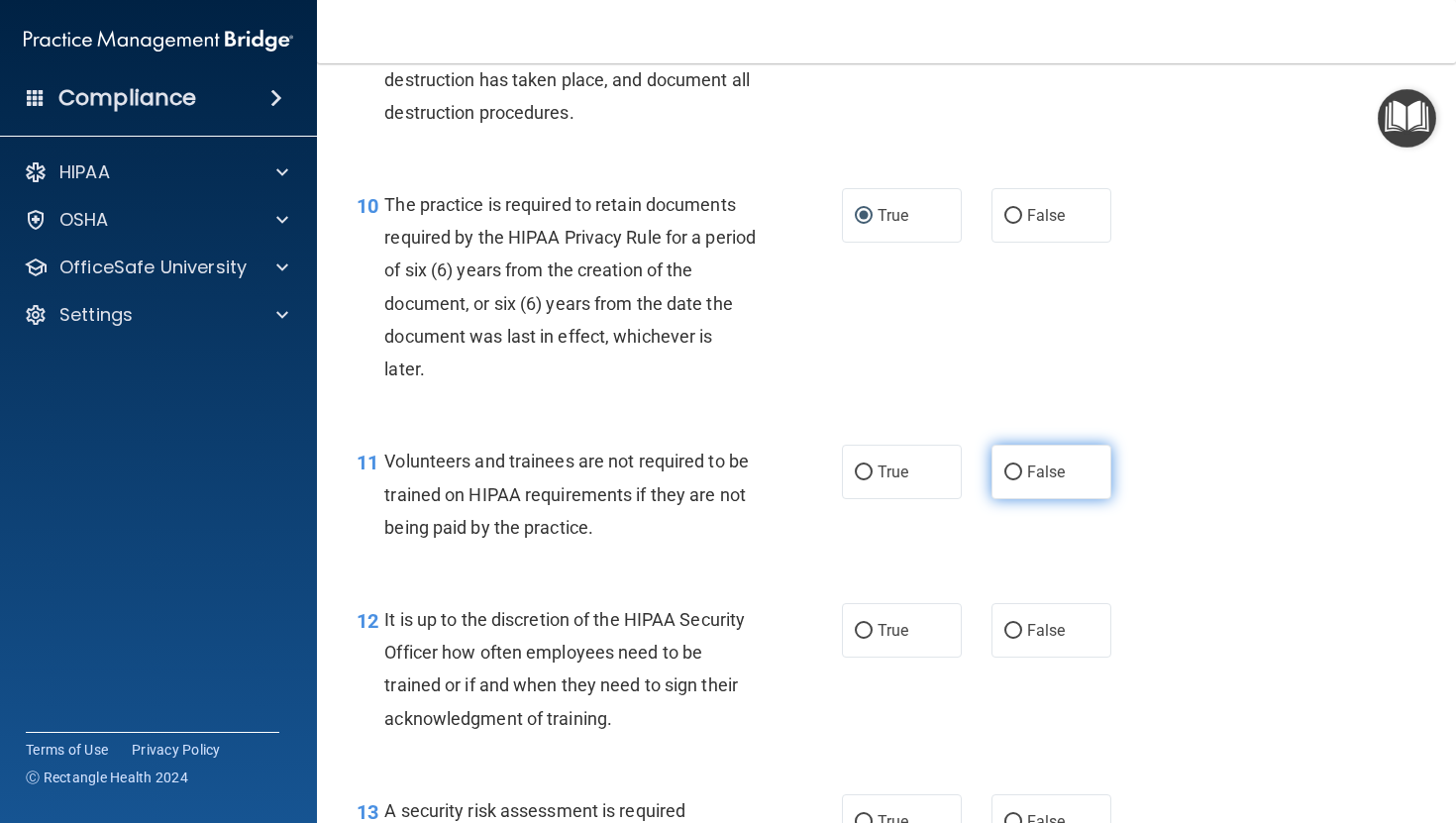 click on "False" at bounding box center [1051, 471] 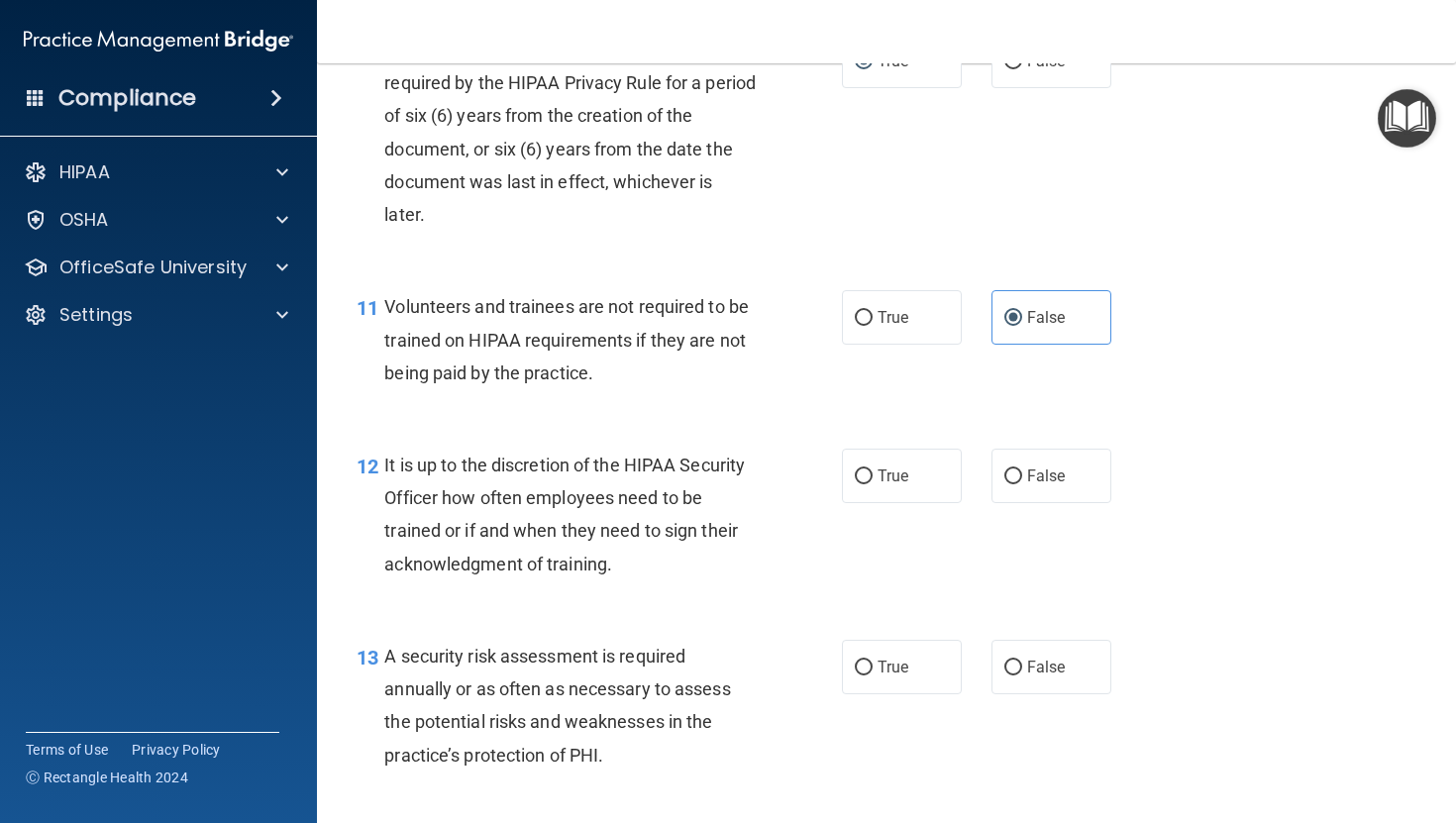 scroll, scrollTop: 2115, scrollLeft: 0, axis: vertical 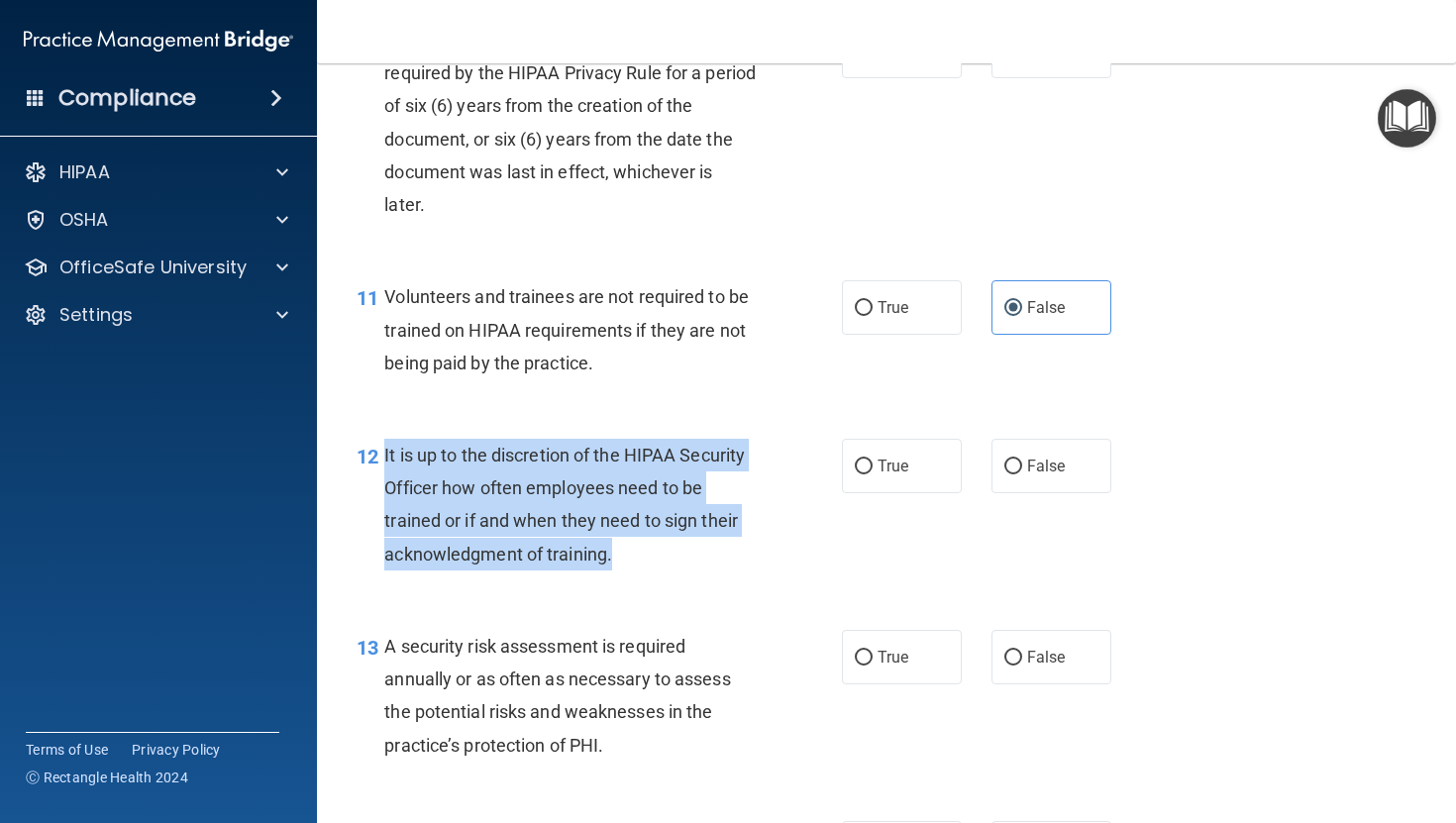 drag, startPoint x: 385, startPoint y: 491, endPoint x: 613, endPoint y: 585, distance: 246.61711 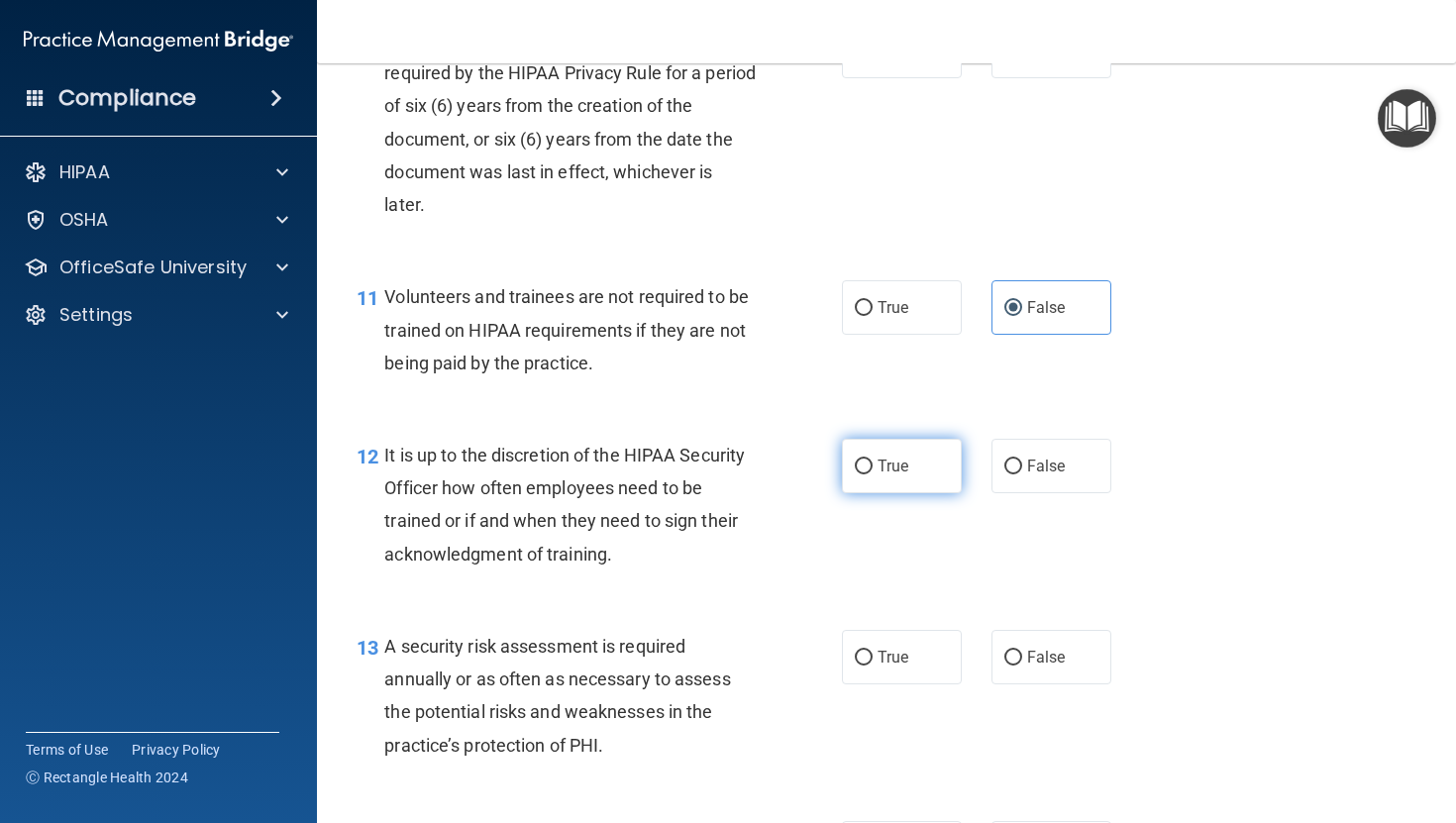 click on "True" at bounding box center (901, 465) 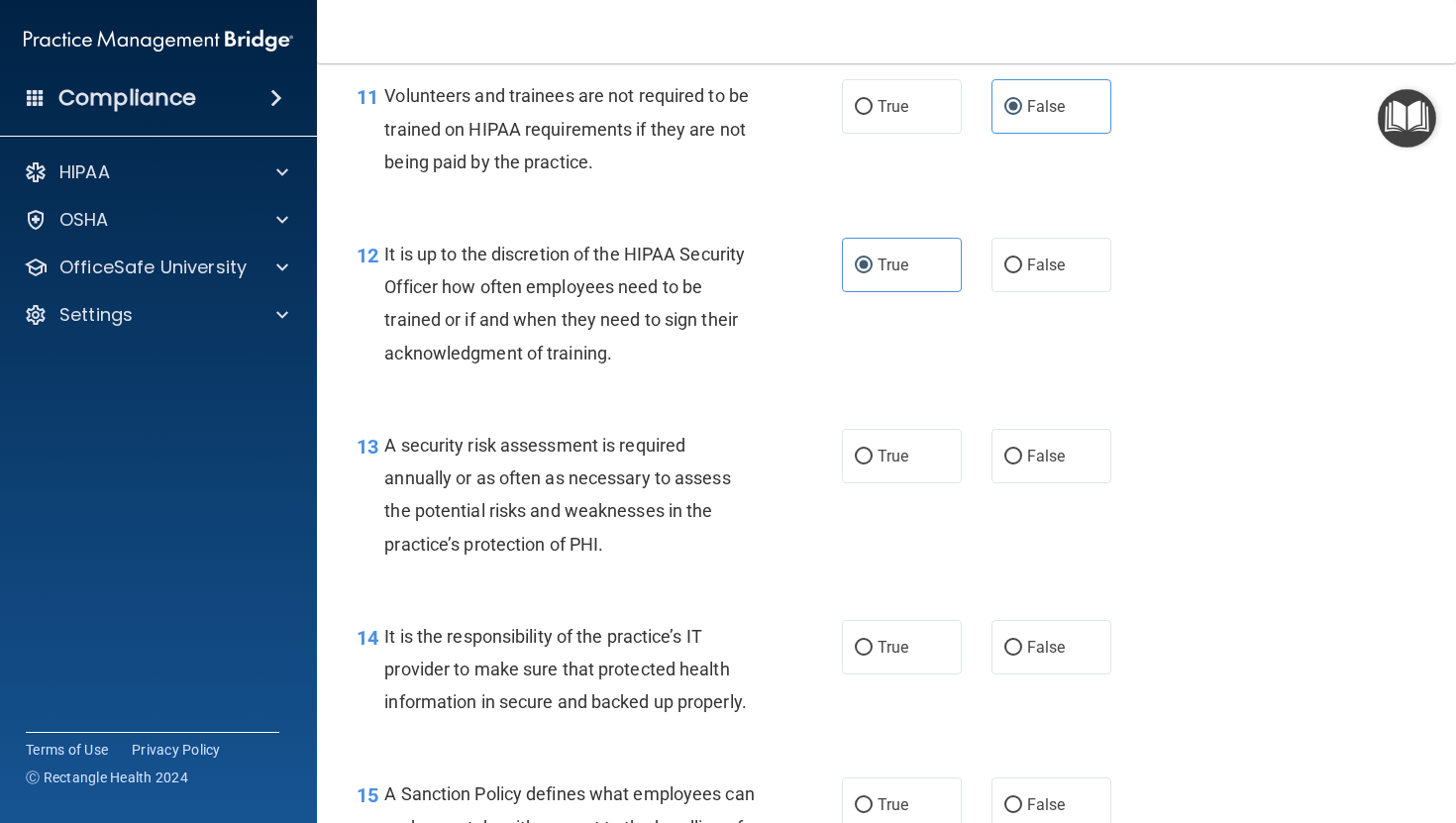 scroll, scrollTop: 2336, scrollLeft: 0, axis: vertical 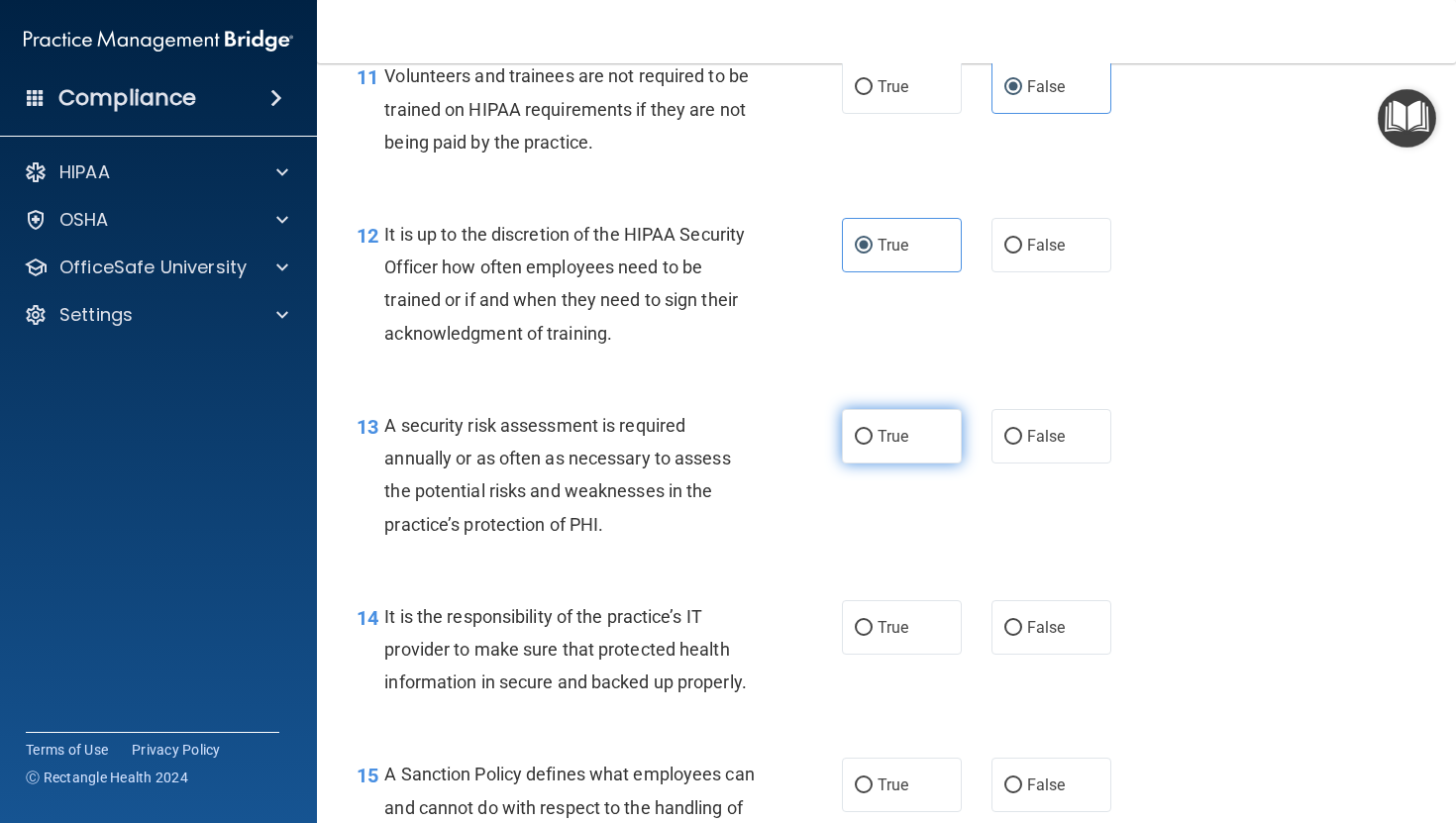 click on "True" at bounding box center (864, 437) 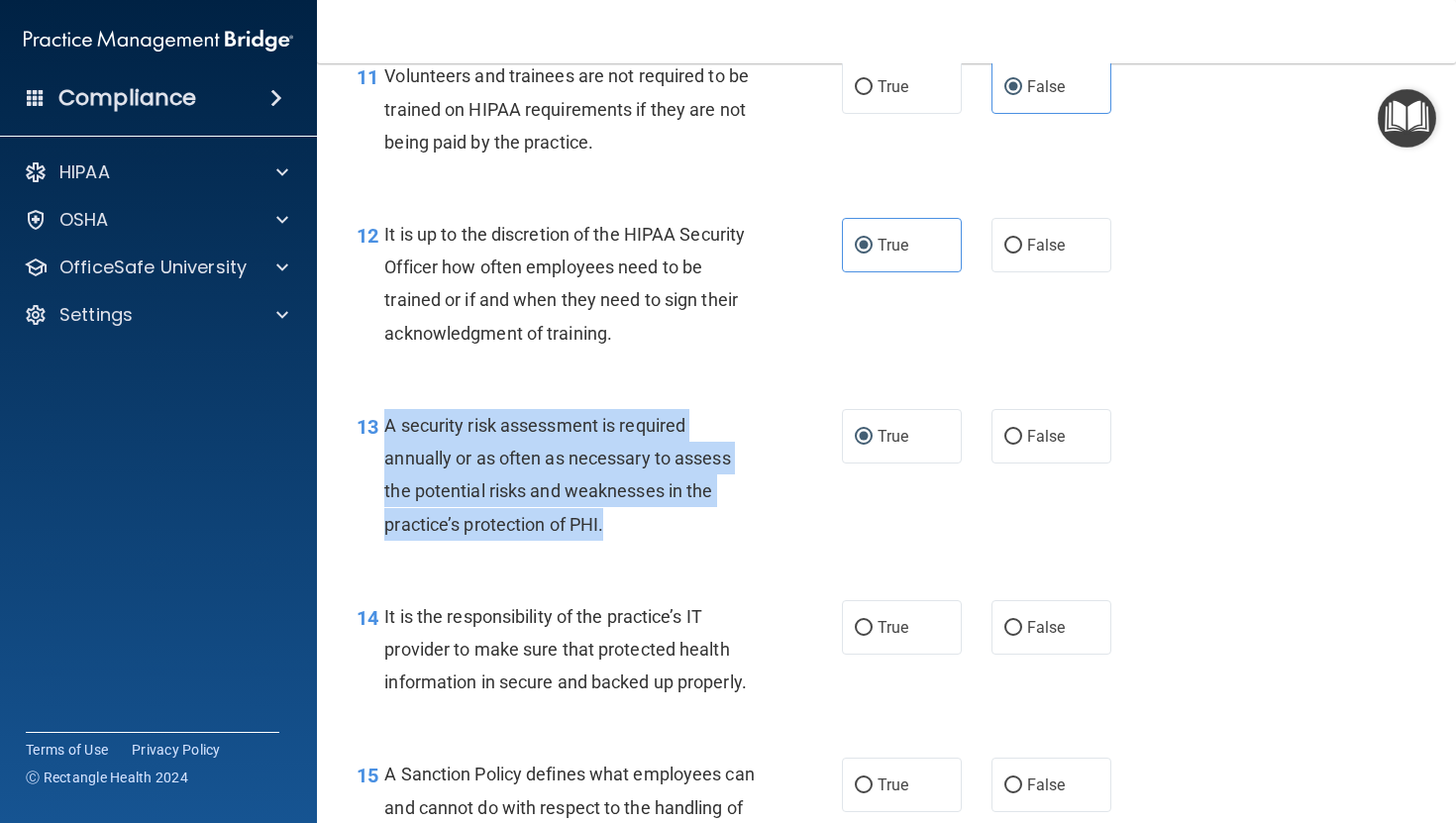 drag, startPoint x: 382, startPoint y: 461, endPoint x: 612, endPoint y: 557, distance: 249.23082 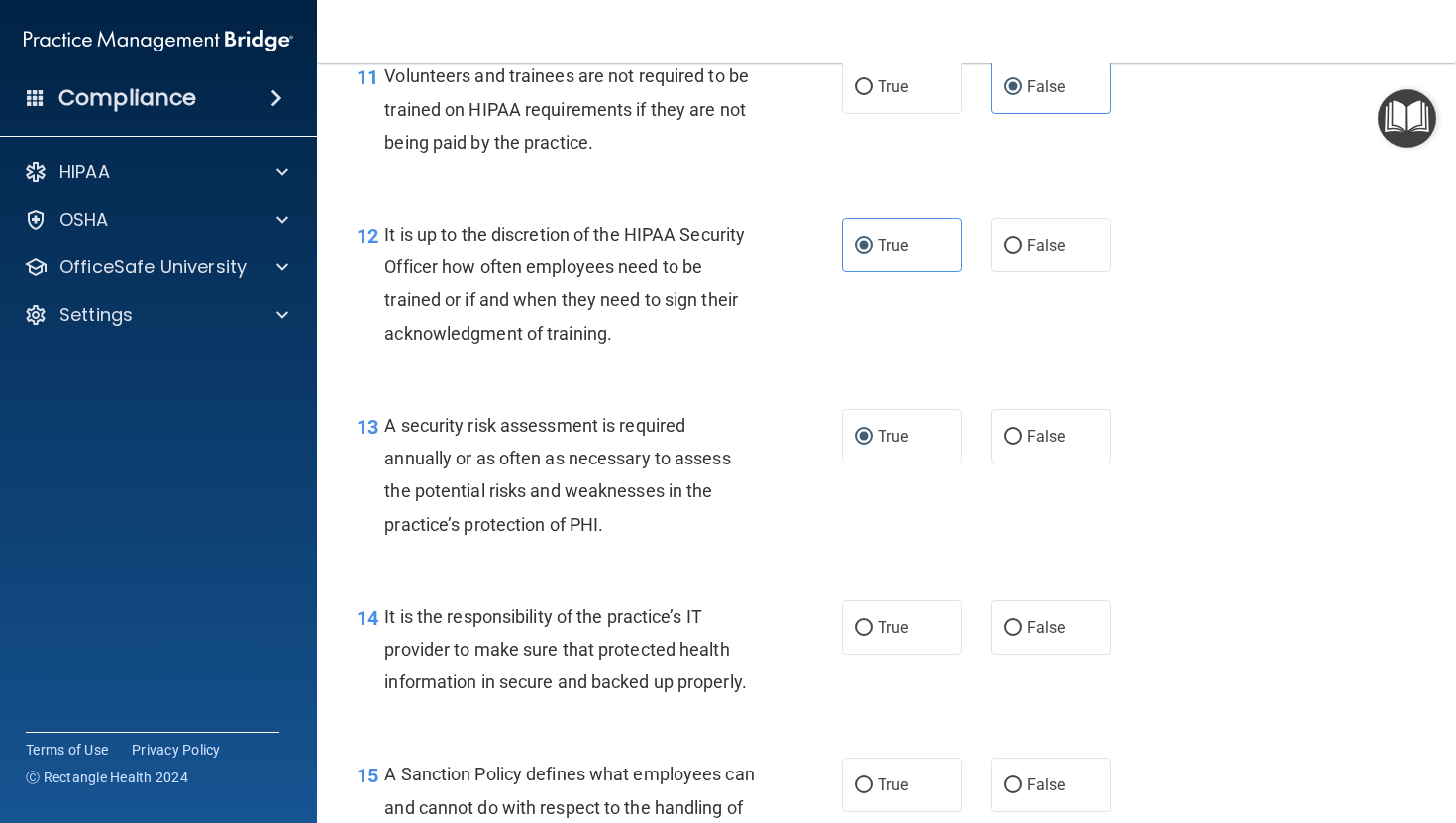 click on "13       A security risk assessment is required annually or as often as necessary to assess the potential risks and weaknesses in the practice’s protection of PHI.                 True           False" at bounding box center (886, 479) 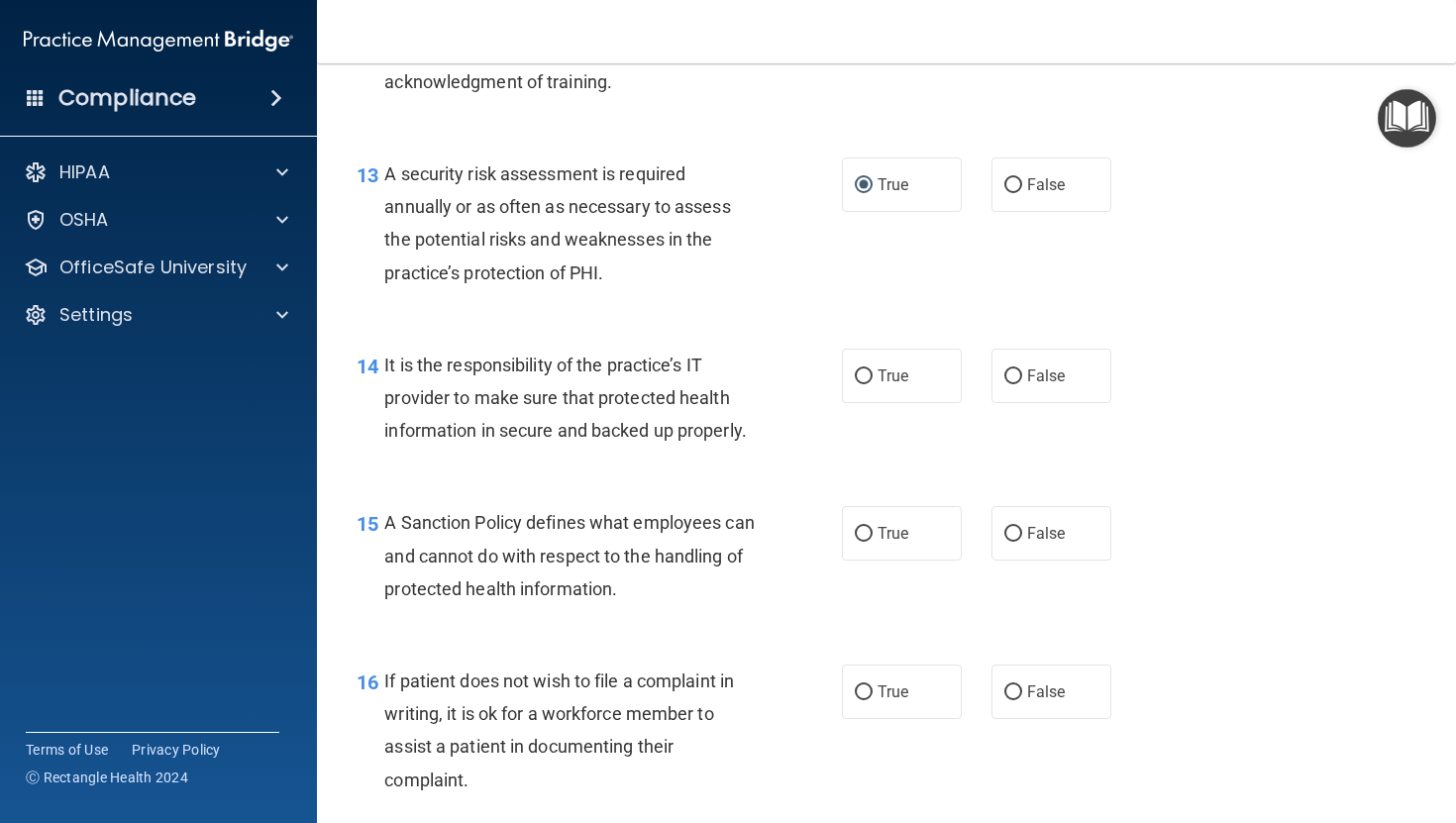 scroll, scrollTop: 2591, scrollLeft: 0, axis: vertical 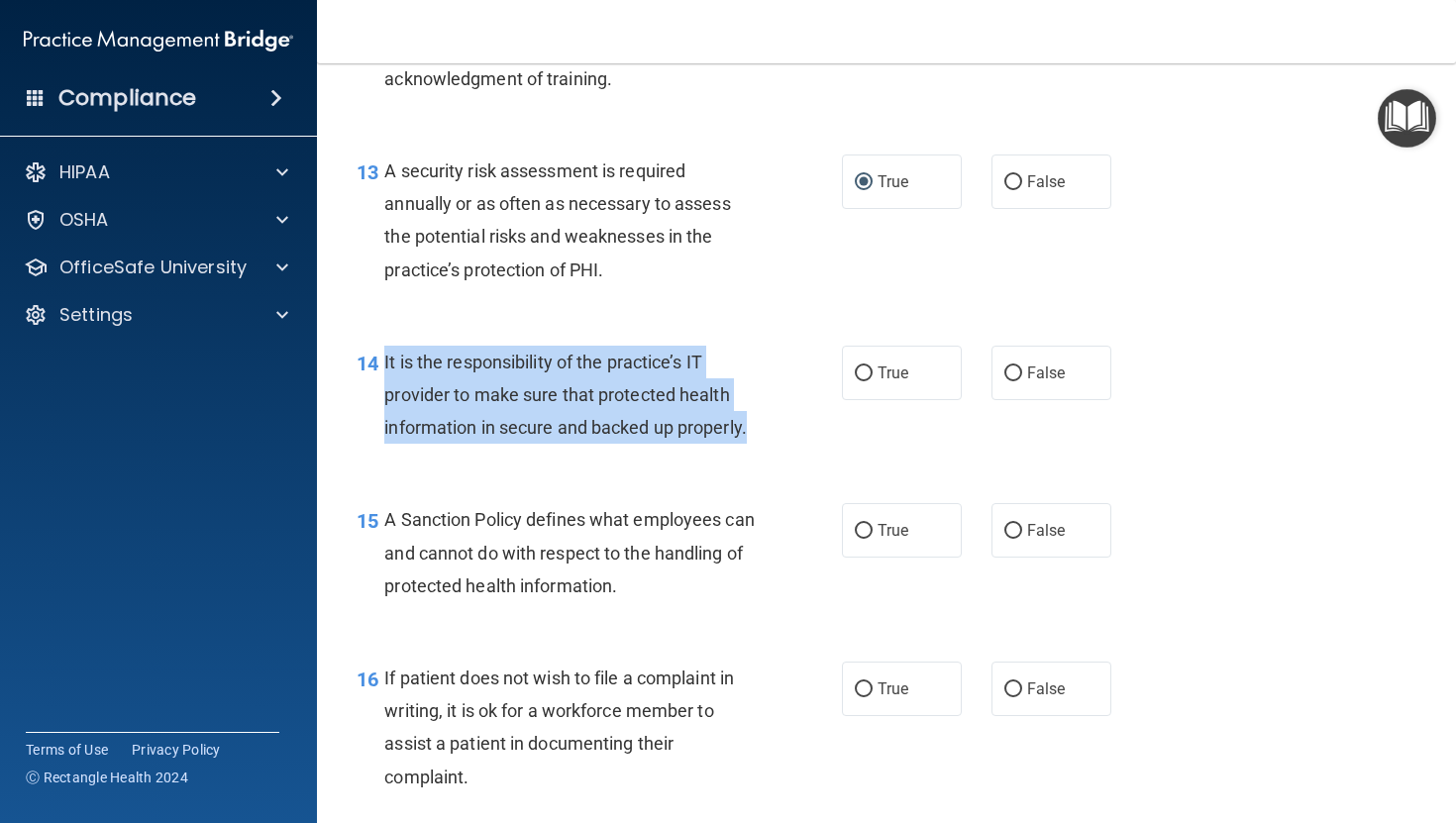 drag, startPoint x: 384, startPoint y: 394, endPoint x: 776, endPoint y: 477, distance: 400.6907 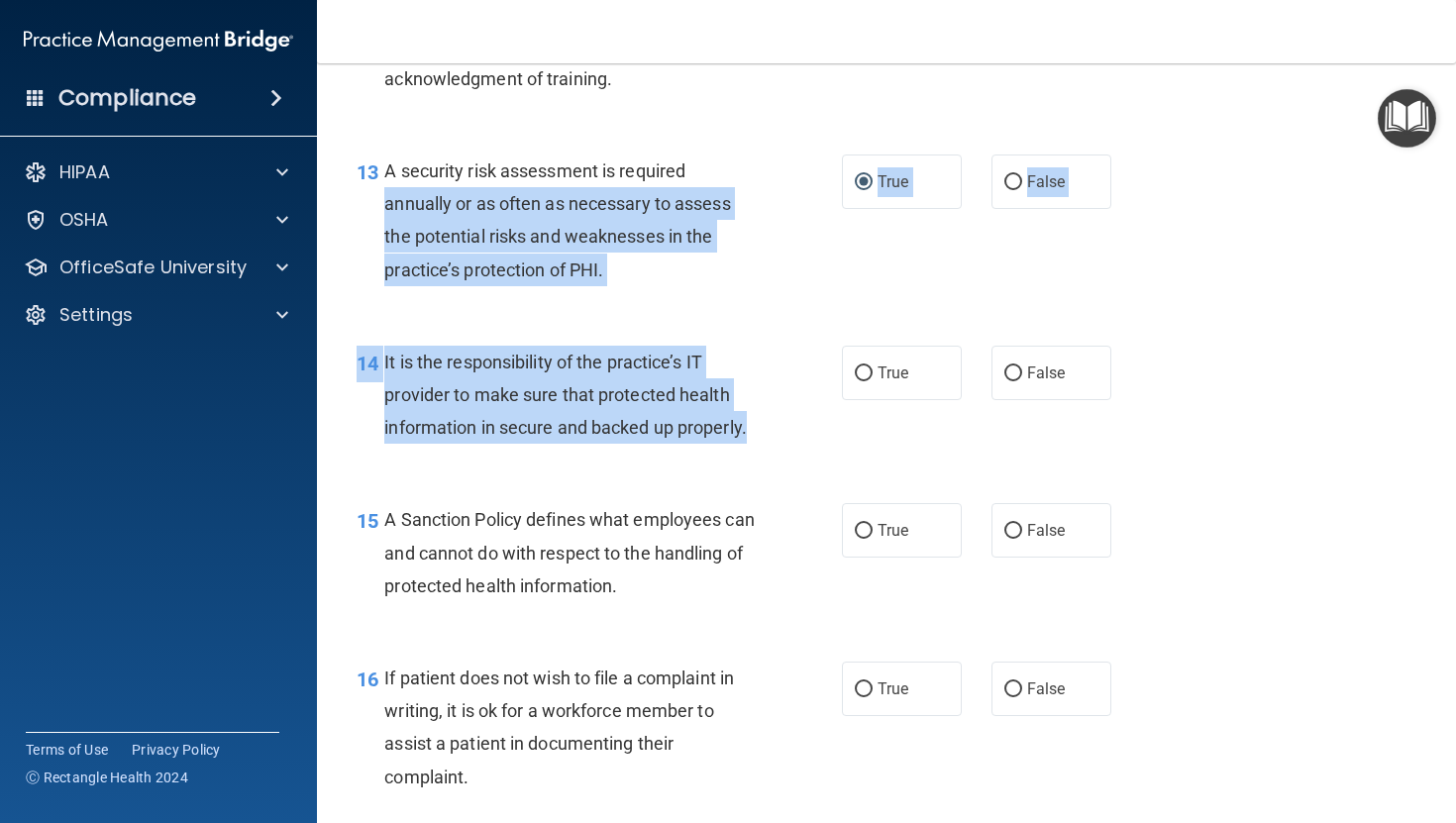 drag, startPoint x: 776, startPoint y: 477, endPoint x: 754, endPoint y: 45, distance: 432.55982 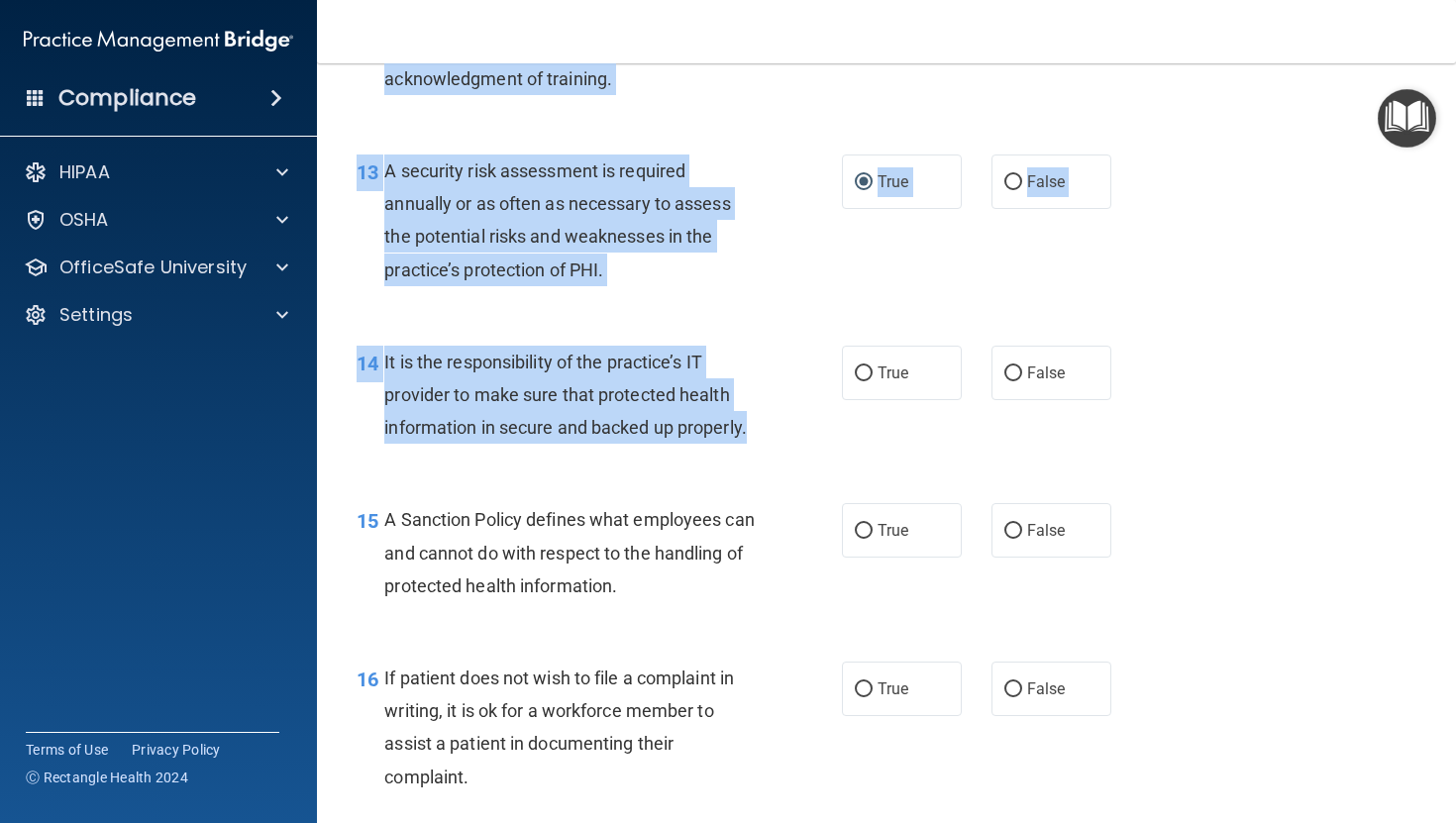 scroll, scrollTop: 2581, scrollLeft: 0, axis: vertical 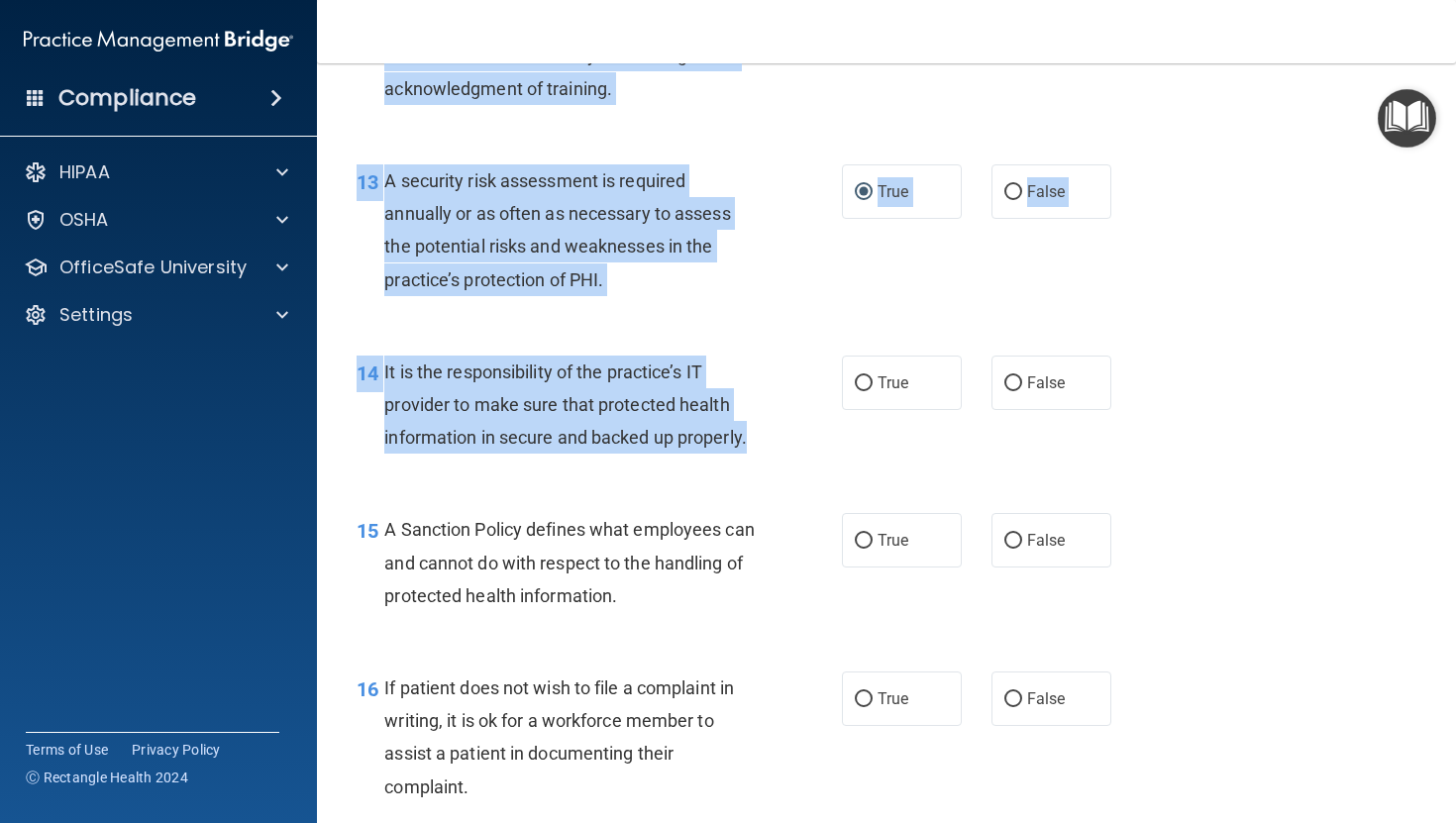 click on "A security risk assessment is required annually or as often as necessary to assess the potential risks and weaknesses in the practice’s protection of PHI." at bounding box center (577, 230) 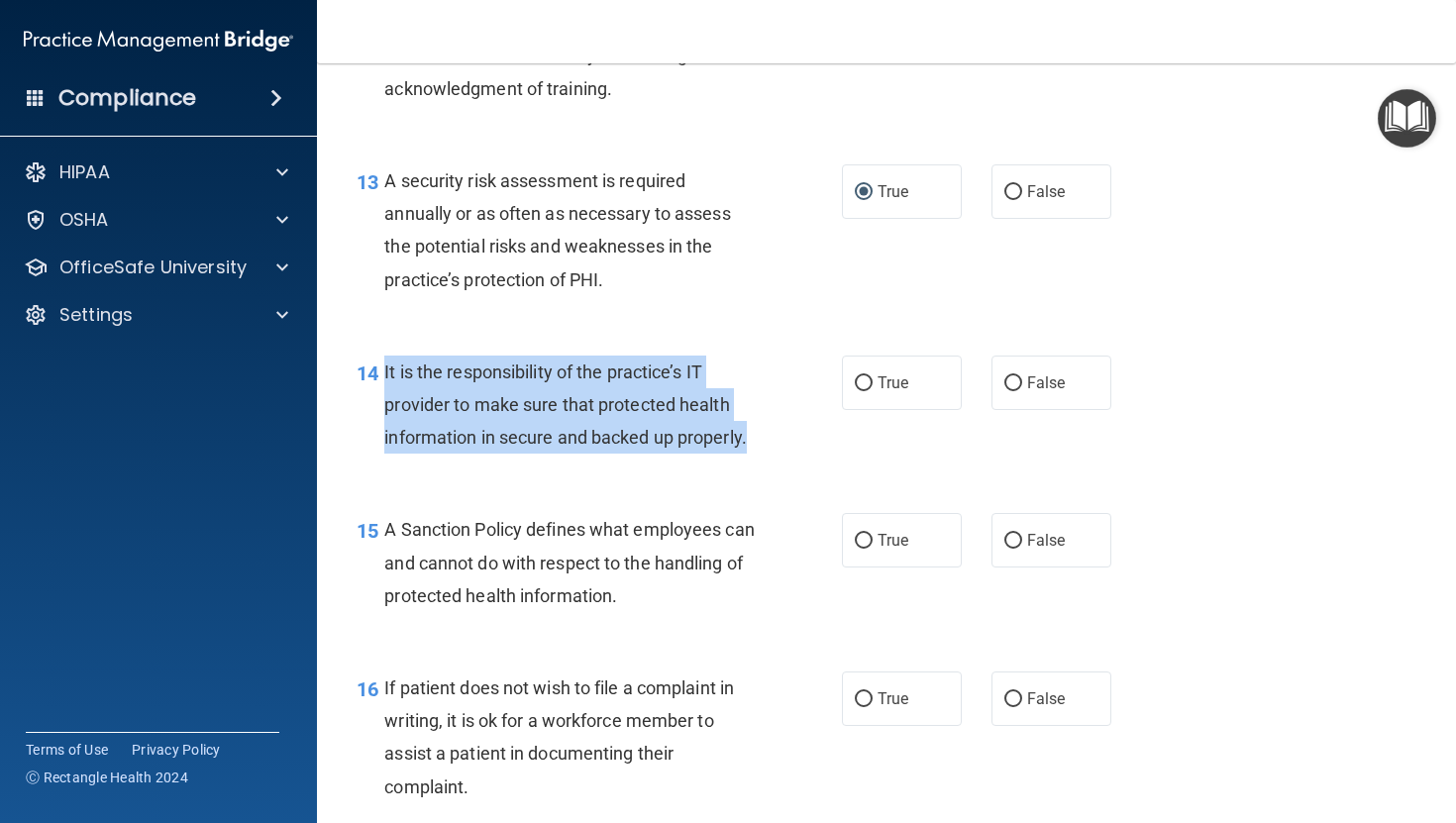 drag, startPoint x: 383, startPoint y: 403, endPoint x: 751, endPoint y: 483, distance: 376.59527 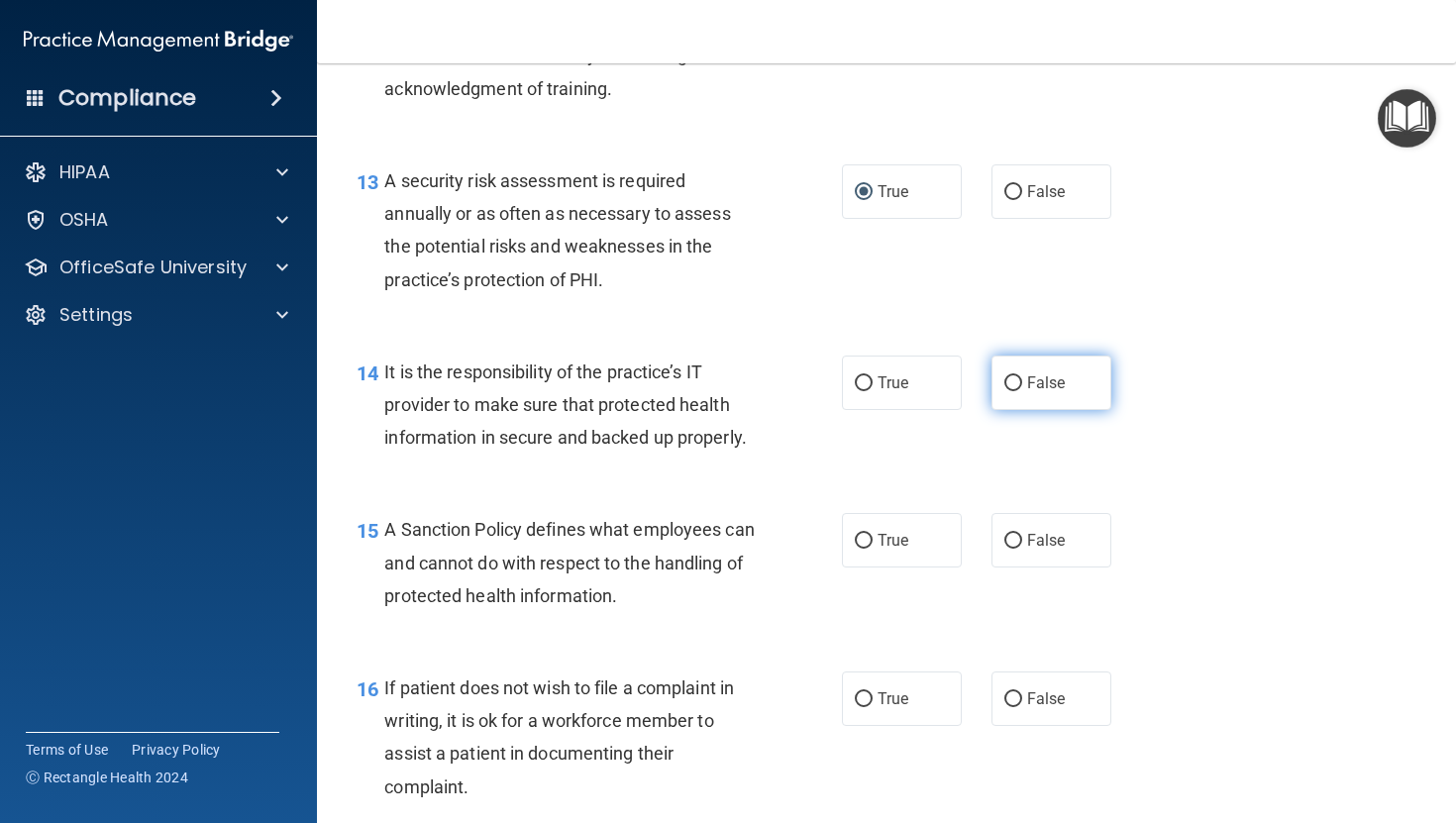 click on "False" at bounding box center [1051, 382] 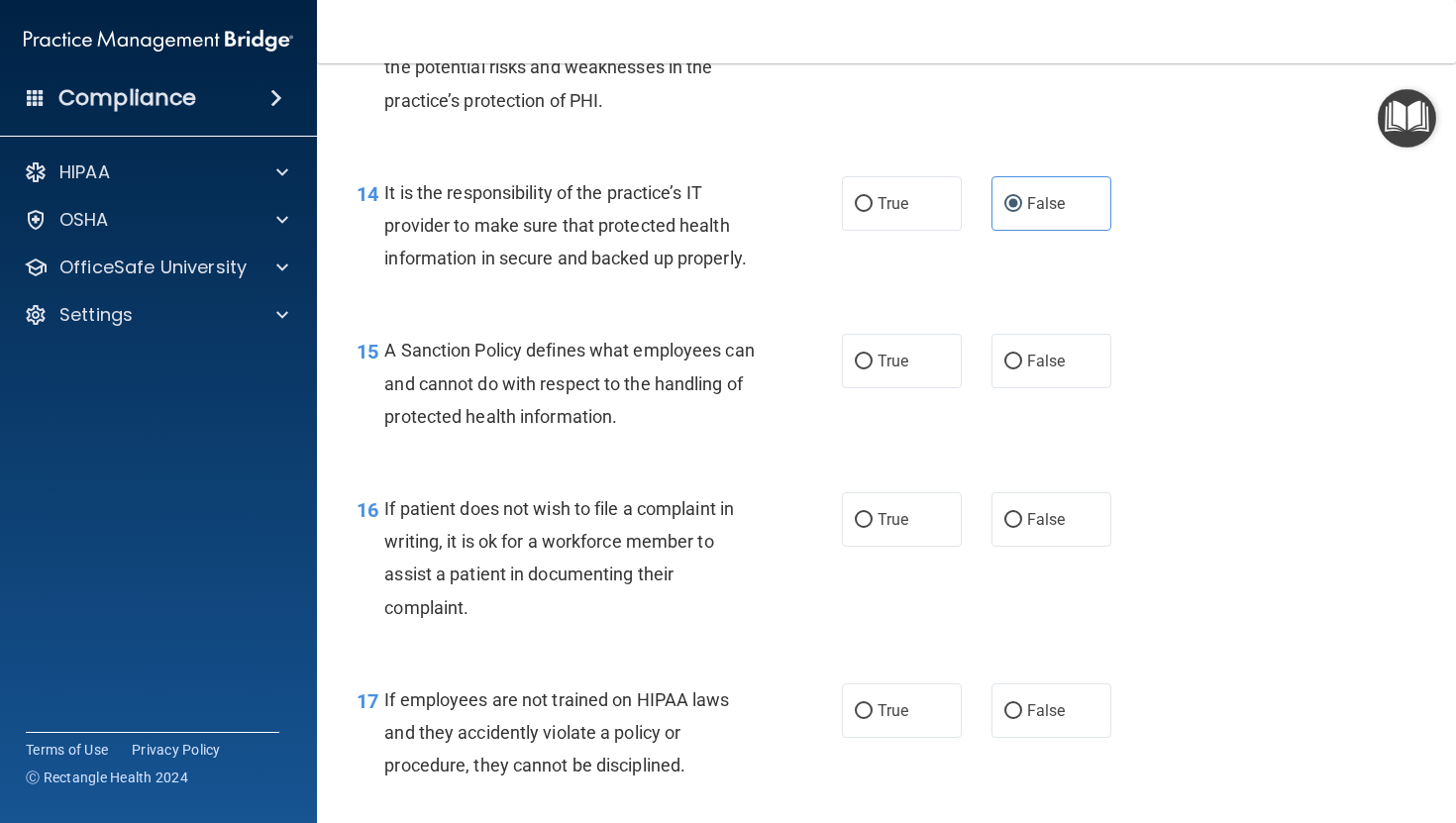 scroll, scrollTop: 2770, scrollLeft: 0, axis: vertical 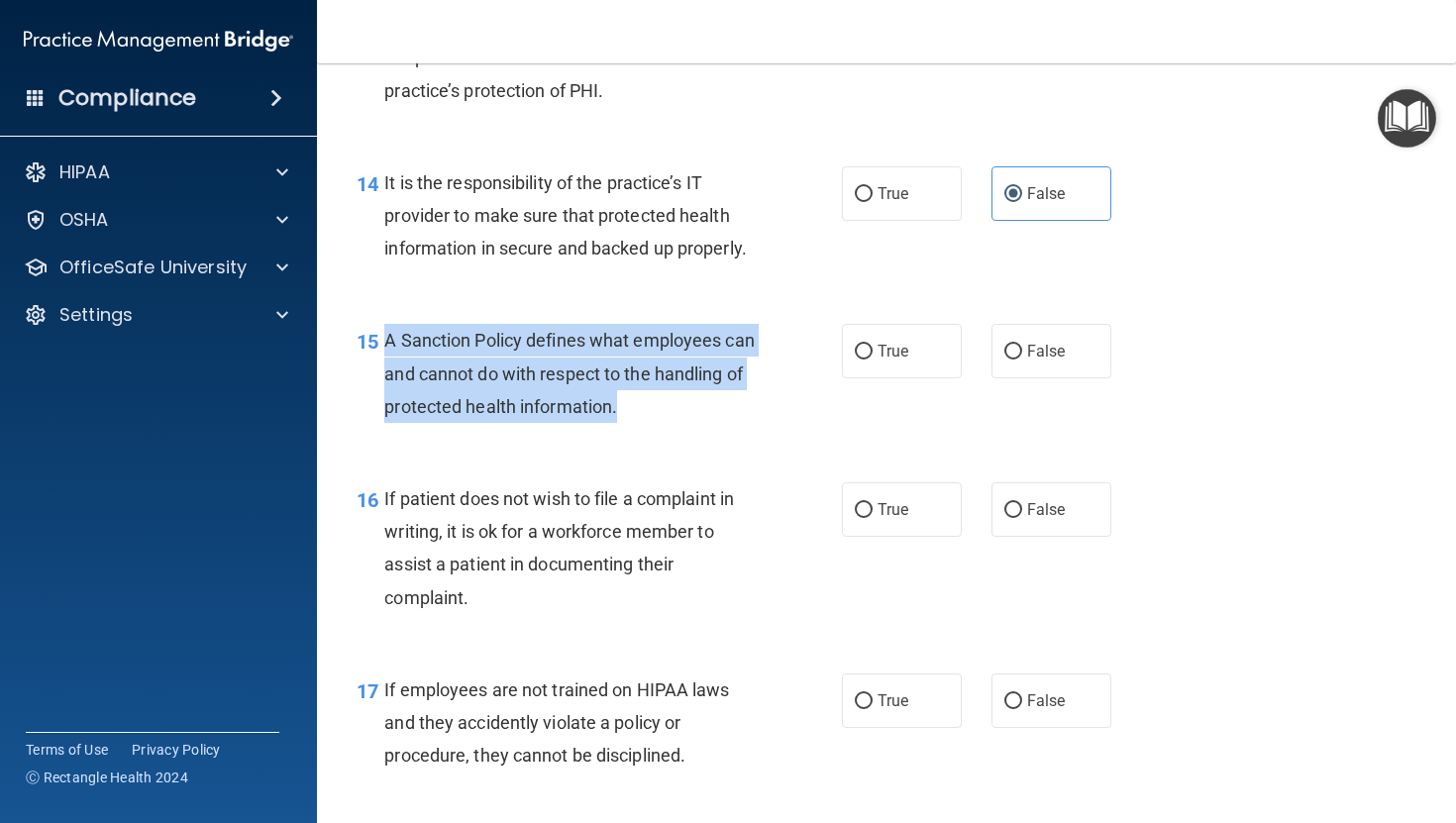 drag, startPoint x: 380, startPoint y: 371, endPoint x: 719, endPoint y: 450, distance: 348.0833 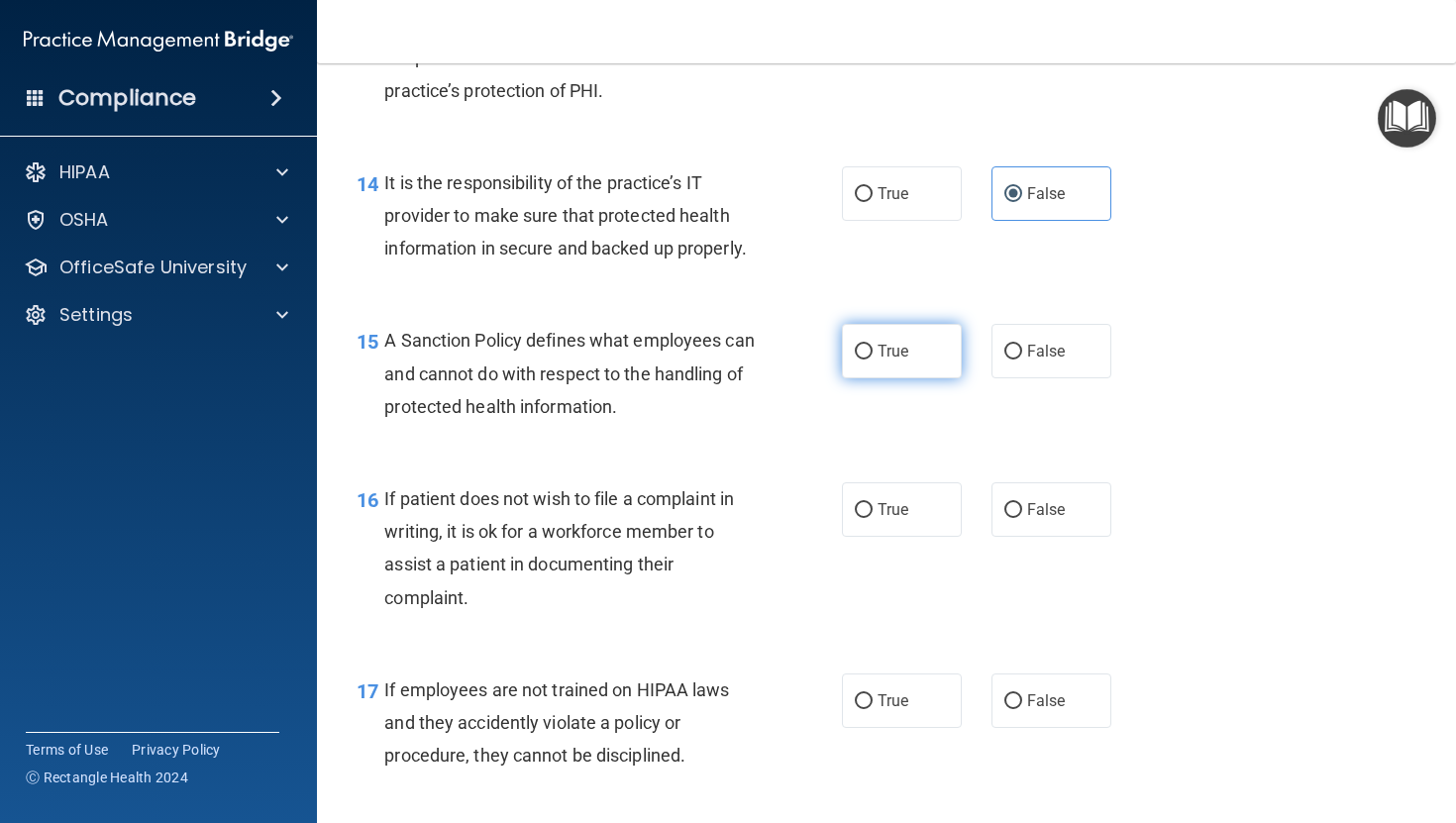 click on "True" at bounding box center [901, 351] 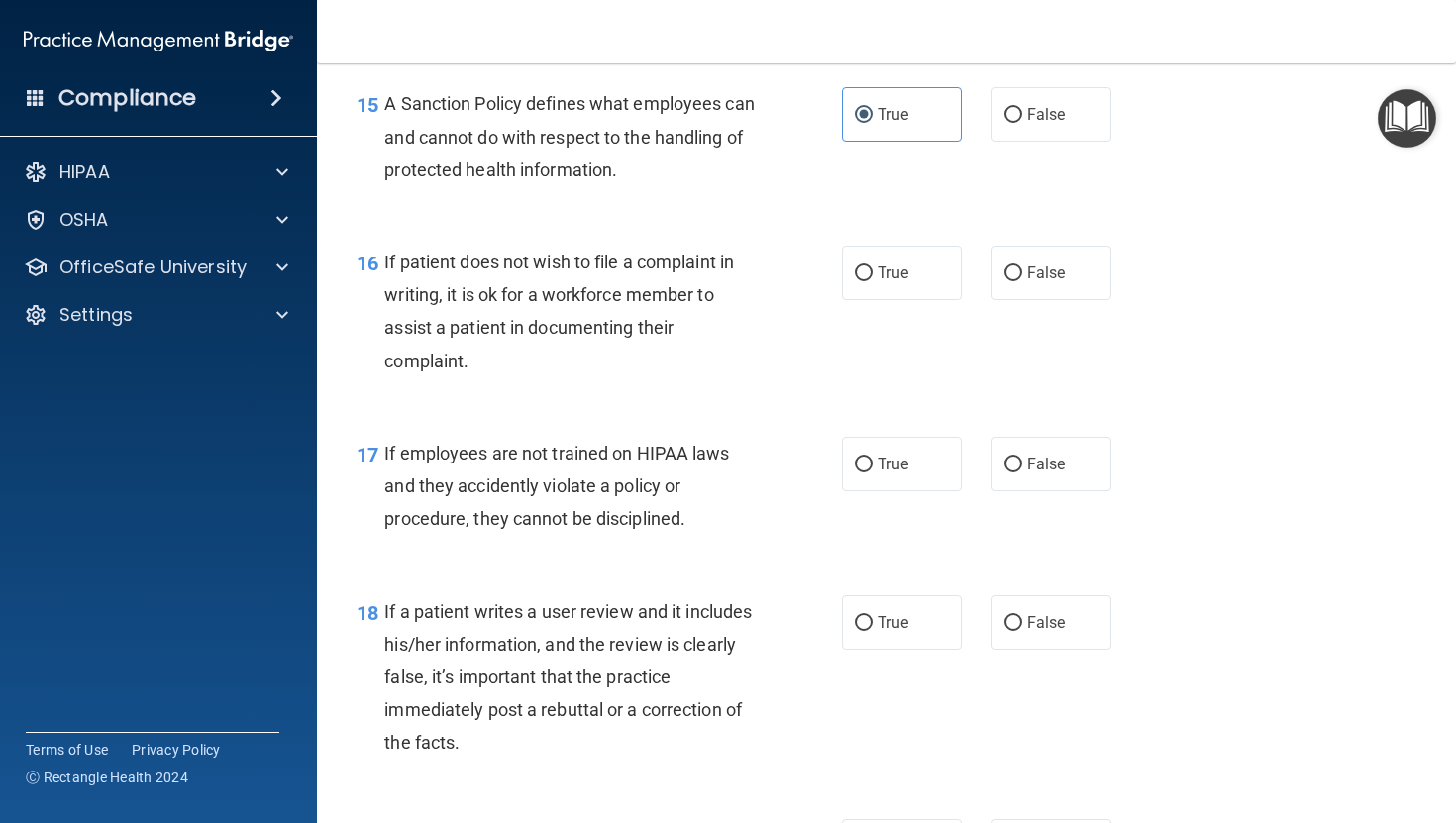 scroll, scrollTop: 3015, scrollLeft: 0, axis: vertical 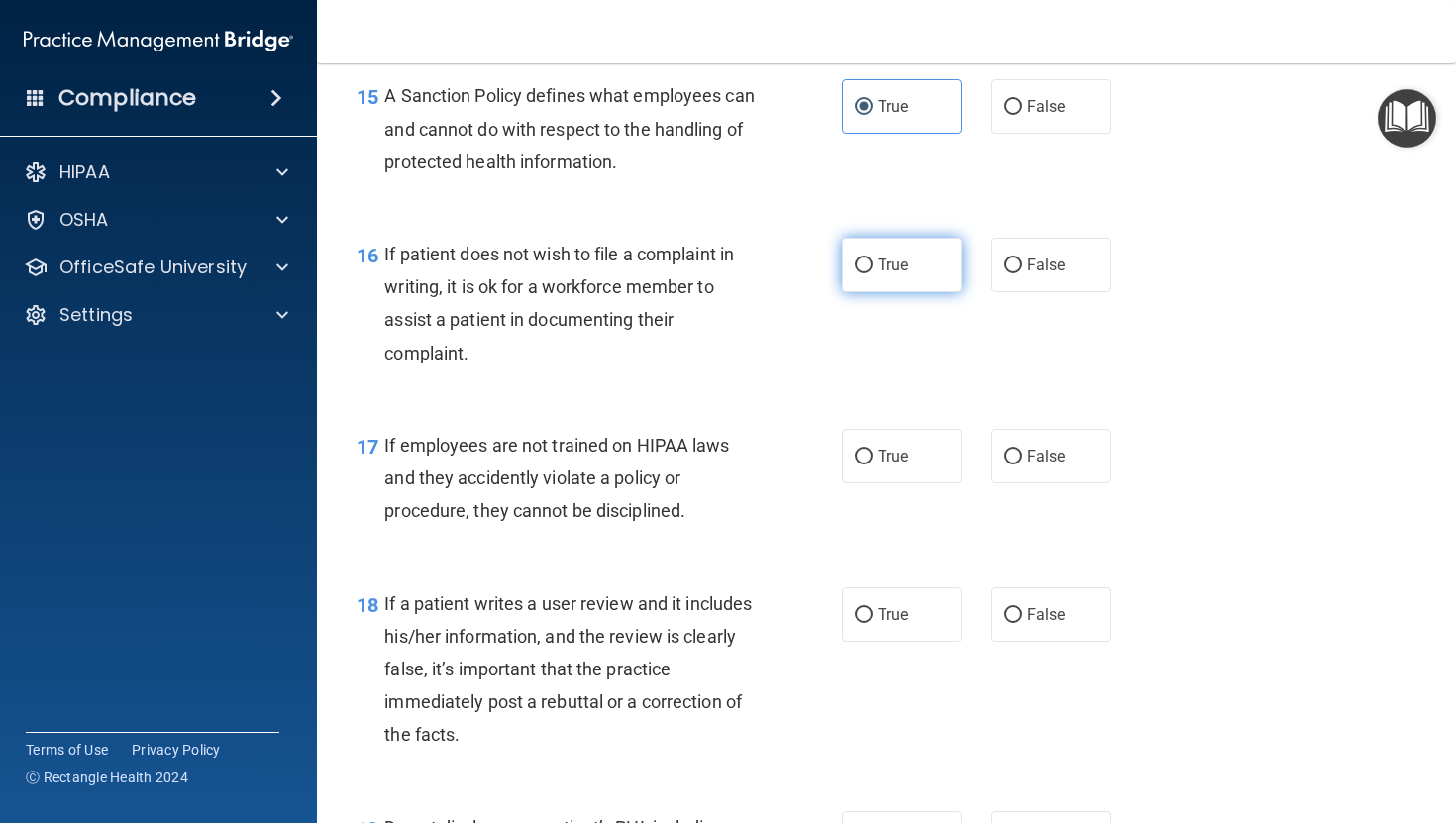 click on "True" at bounding box center (892, 264) 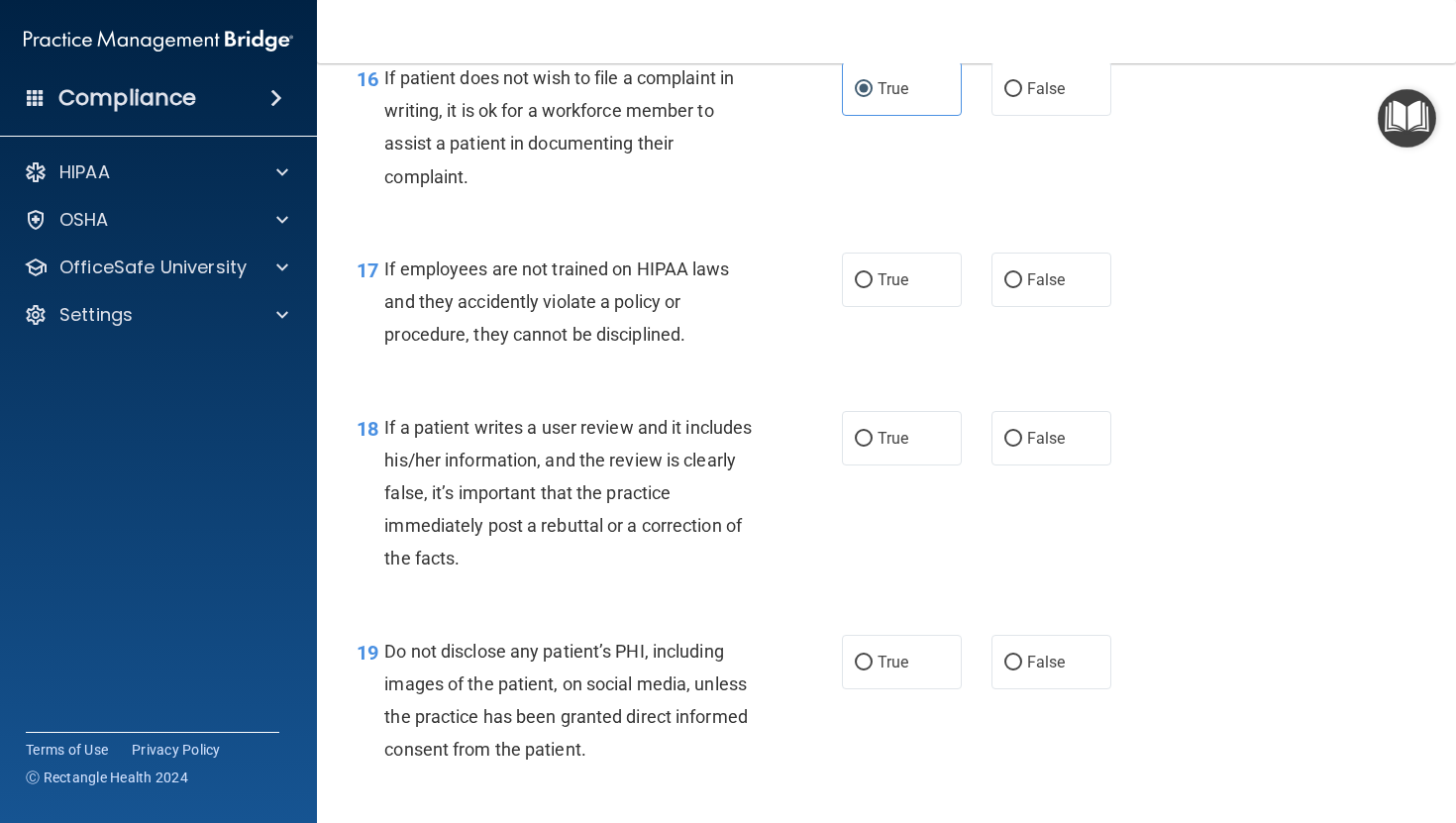 scroll, scrollTop: 3204, scrollLeft: 0, axis: vertical 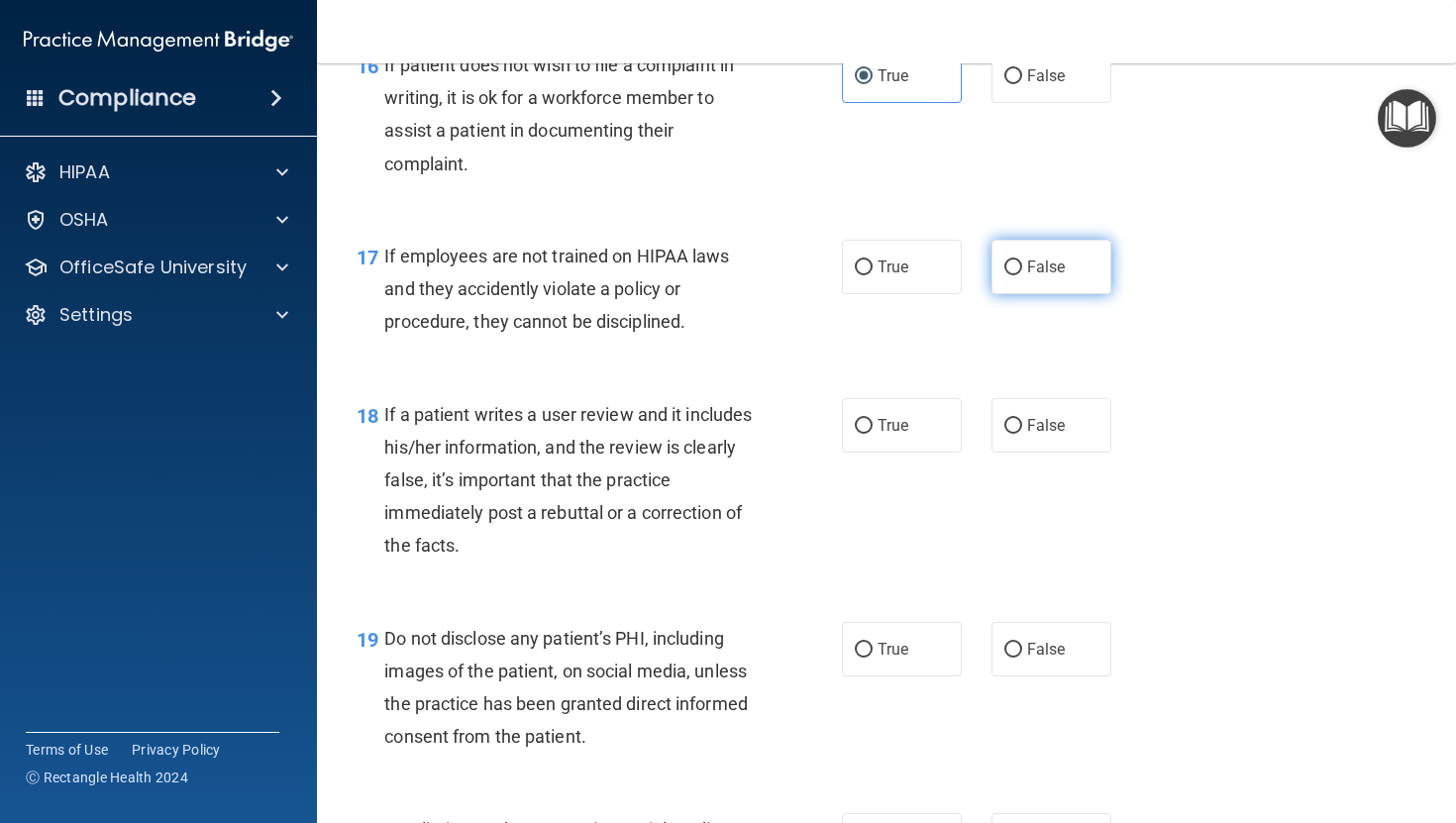 click on "False" at bounding box center (1051, 266) 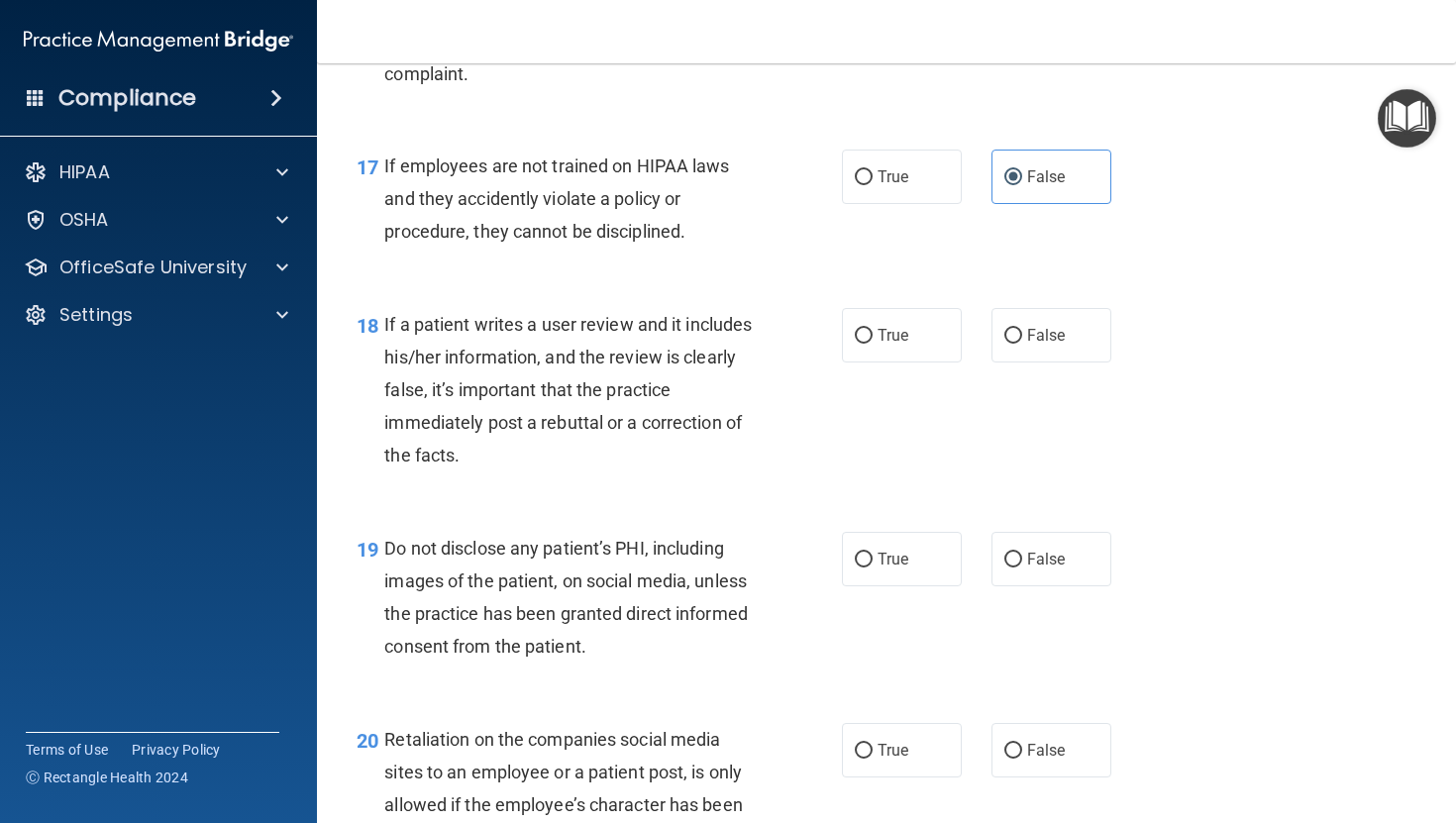 scroll, scrollTop: 3312, scrollLeft: 0, axis: vertical 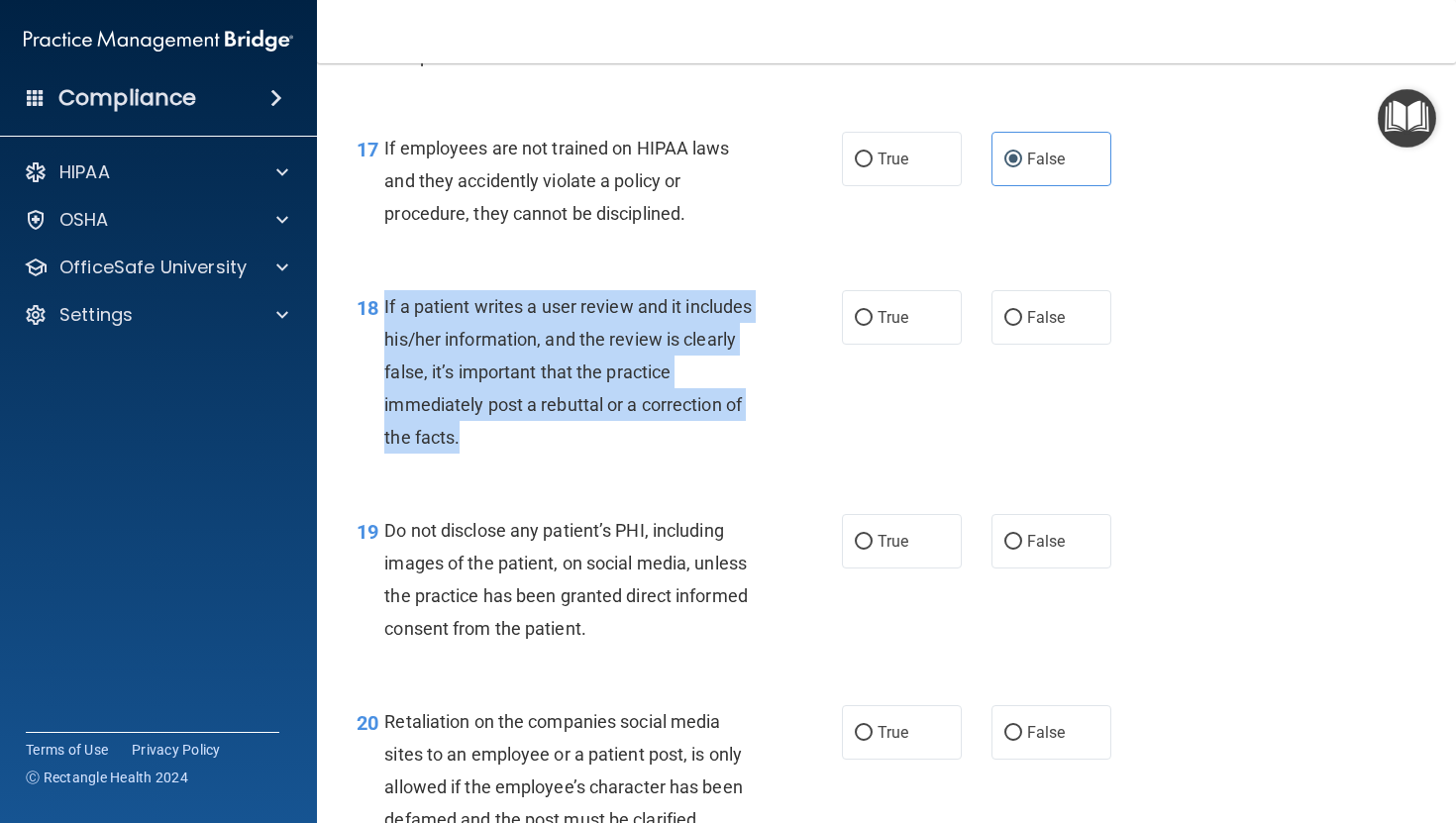 drag, startPoint x: 375, startPoint y: 340, endPoint x: 531, endPoint y: 469, distance: 202.42776 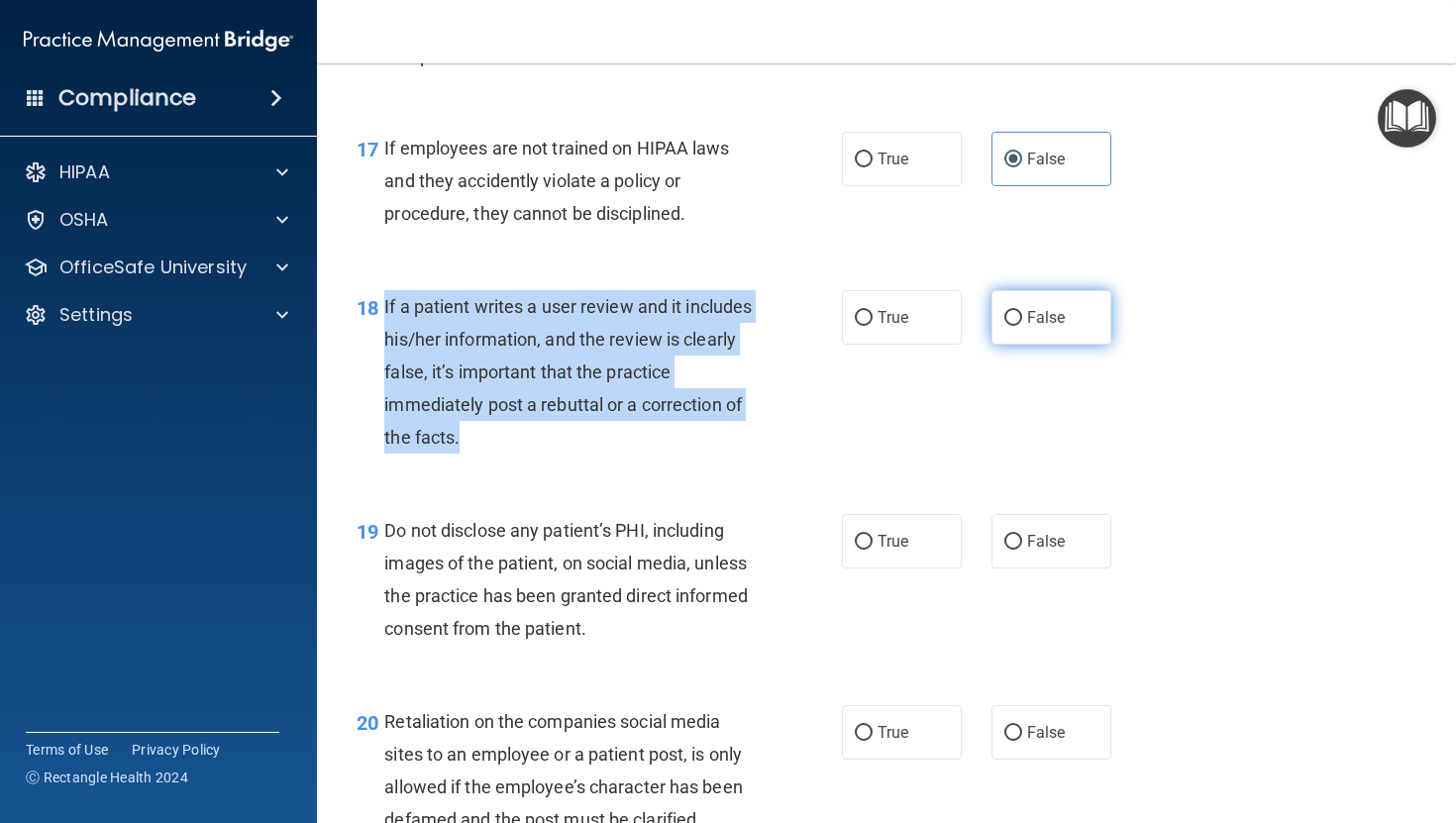 click on "False" at bounding box center [1013, 318] 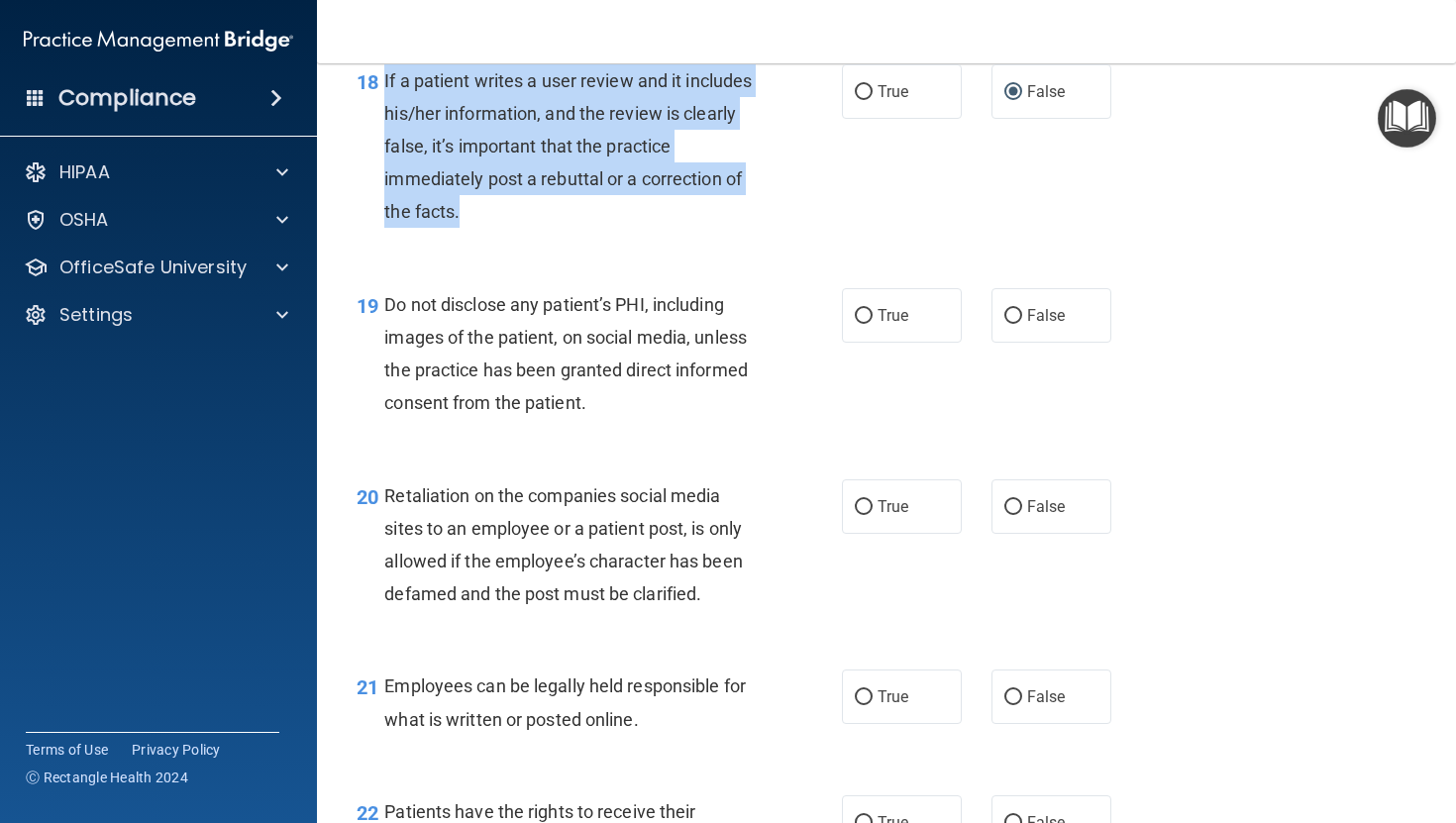 scroll, scrollTop: 3554, scrollLeft: 0, axis: vertical 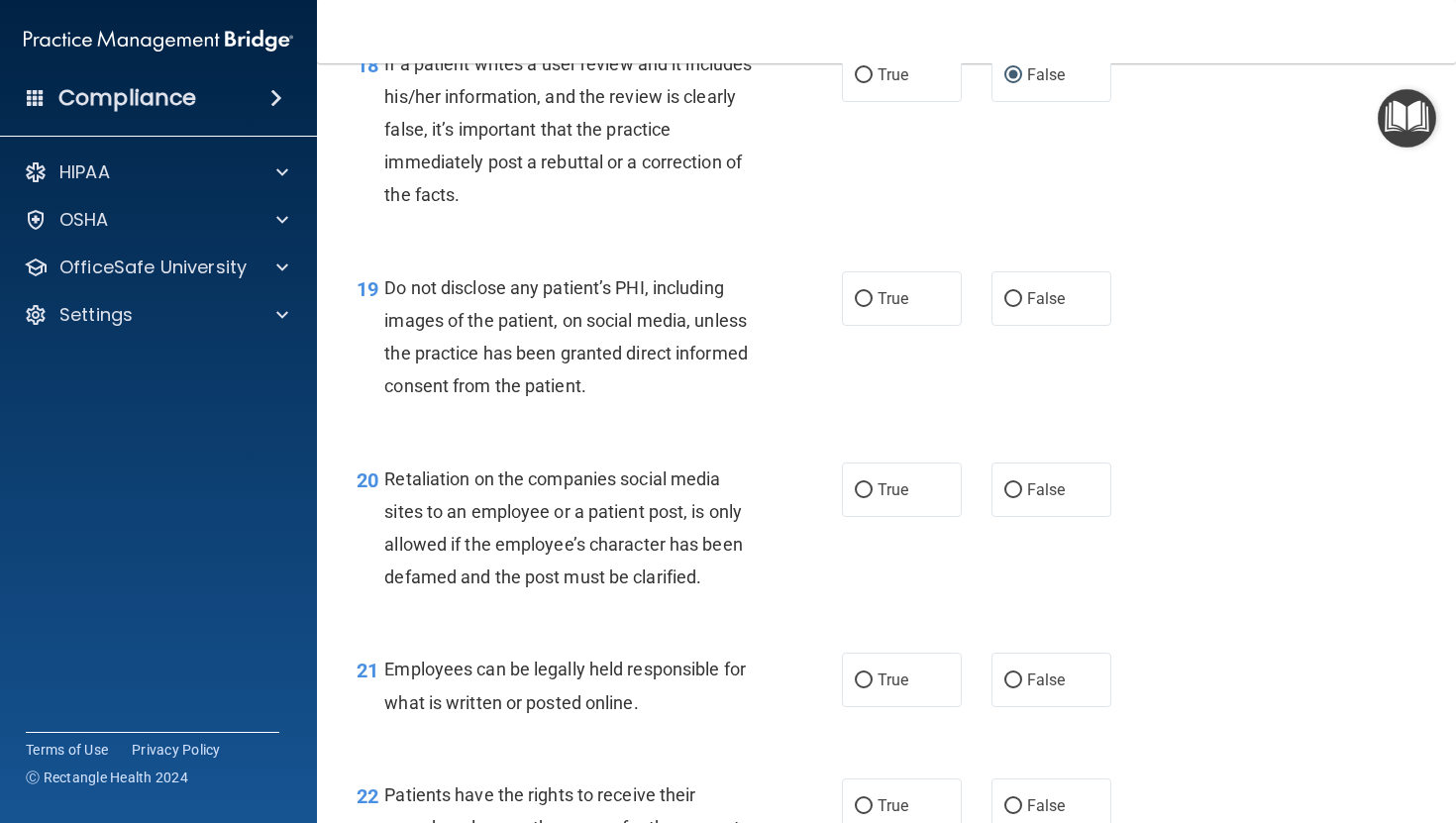 click on "19       Do not disclose any patient’s PHI, including images of the patient, on social media, unless the practice has been granted direct informed consent from the patient.                 True           False" at bounding box center [886, 342] 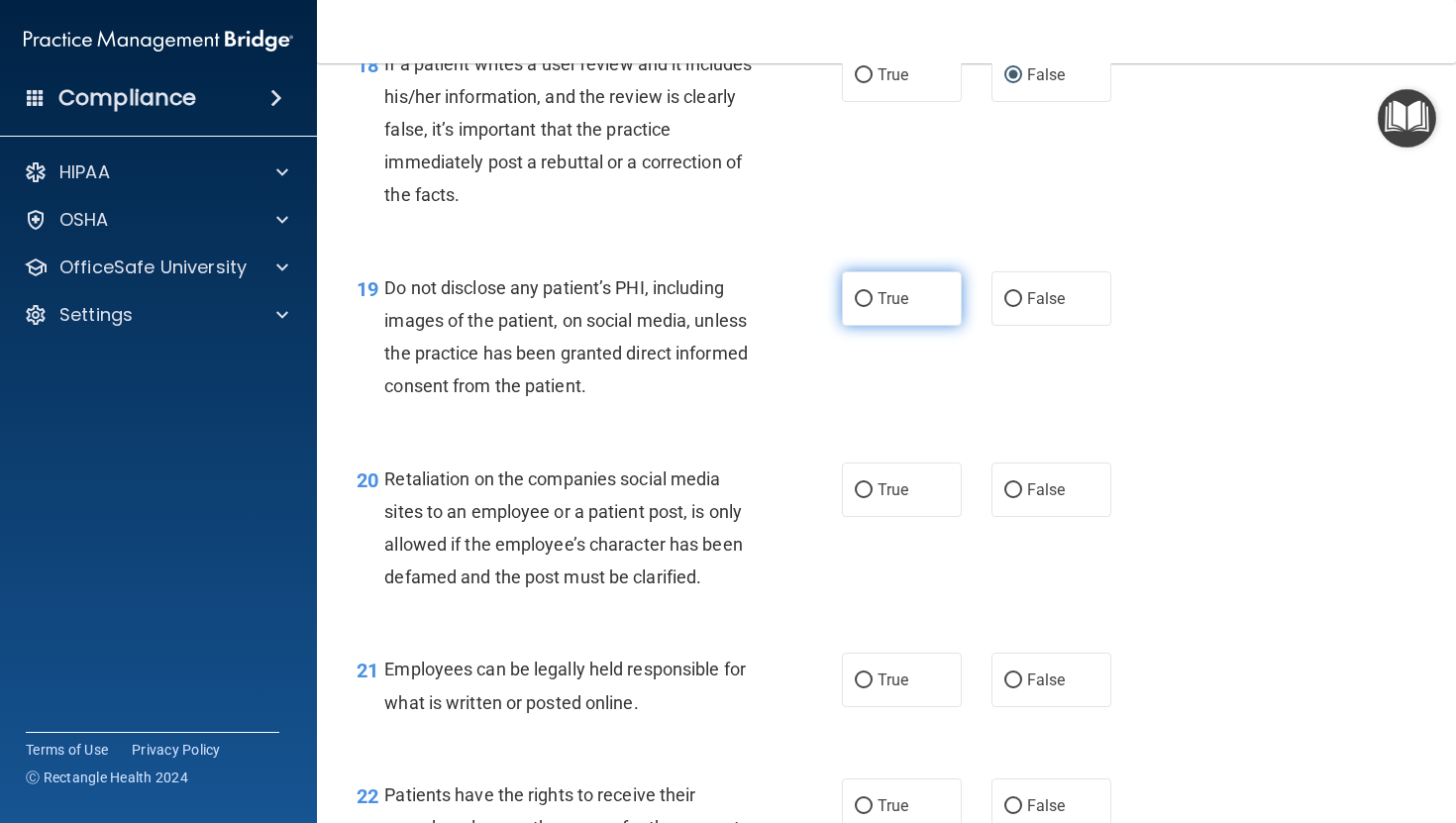 click on "True" at bounding box center [901, 298] 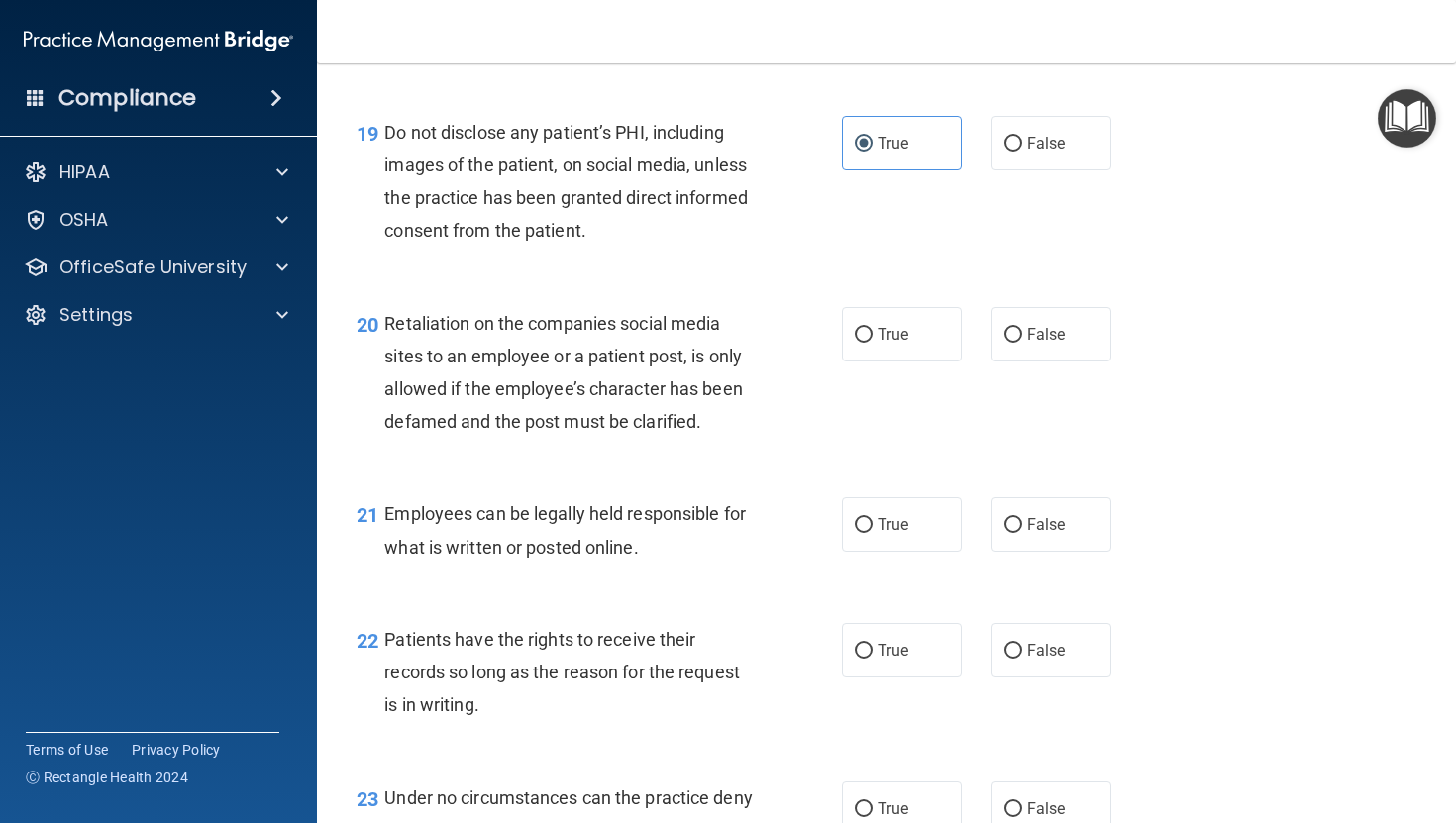 scroll, scrollTop: 3718, scrollLeft: 0, axis: vertical 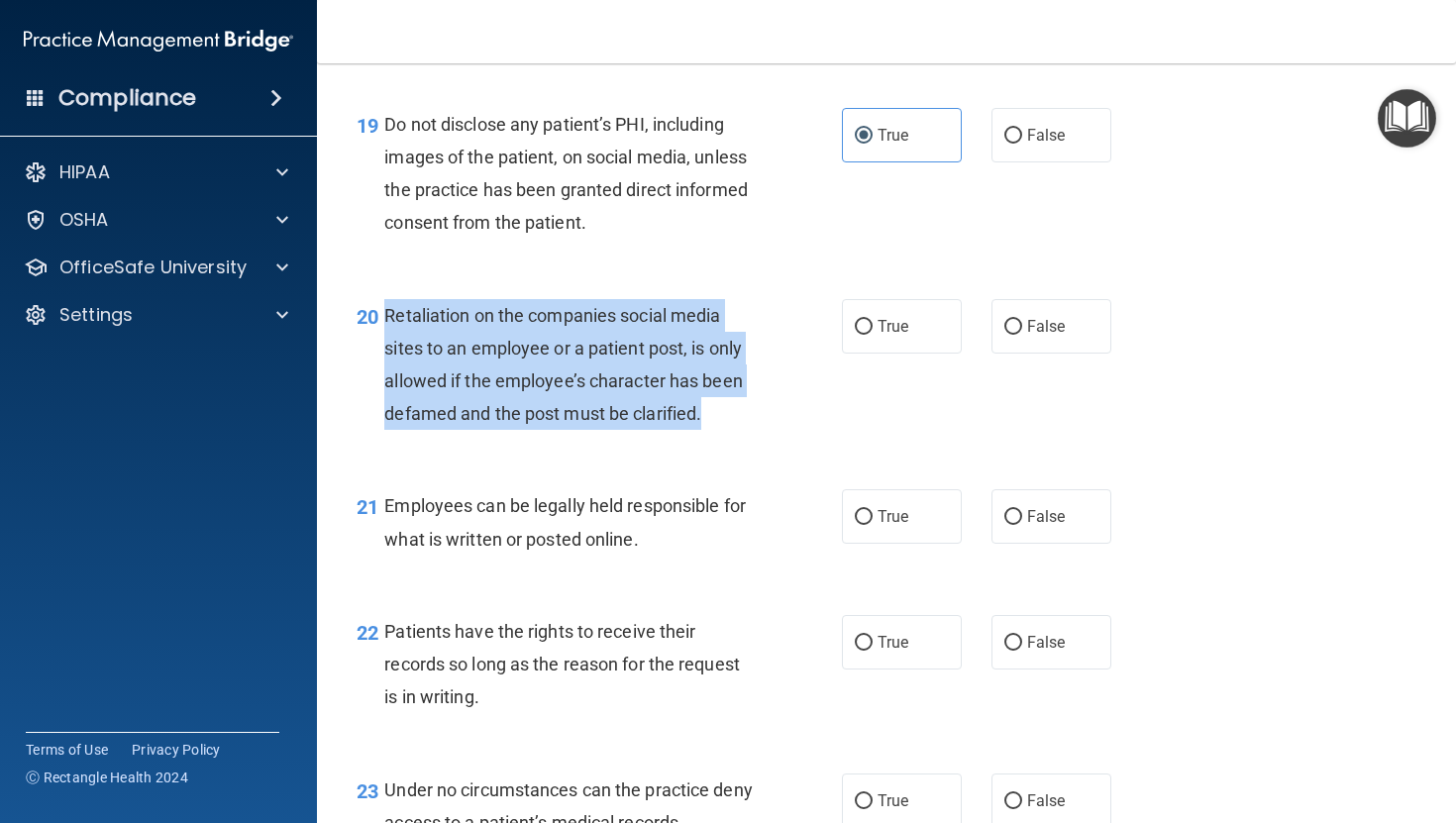 drag, startPoint x: 385, startPoint y: 347, endPoint x: 724, endPoint y: 444, distance: 352.60459 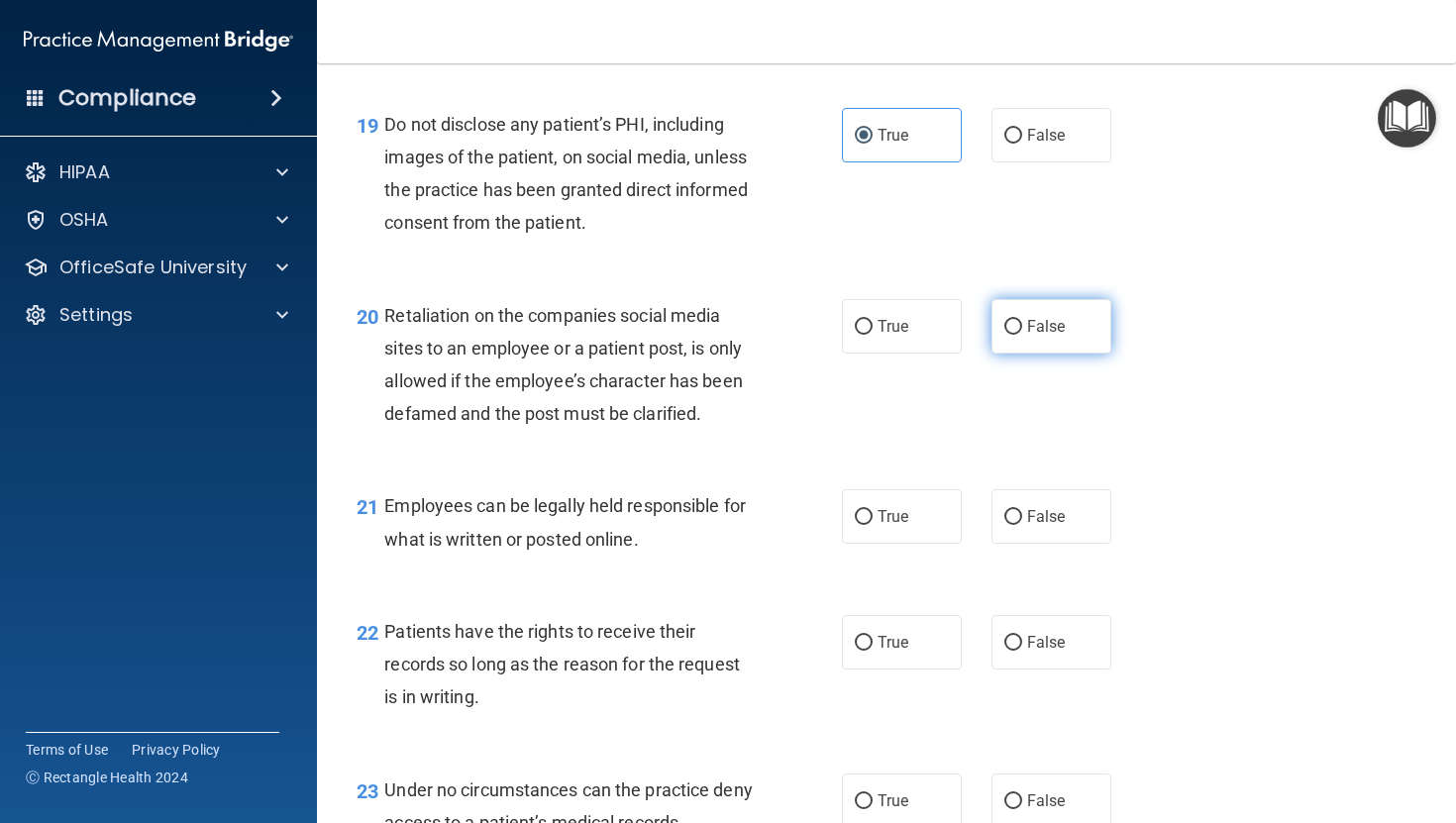 click on "False" at bounding box center [1051, 326] 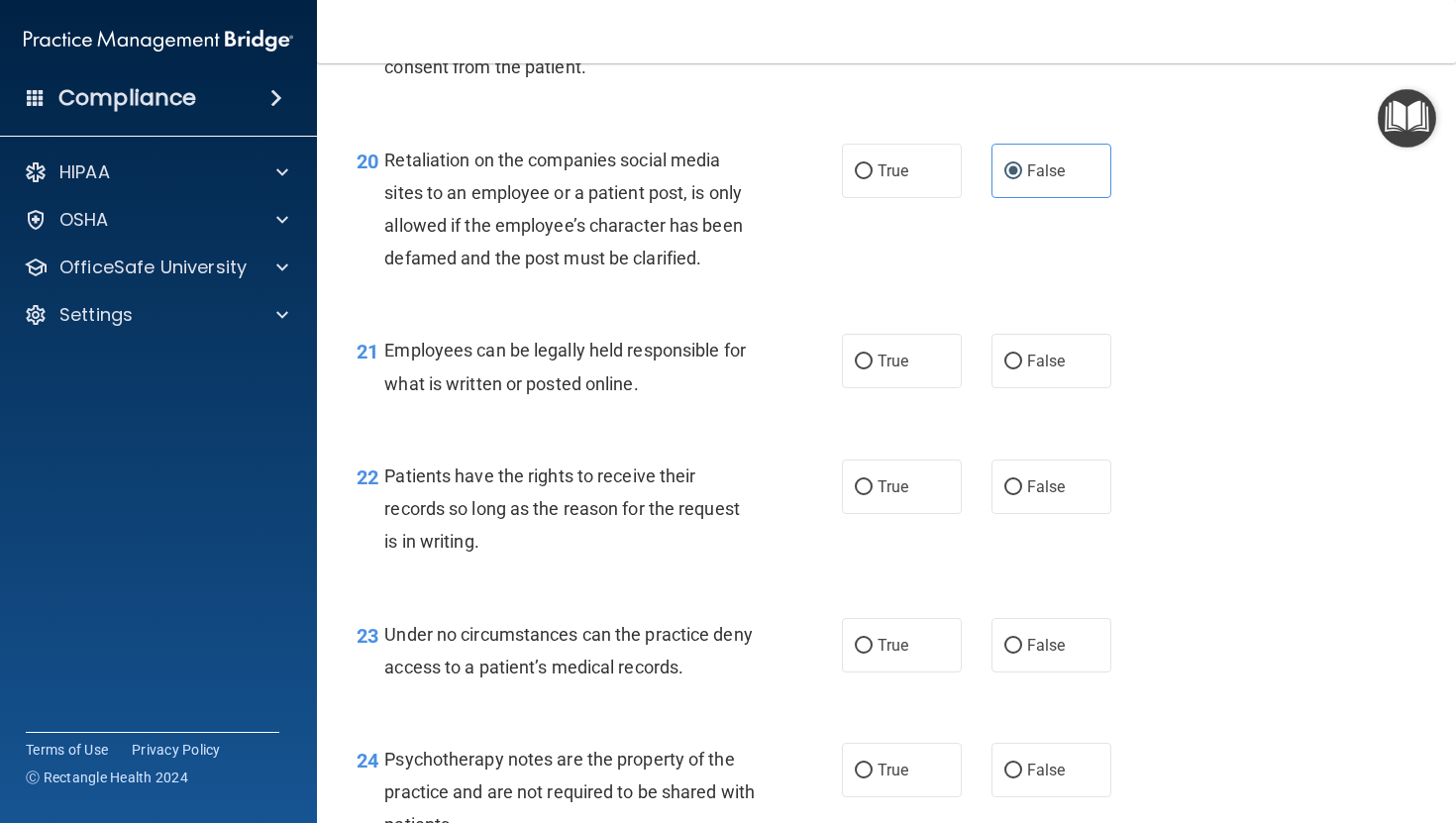 scroll, scrollTop: 3877, scrollLeft: 0, axis: vertical 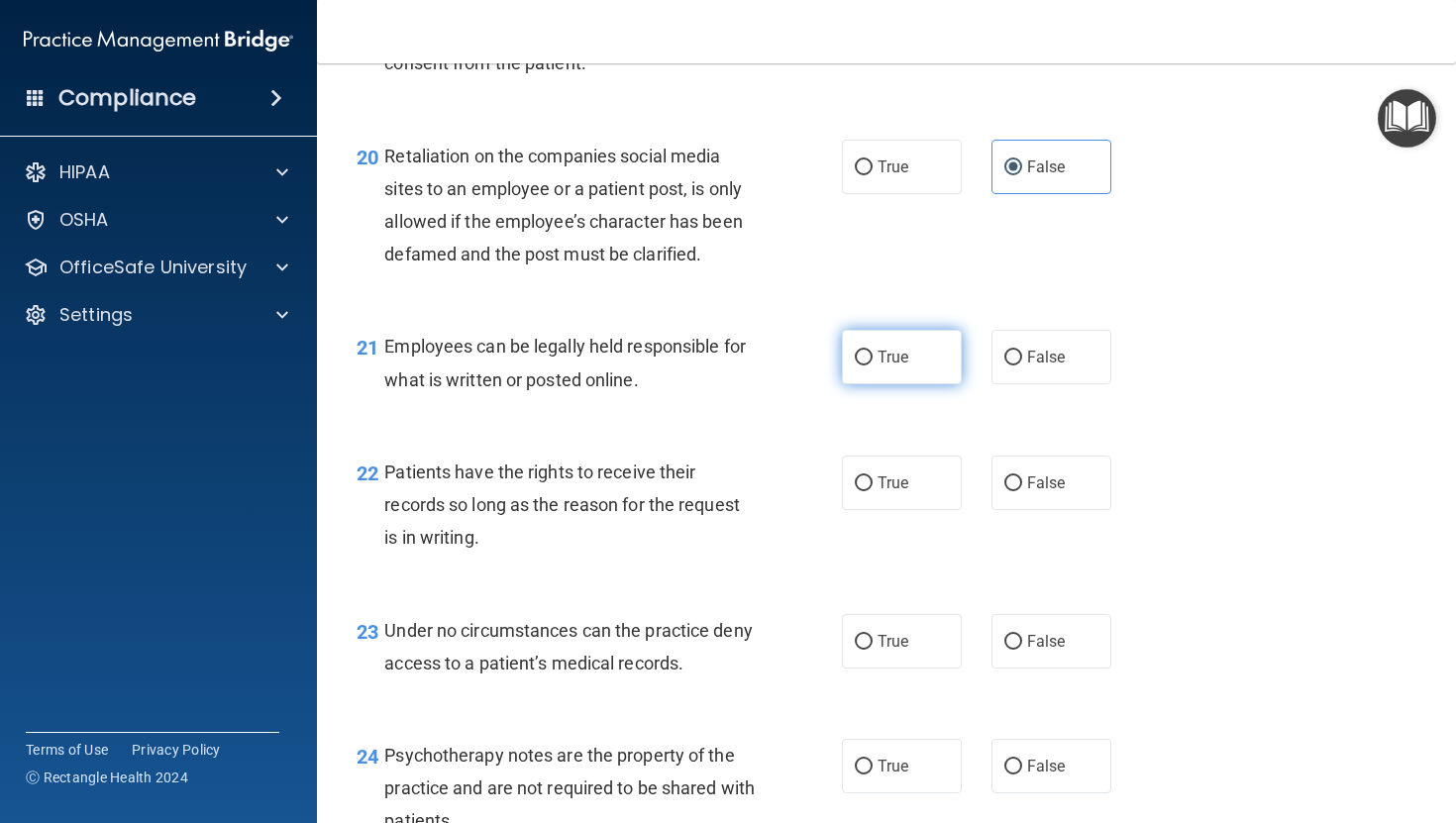 click on "True" at bounding box center (864, 358) 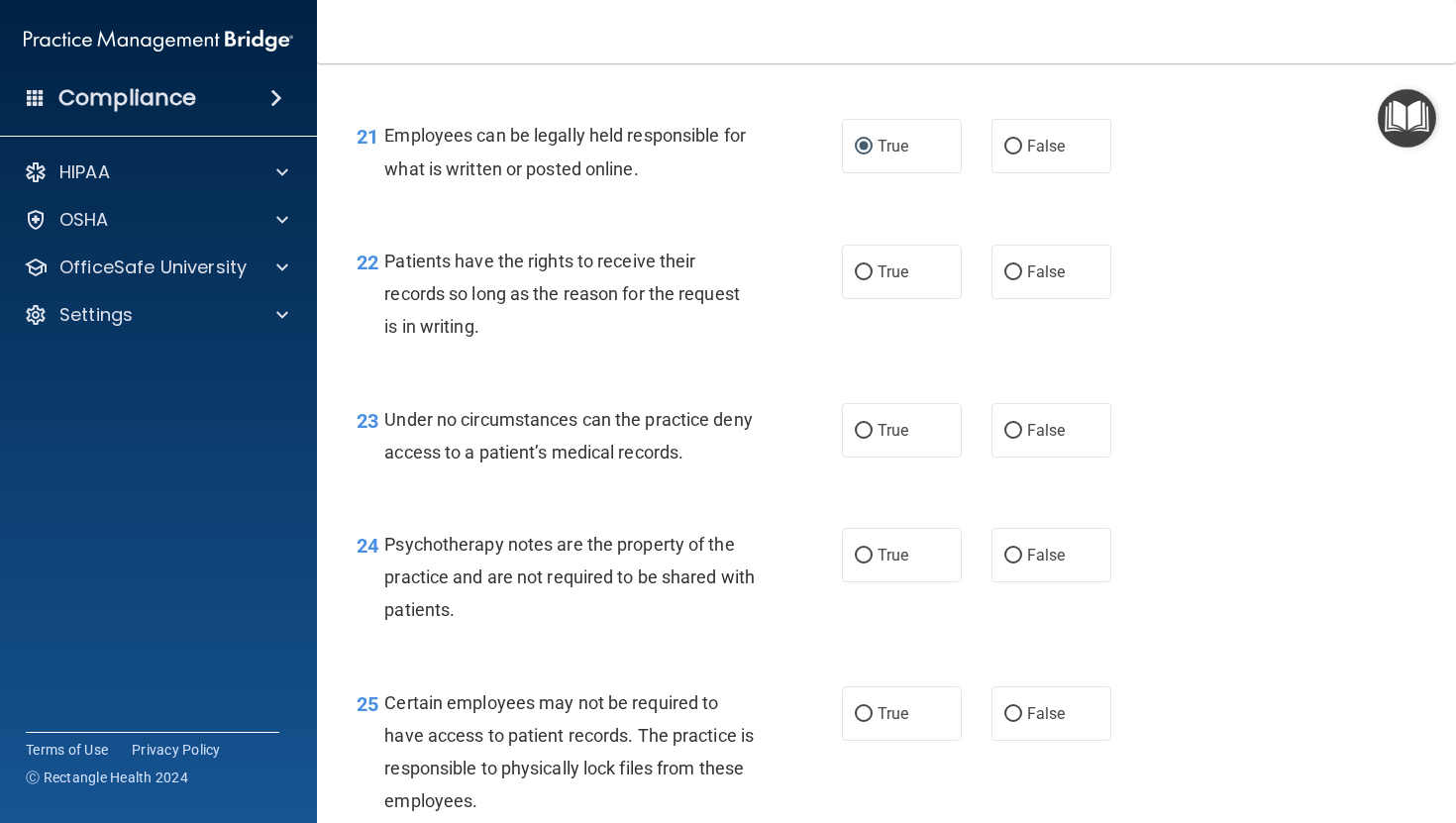 scroll, scrollTop: 4101, scrollLeft: 0, axis: vertical 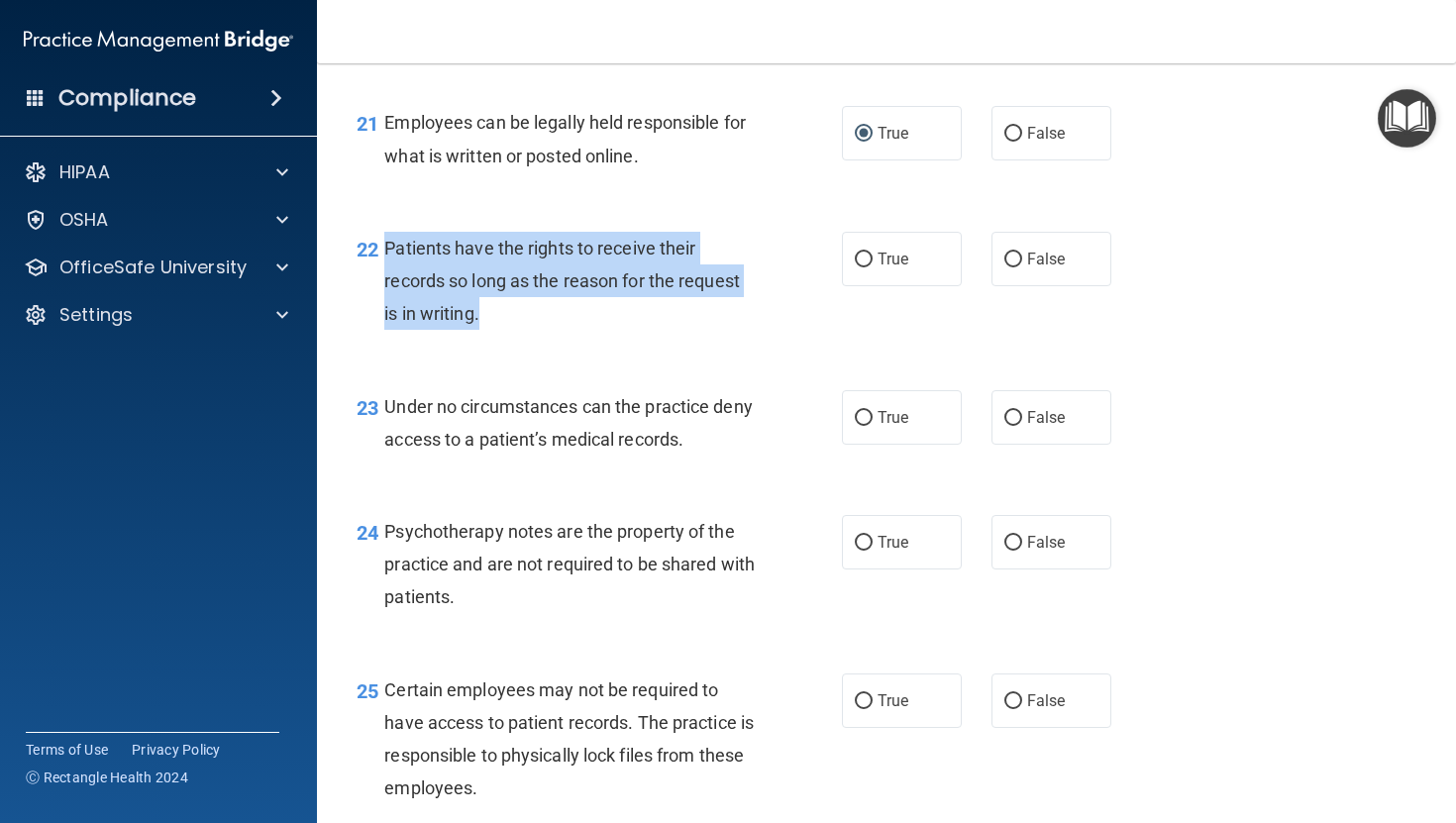drag, startPoint x: 384, startPoint y: 283, endPoint x: 518, endPoint y: 355, distance: 152 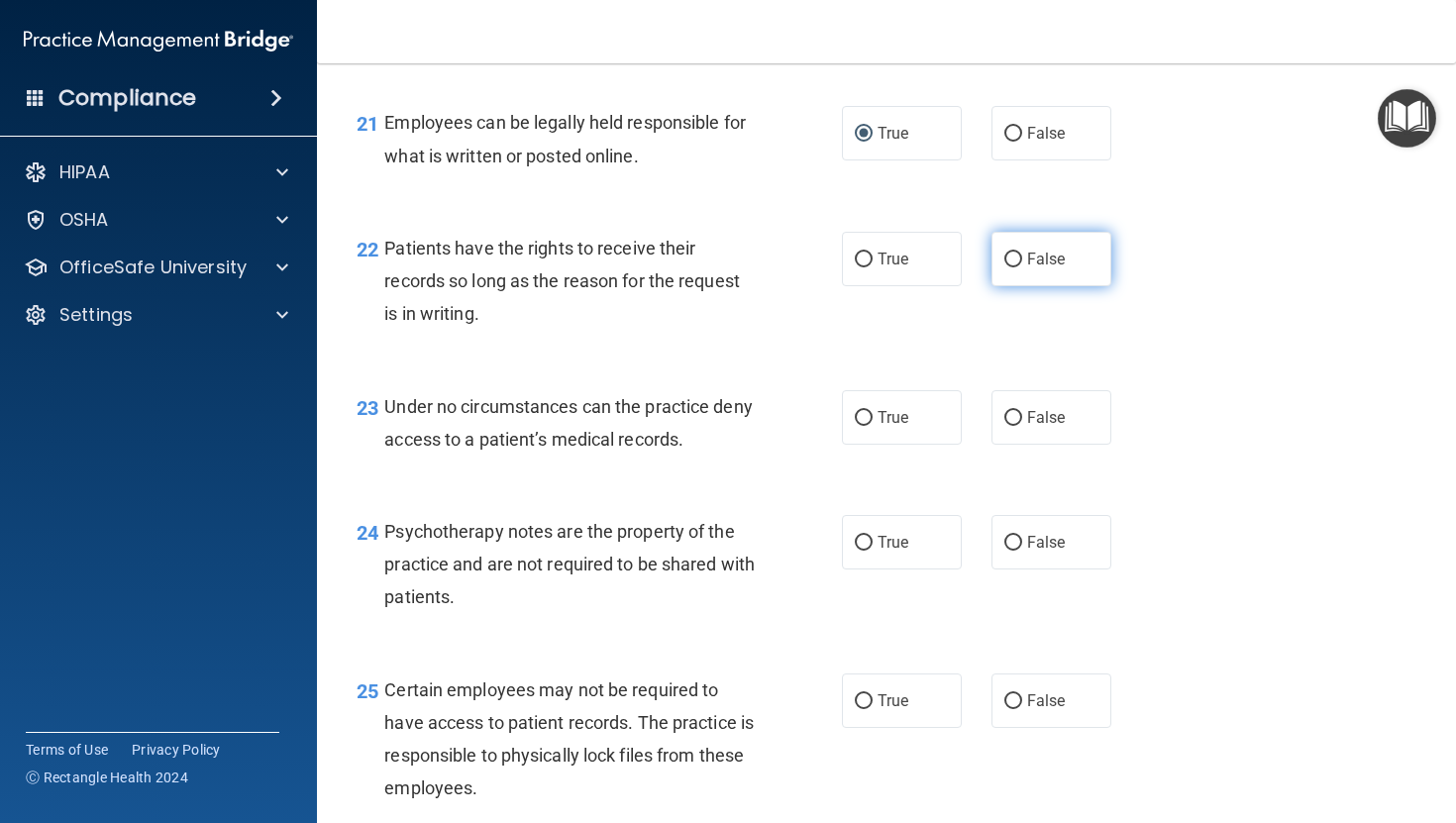 click on "False" at bounding box center (1046, 258) 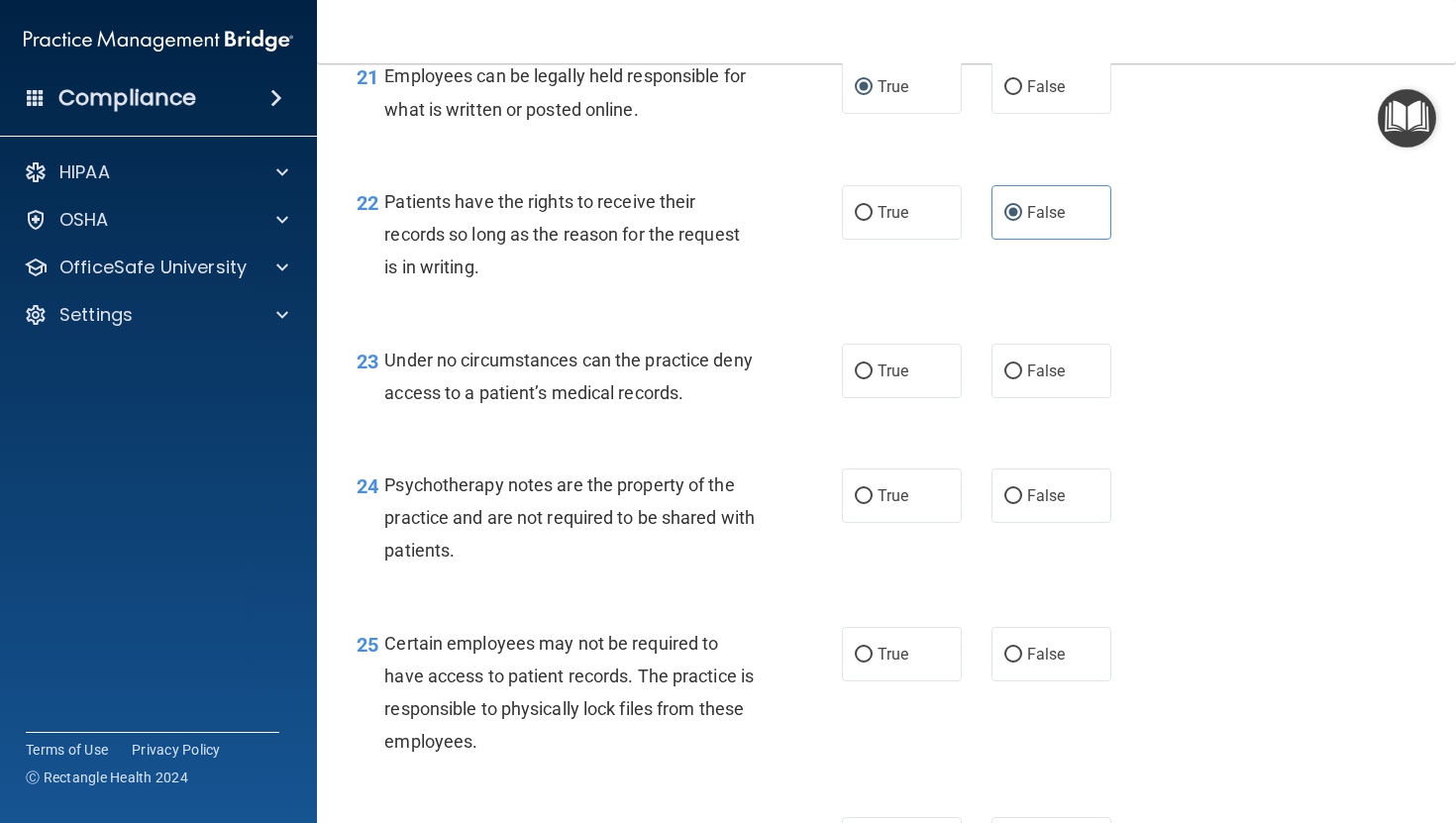 scroll, scrollTop: 4168, scrollLeft: 0, axis: vertical 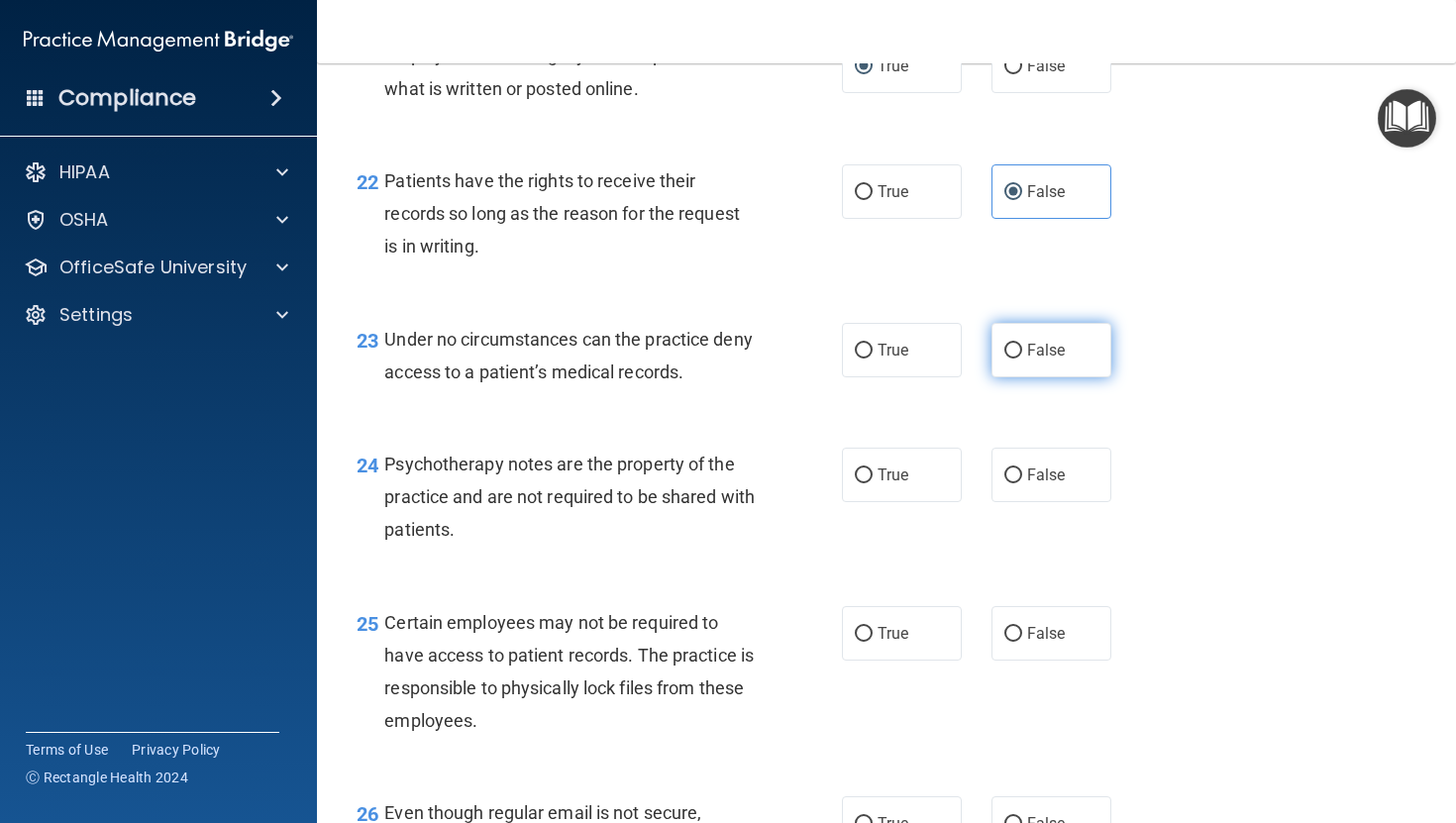 click on "False" at bounding box center [1051, 350] 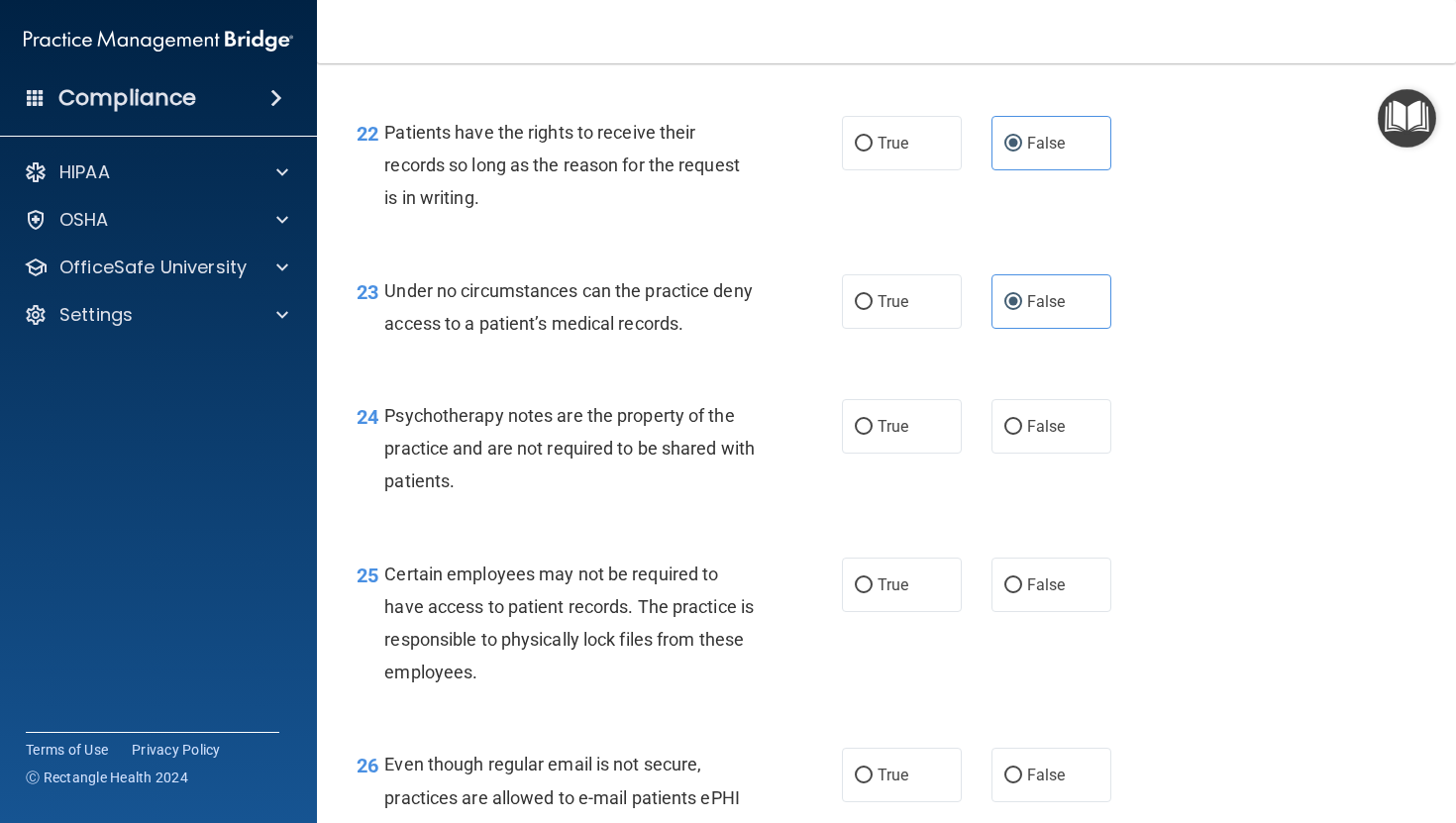 scroll, scrollTop: 4220, scrollLeft: 0, axis: vertical 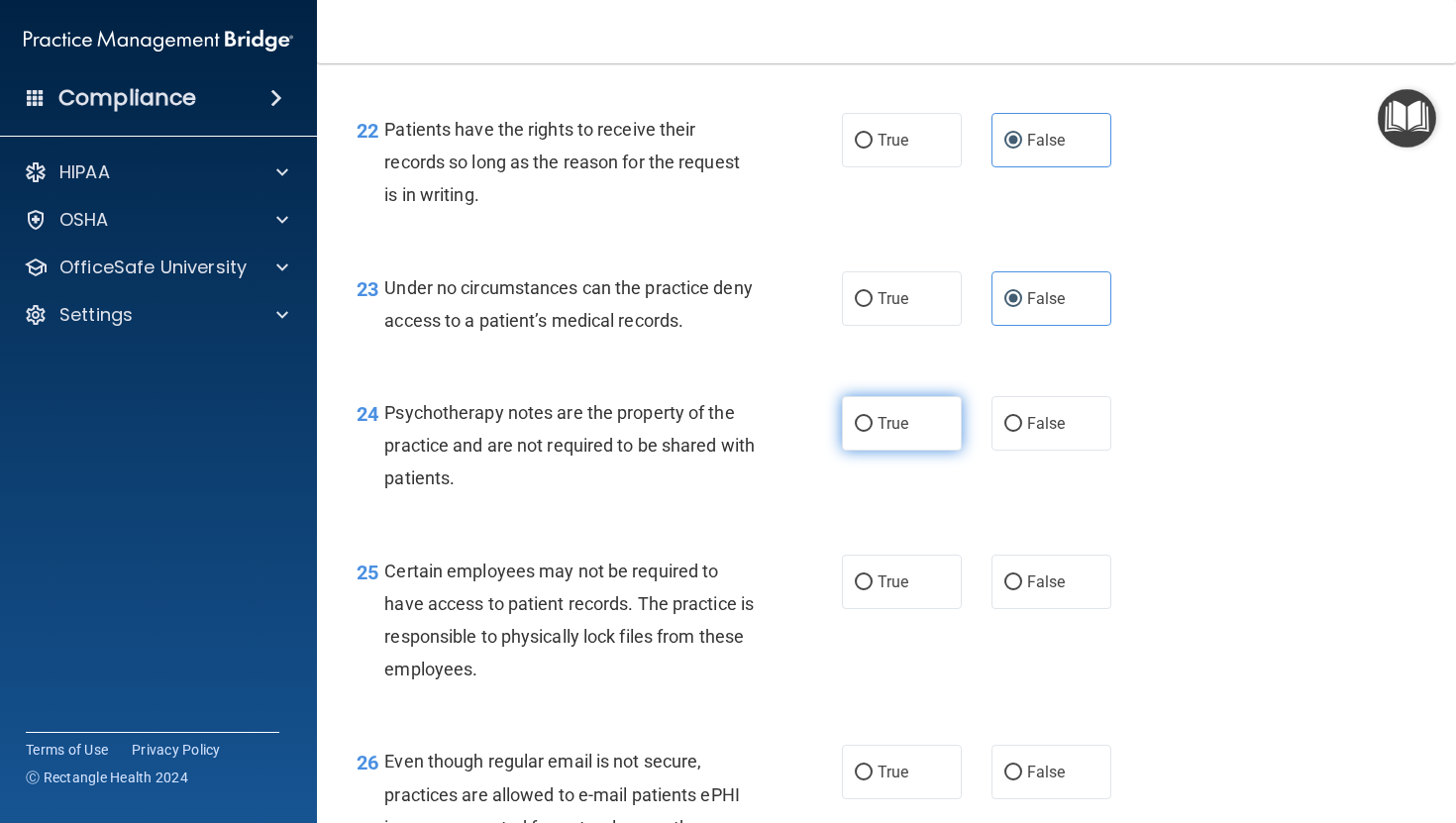 click on "True" at bounding box center (864, 424) 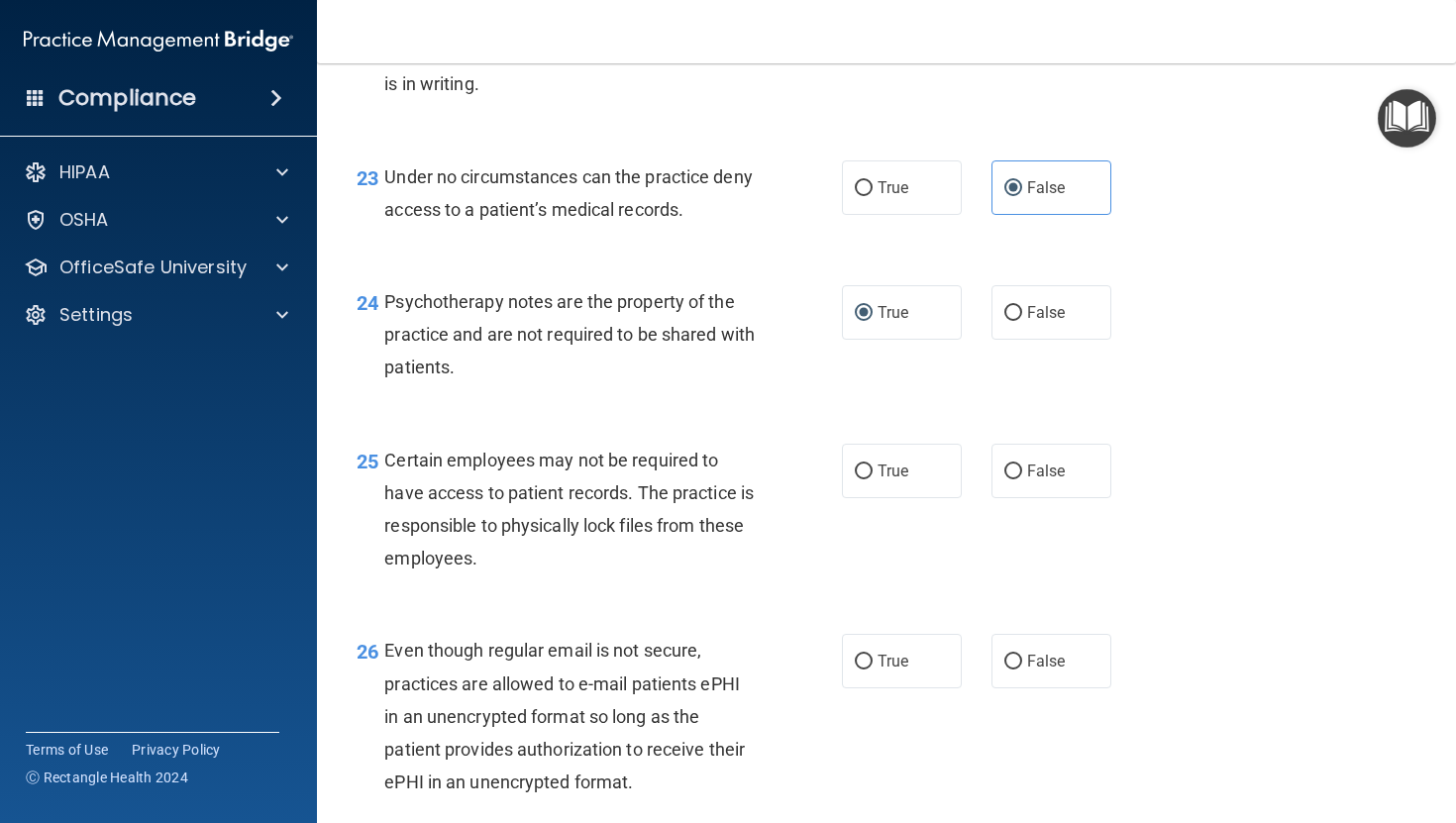 scroll, scrollTop: 4355, scrollLeft: 0, axis: vertical 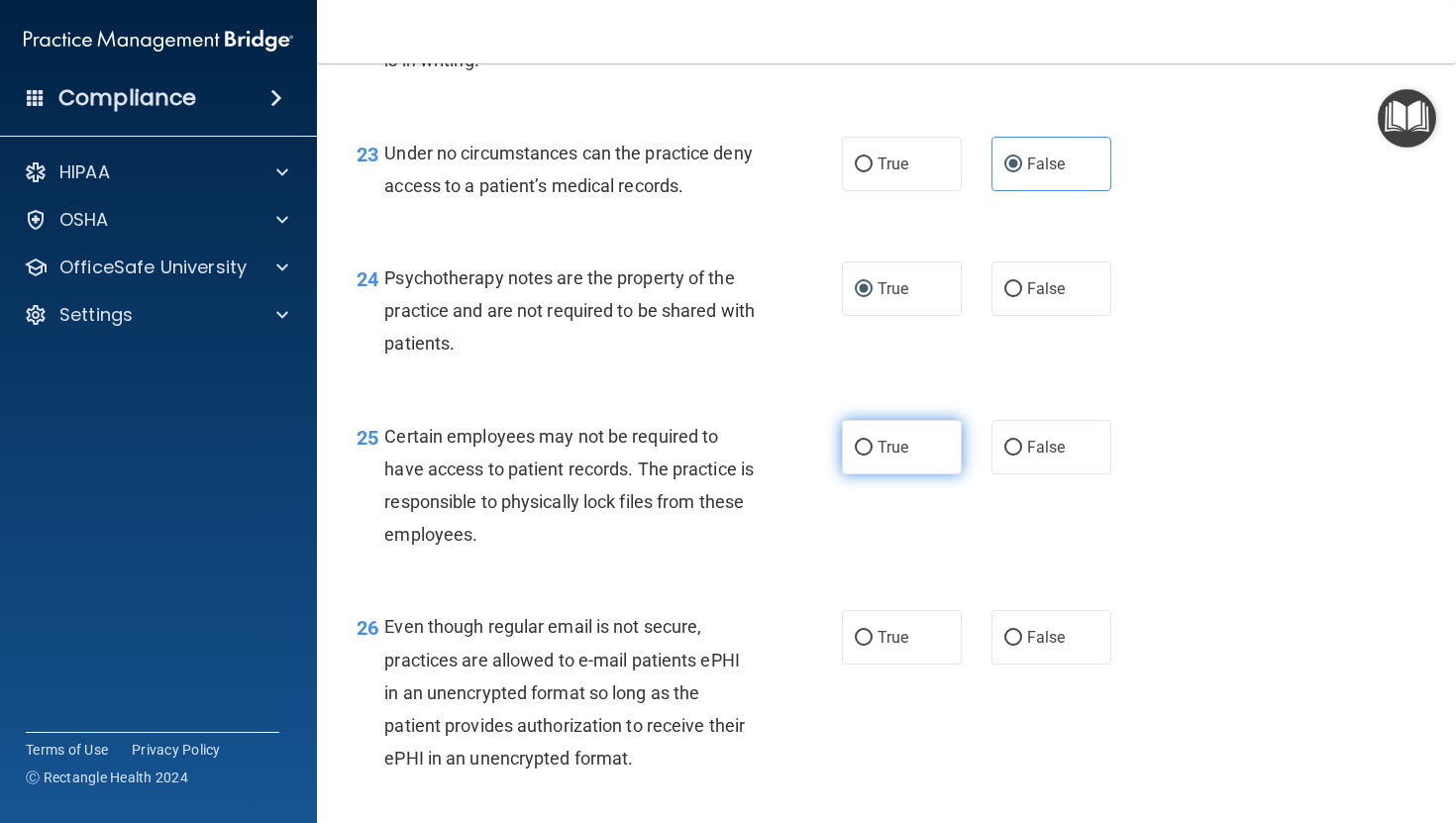 click on "True" at bounding box center [901, 447] 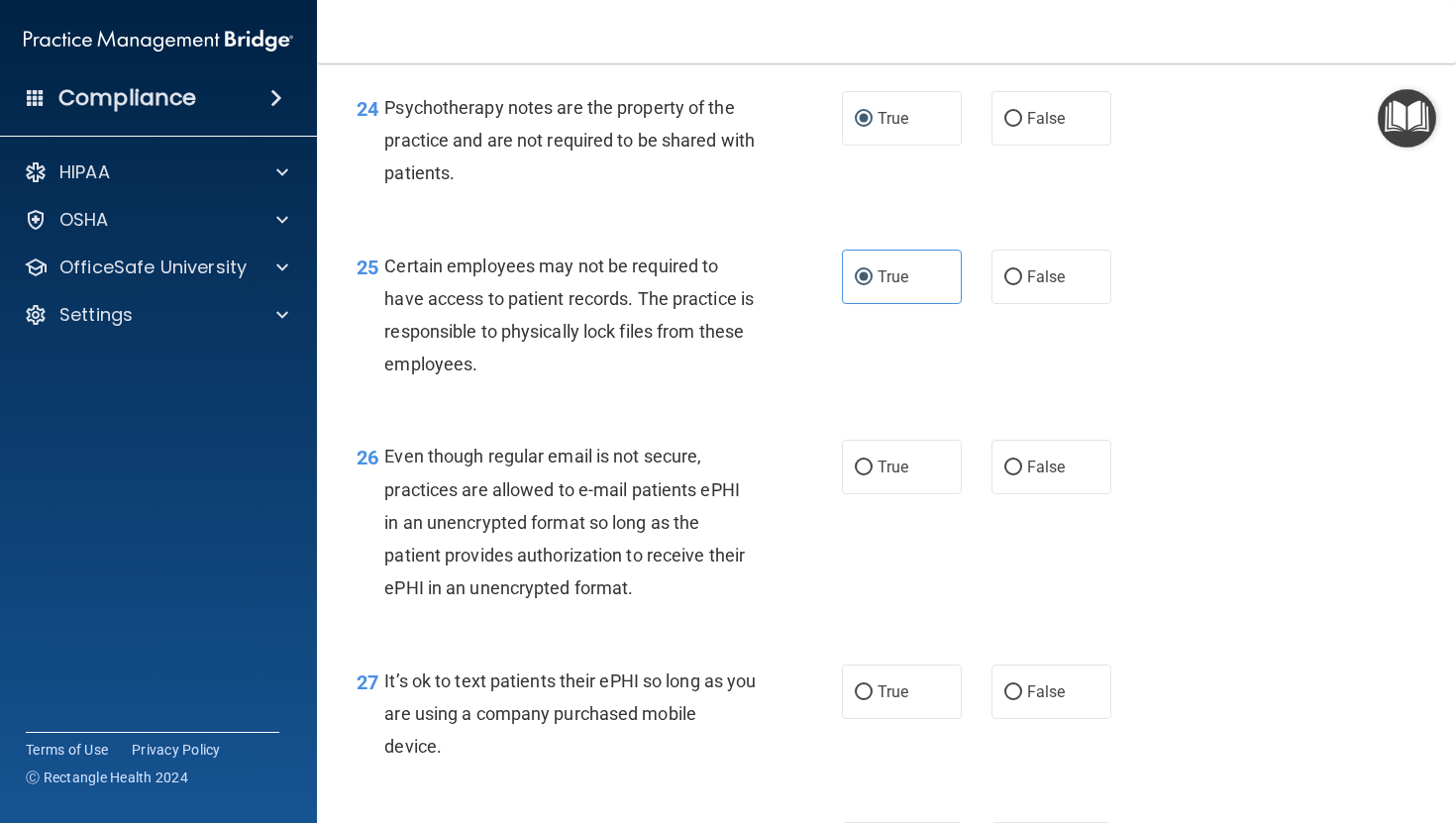 scroll, scrollTop: 4601, scrollLeft: 0, axis: vertical 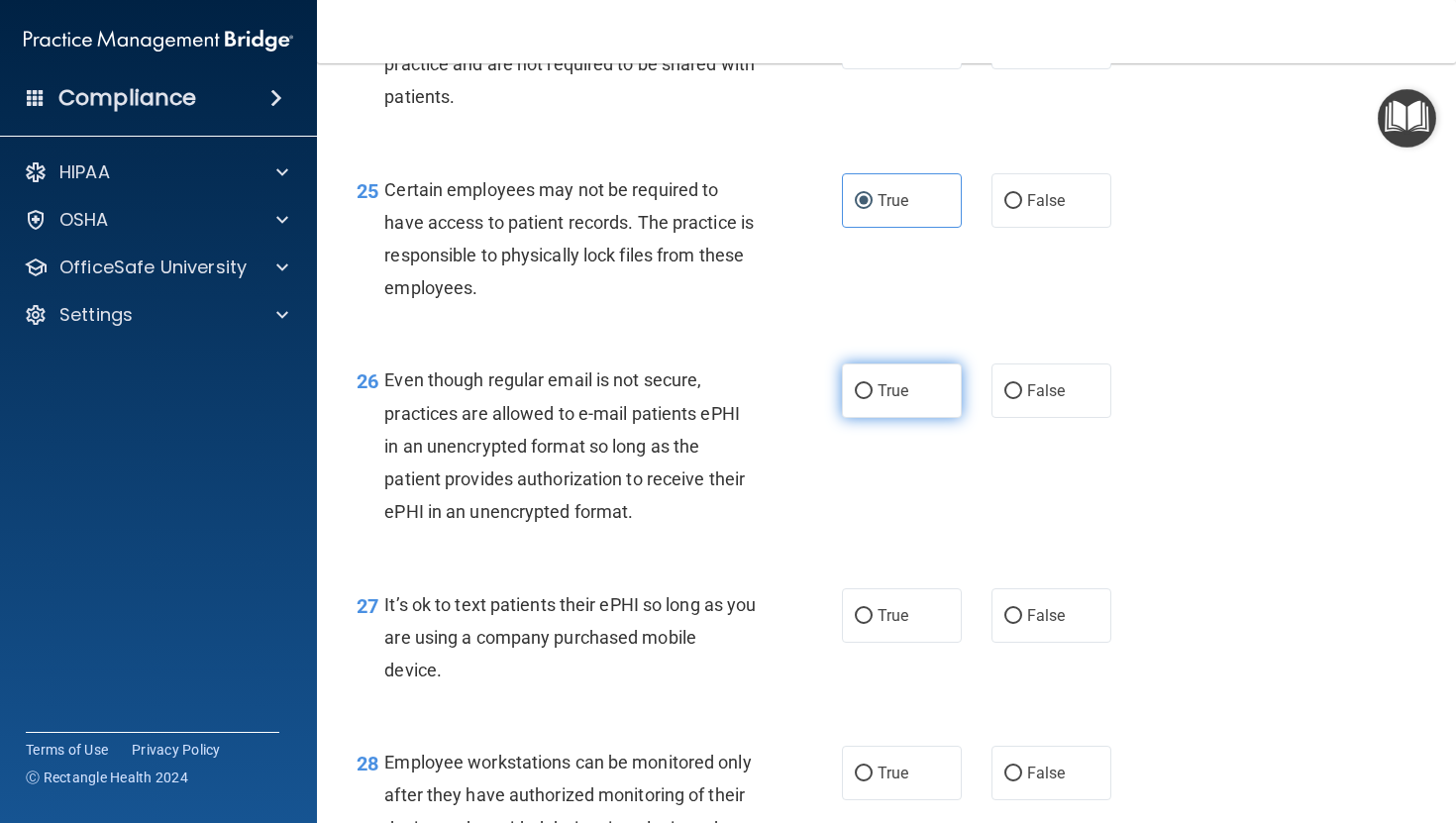 click on "True" at bounding box center [901, 390] 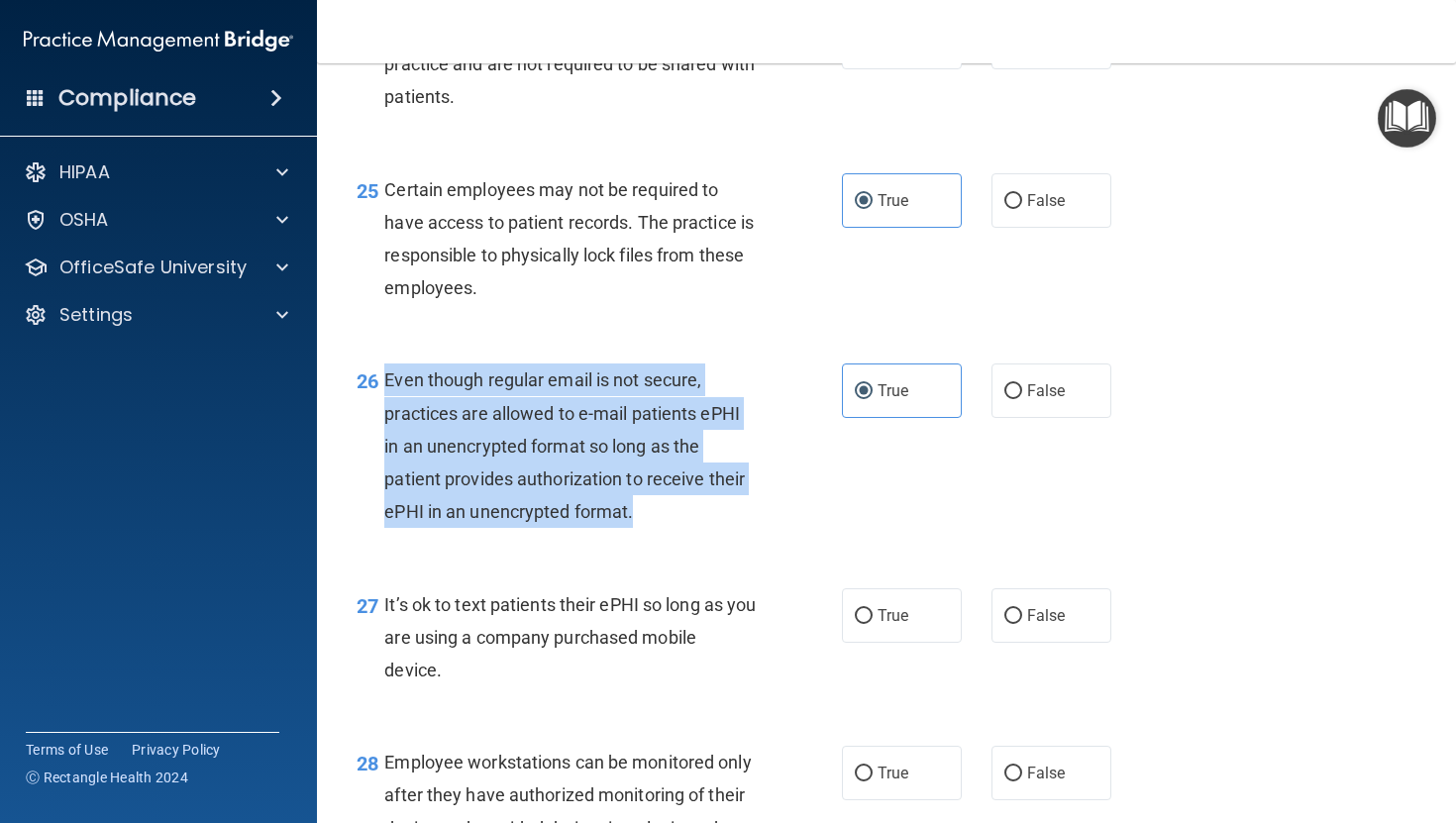 drag, startPoint x: 386, startPoint y: 417, endPoint x: 638, endPoint y: 551, distance: 285.41198 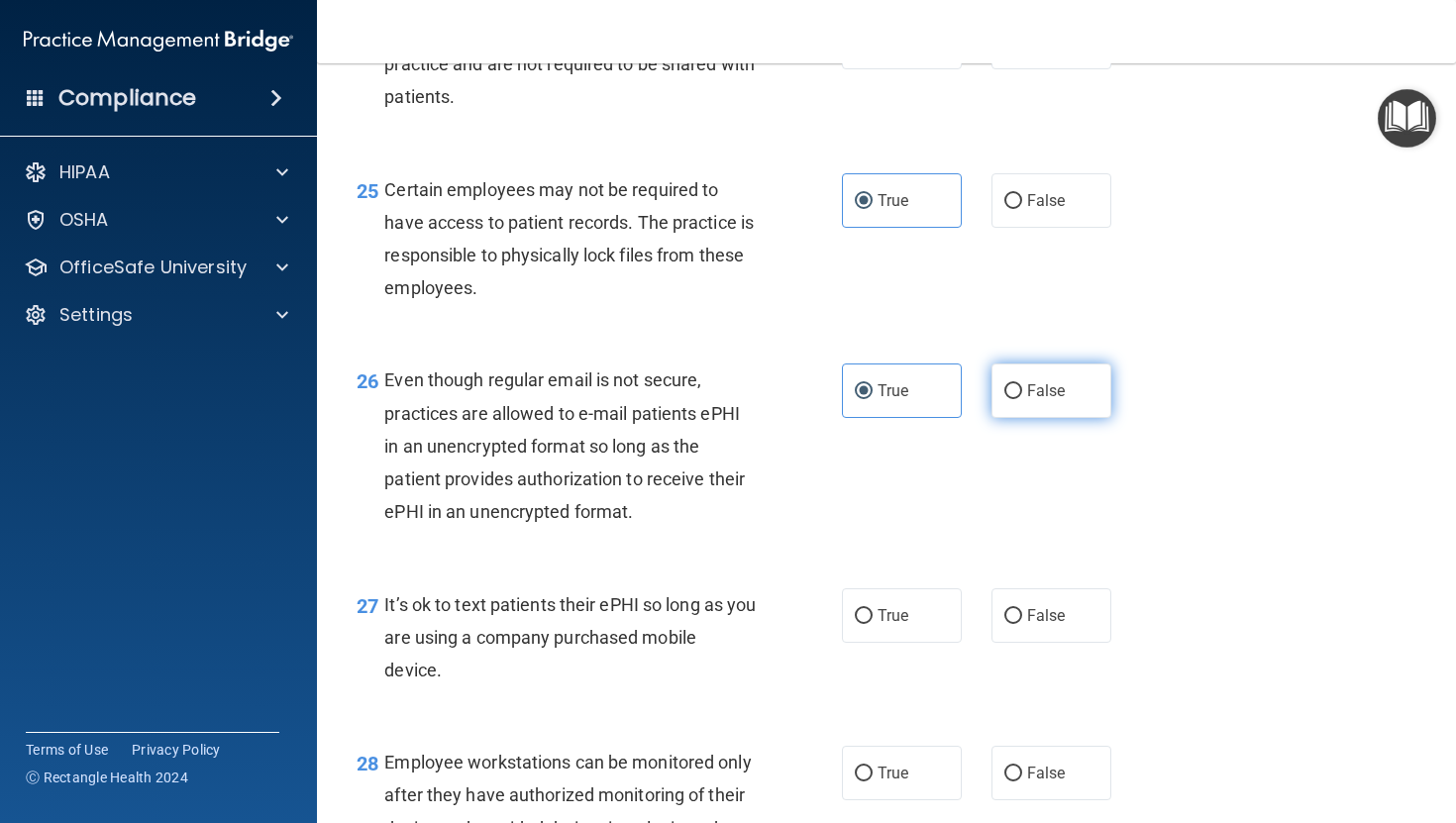 click on "False" at bounding box center [1046, 390] 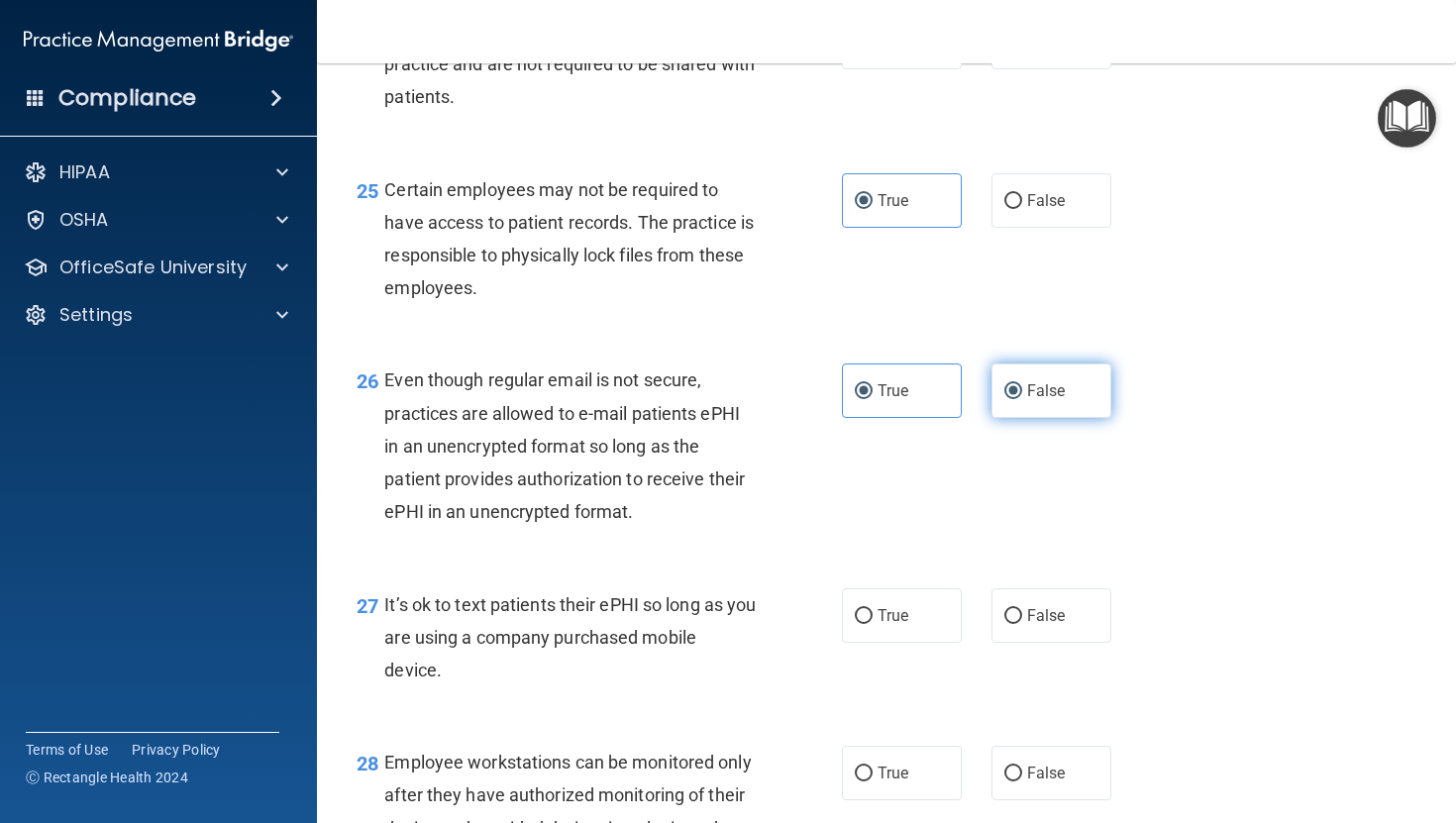 radio on "false" 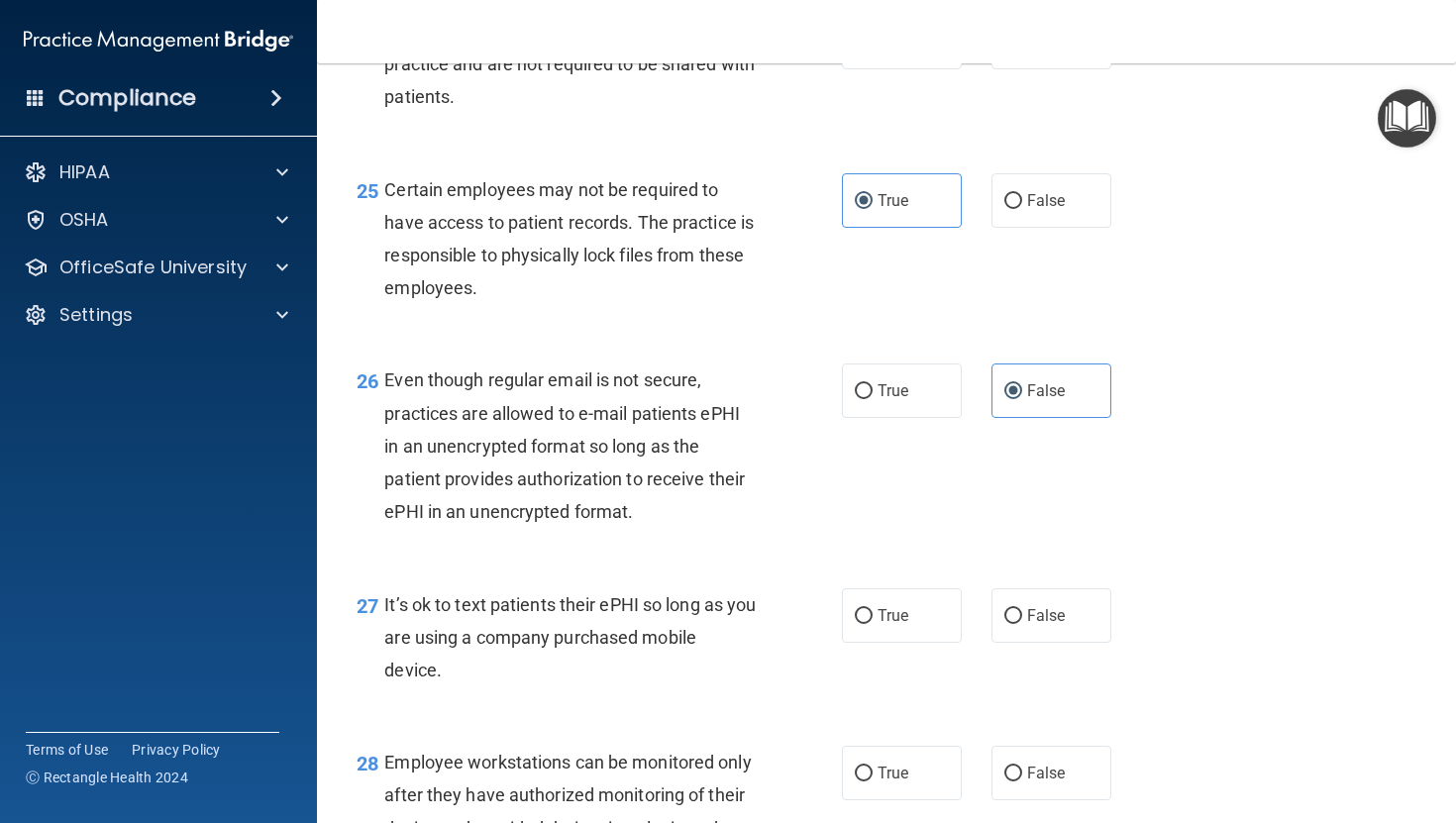 click on "26       Even though regular email is not secure, practices are allowed to e-mail patients ePHI in an unencrypted format so long as the patient provides authorization to receive their ePHI in an unencrypted format.                  True           False" at bounding box center [886, 451] 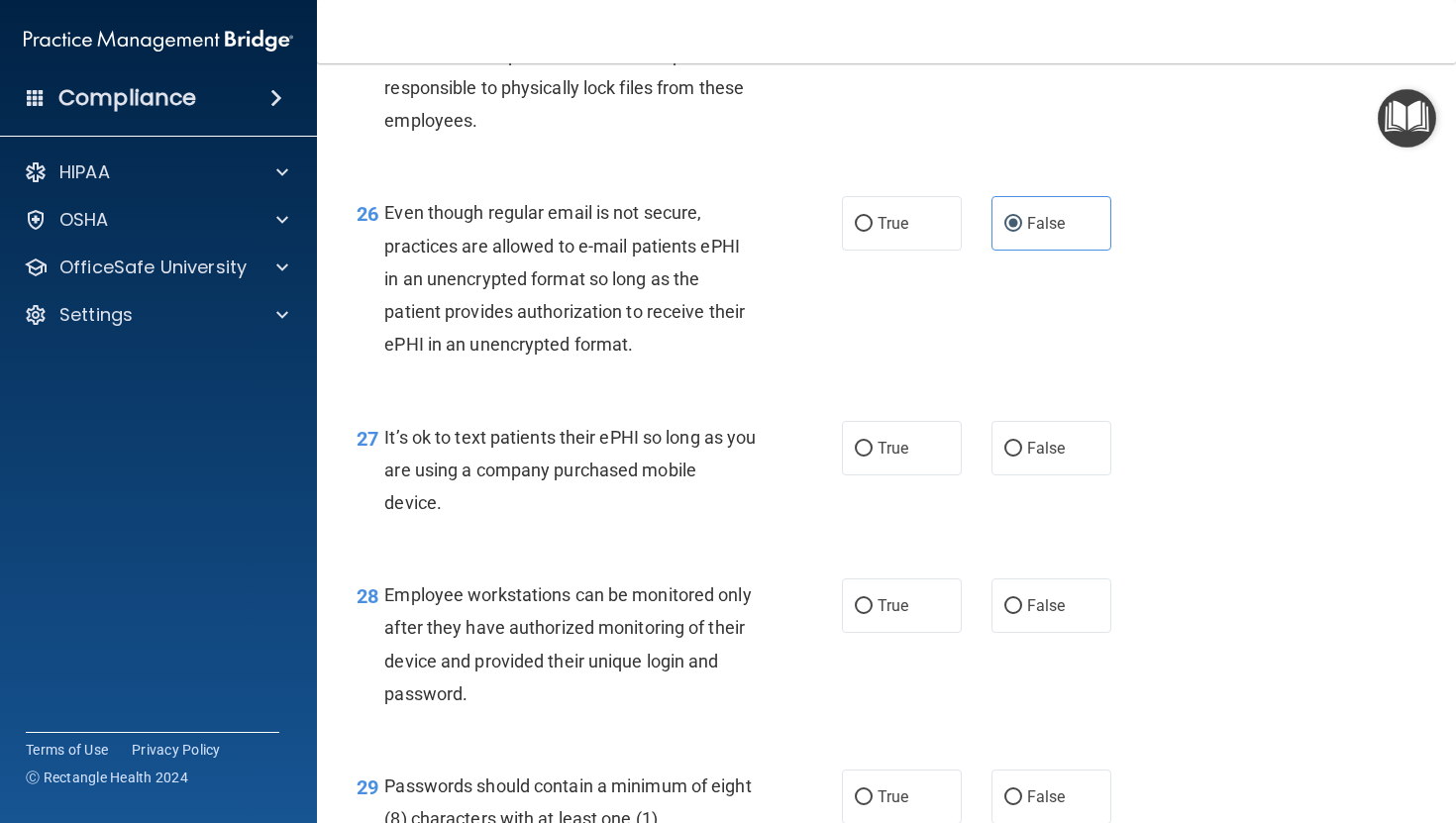 scroll, scrollTop: 4781, scrollLeft: 0, axis: vertical 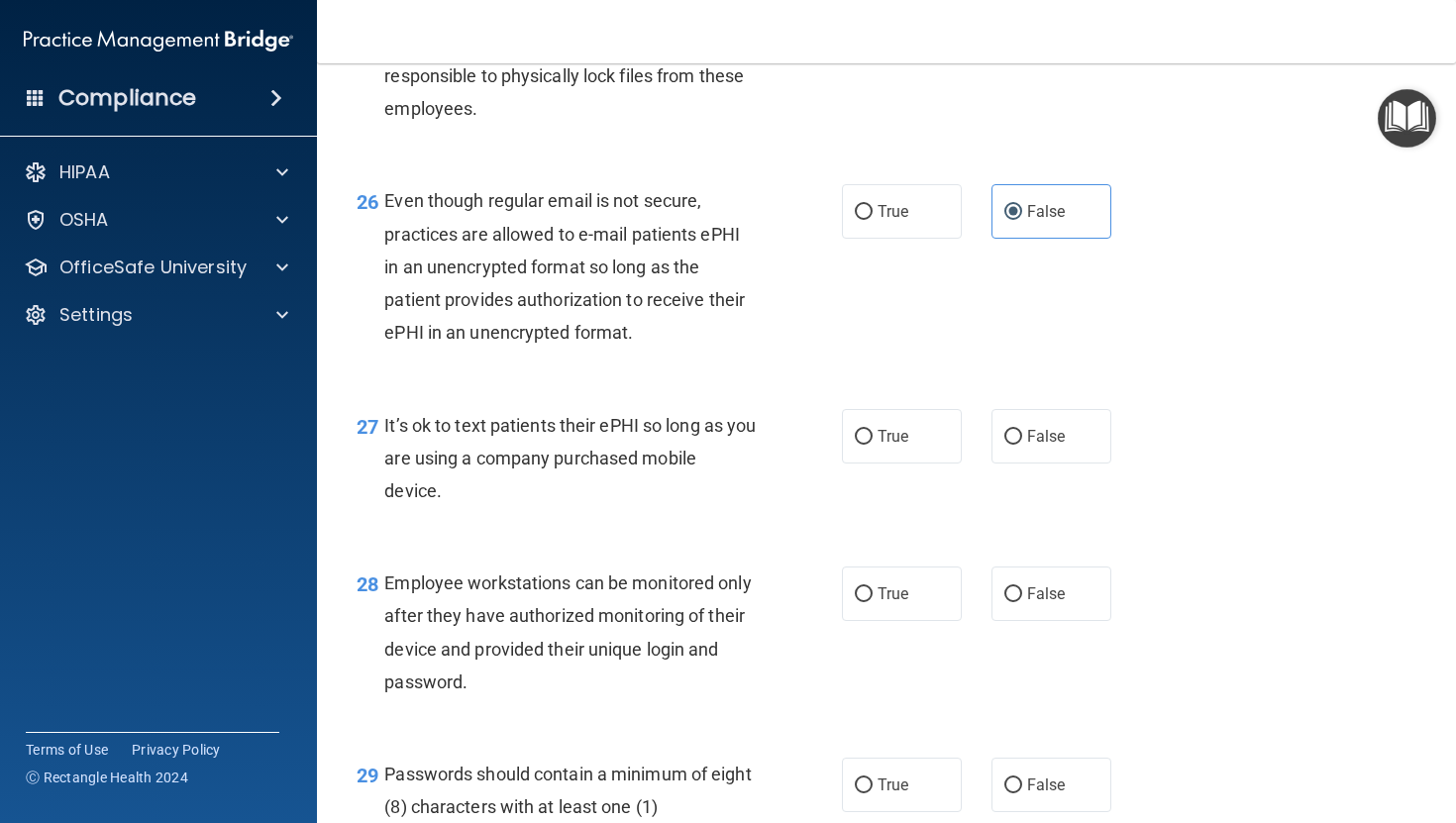 drag, startPoint x: 386, startPoint y: 462, endPoint x: 469, endPoint y: 528, distance: 106.04244 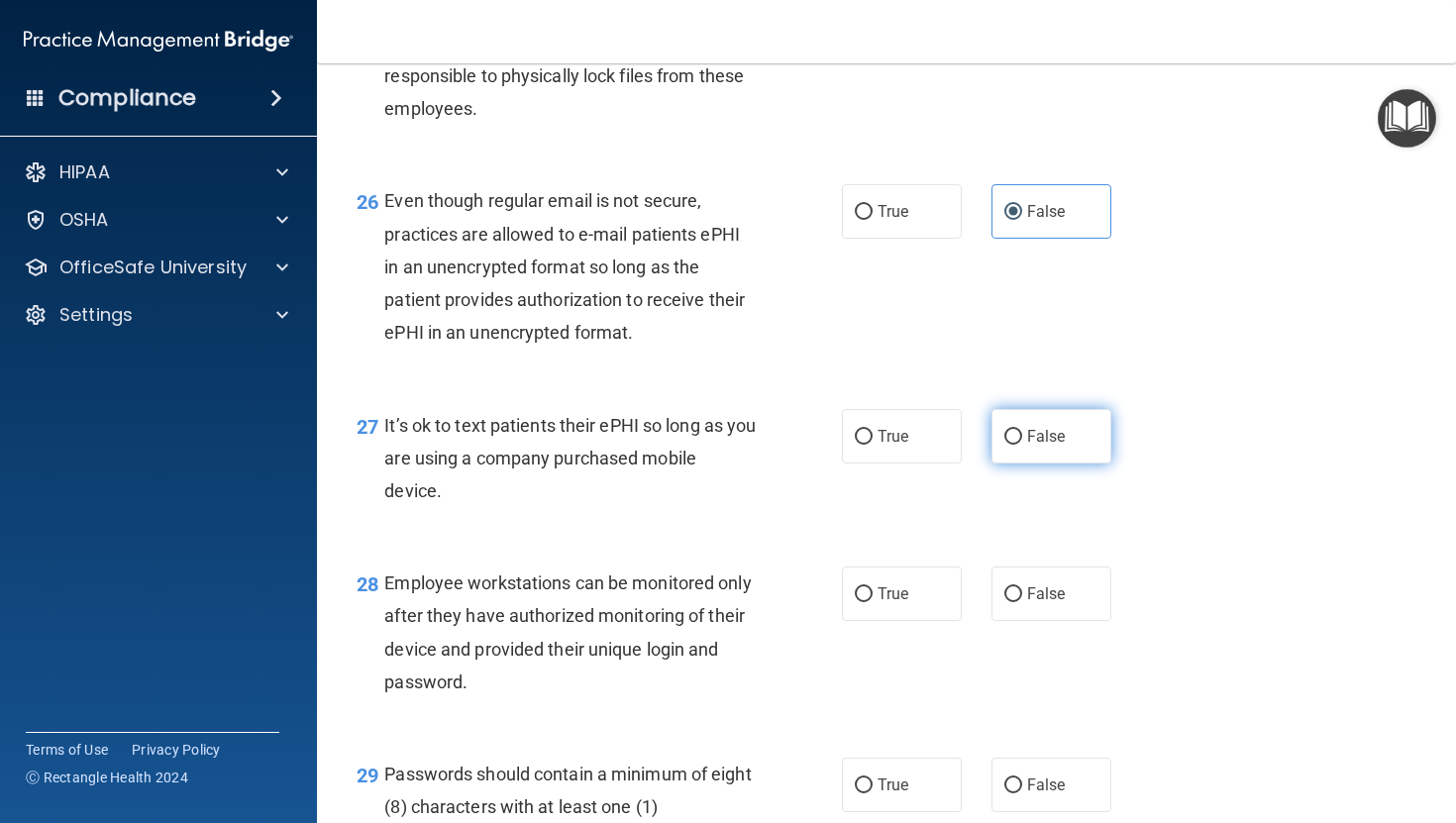 click on "False" at bounding box center [1051, 436] 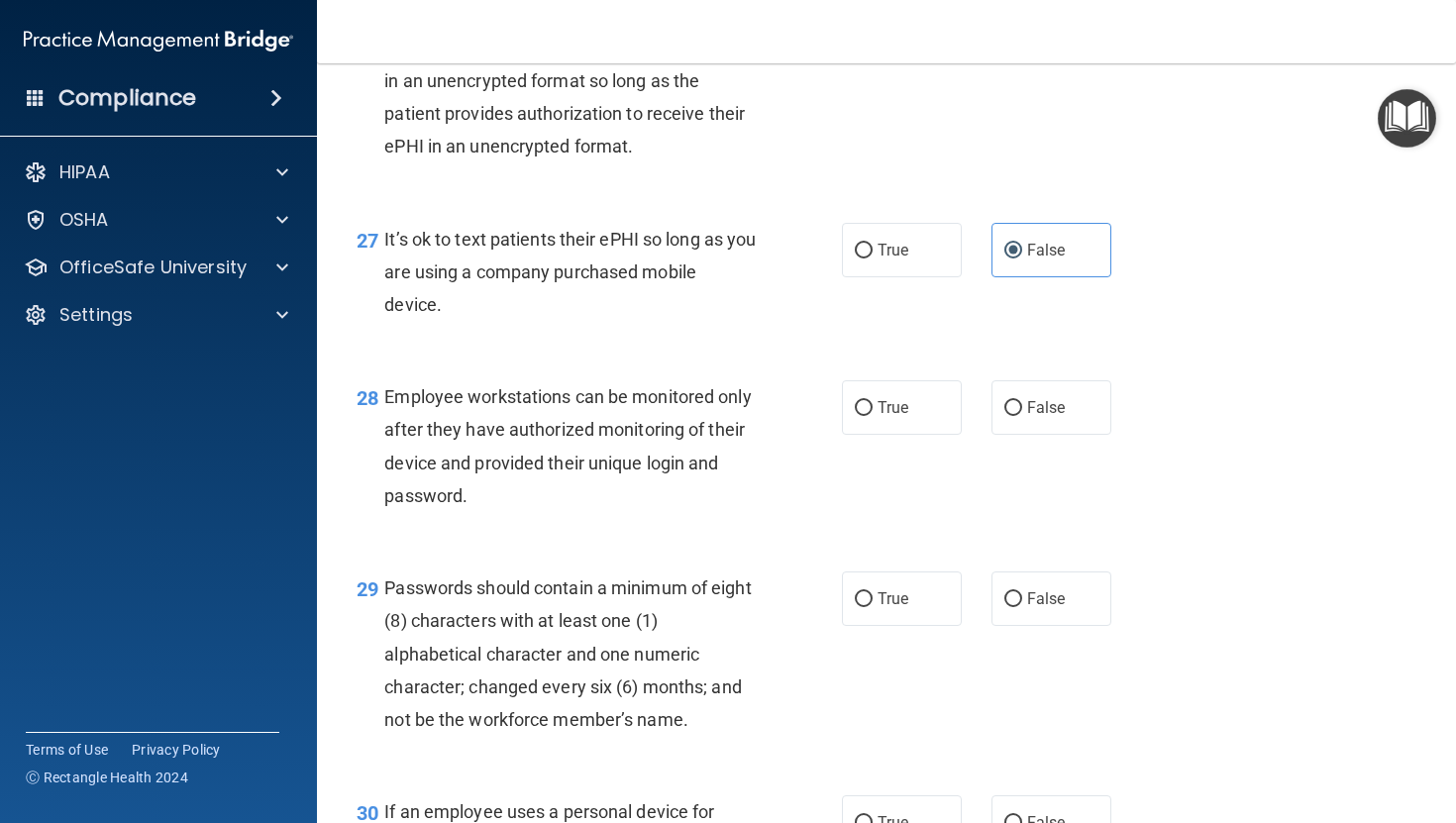scroll, scrollTop: 4984, scrollLeft: 0, axis: vertical 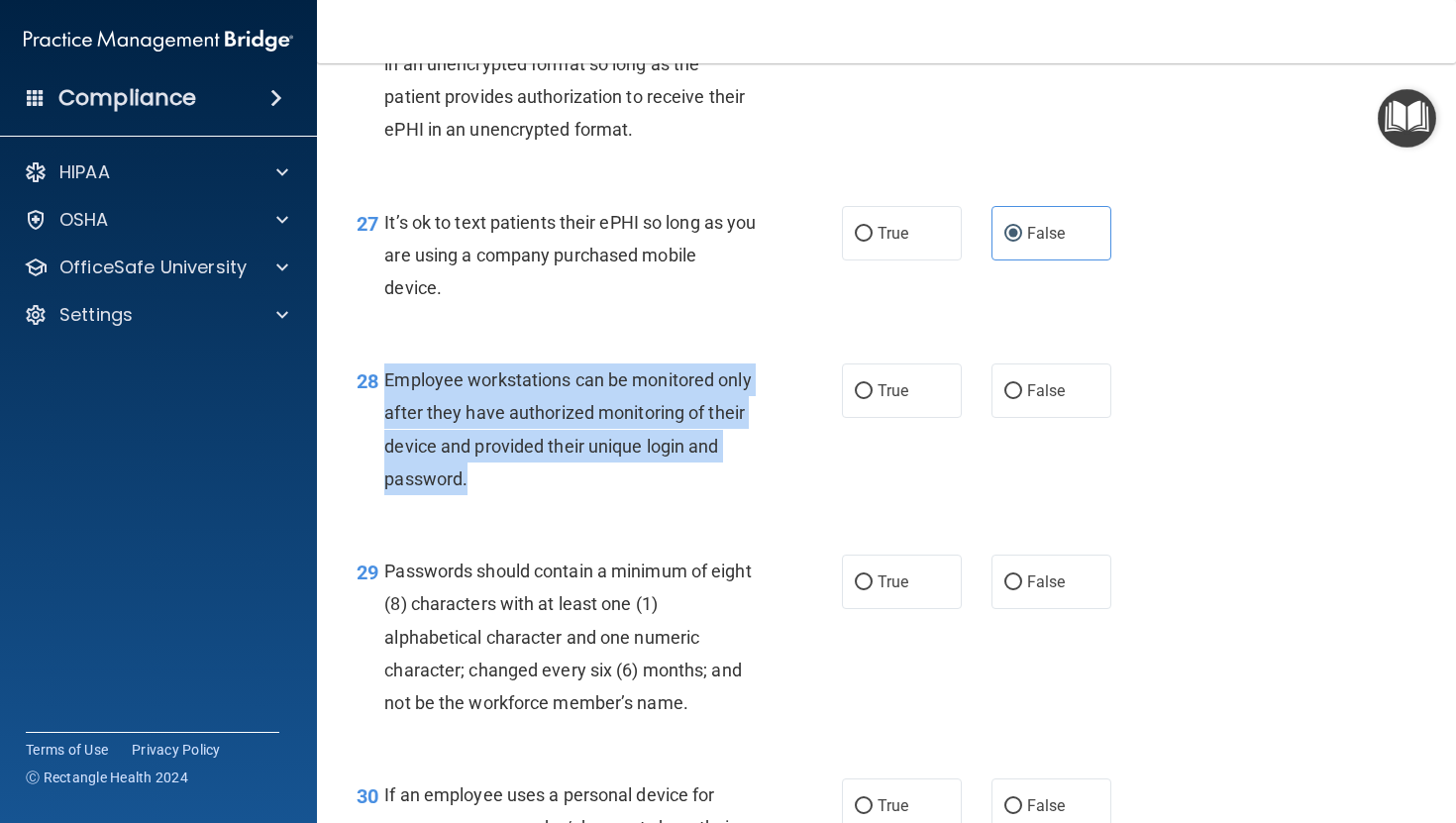drag, startPoint x: 387, startPoint y: 415, endPoint x: 527, endPoint y: 507, distance: 167.52313 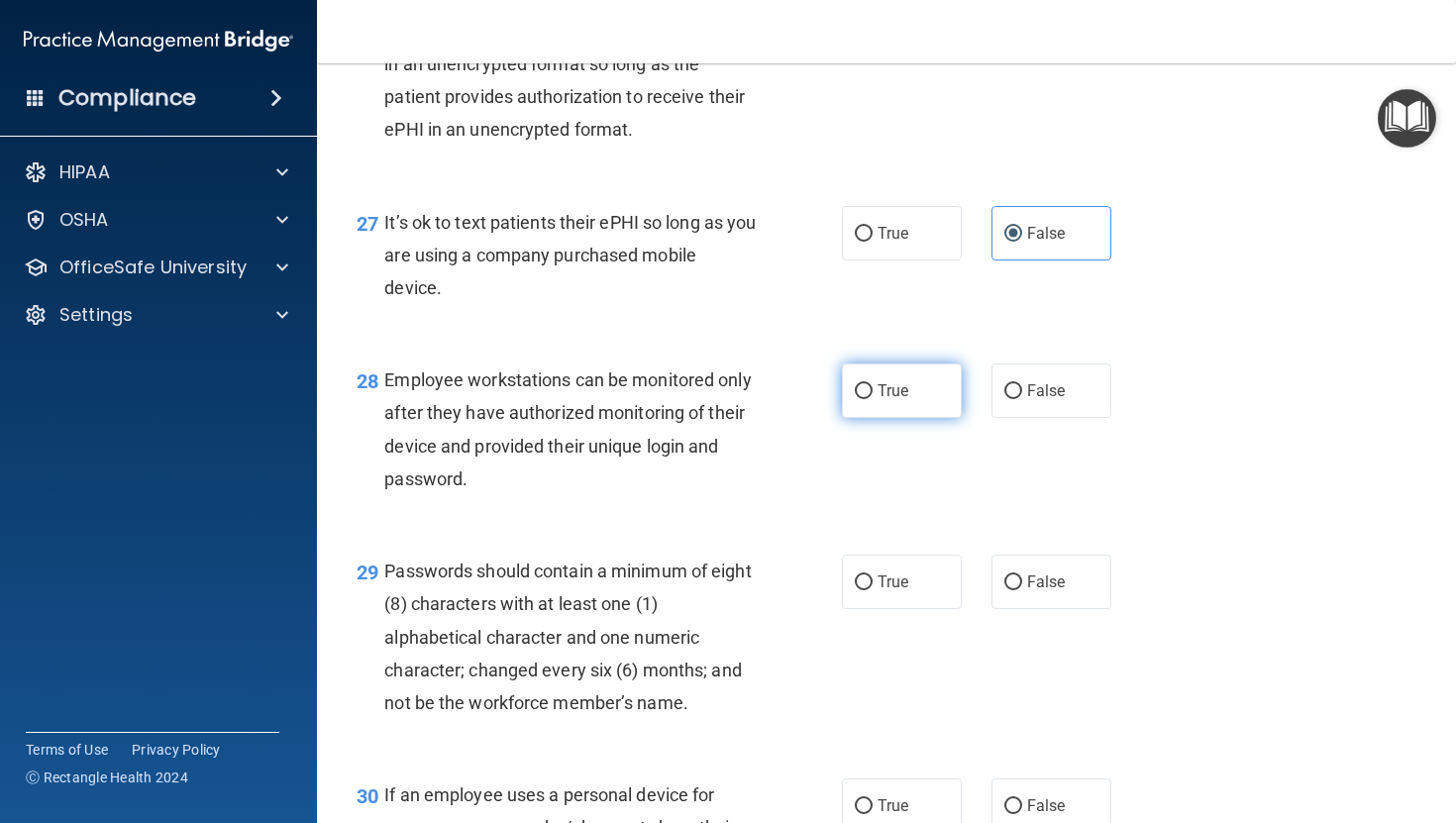 click on "True" at bounding box center (901, 390) 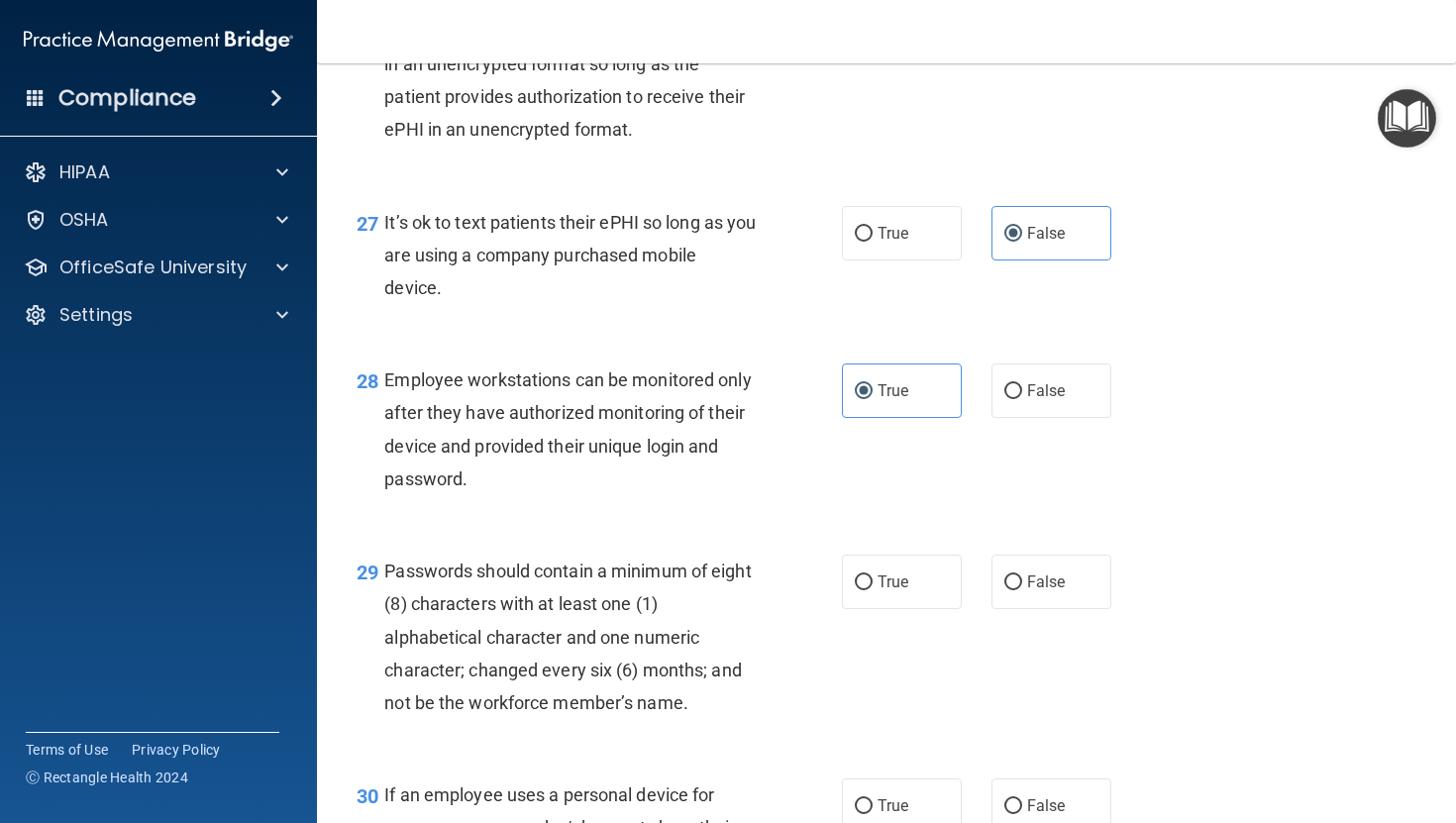 scroll, scrollTop: 5196, scrollLeft: 0, axis: vertical 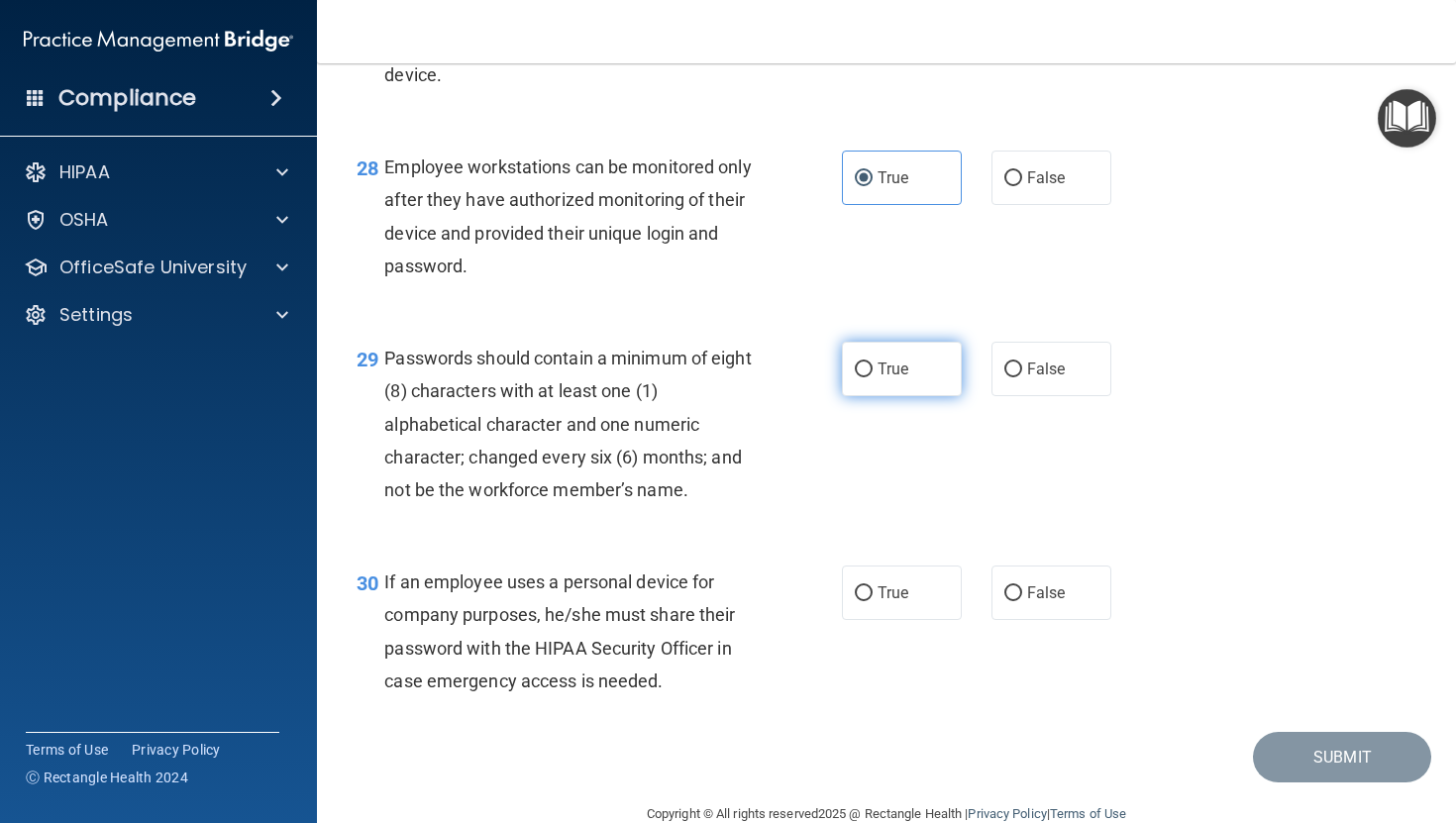 click on "True" at bounding box center (901, 368) 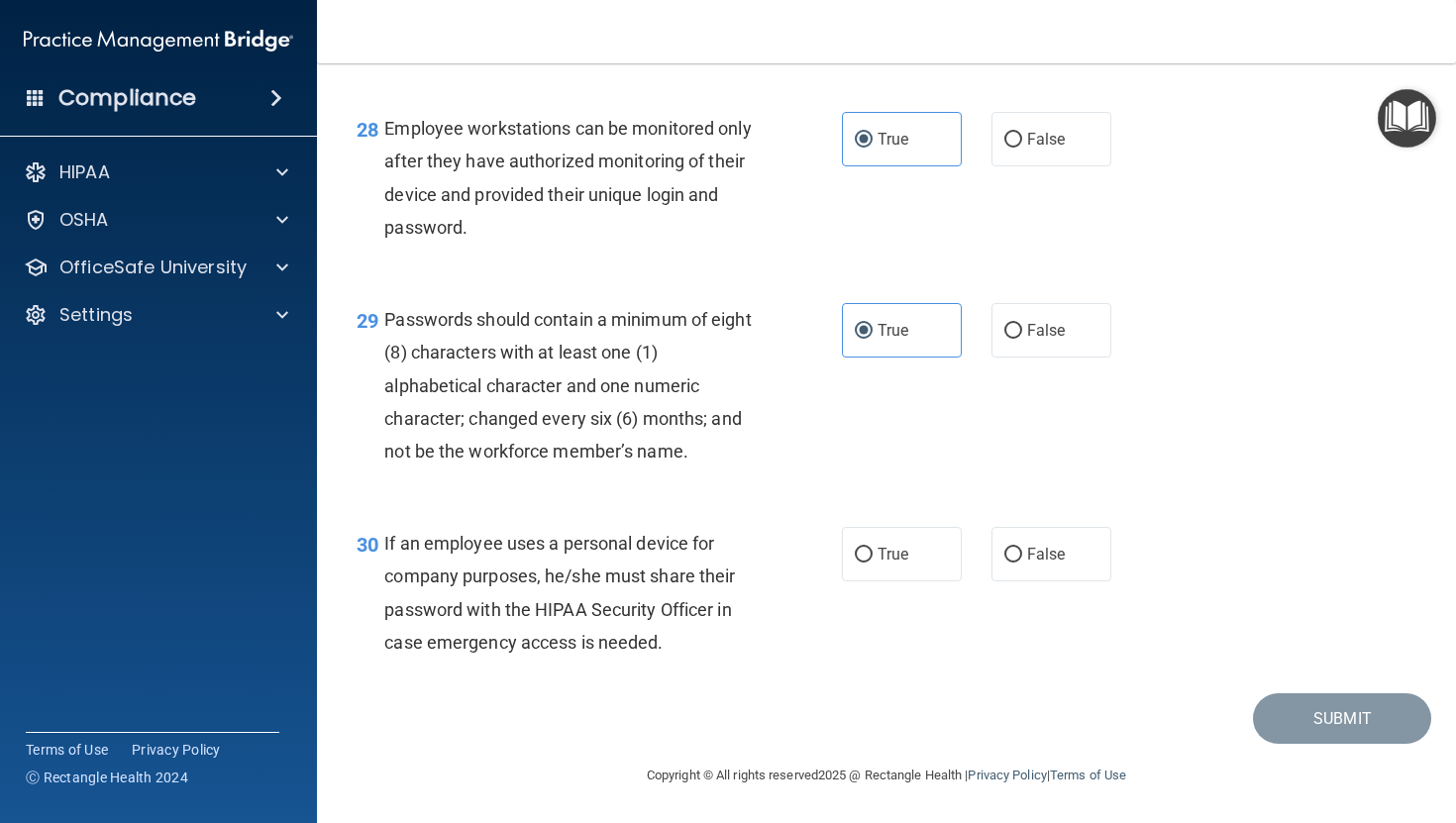 scroll, scrollTop: 5269, scrollLeft: 0, axis: vertical 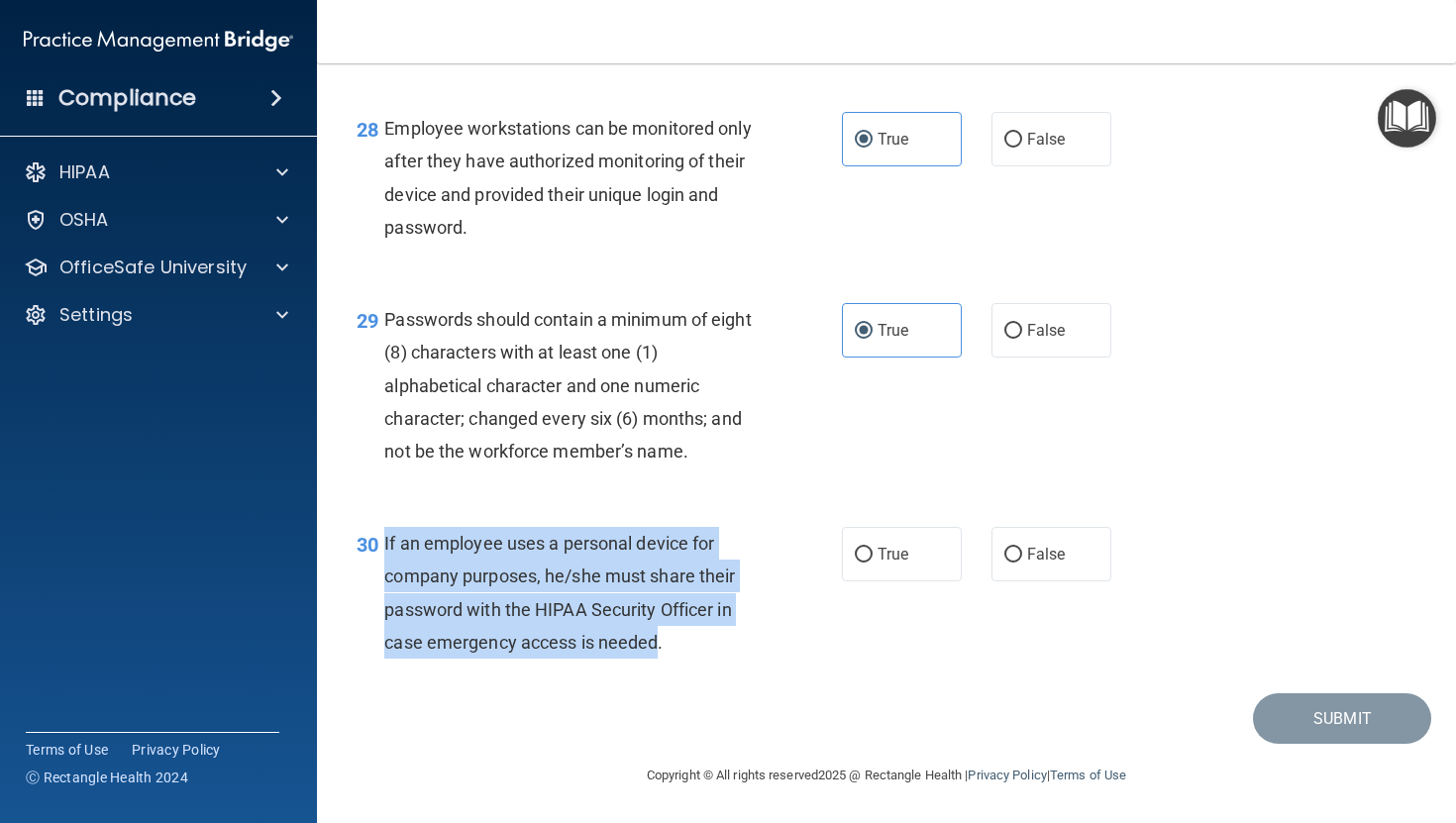 drag, startPoint x: 383, startPoint y: 544, endPoint x: 655, endPoint y: 628, distance: 284.6753 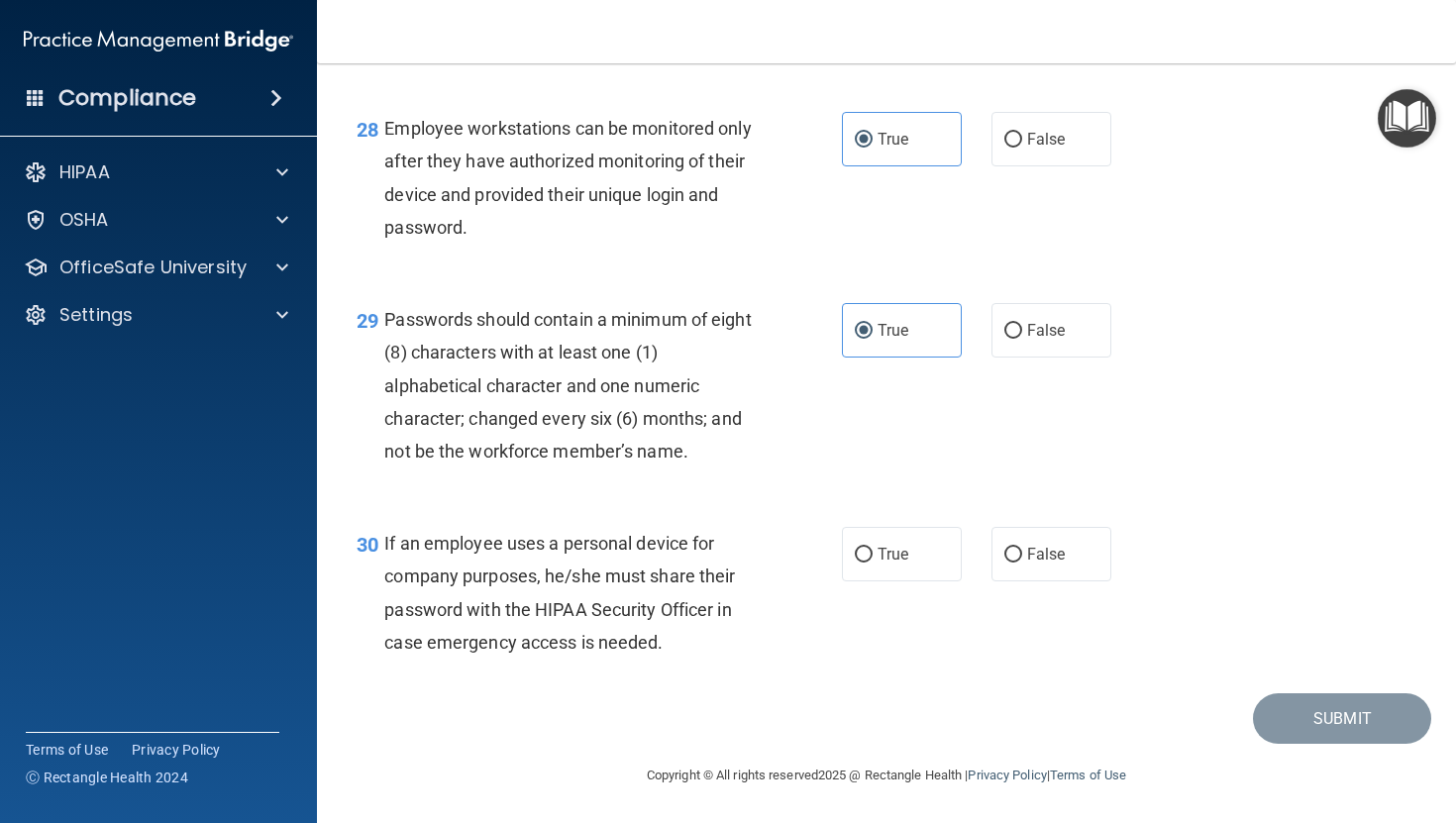 click on "If an employee uses a personal device for company purposes, he/she must share their password with the HIPAA Security Officer in case emergency access is needed." at bounding box center (577, 592) 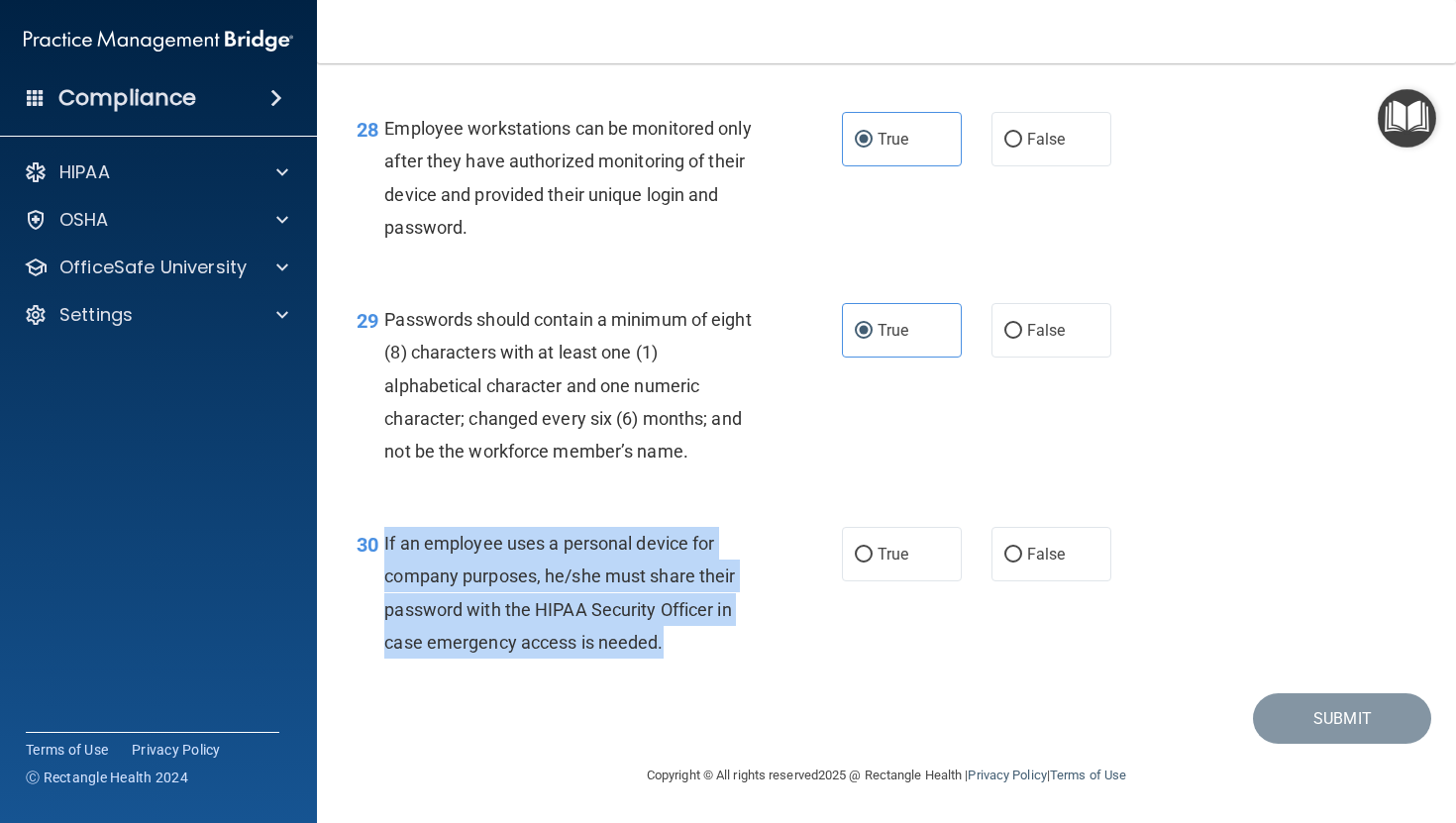 drag, startPoint x: 382, startPoint y: 541, endPoint x: 708, endPoint y: 635, distance: 339.28159 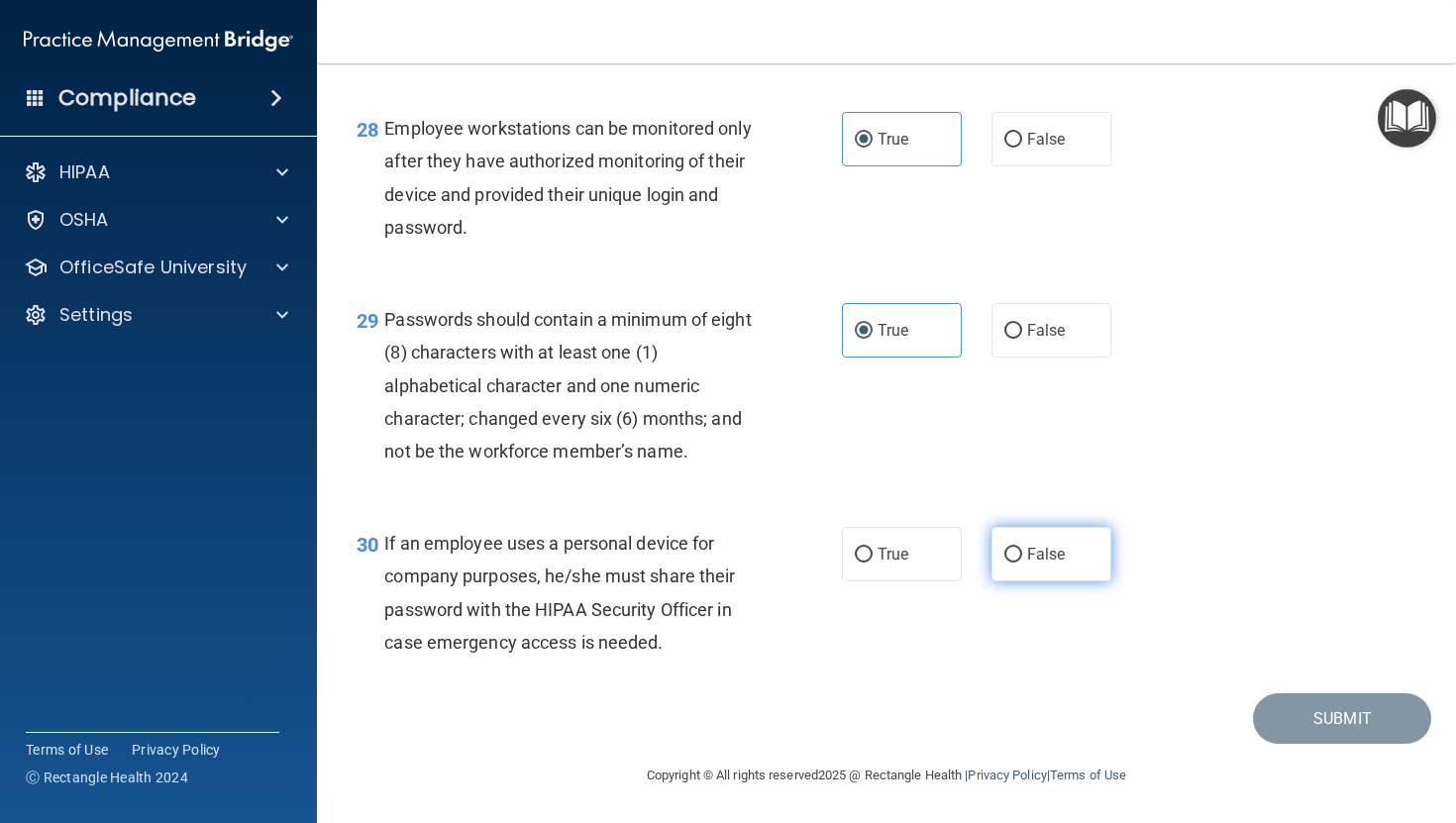 click on "False" at bounding box center (1051, 554) 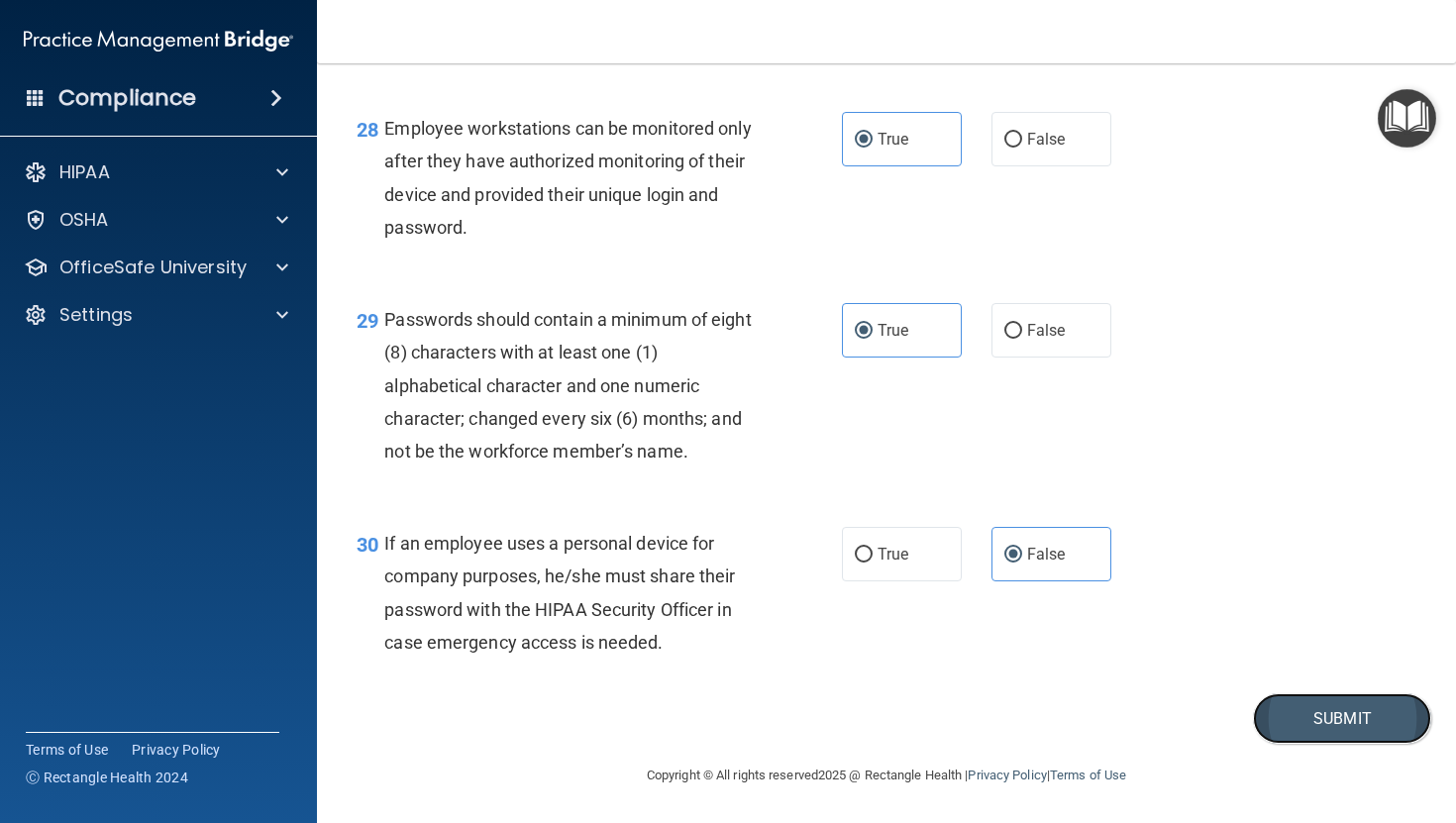 click on "Submit" at bounding box center (1342, 718) 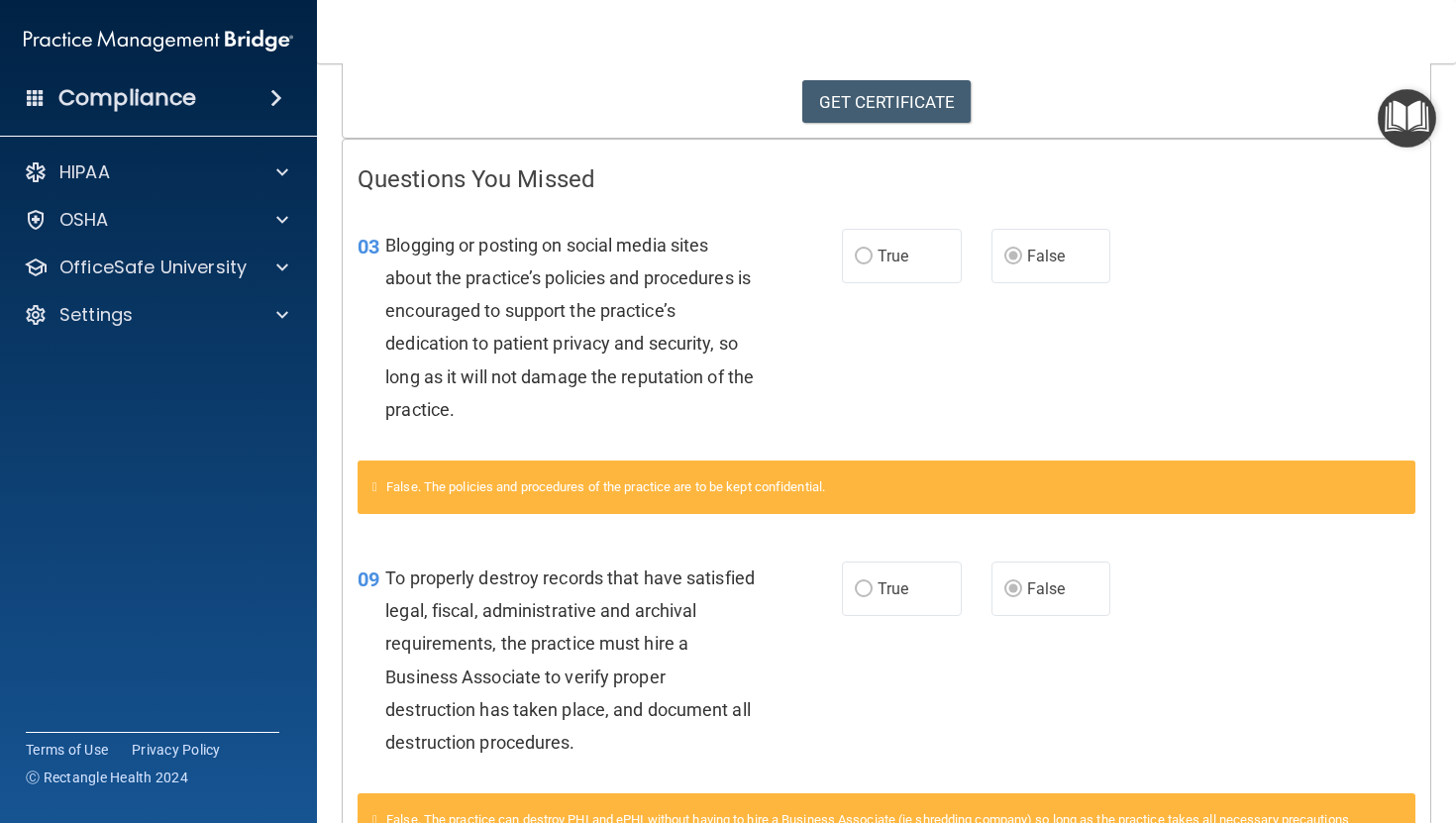 scroll, scrollTop: 0, scrollLeft: 0, axis: both 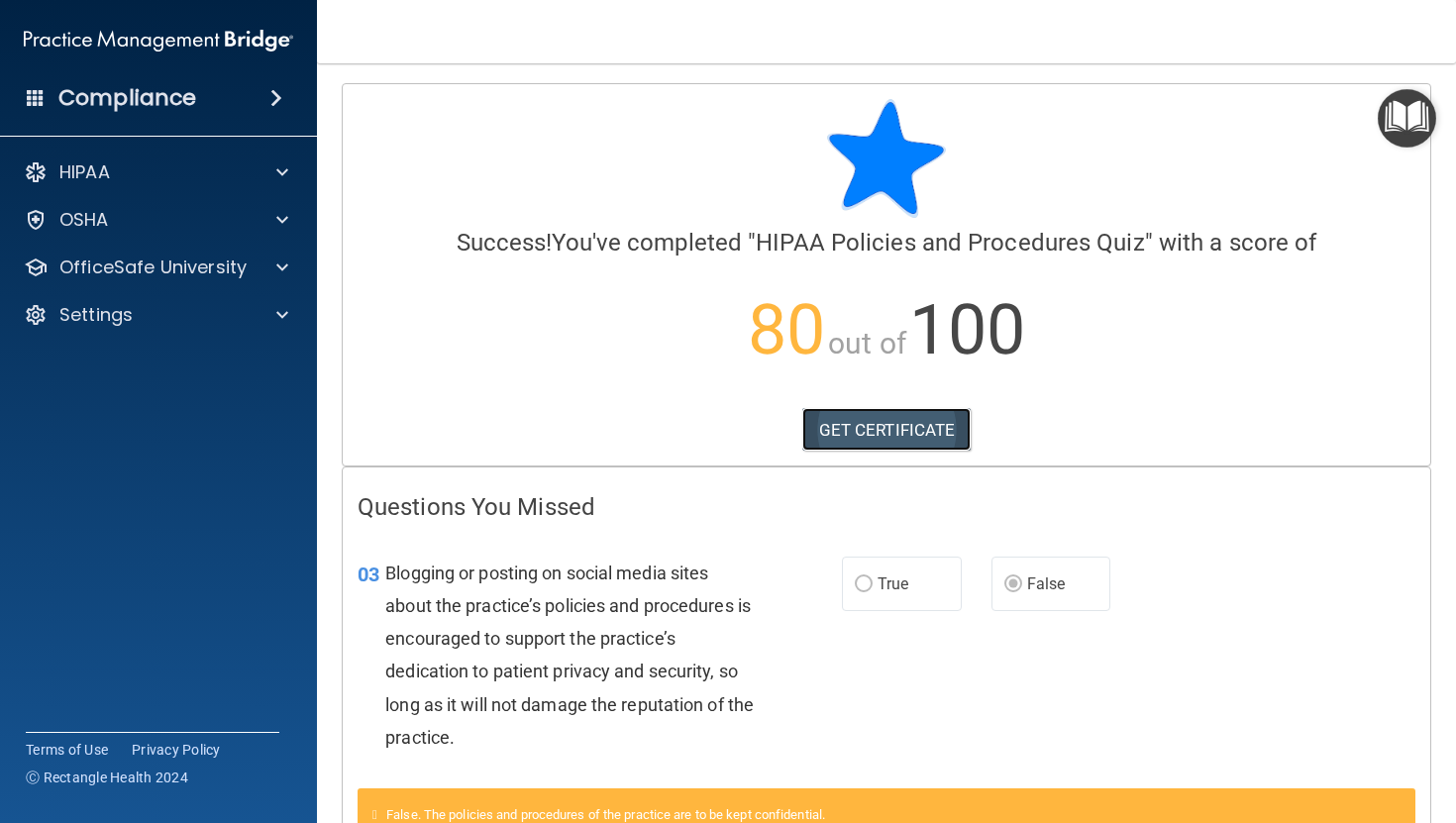 click on "GET CERTIFICATE" at bounding box center [886, 430] 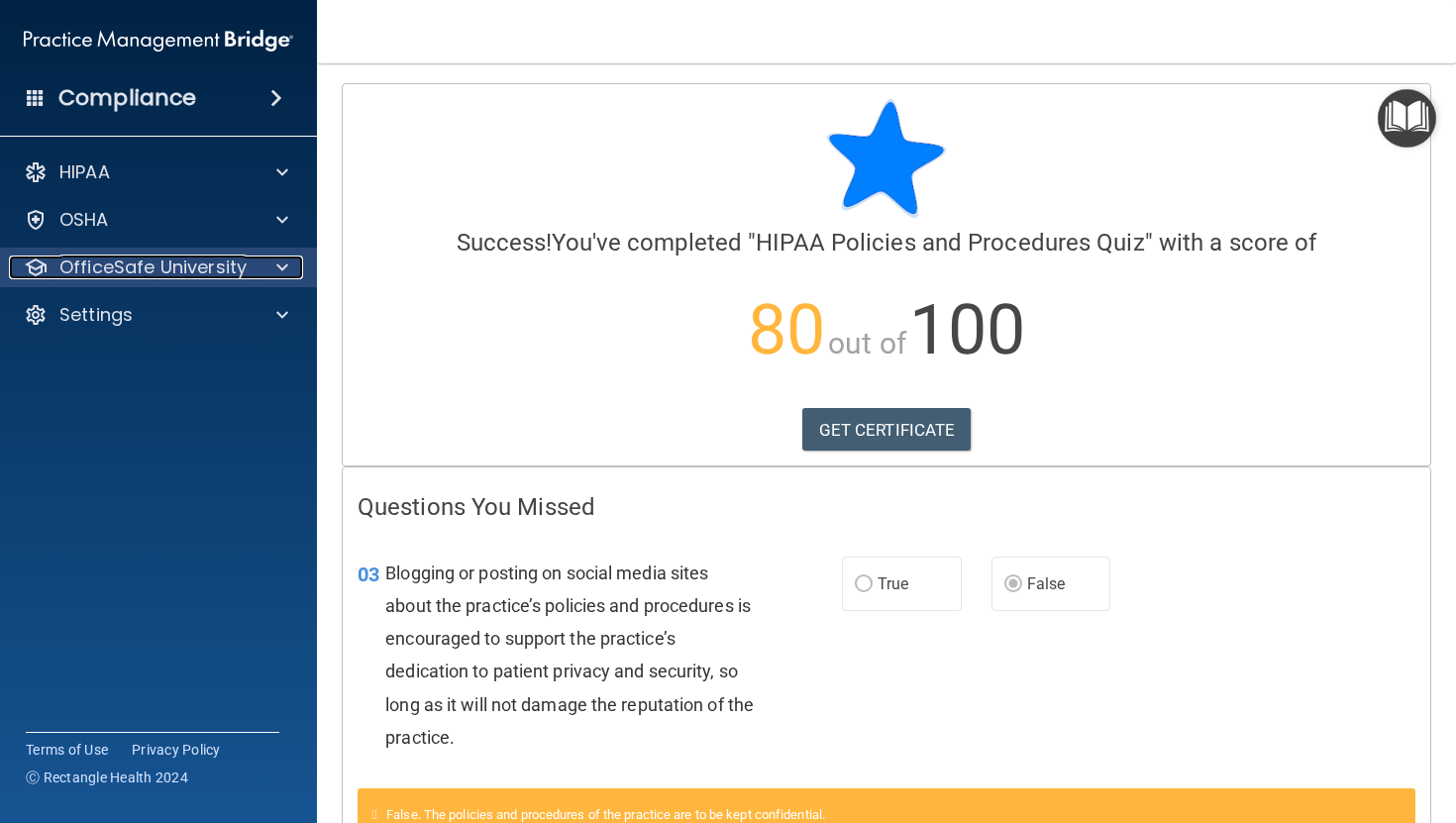 click on "OfficeSafe University" at bounding box center [153, 267] 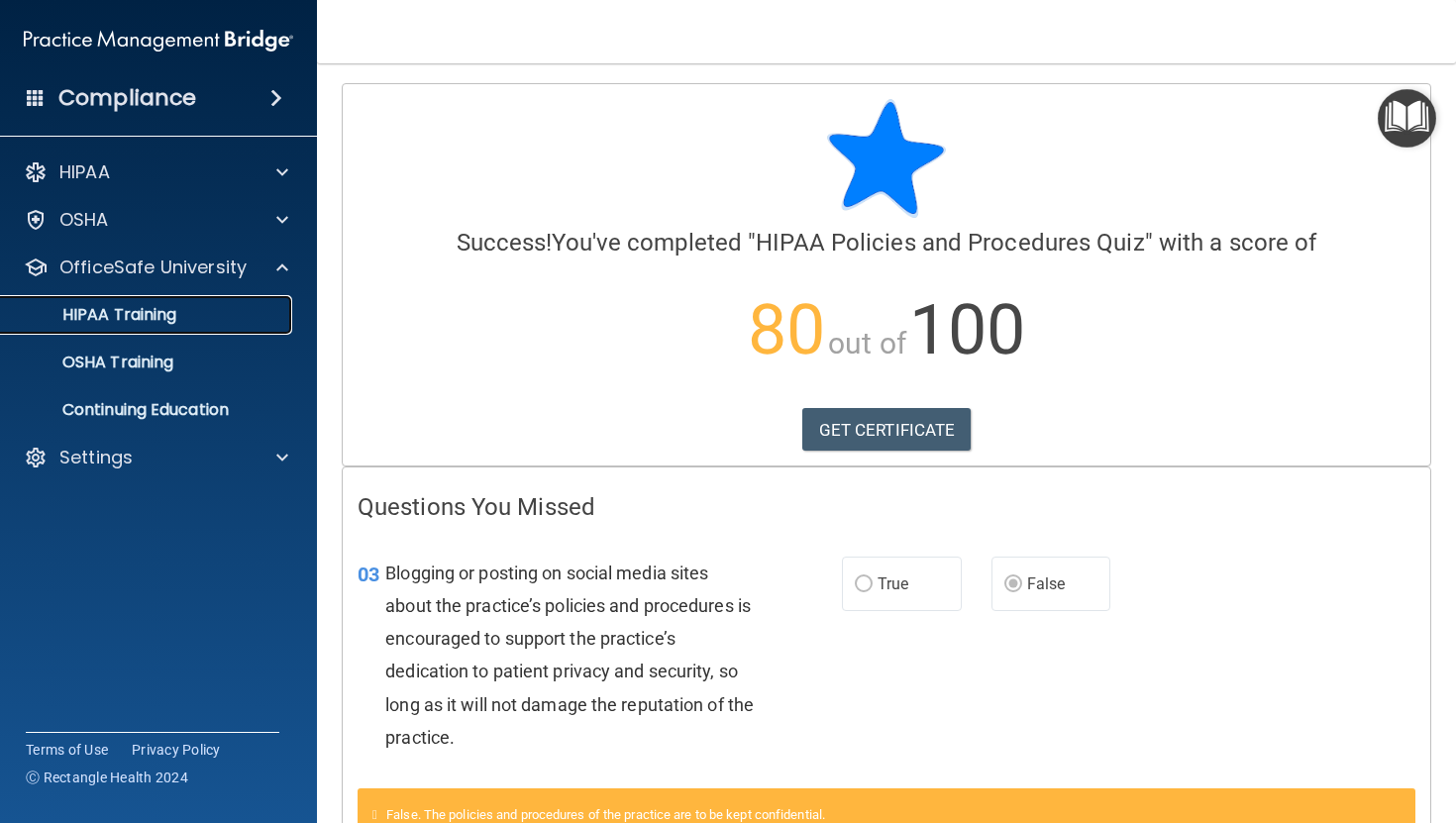 click on "HIPAA Training" at bounding box center [148, 315] 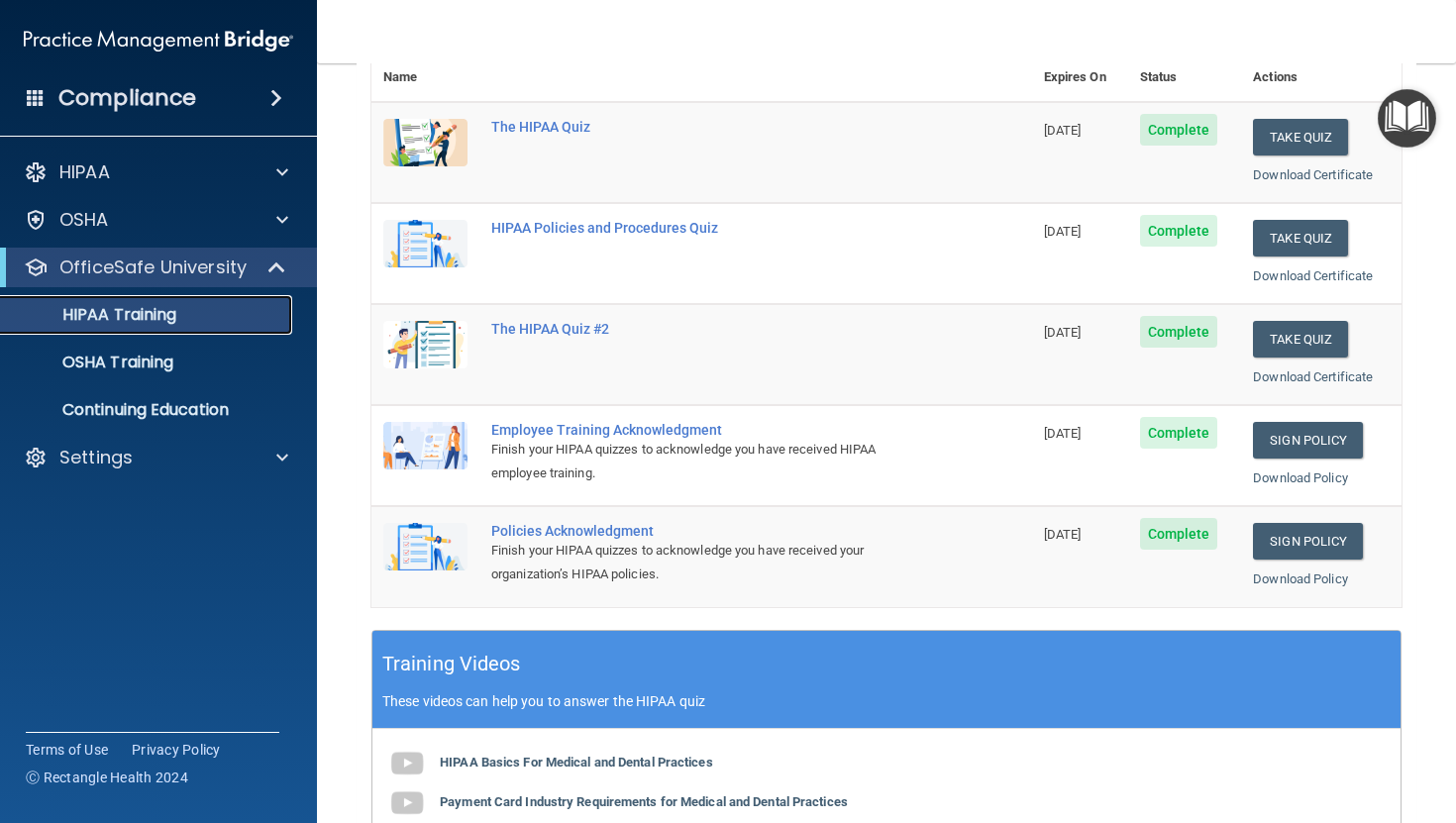 scroll, scrollTop: 248, scrollLeft: 0, axis: vertical 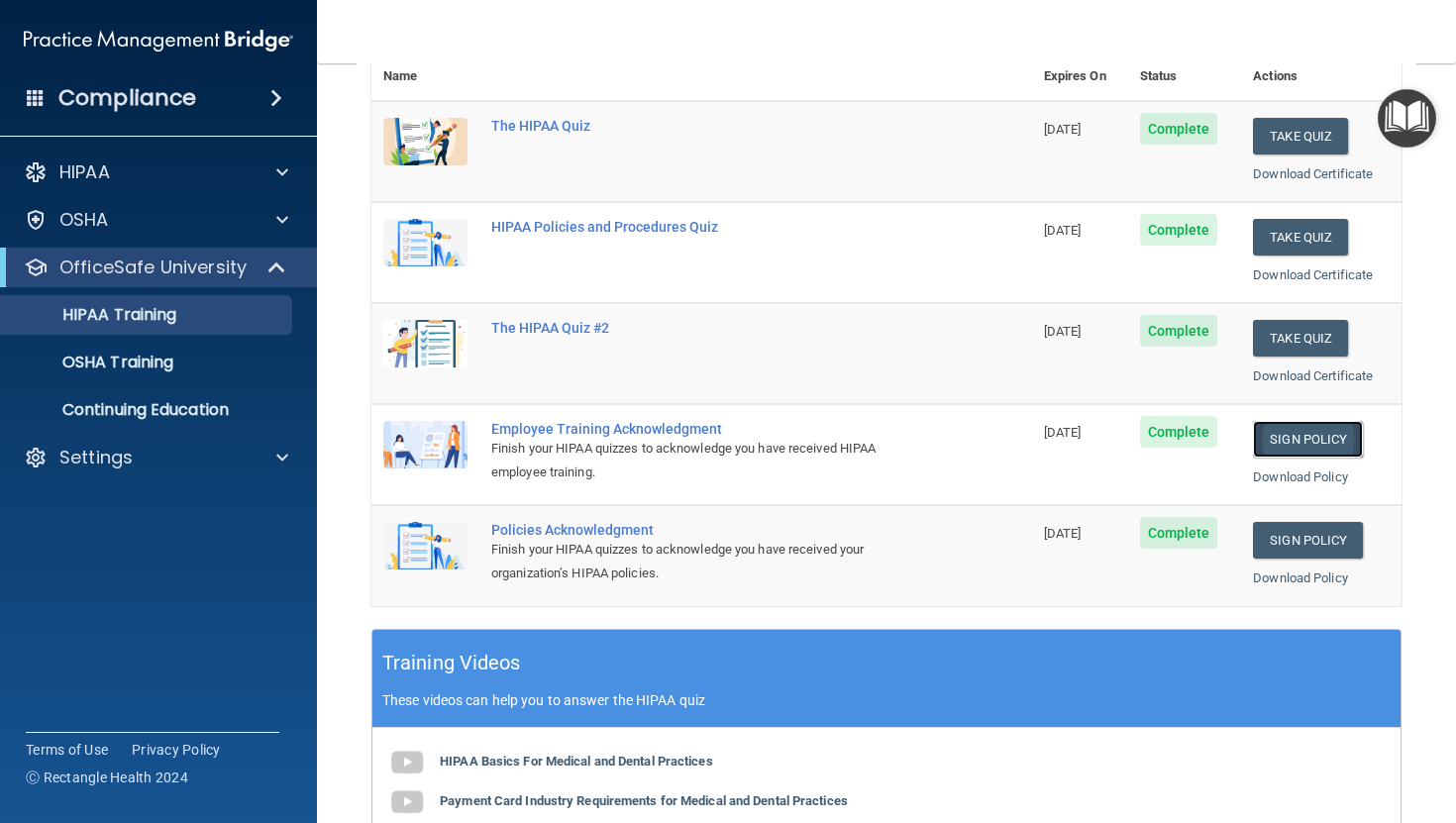 click on "Sign Policy" at bounding box center (1307, 439) 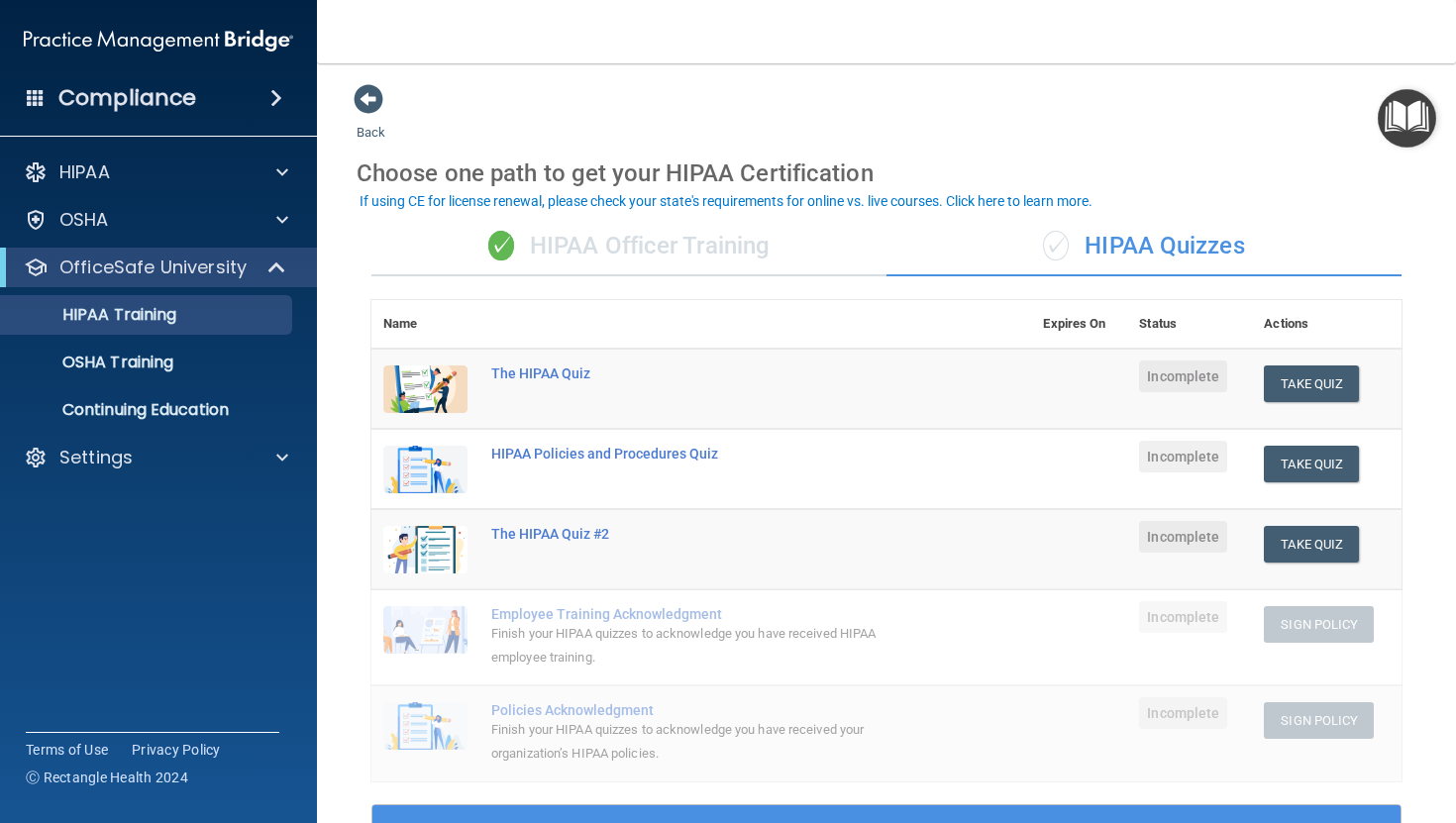 scroll, scrollTop: 0, scrollLeft: 0, axis: both 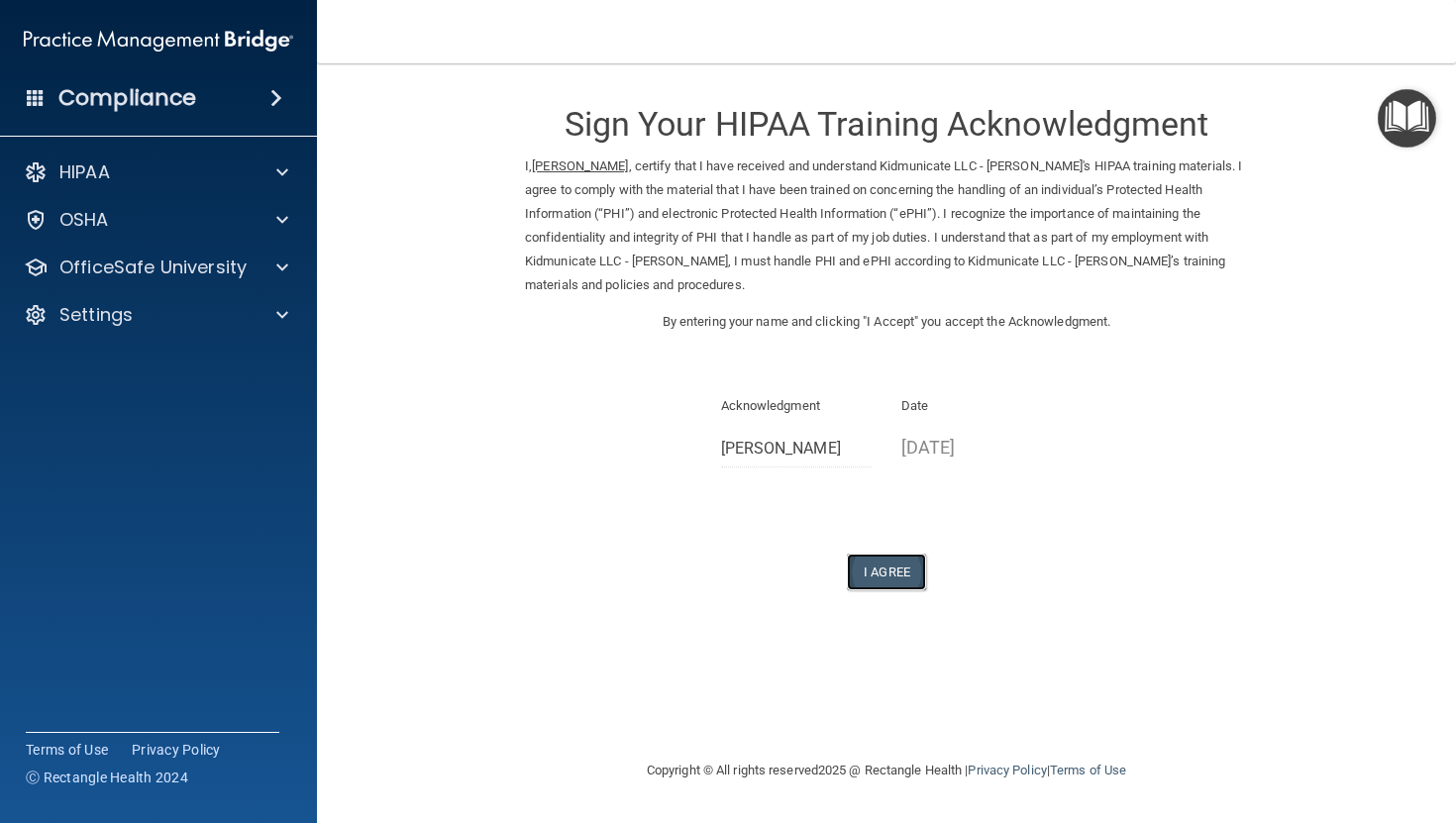 click on "I Agree" at bounding box center [886, 571] 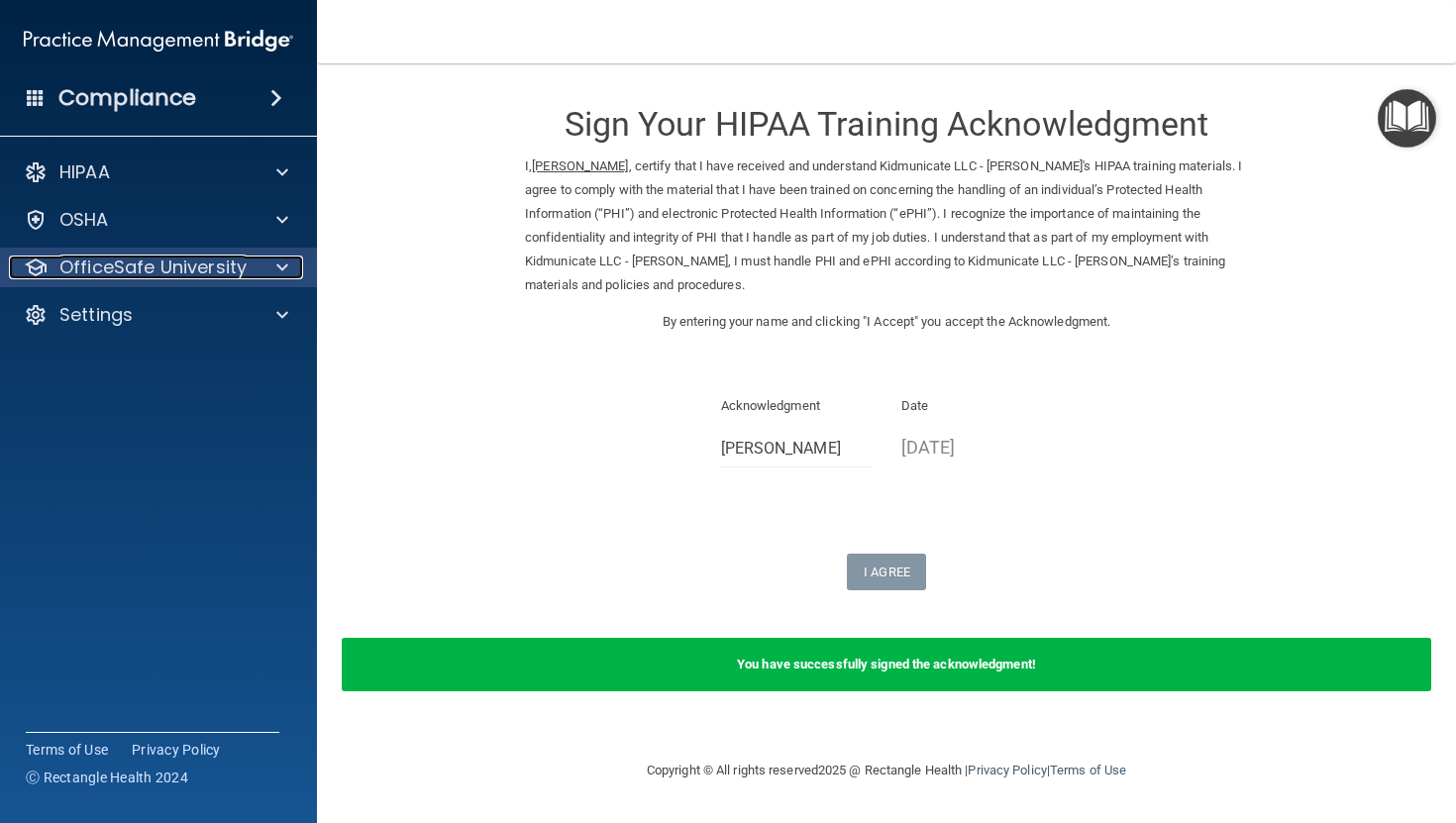 click at bounding box center (279, 267) 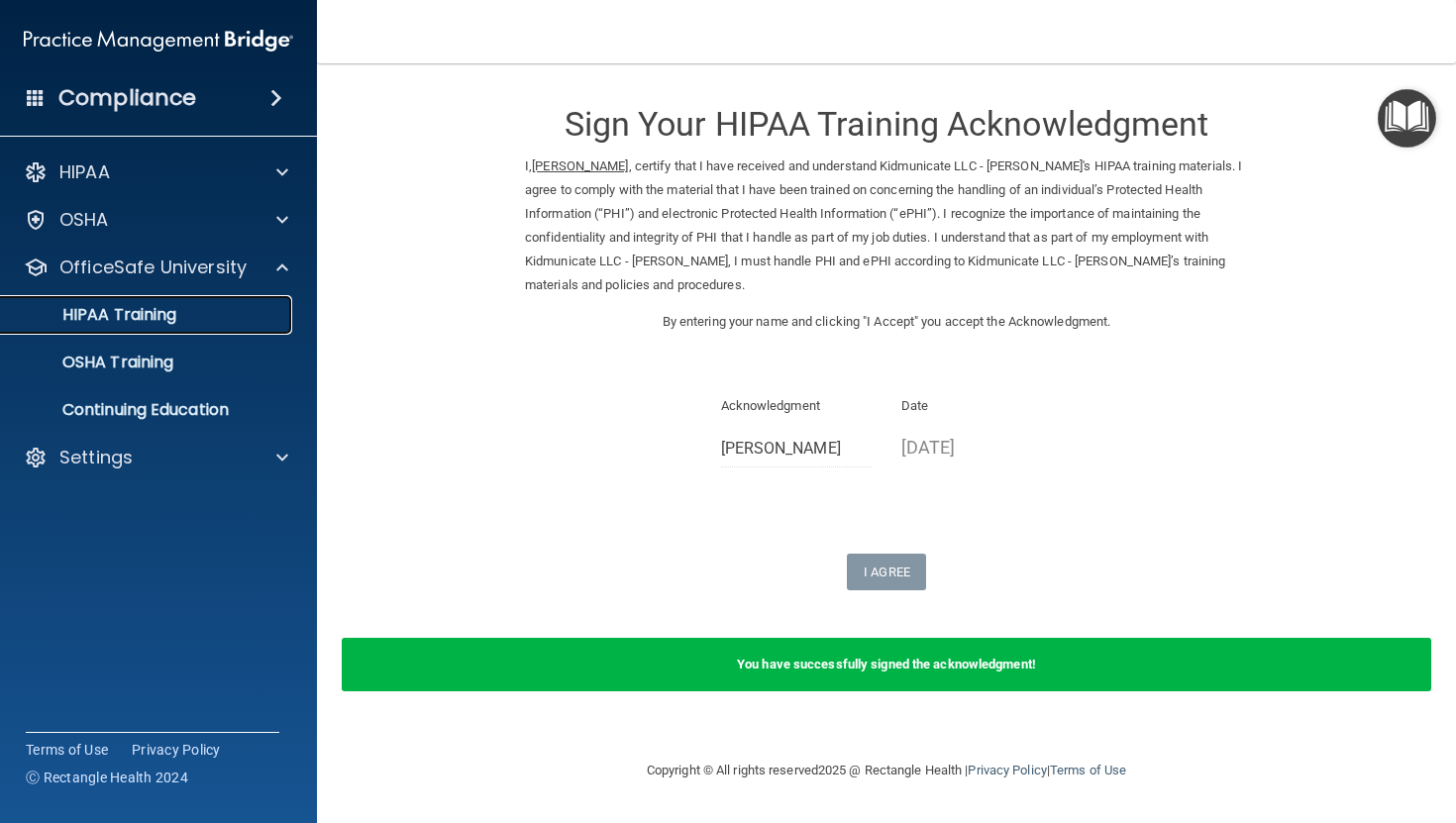 click on "HIPAA Training" at bounding box center [148, 315] 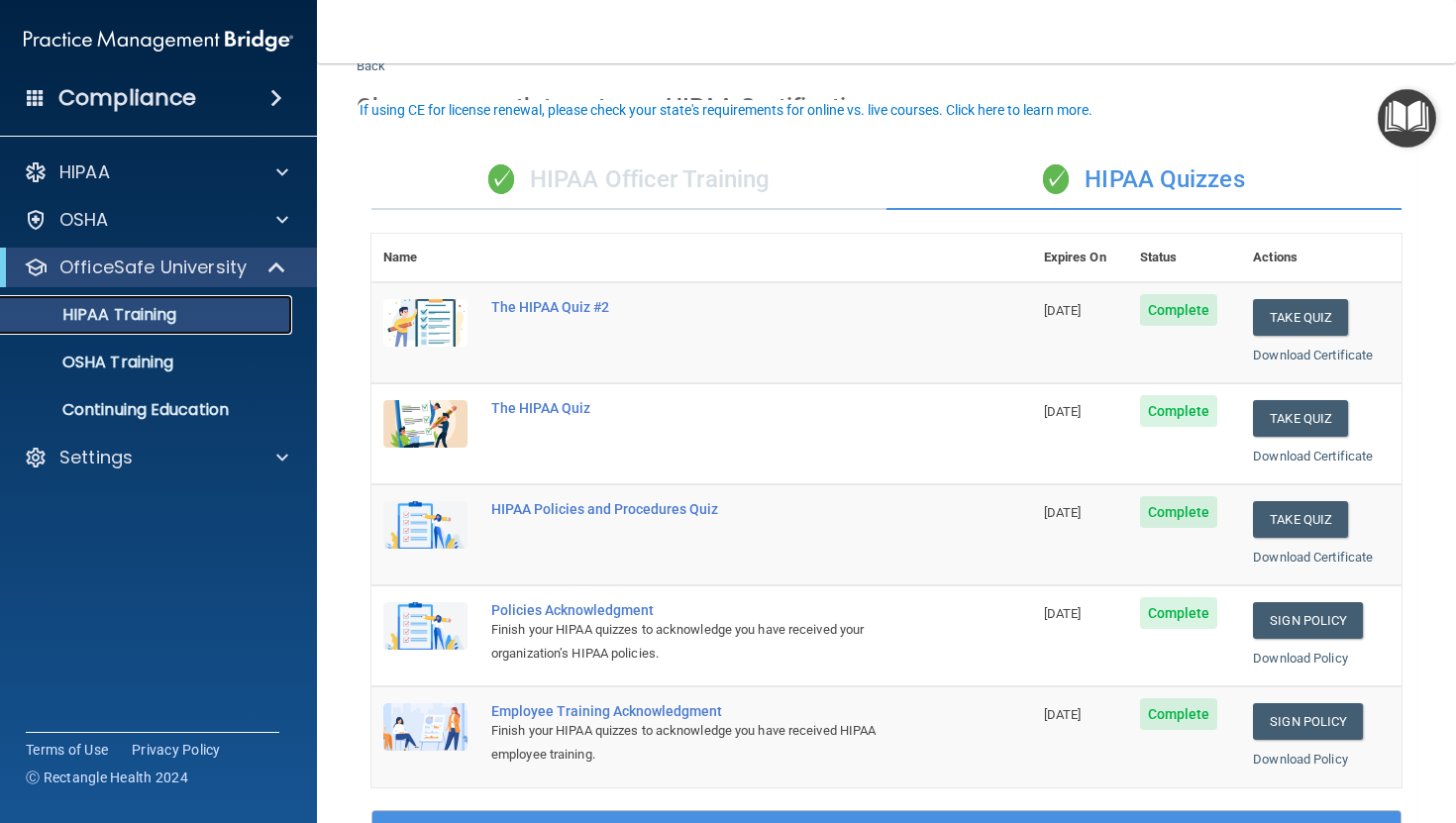 scroll, scrollTop: 63, scrollLeft: 0, axis: vertical 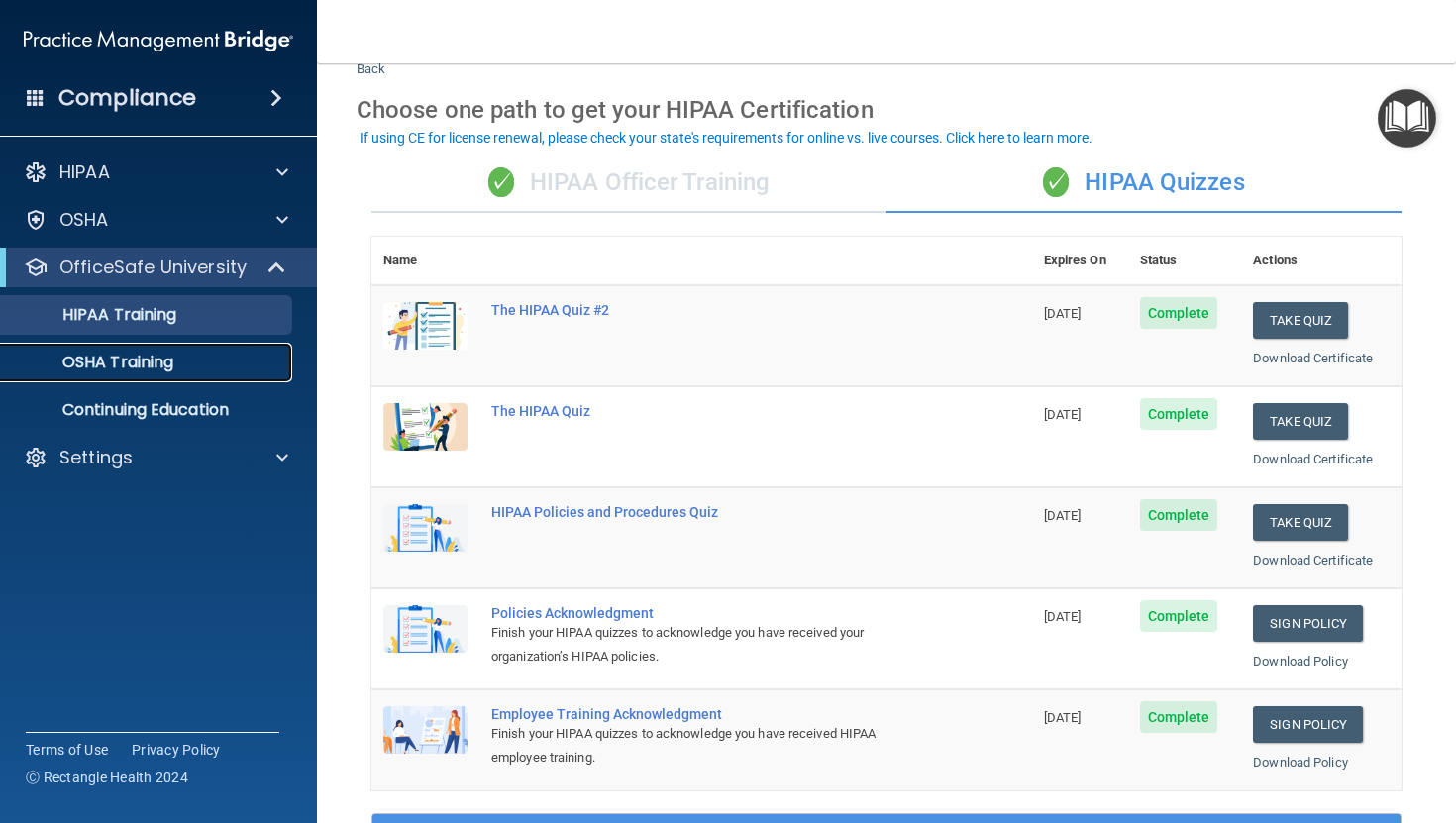 click on "OSHA Training" at bounding box center [148, 362] 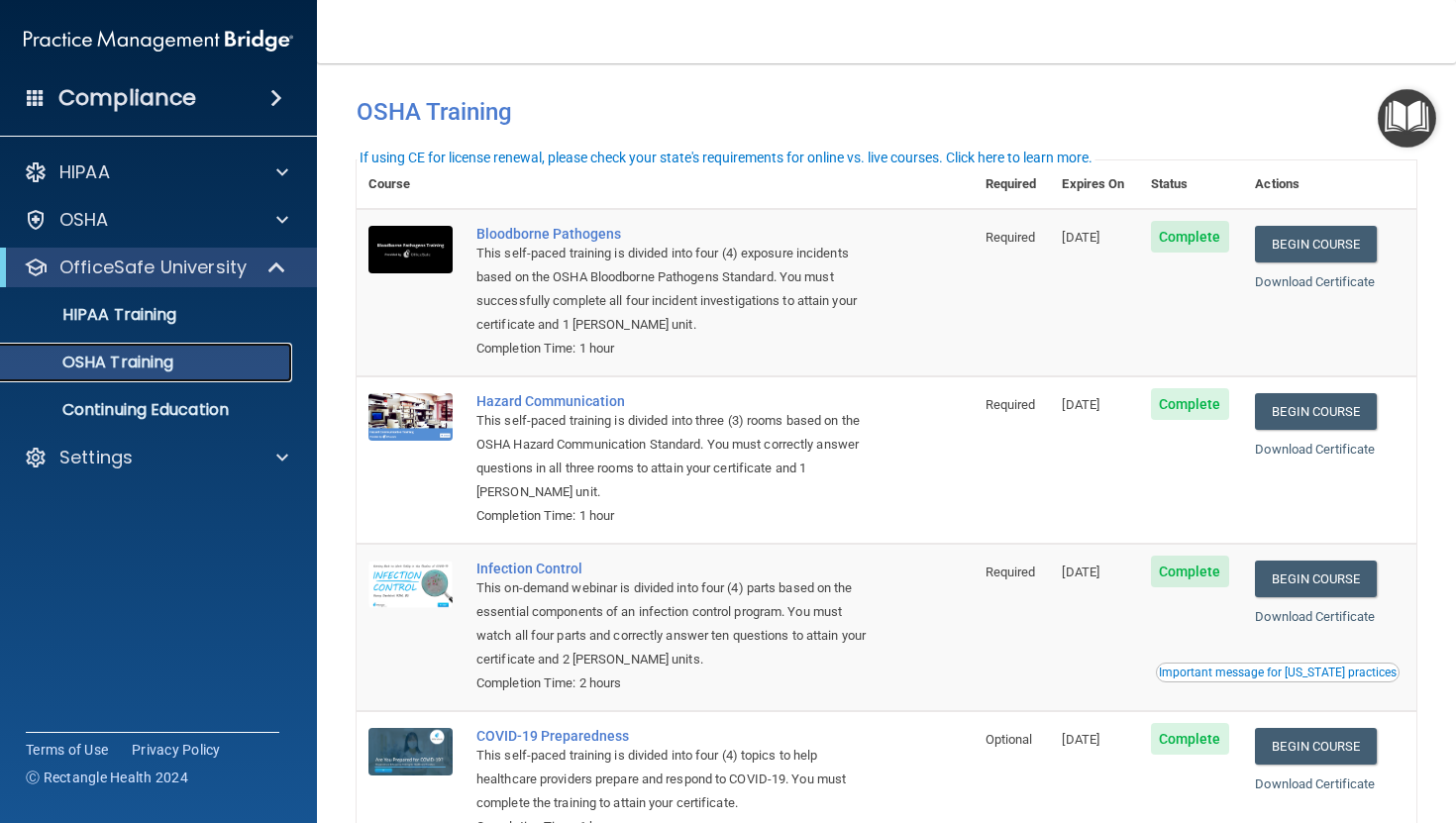 scroll, scrollTop: 0, scrollLeft: 0, axis: both 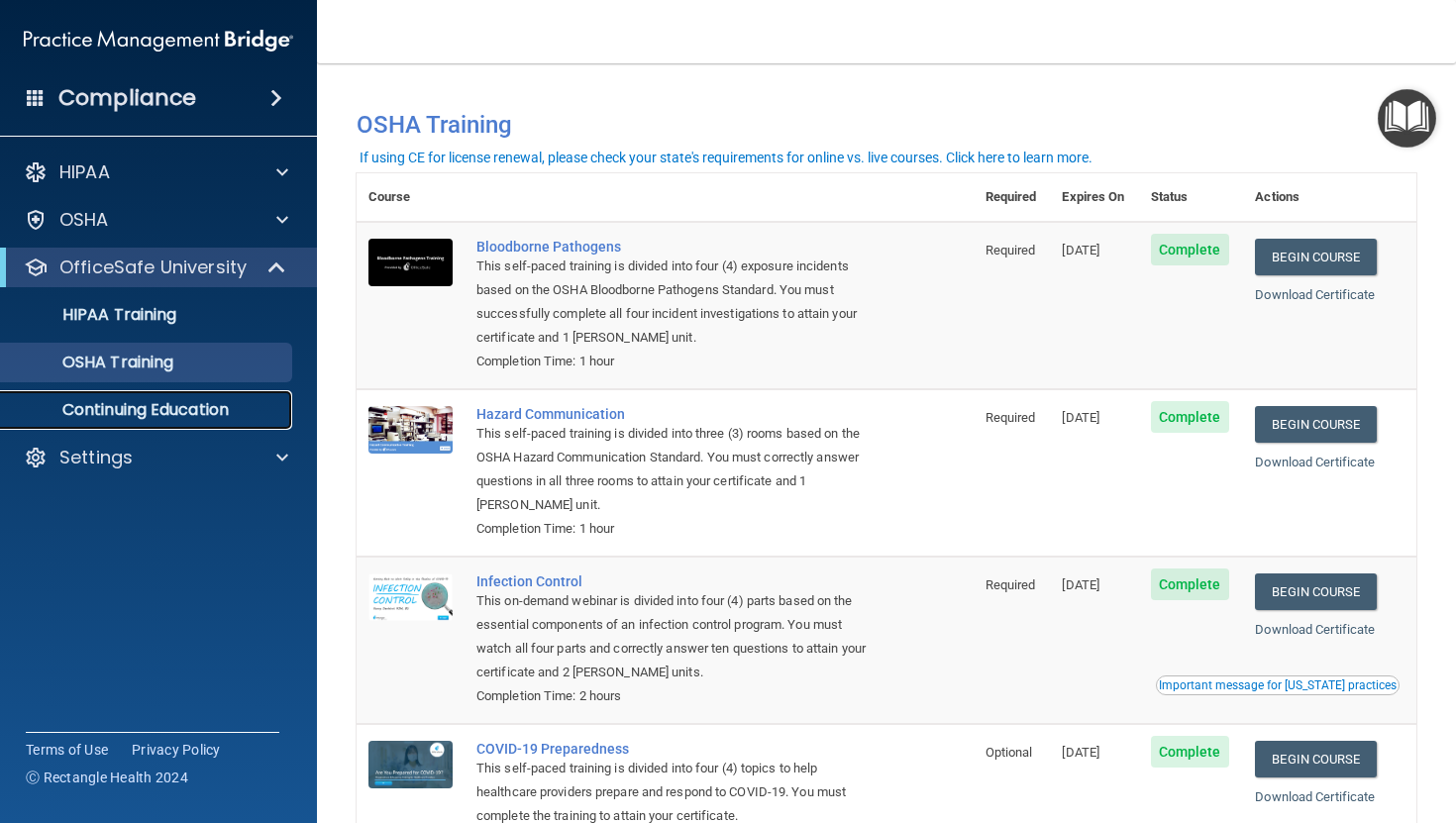 click on "Continuing Education" at bounding box center [148, 410] 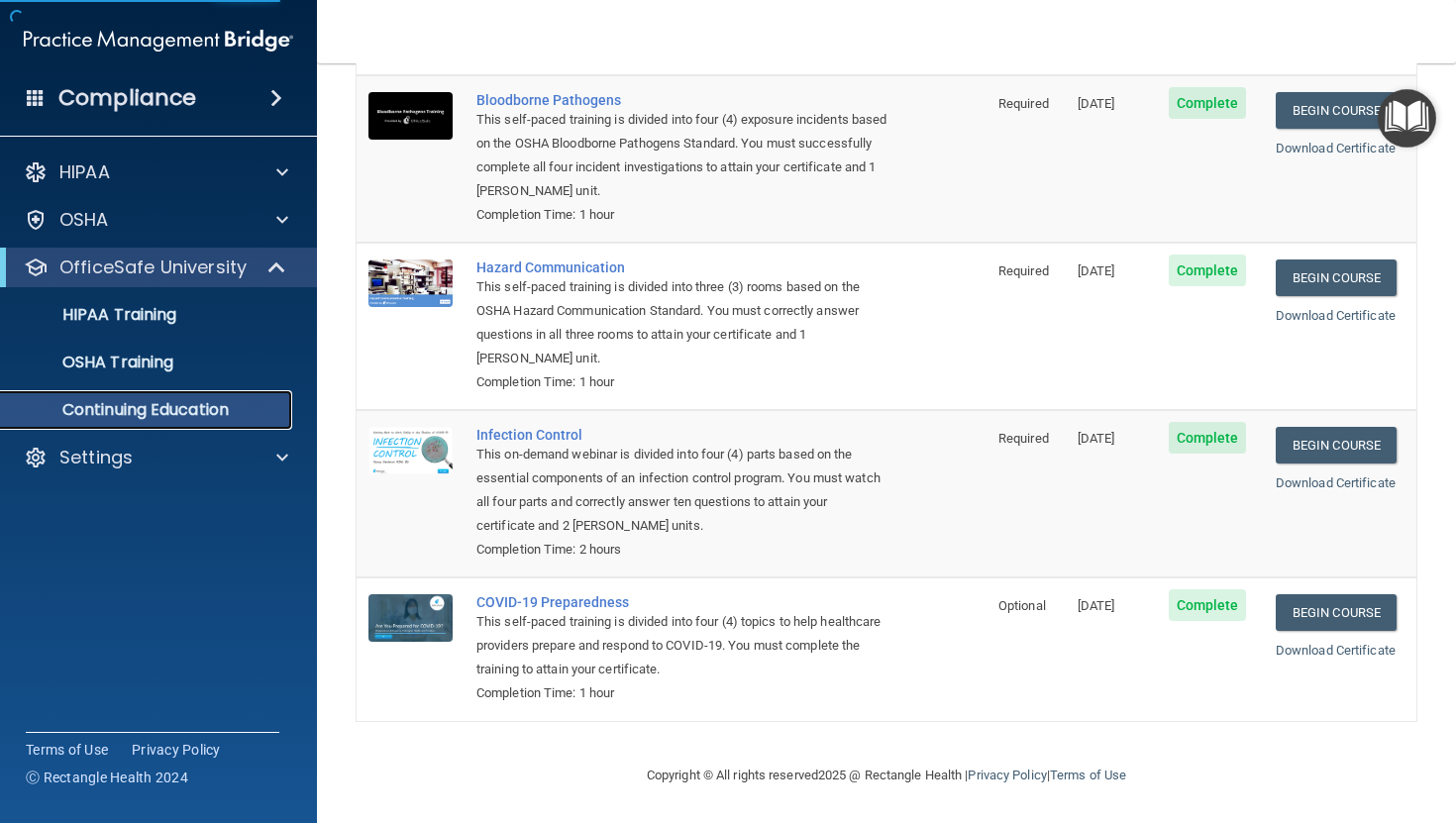 scroll, scrollTop: 0, scrollLeft: 0, axis: both 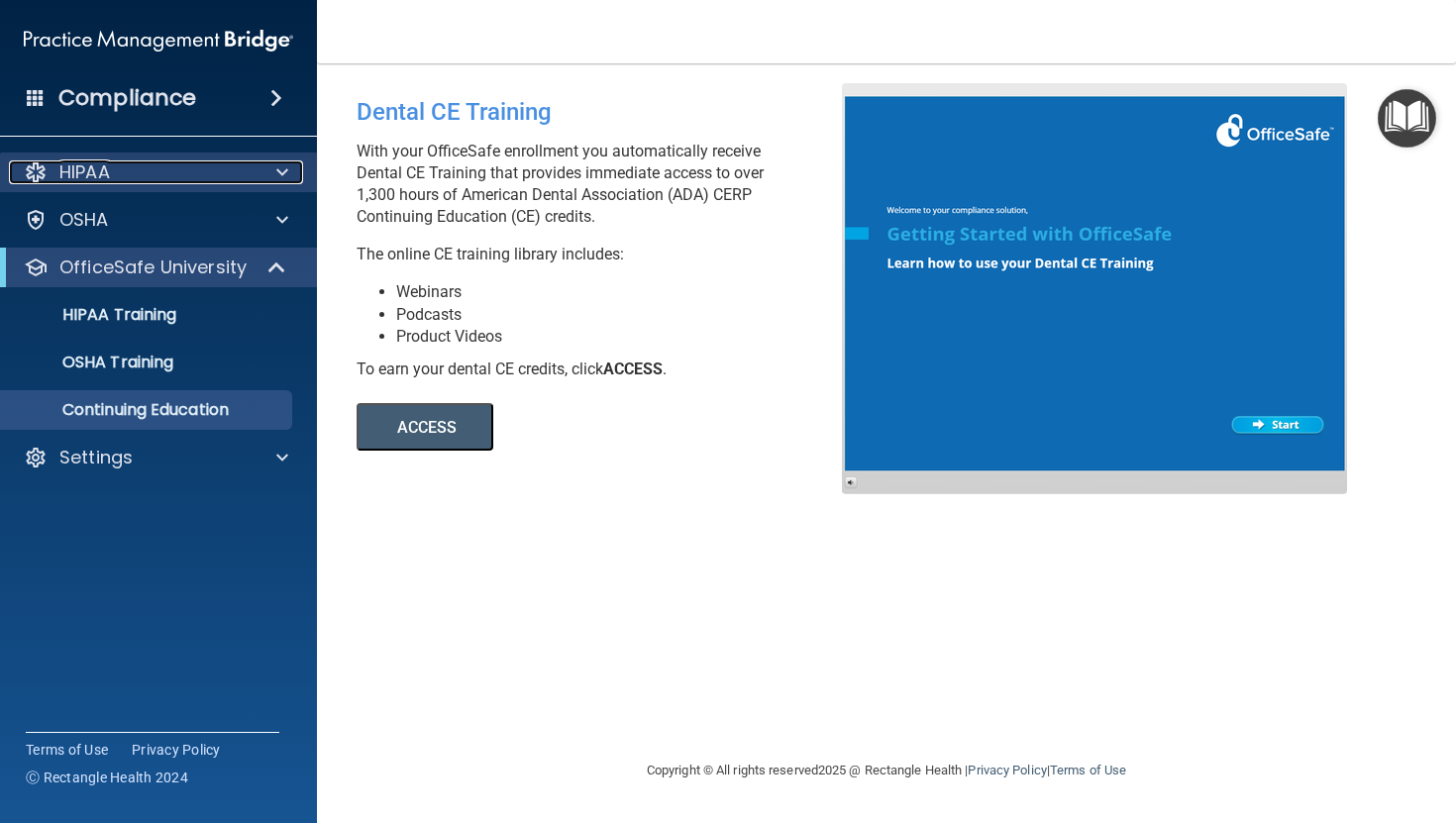 click on "HIPAA" at bounding box center (132, 172) 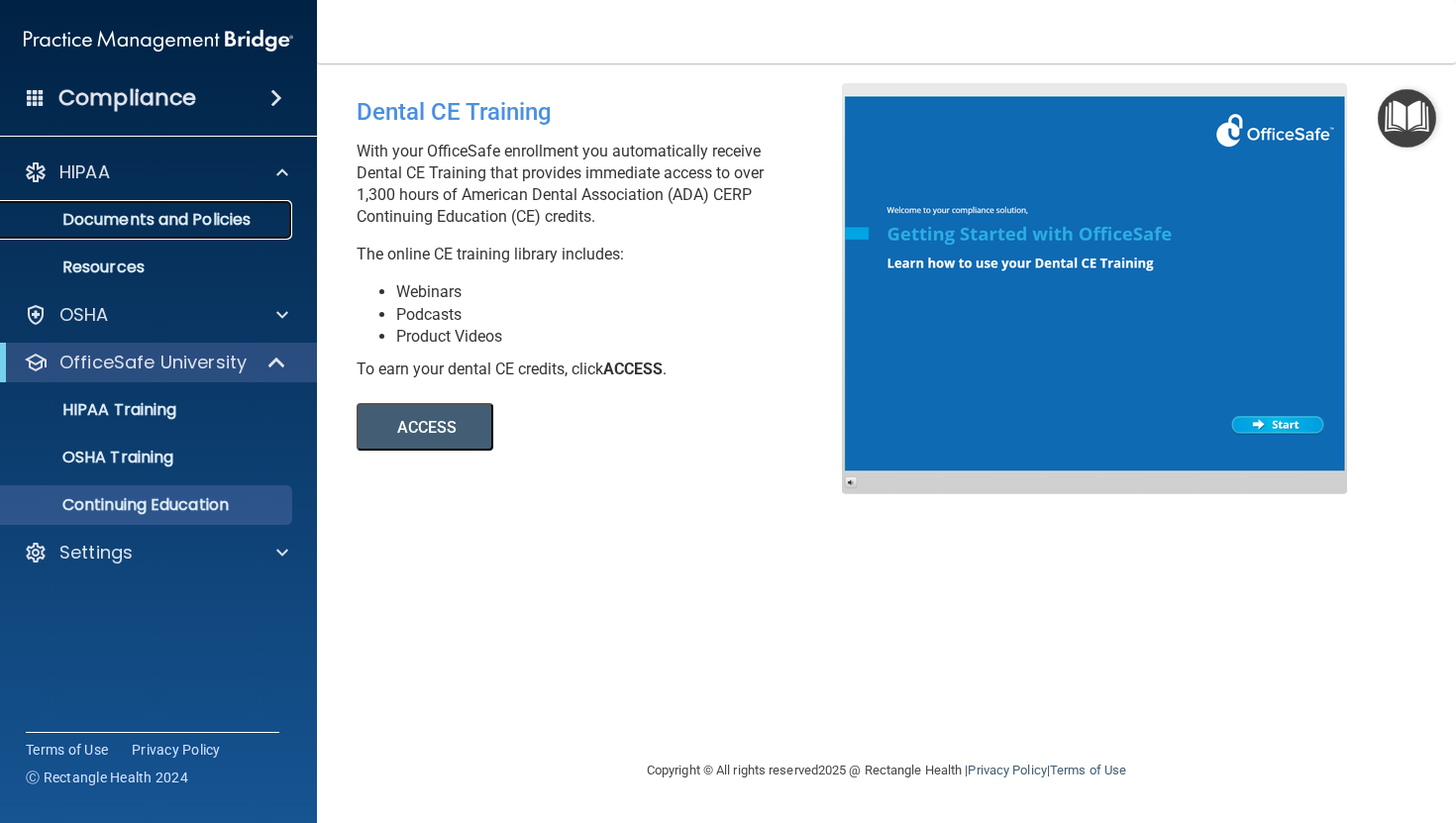 click on "Documents and Policies" at bounding box center (148, 220) 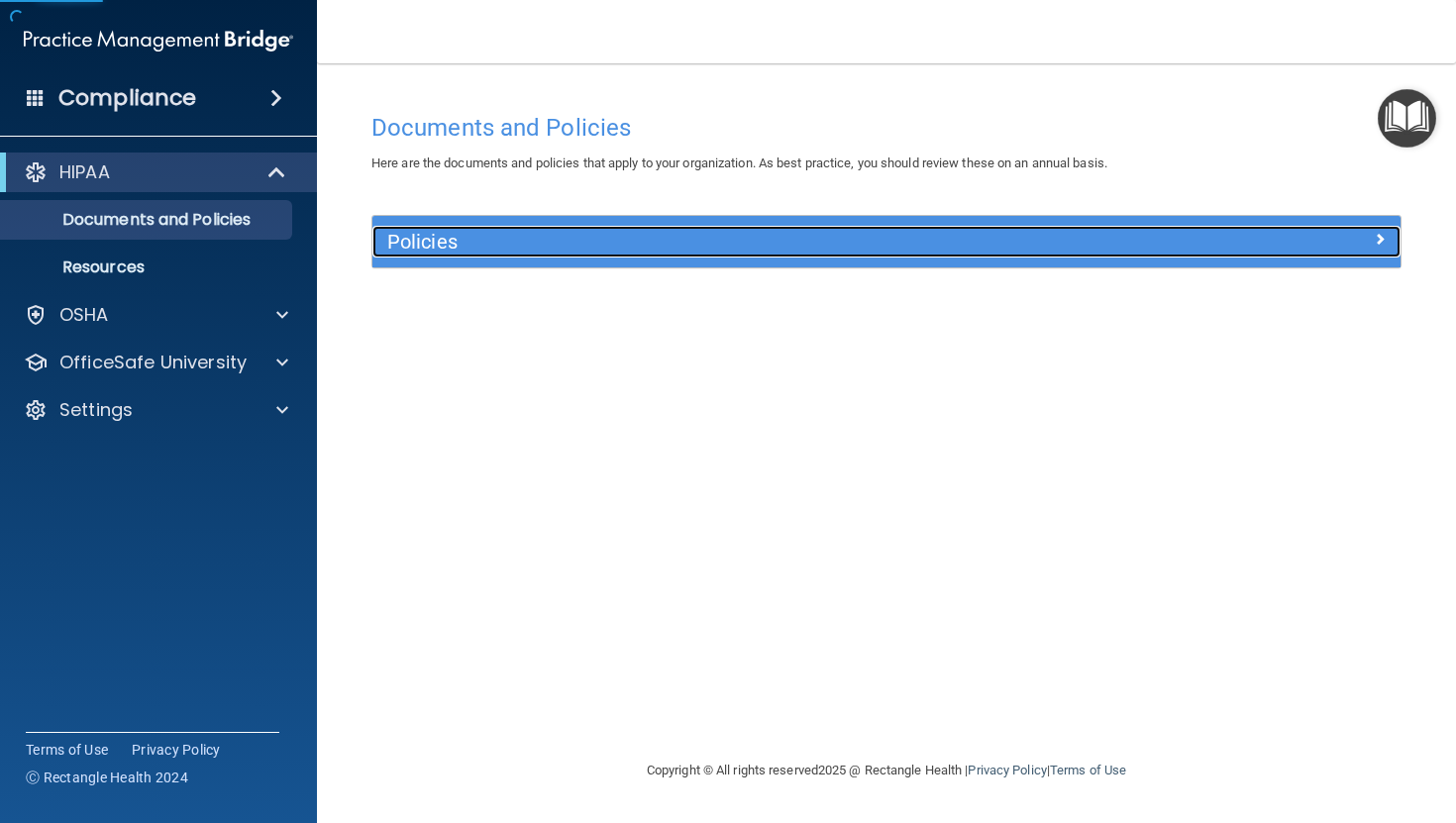 click on "Policies" at bounding box center [758, 242] 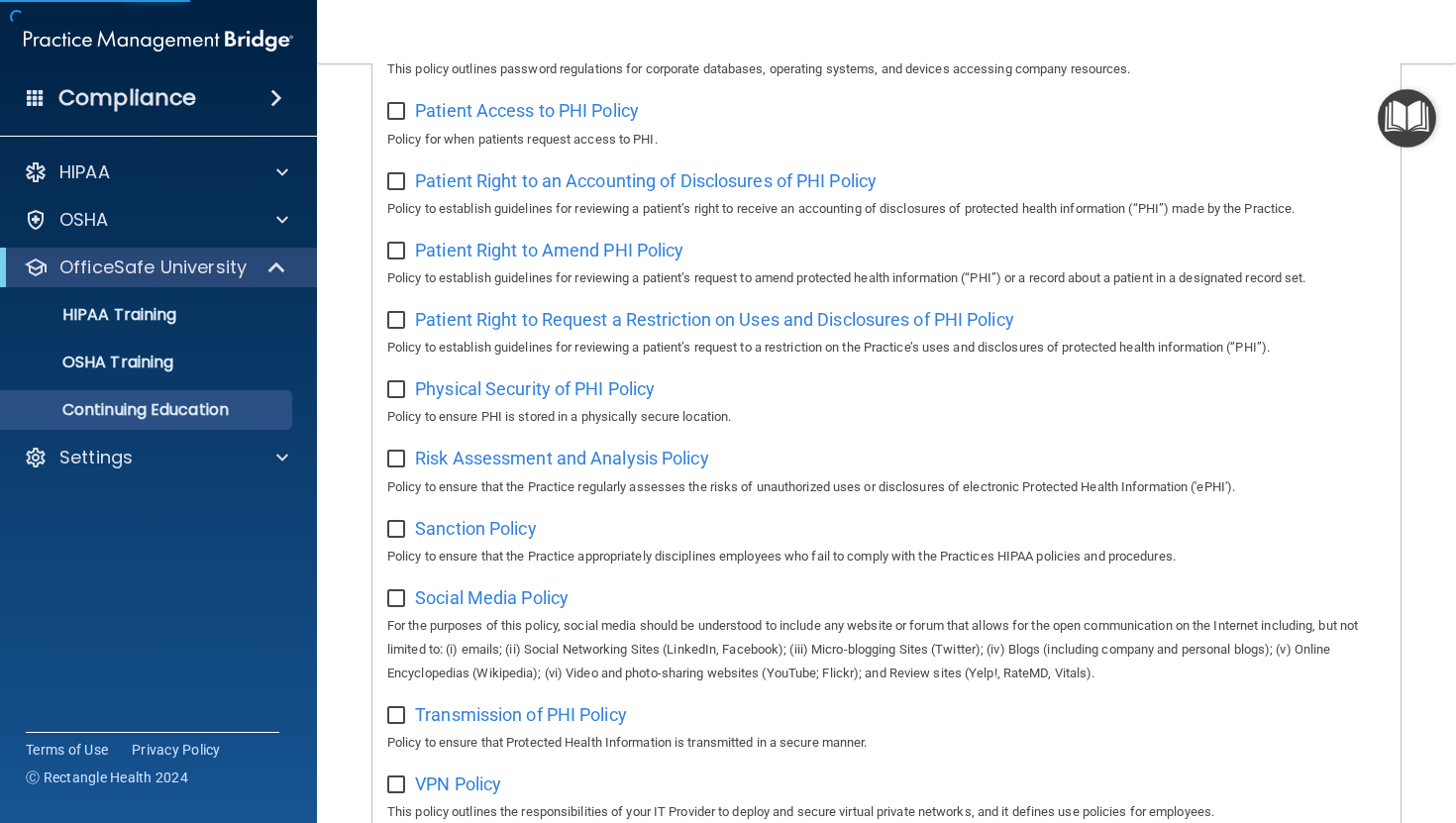 scroll, scrollTop: 0, scrollLeft: 0, axis: both 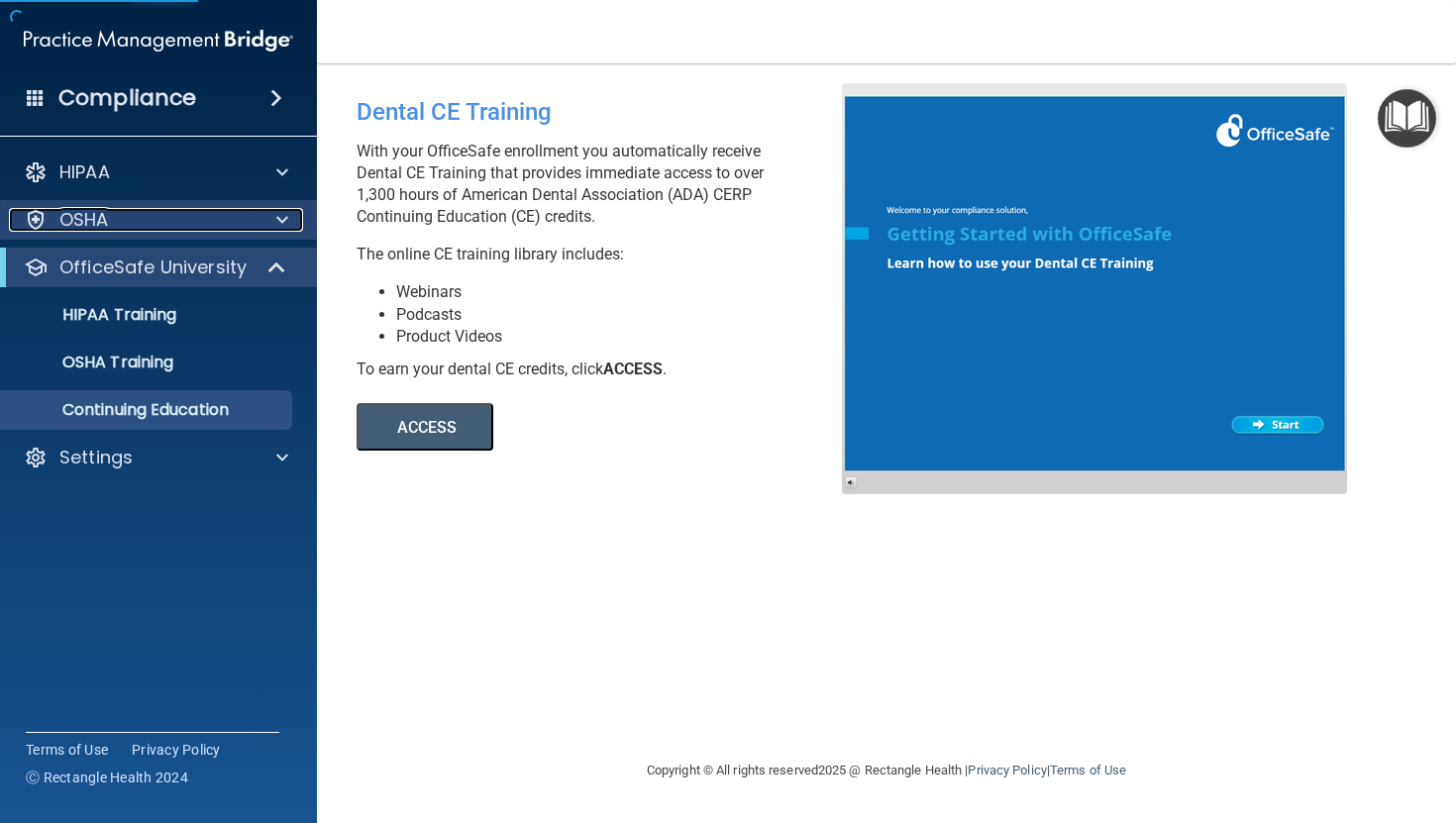 click on "OSHA" at bounding box center [132, 220] 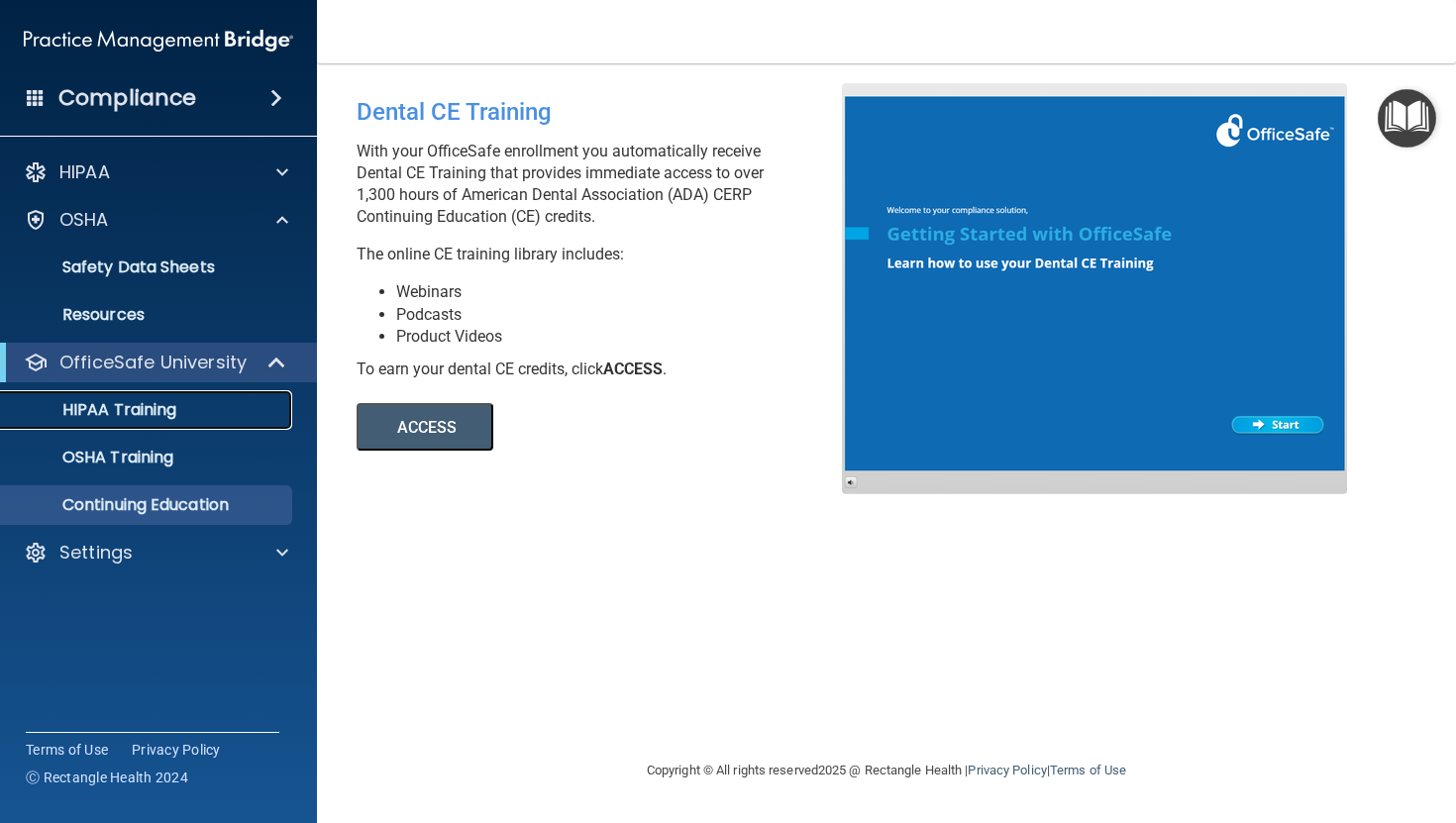 click on "HIPAA Training" at bounding box center (148, 410) 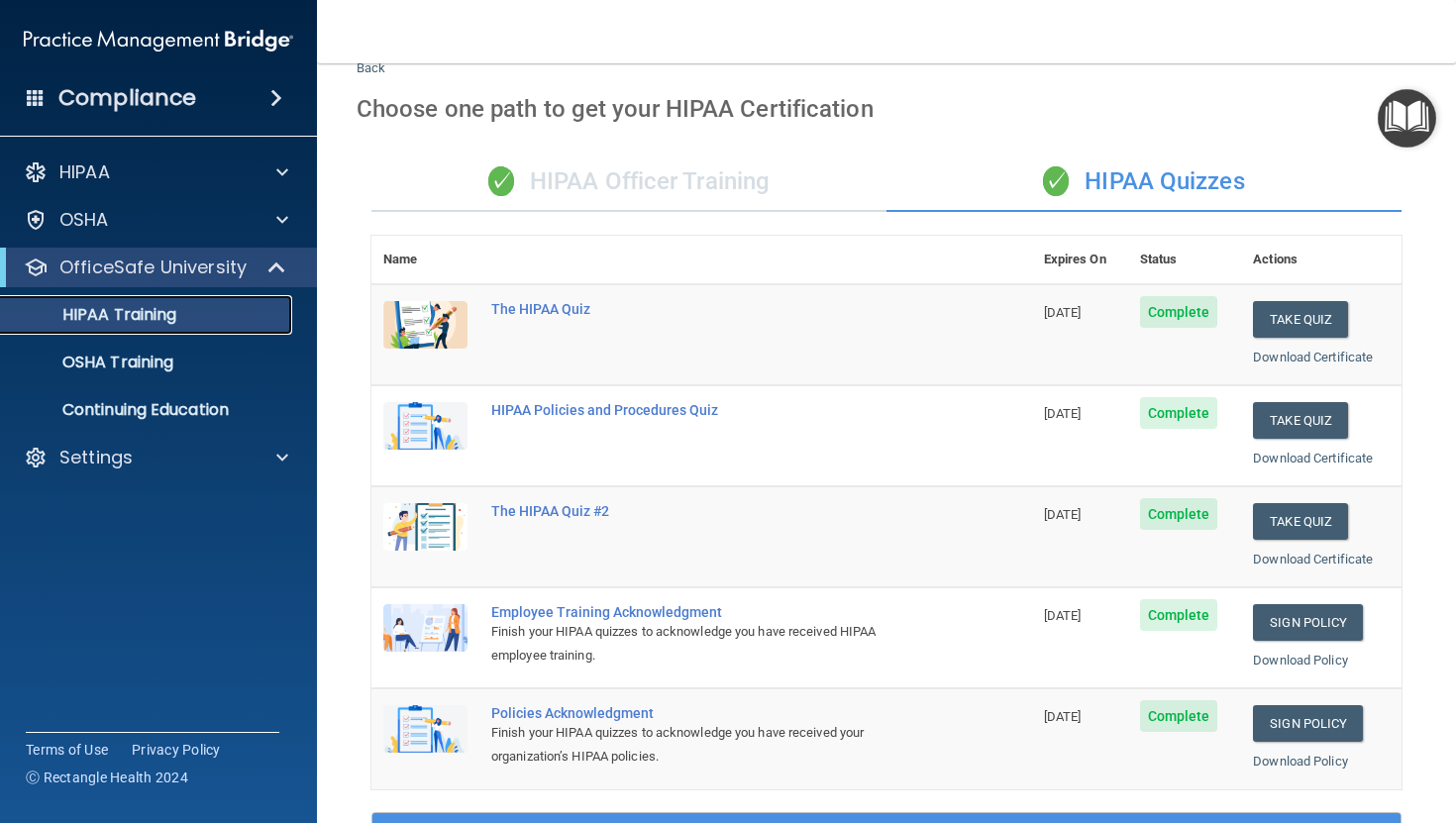 scroll, scrollTop: 57, scrollLeft: 0, axis: vertical 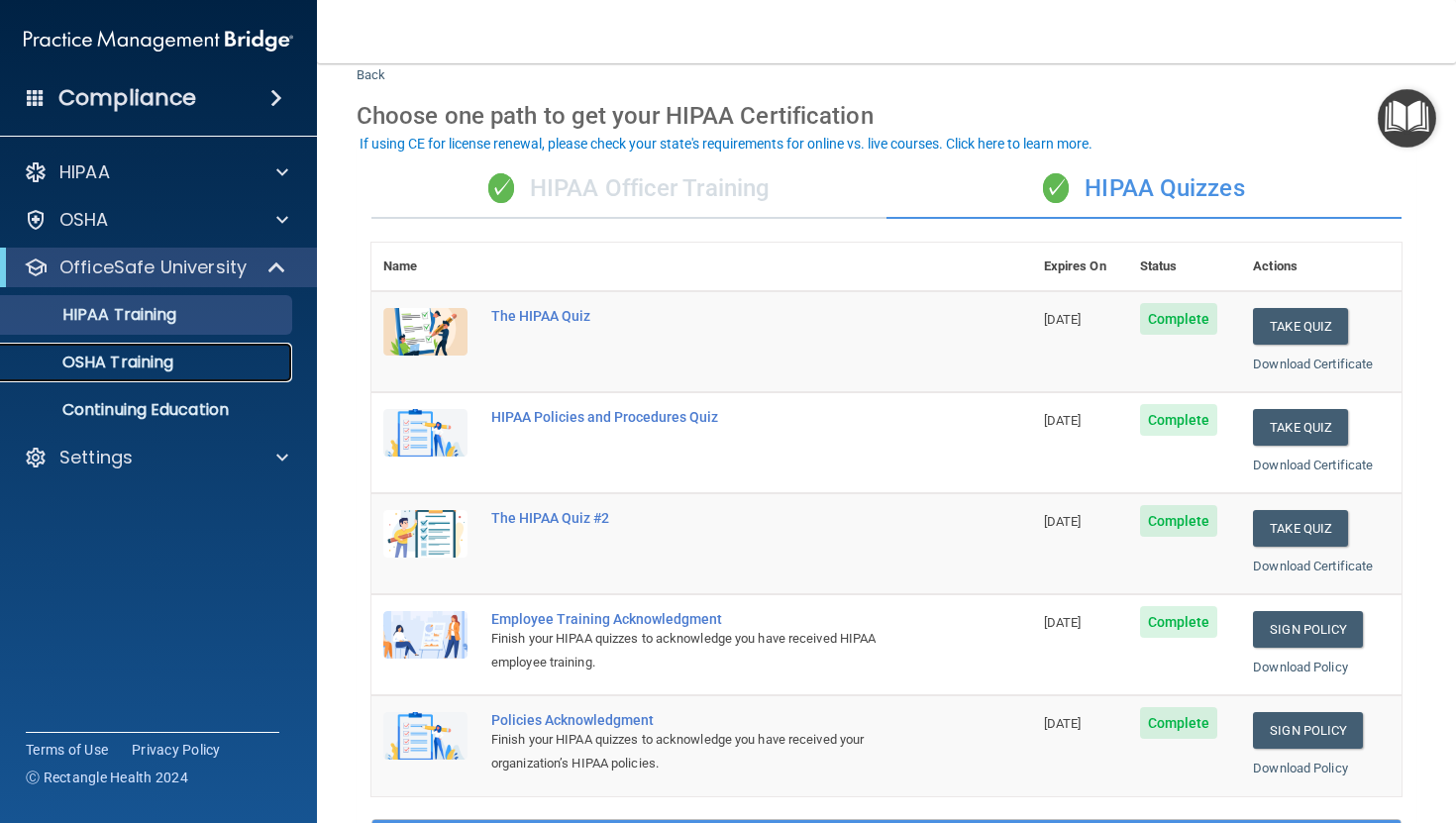 click on "OSHA Training" at bounding box center [136, 362] 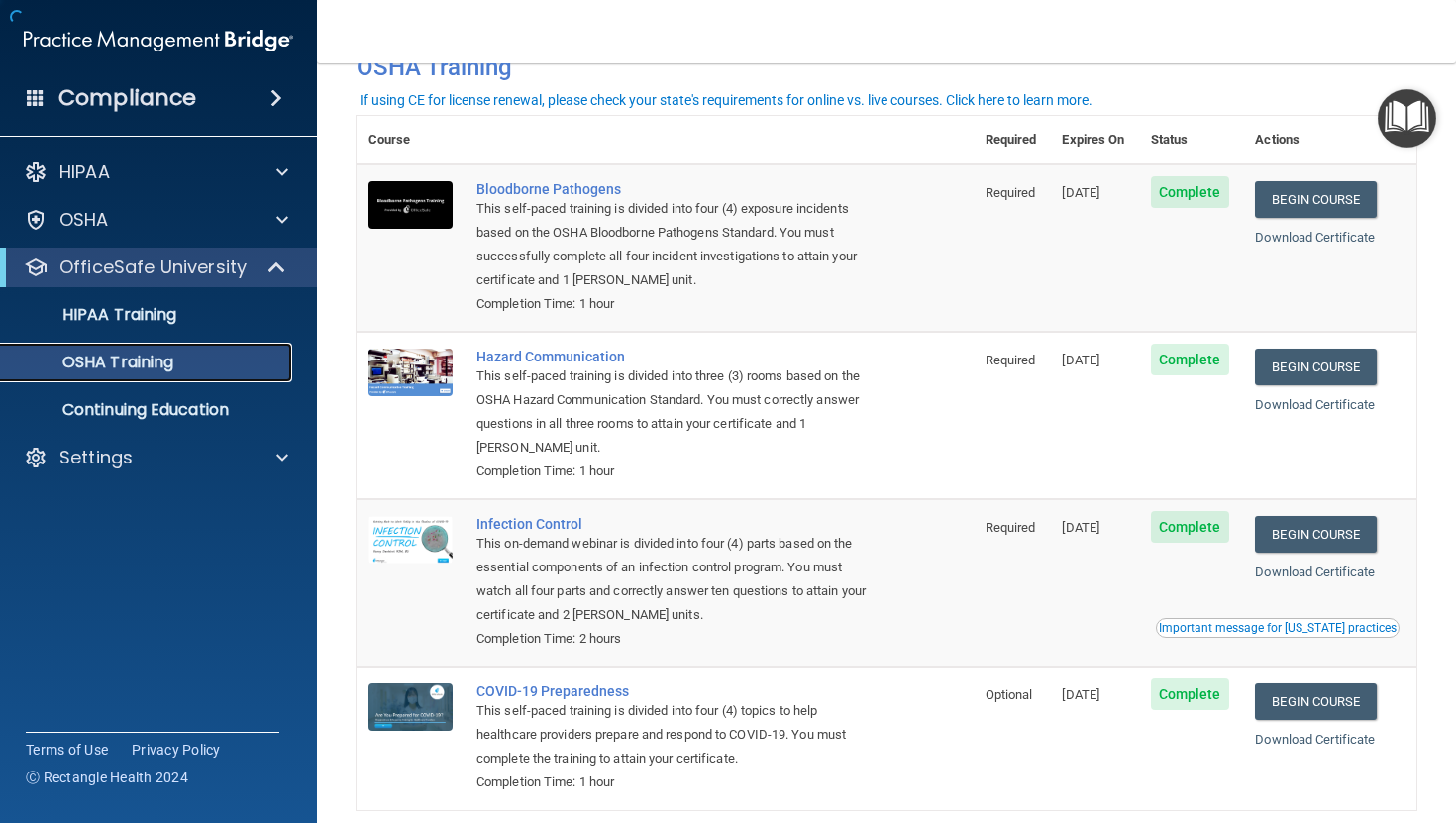 scroll, scrollTop: 149, scrollLeft: 0, axis: vertical 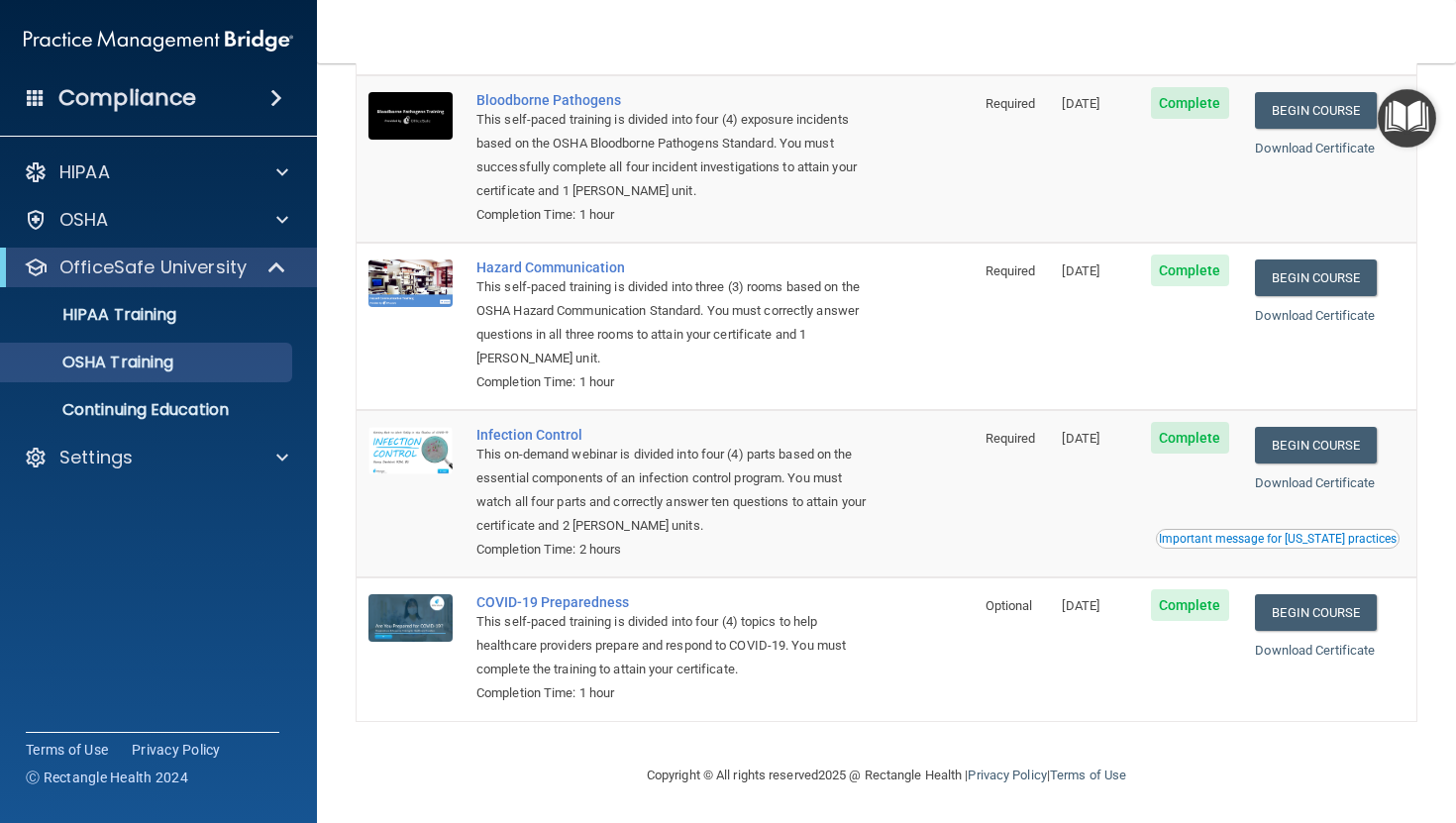 click on "Important message for [US_STATE] practices" at bounding box center (1278, 539) 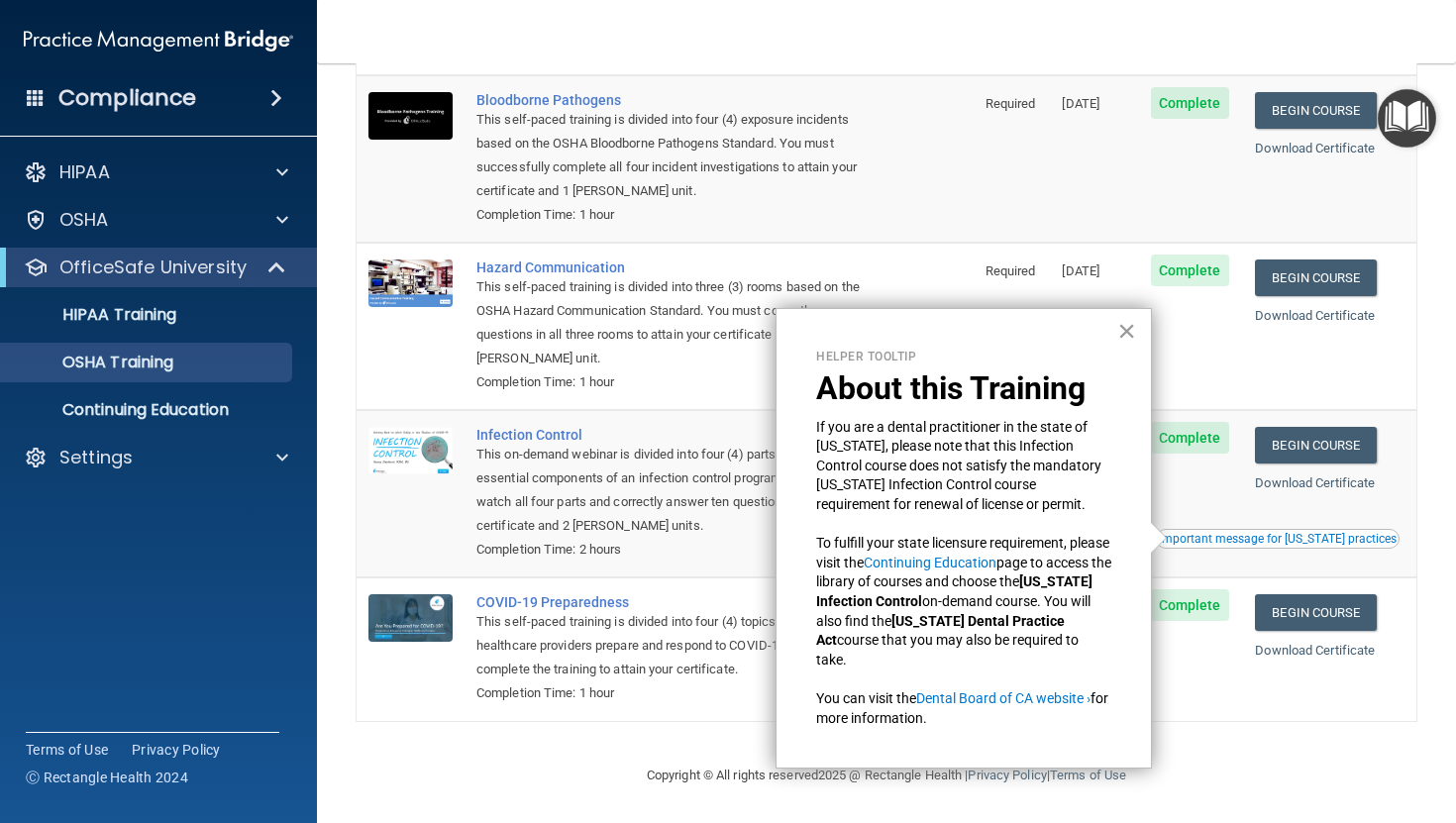 click on "×" at bounding box center (1126, 331) 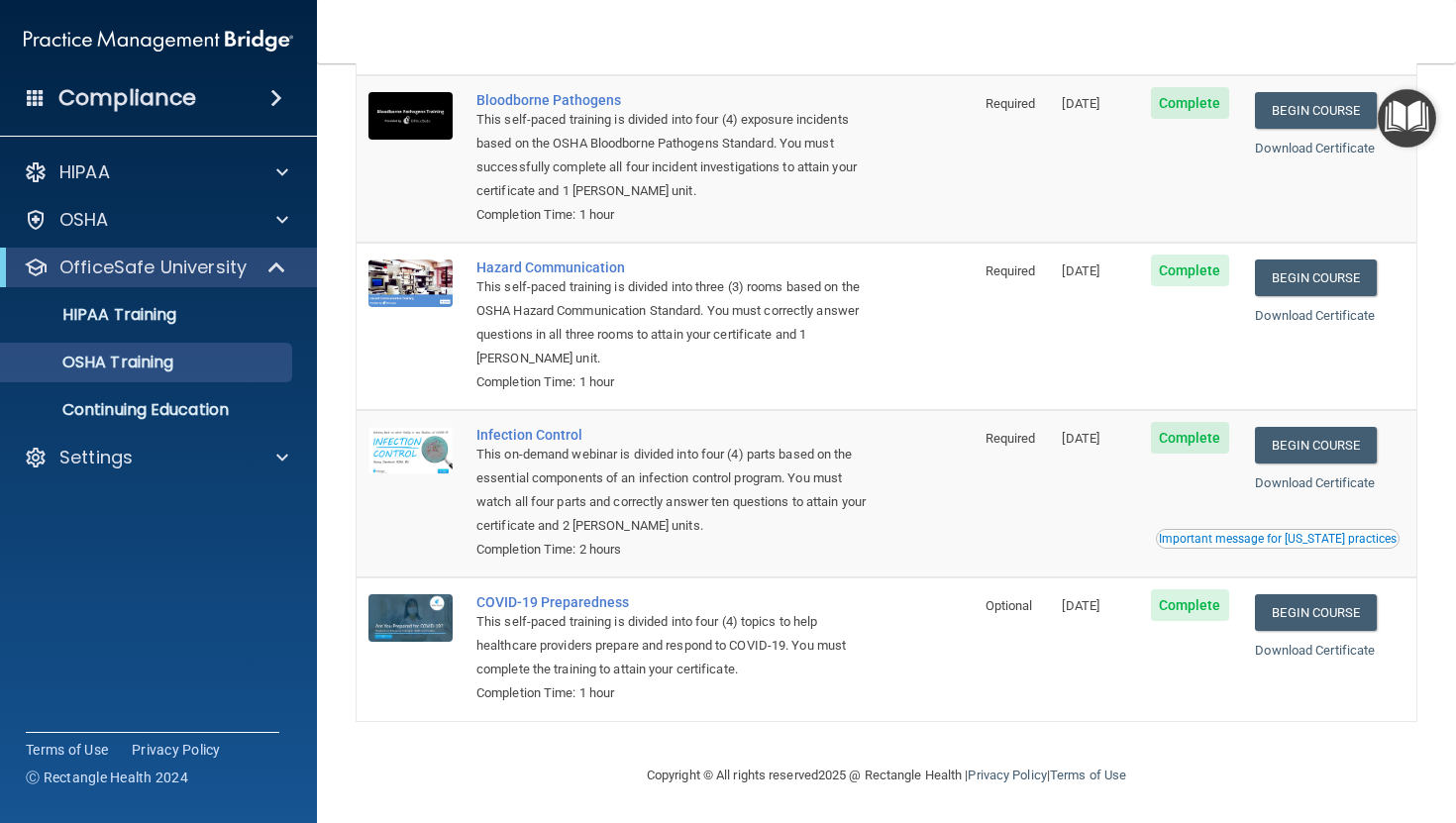 scroll, scrollTop: 0, scrollLeft: 0, axis: both 